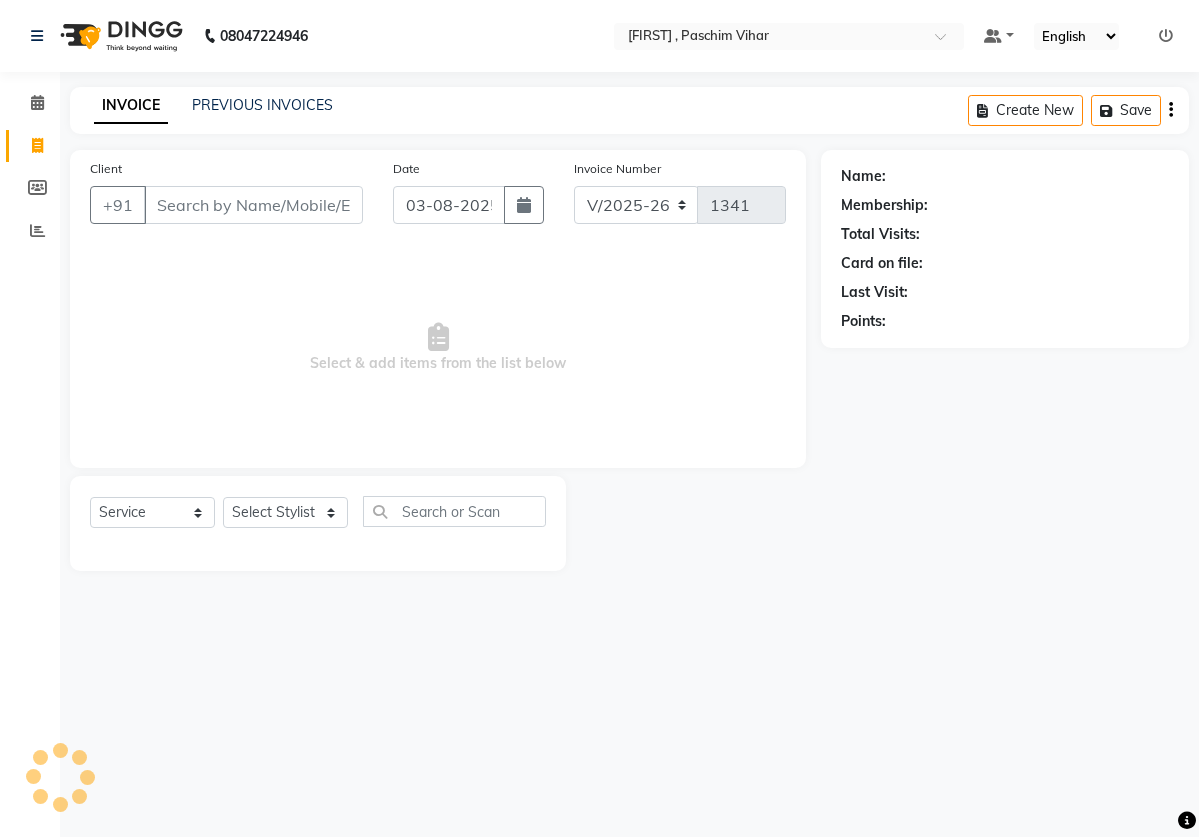 select on "82" 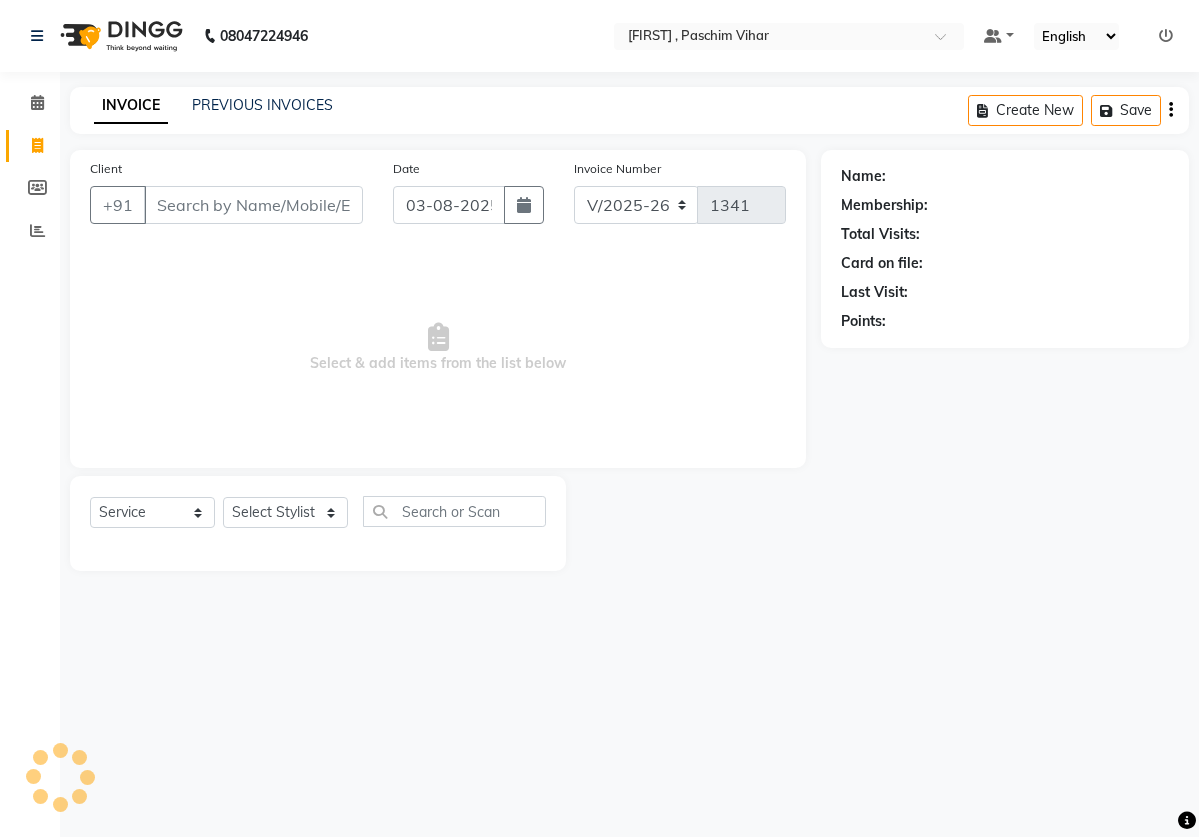 scroll, scrollTop: 0, scrollLeft: 0, axis: both 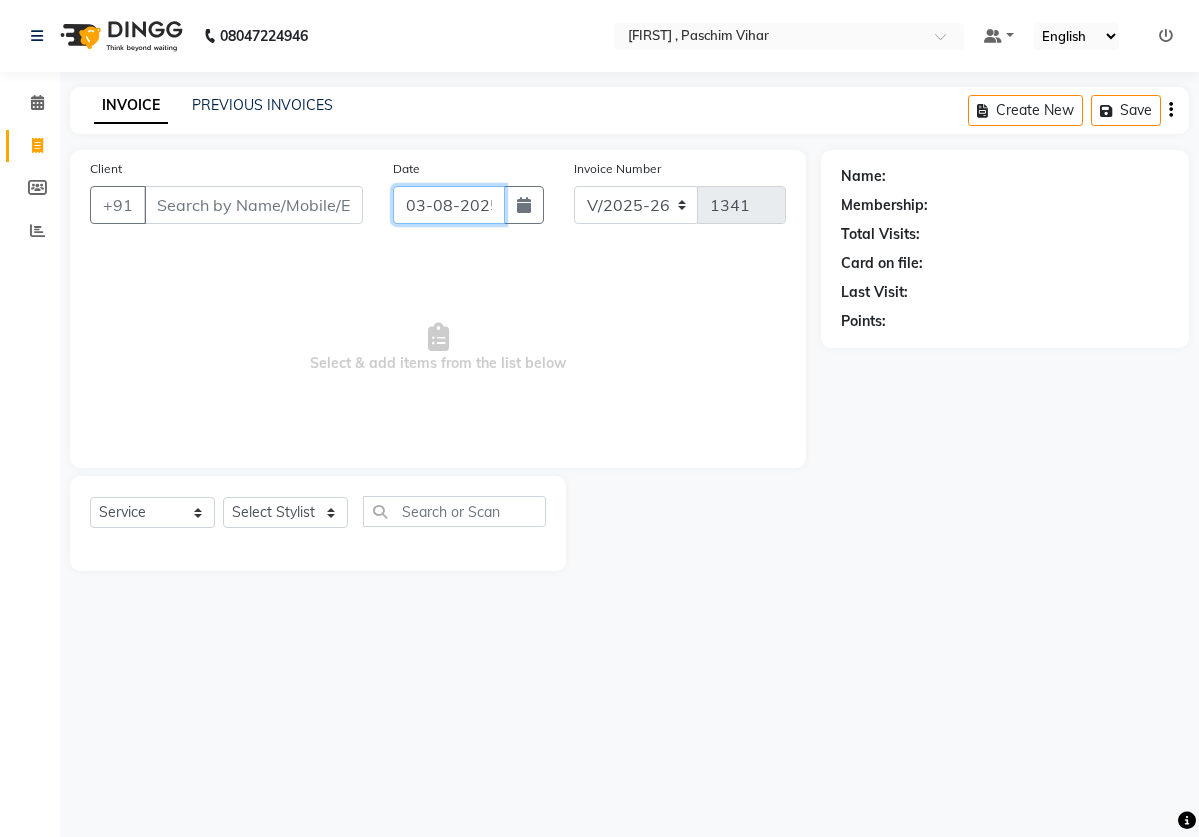 click on "03-08-2025" 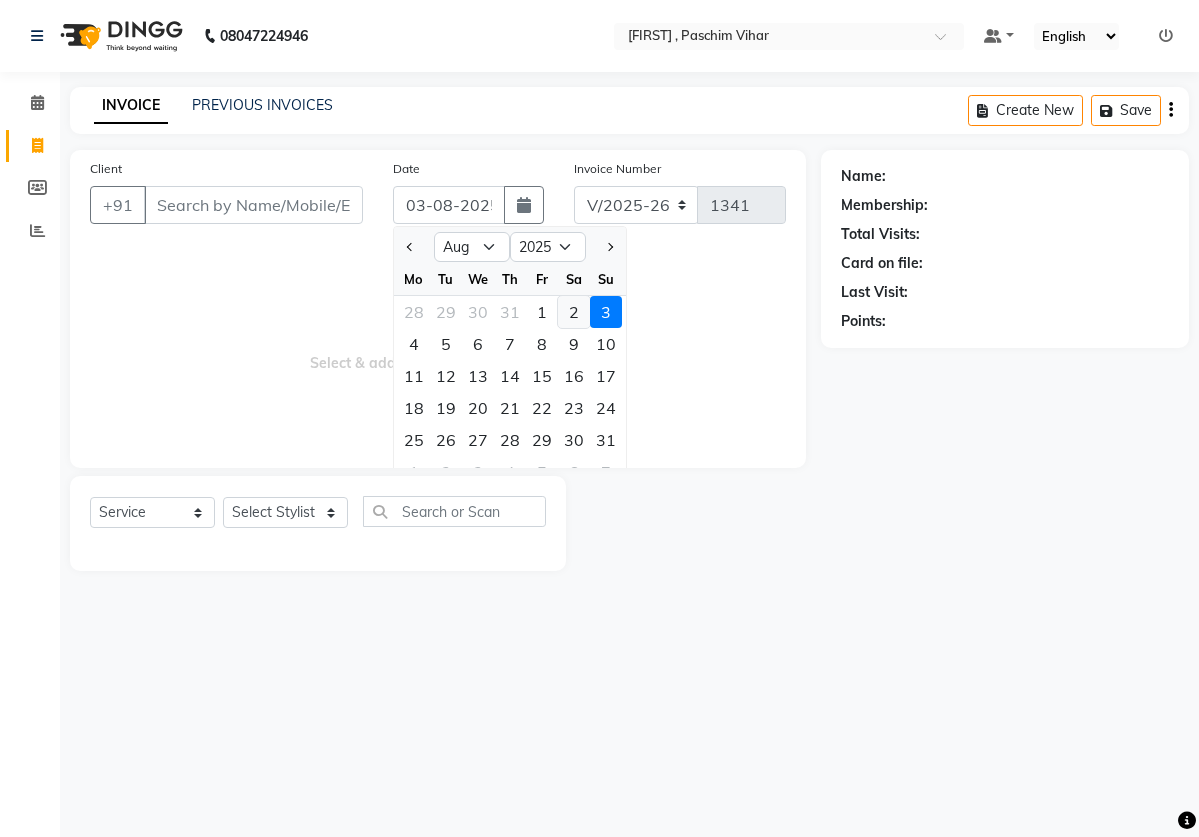 click on "2" 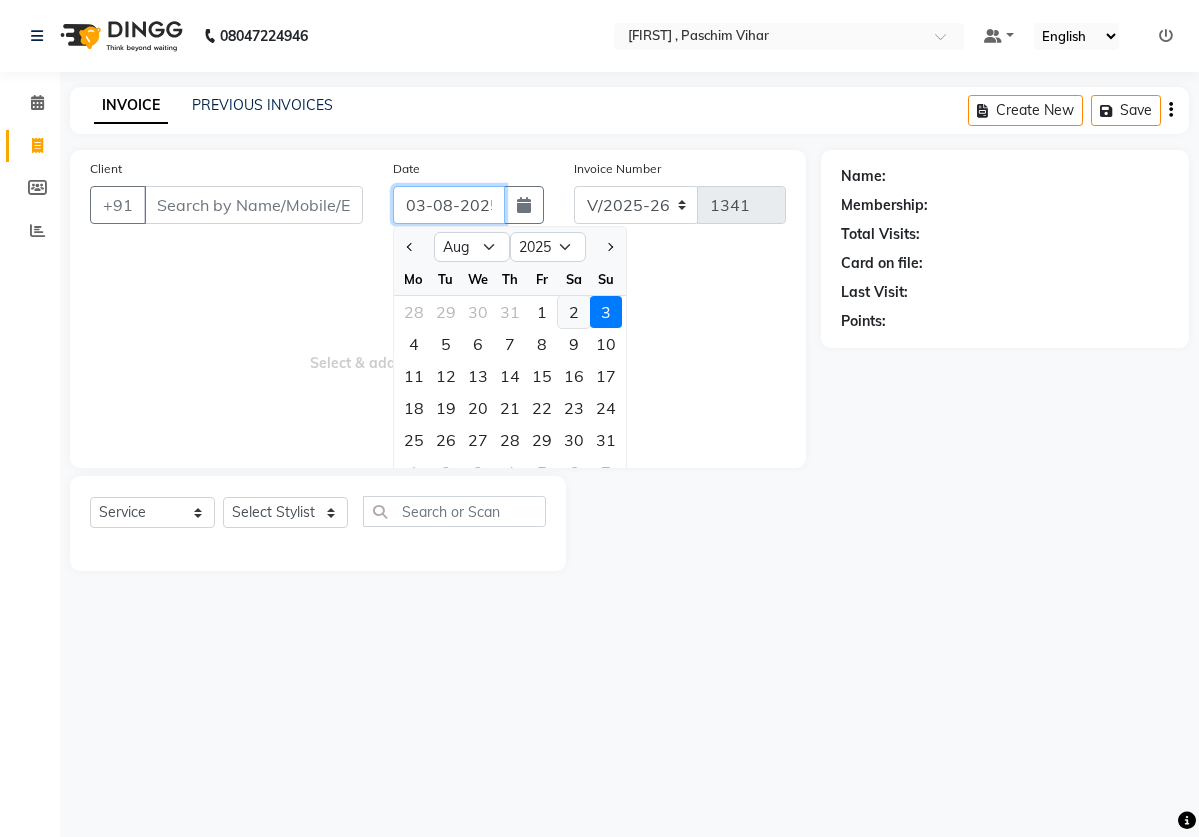 type on "02-08-2025" 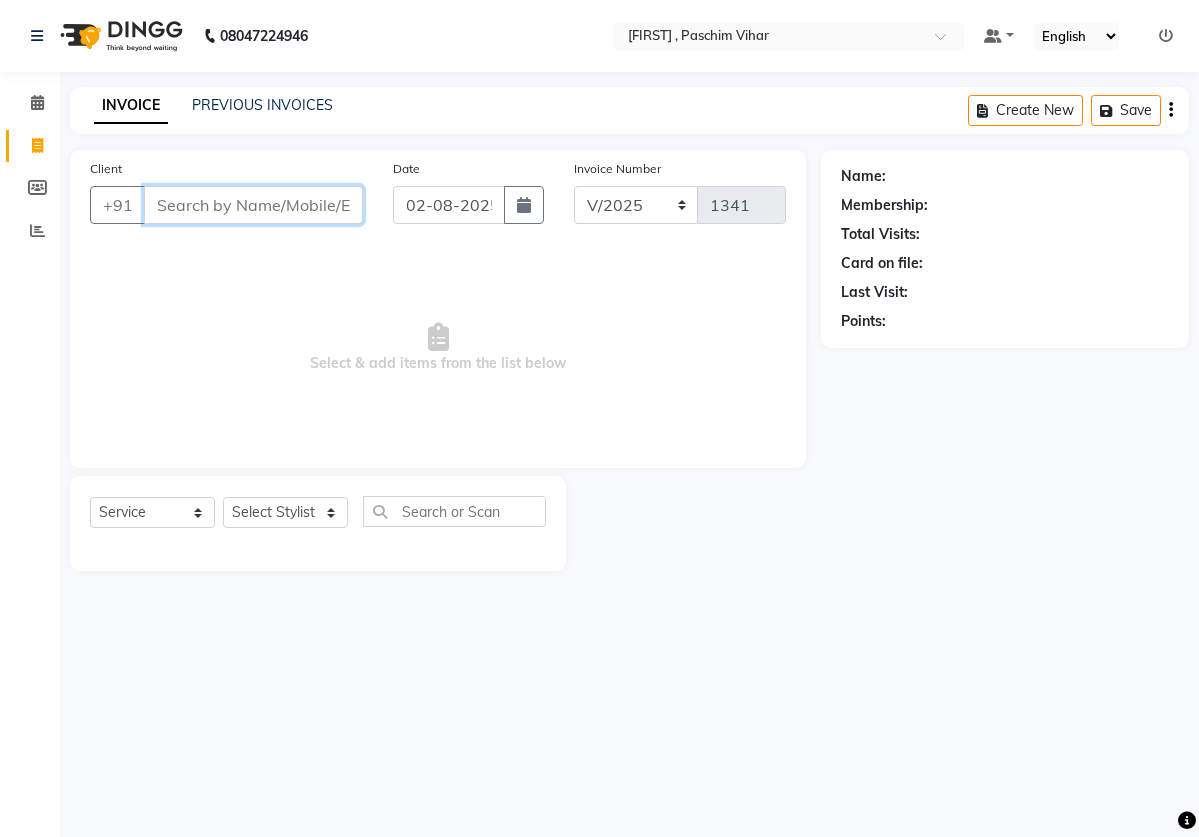 click on "Client" at bounding box center (253, 205) 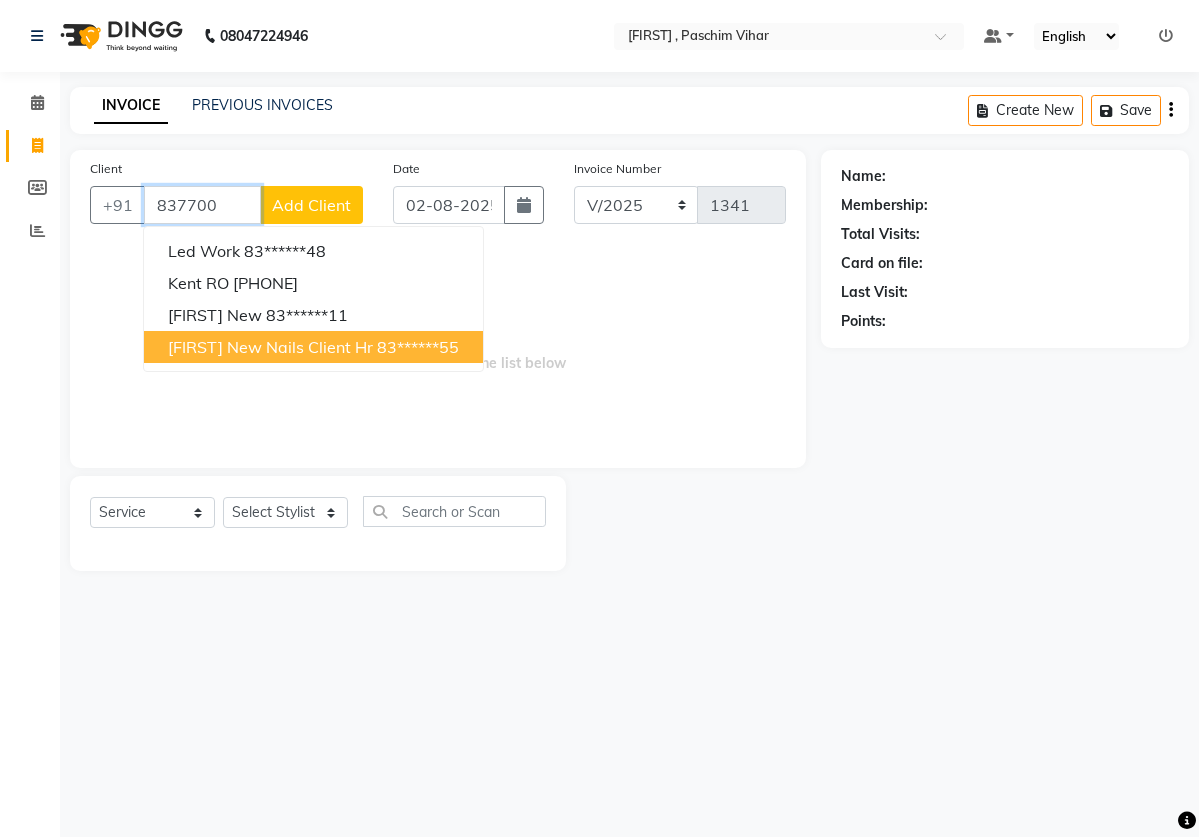 click on "[FIRST] new nails client hr" at bounding box center (270, 347) 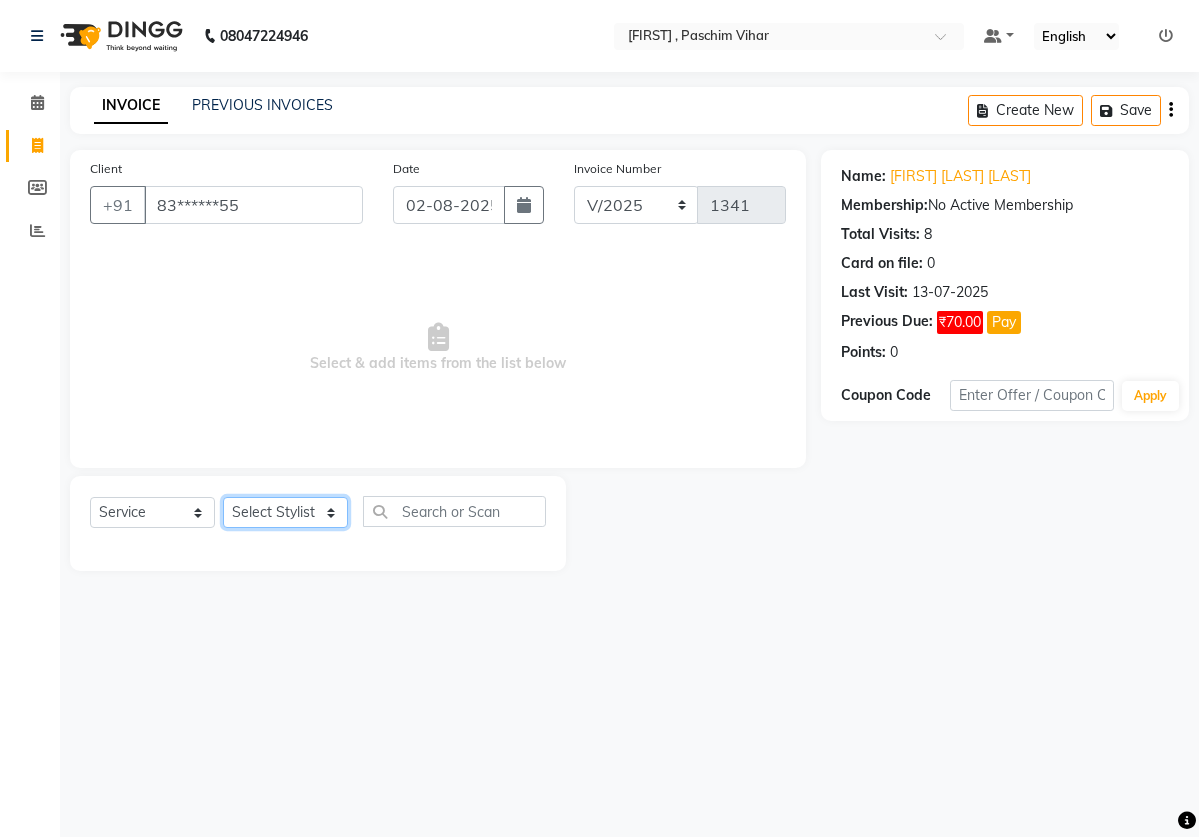 select on "2896" 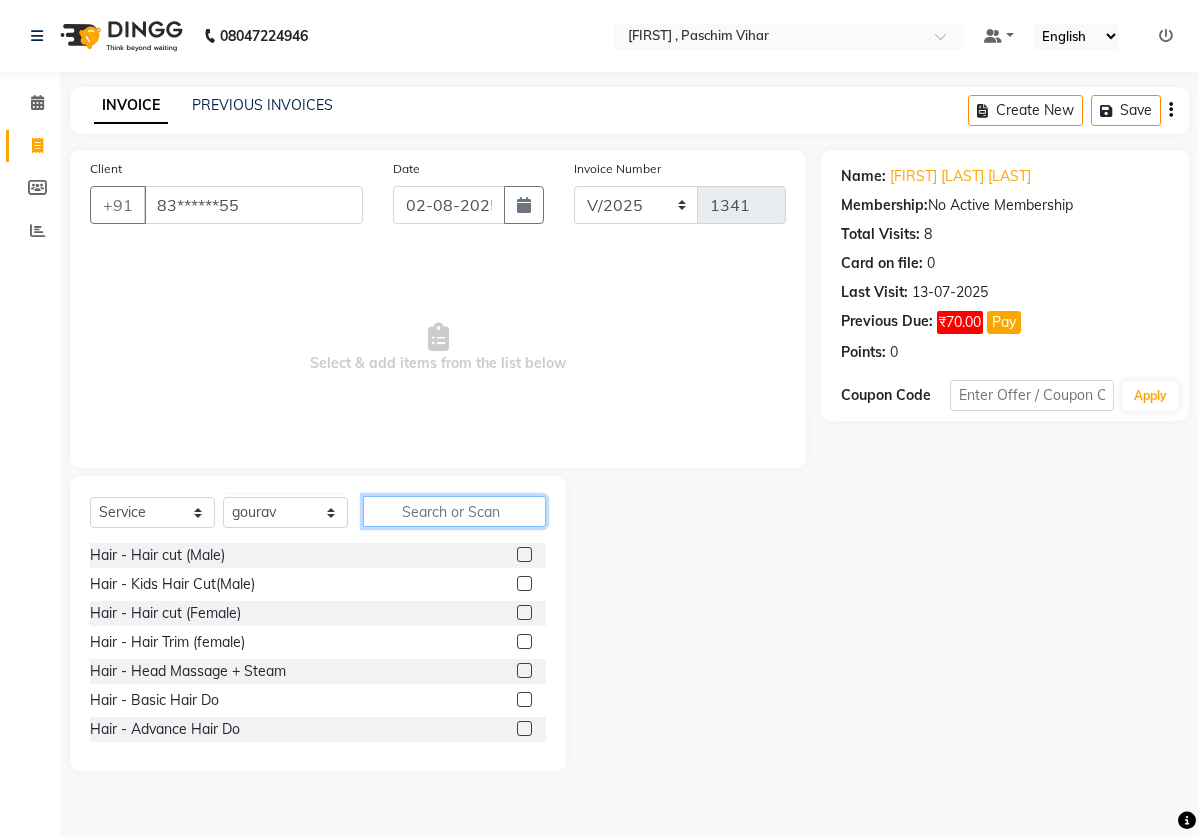 click 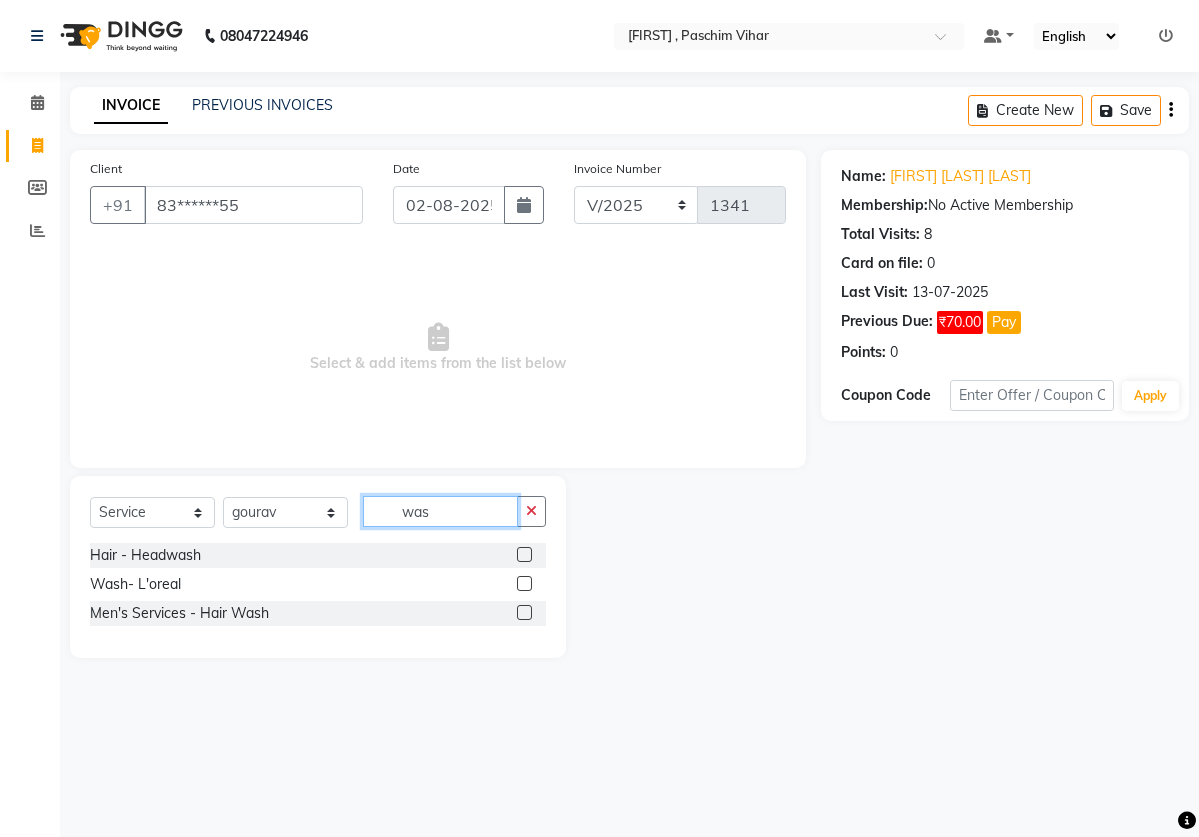 type on "was" 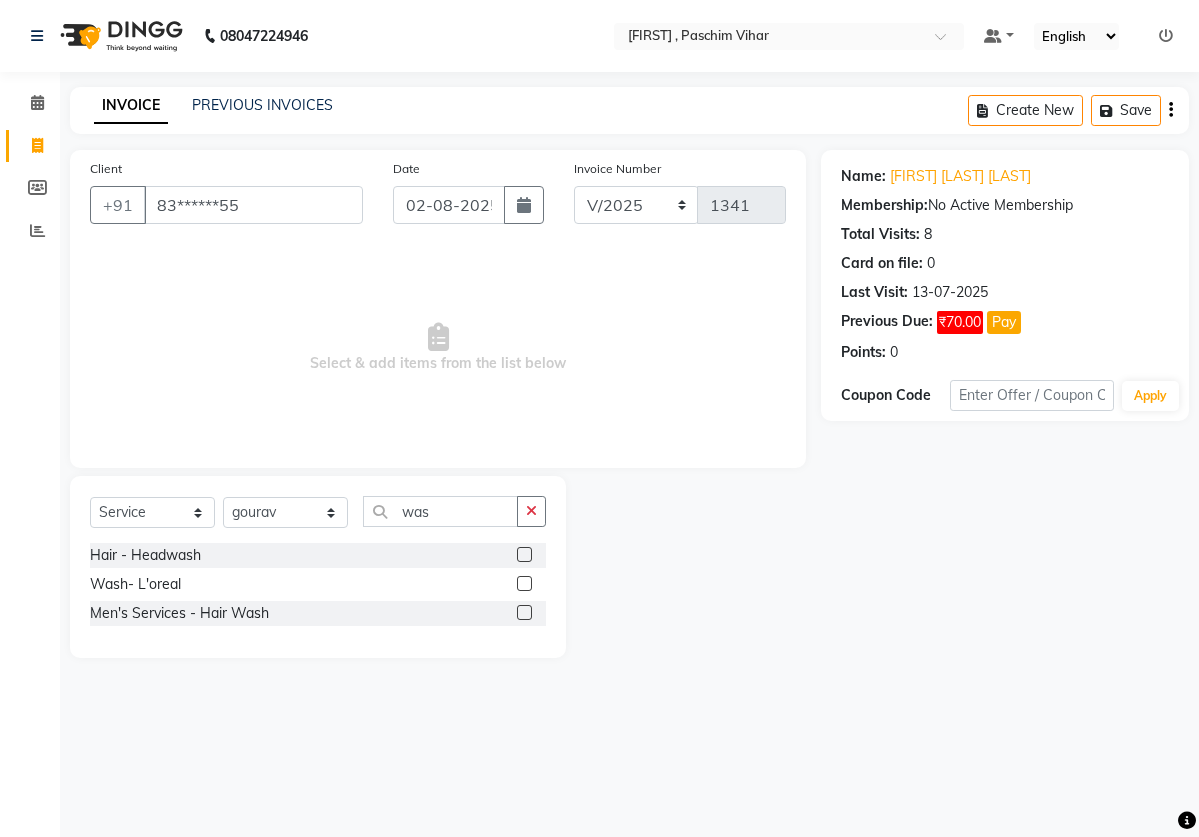 click 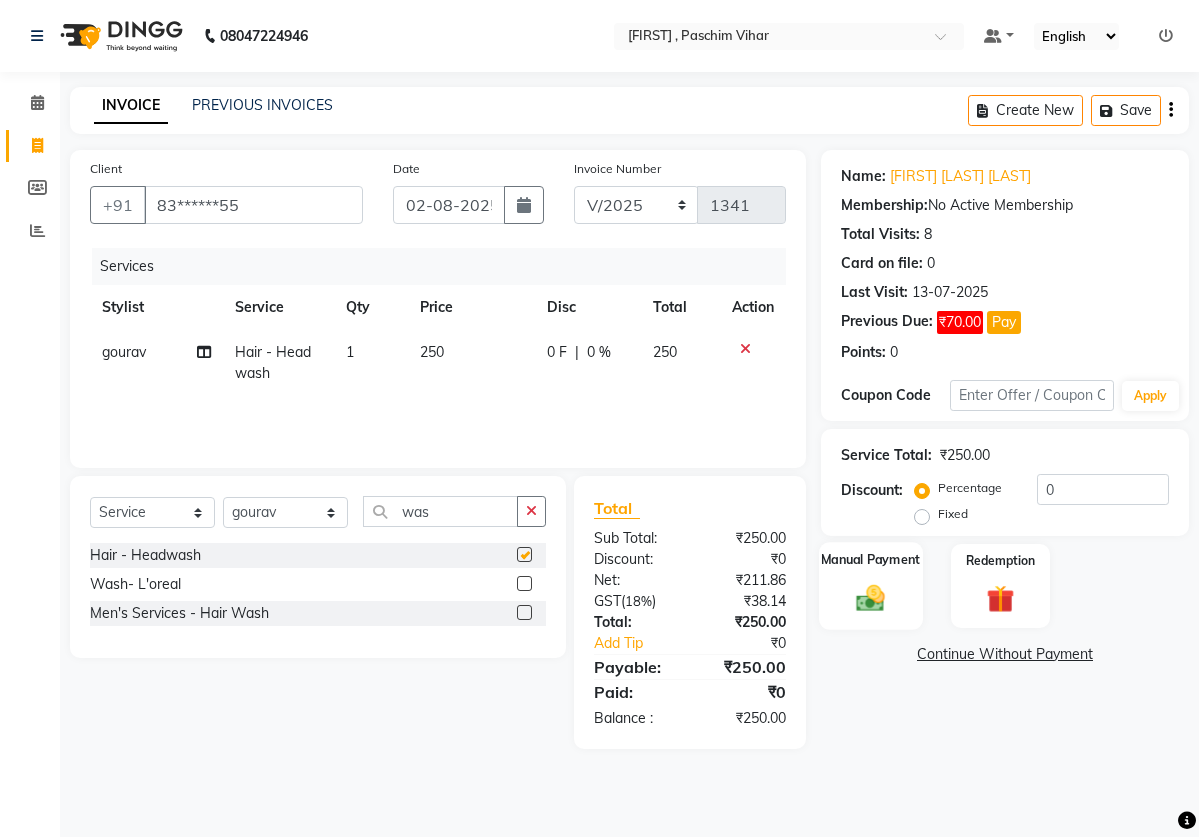 checkbox on "false" 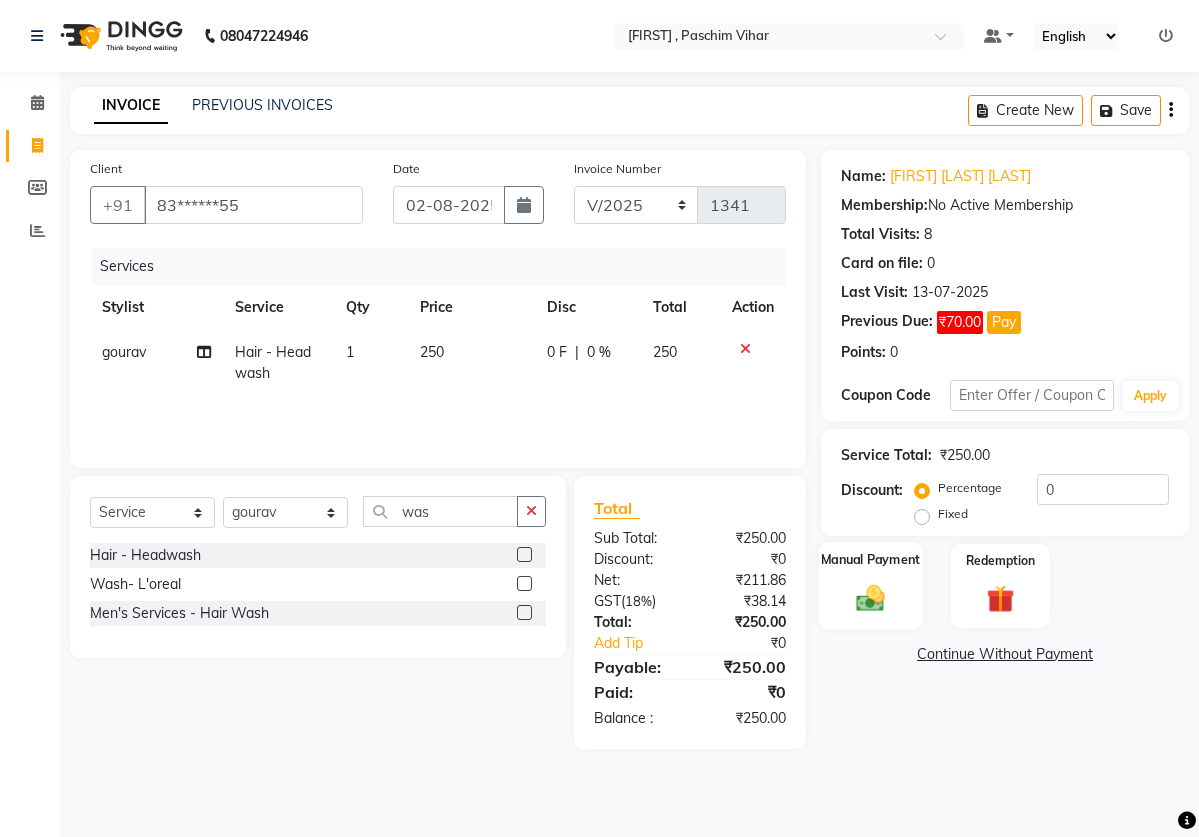 click on "Manual Payment" 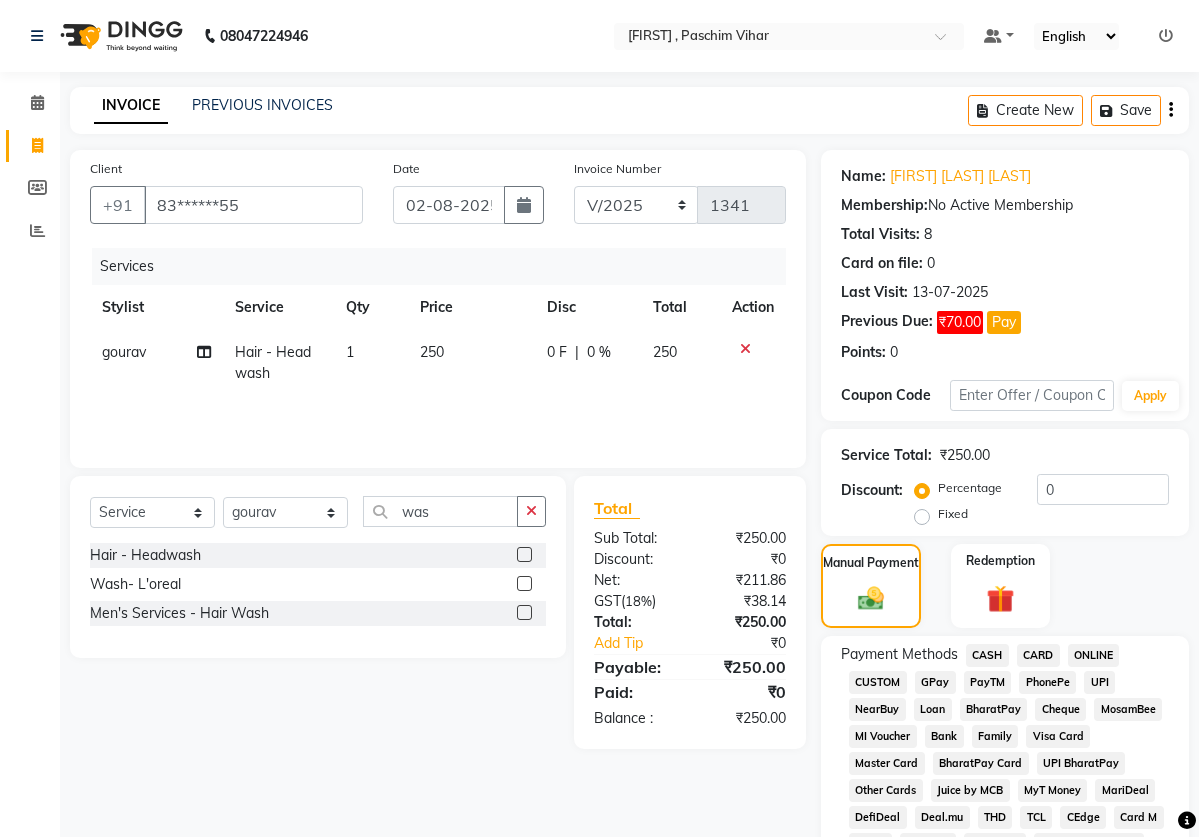 click on "CASH" 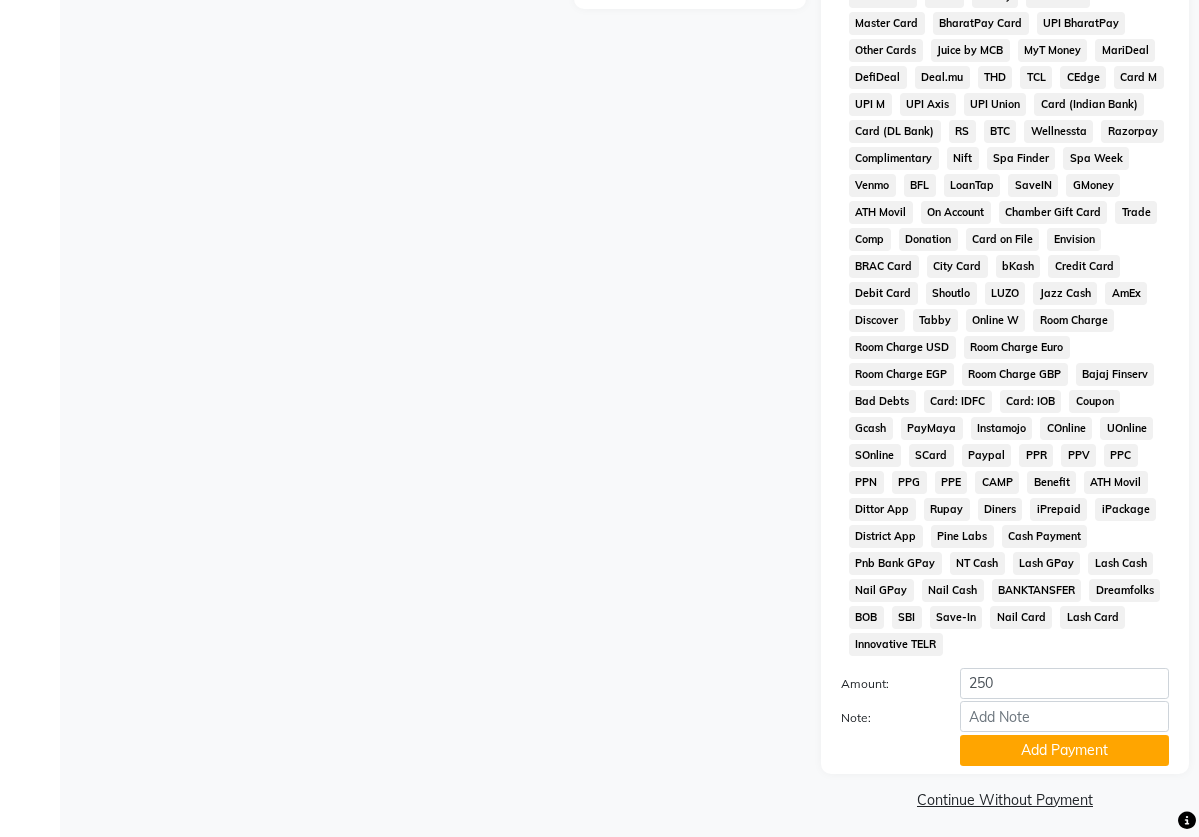 scroll, scrollTop: 774, scrollLeft: 0, axis: vertical 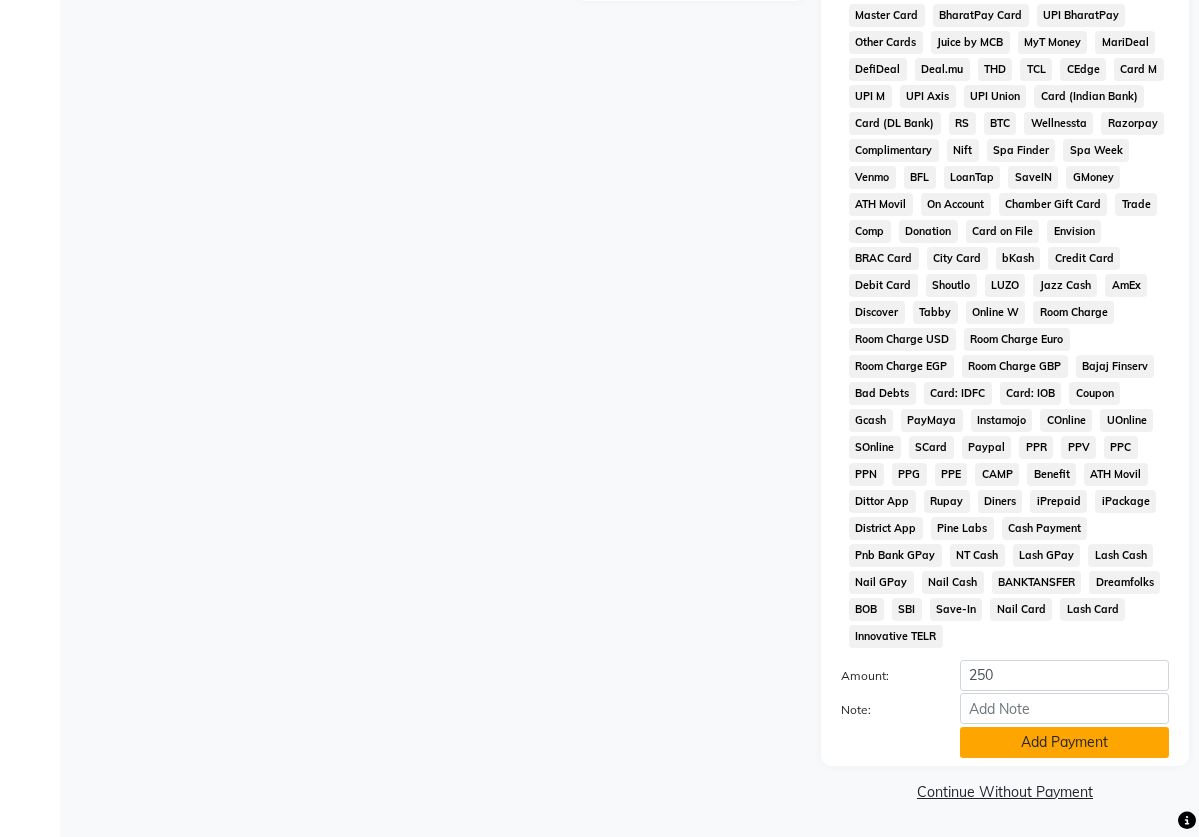 click on "Add Payment" 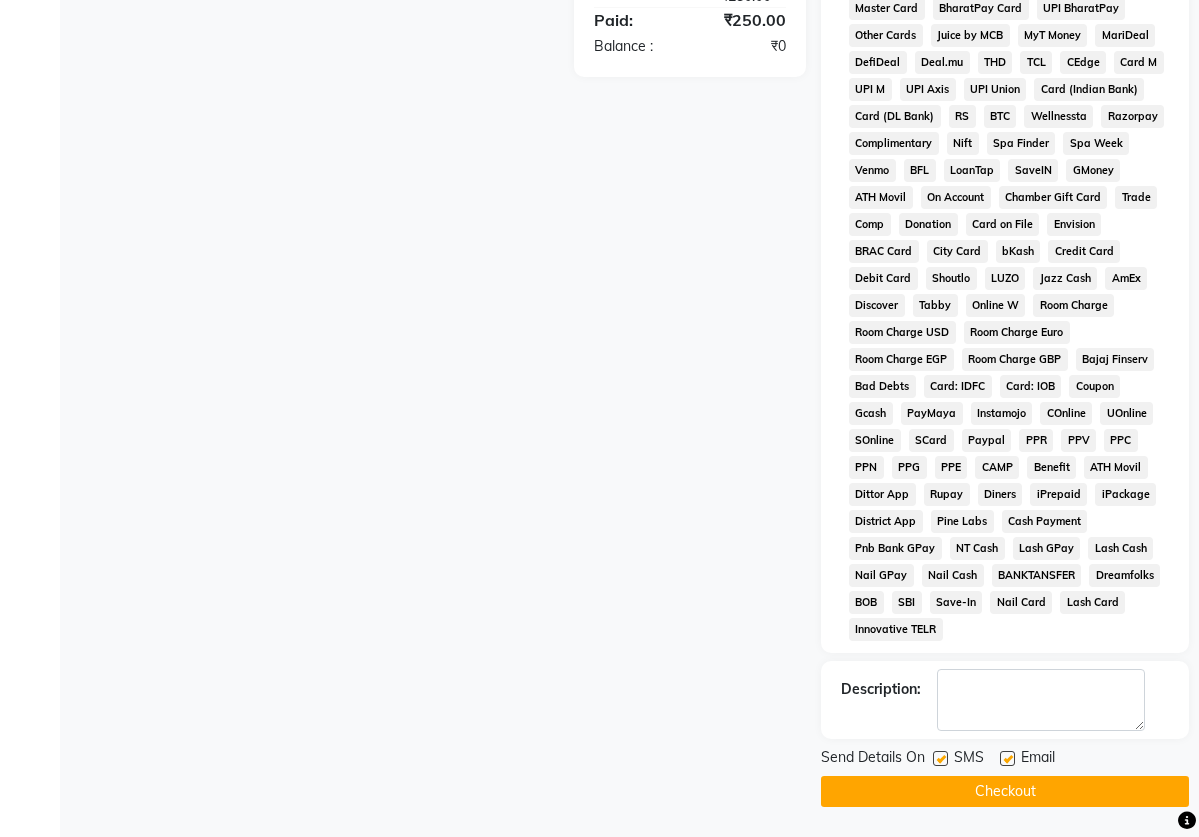click 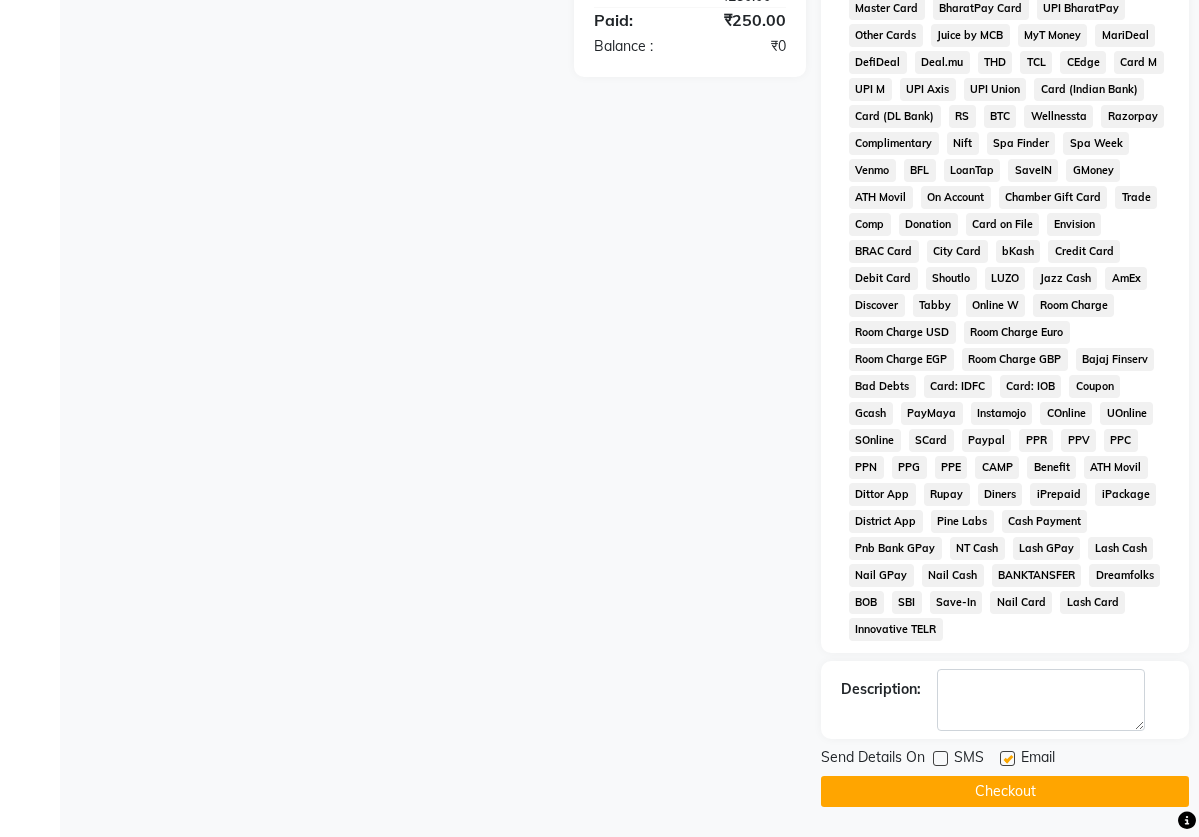 click 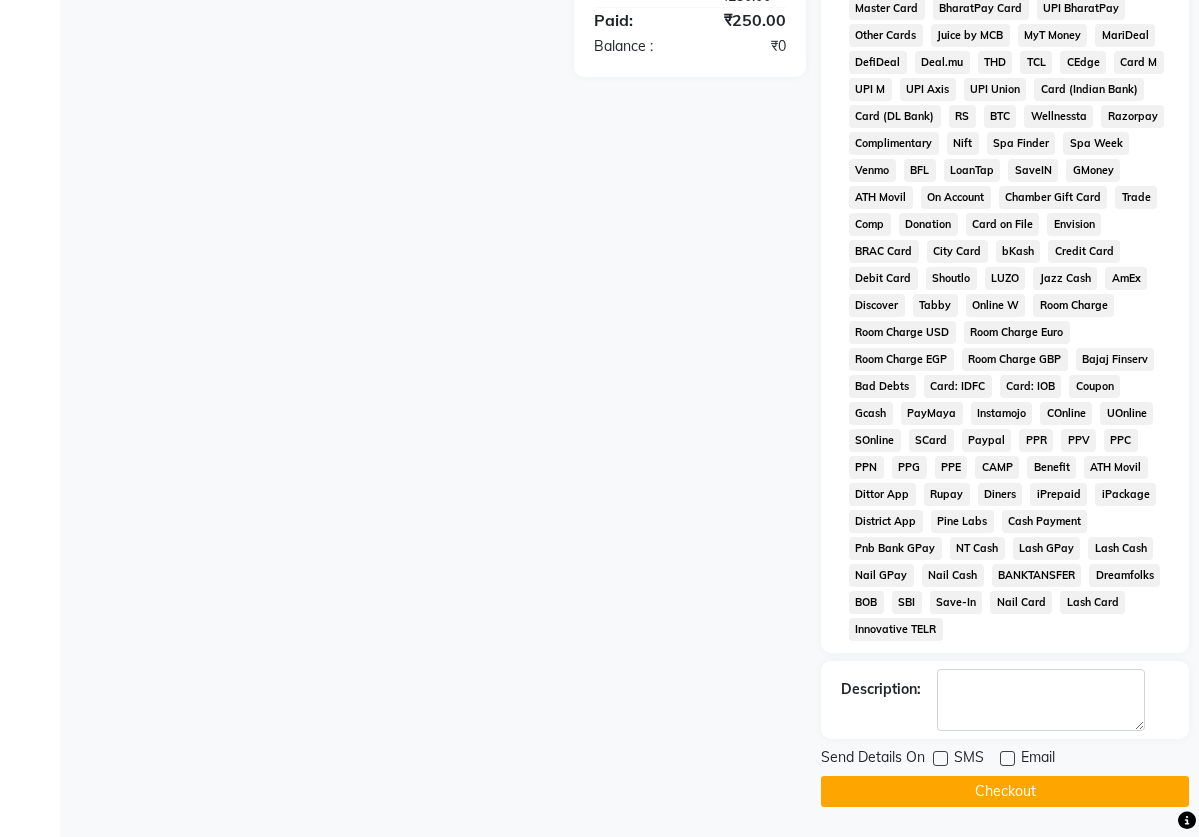 click on "Checkout" 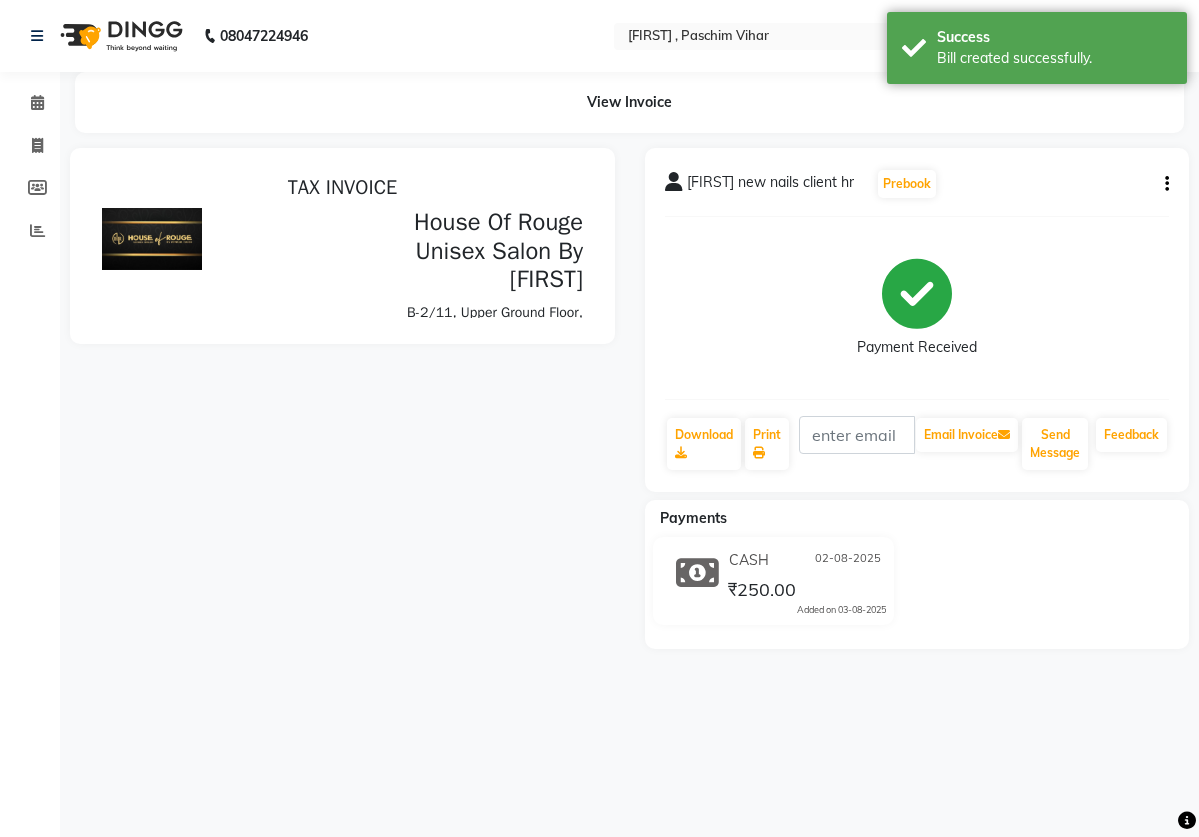 scroll, scrollTop: 0, scrollLeft: 0, axis: both 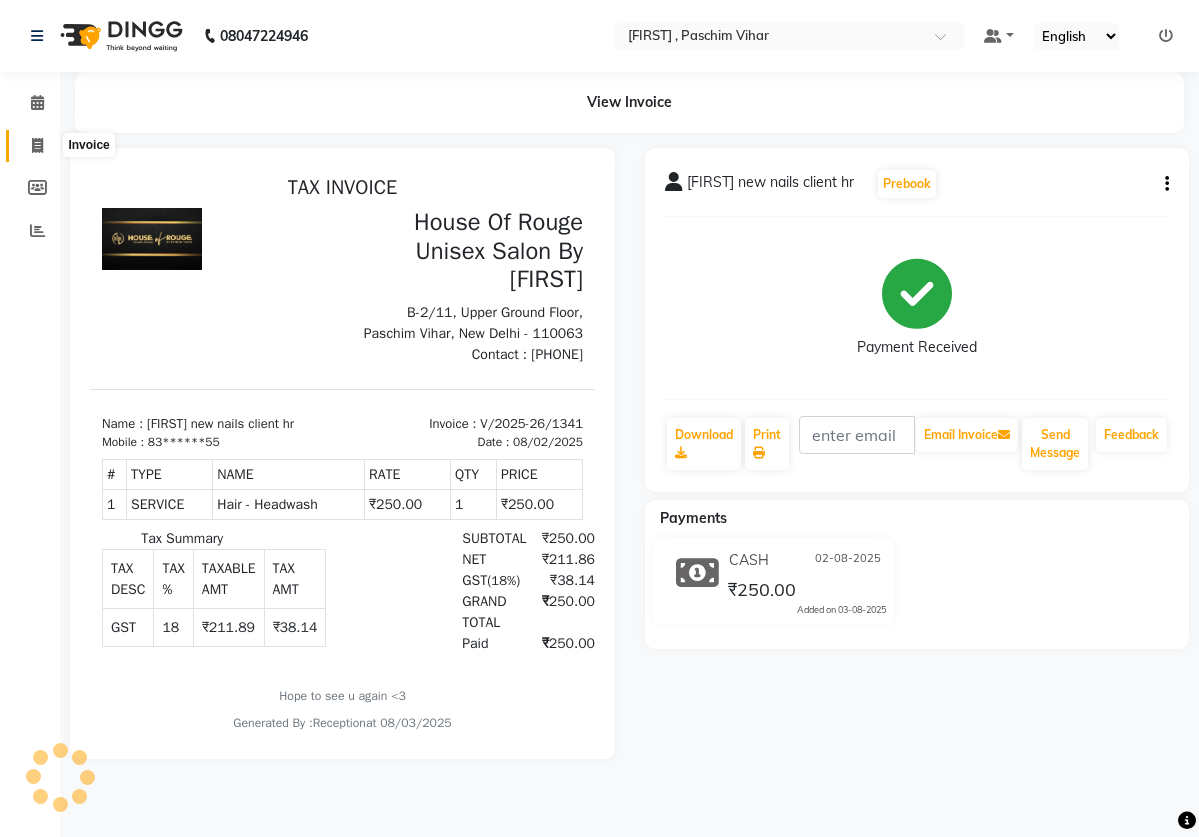 click 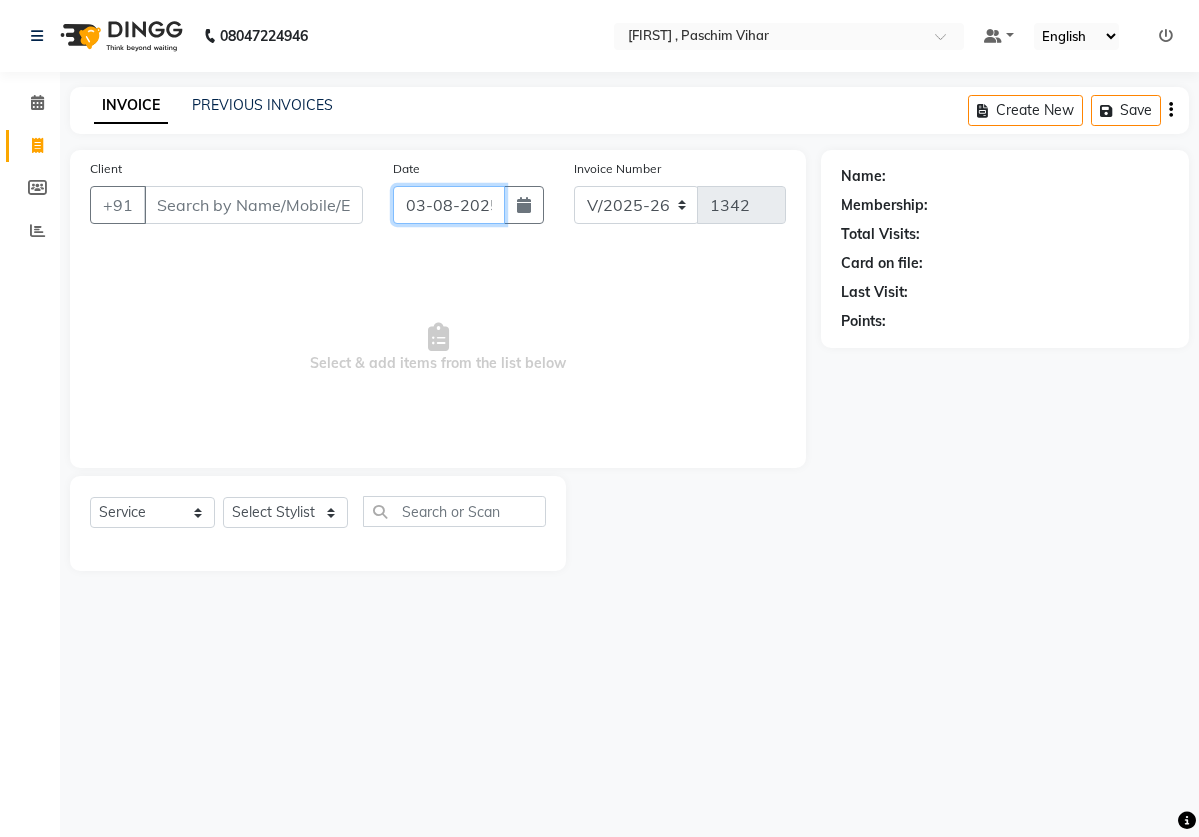 click on "03-08-2025" 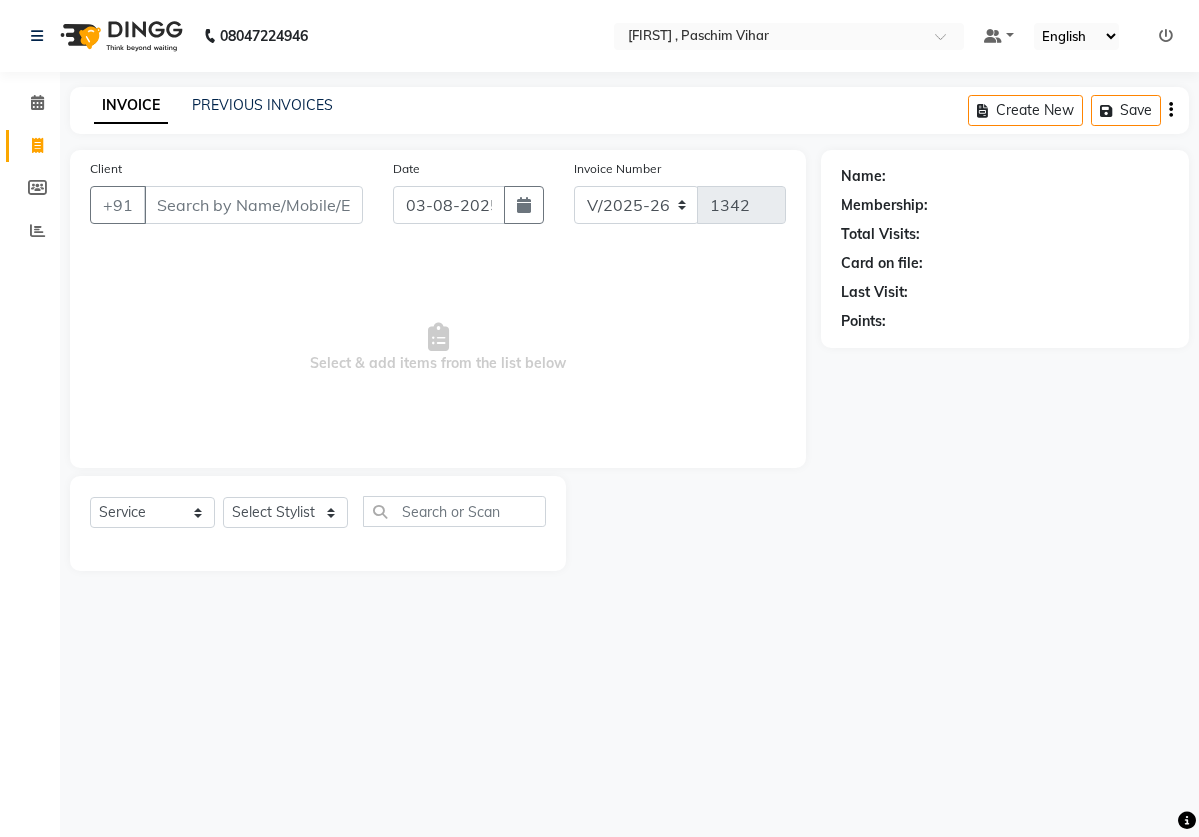 select on "8" 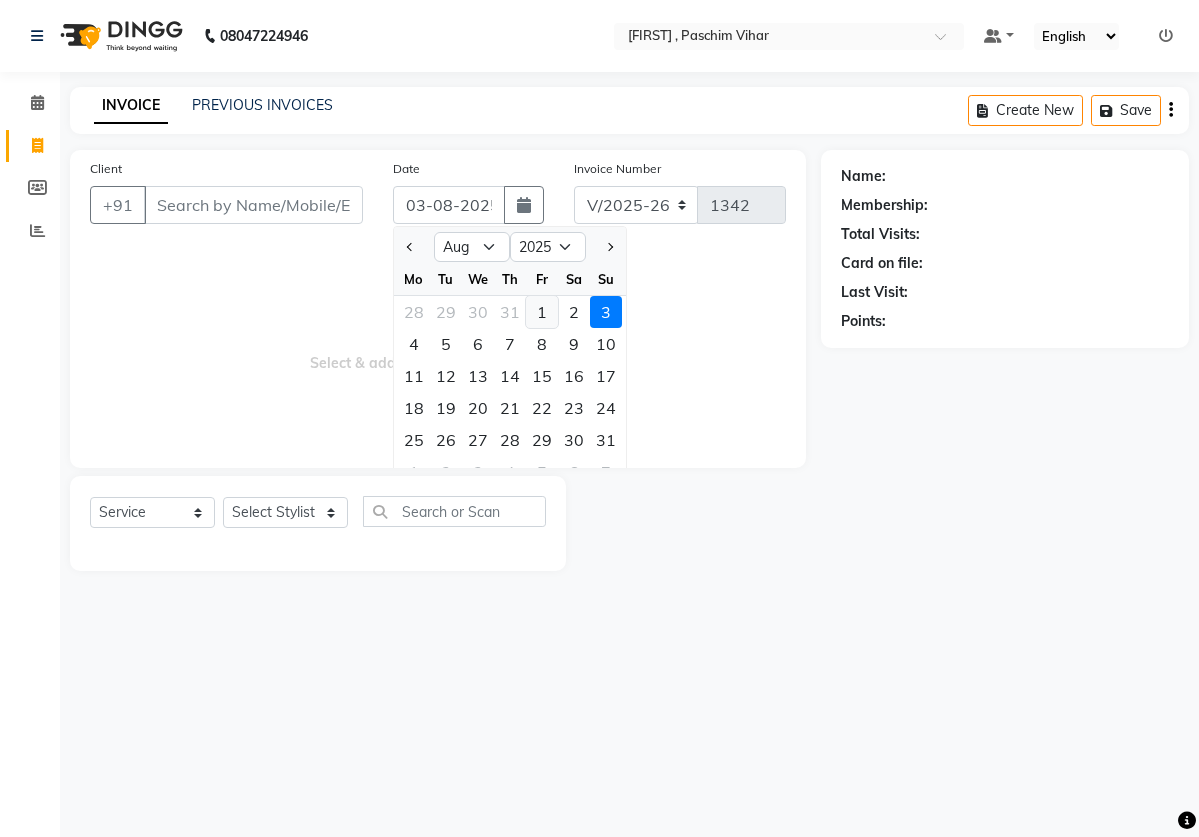 click on "1" 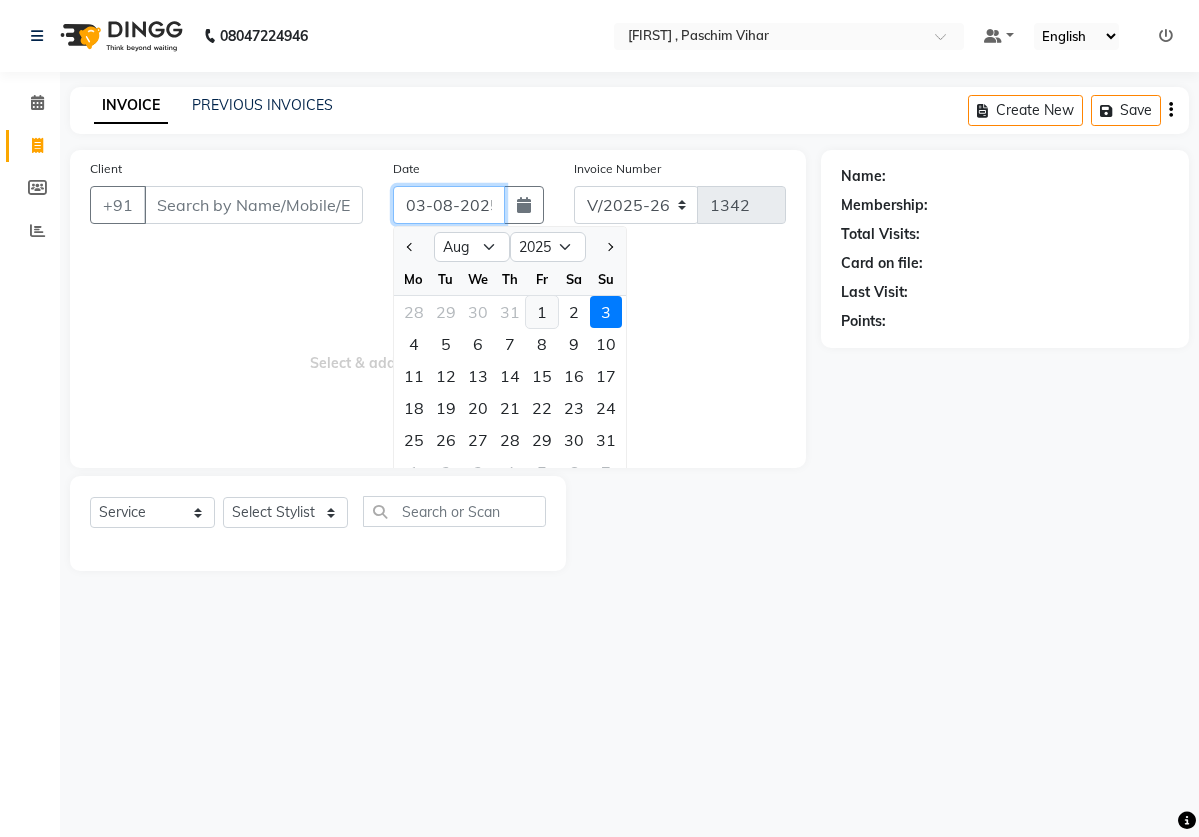 type on "01-08-2025" 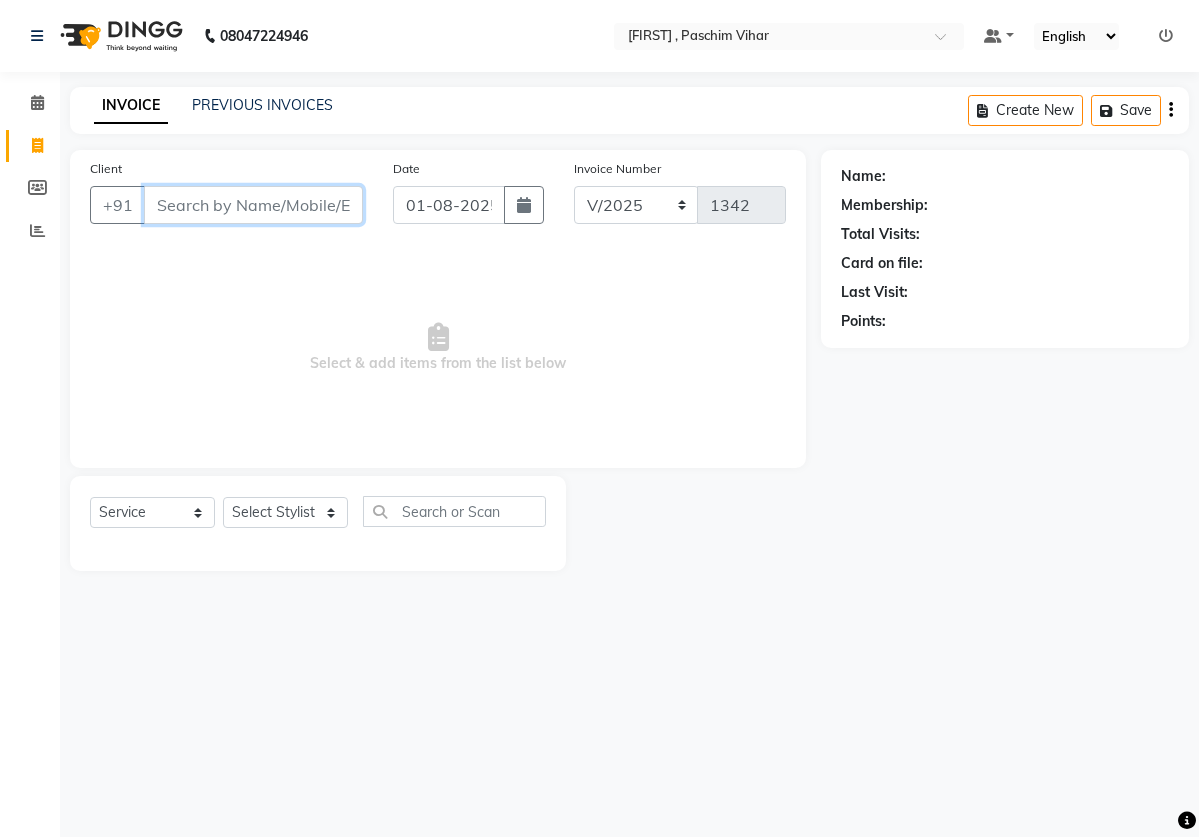 click on "Client" at bounding box center (253, 205) 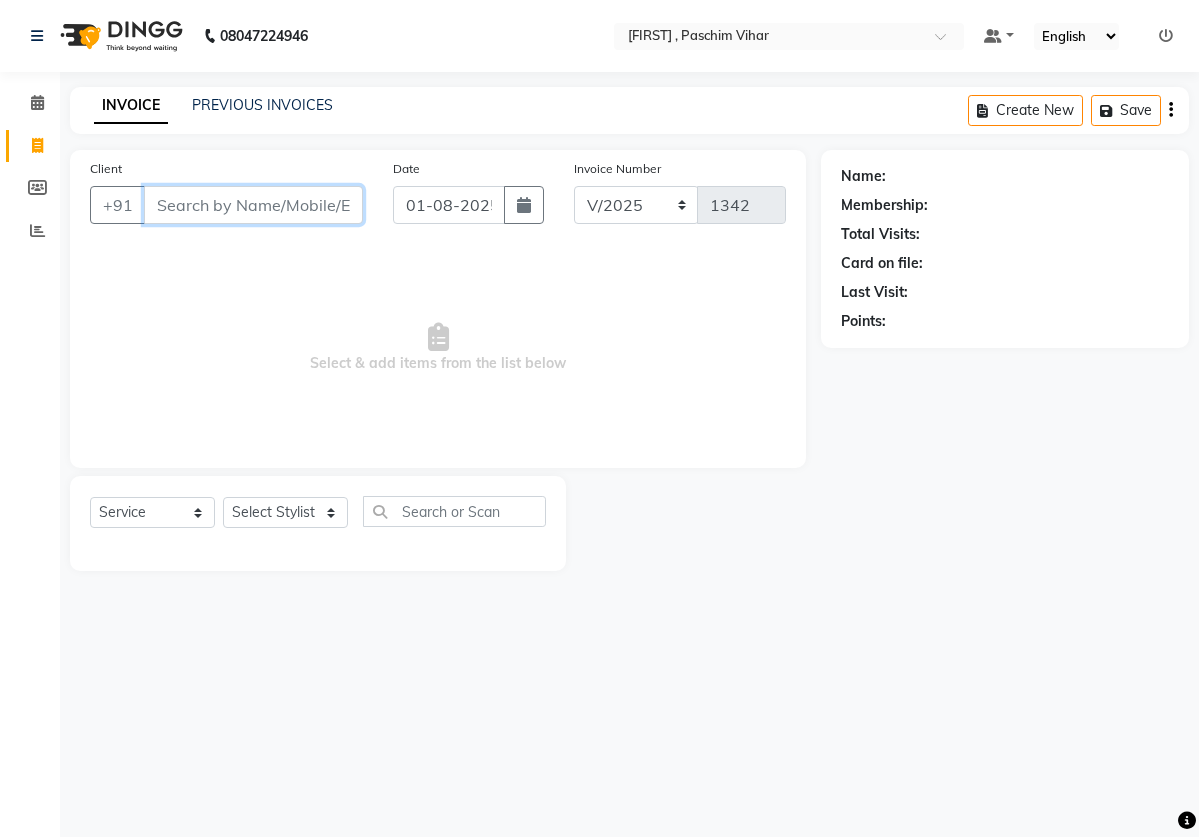 click on "Client" at bounding box center (253, 205) 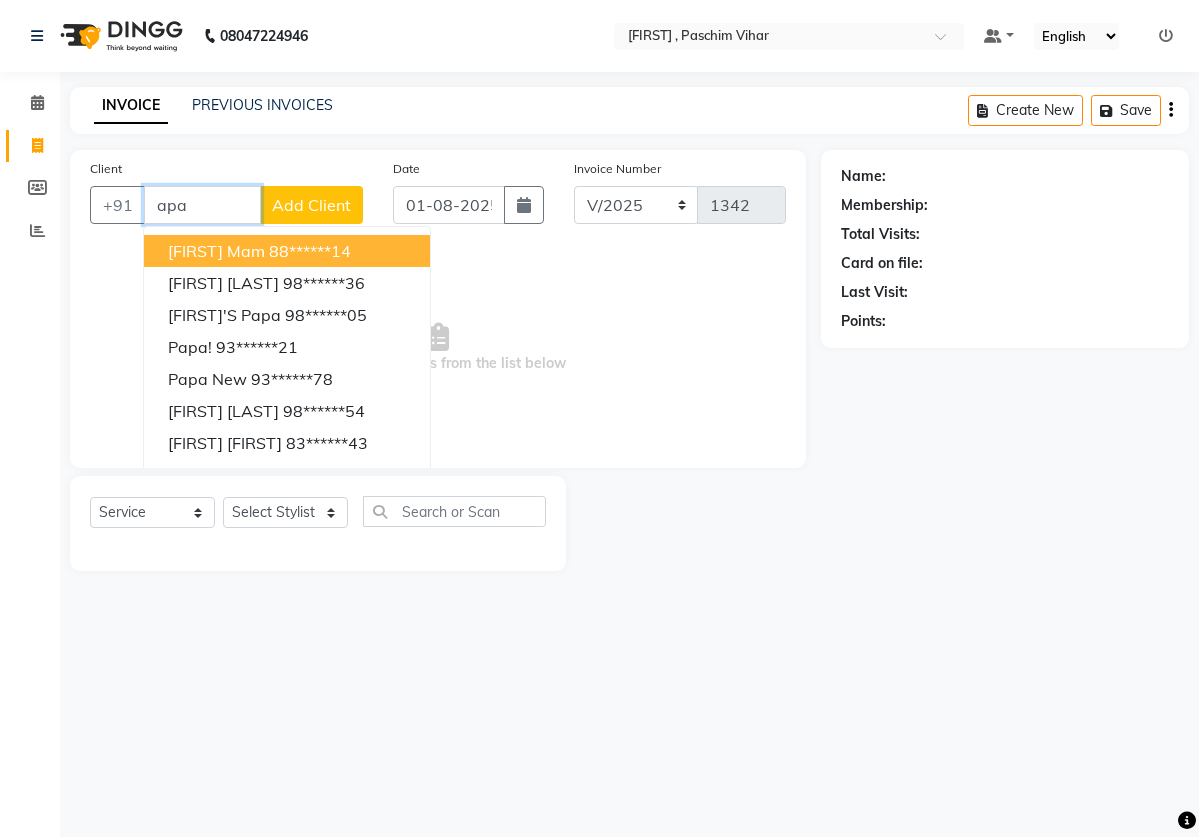 click on "88******14" at bounding box center [310, 251] 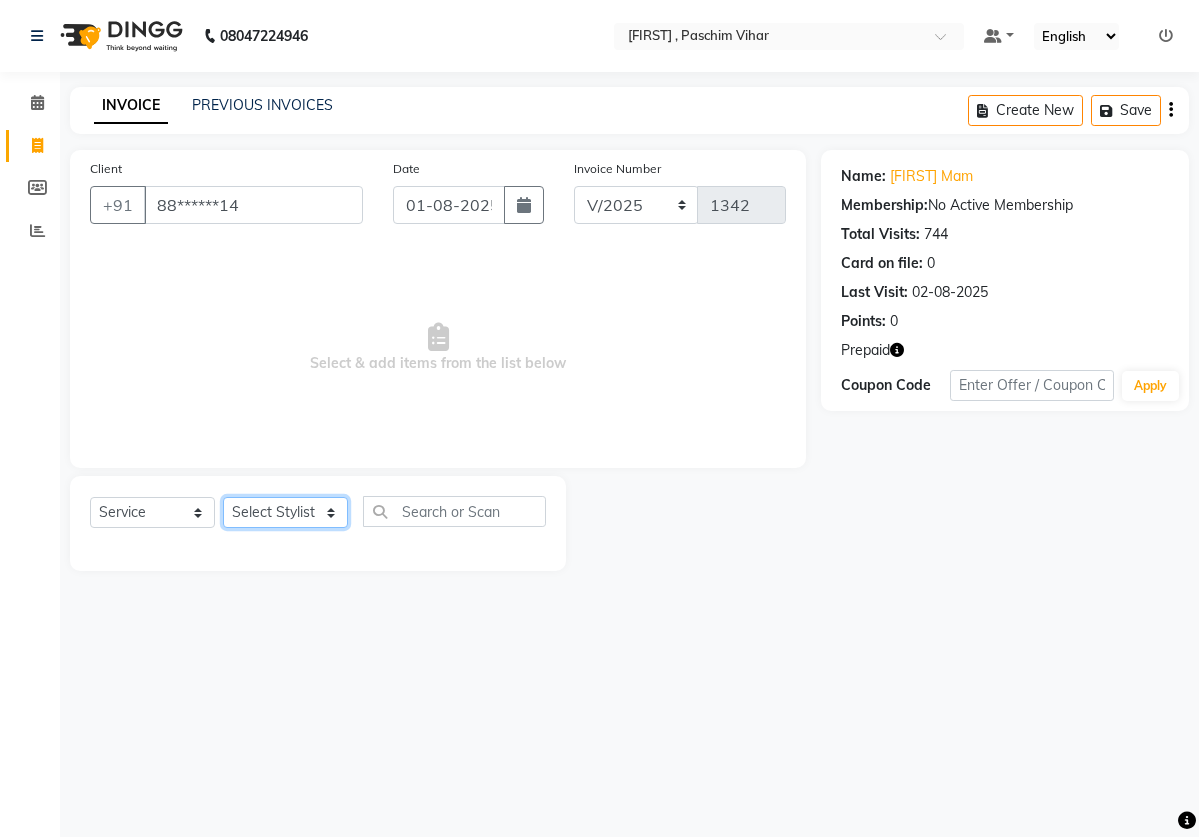 select on "2887" 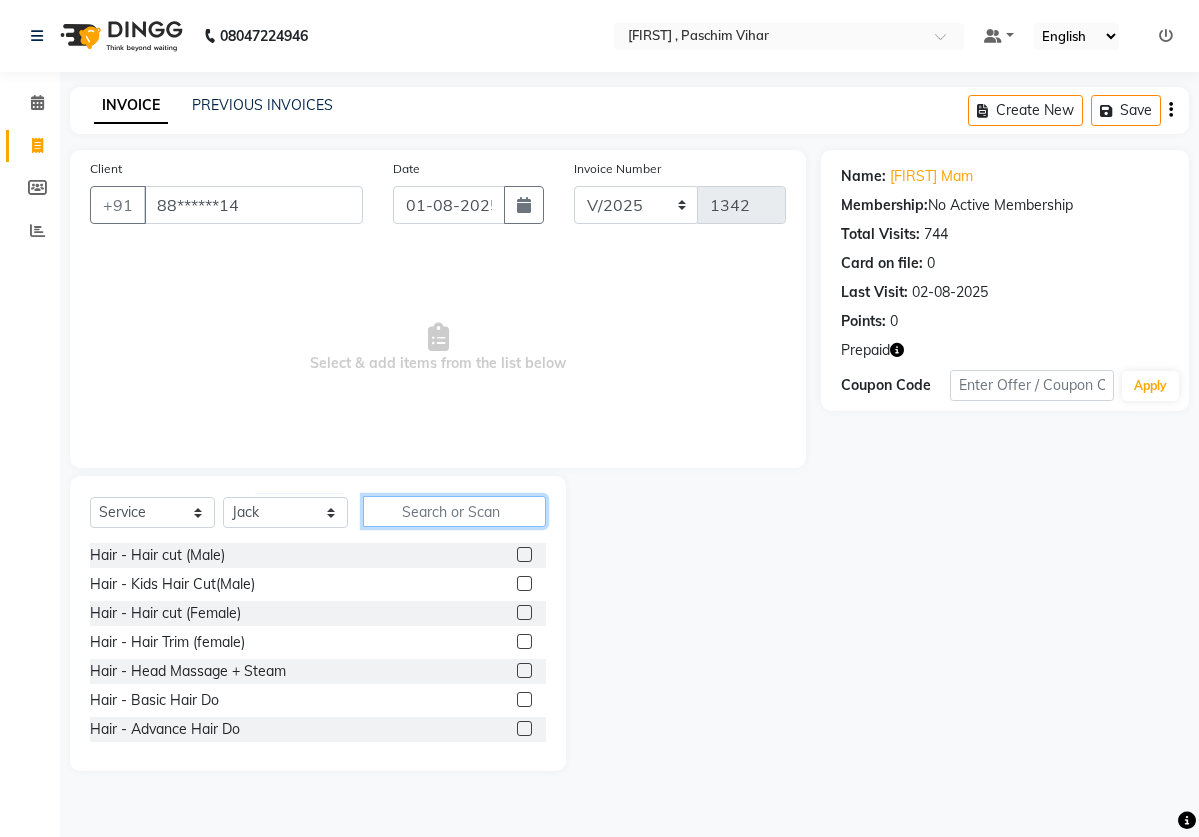 click 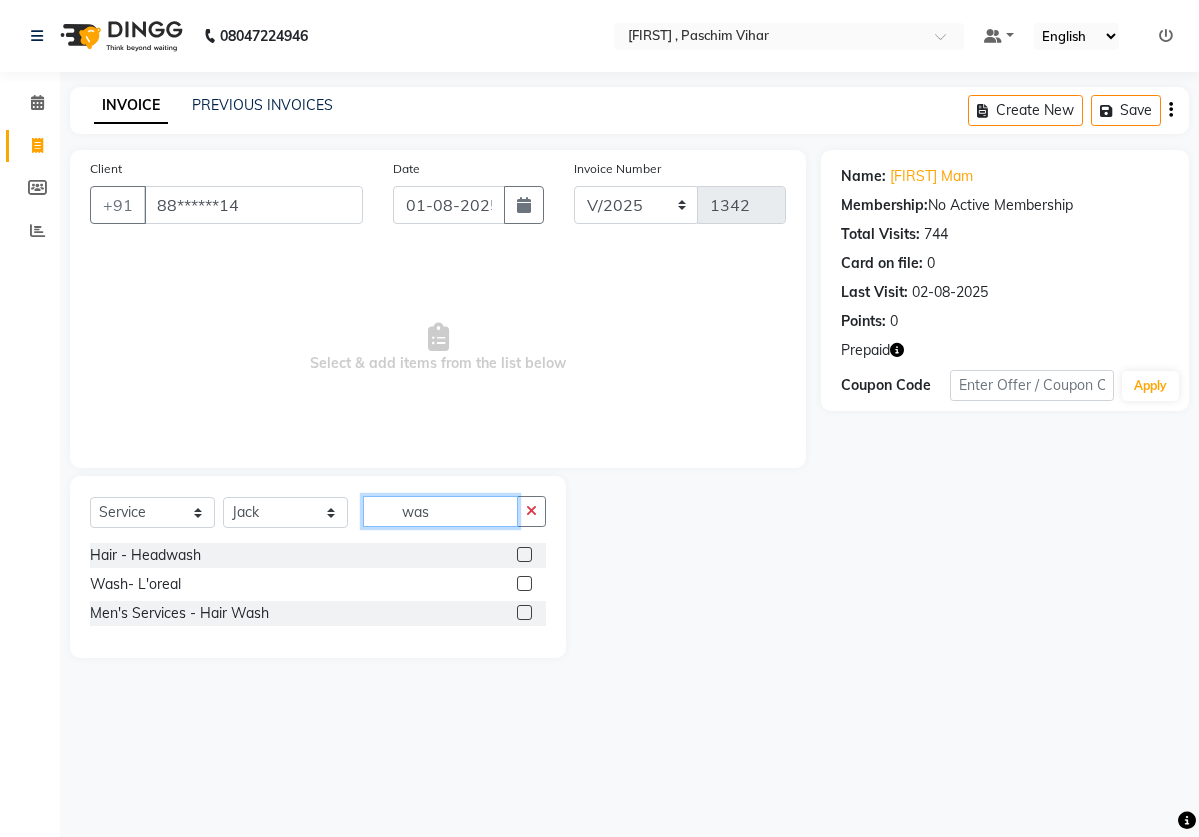 type on "was" 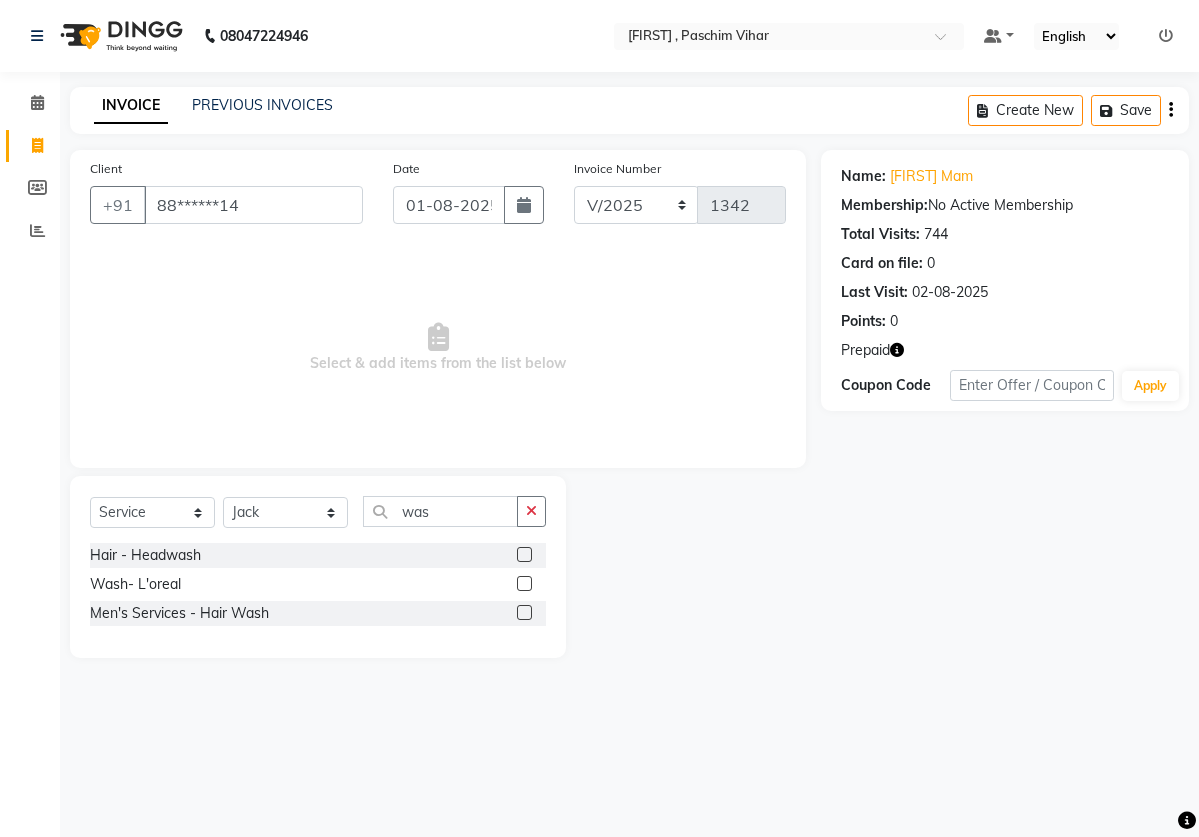 click 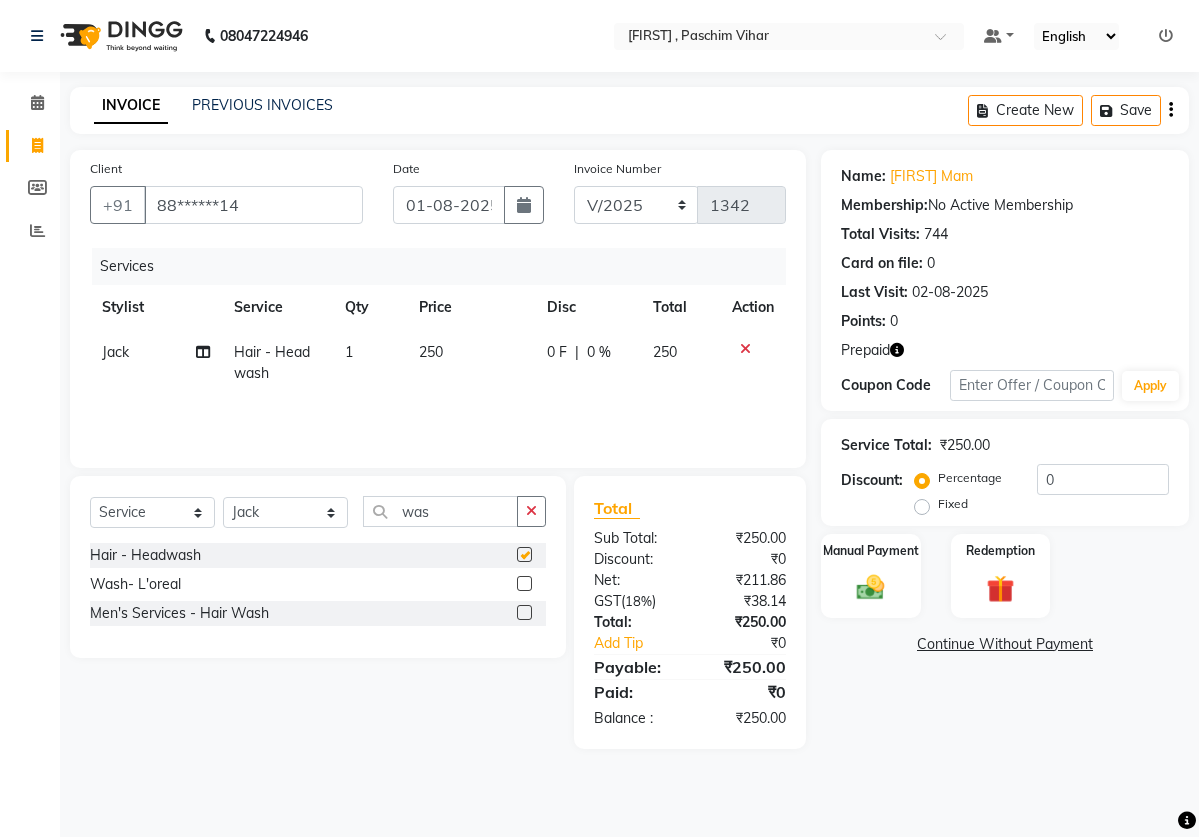 checkbox on "false" 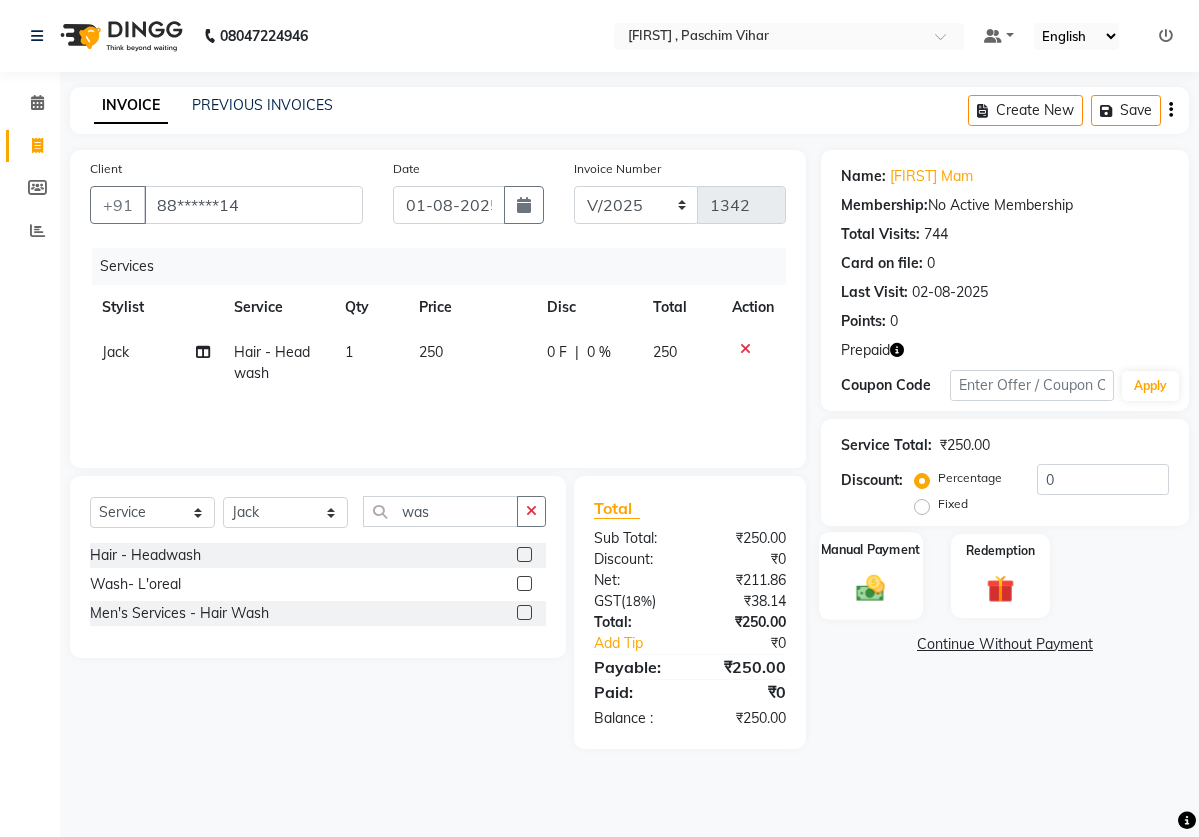 click 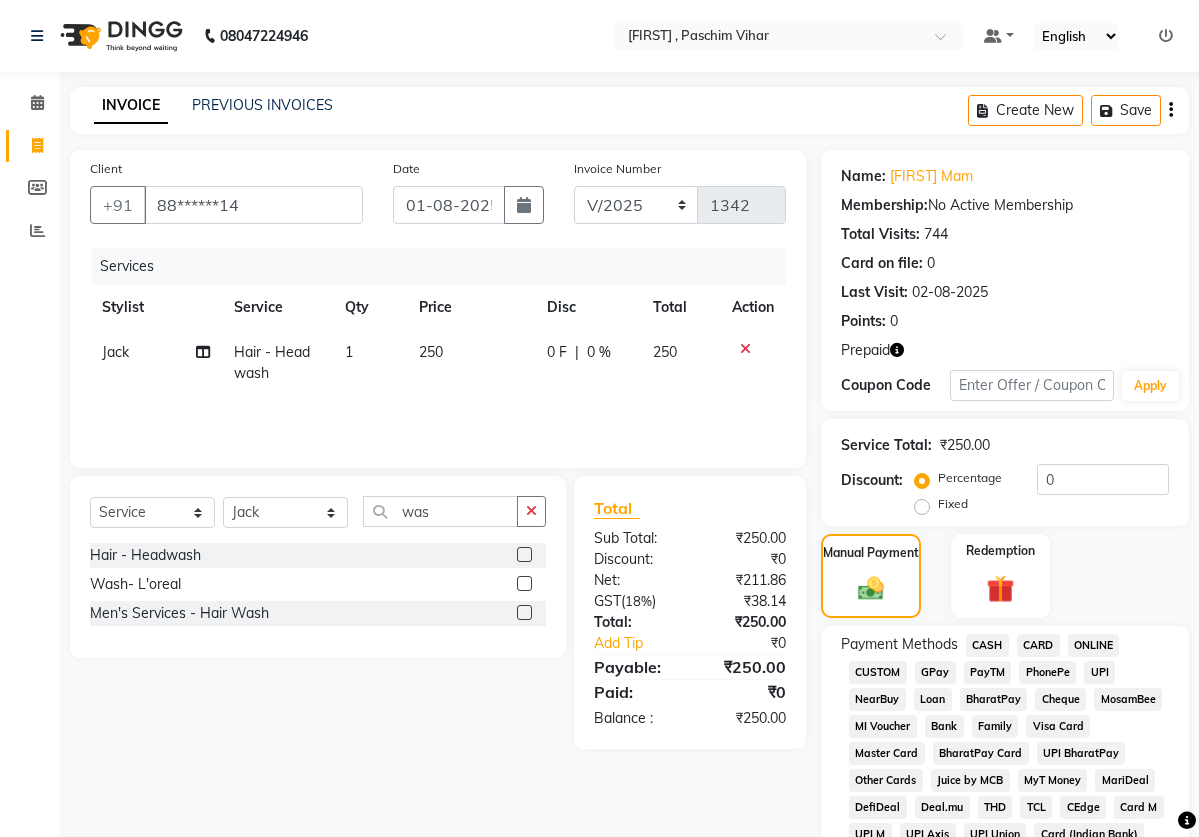 click on "CASH" 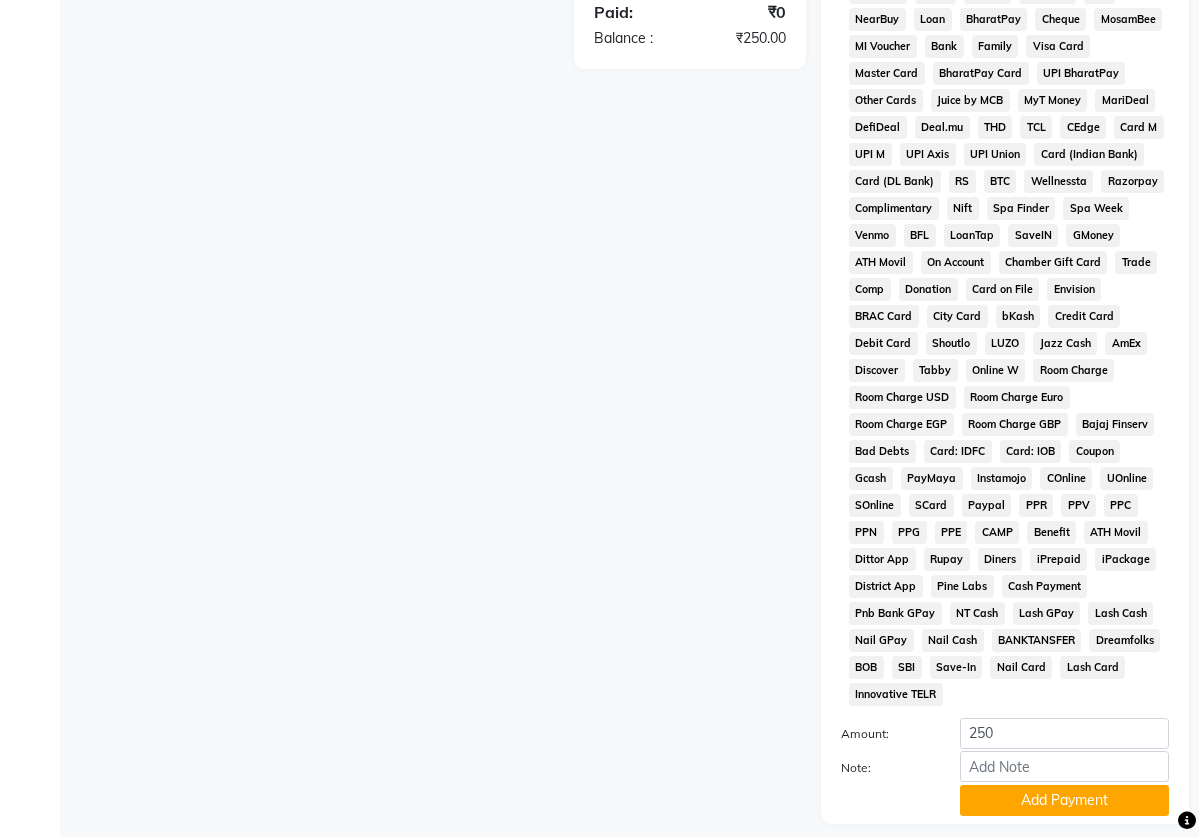 scroll, scrollTop: 764, scrollLeft: 0, axis: vertical 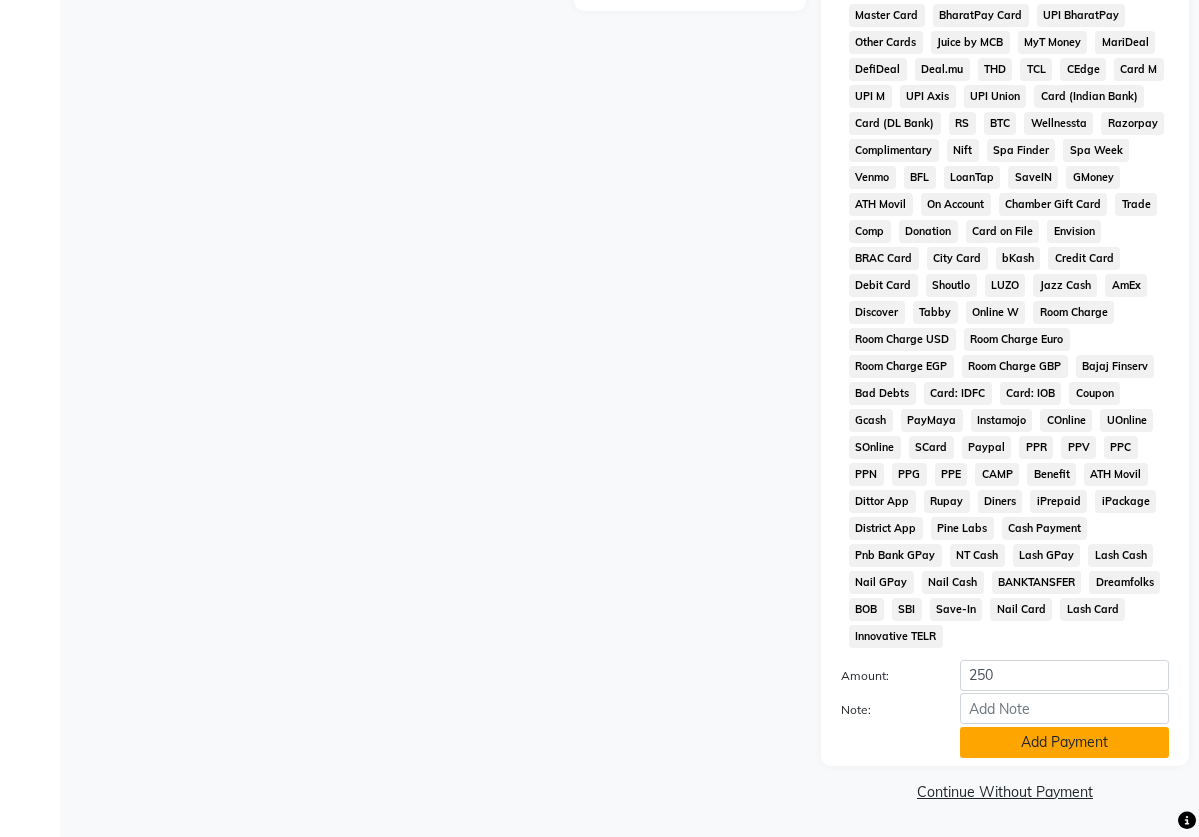 click on "Add Payment" 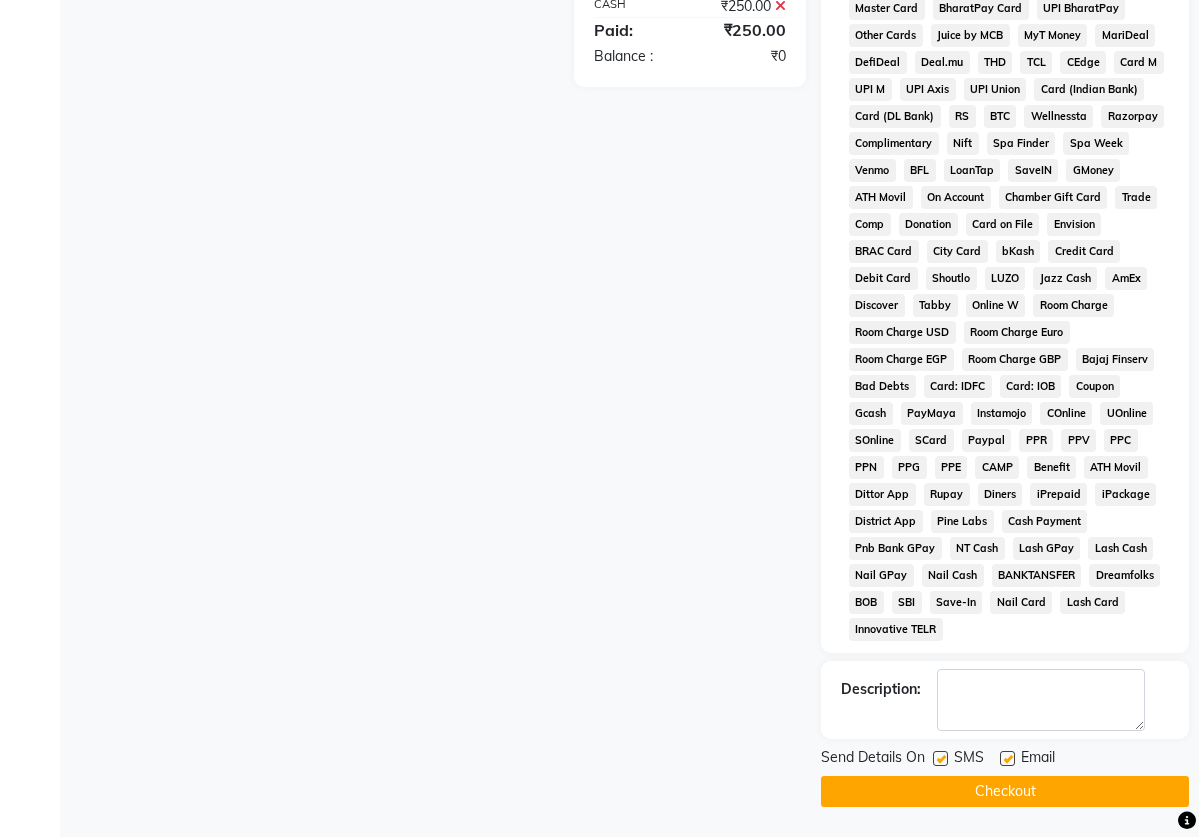 click 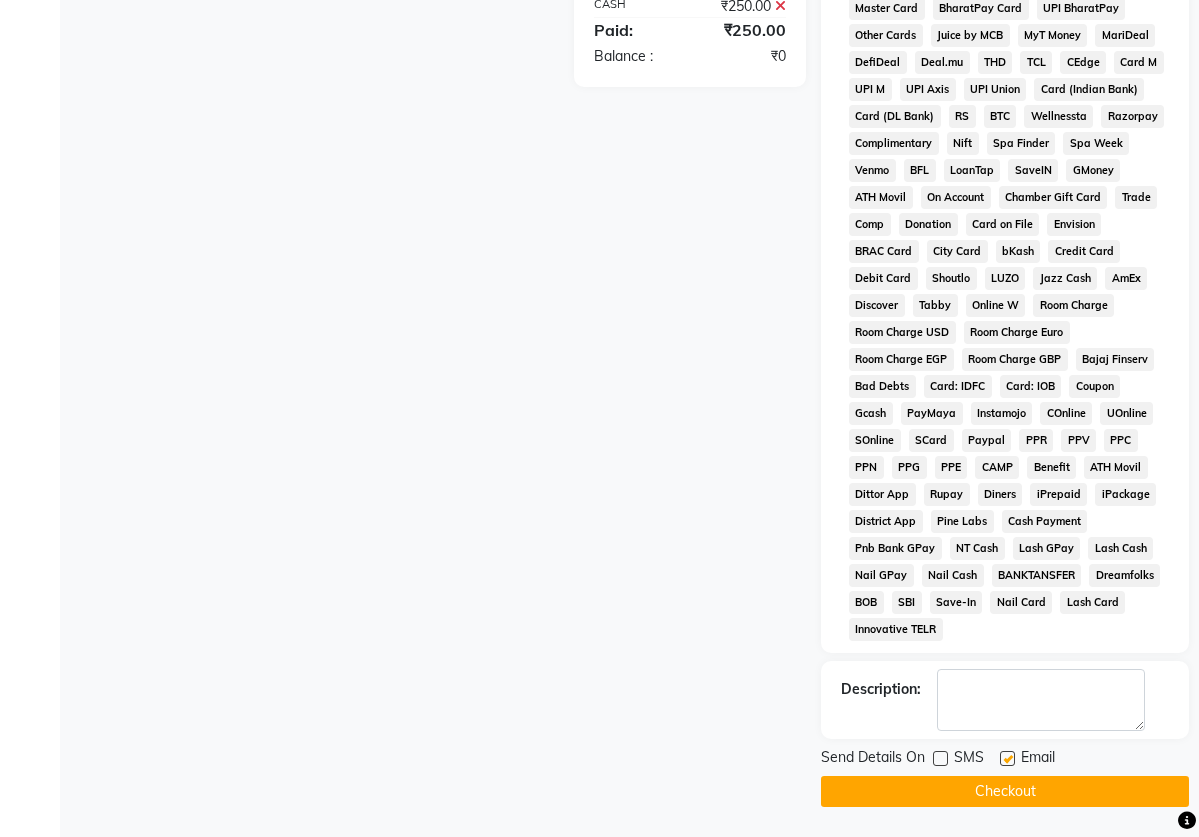 click 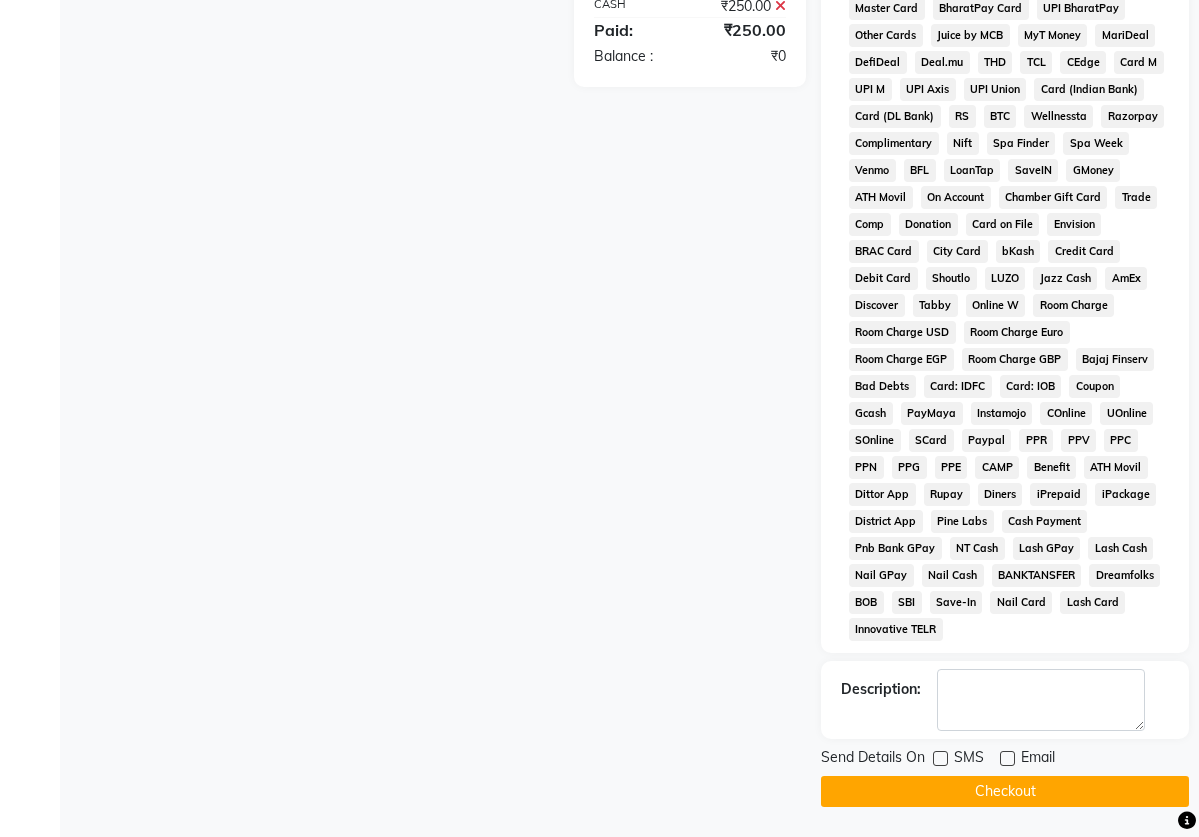 click on "Checkout" 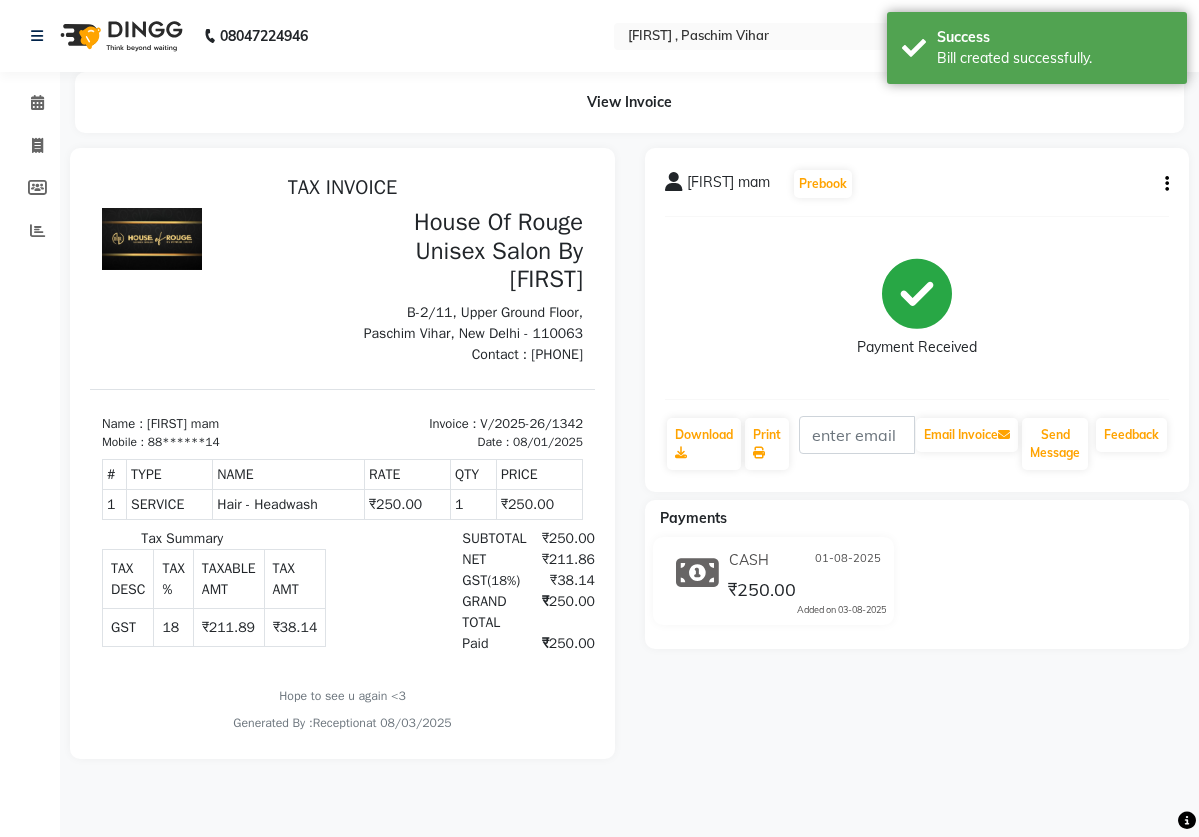 scroll, scrollTop: 0, scrollLeft: 0, axis: both 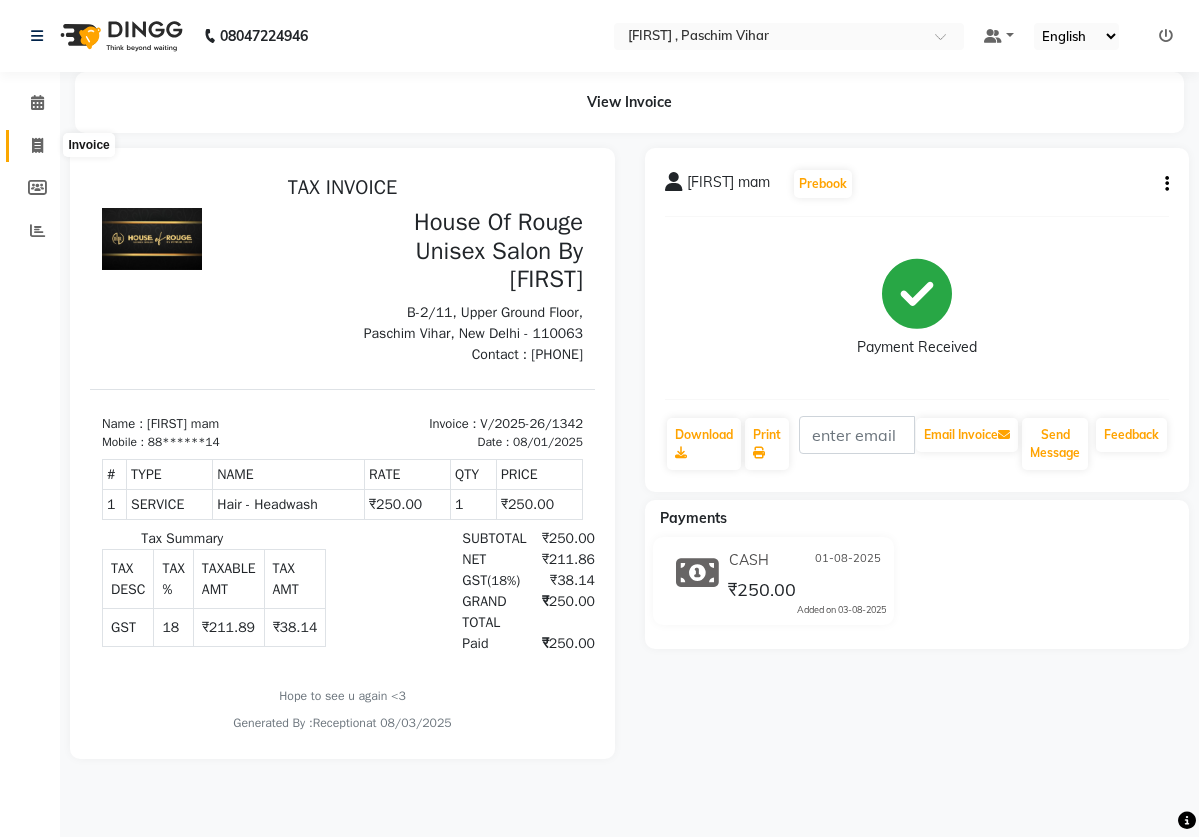 click 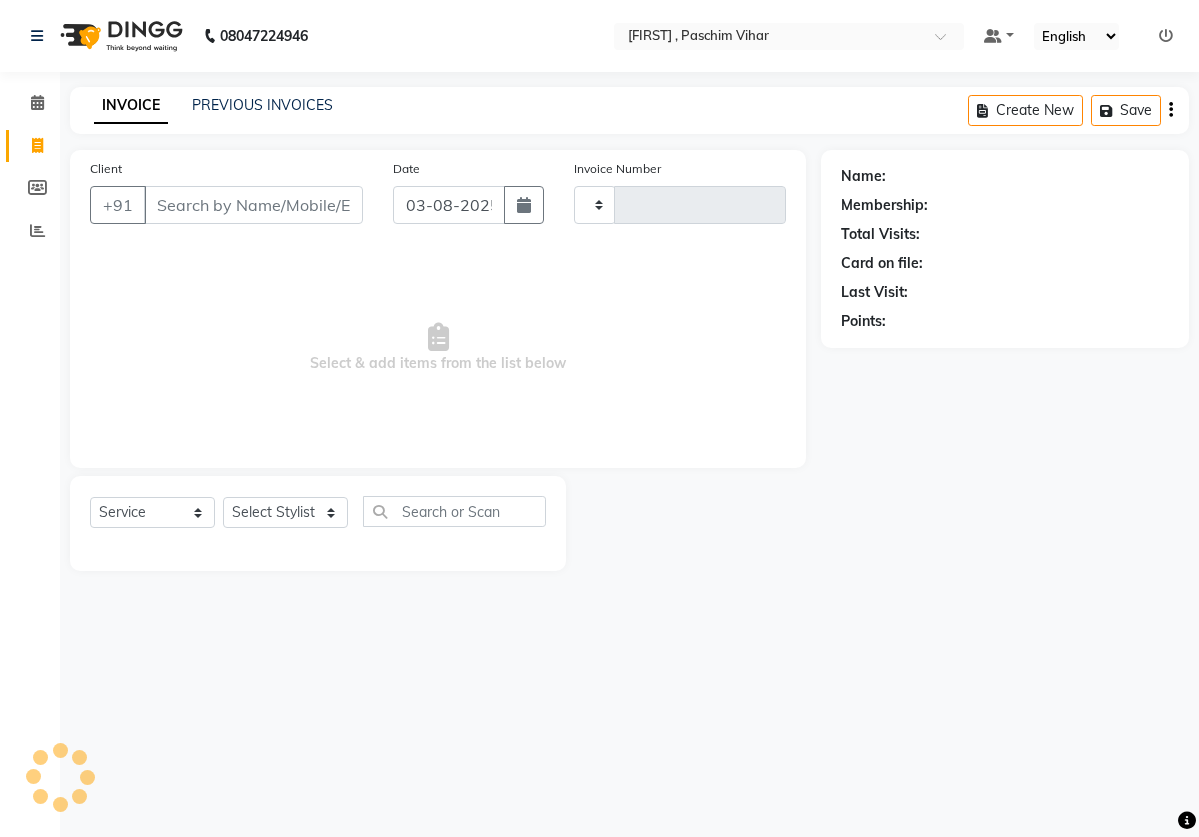 type on "1343" 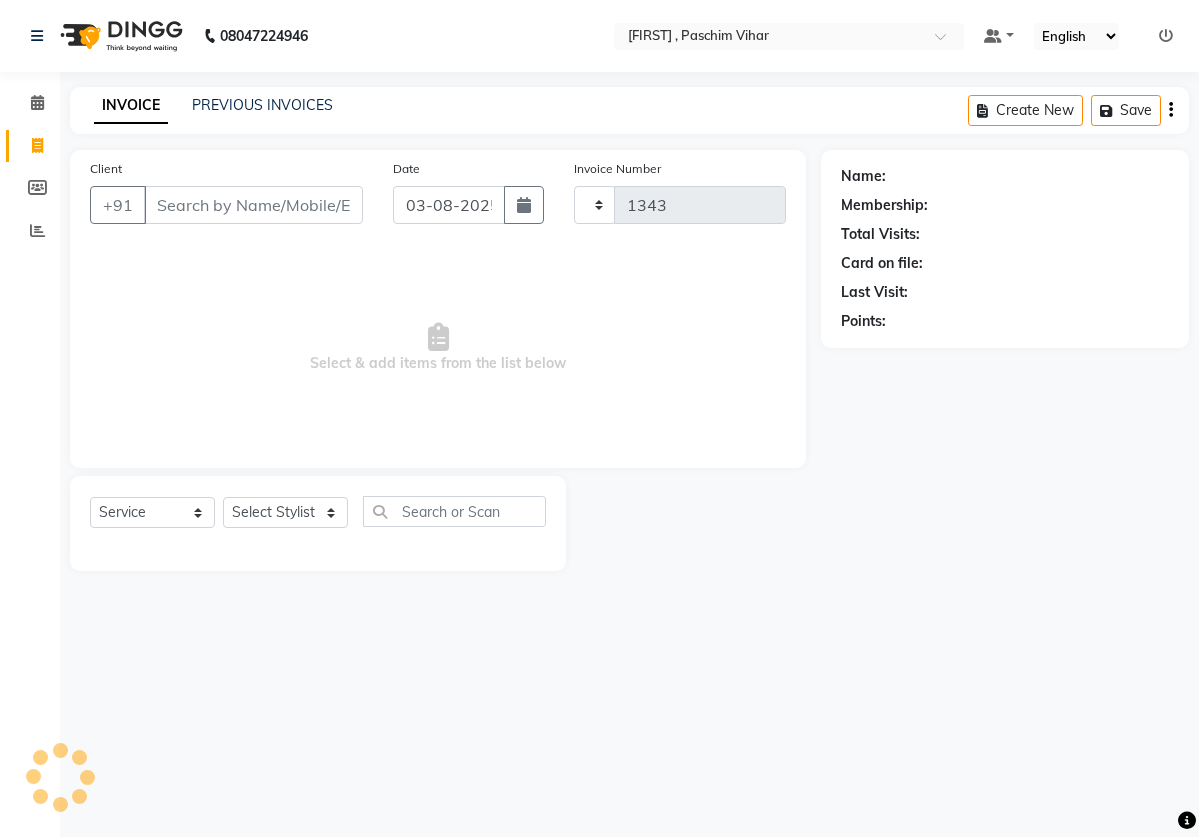 select on "82" 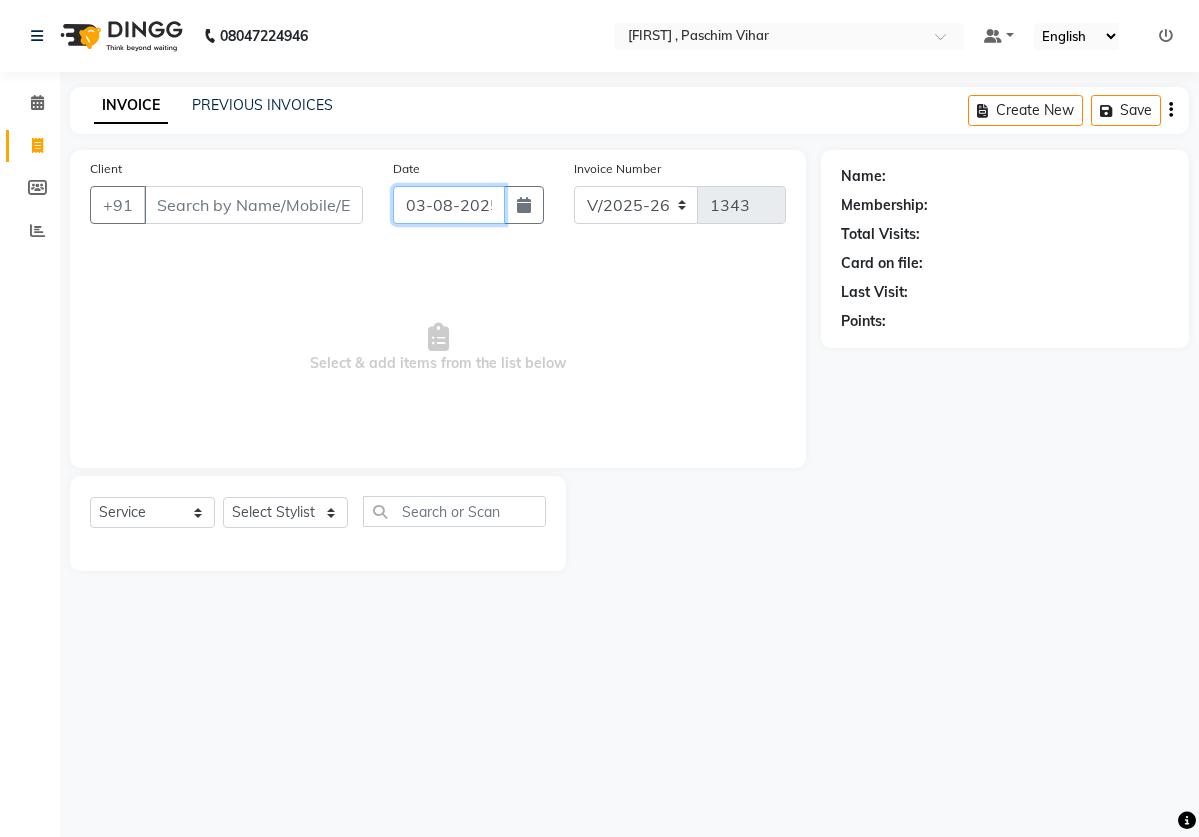 click on "03-08-2025" 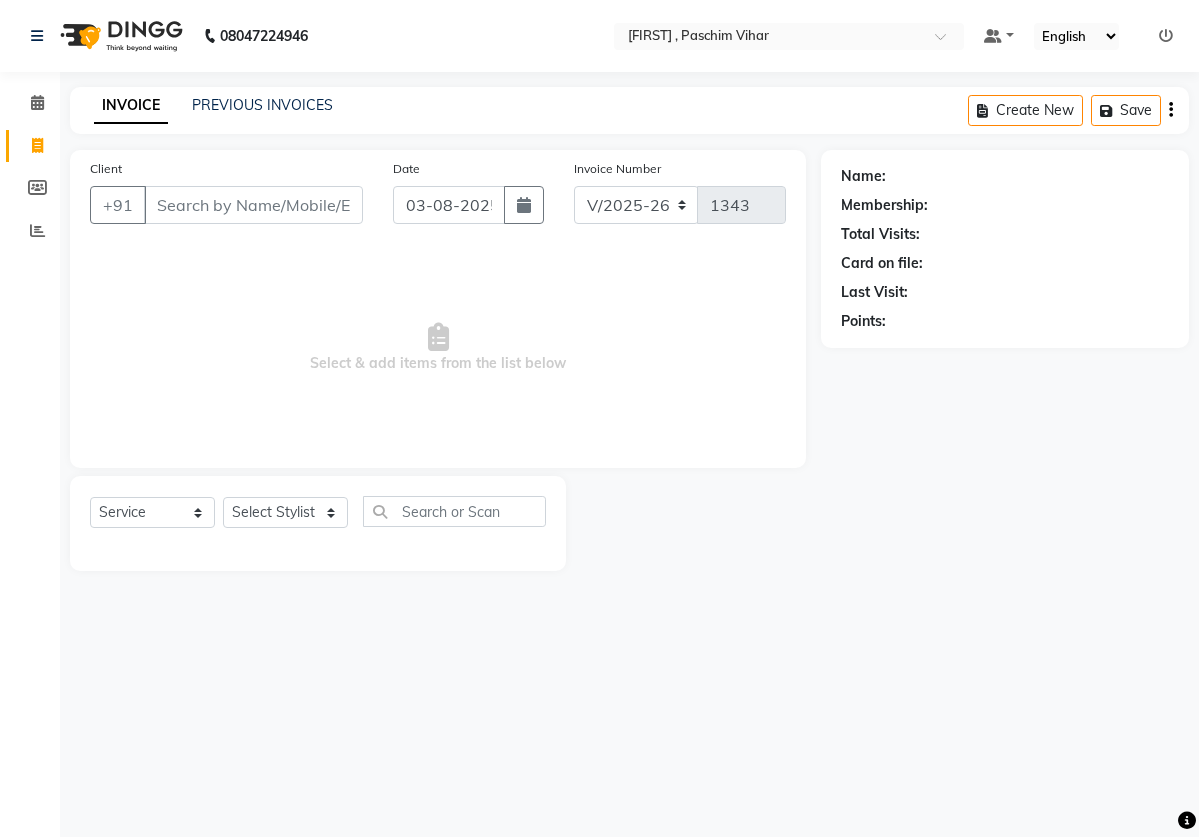 select on "8" 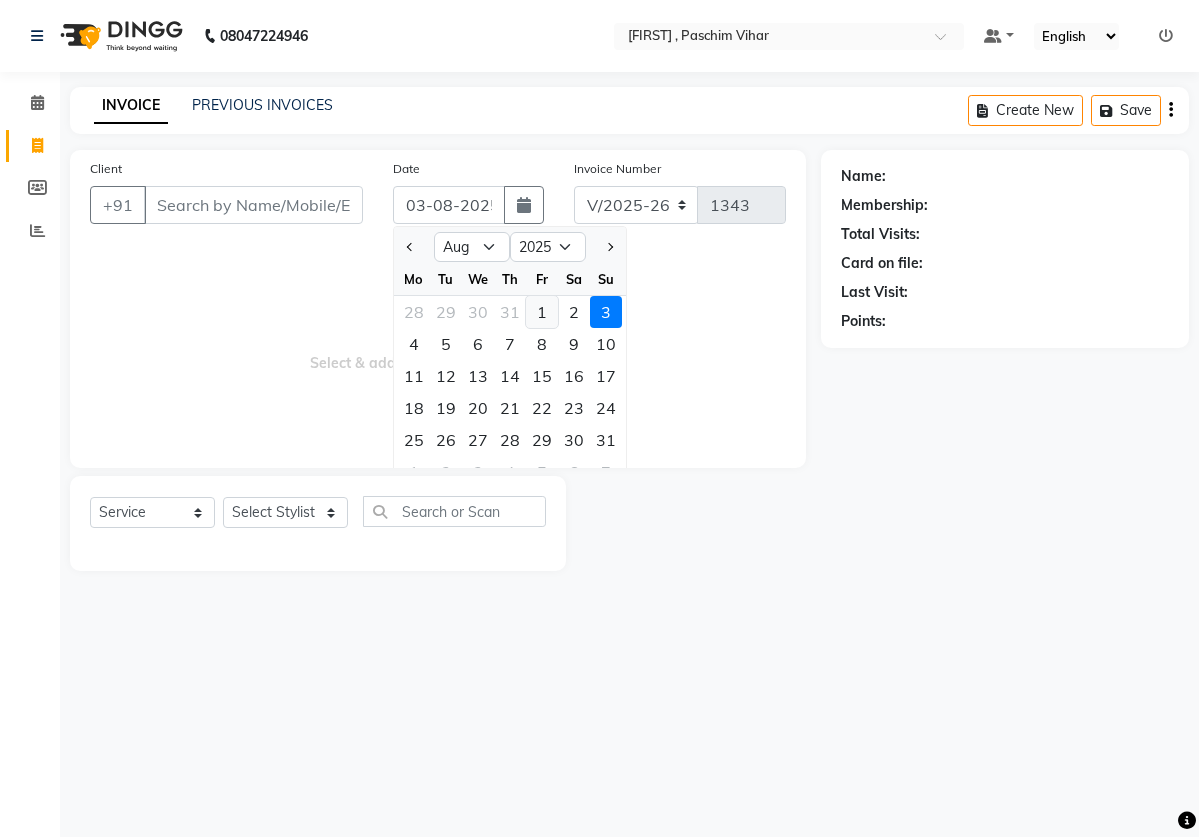 click on "1" 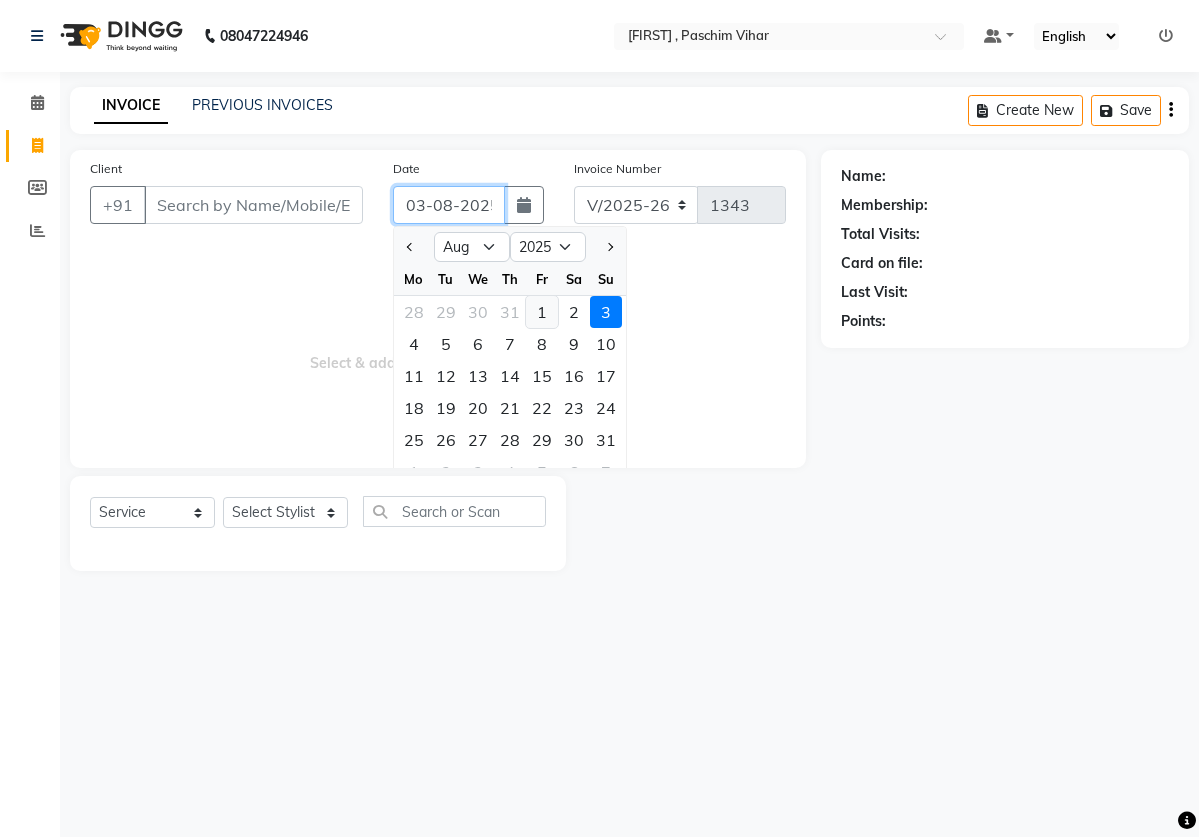 type on "01-08-2025" 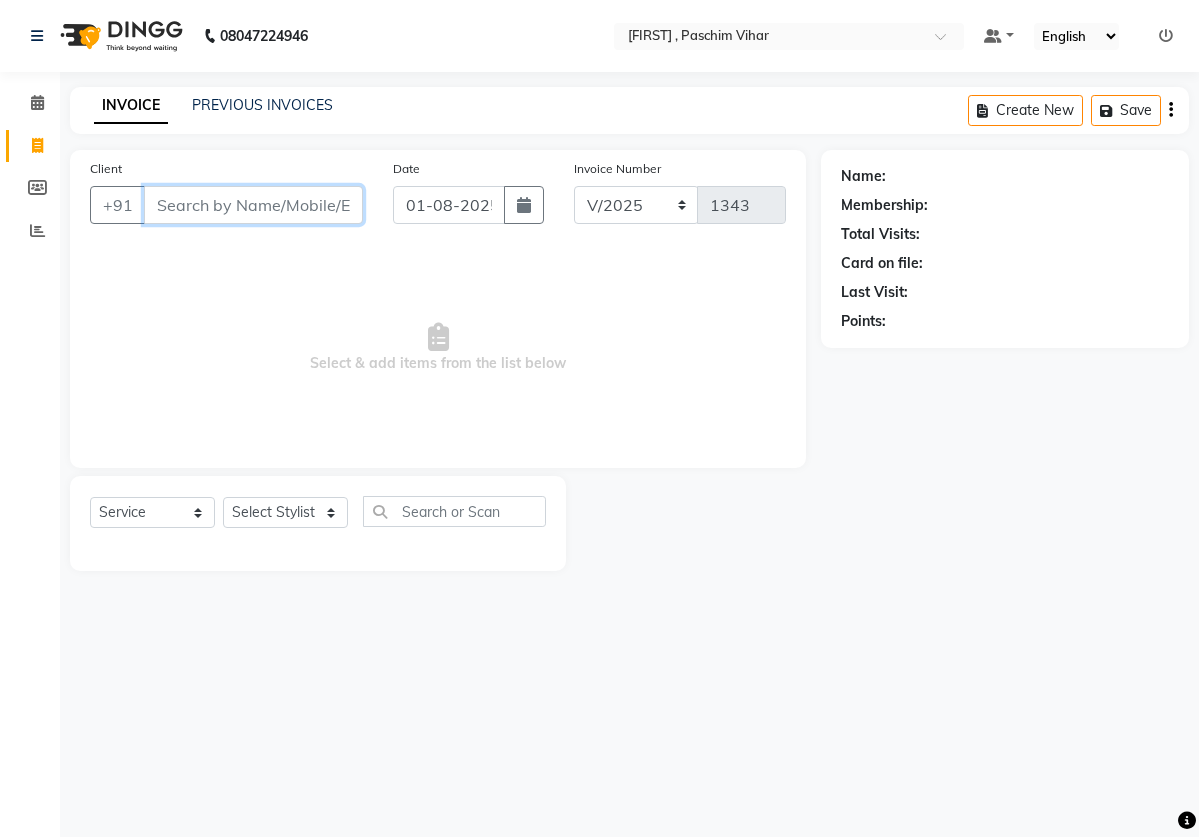 click on "Client" at bounding box center [253, 205] 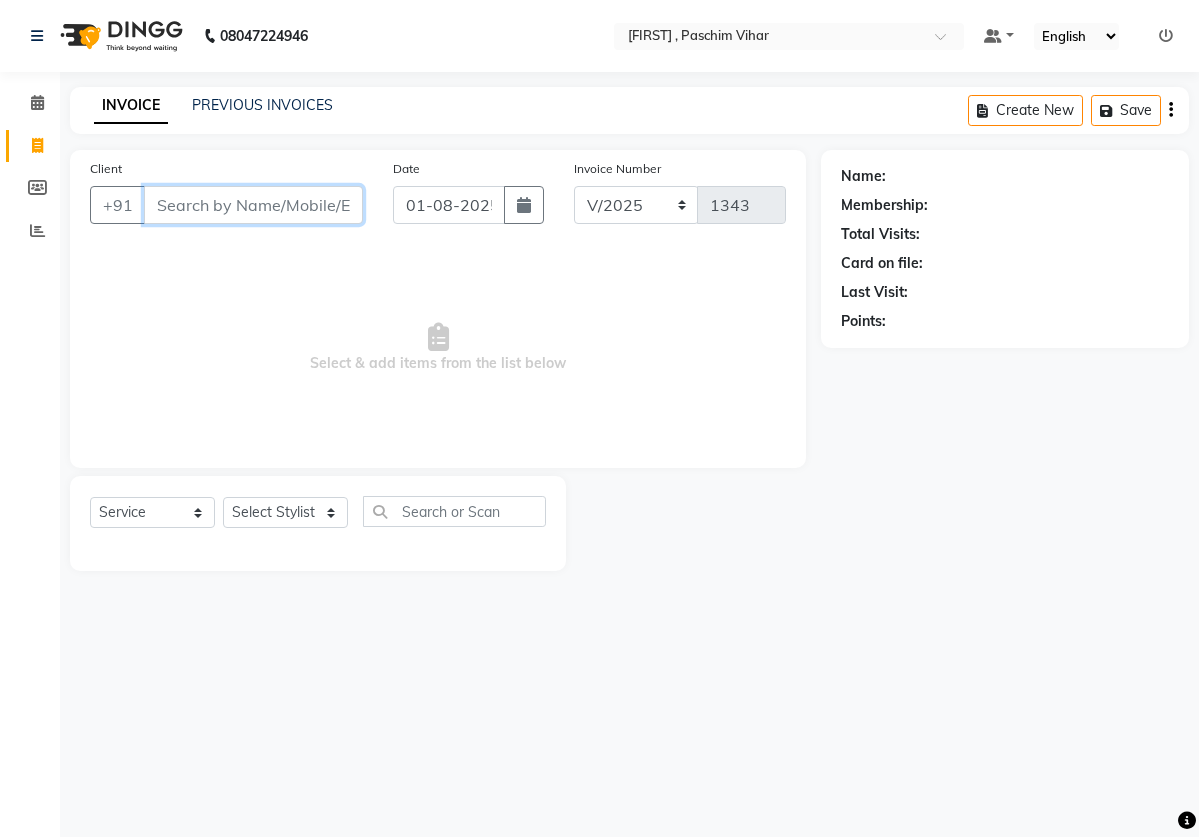 click on "Client" at bounding box center [253, 205] 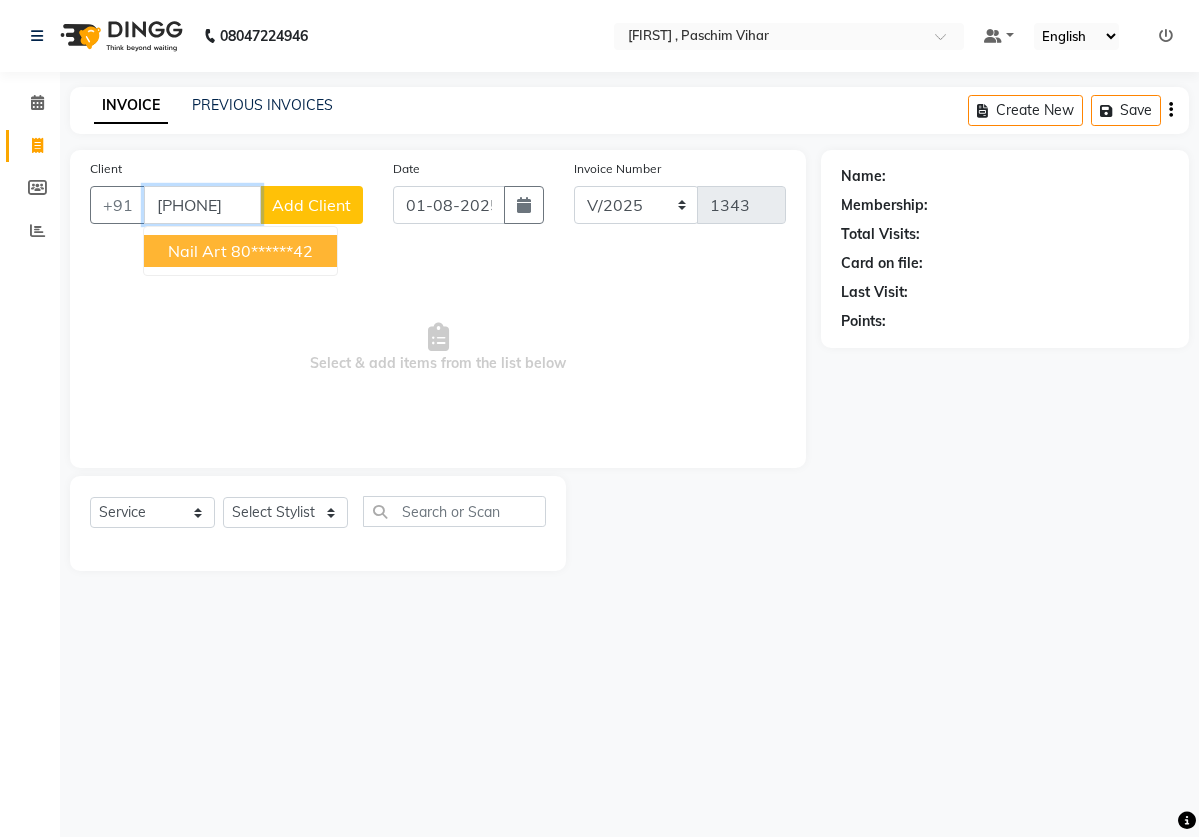 click on "[FIRST] Art  [PHONE]" at bounding box center [240, 251] 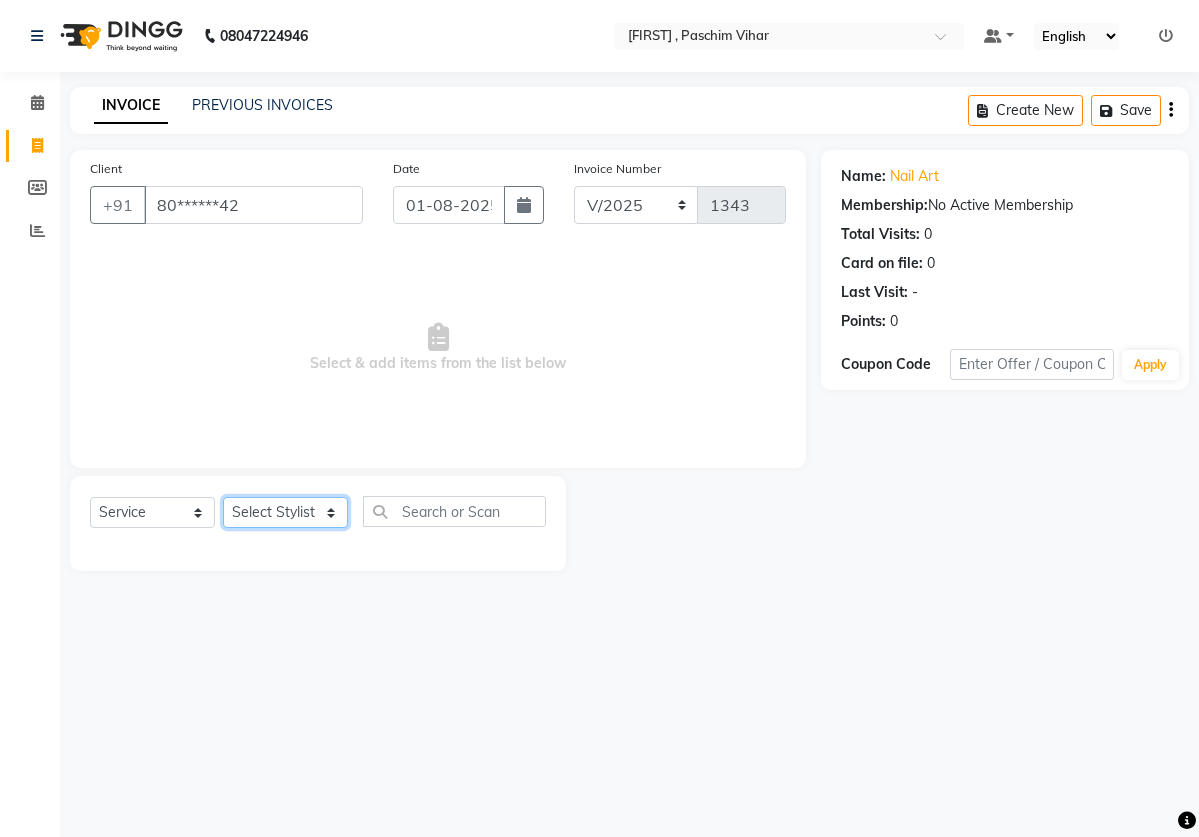 select on "2885" 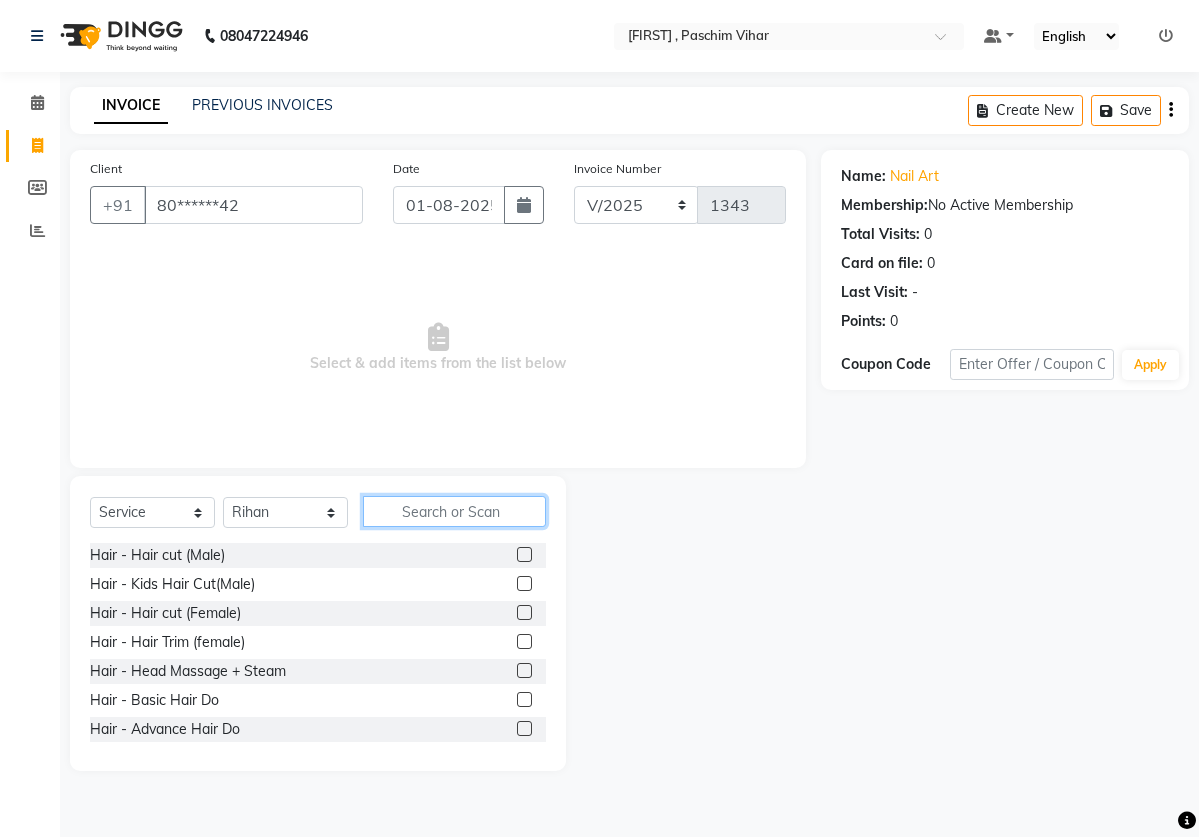 click 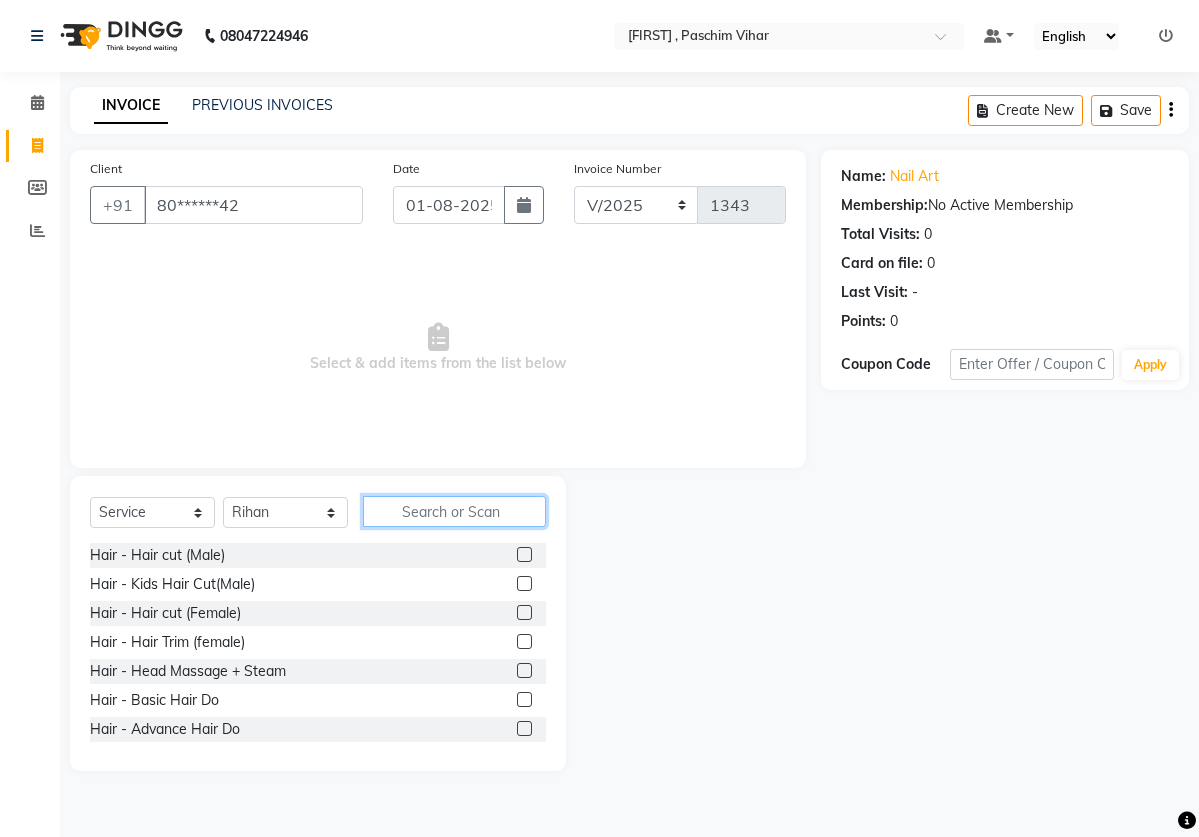 type on "b" 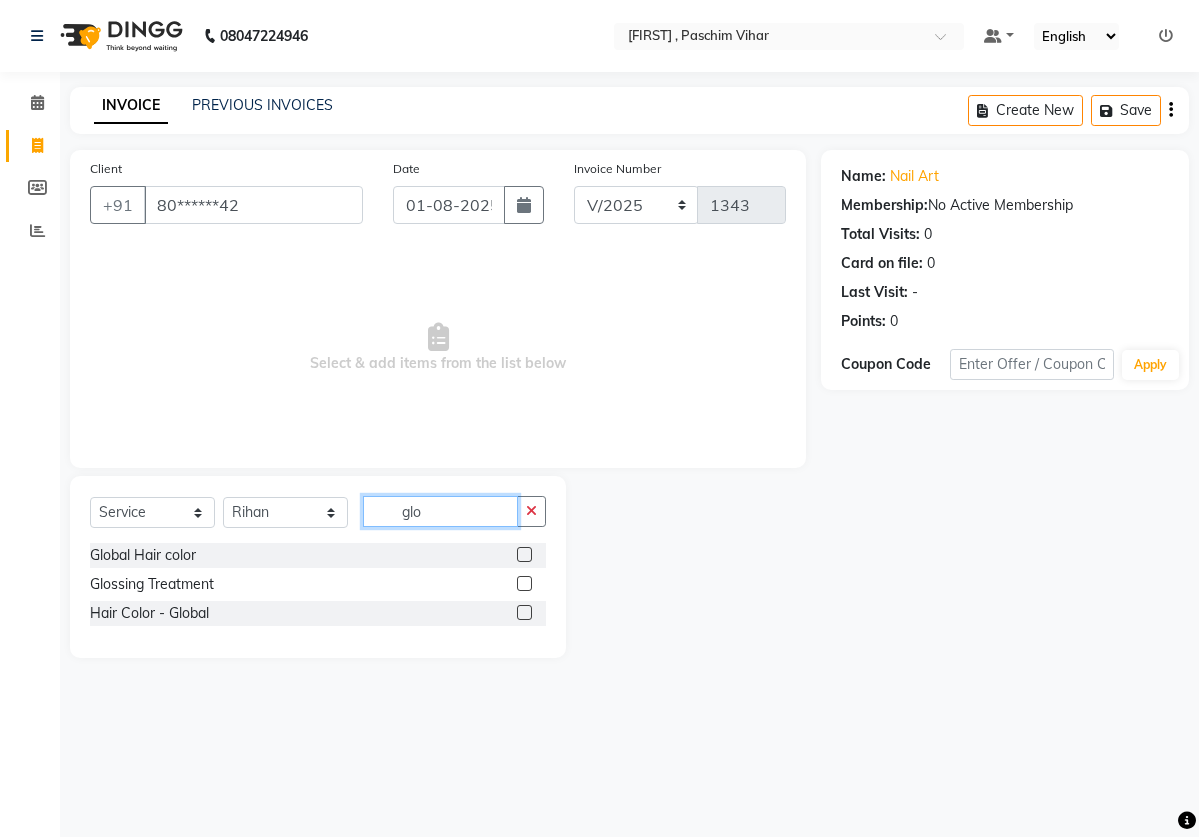 type on "glo" 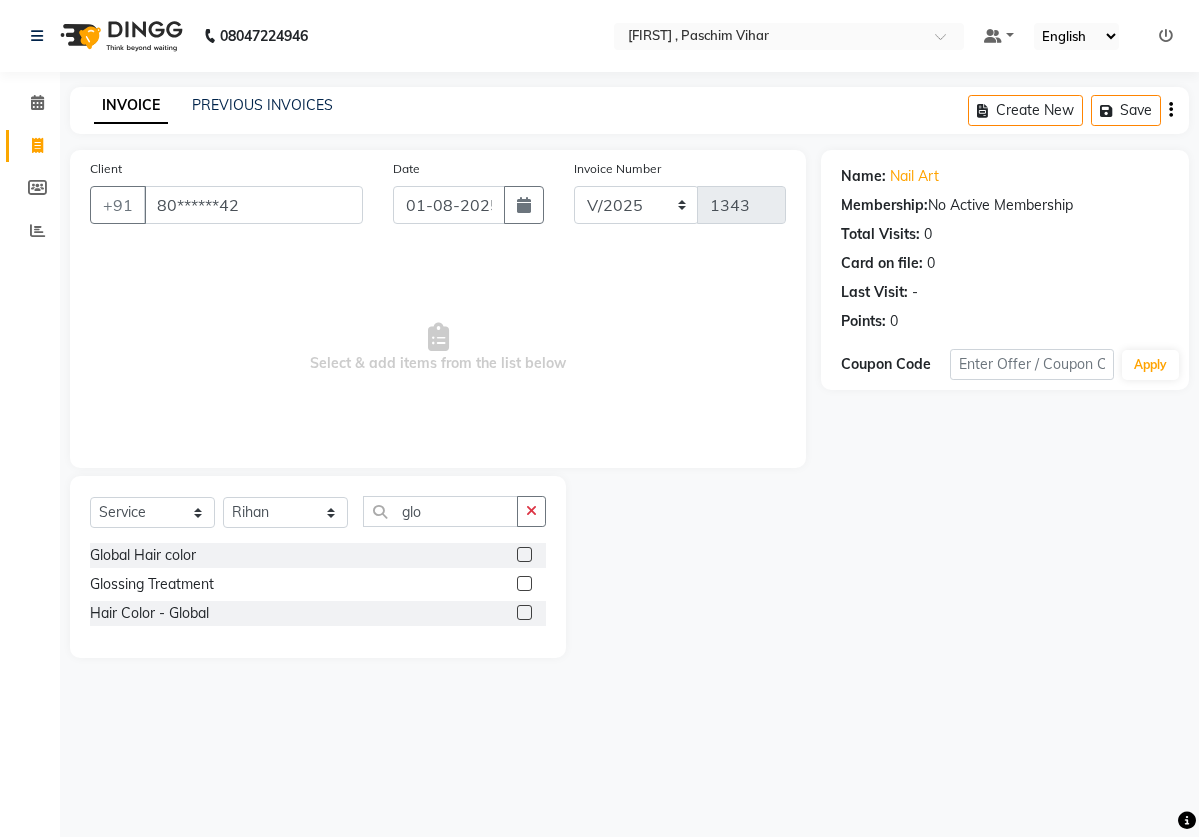 click 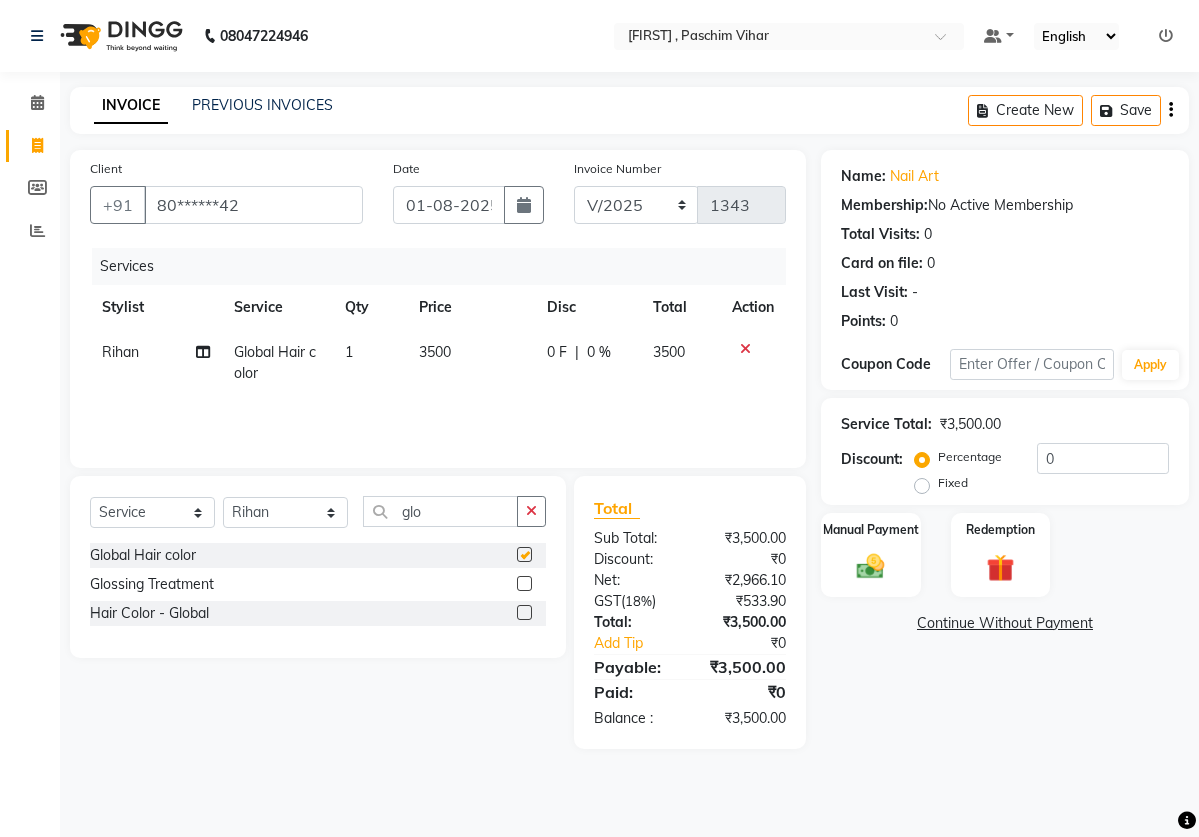 checkbox on "false" 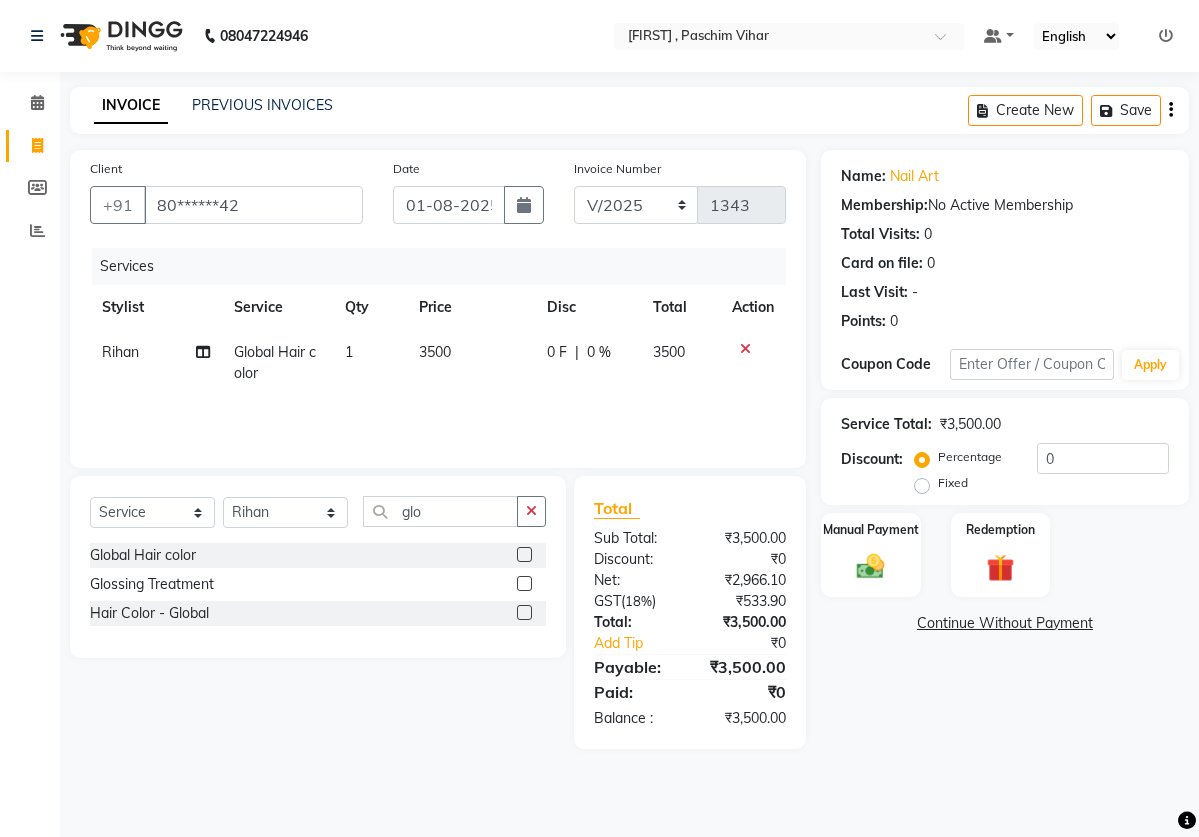 click on "3500" 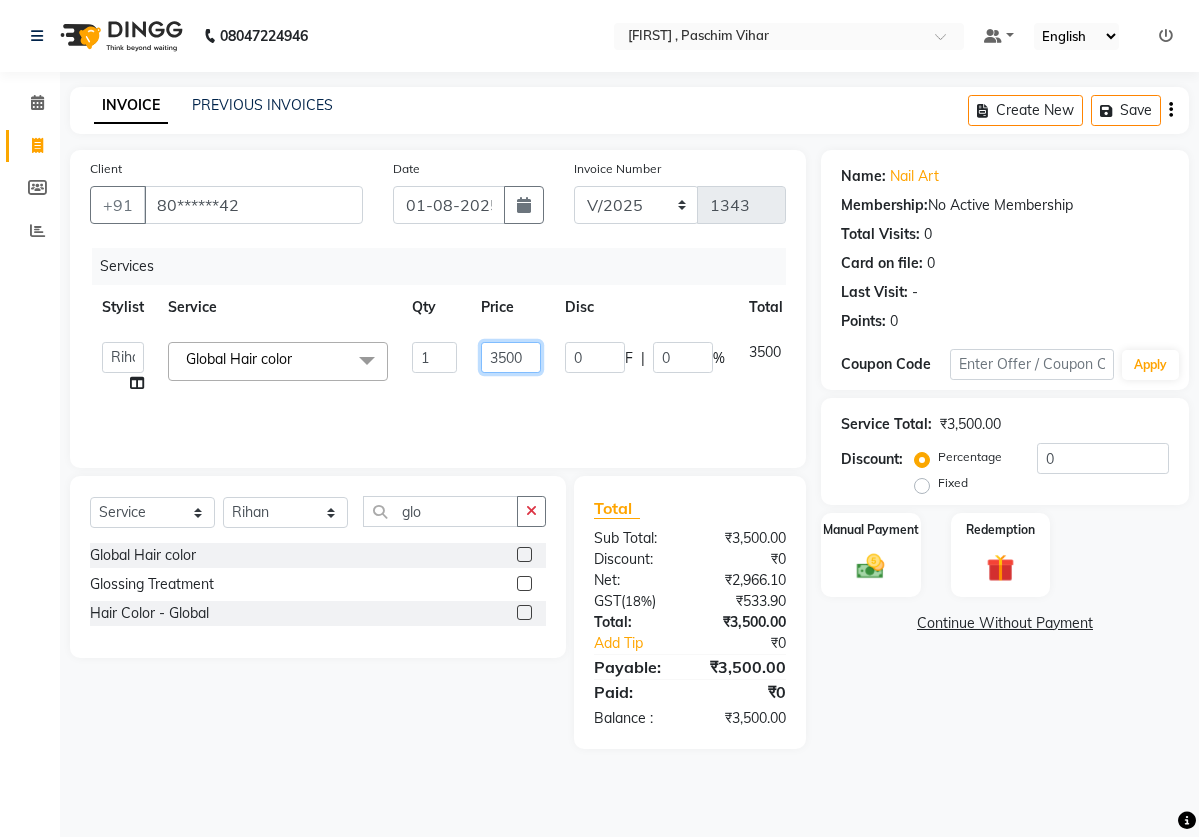 click on "3500" 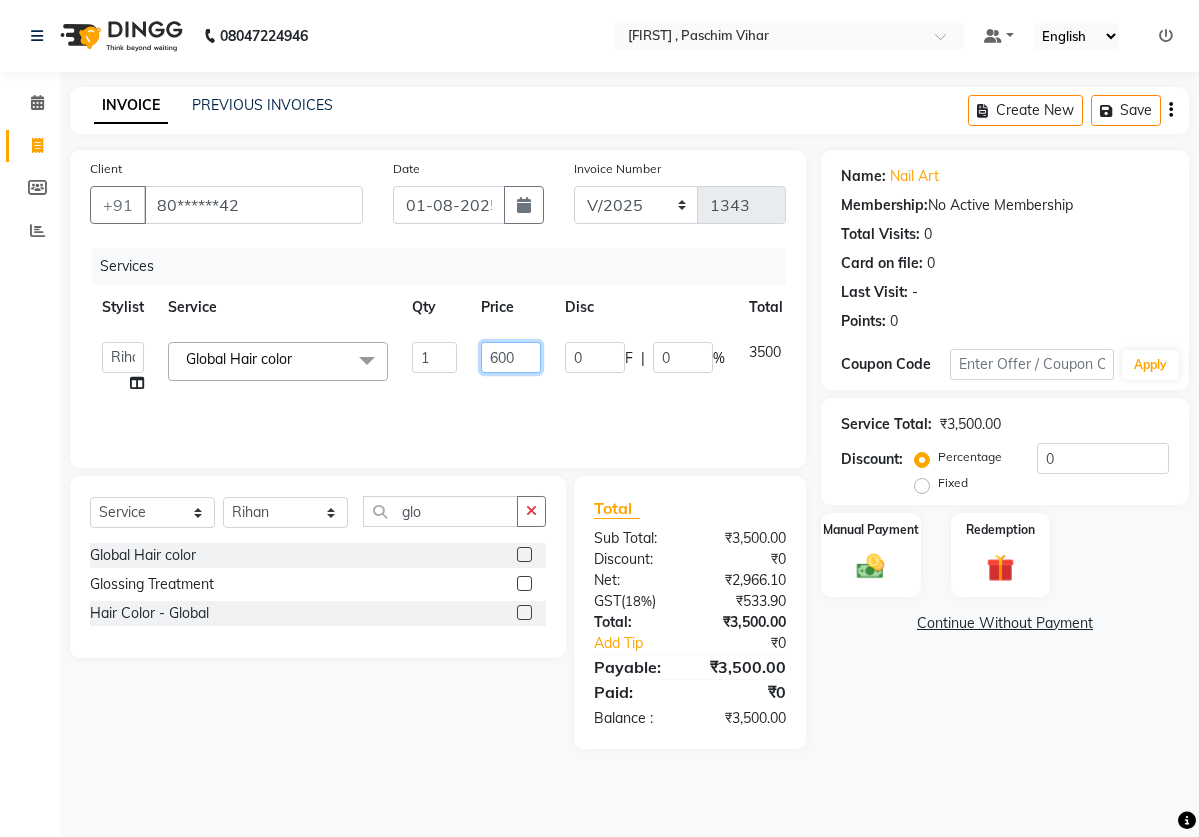 type on "6500" 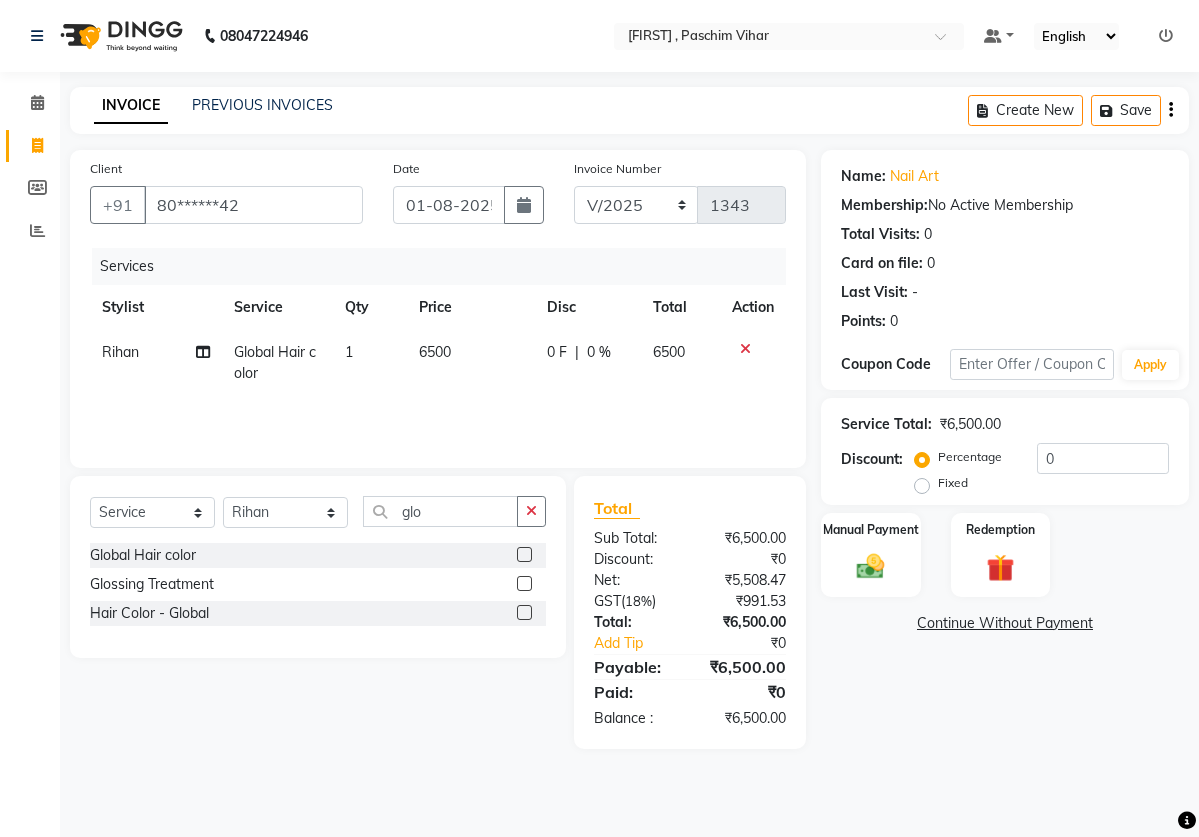 click on "Services Stylist Service Qty Price Disc Total Action [FIRST] Global Hair color 1 6500 0 F | 0 % 6500" 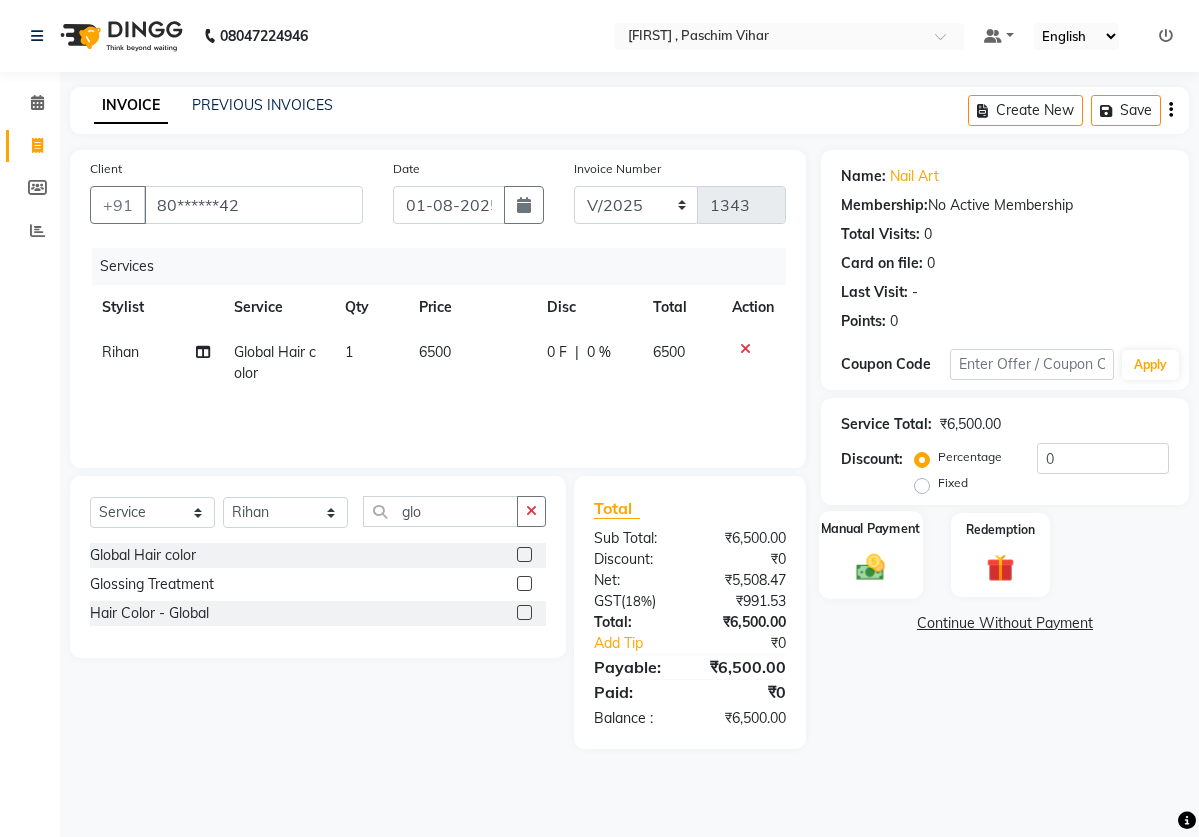 click on "Manual Payment" 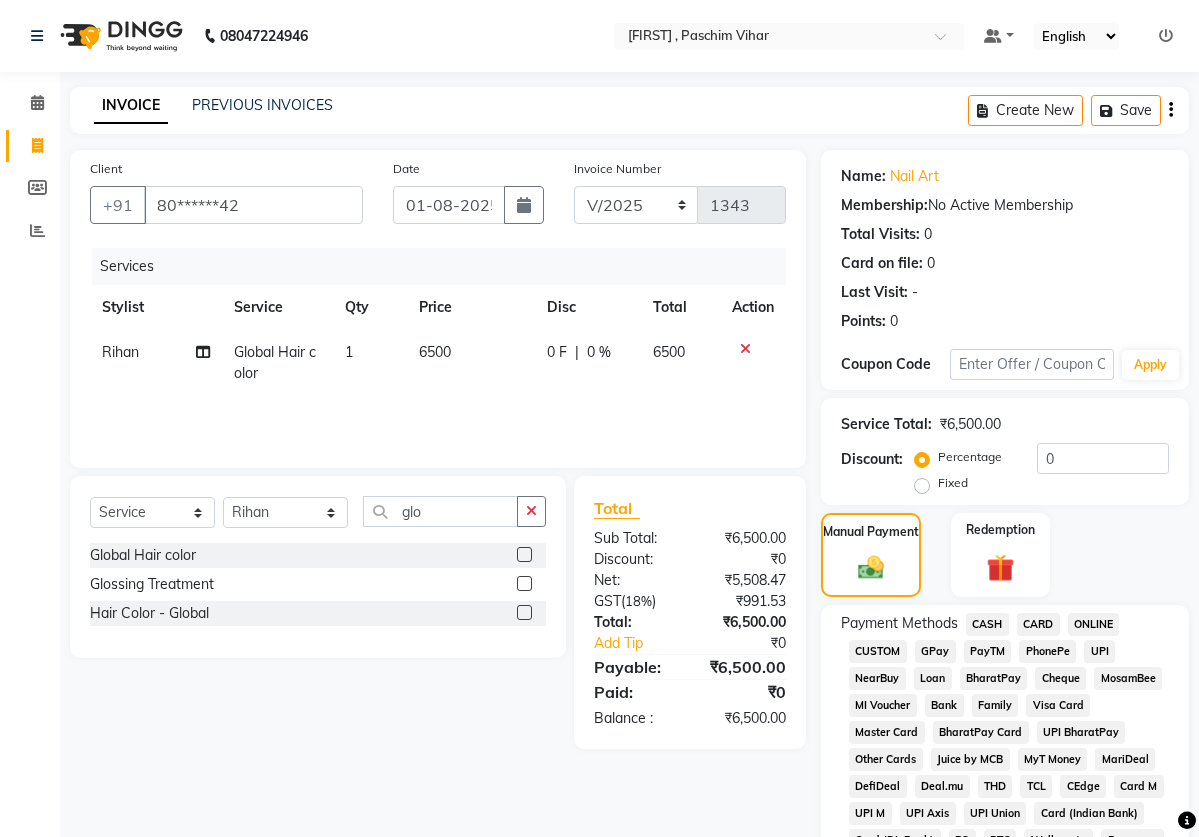 click on "ONLINE" 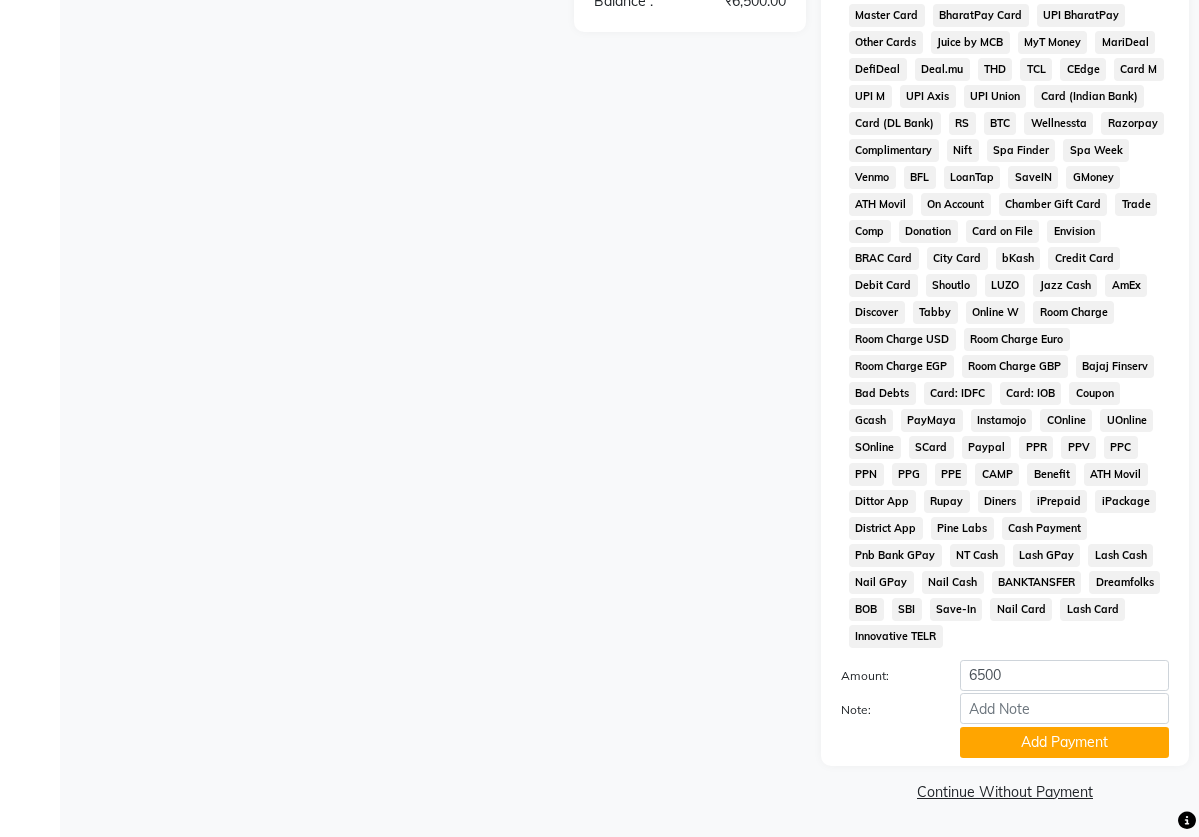 scroll, scrollTop: 743, scrollLeft: 0, axis: vertical 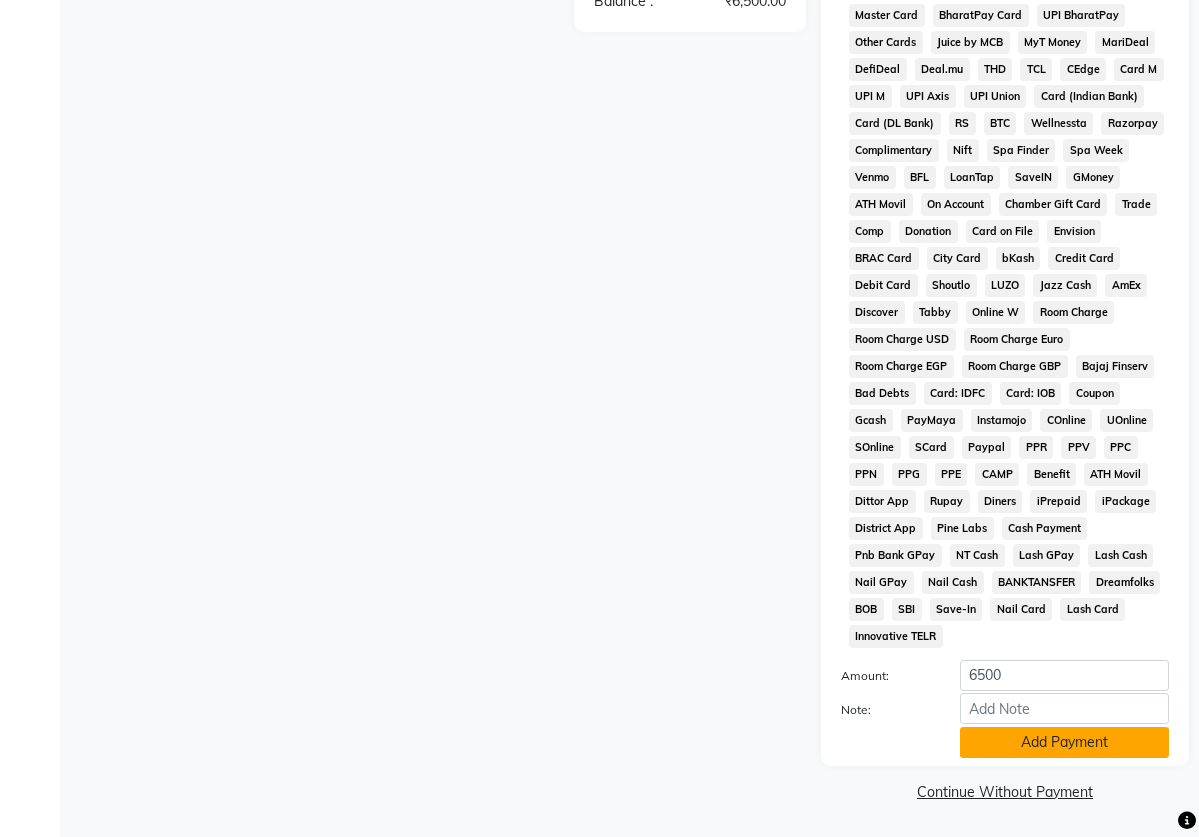 click on "Add Payment" 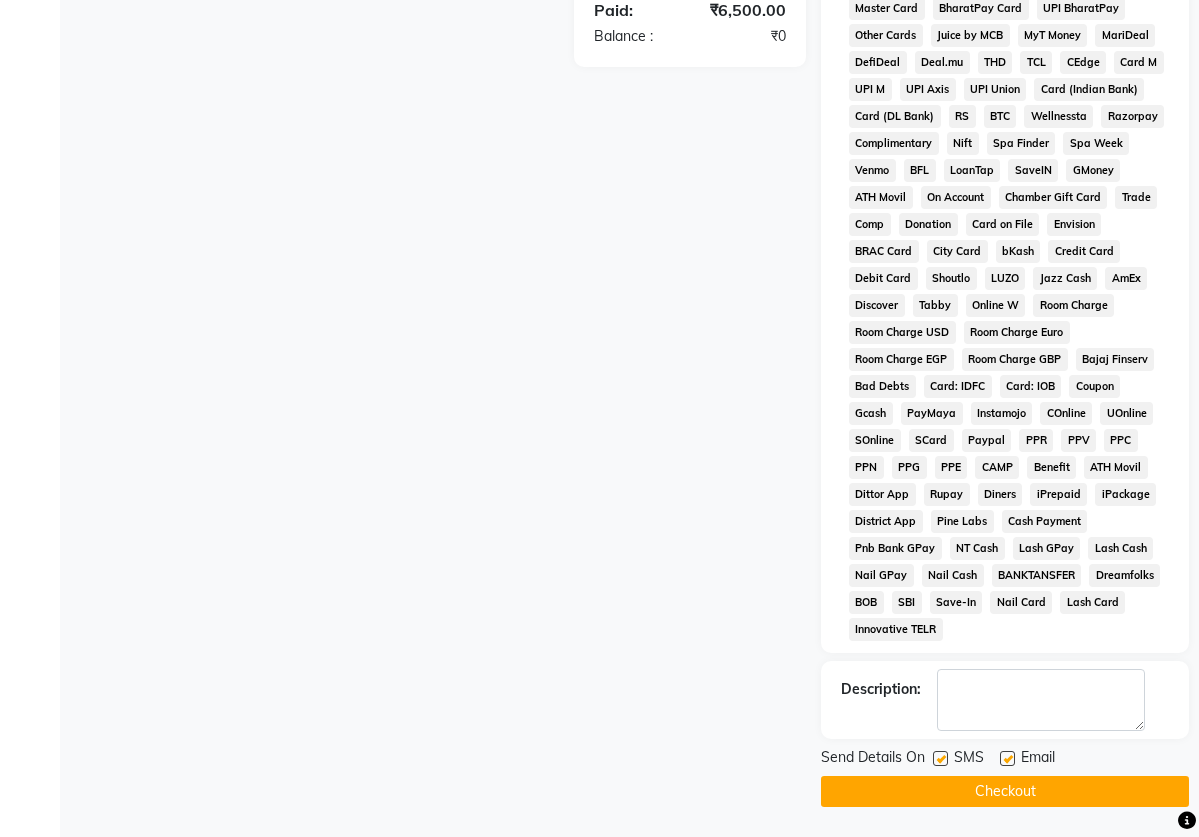 click 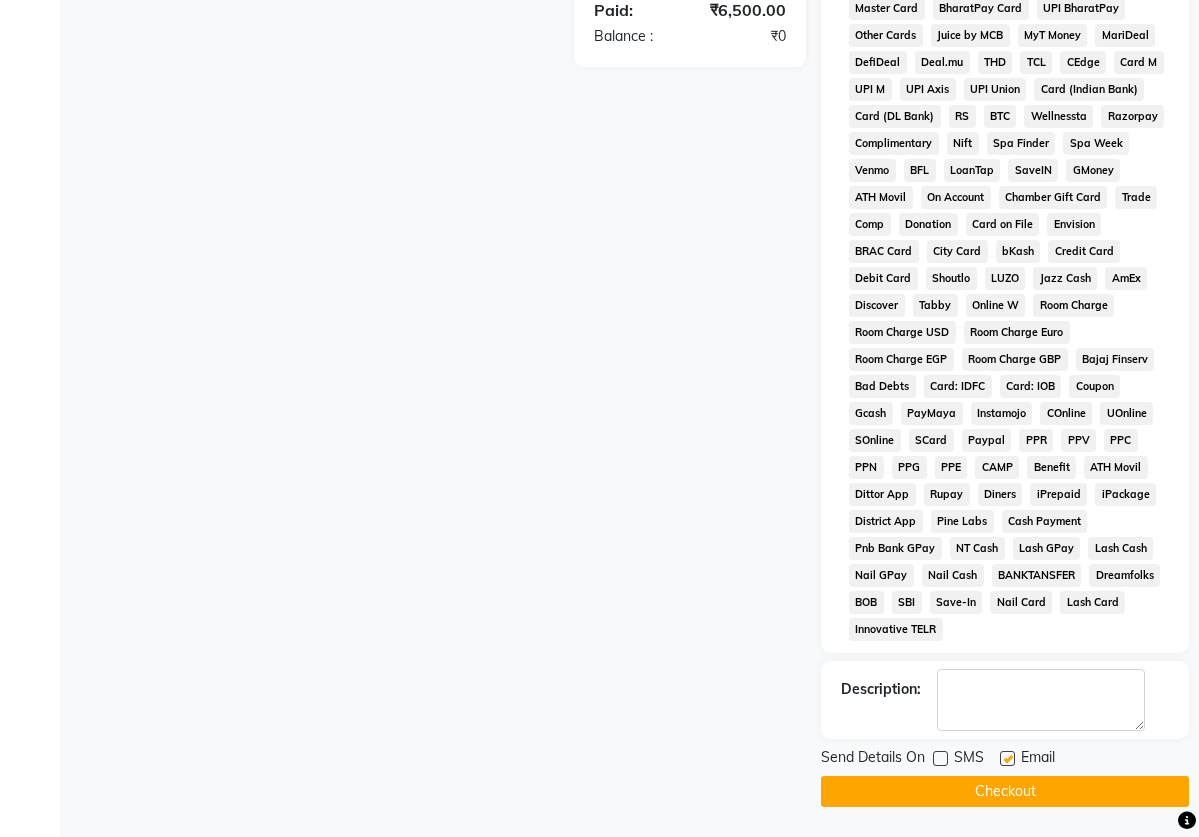click 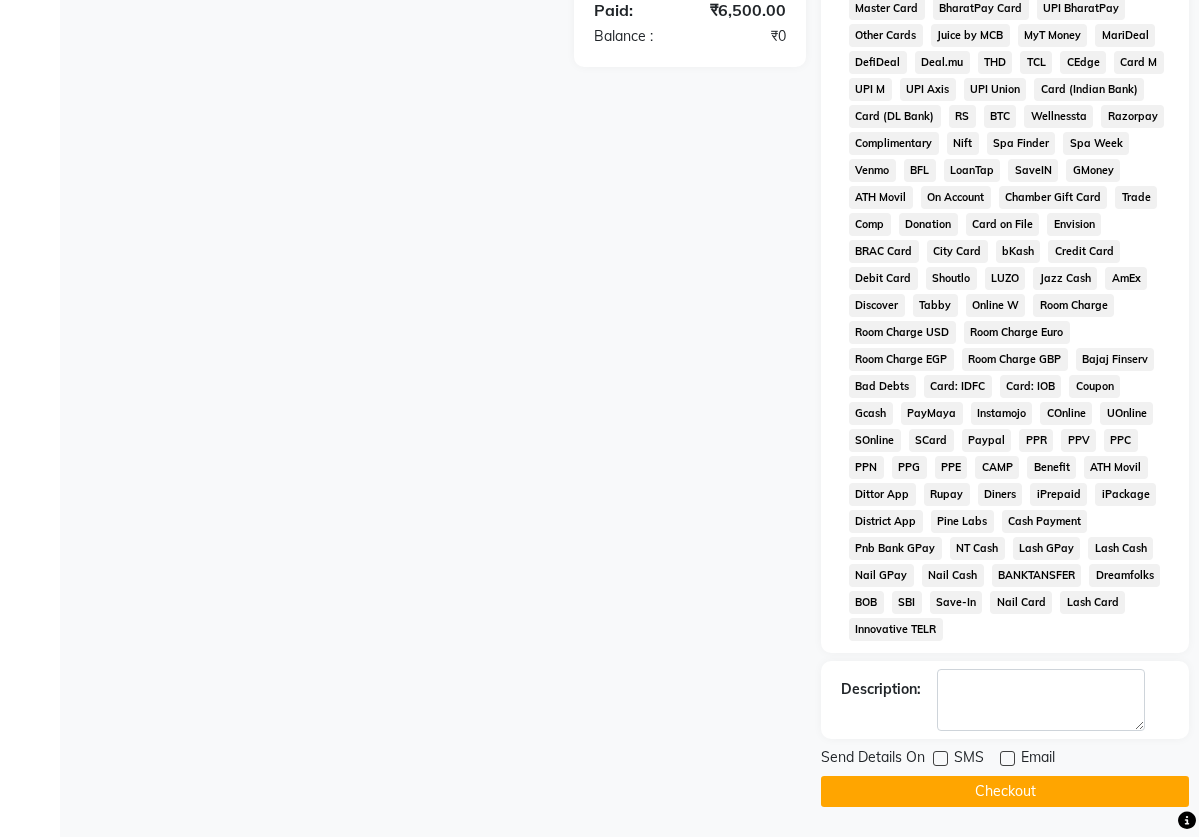 click on "Checkout" 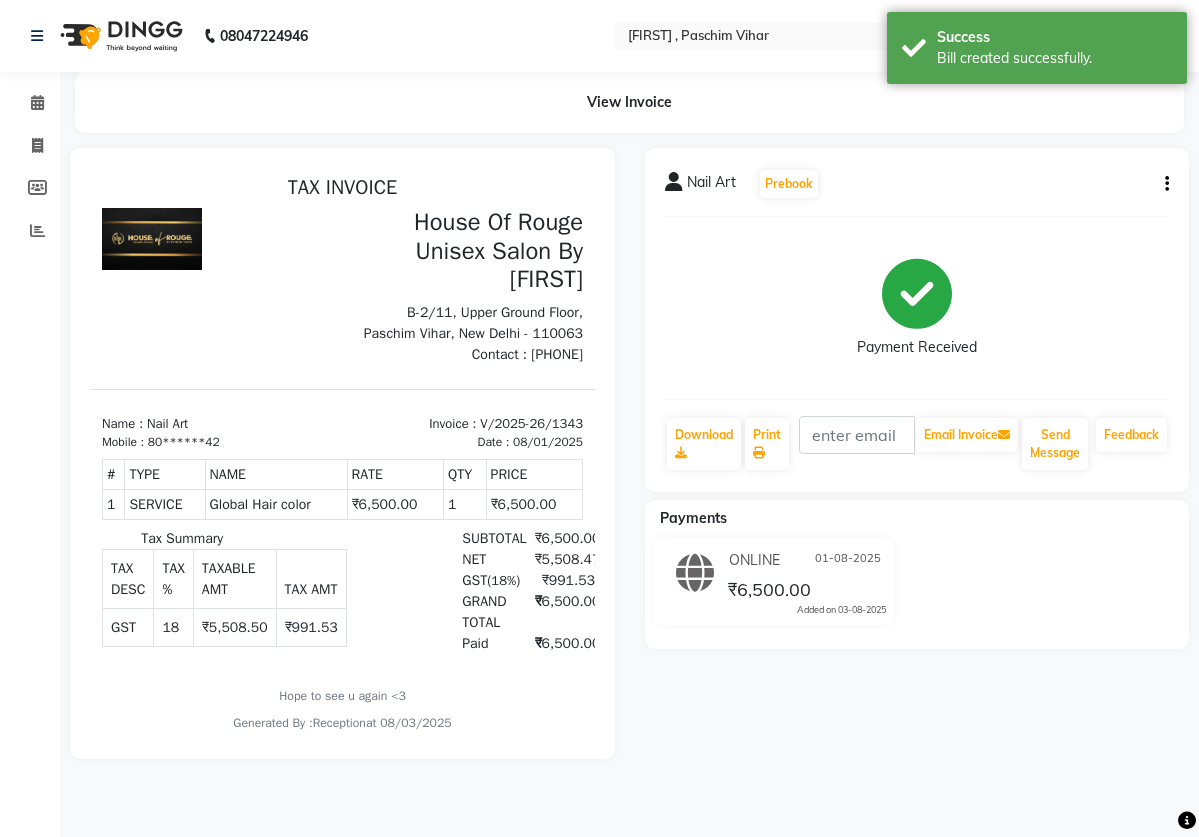 scroll, scrollTop: 0, scrollLeft: 0, axis: both 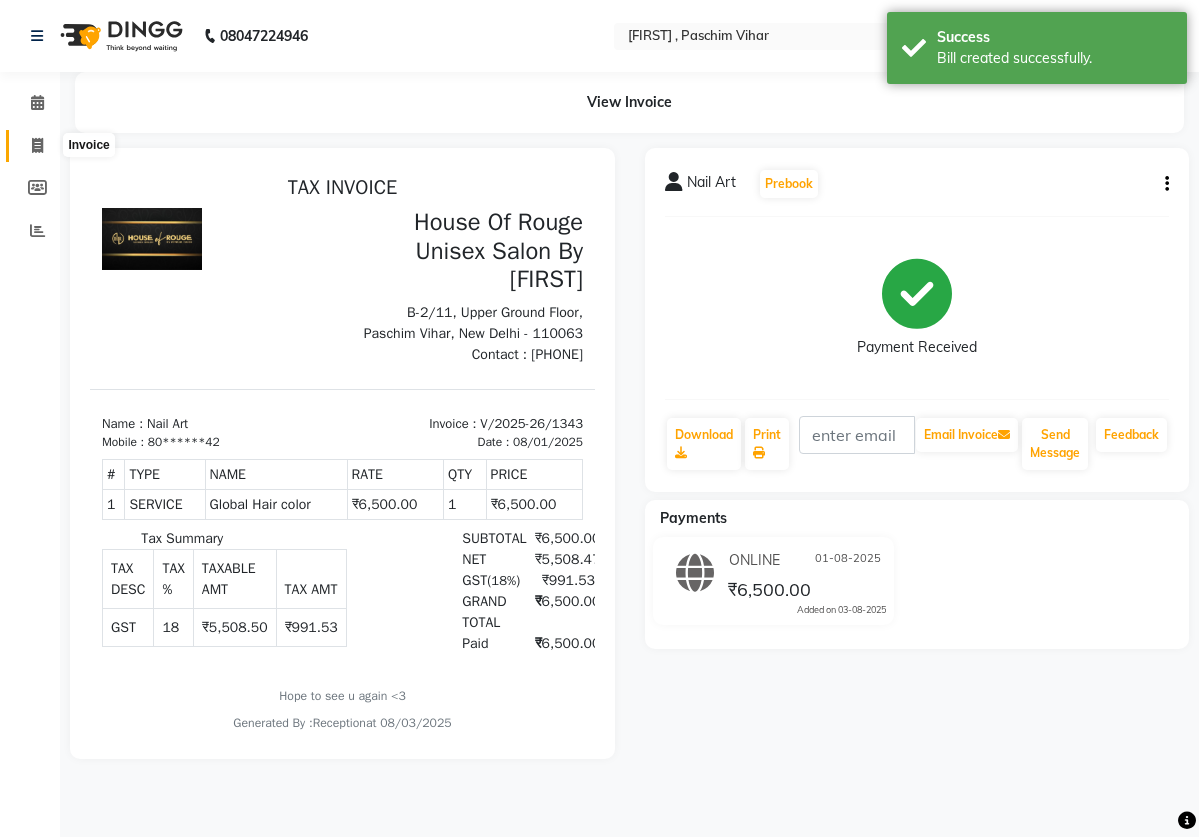 click 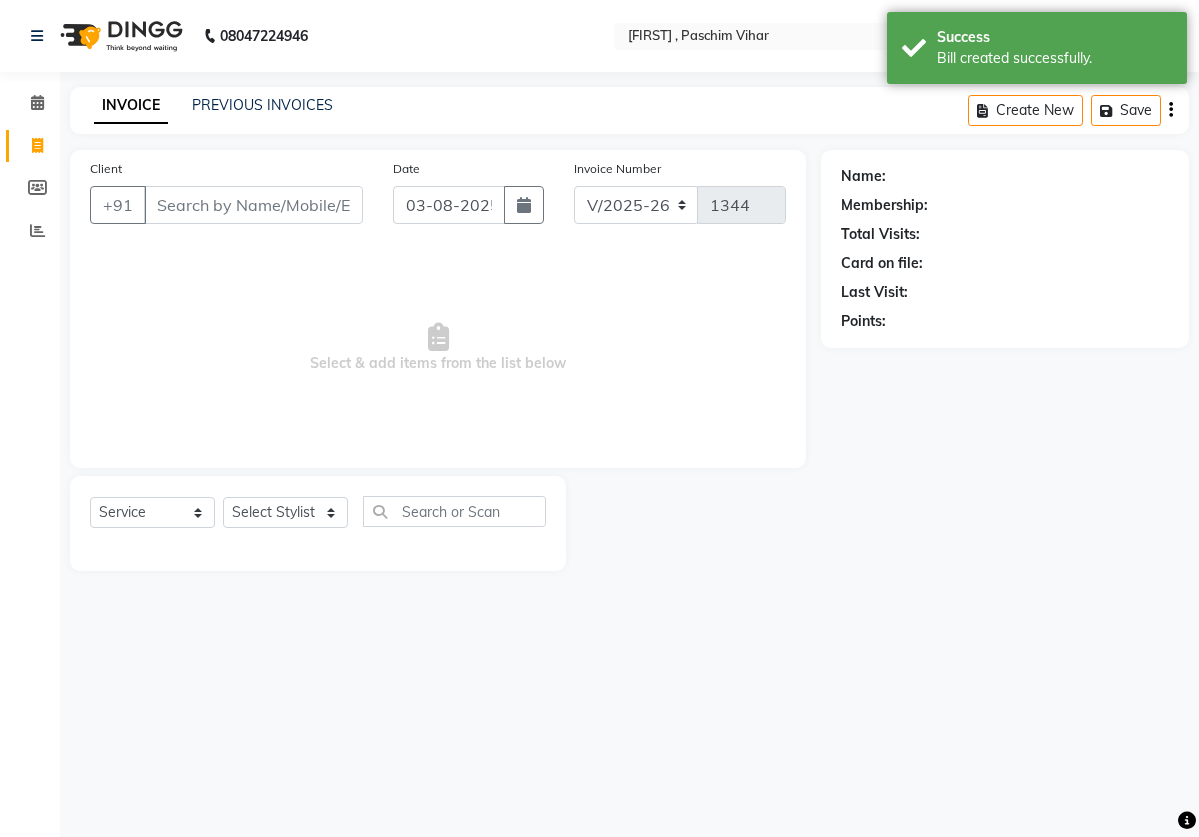 click on "Client" at bounding box center [253, 205] 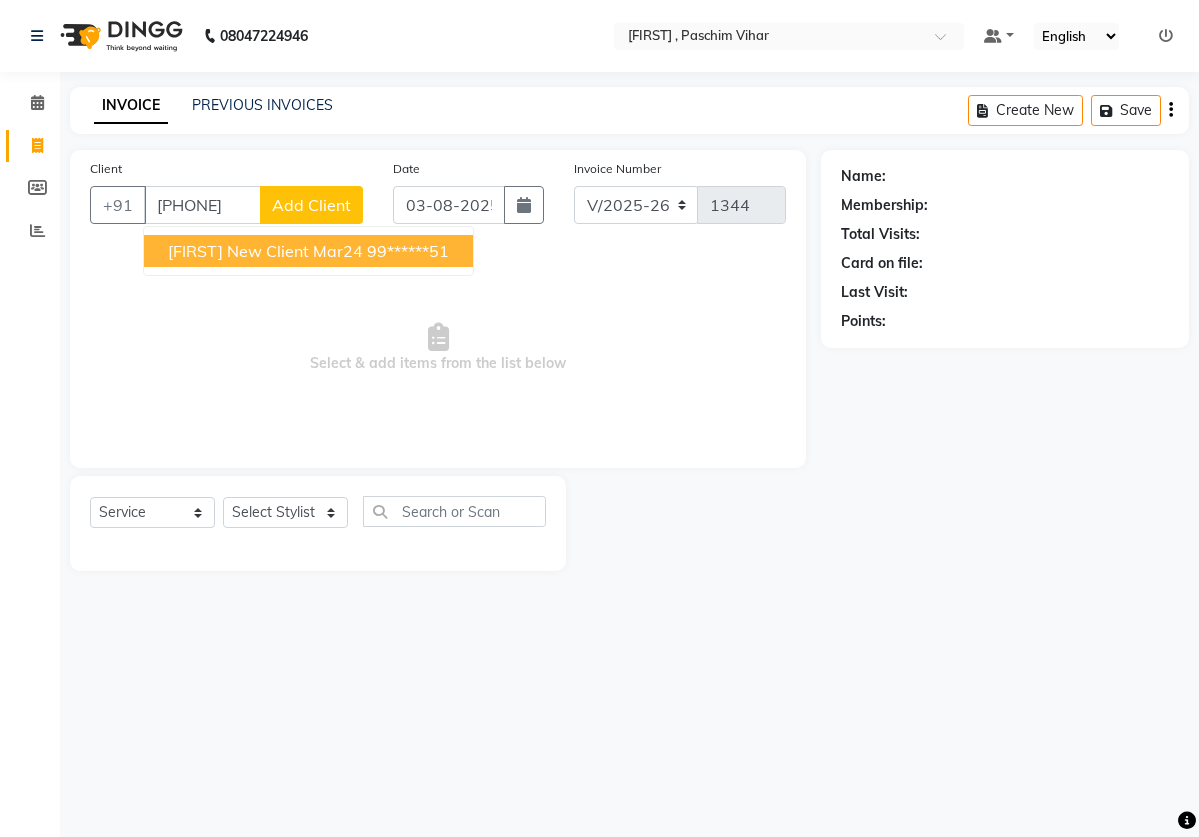 click on "[FIRST] new client mar24" at bounding box center (265, 251) 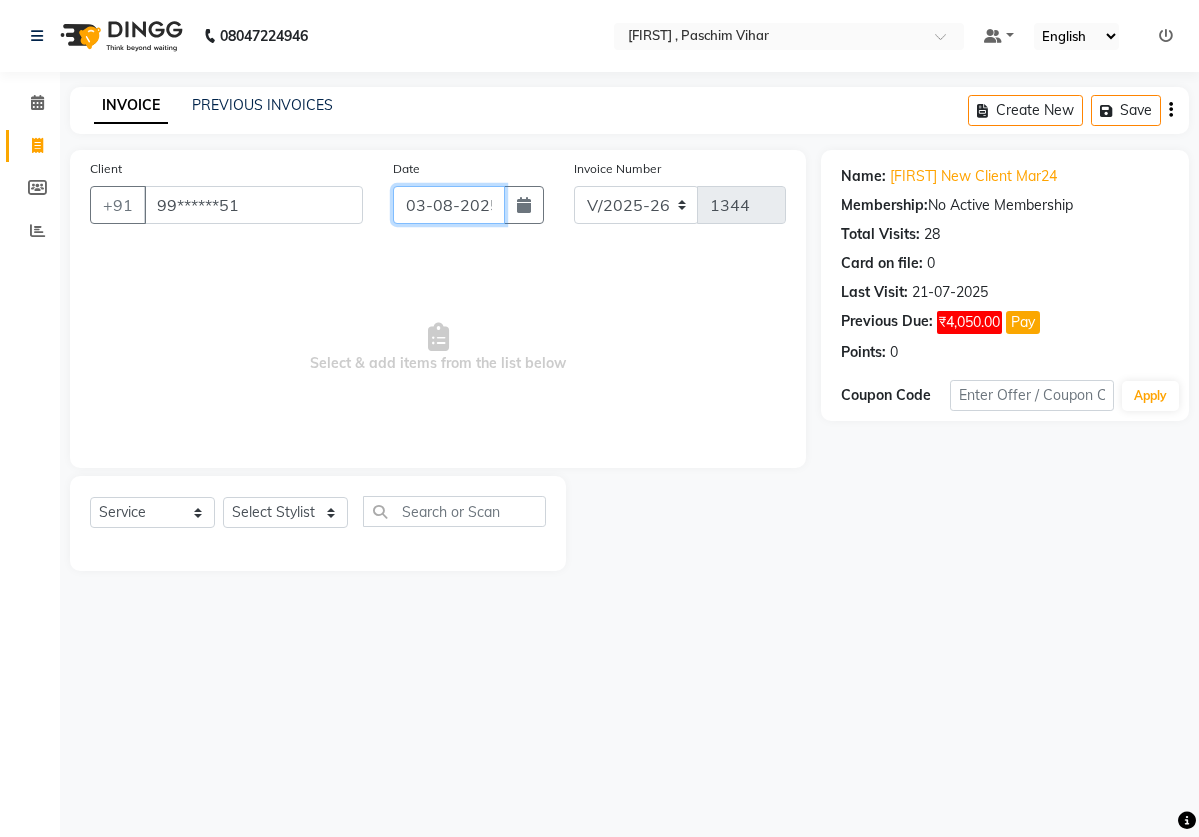 click on "03-08-2025" 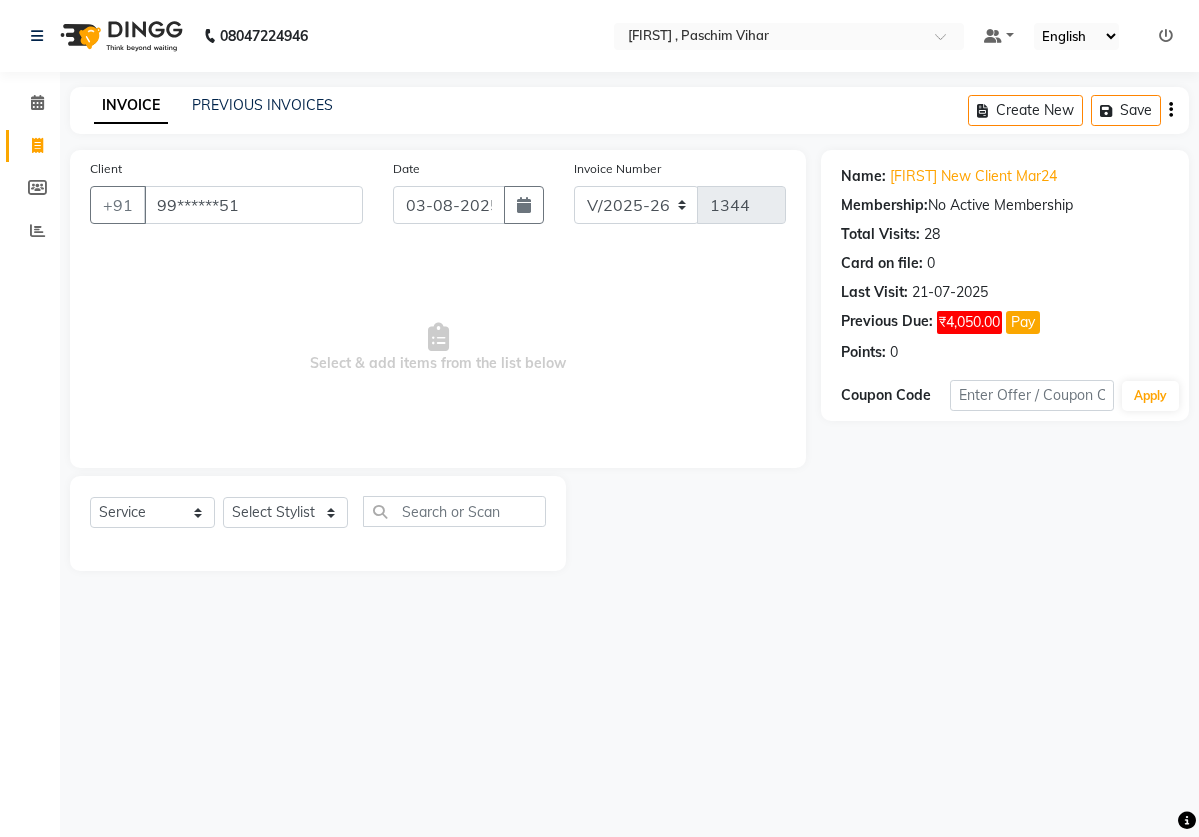 select on "8" 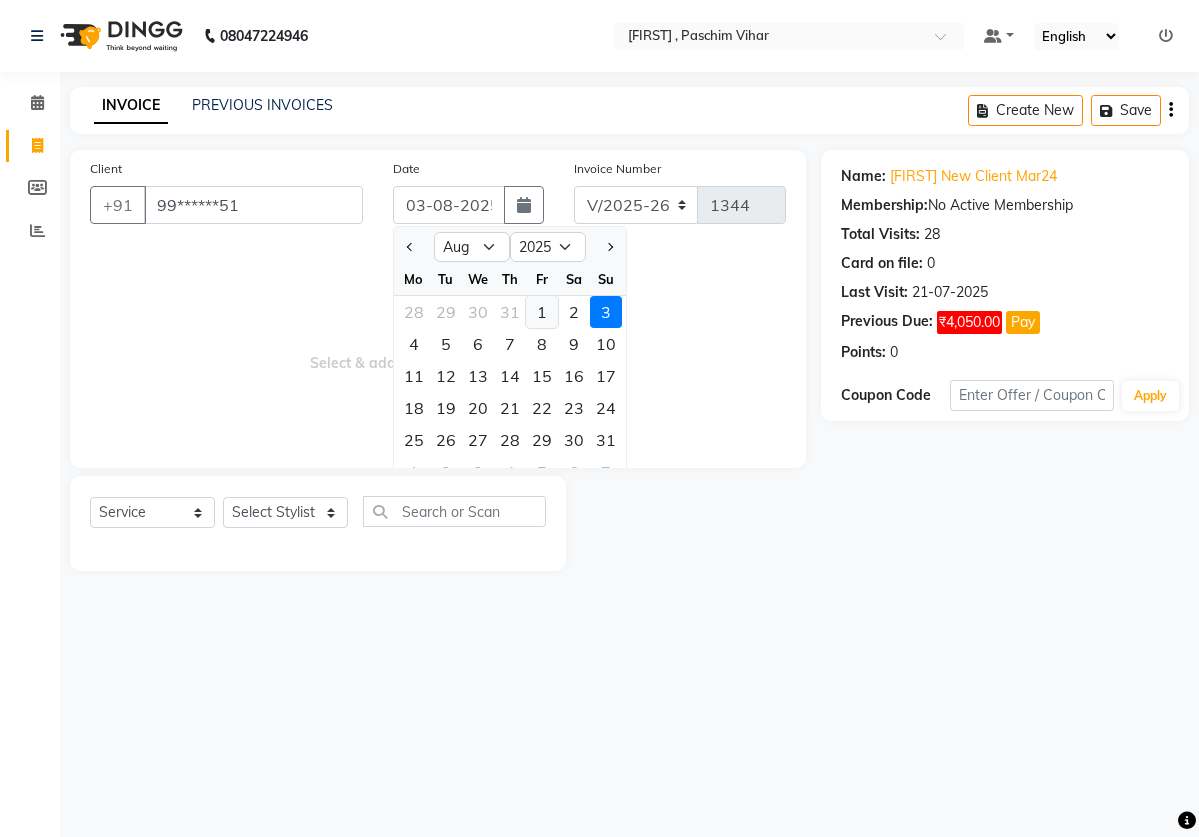 click on "1" 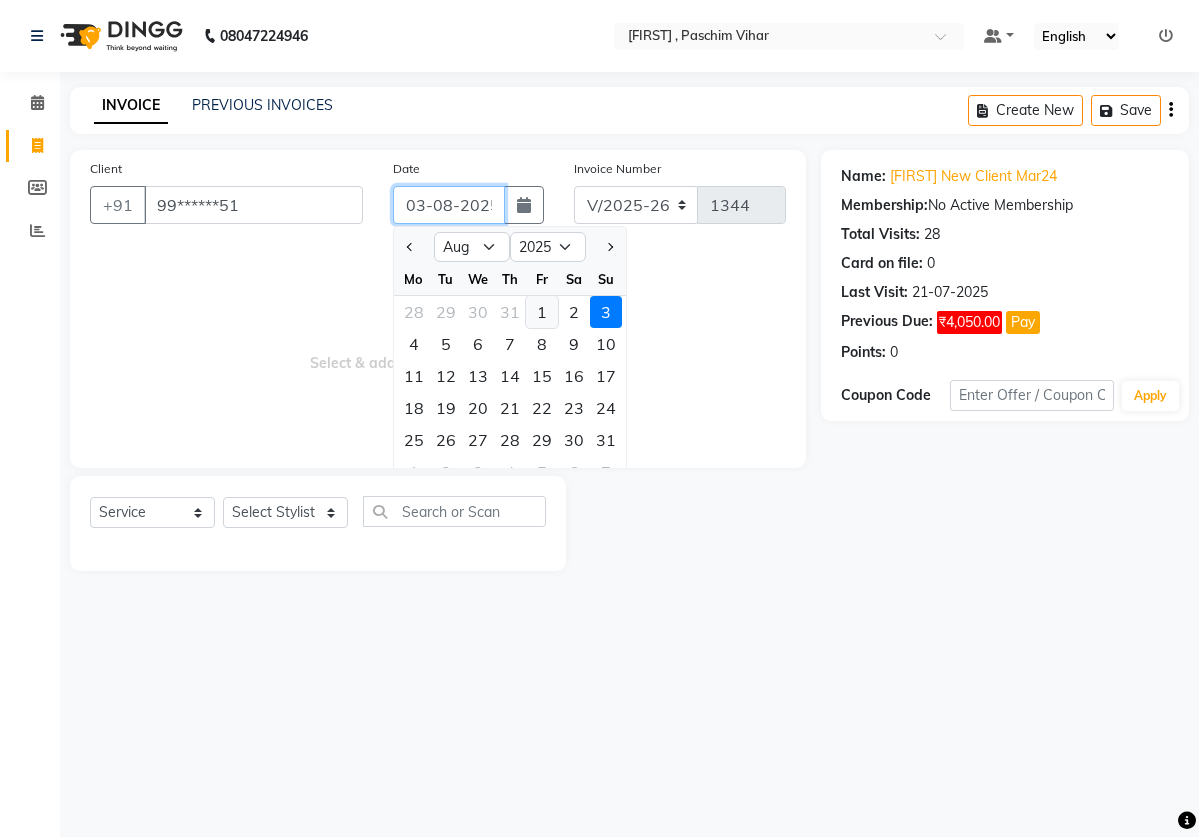type on "01-08-2025" 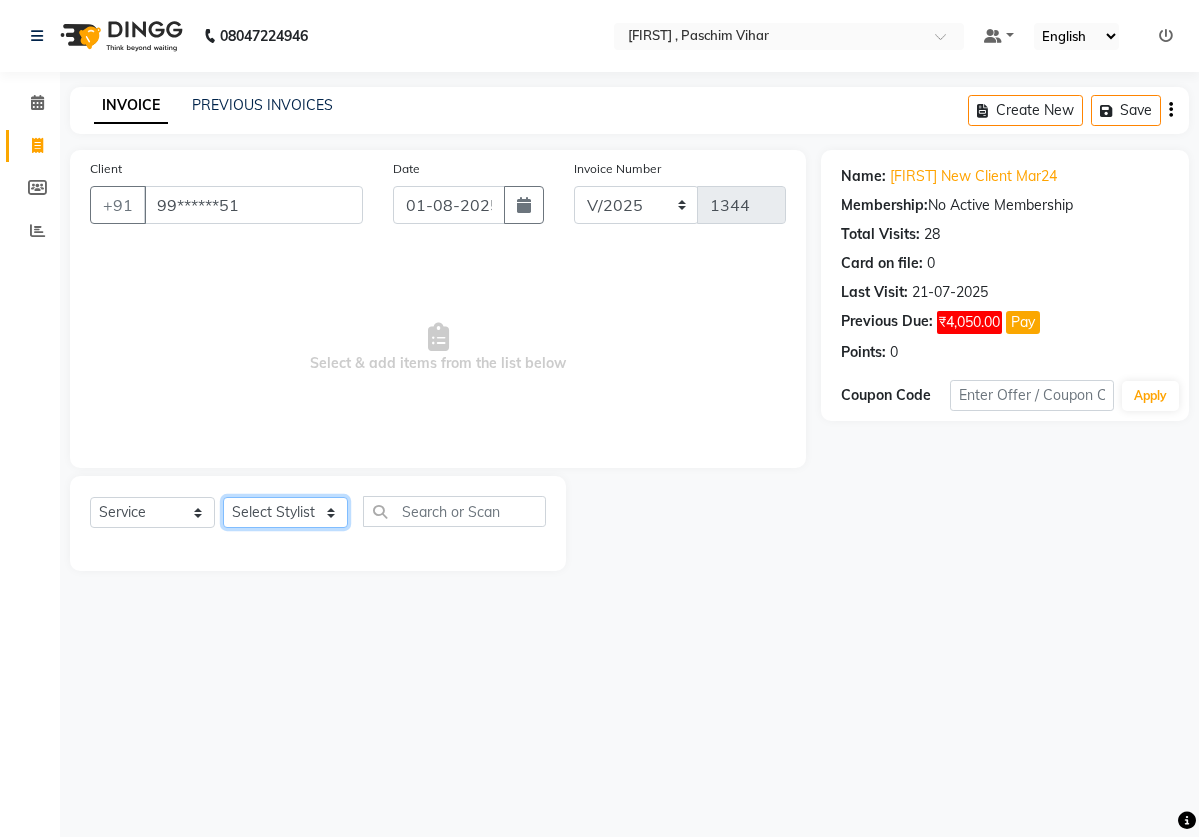 select on "14358" 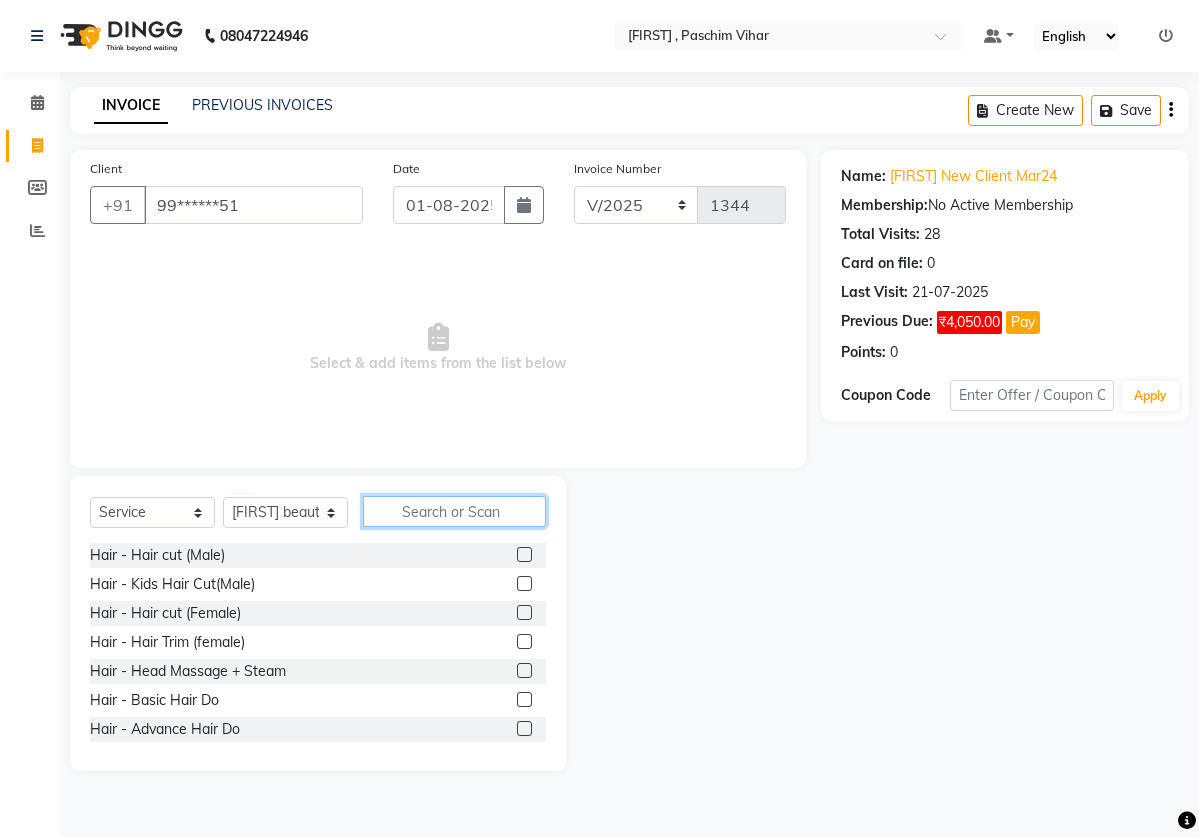 click 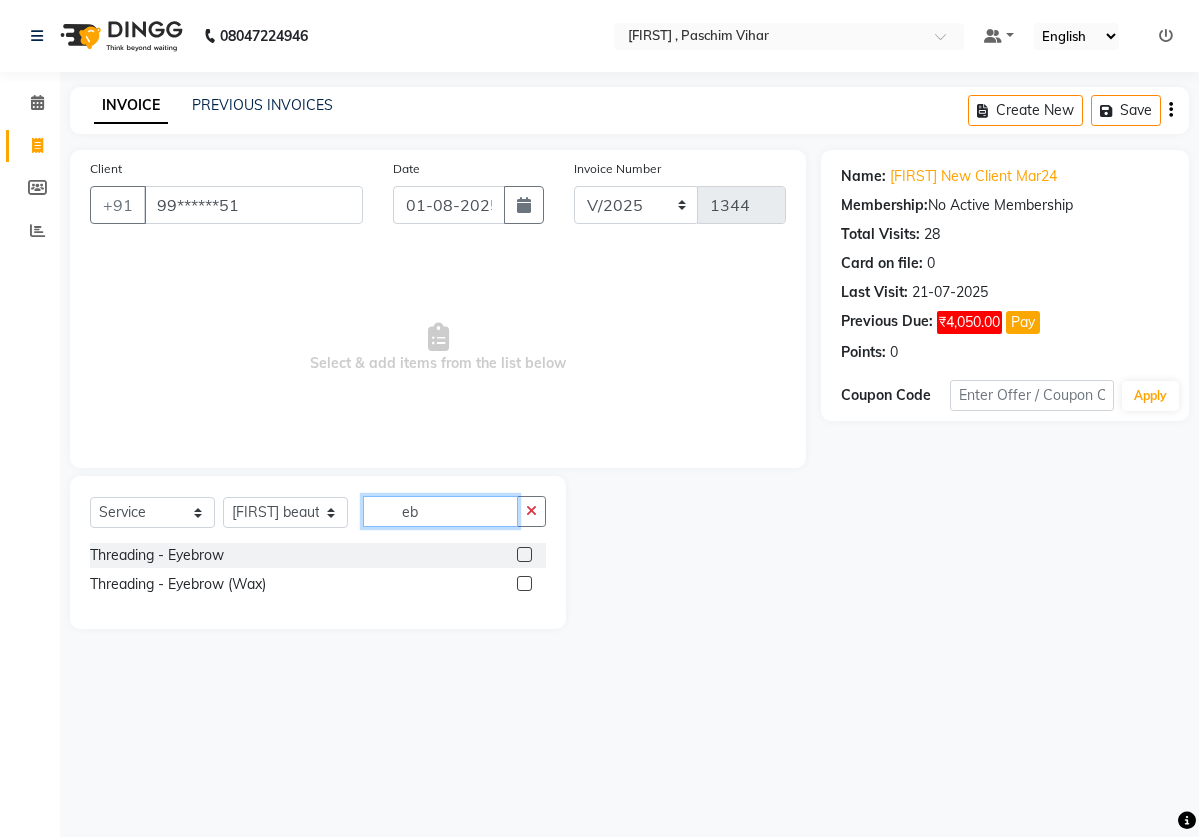 type on "eb" 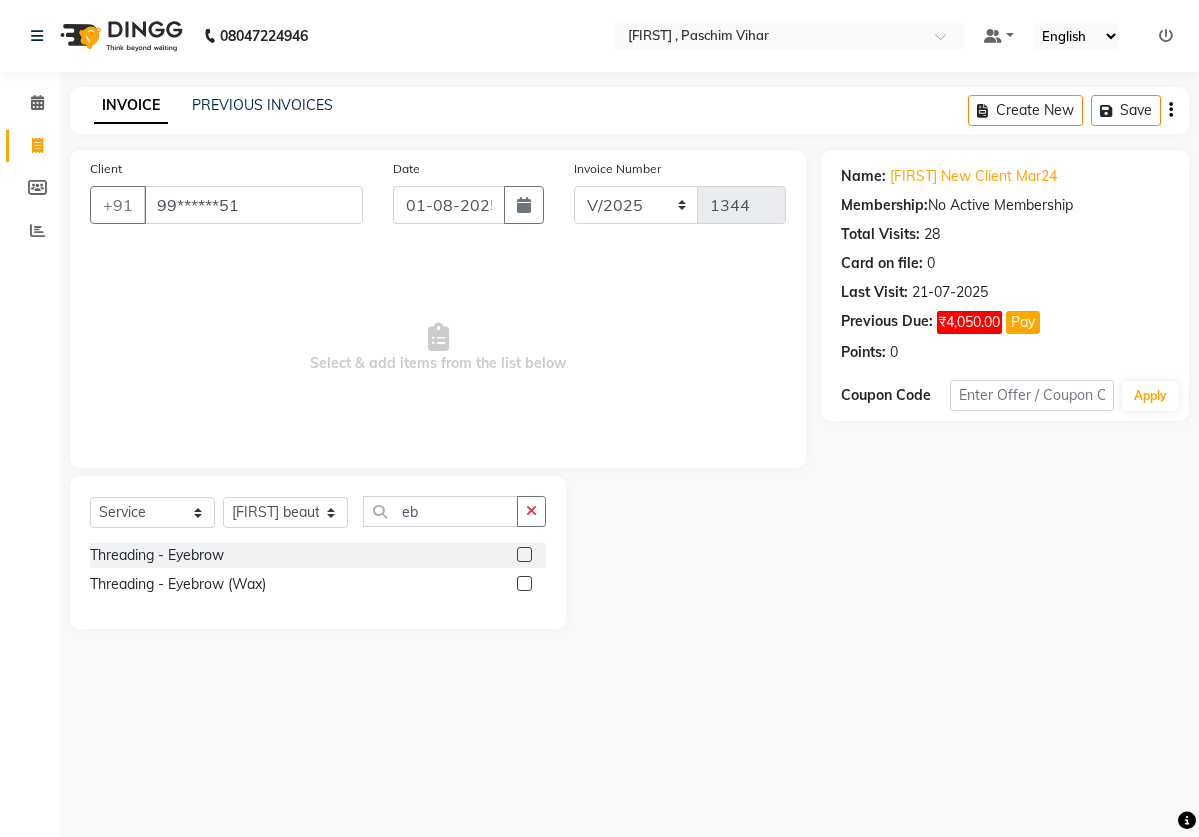 click 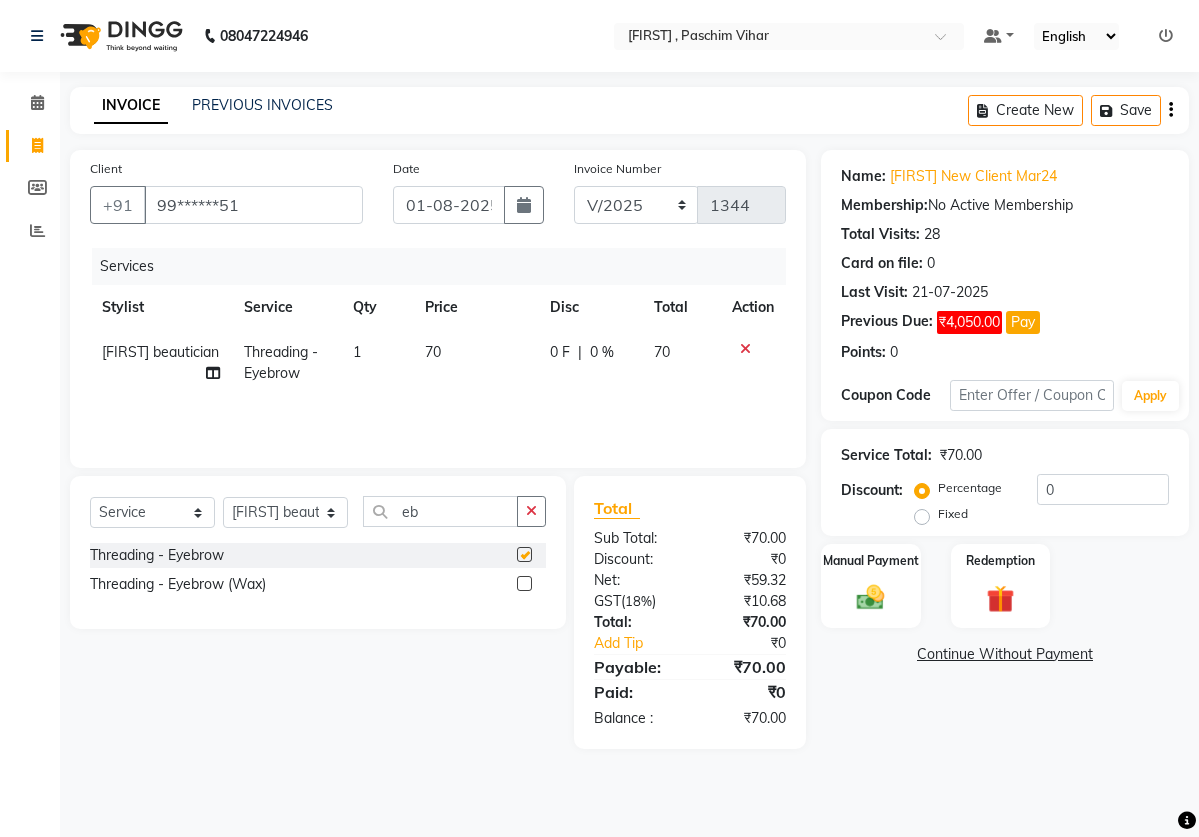 checkbox on "false" 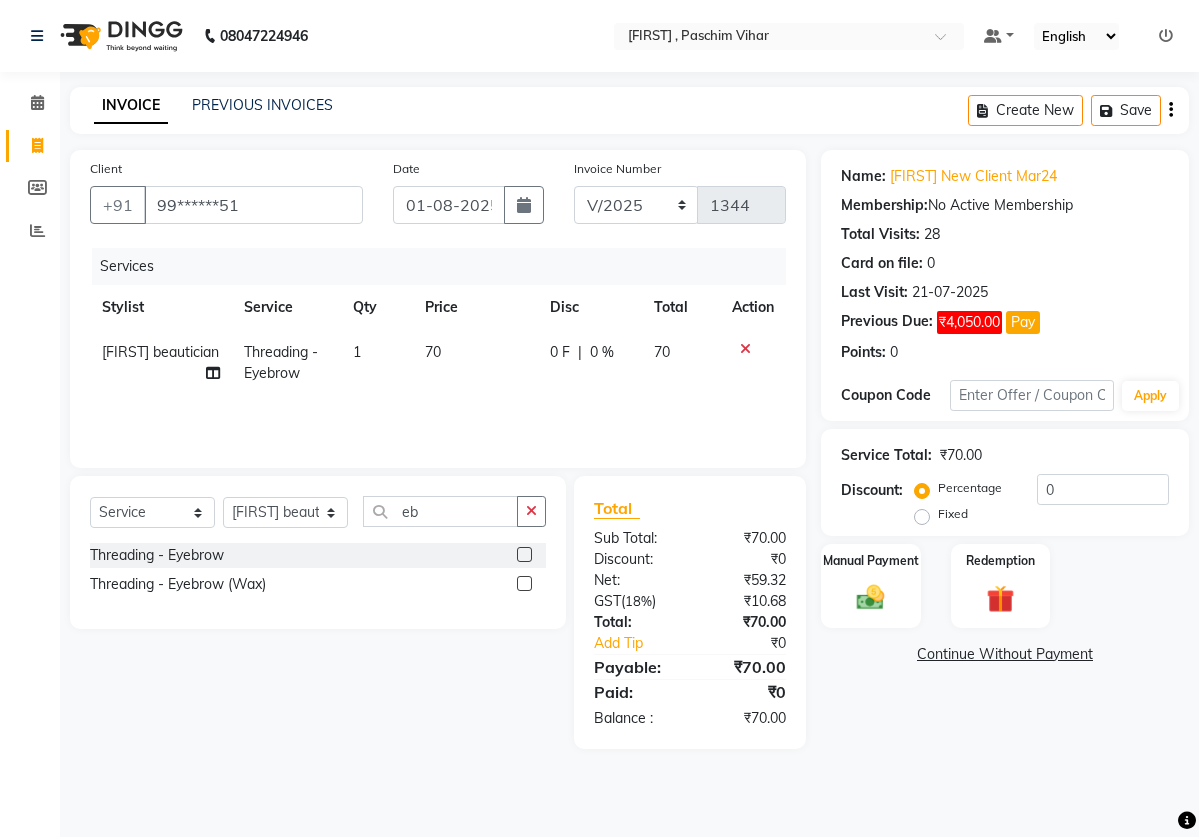 click on "1" 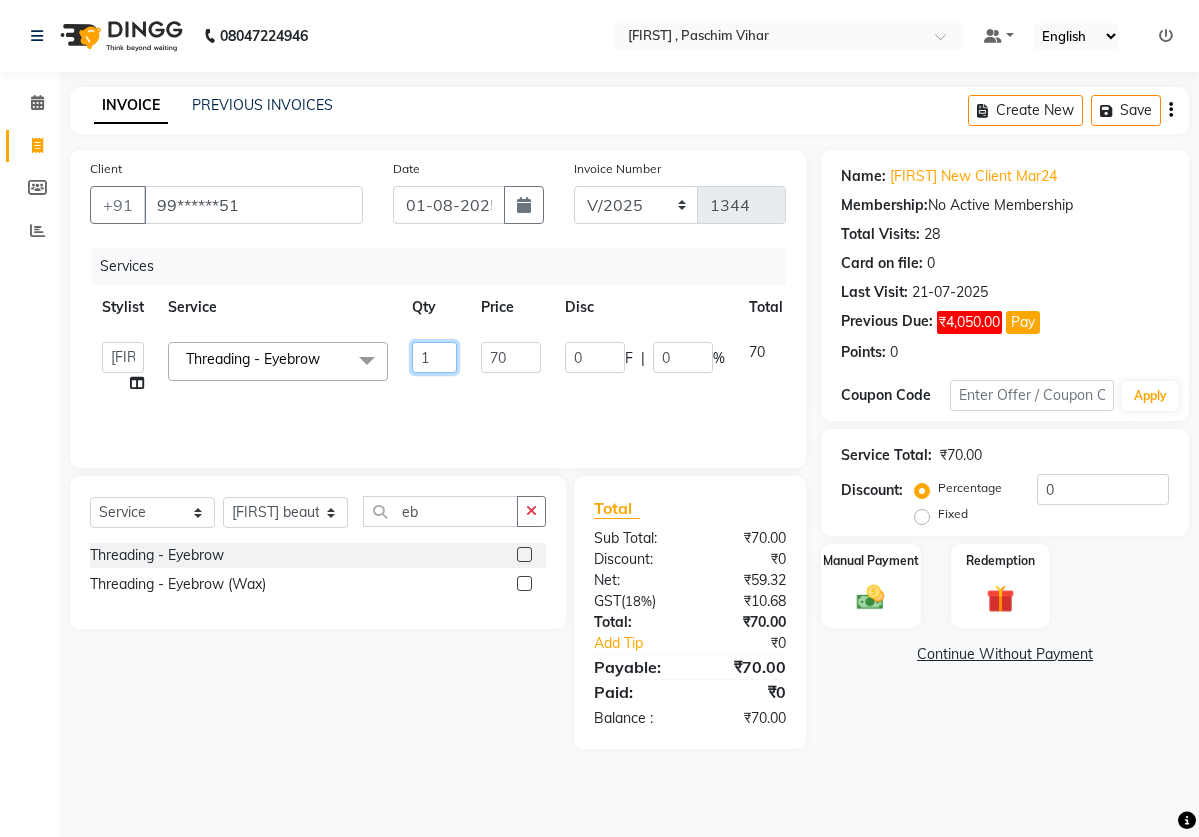 click on "1" 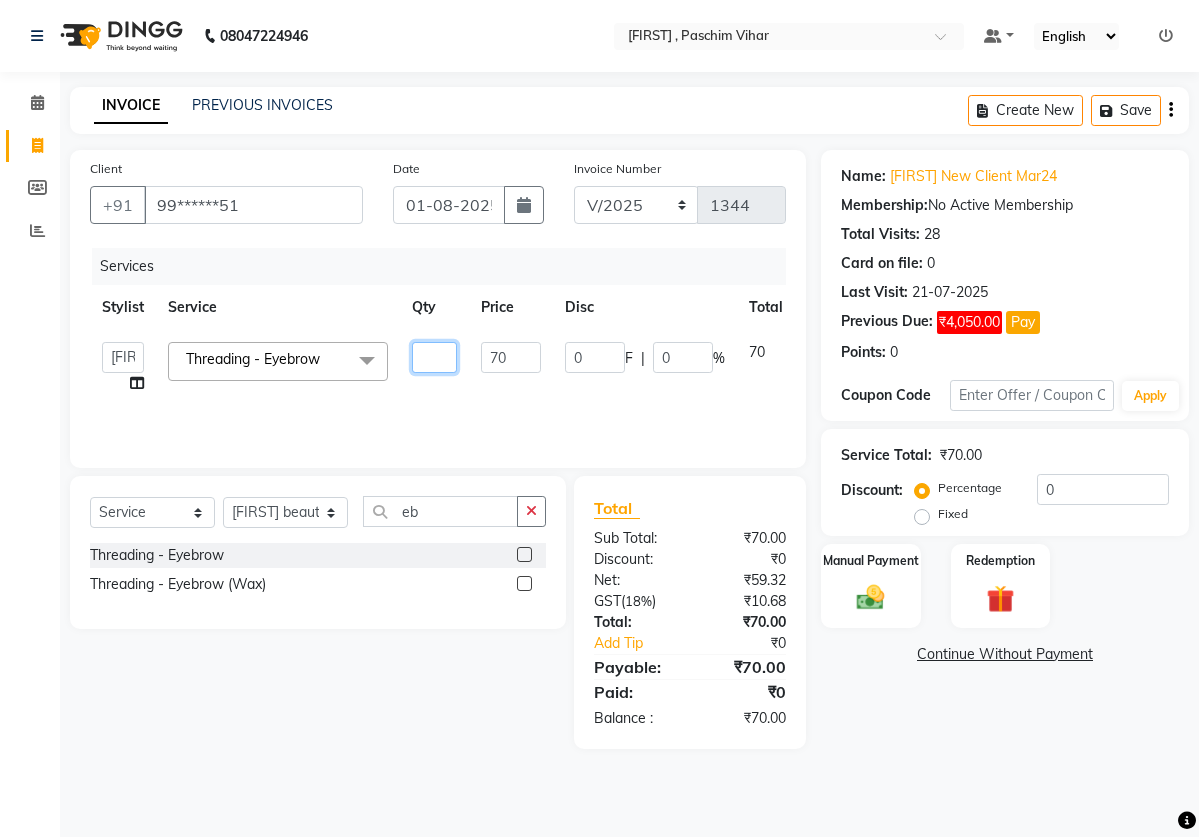 type on "2" 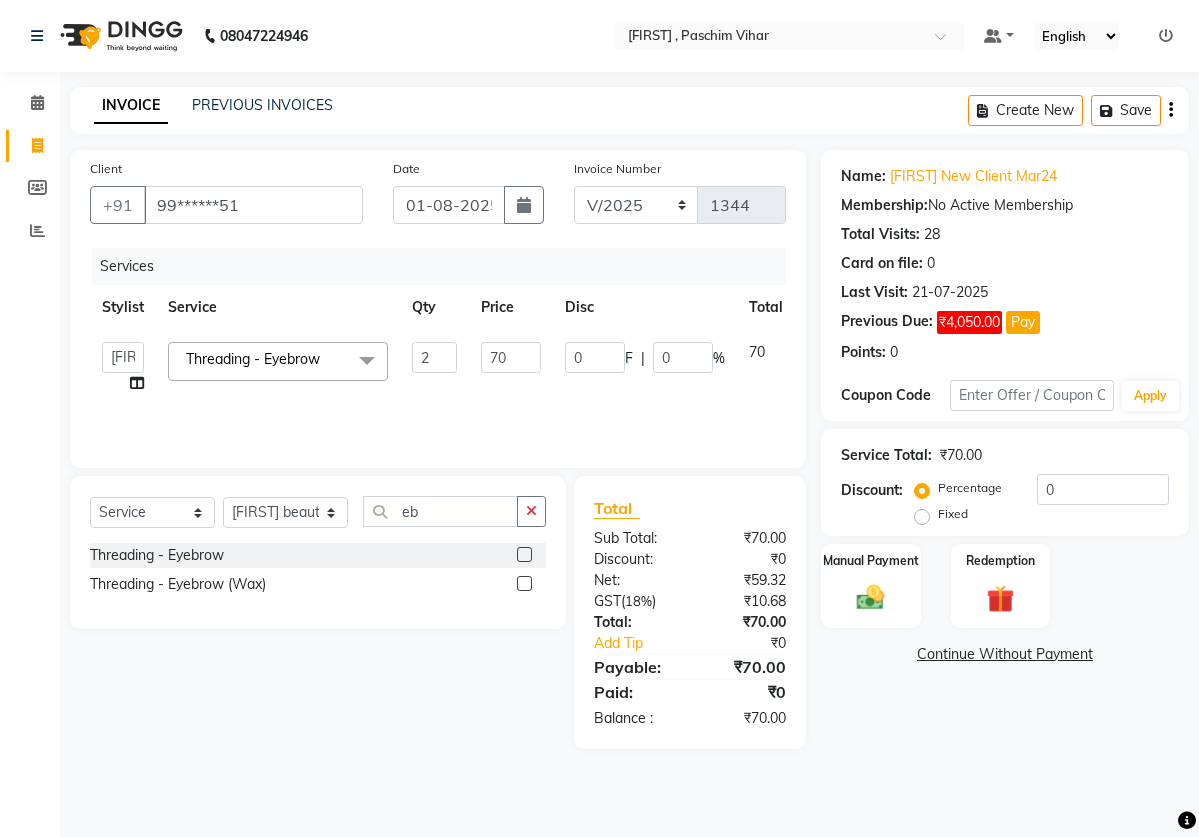 click on "Services Stylist Service Qty Price Disc Total Action  ahmed pedicurist   [FIRST]   Arif   armaan ali   [FIRST] 2   [FIRST]   [FIRST] 2   [FIRST] salmani   Jack    [FIRST] nail artist   [FIRST] assistant   [FIRST] beauticina   [FIRST] beatician   [FIRST] assistant   [FIRST]    [FIRST] basival   Reception   [FIRST]   [FIRST]   [FIRST] pedicurist   Sapna beautician   [FIRST] nails   summisha  Threading - Eyebrow  x Hair - Hair cut (Male) Hair - Kids Hair Cut(Male) Hair - Hair cut (Female) Hair - Hair Trim (female) Hair - Head Massage + Steam Hair - Basic Hair Do Hair - Advance Hair Do Hair - Headwash Hair - Basic Hair Spa Hair - Moroccan Hair Spa Hair- keratin women Hair- Touchup women(ammonia) Junior Artist Hd makeup  Hair Spa (Basic L'oreal/Schwarzkpof) leg massage hair botox treatment Nail art Hair curls Nail ext removal  Body massage Hair smoothing treatment Global Hair color Color/baby highlights Hair color - Balayage Hair color - ombre Straight Therapy Hair treatment Mens styling Mens grooming service Olaplex hair therapy 2 0" 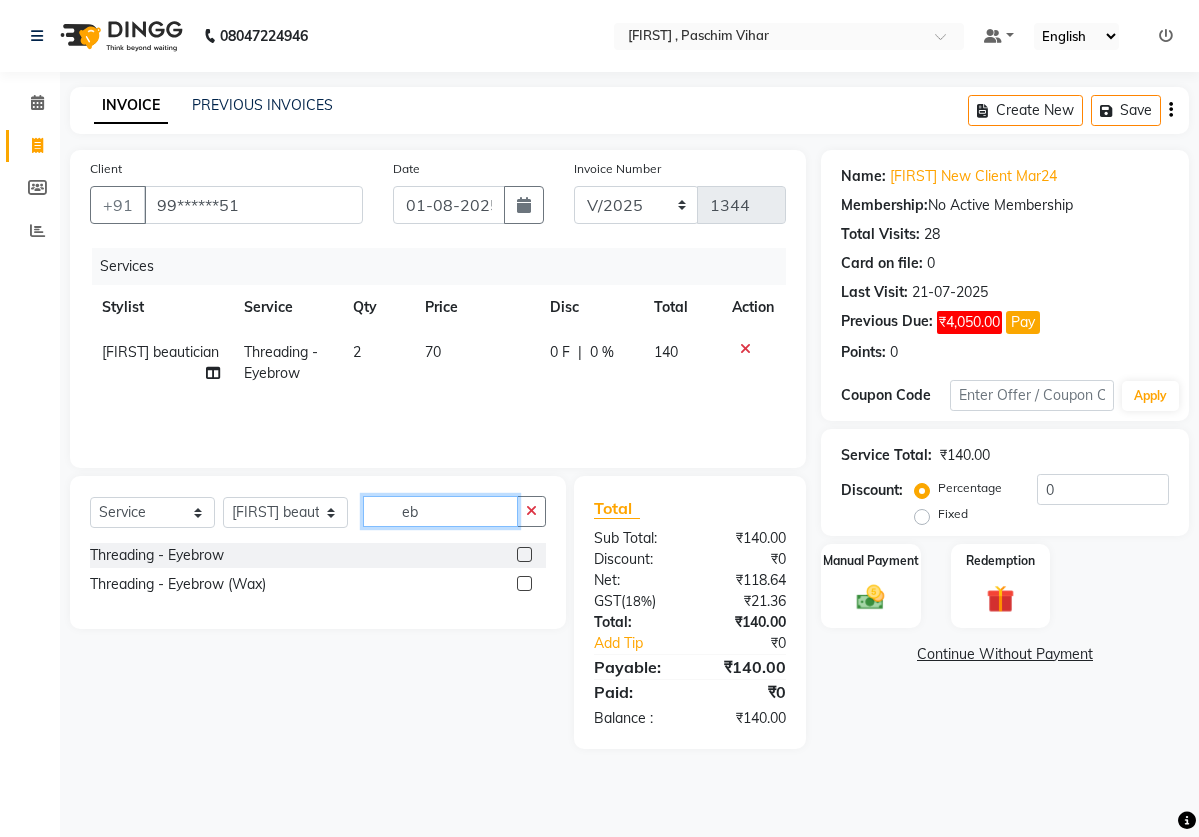 click on "eb" 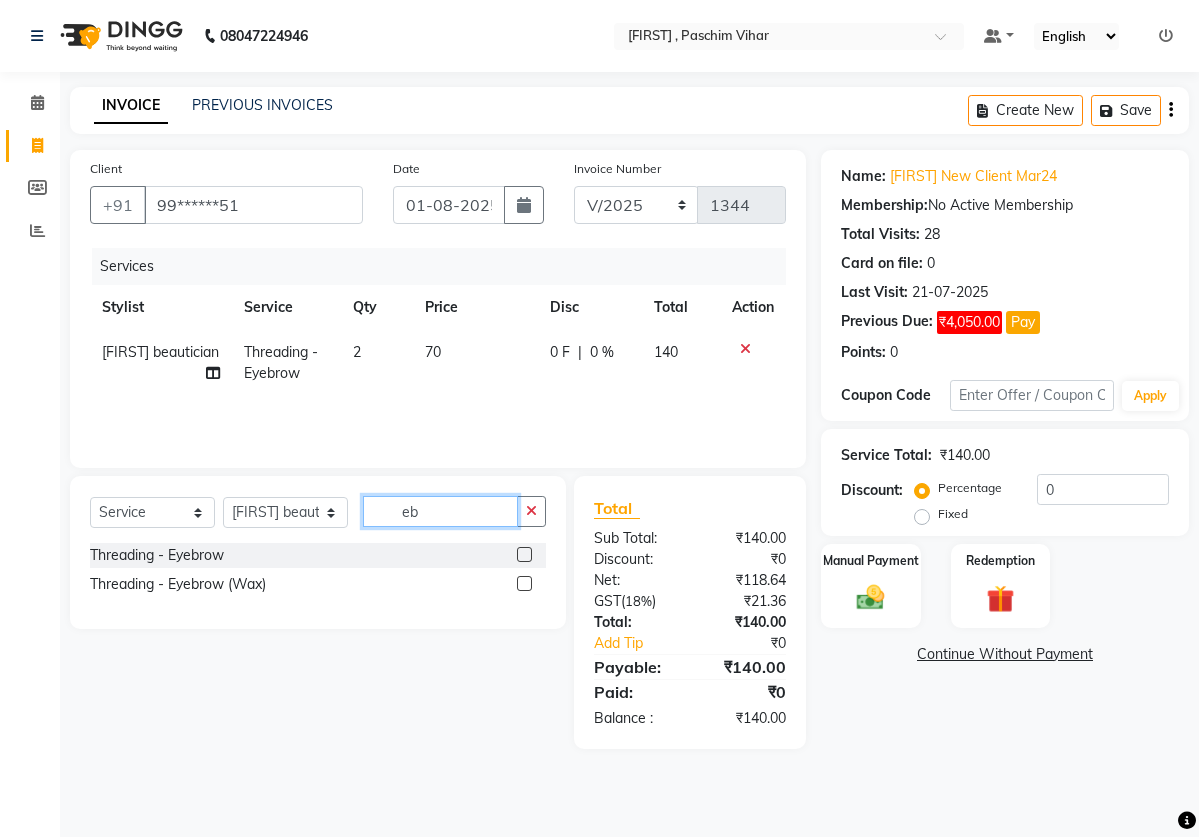 type on "e" 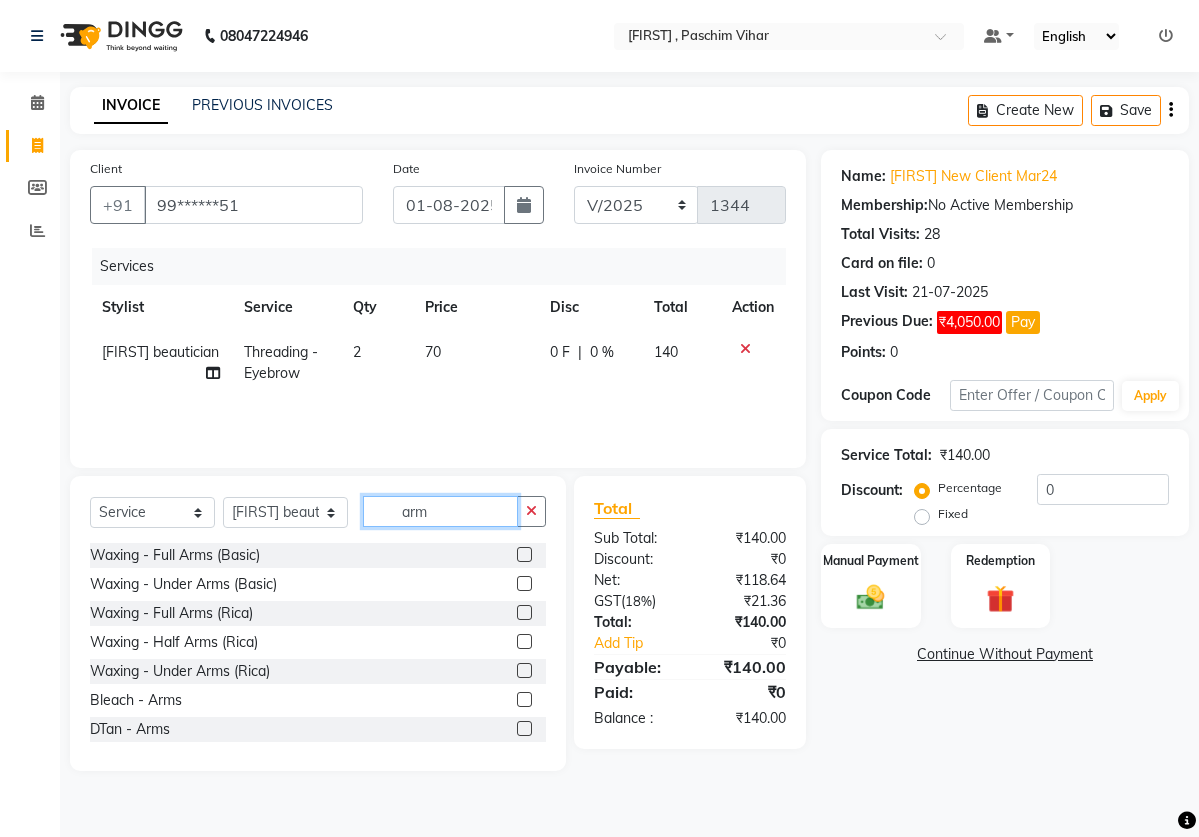 type on "arm" 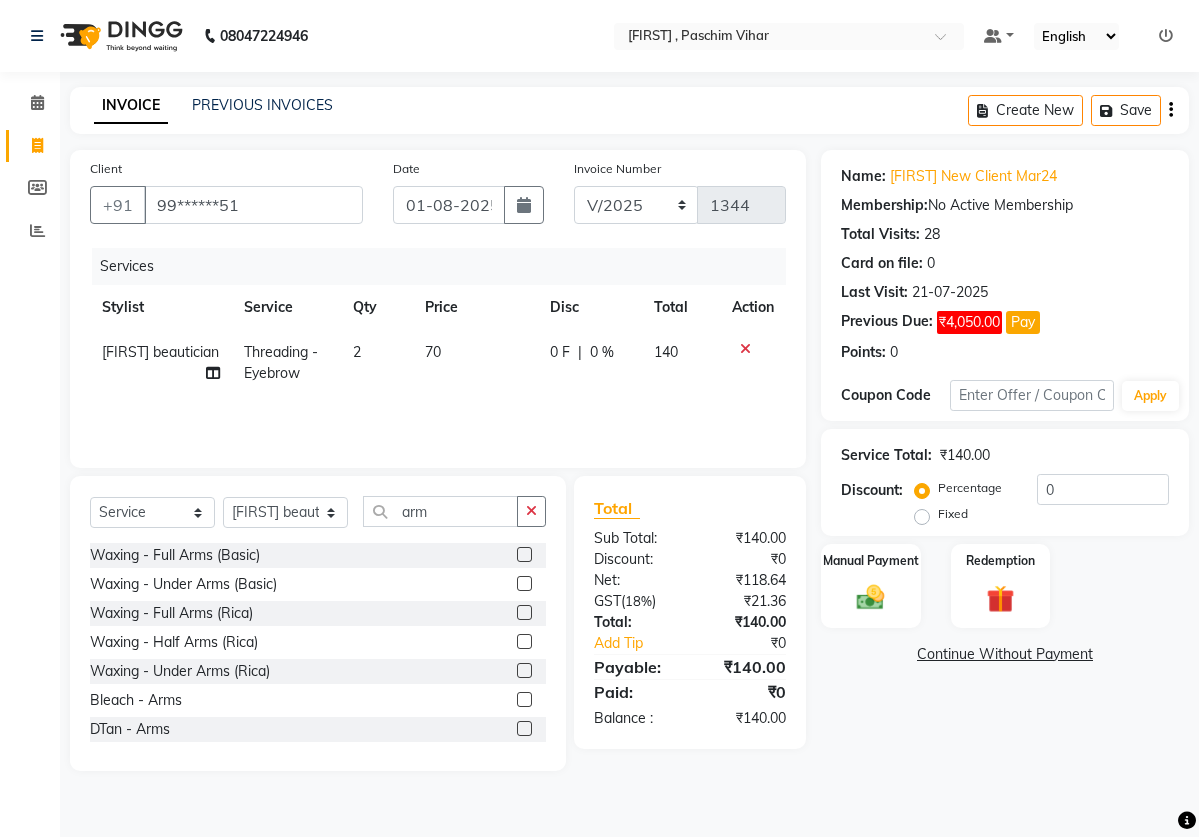 click 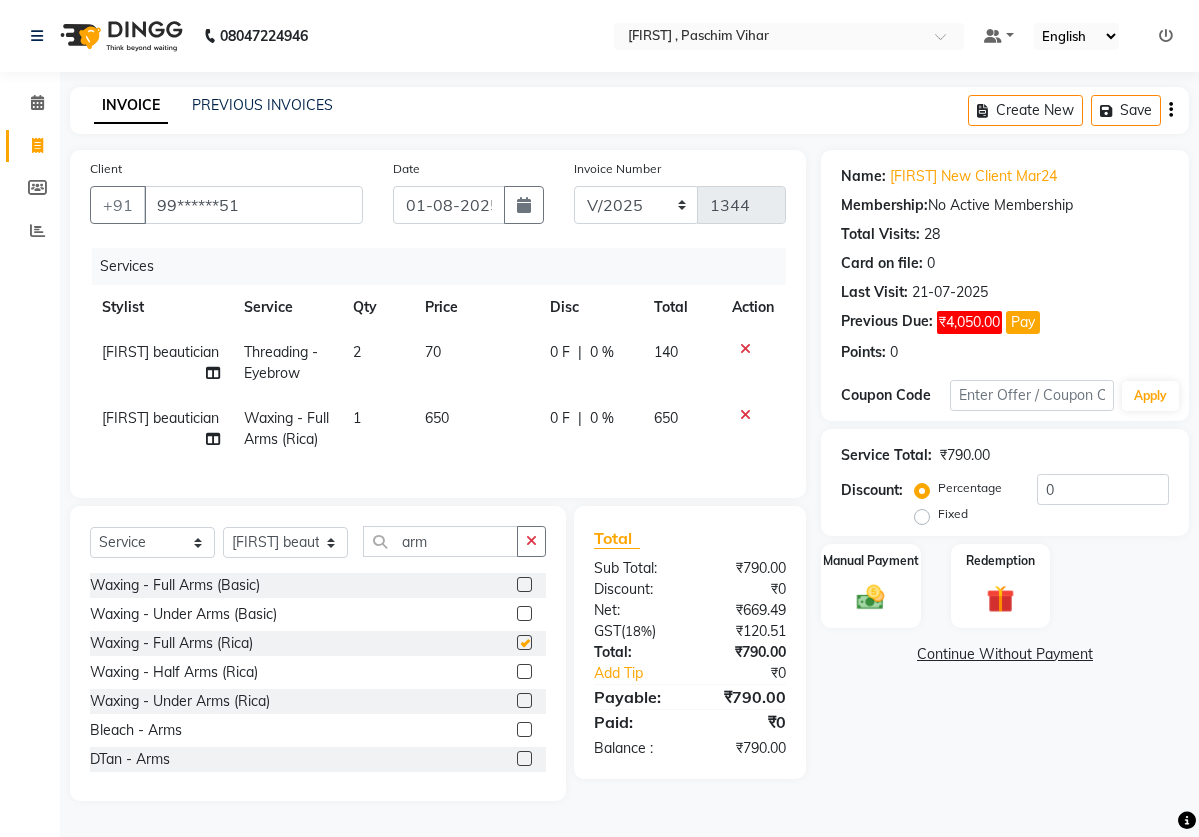 checkbox on "false" 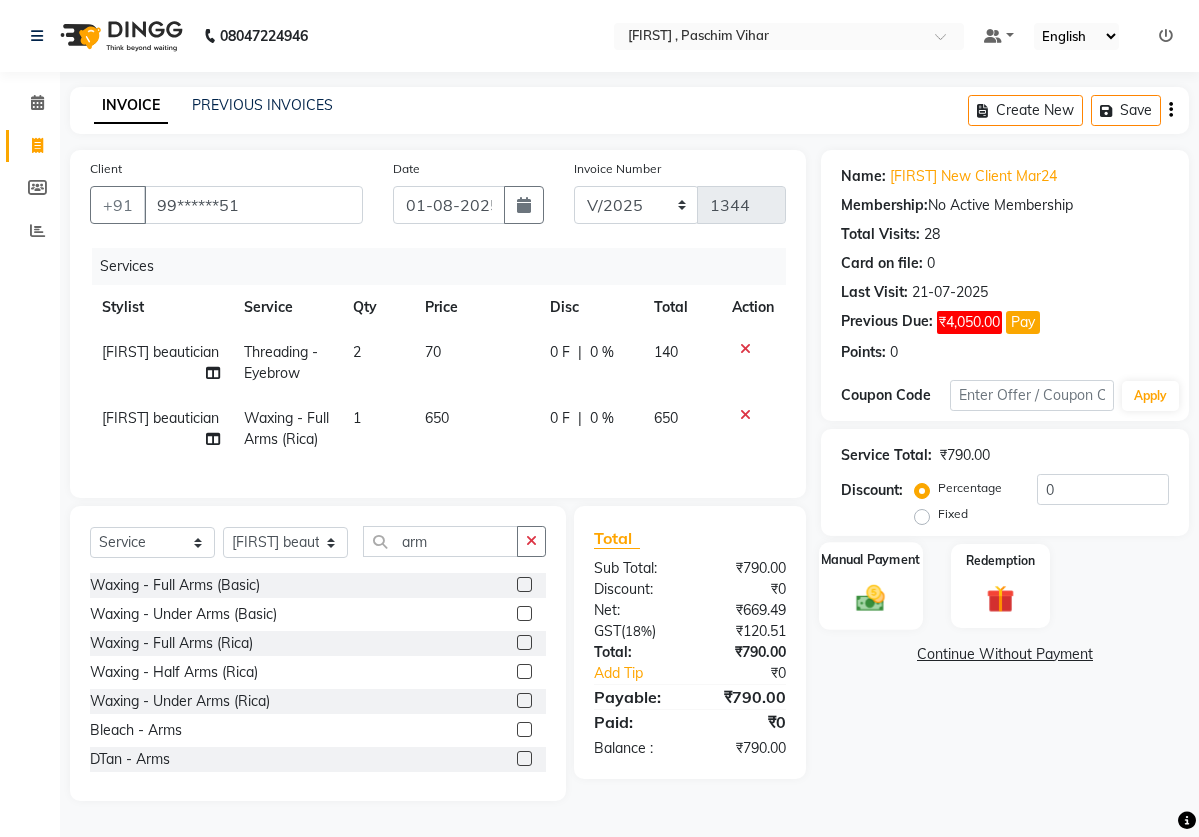 click 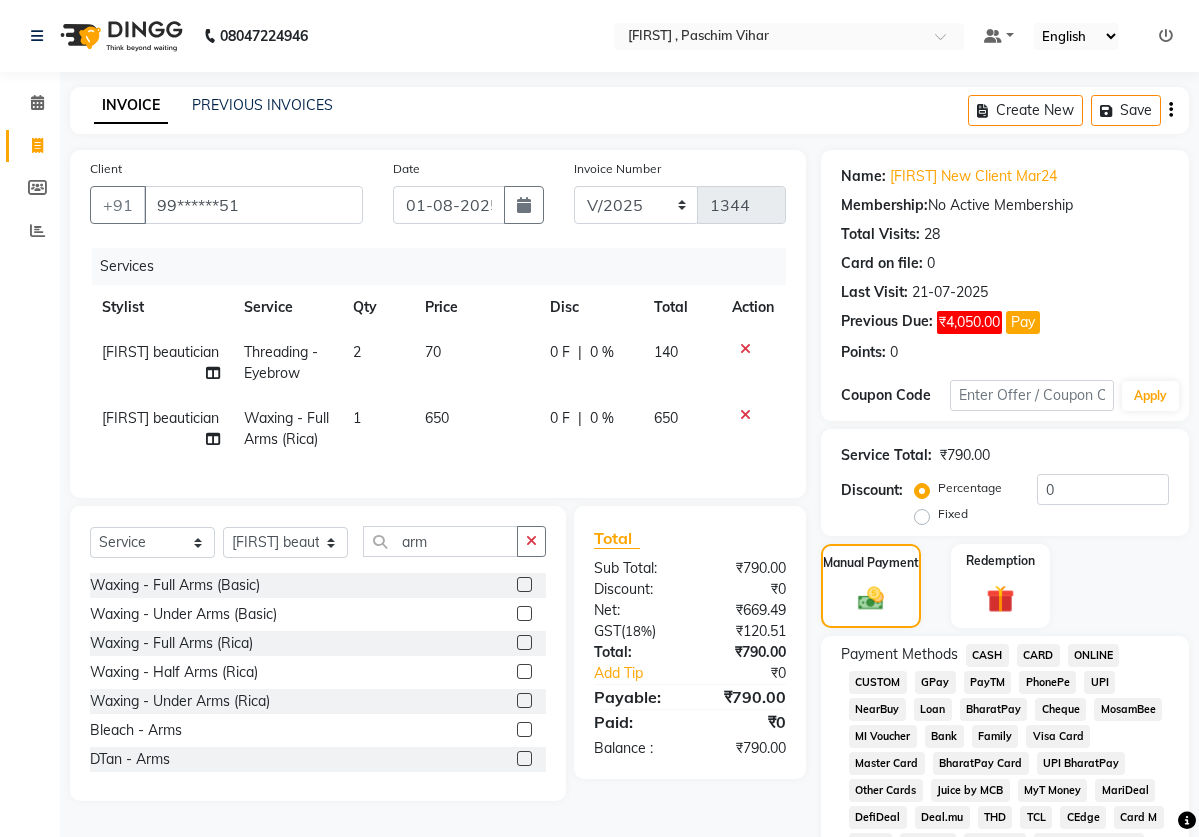click on "ONLINE" 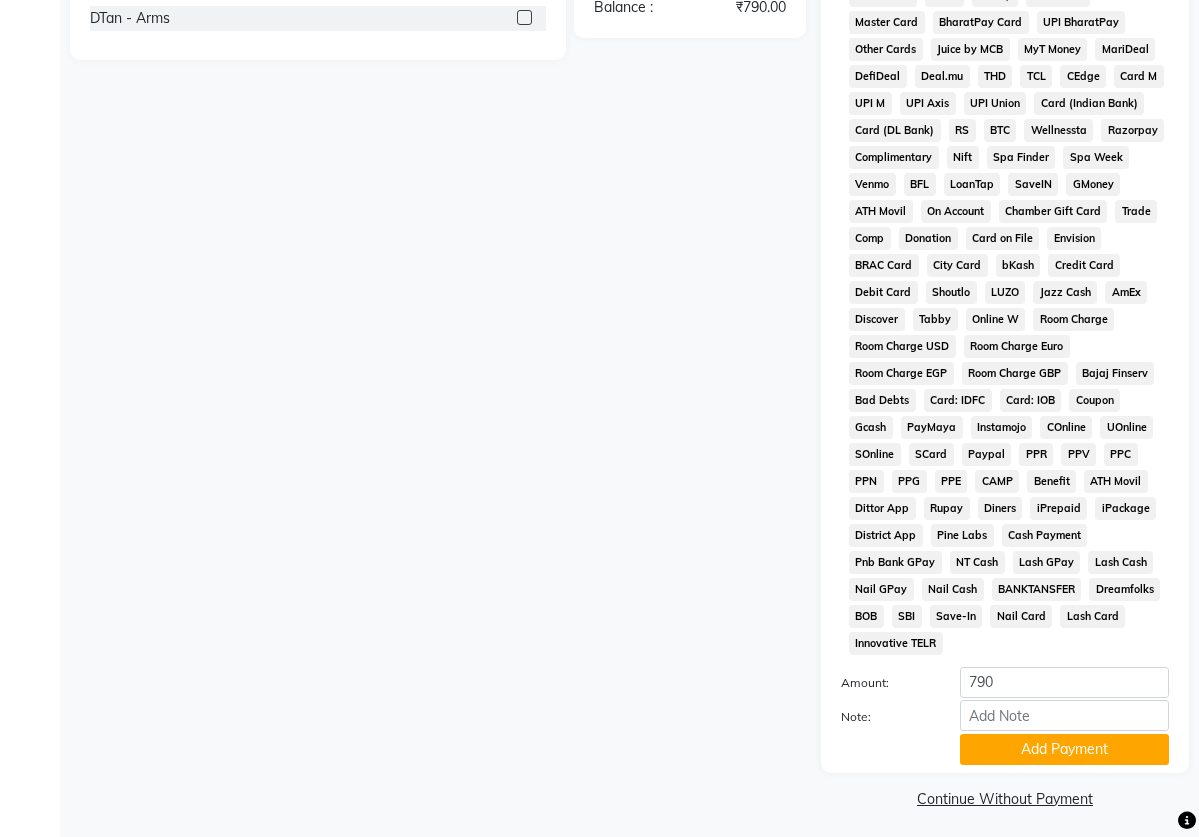 scroll, scrollTop: 774, scrollLeft: 0, axis: vertical 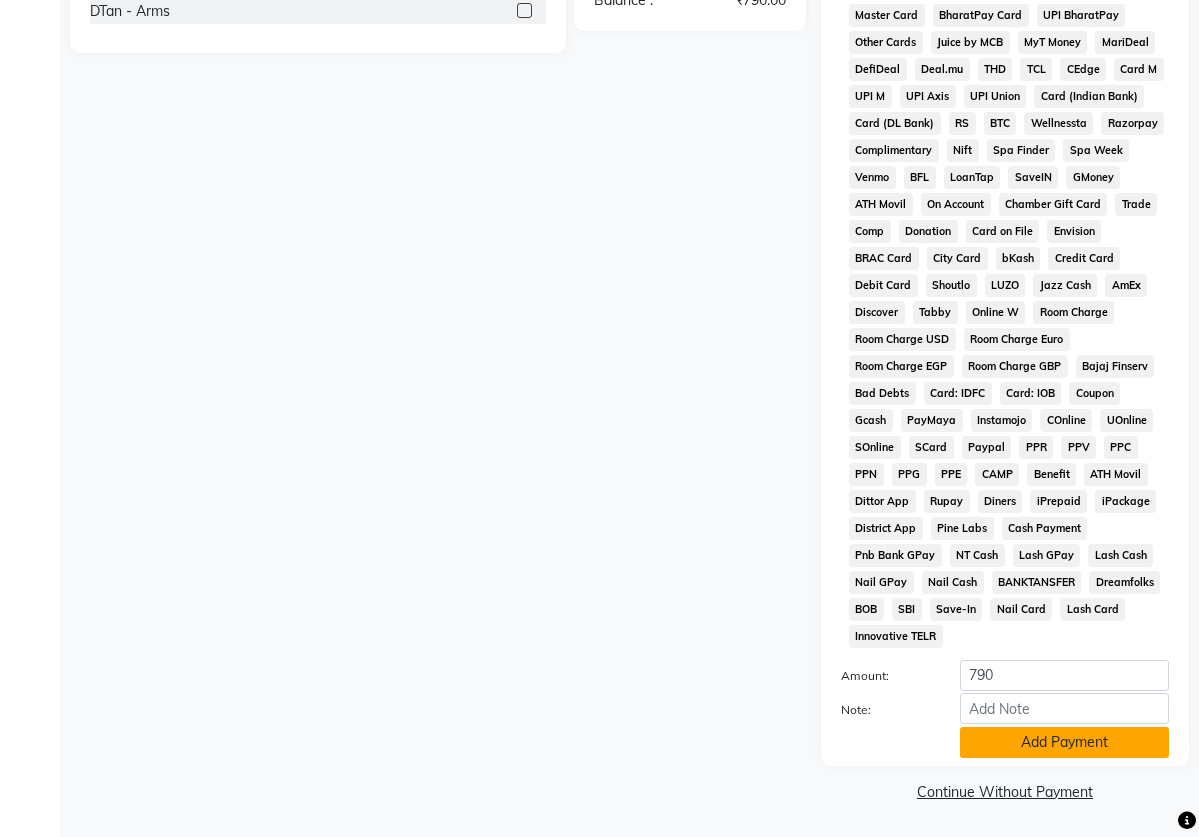 click on "Add Payment" 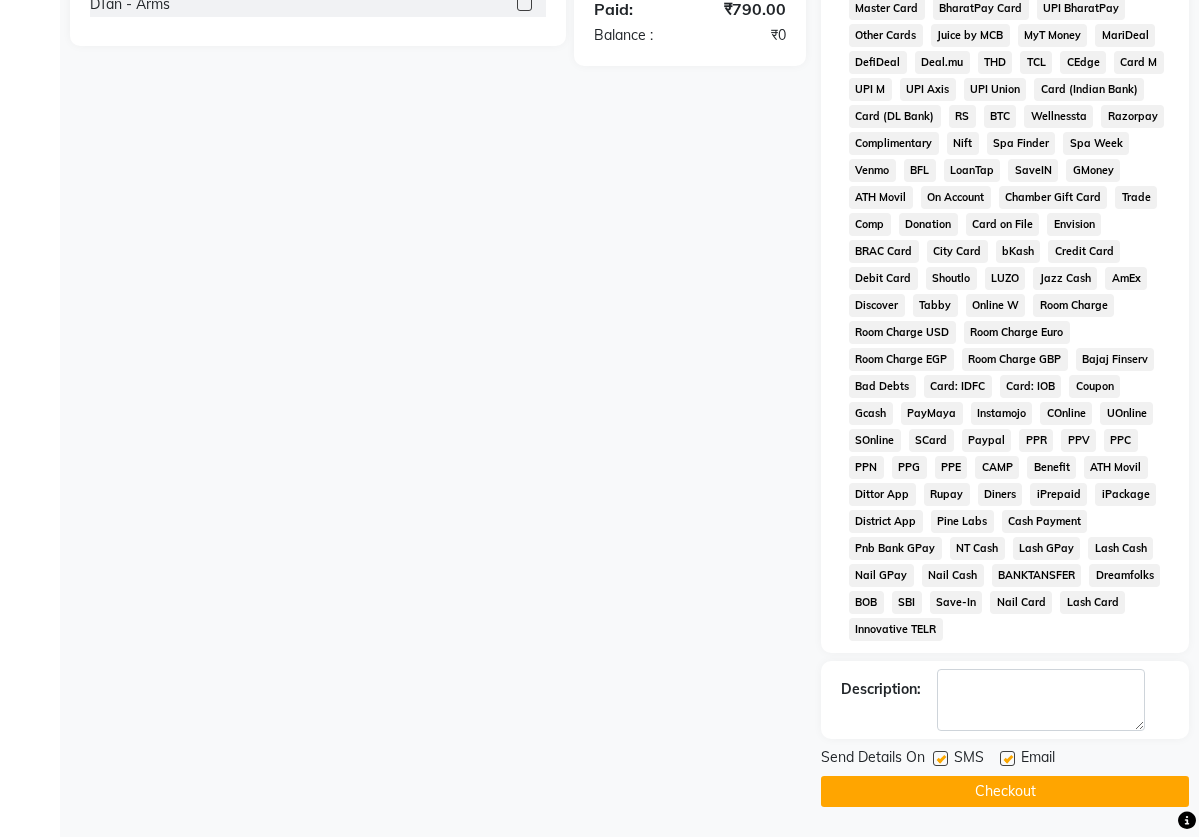click 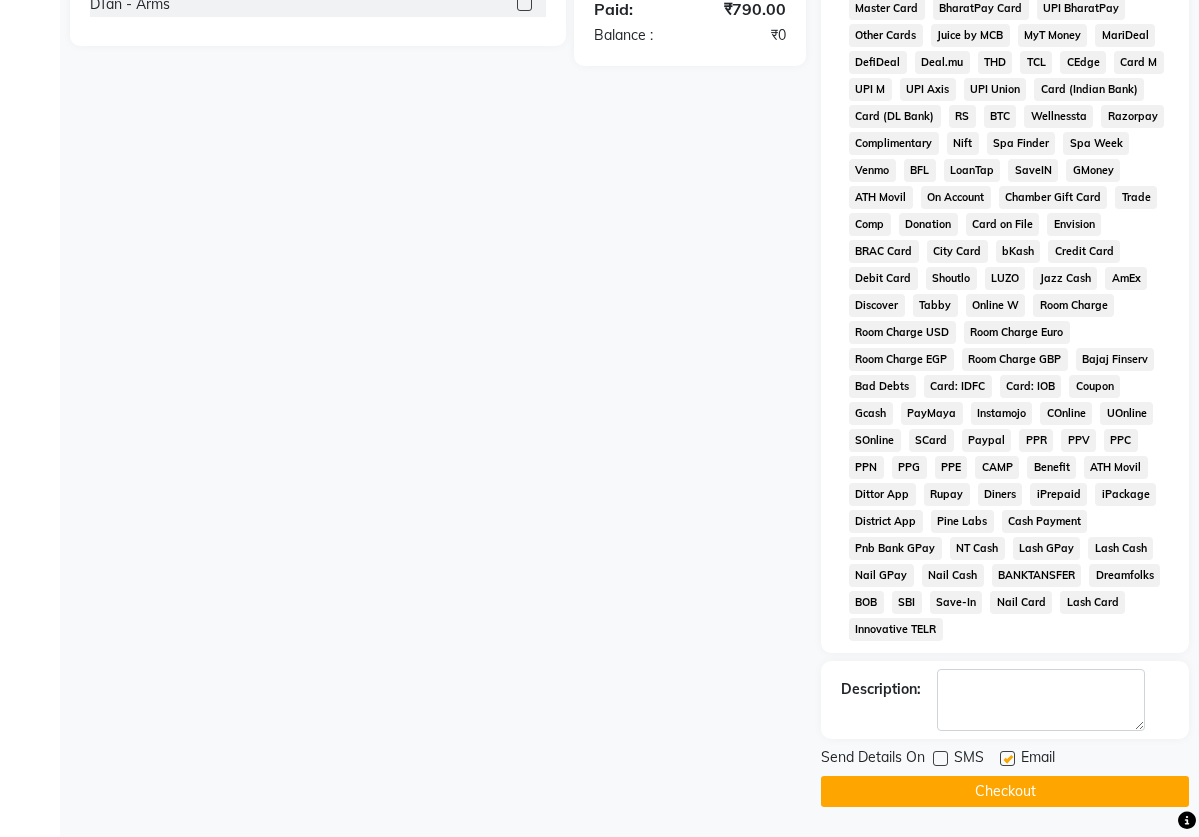 click 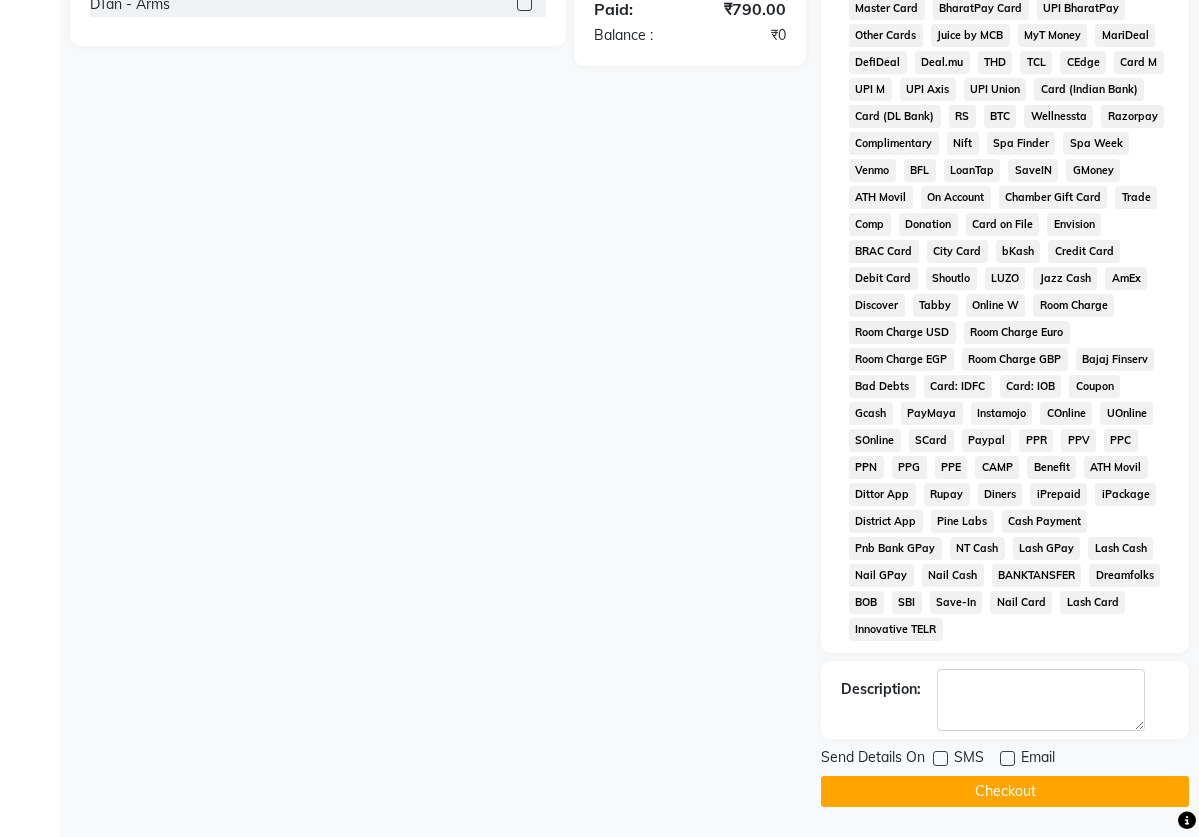 click on "Checkout" 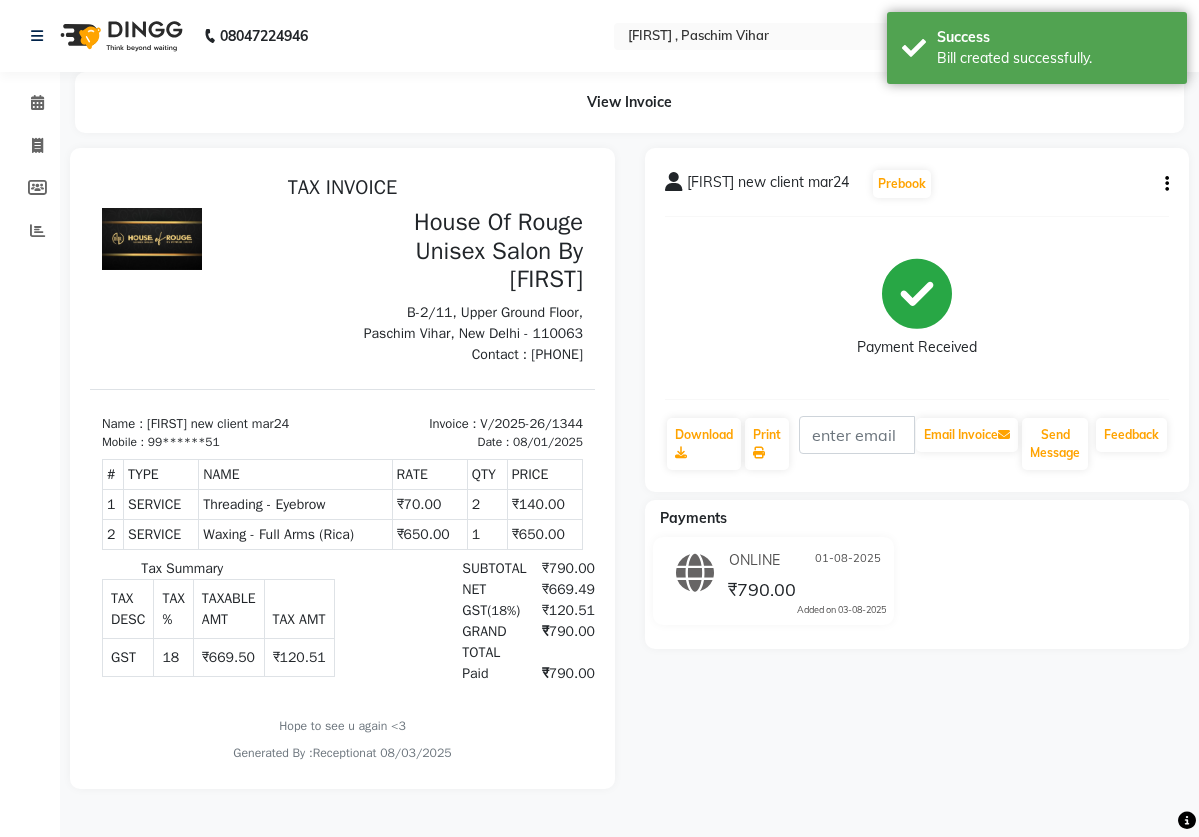 scroll, scrollTop: 0, scrollLeft: 0, axis: both 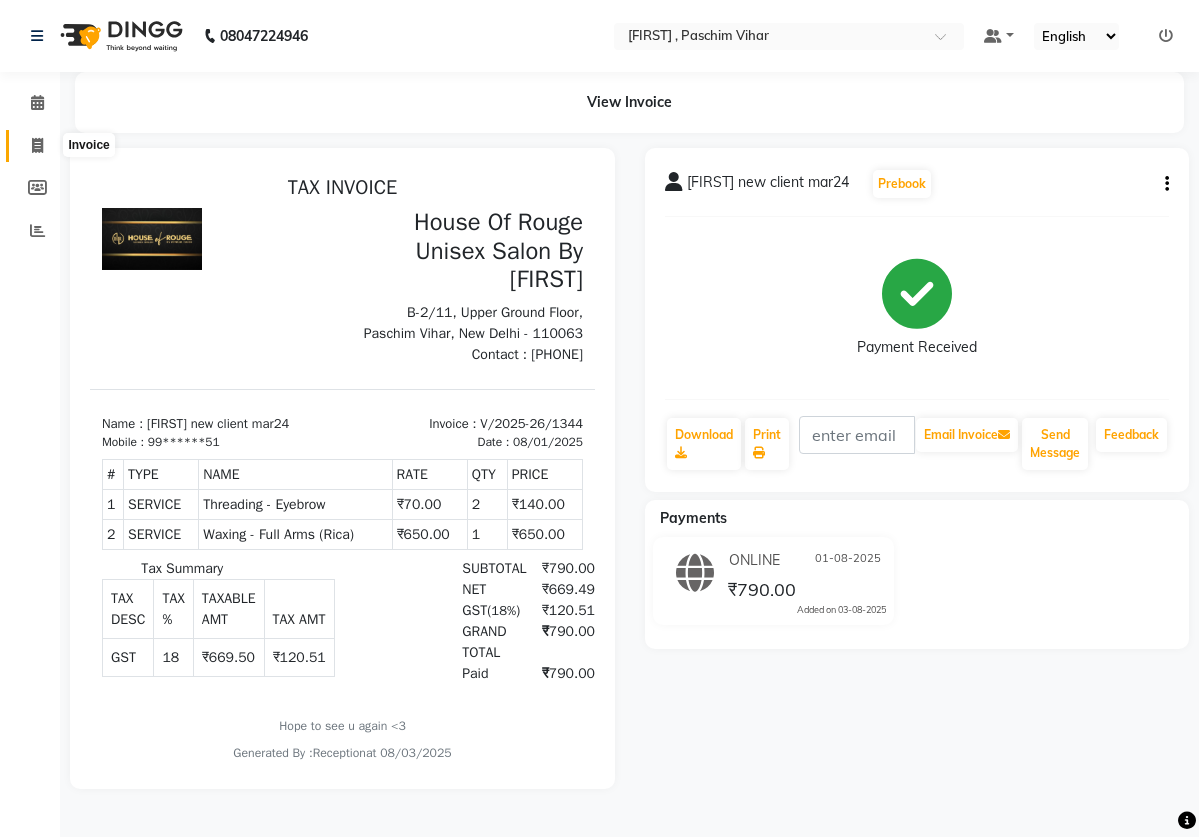 click 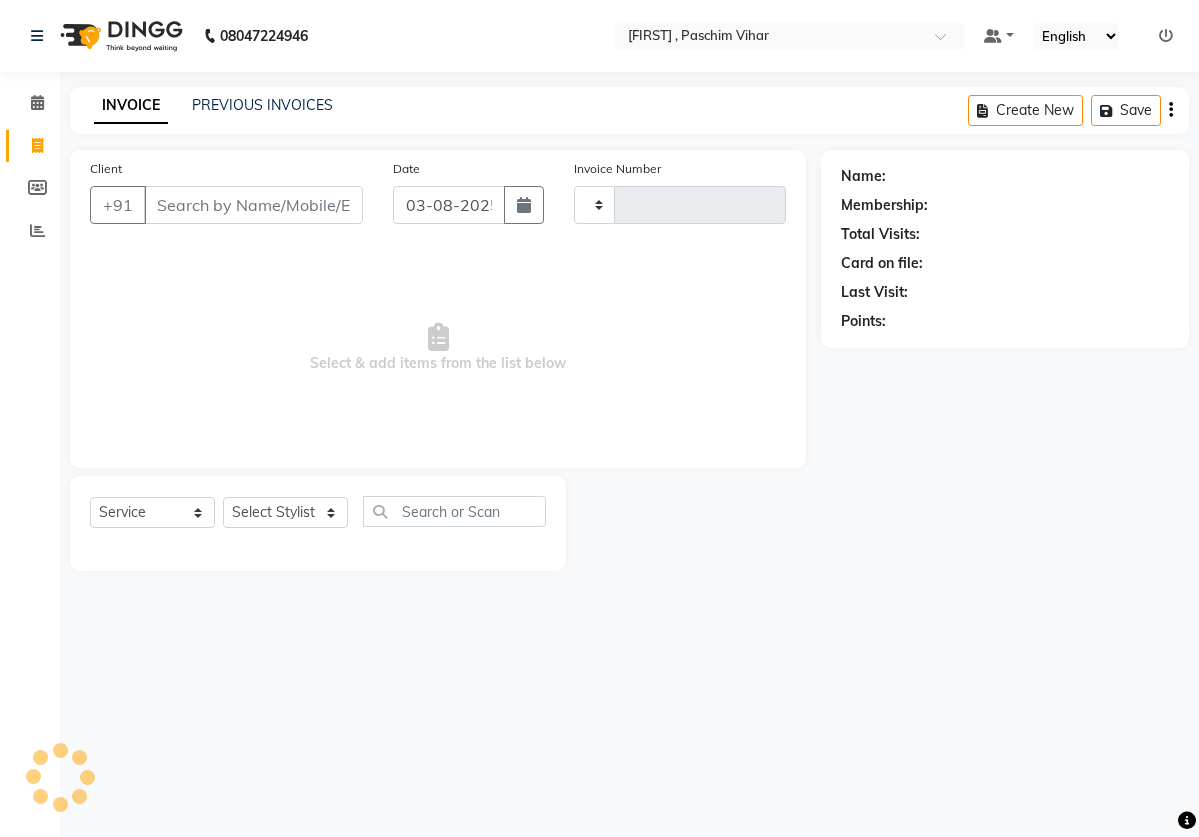 type on "1345" 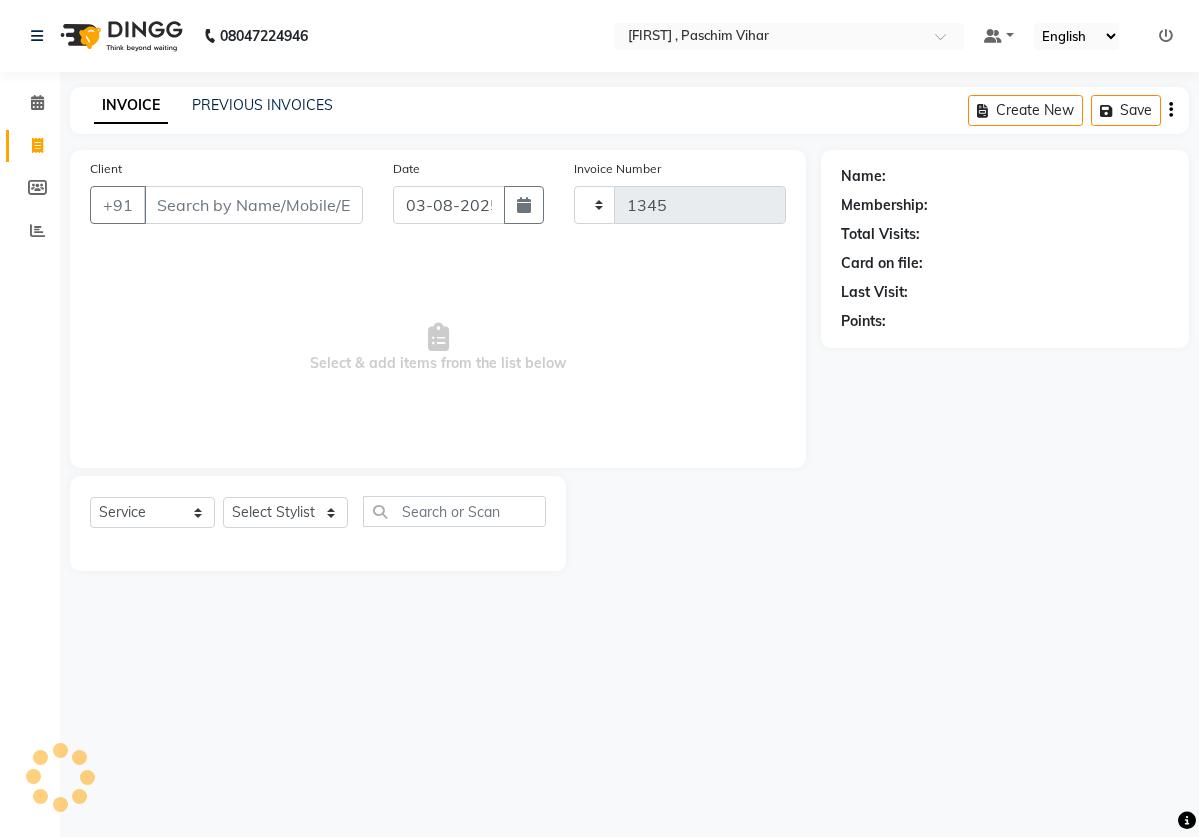 select on "82" 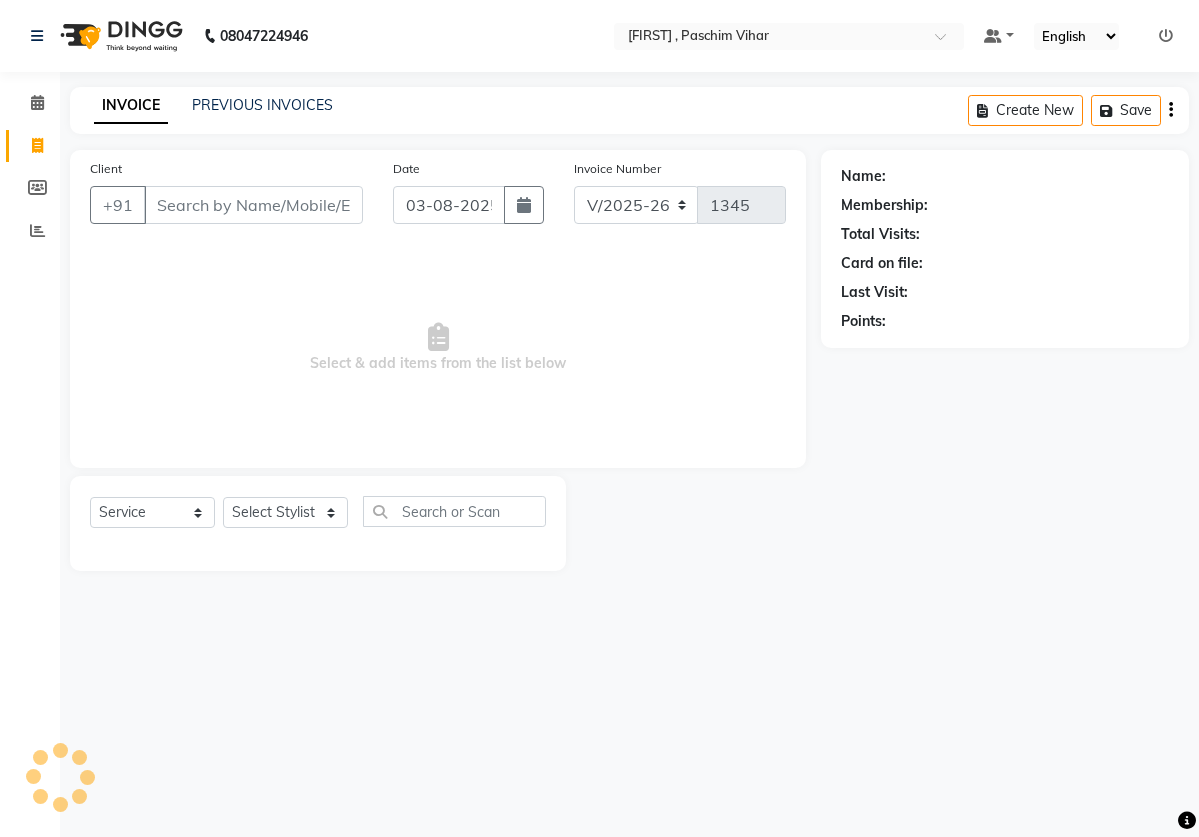 click on "Client" at bounding box center (253, 205) 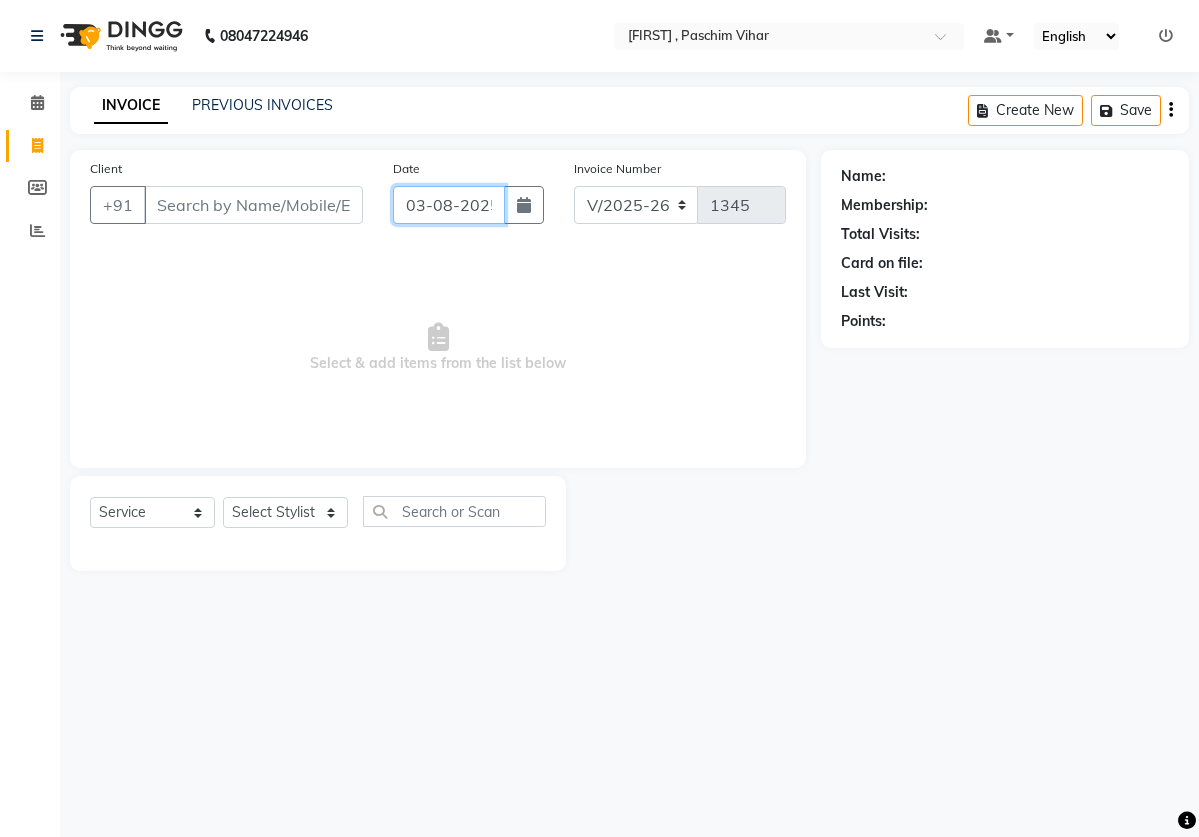 click on "03-08-2025" 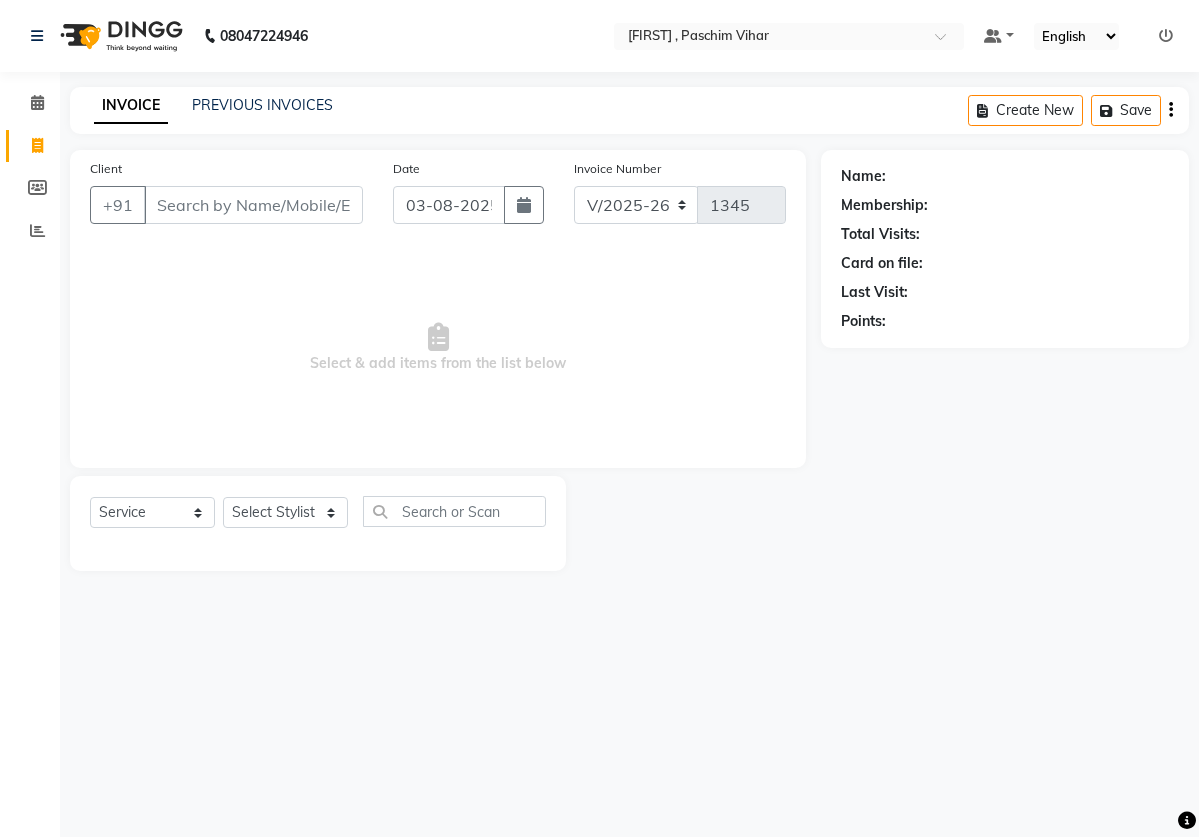 select on "8" 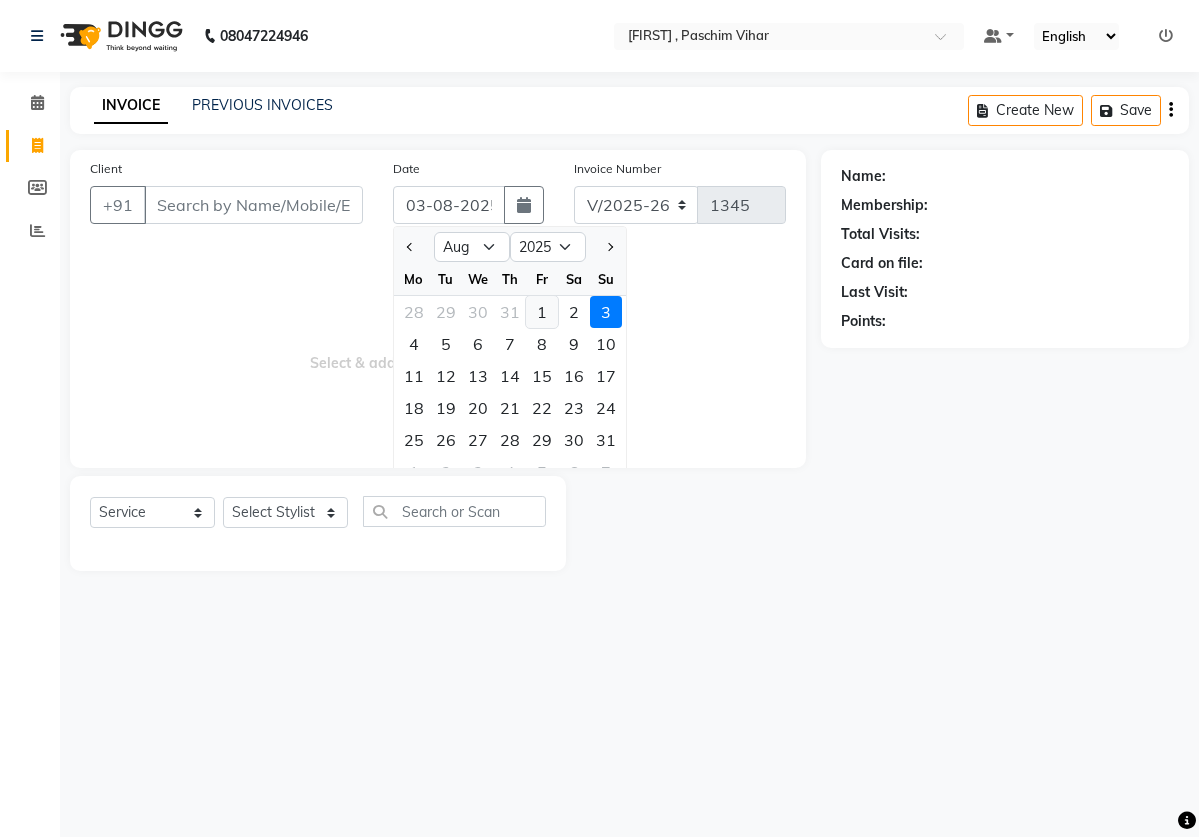 click on "1" 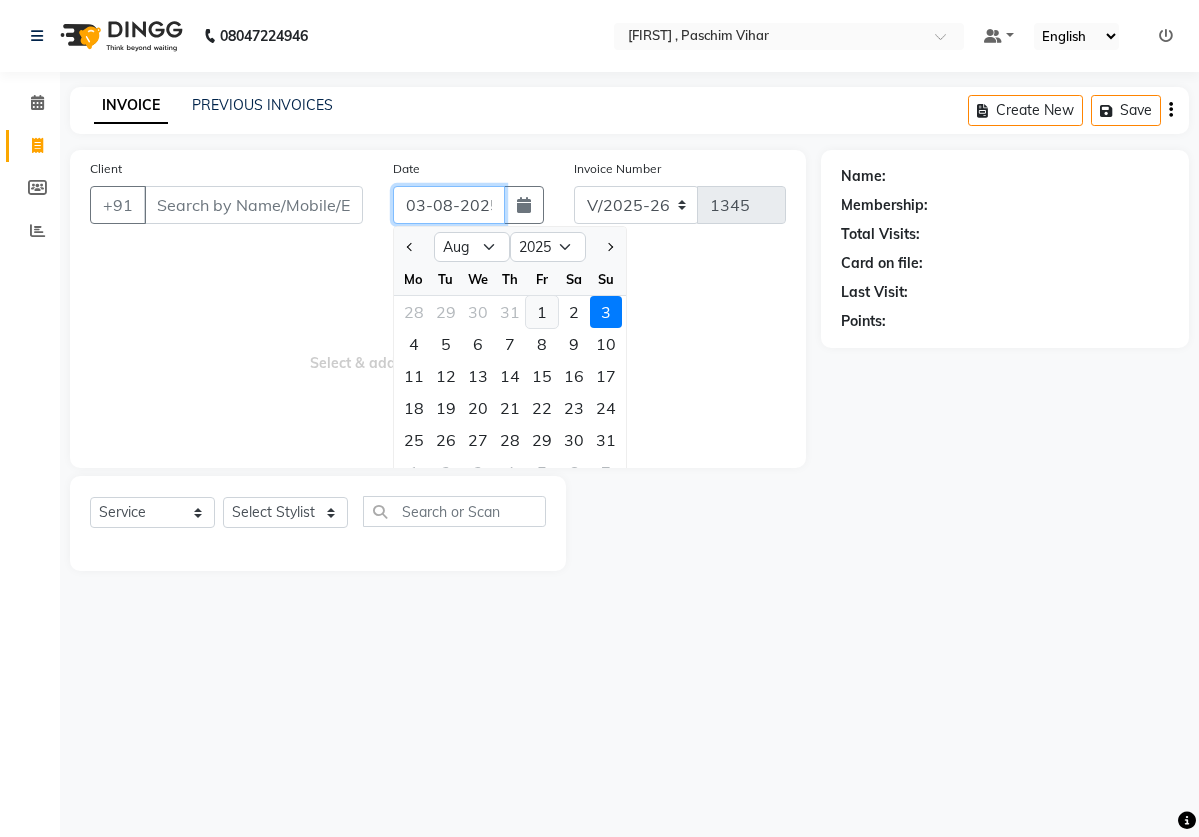 type on "01-08-2025" 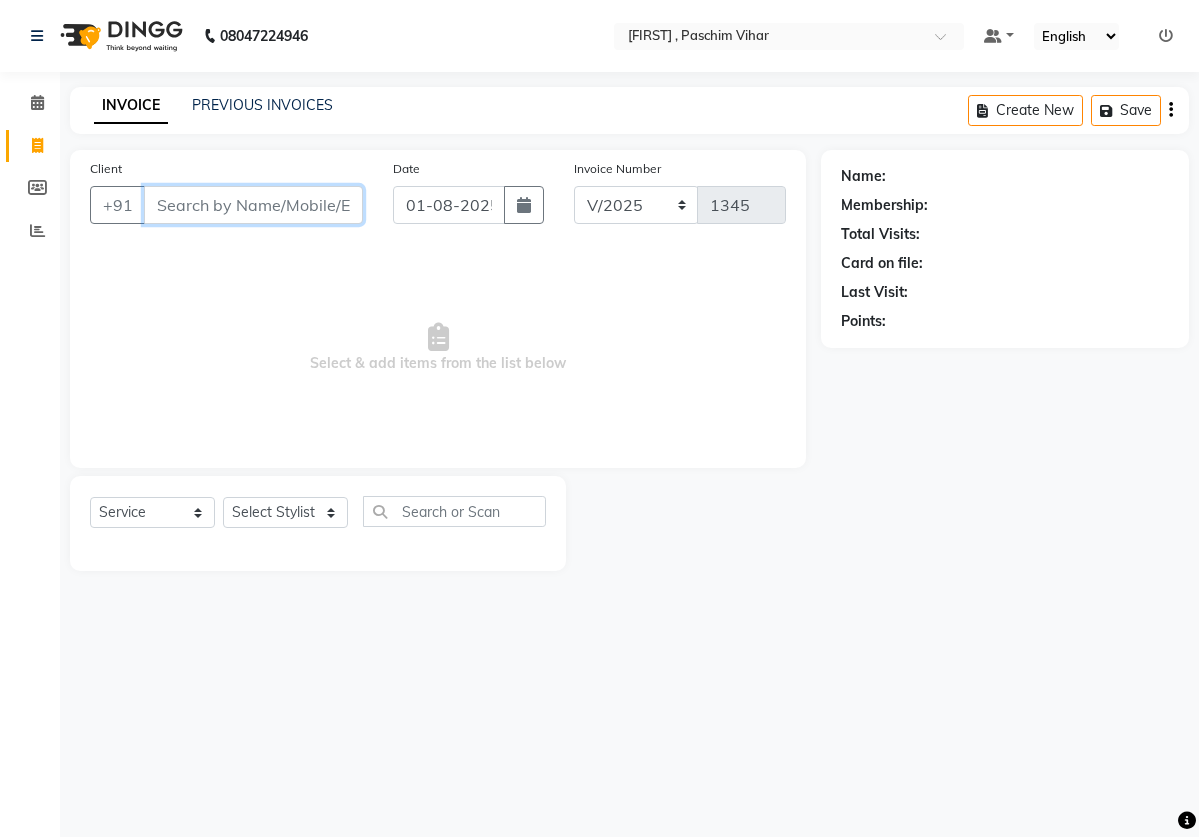 click on "Client" at bounding box center (253, 205) 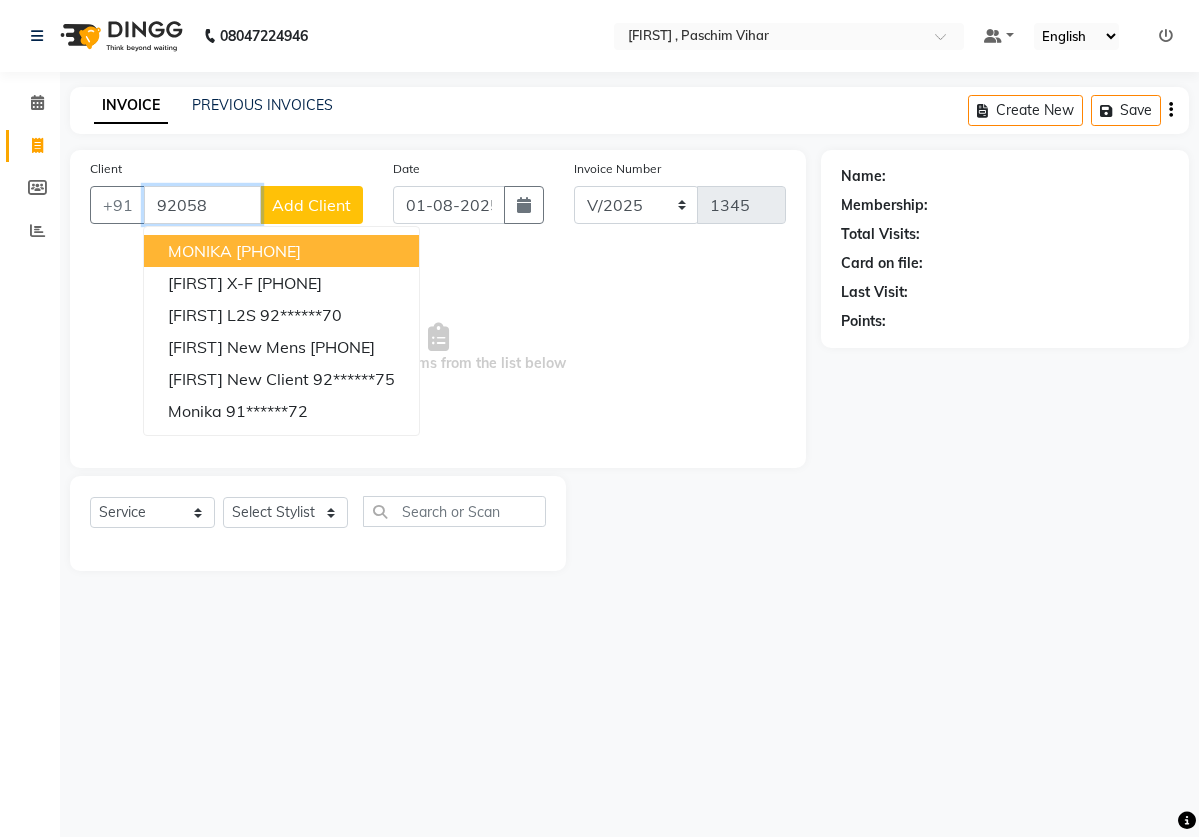 click on "[PHONE]" at bounding box center [268, 251] 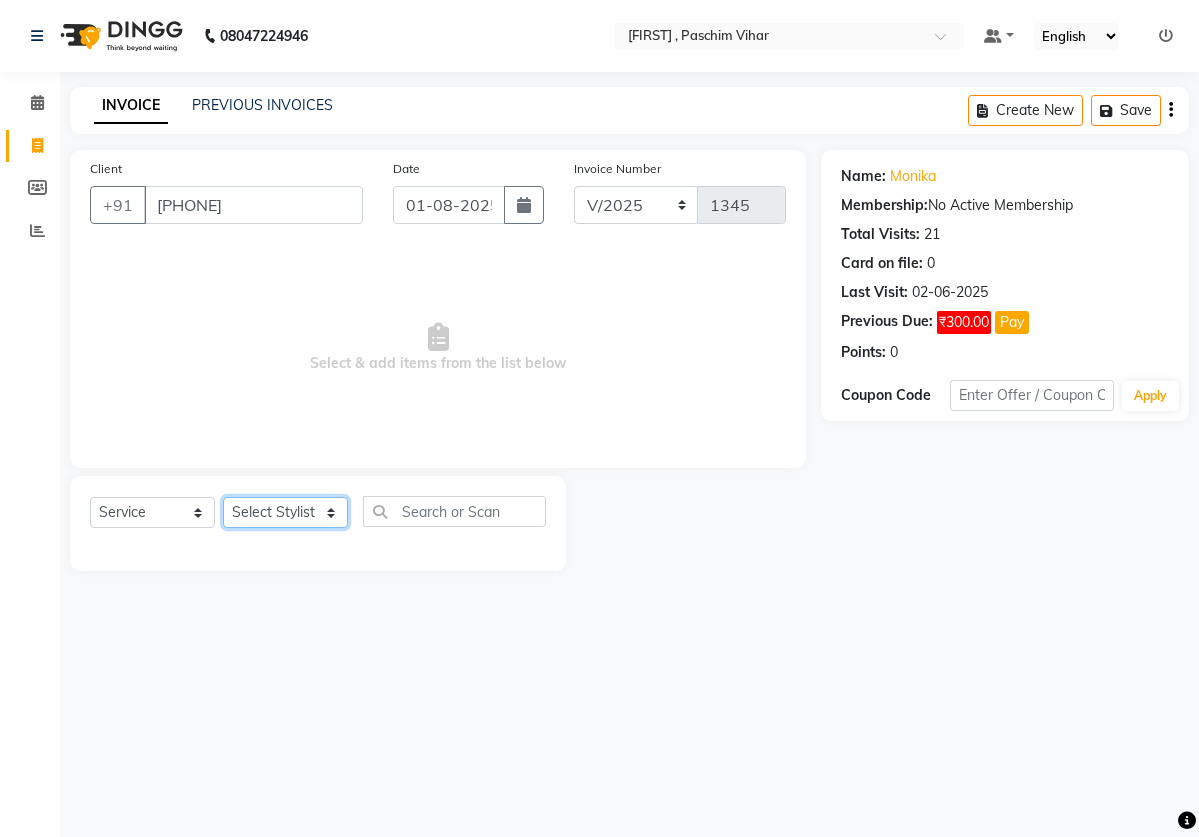 select on "51918" 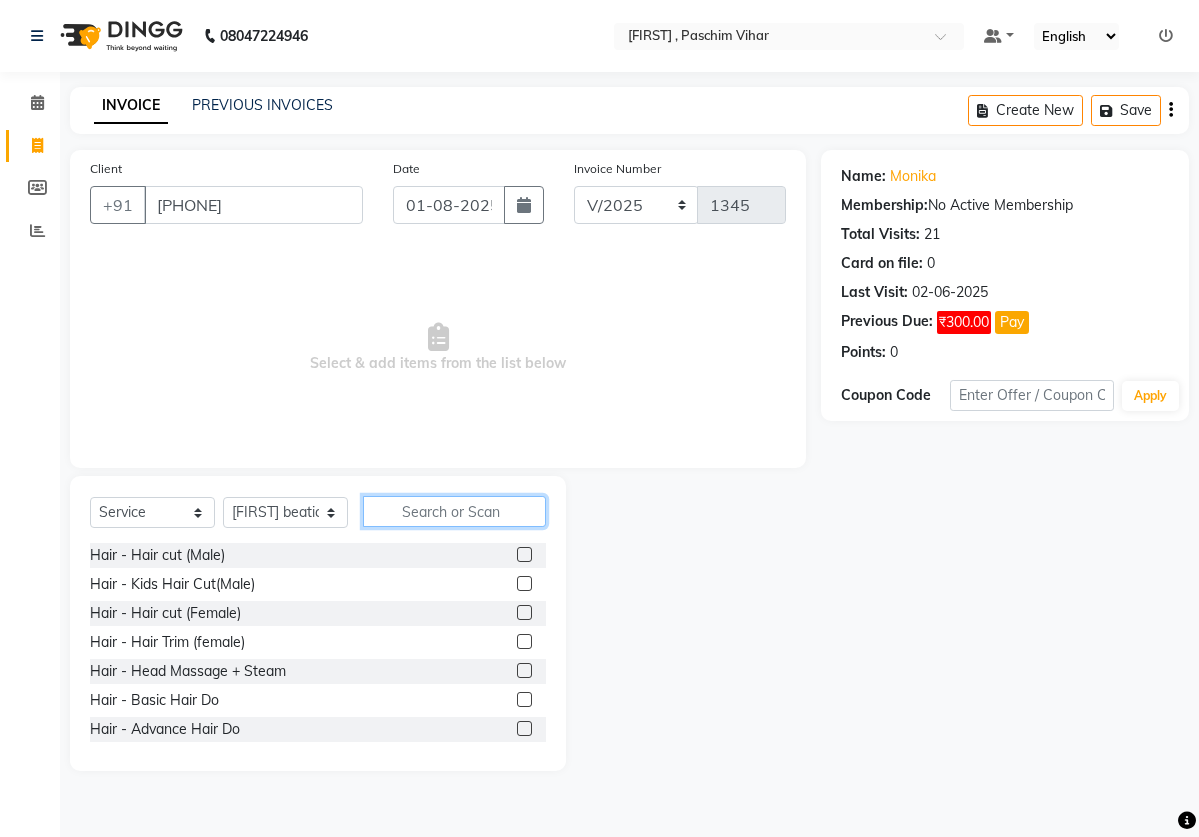 click 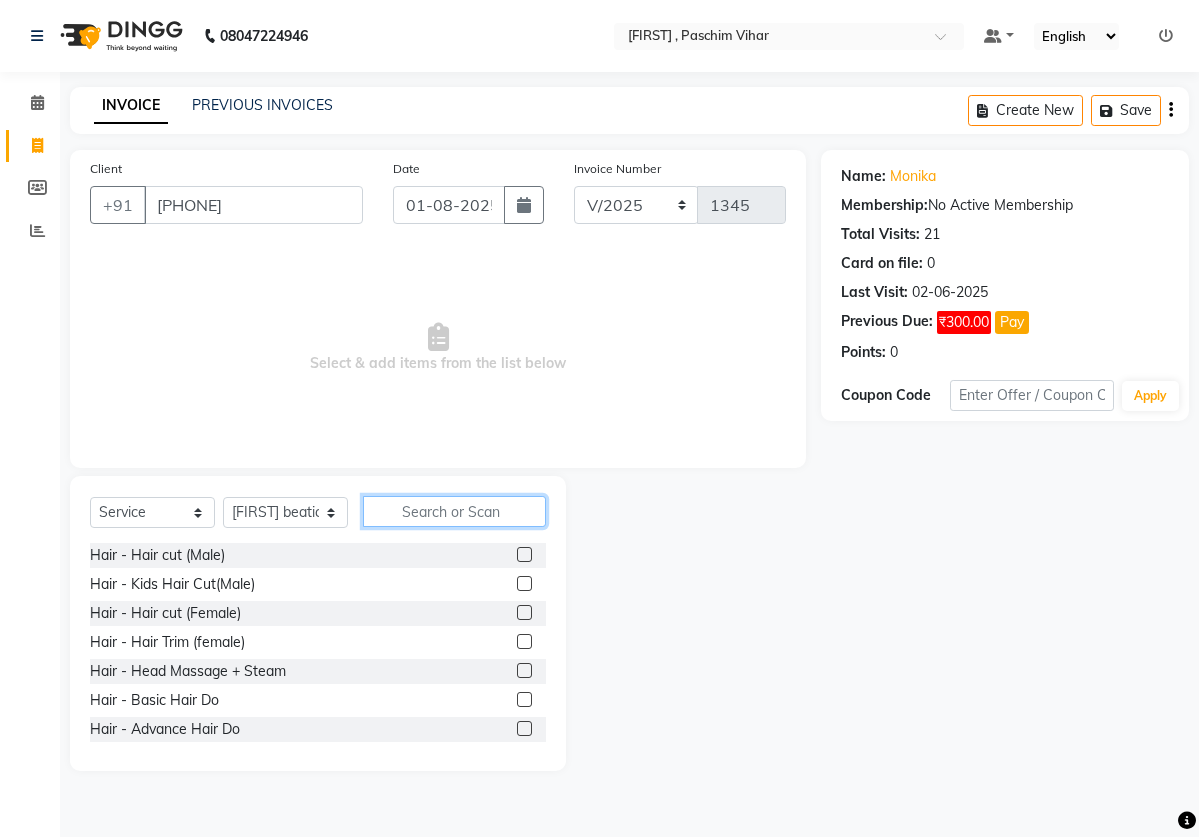 click 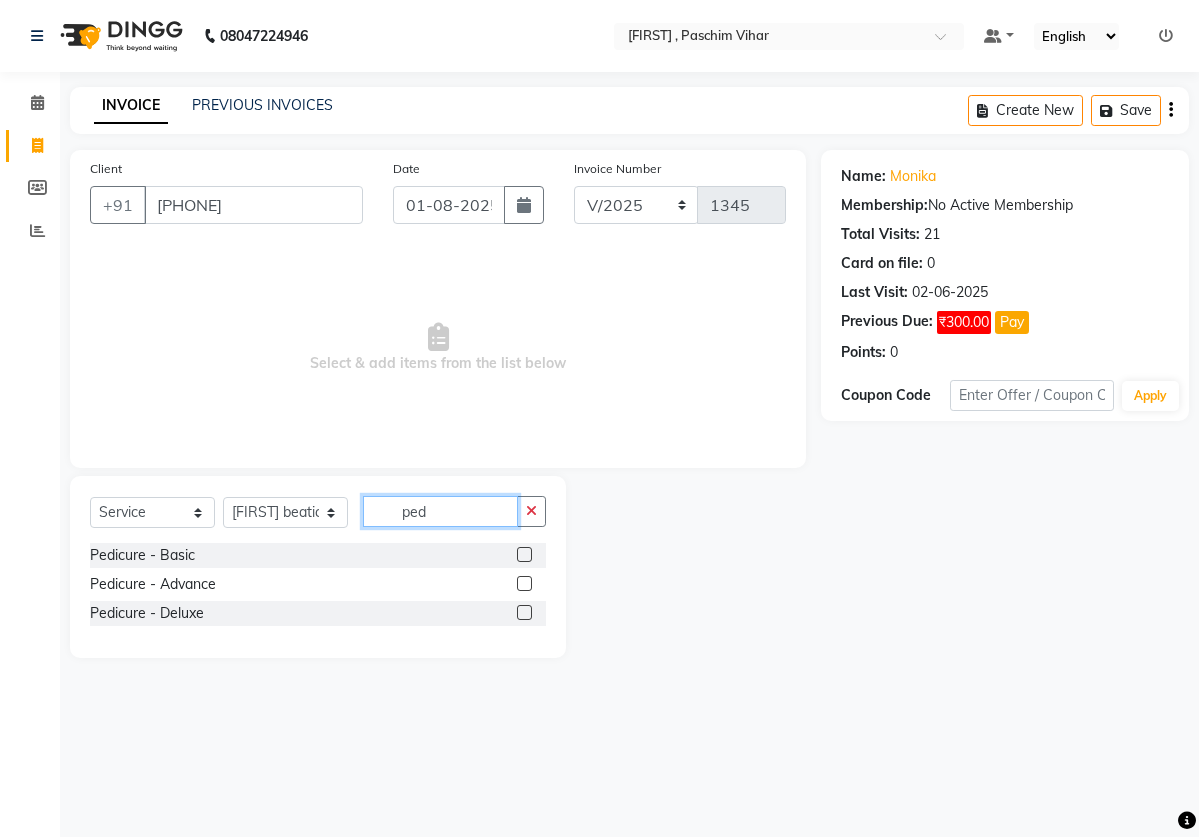 type on "ped" 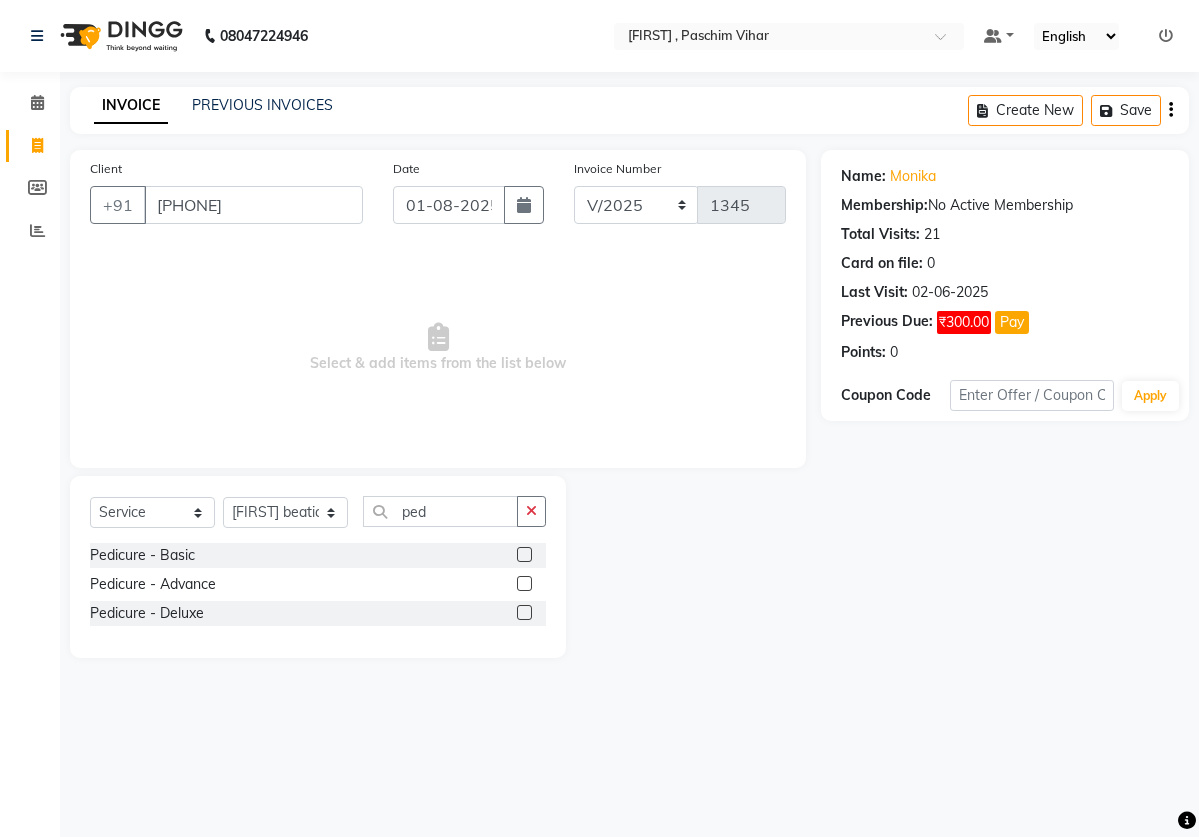 click 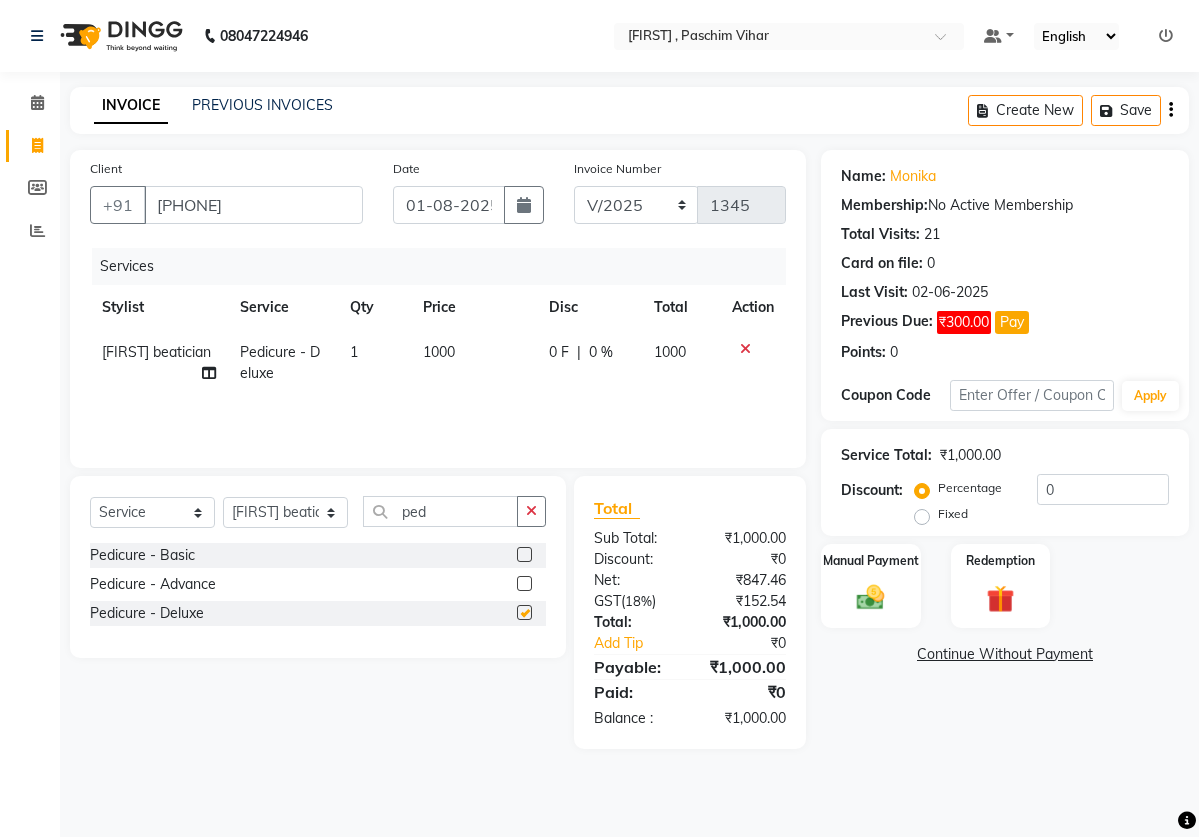 checkbox on "false" 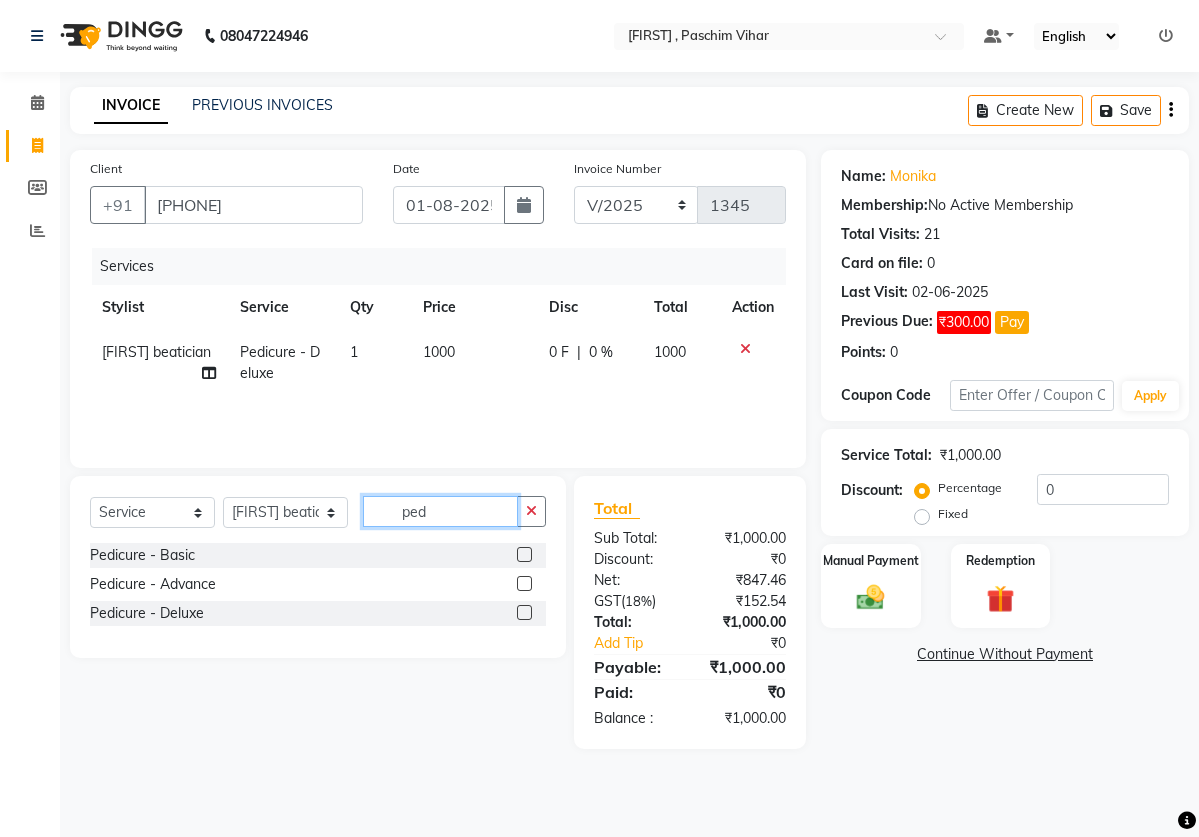 click on "ped" 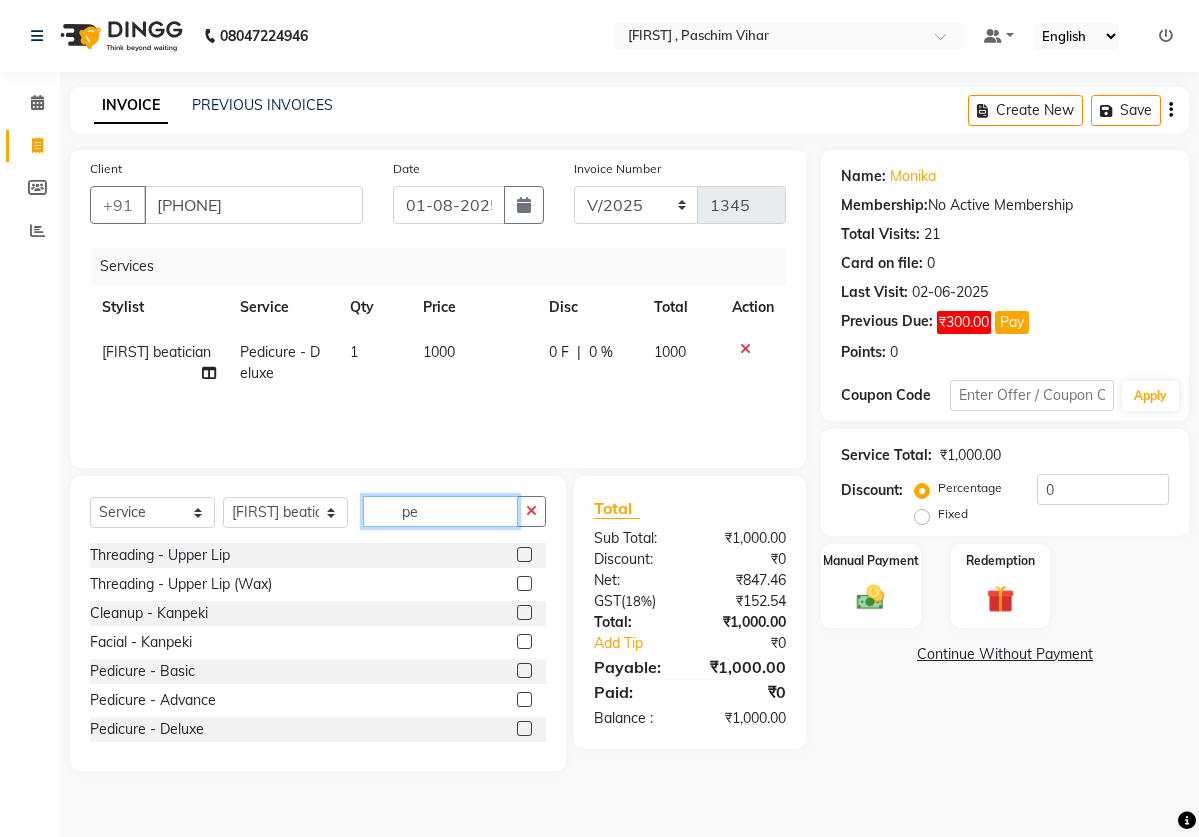 type on "p" 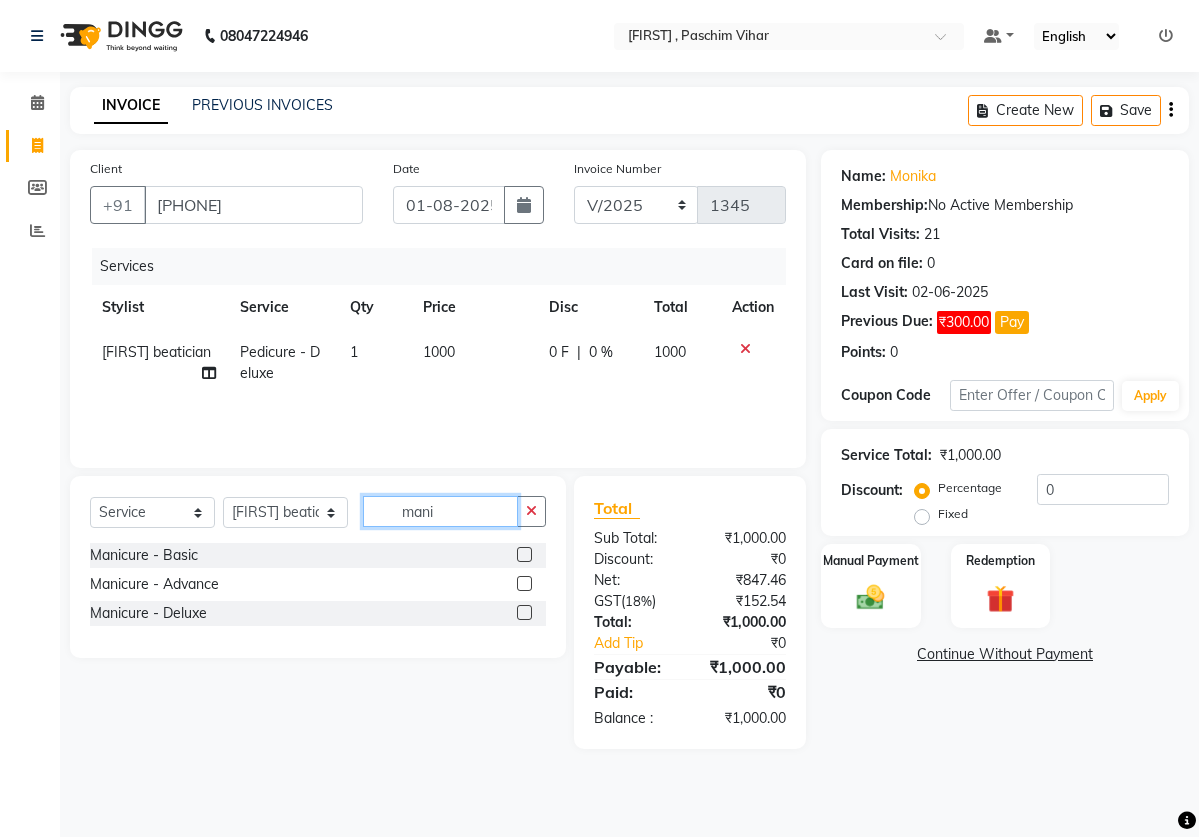 type on "mani" 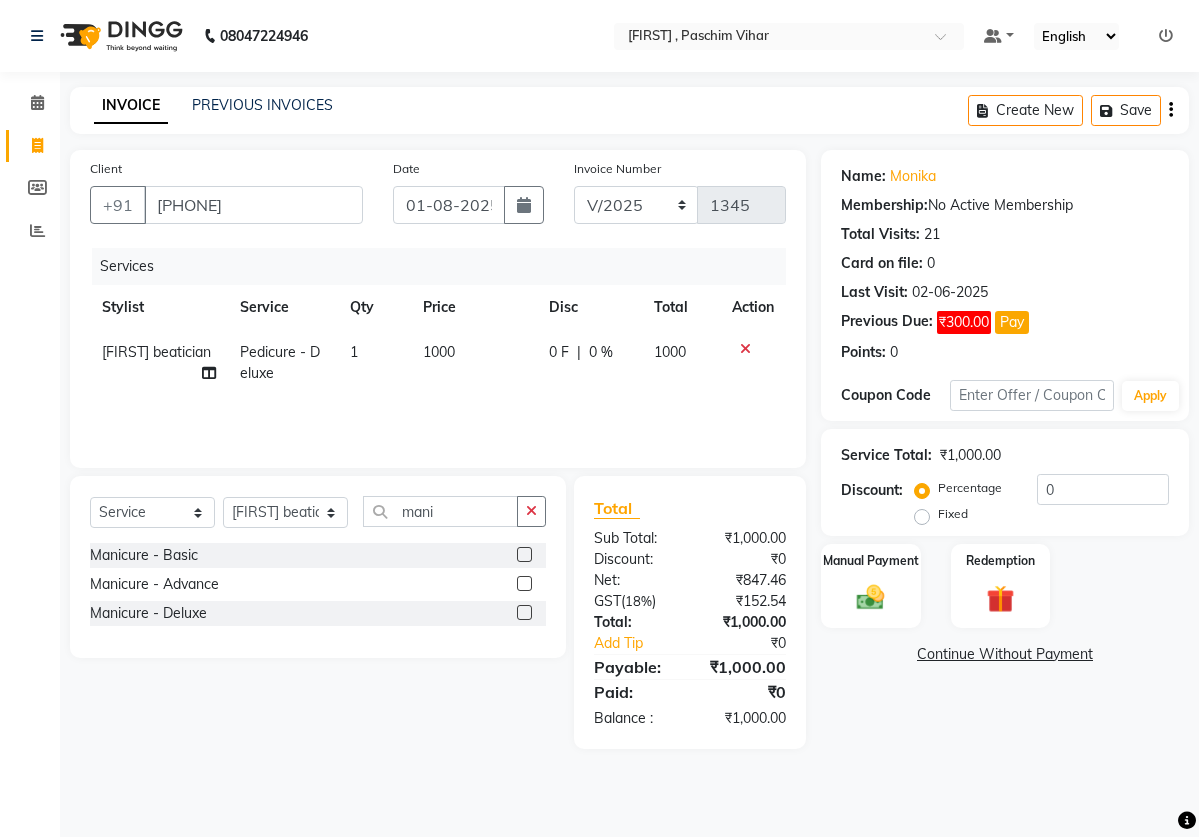 click 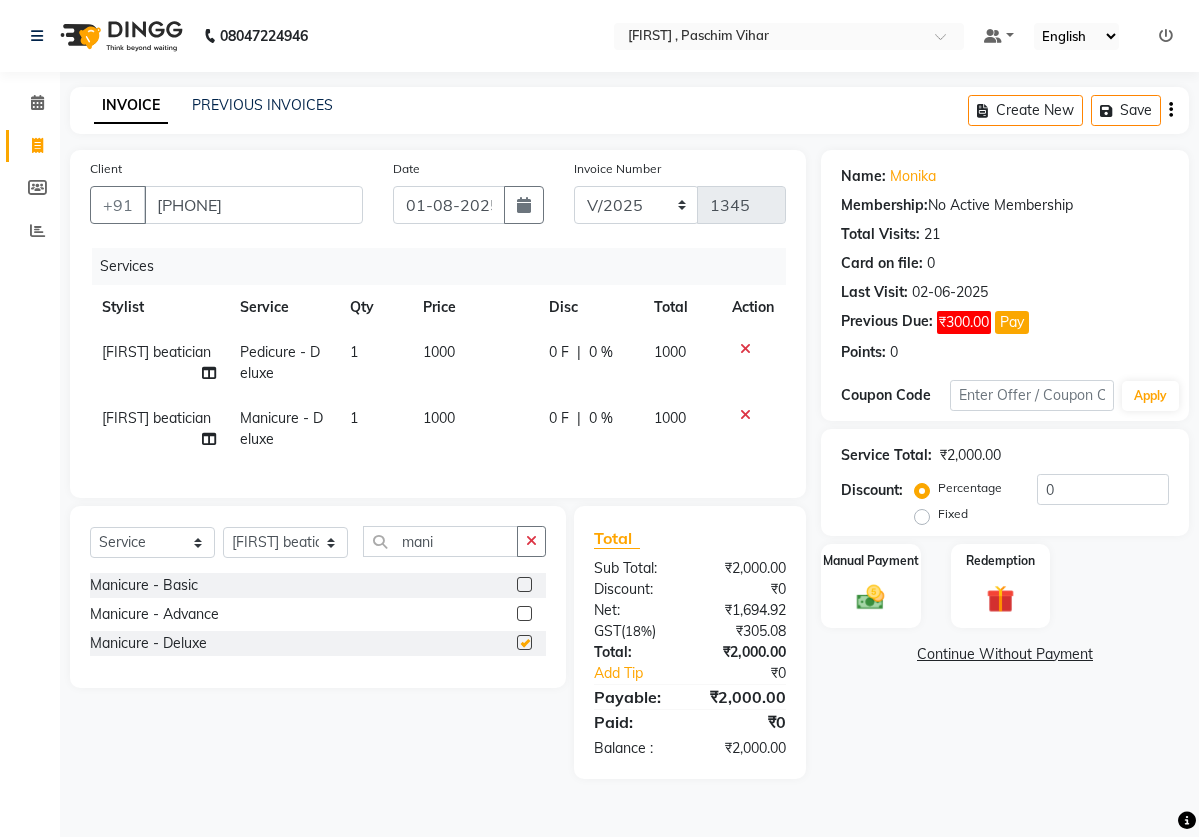 checkbox on "false" 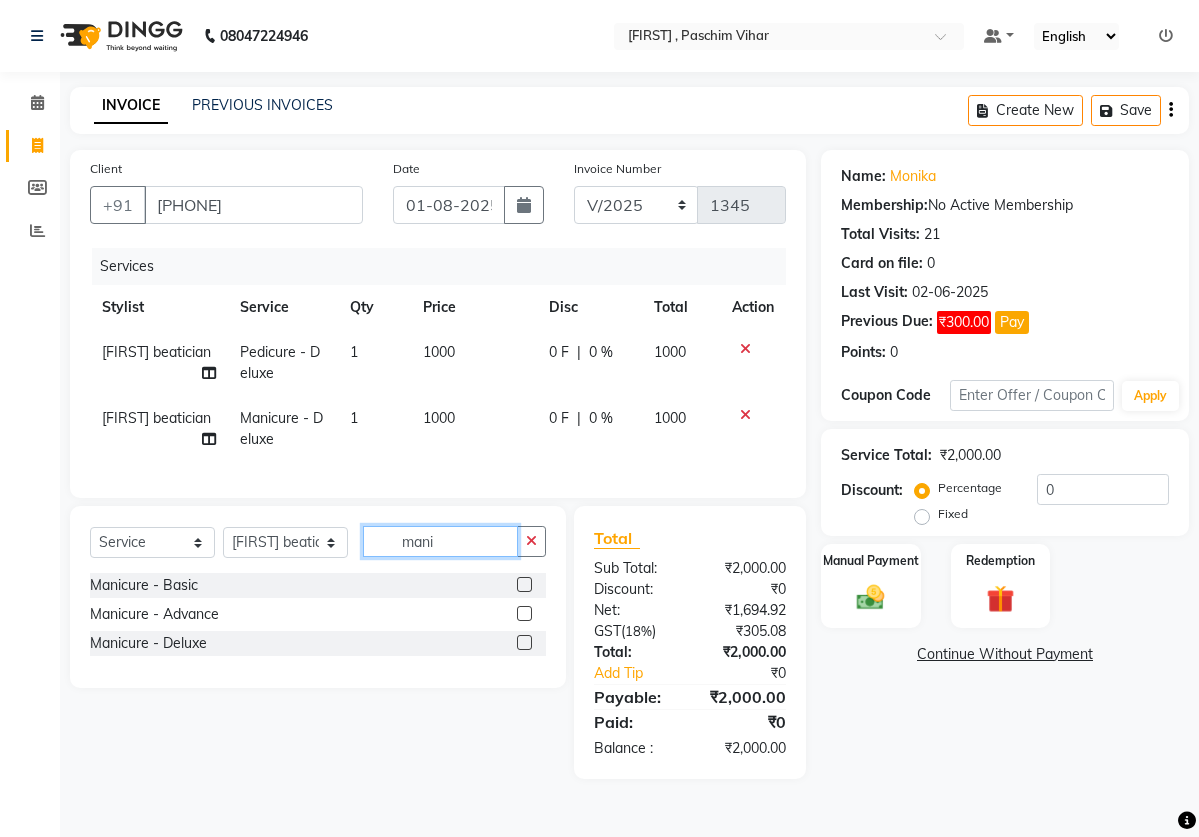 click on "mani" 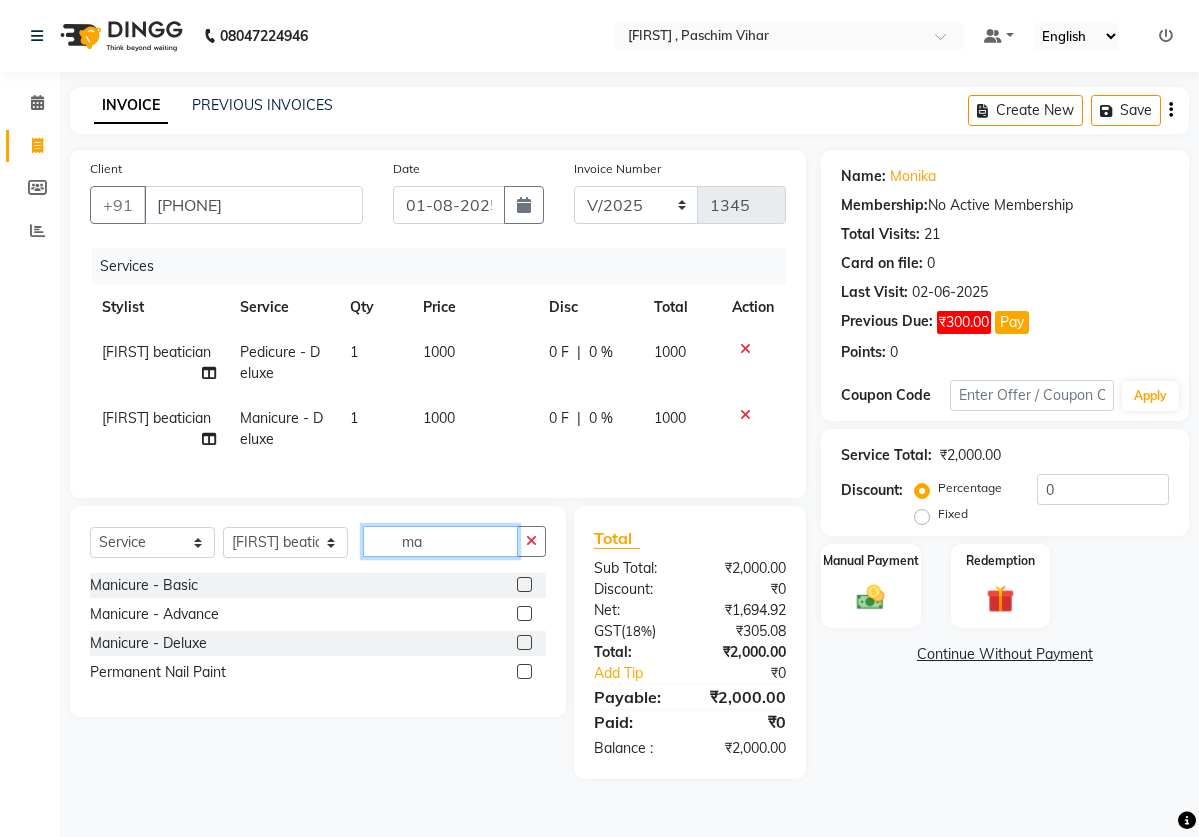 type on "m" 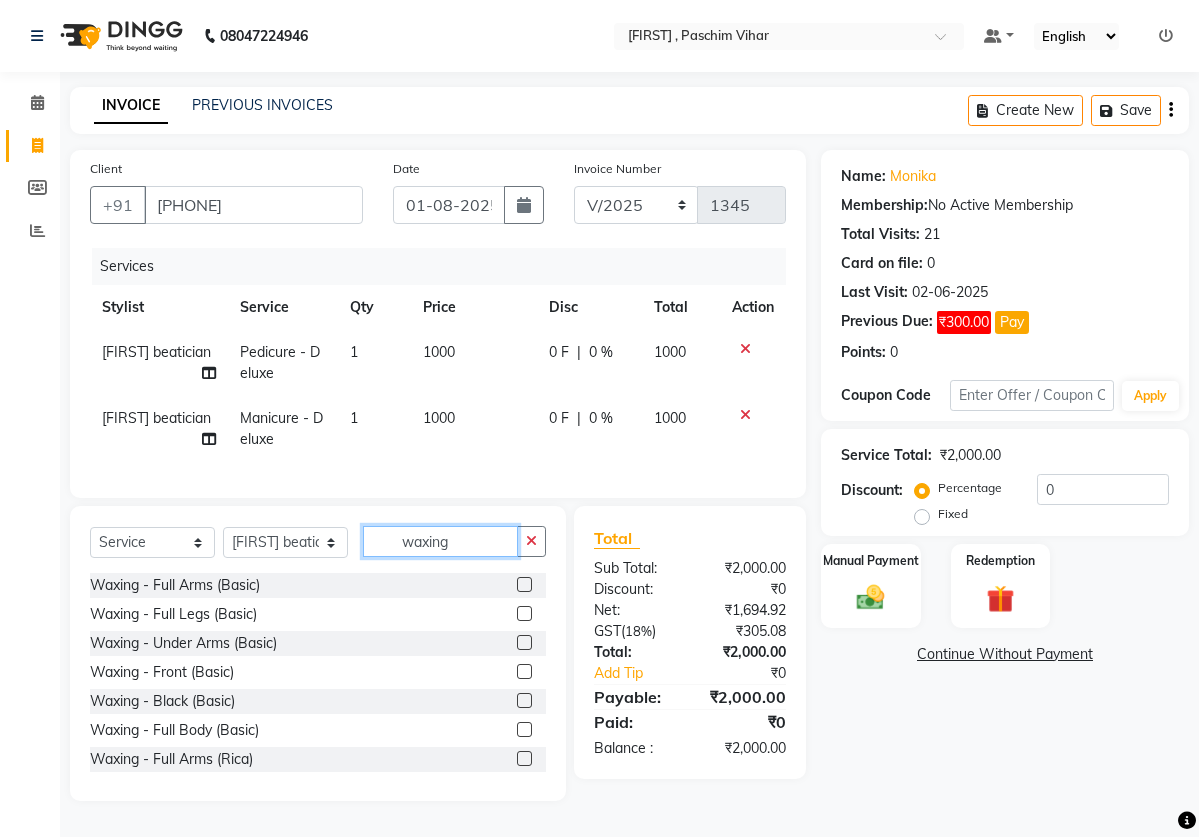 type on "waxing" 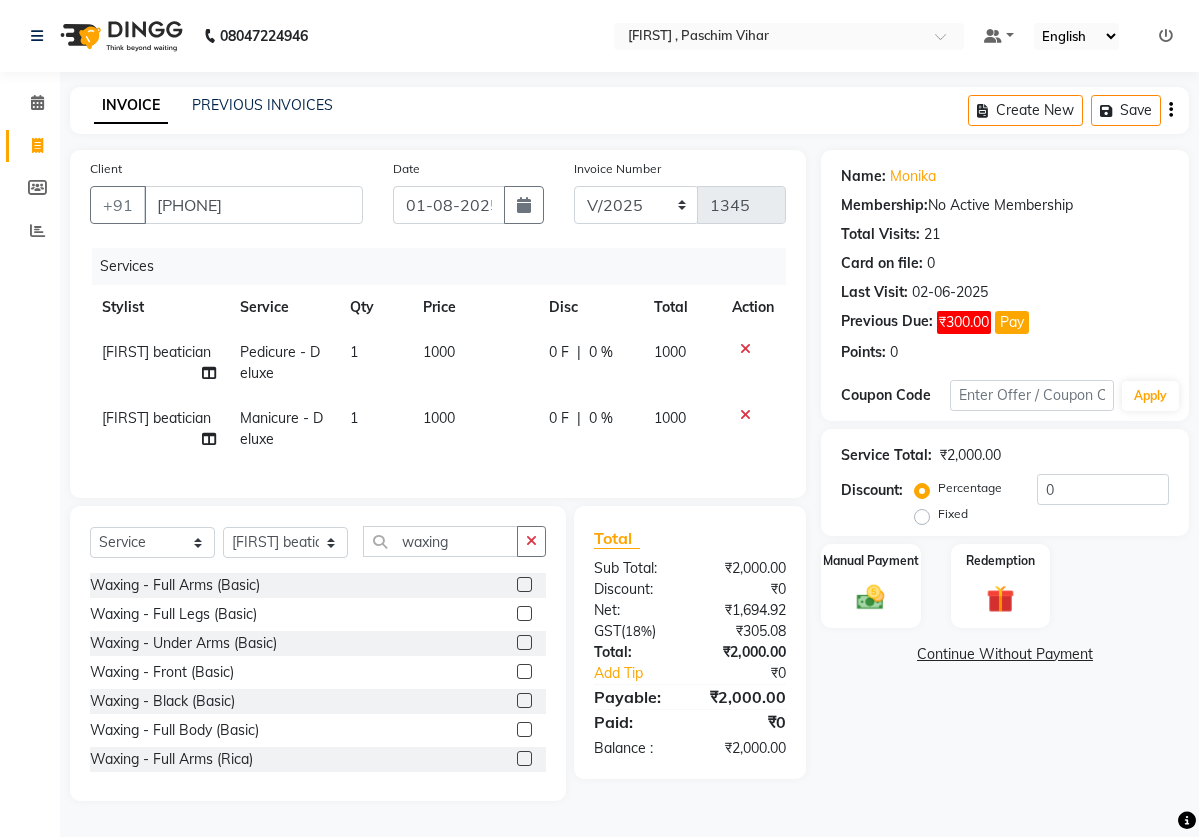 click 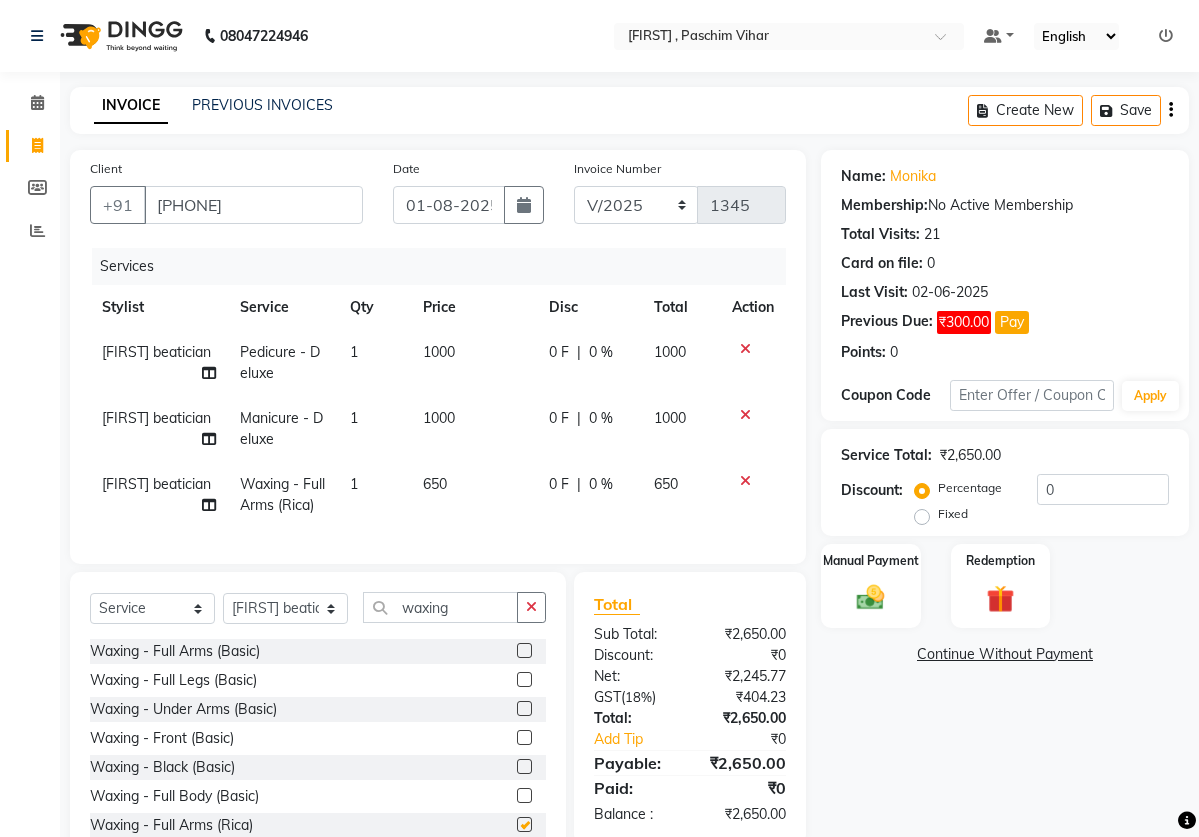 checkbox on "false" 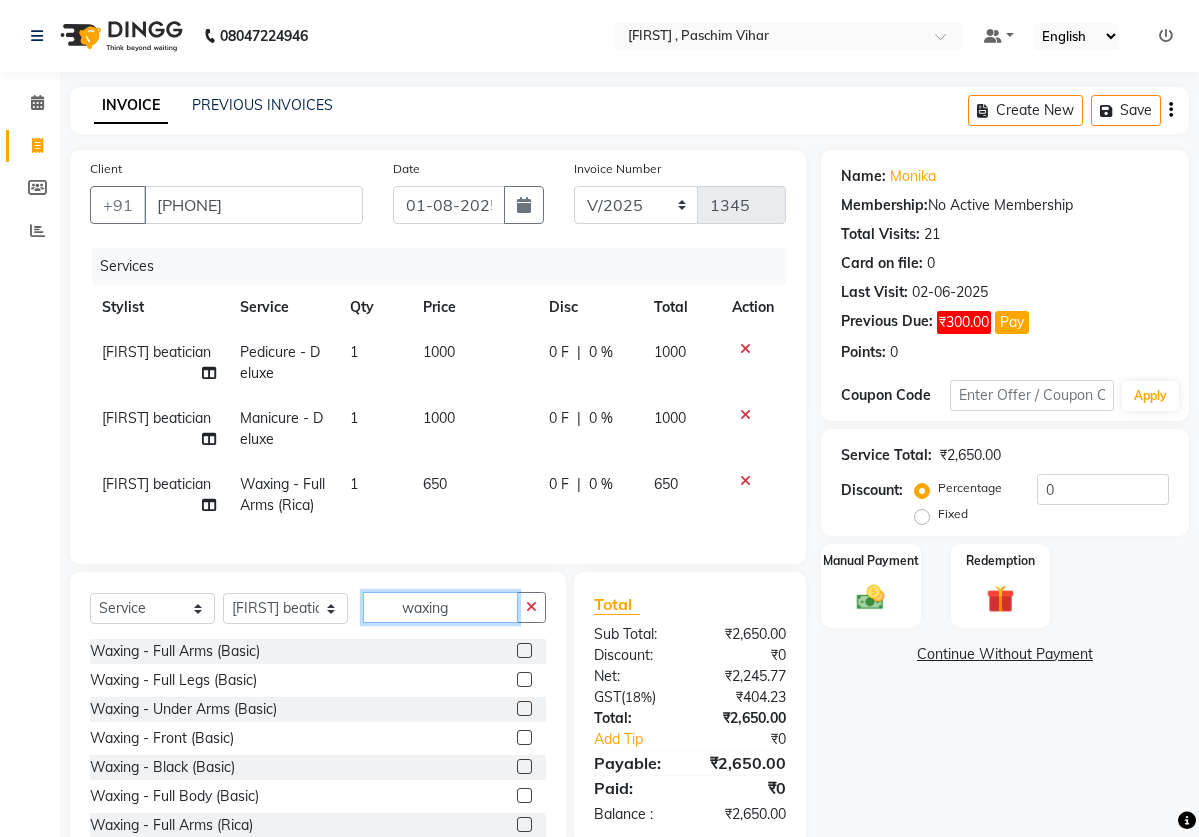 click on "waxing" 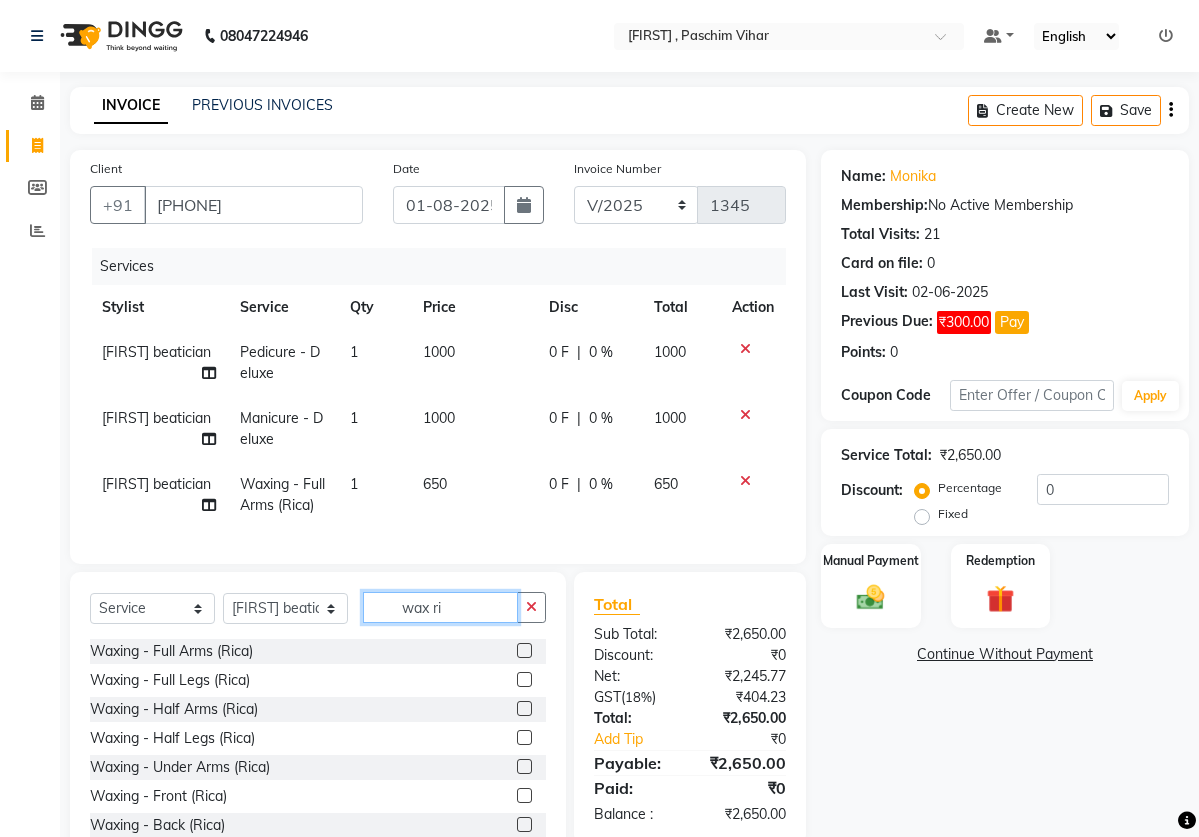 type on "wax ri" 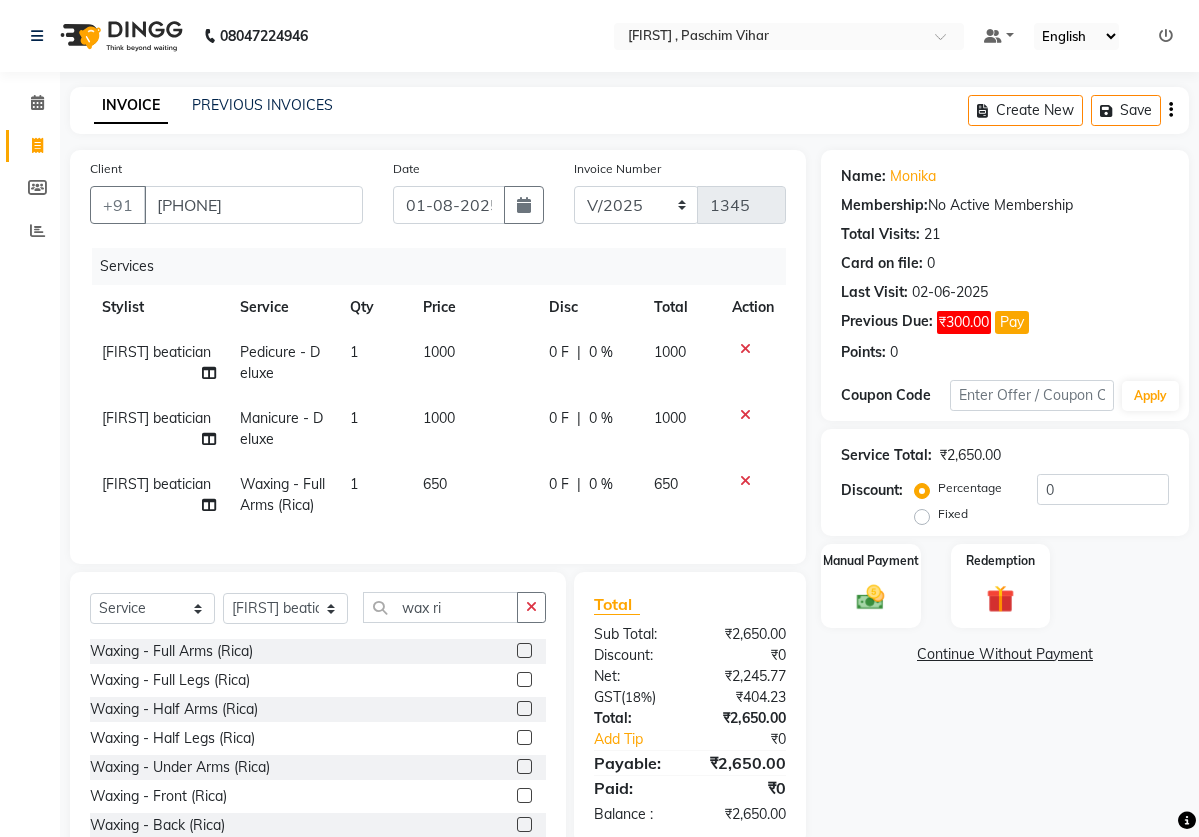 click 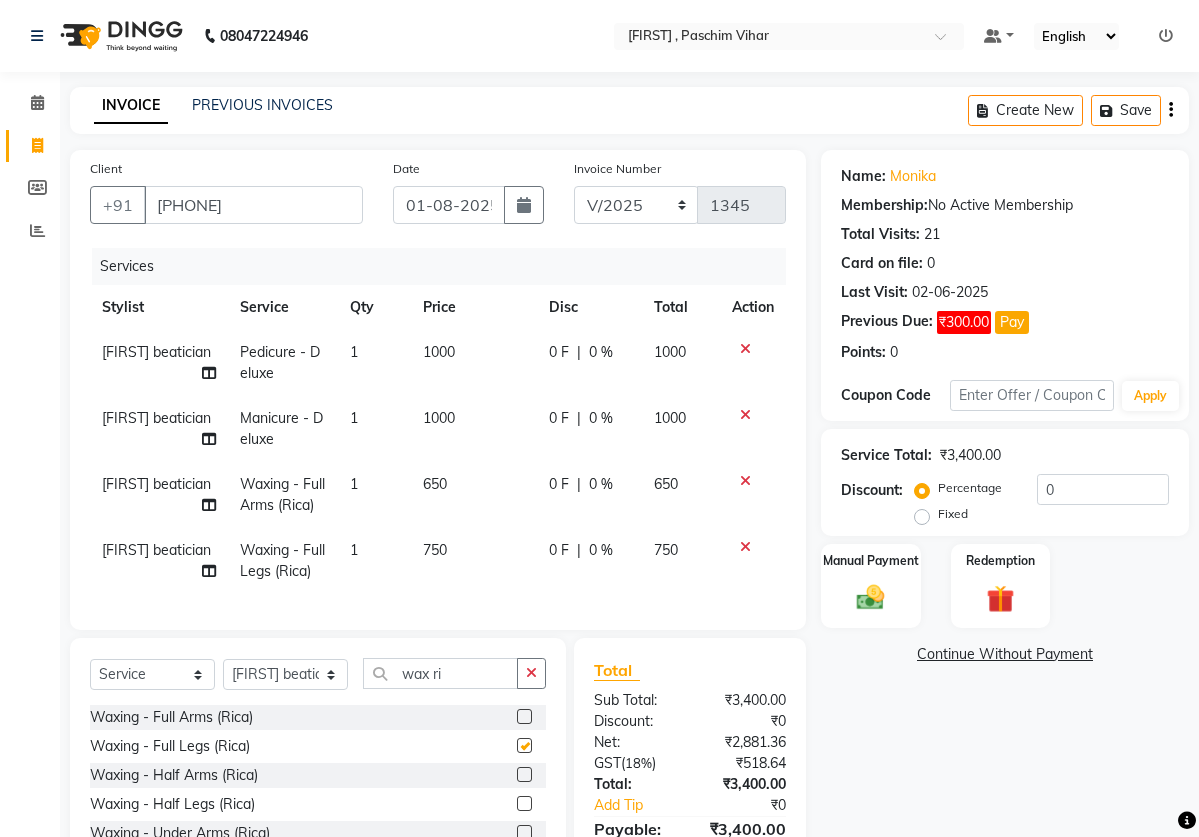 checkbox on "false" 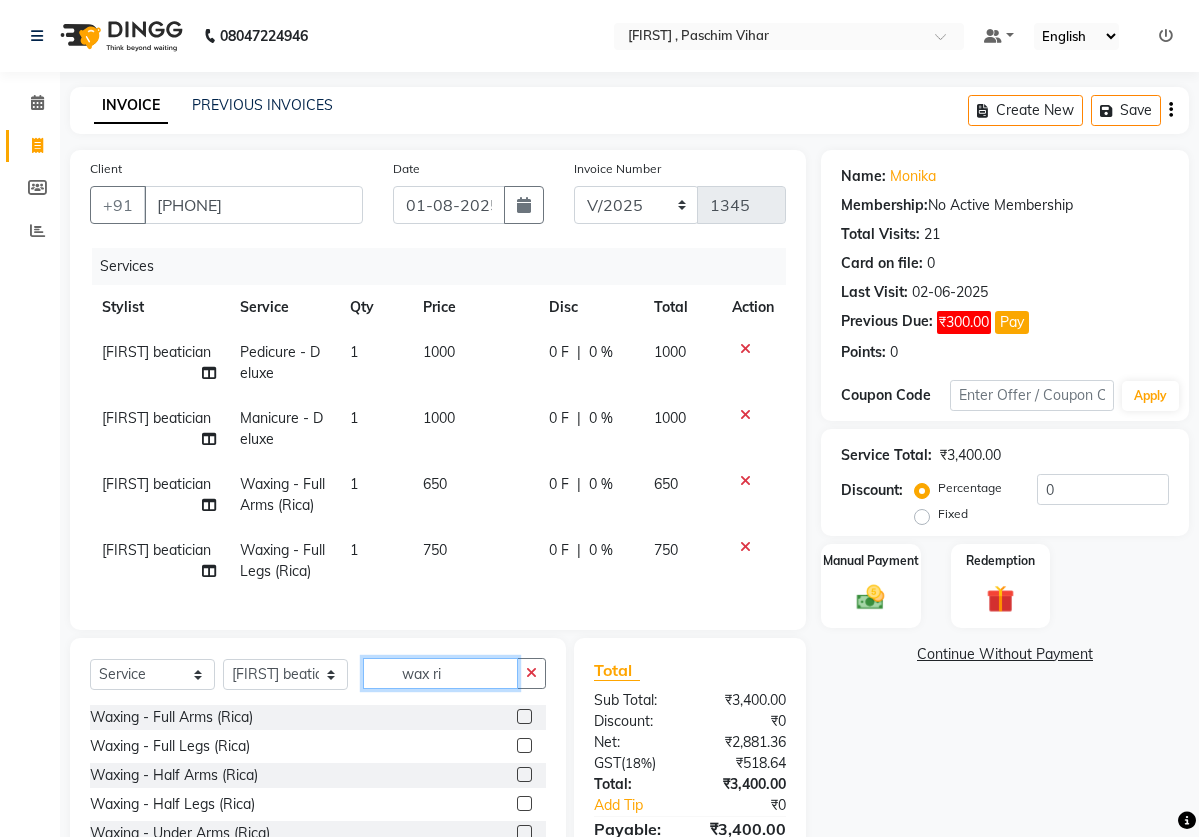click on "wax ri" 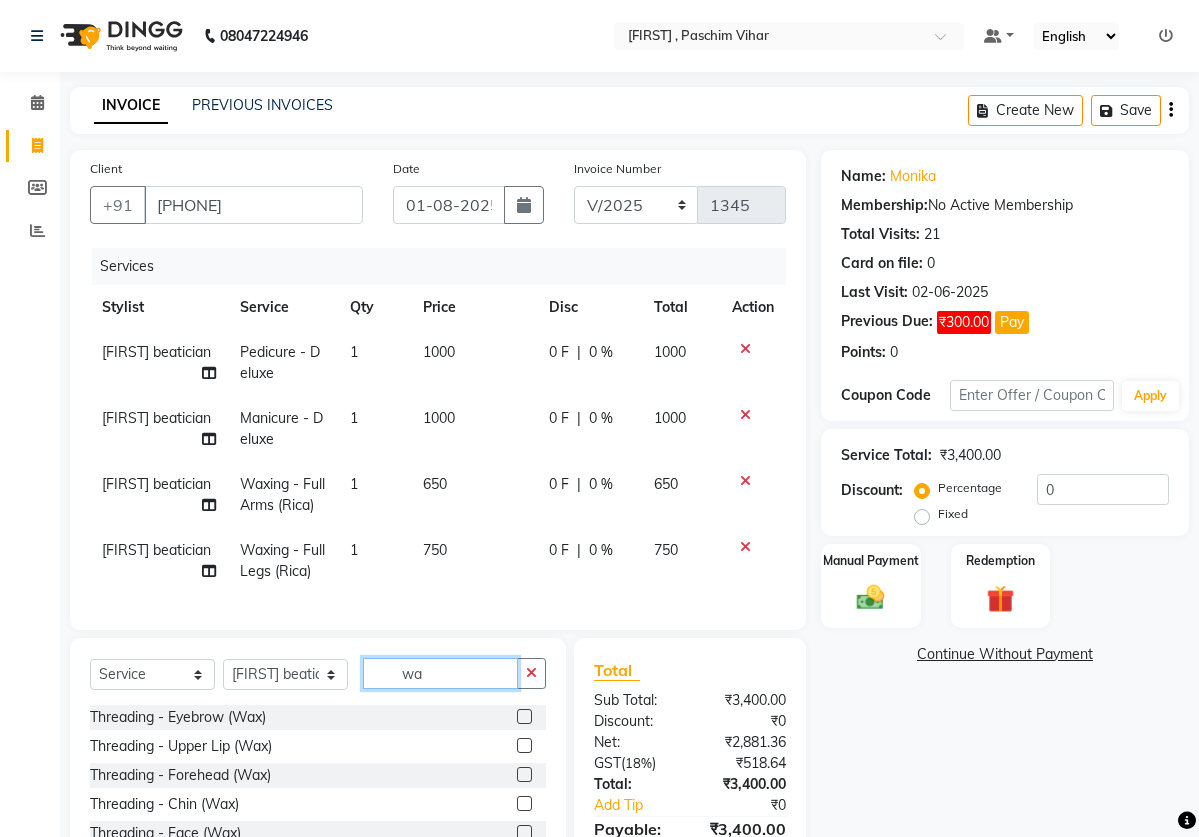 type on "w" 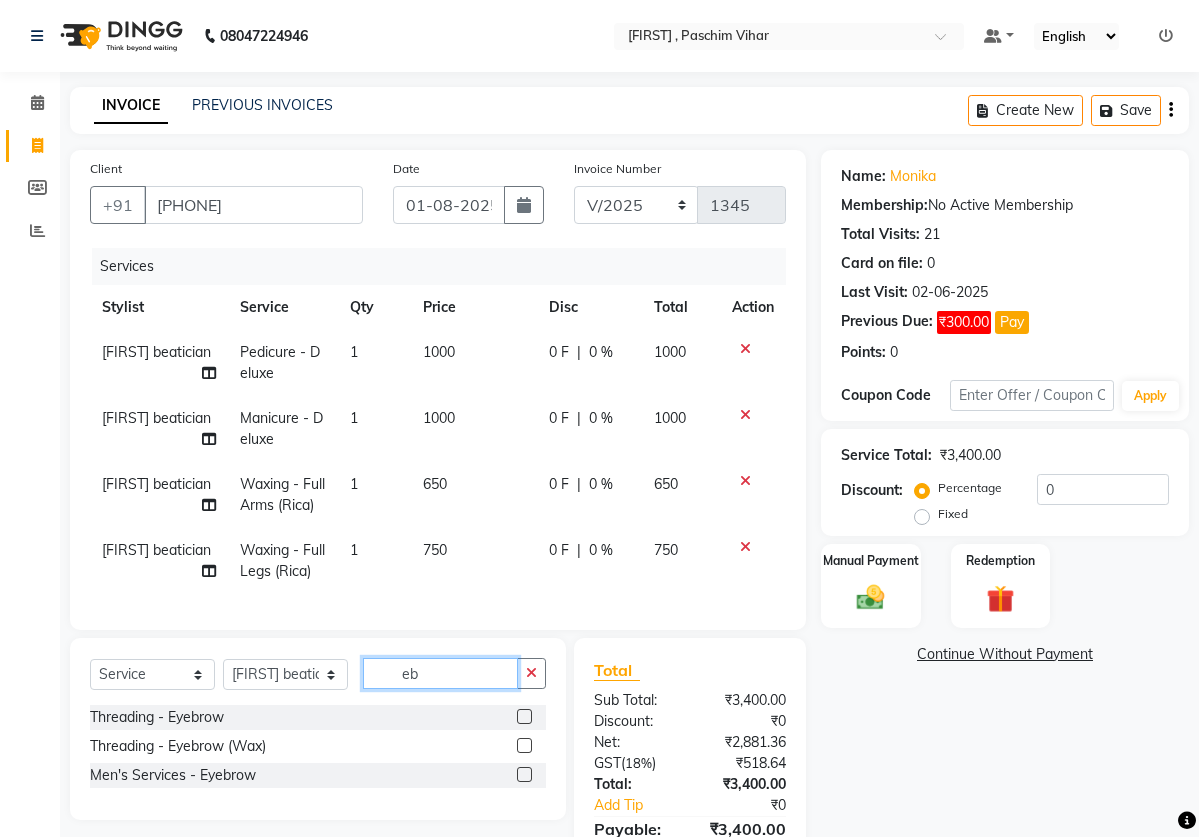 type on "eb" 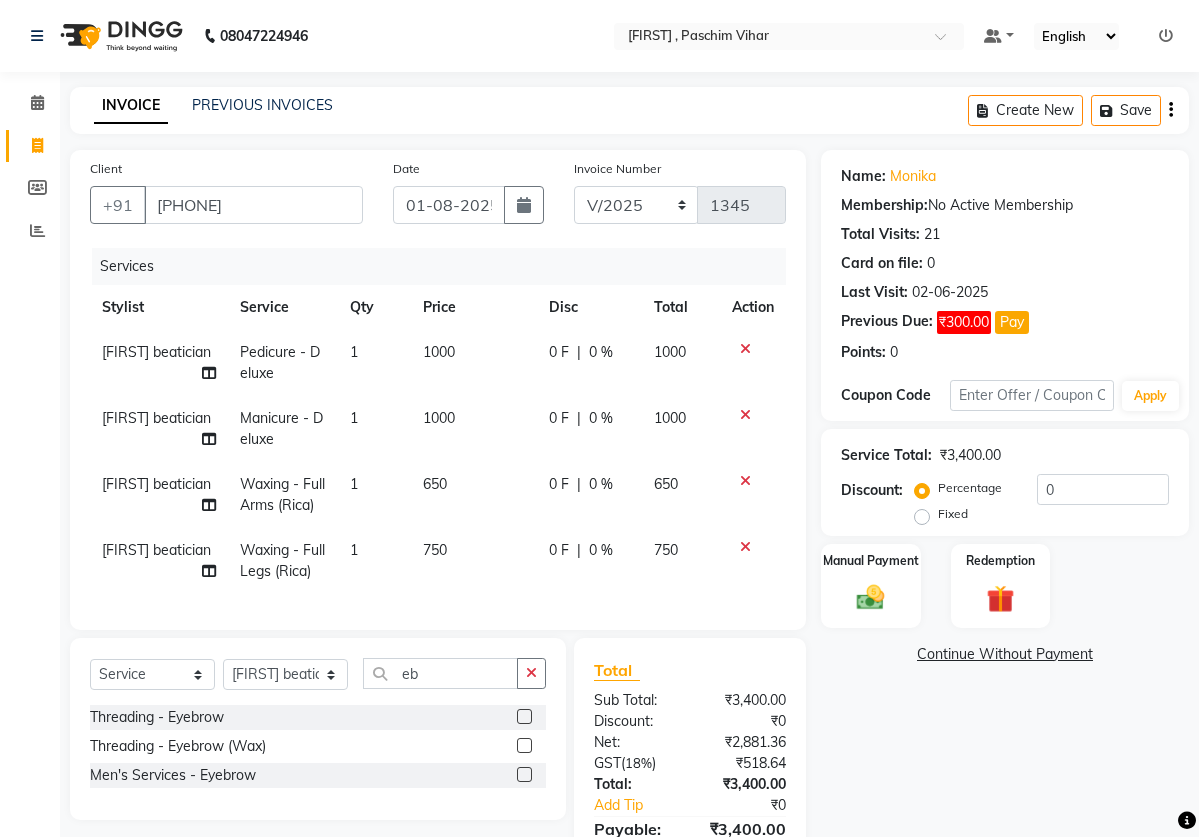 click 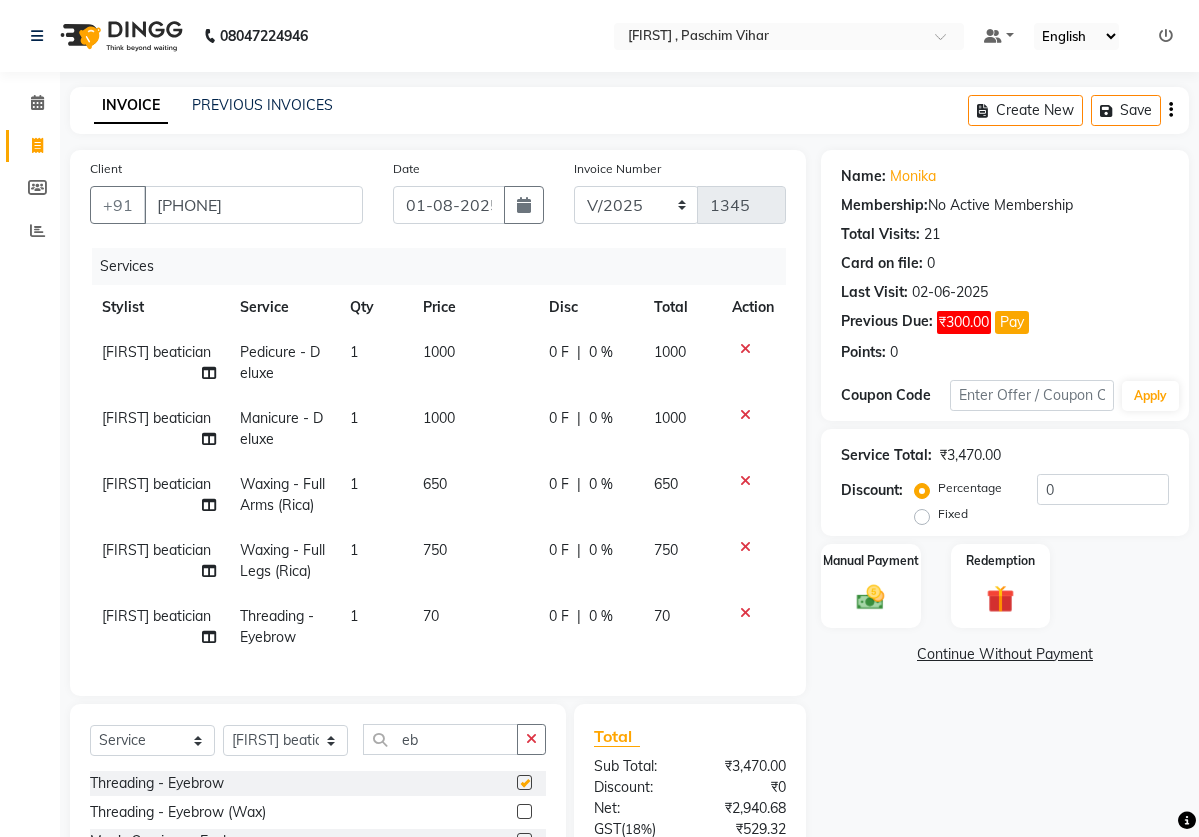 checkbox on "false" 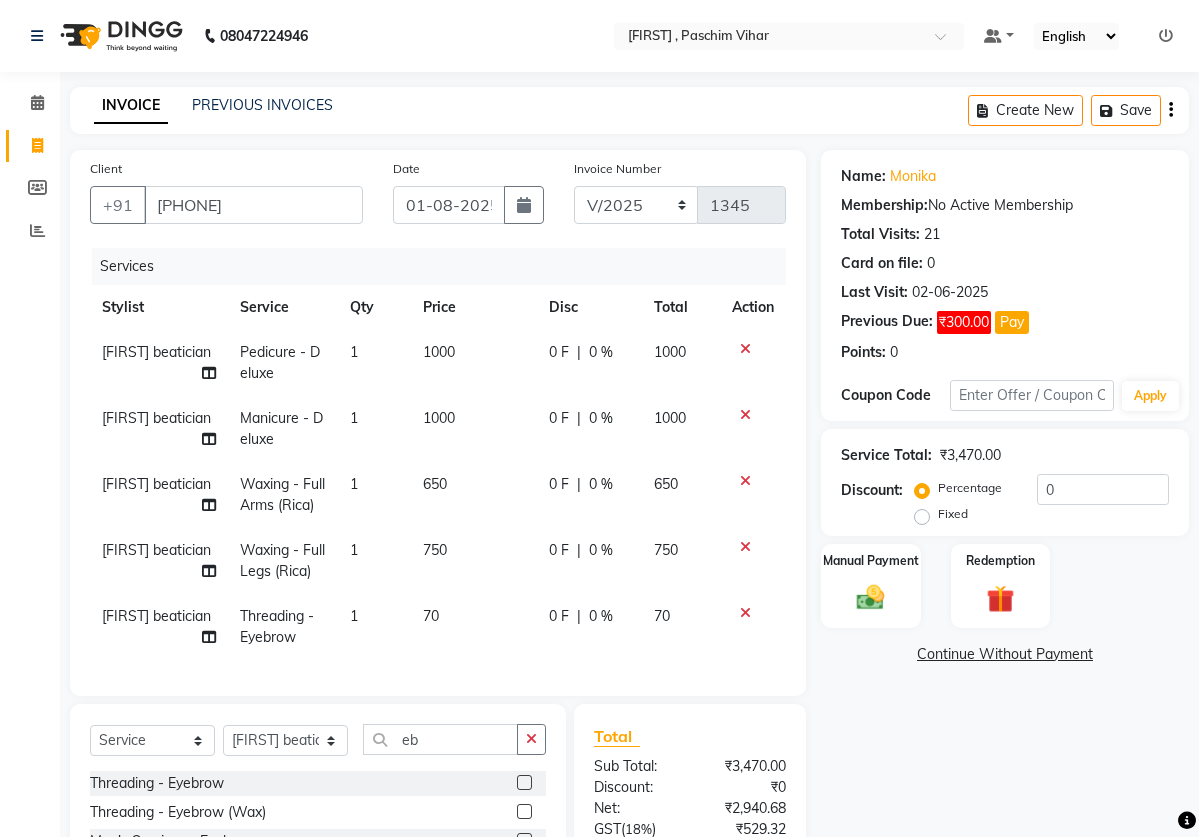 click on "1" 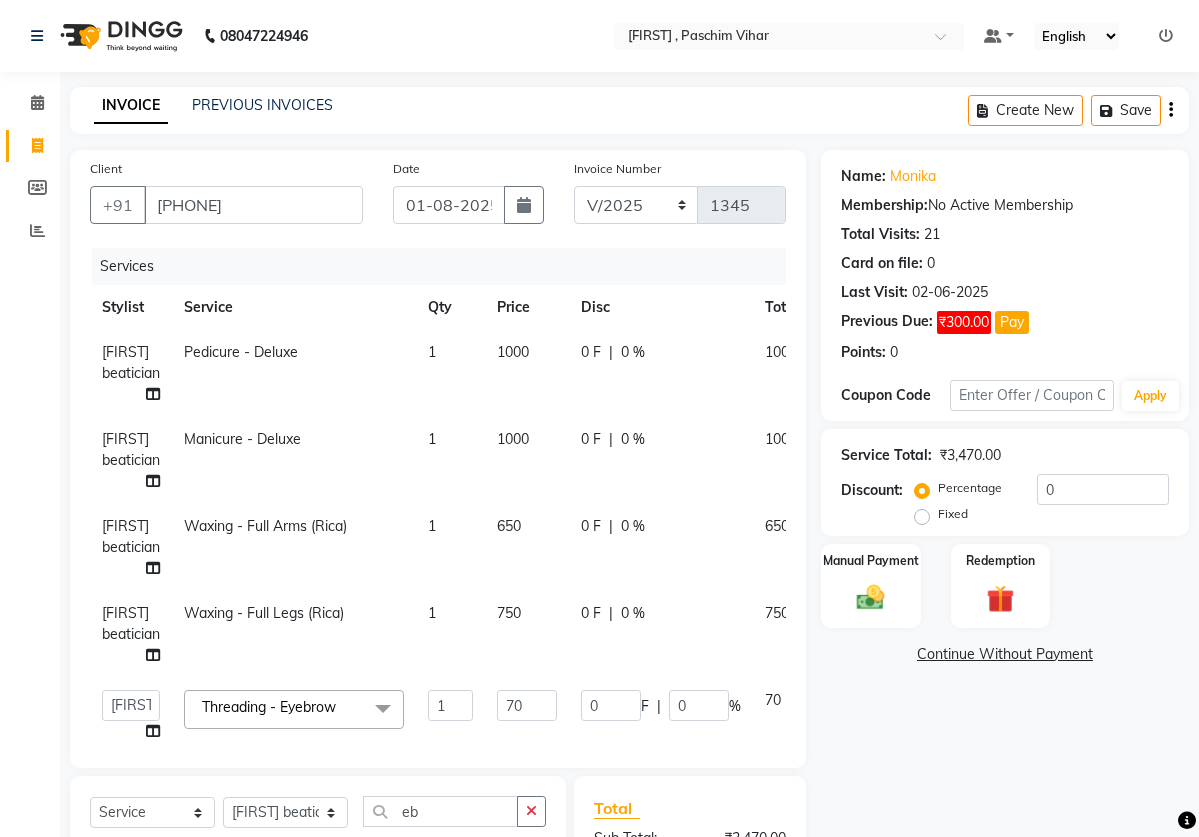click on "1" 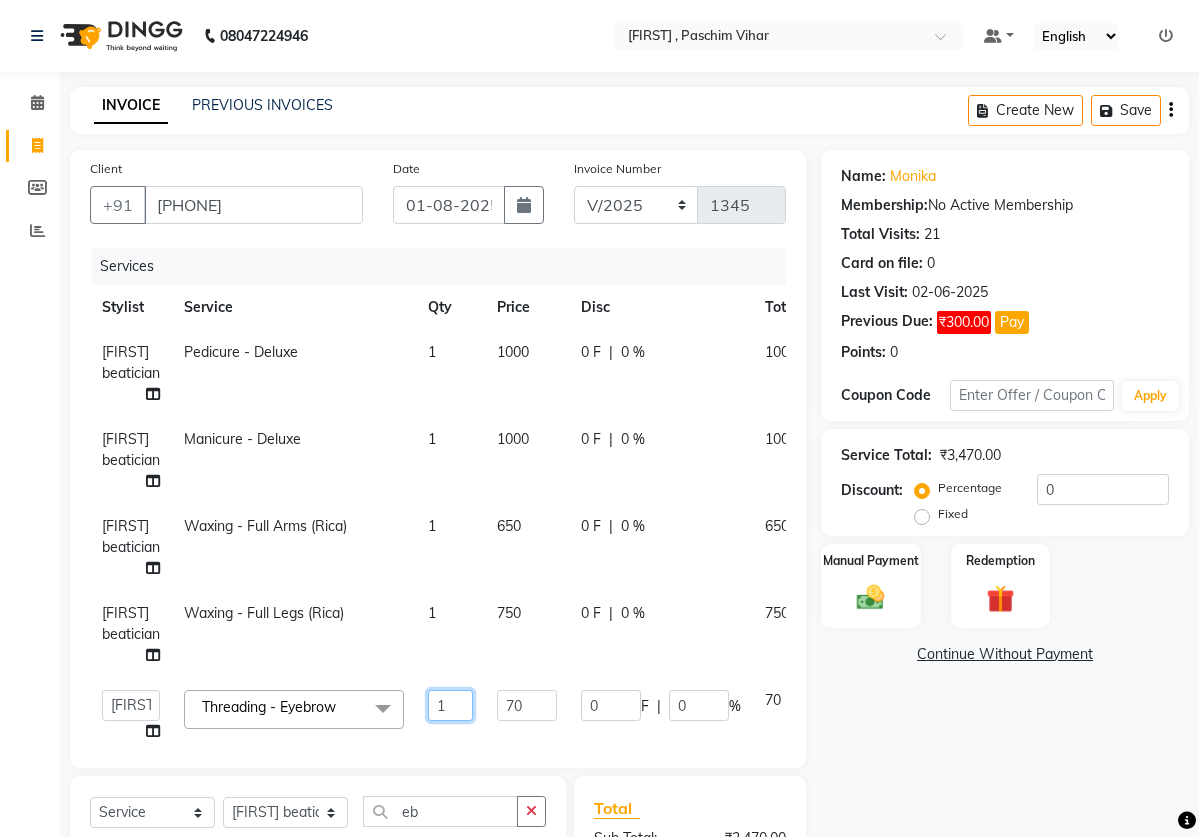 click on "1" 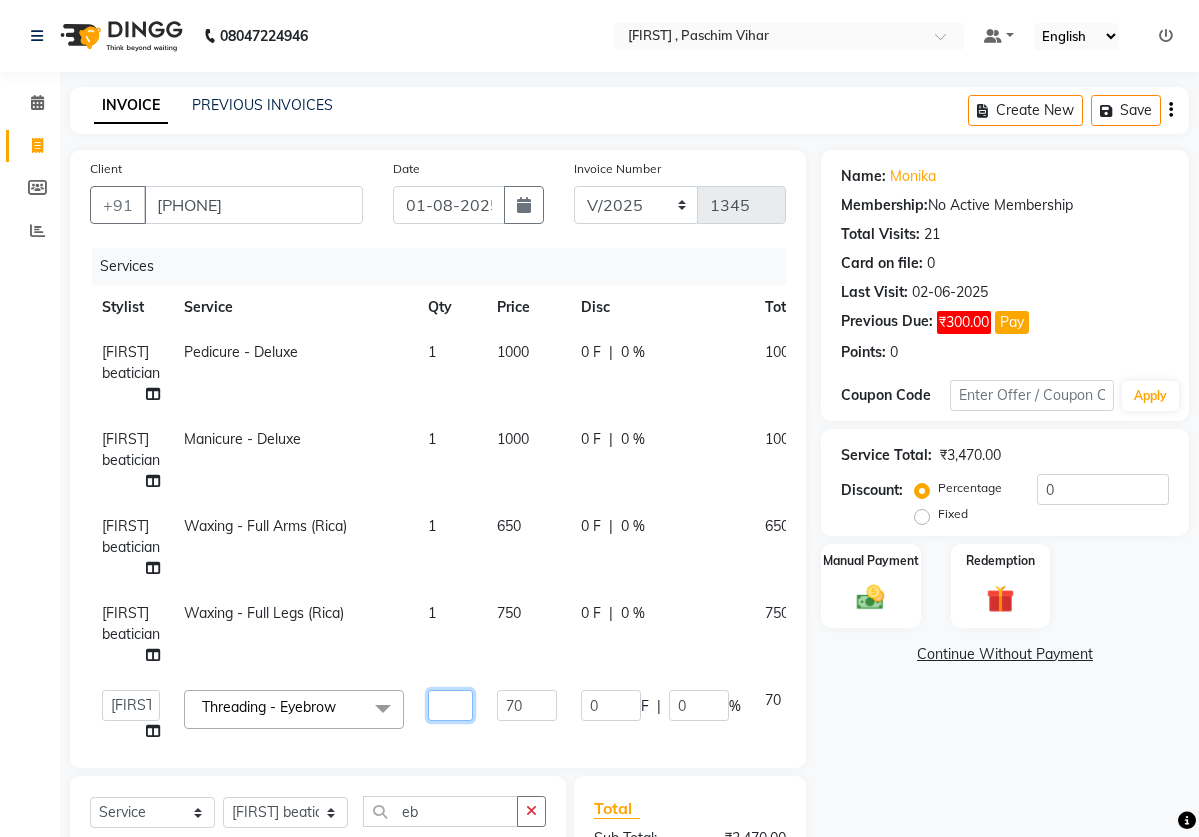 type on "2" 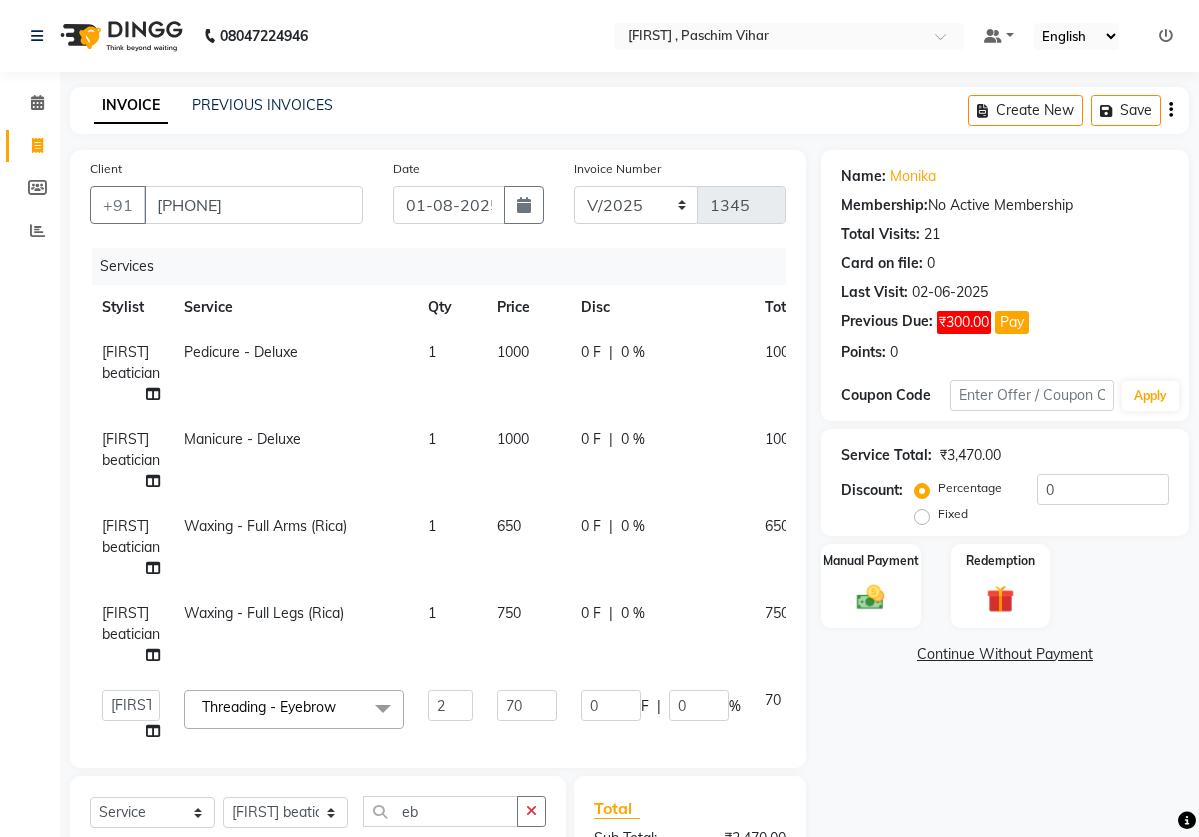 click on "Name: [FIRST]  Membership:  No Active Membership  Total Visits:  21 Card on file:  0 Last Visit:   02-06-2025 Previous Due:  ₹300.00 Pay Points:   0  Coupon Code Apply Service Total:  ₹3,470.00  Discount:  Percentage   Fixed  0 Manual Payment Redemption  Continue Without Payment" 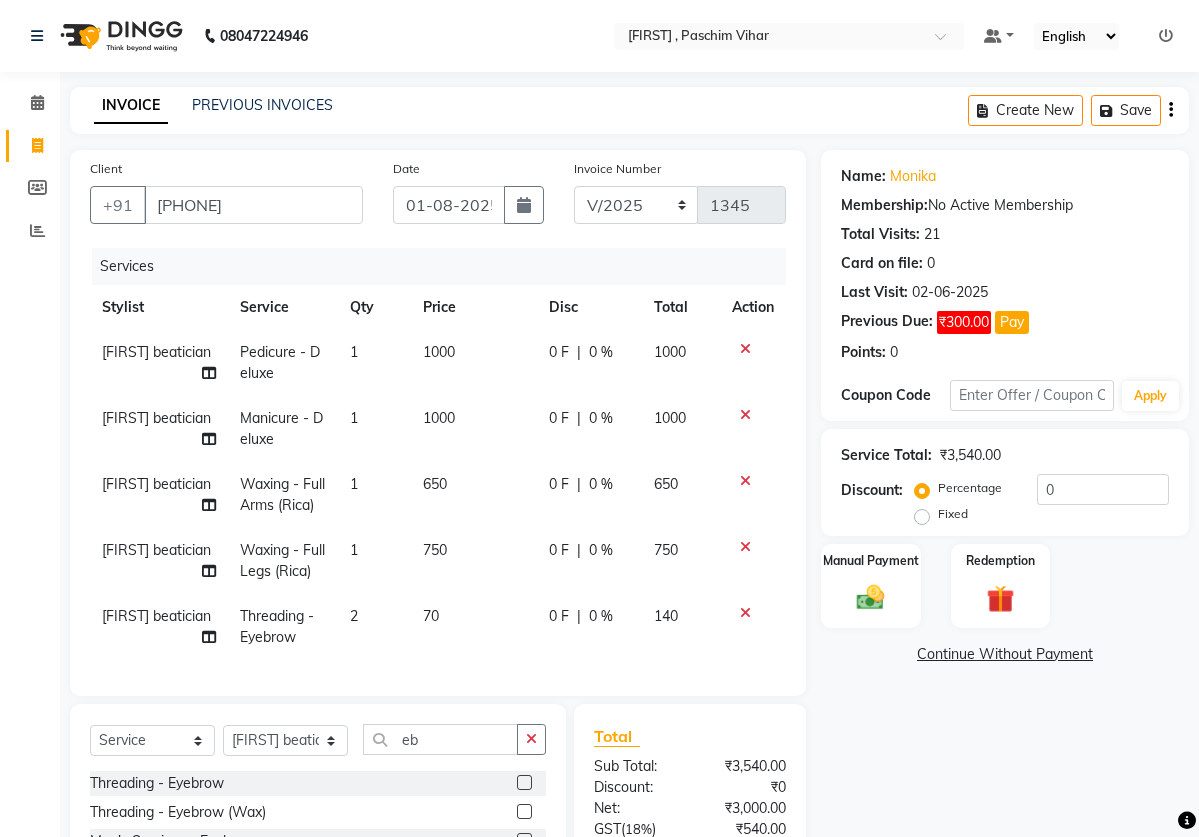 click on "Fixed" 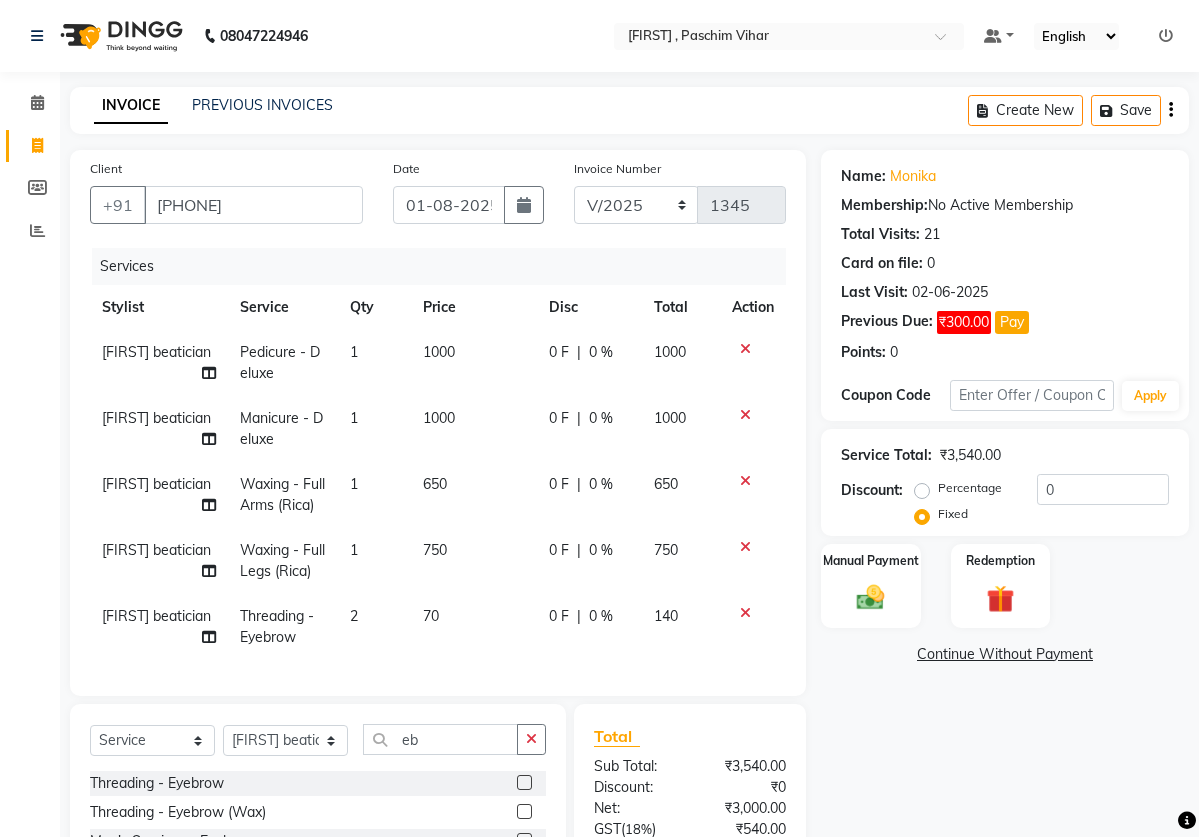 click on "Percentage" 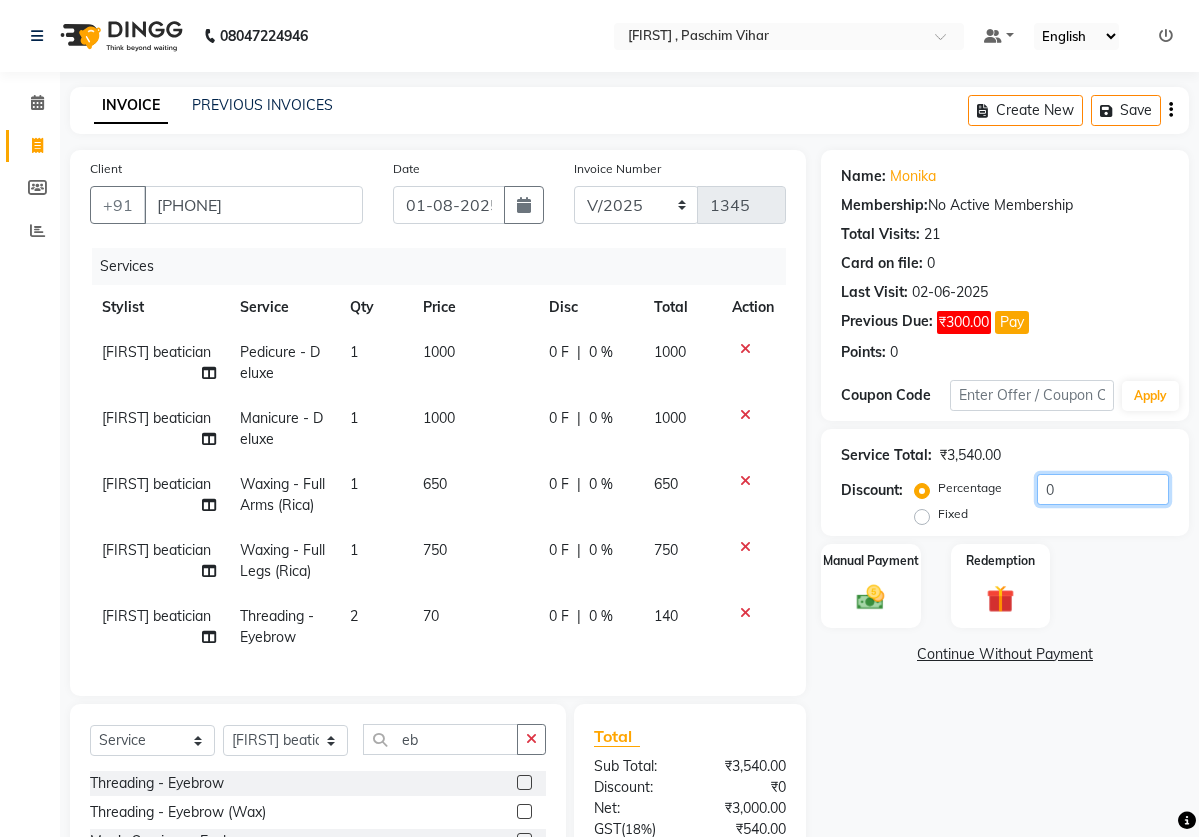 click on "0" 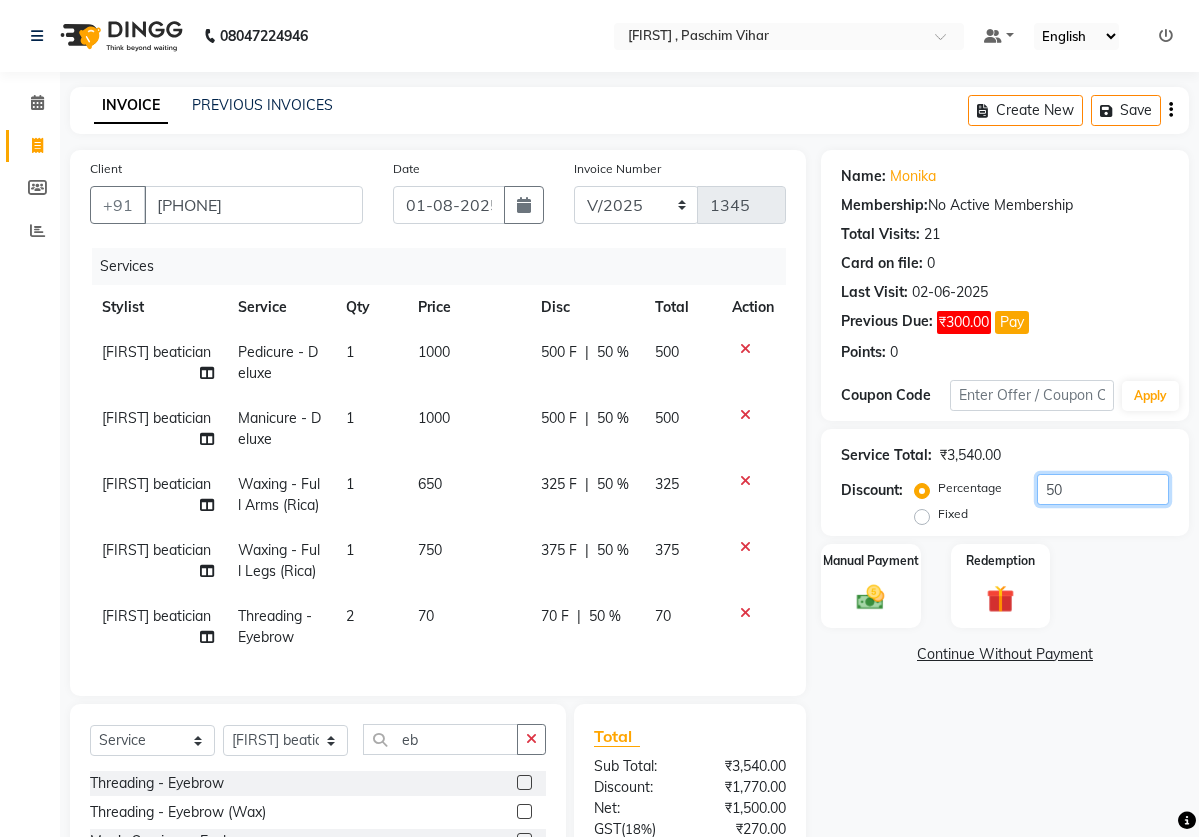 type on "50" 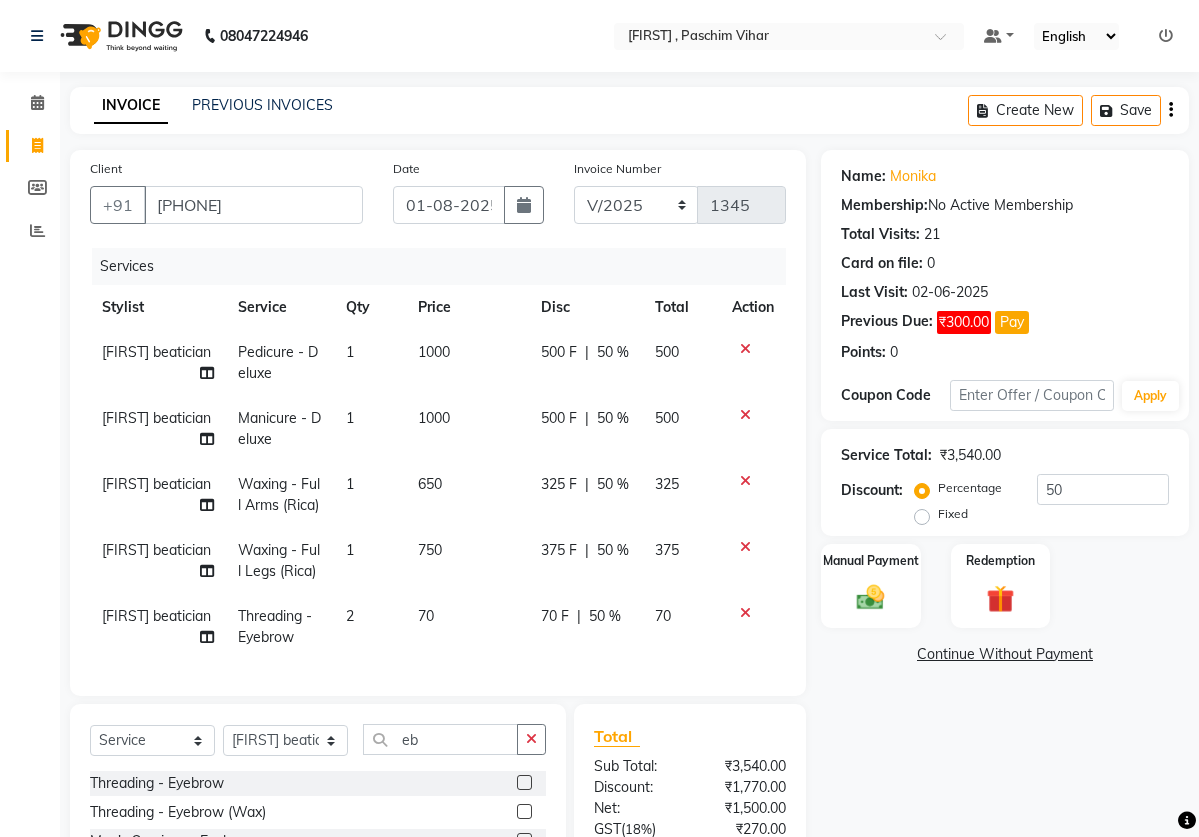 click on "Name: [FIRST]  Membership:  No Active Membership  Total Visits:  21 Card on file:  0 Last Visit:   02-06-2025 Previous Due:  ₹300.00 Pay Points:   0  Coupon Code Apply Service Total:  ₹3,540.00  Discount:  Percentage   Fixed  50 Manual Payment Redemption  Continue Without Payment" 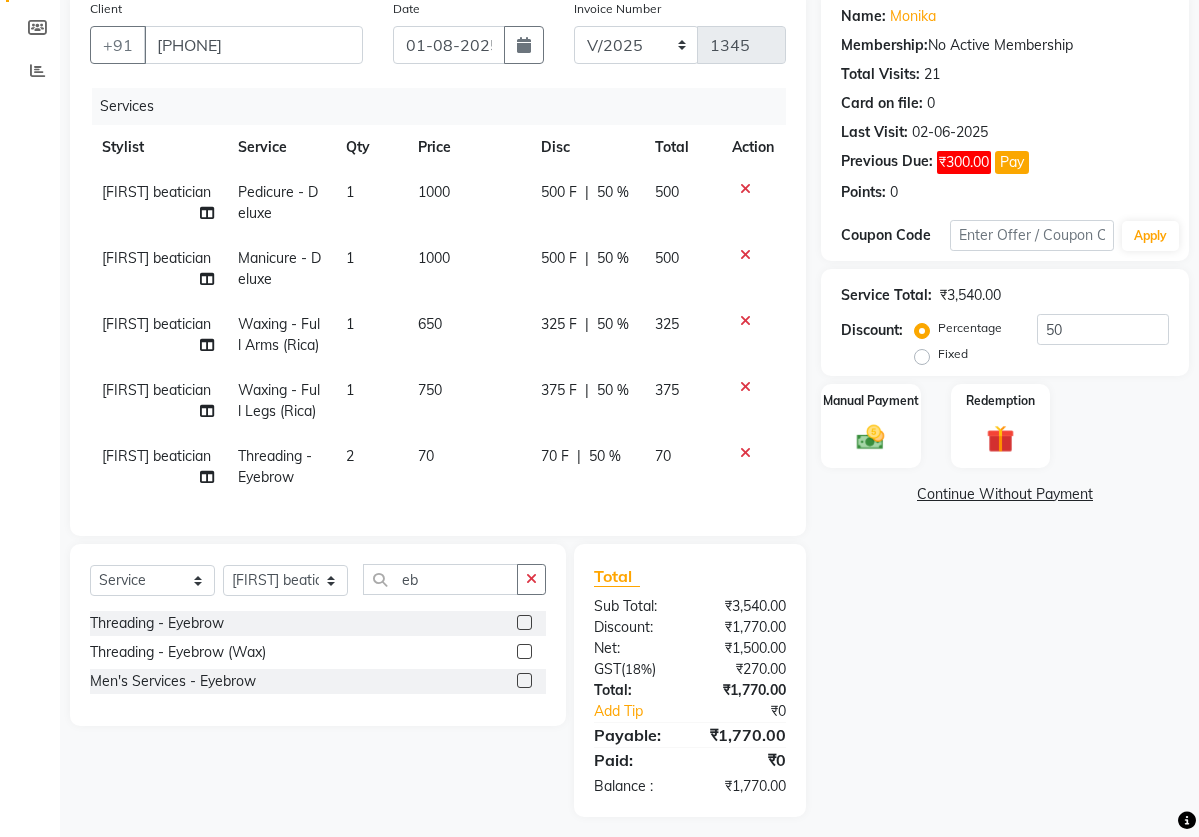 scroll, scrollTop: 170, scrollLeft: 0, axis: vertical 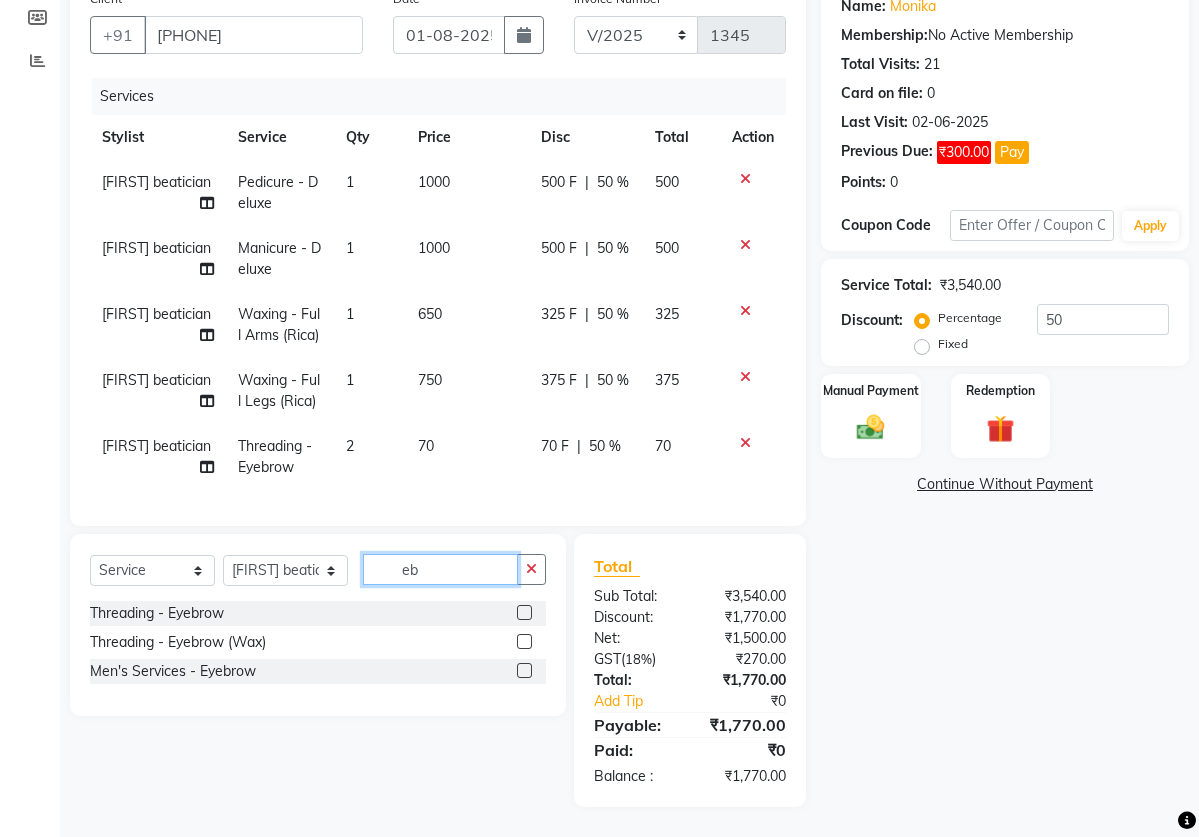 click on "eb" 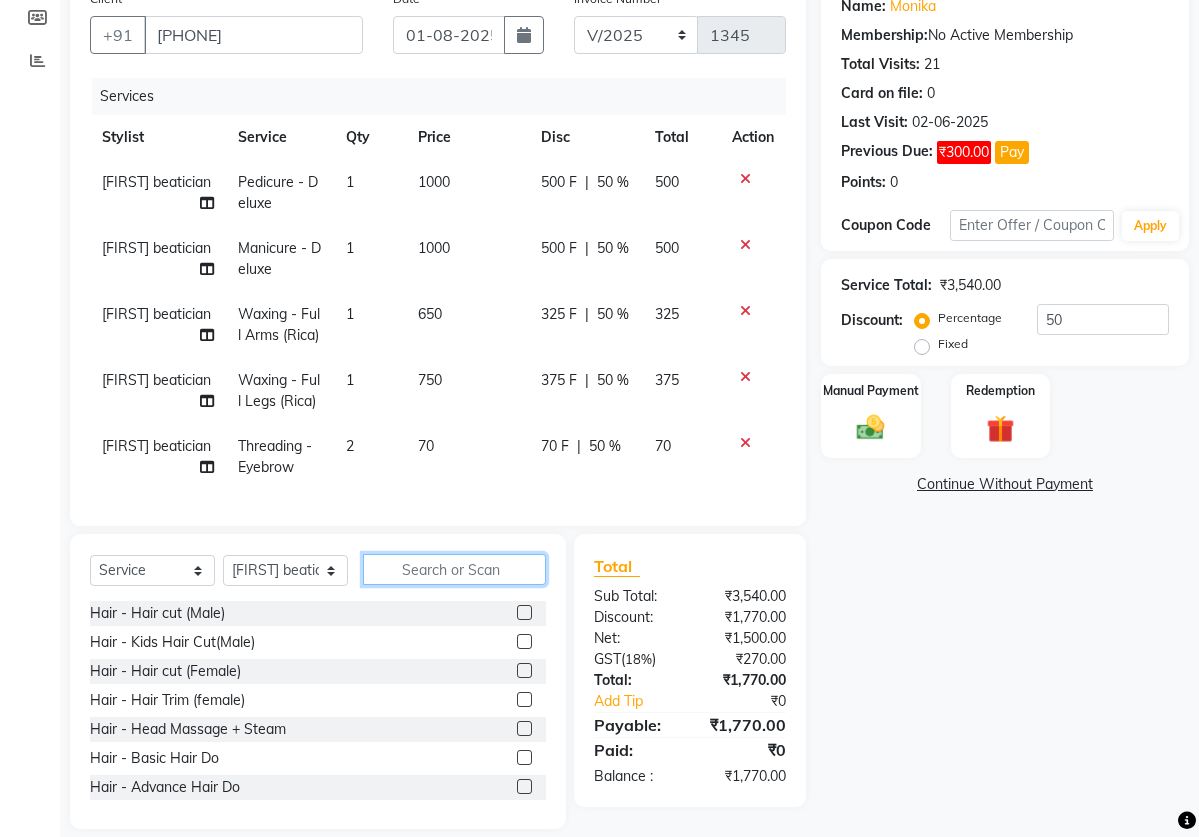 type 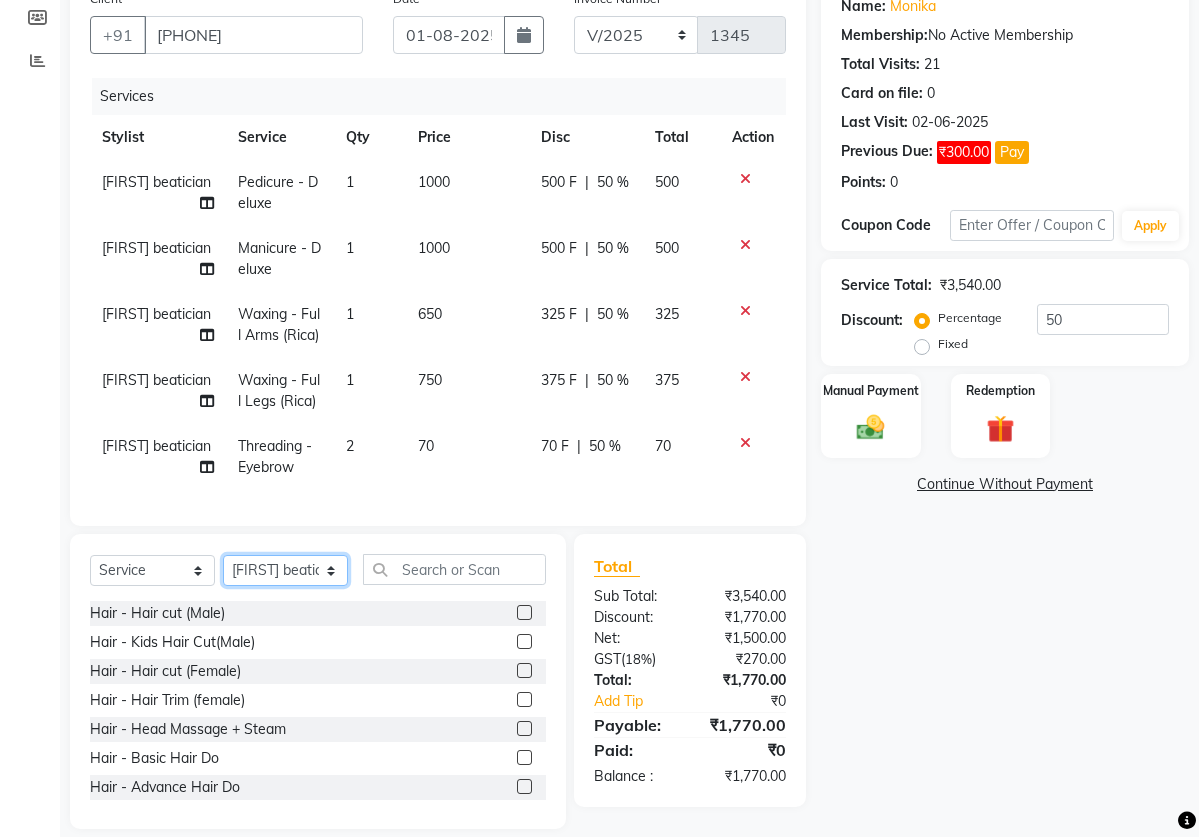select on "2885" 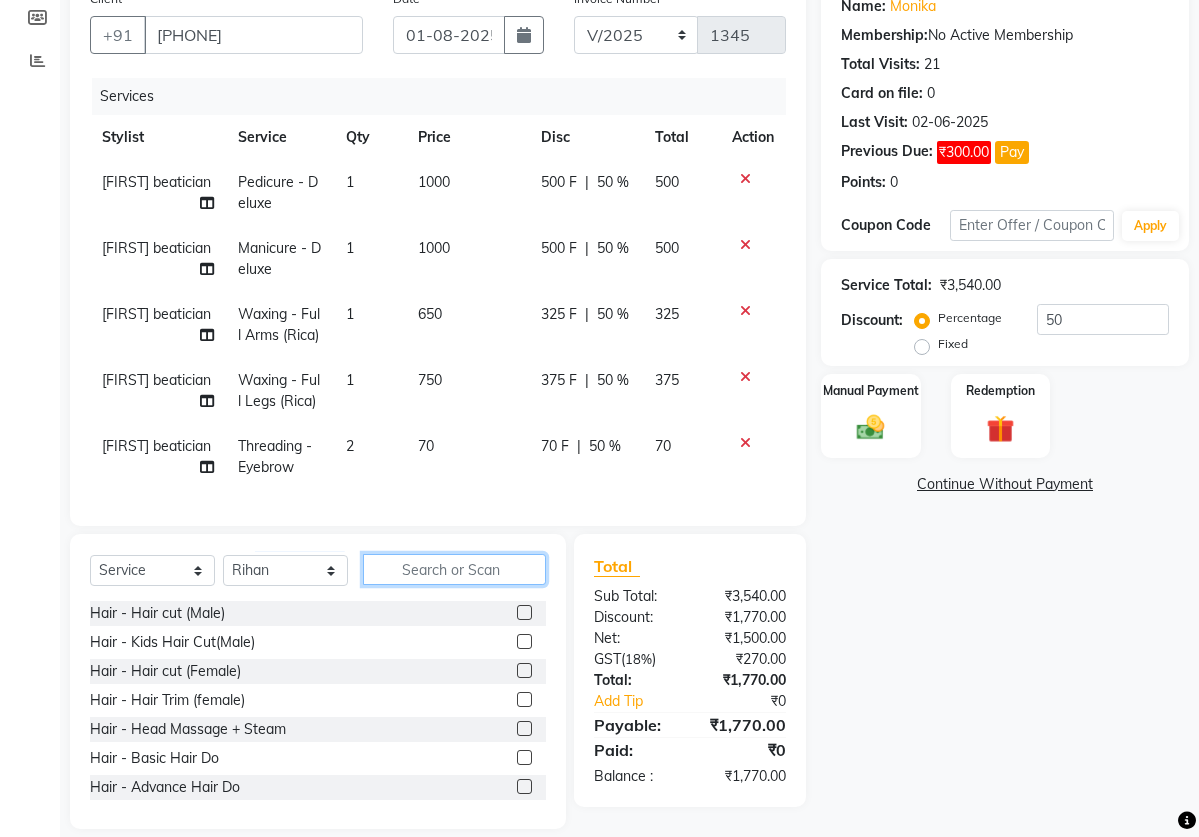 click 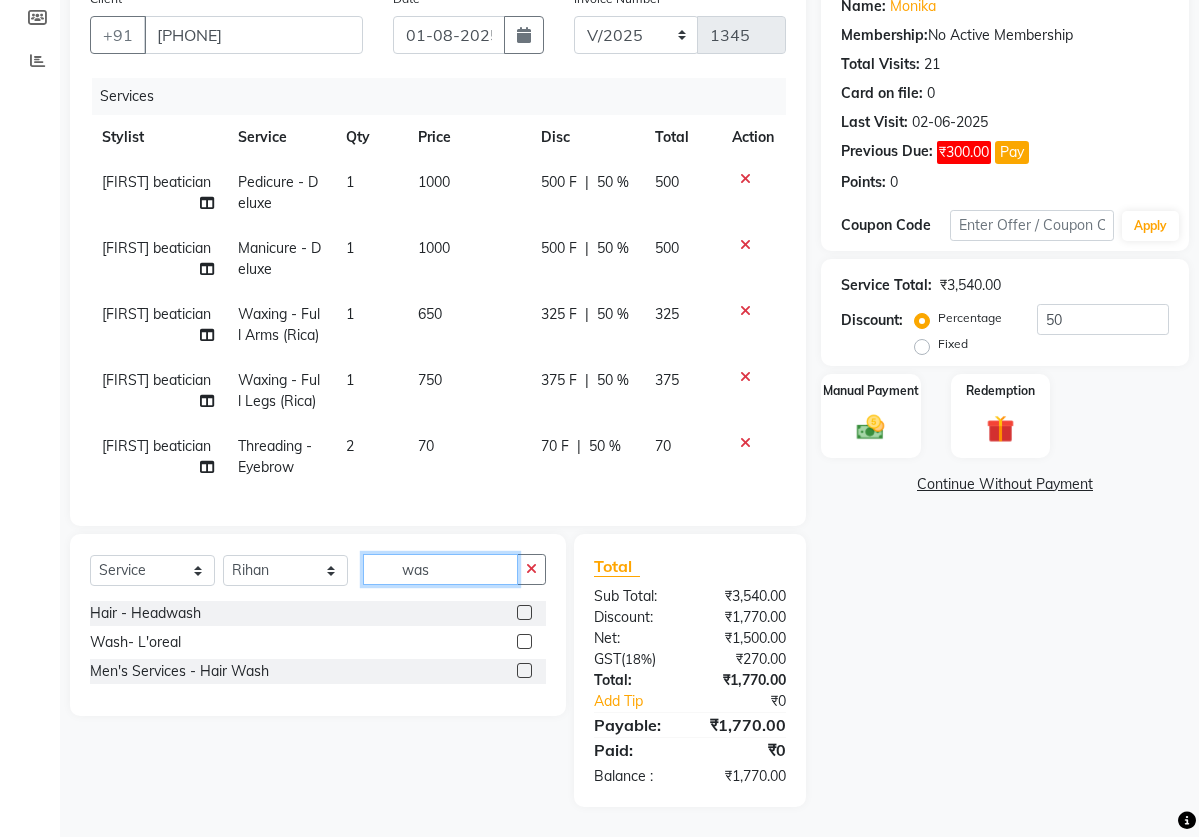 type on "was" 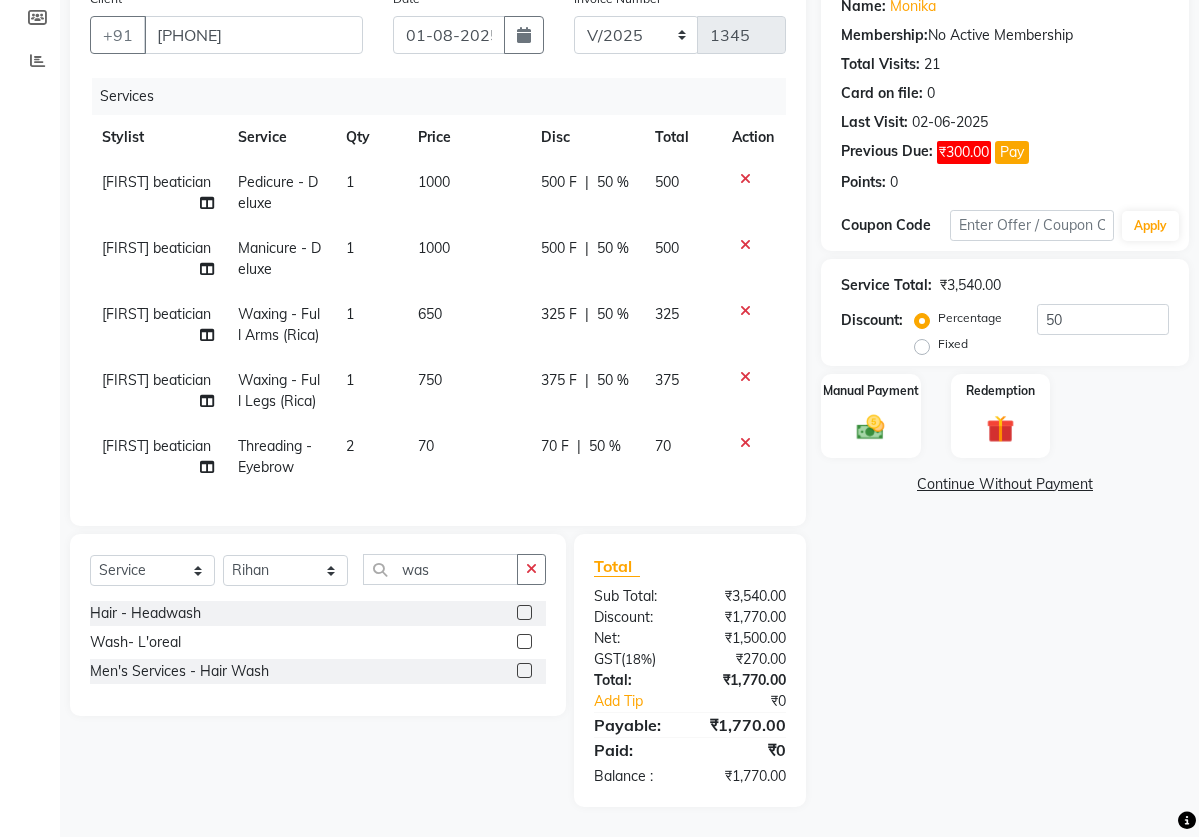 click 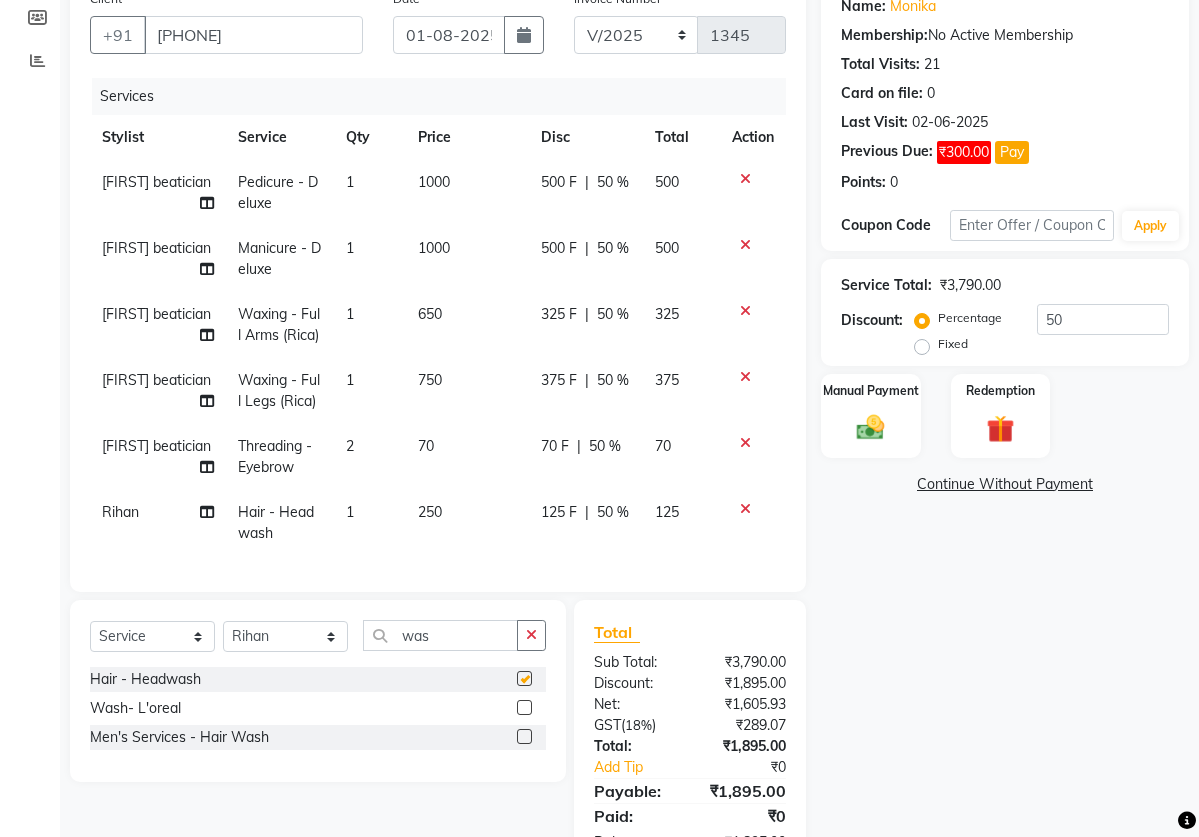 checkbox on "false" 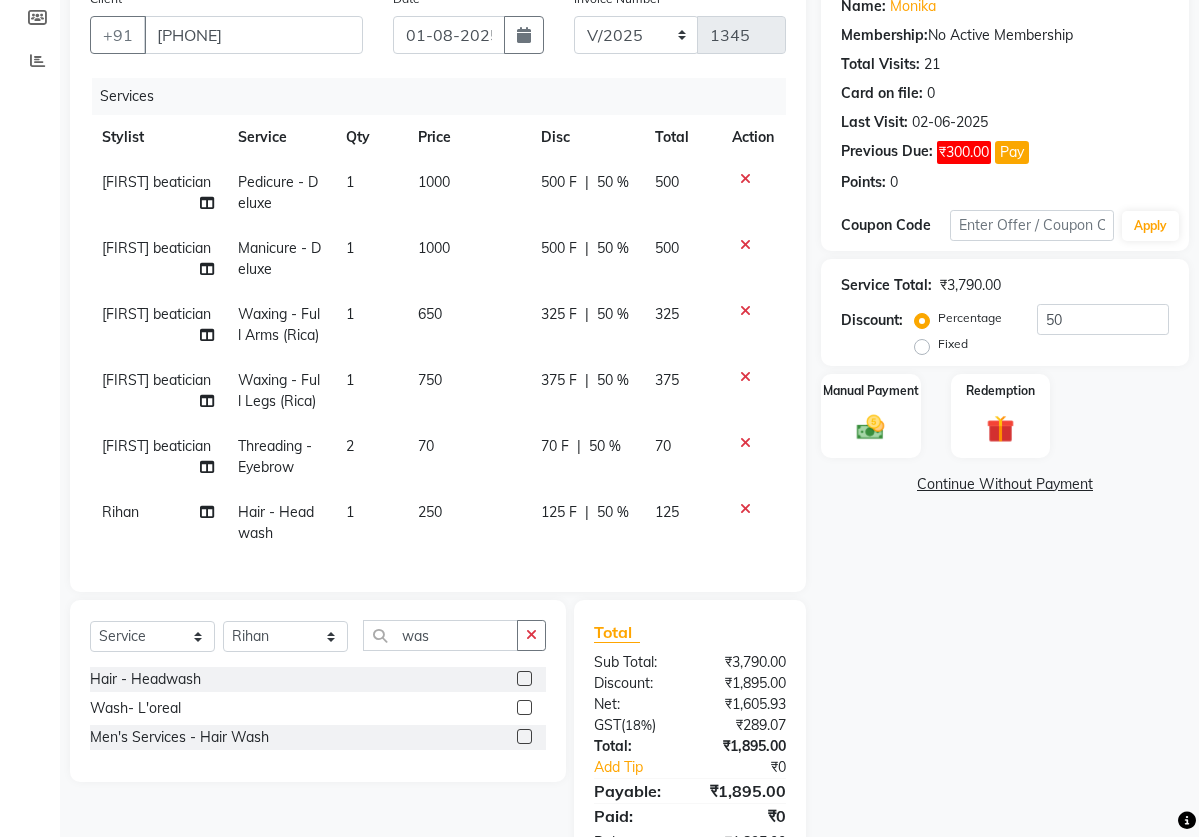 click on "50 %" 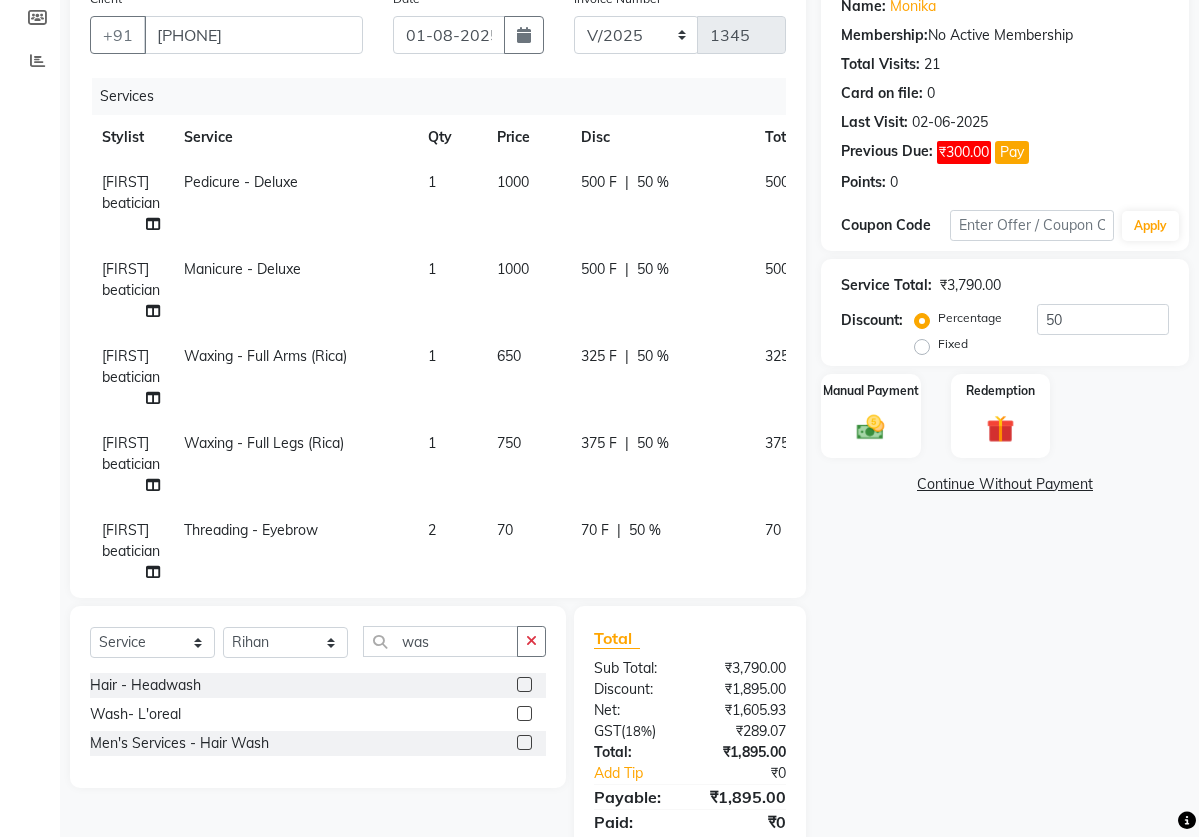 click on "50 %" 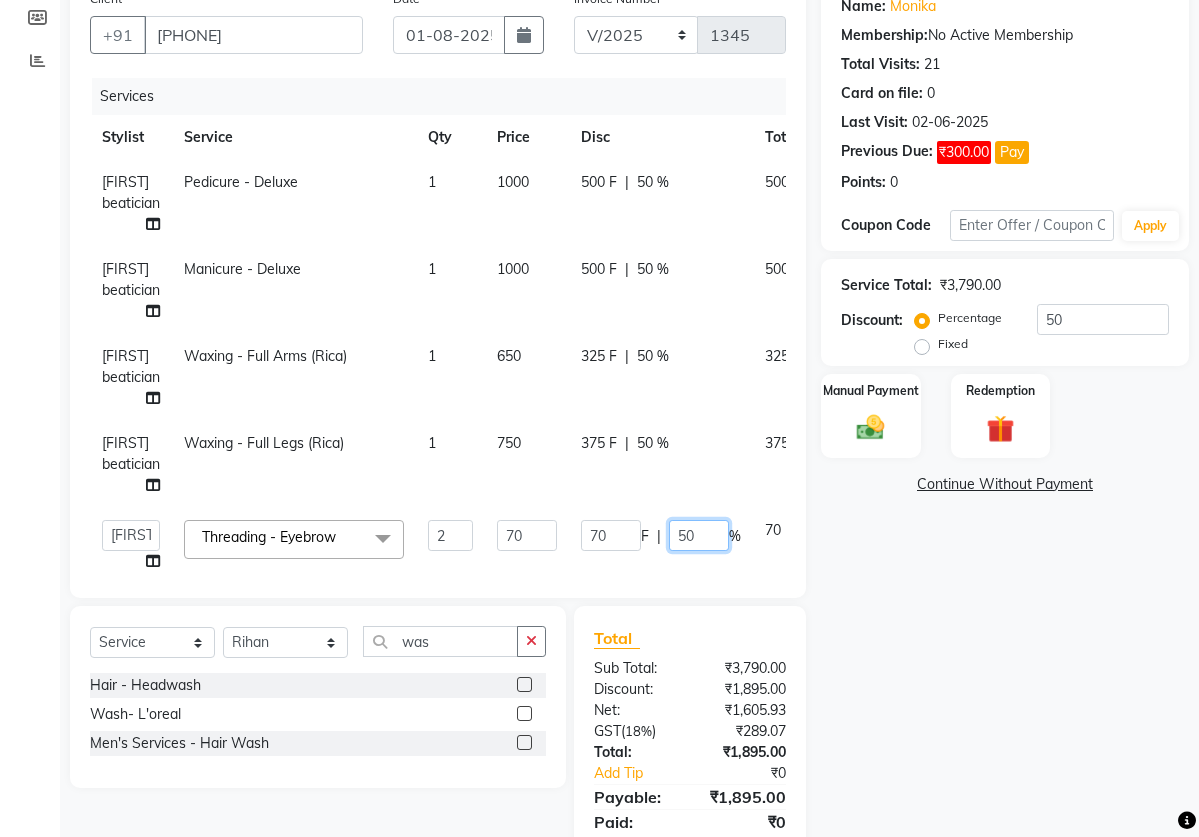 click on "50" 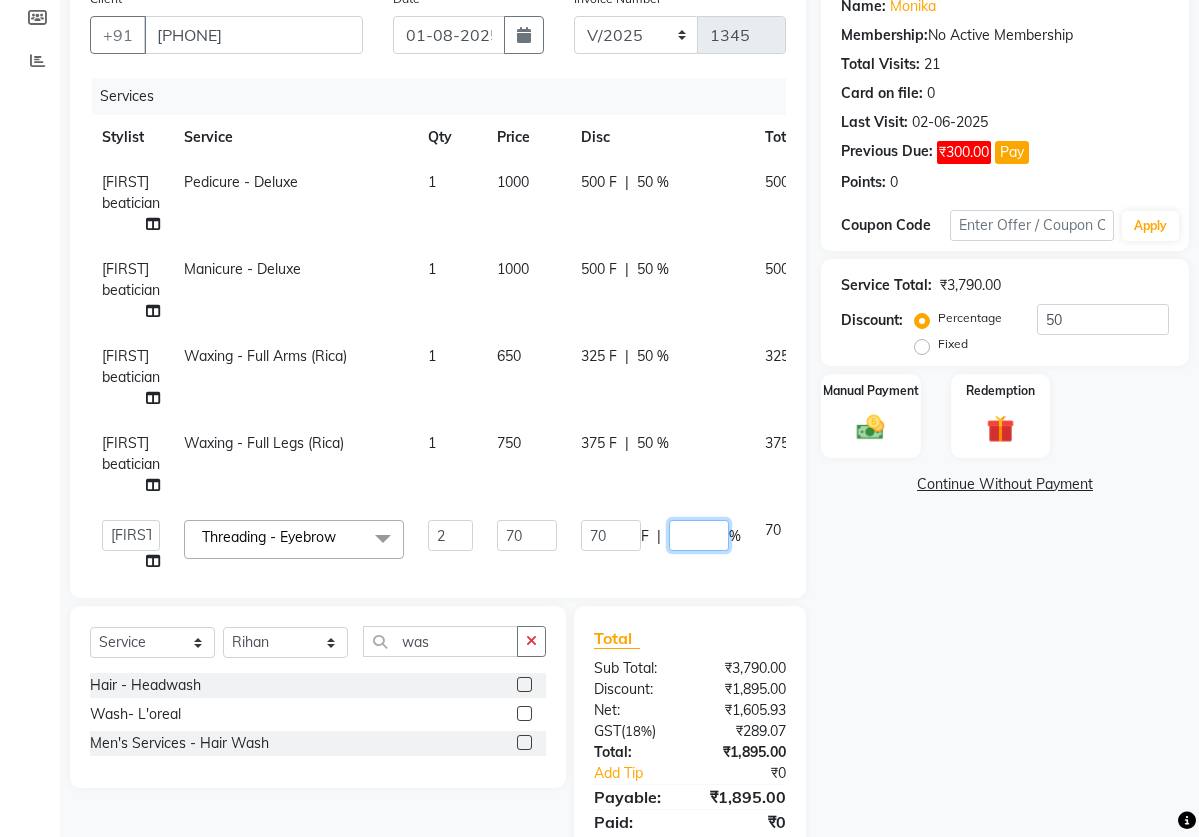 type on "0" 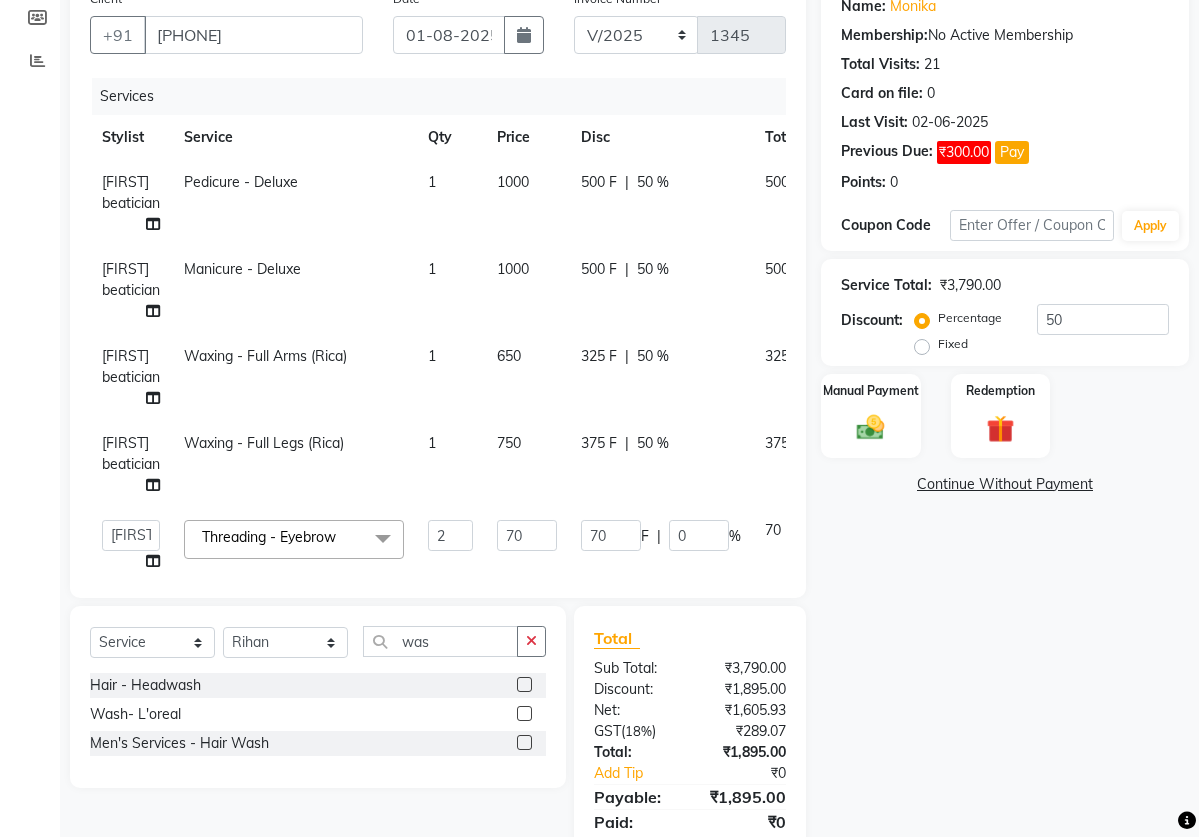 click on "Name: [FIRST] Membership: No Active Membership Total Visits: 21 Card on file: 0 Last Visit: 02-06-2025 Previous Due: ₹300.00 Pay Points: 0 Coupon Code Apply Service Total: ₹3,790.00 Discount: Percentage Fixed 50 Manual Payment Redemption Continue Without Payment" 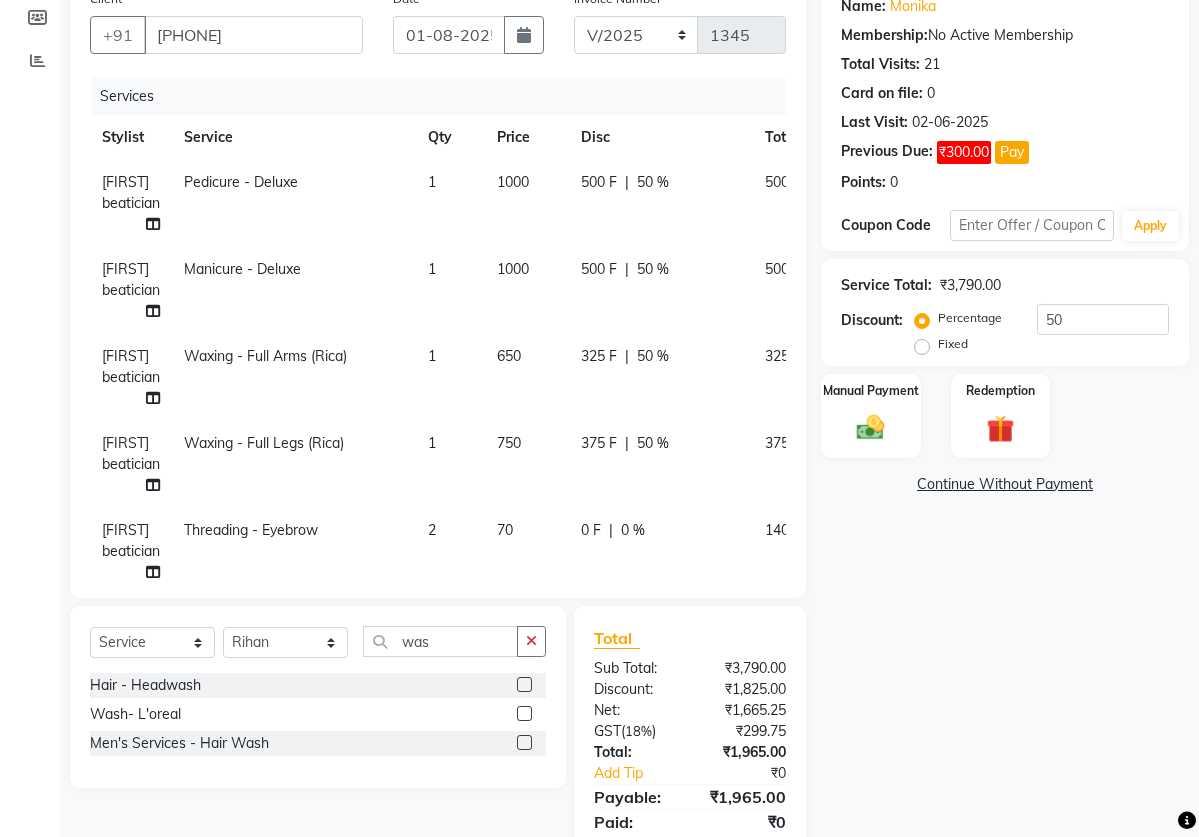 click on "0 F | 0 %" 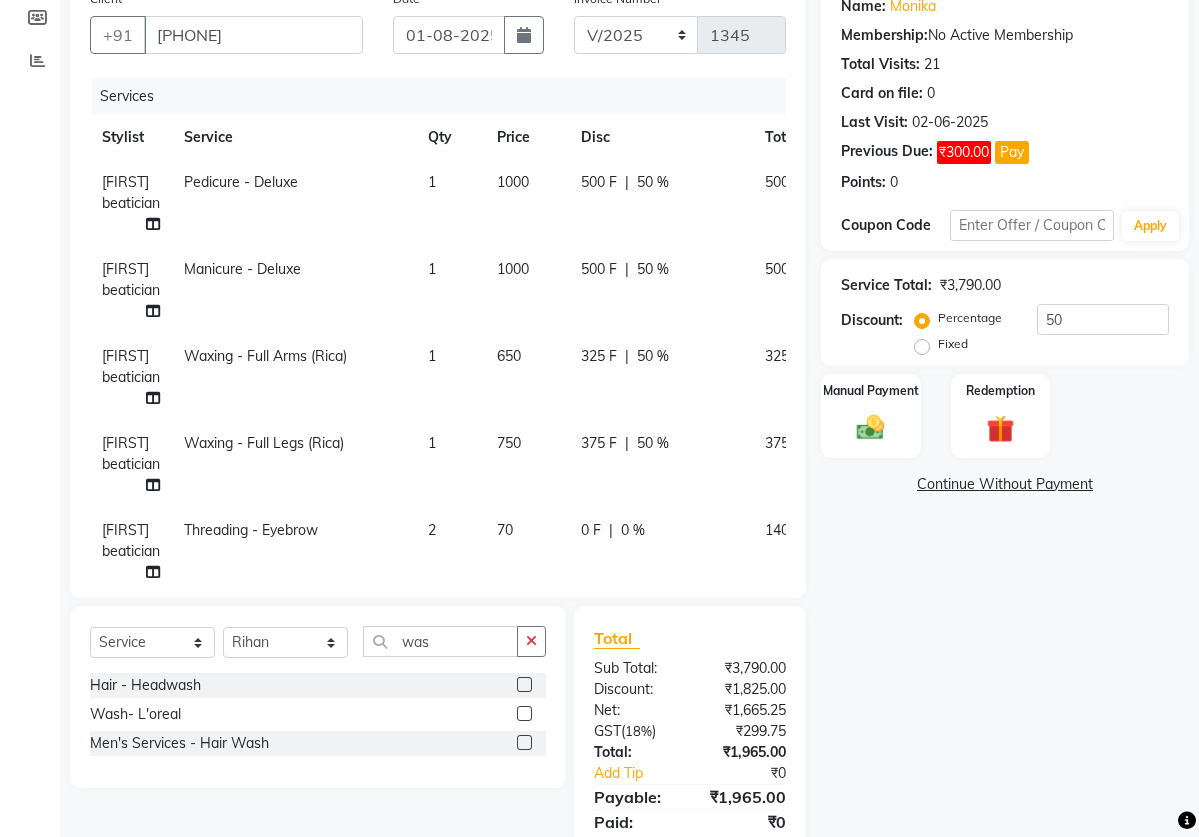 select on "51918" 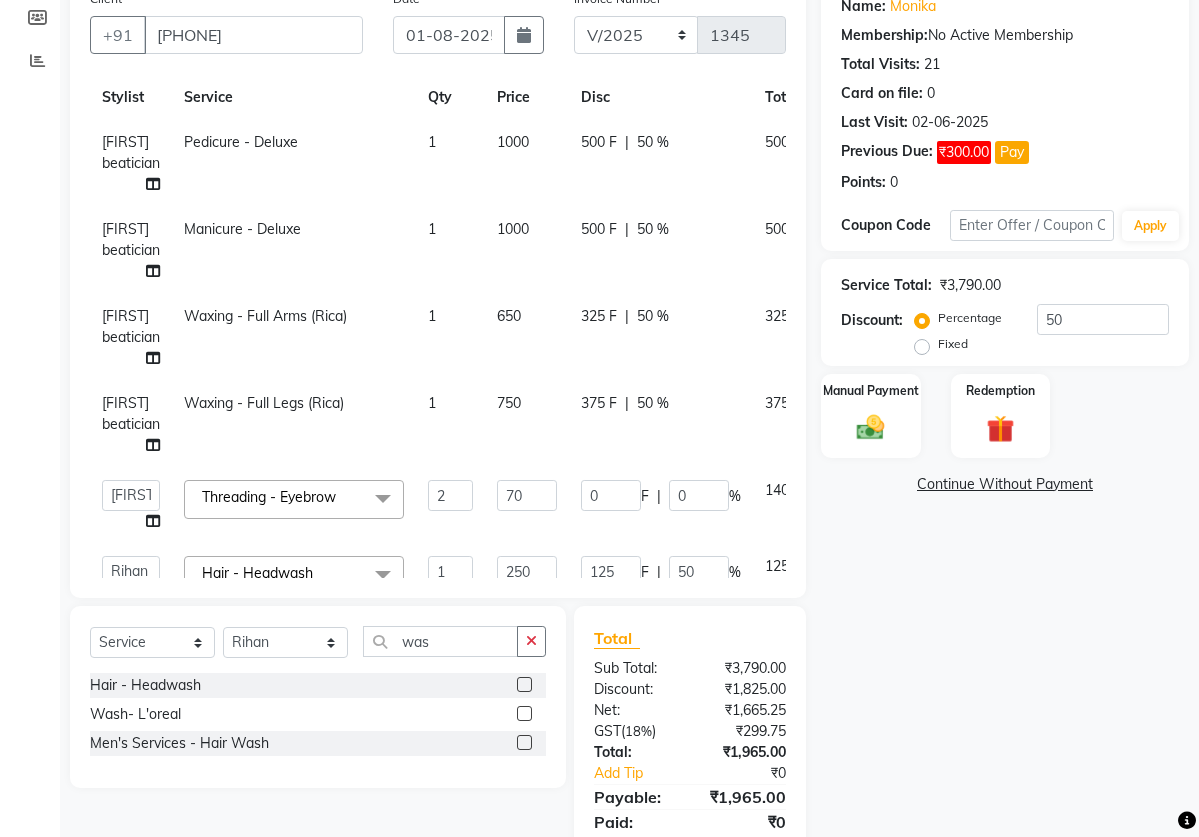 scroll, scrollTop: 80, scrollLeft: 0, axis: vertical 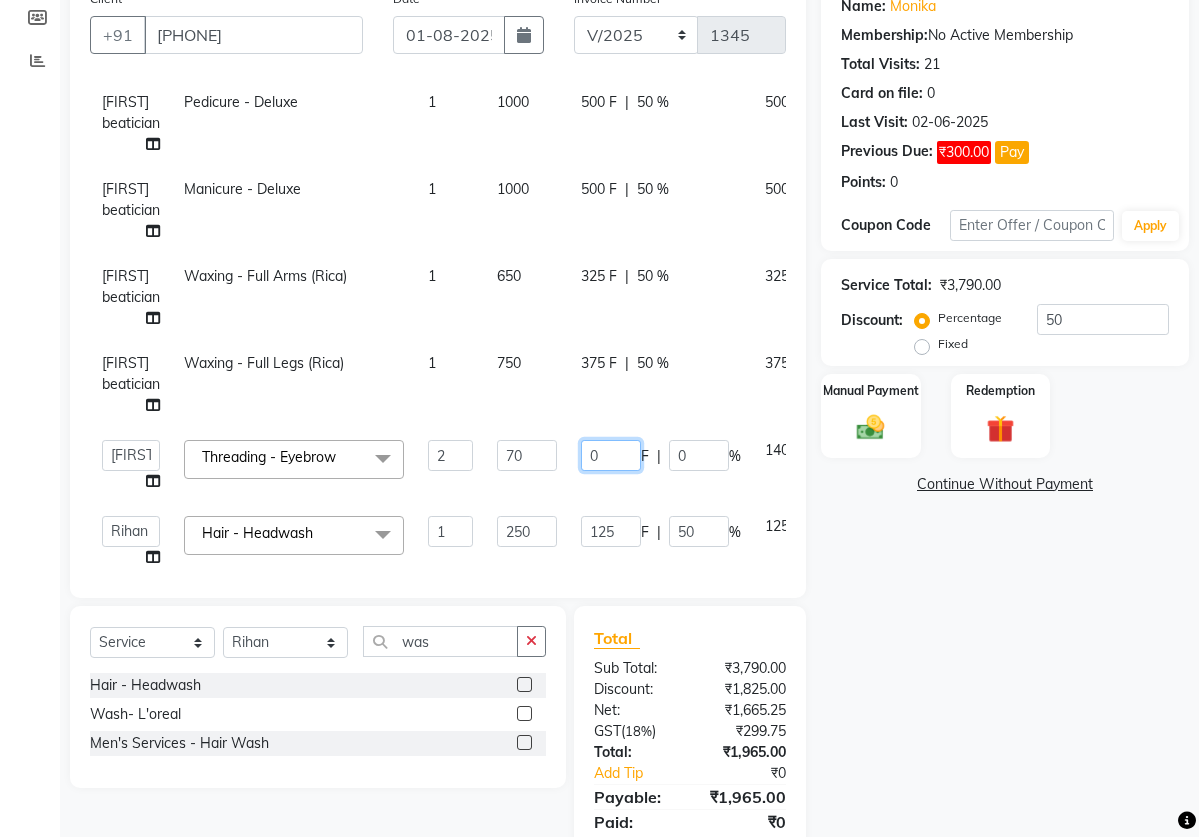 click on "0" 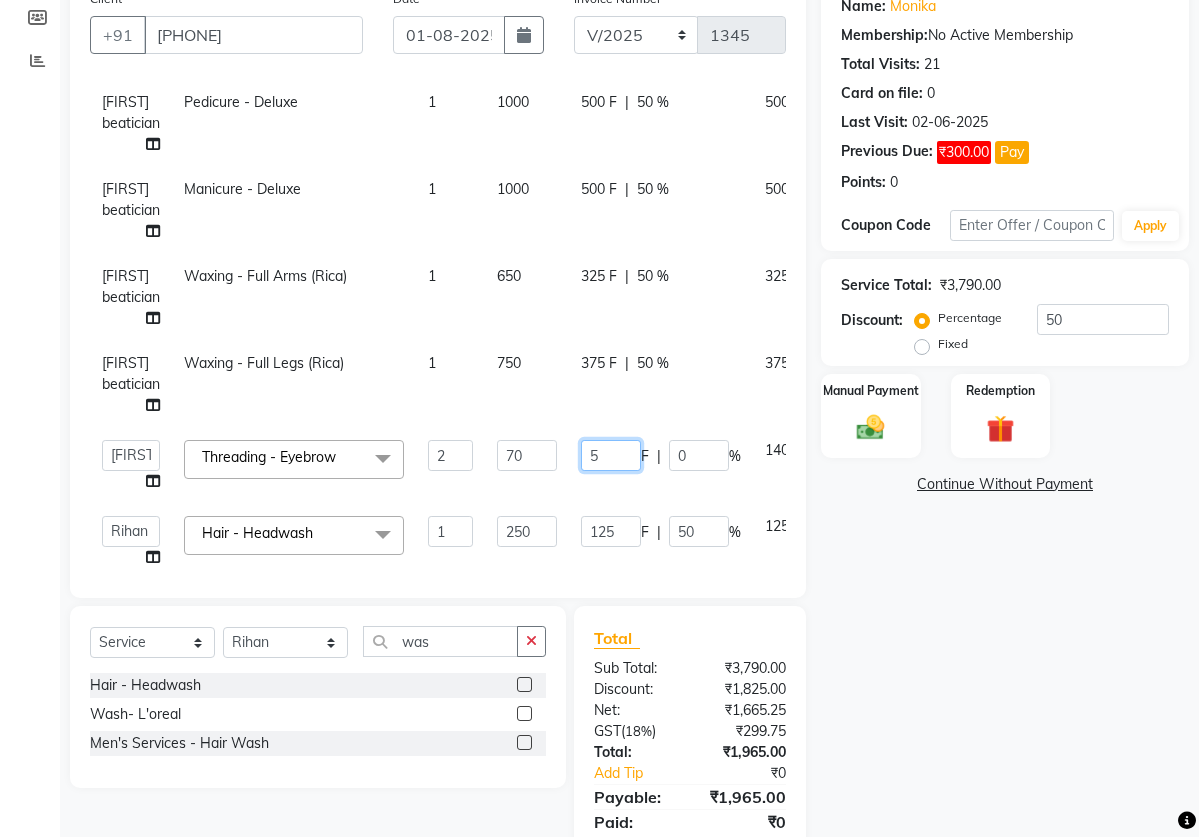 type on "50" 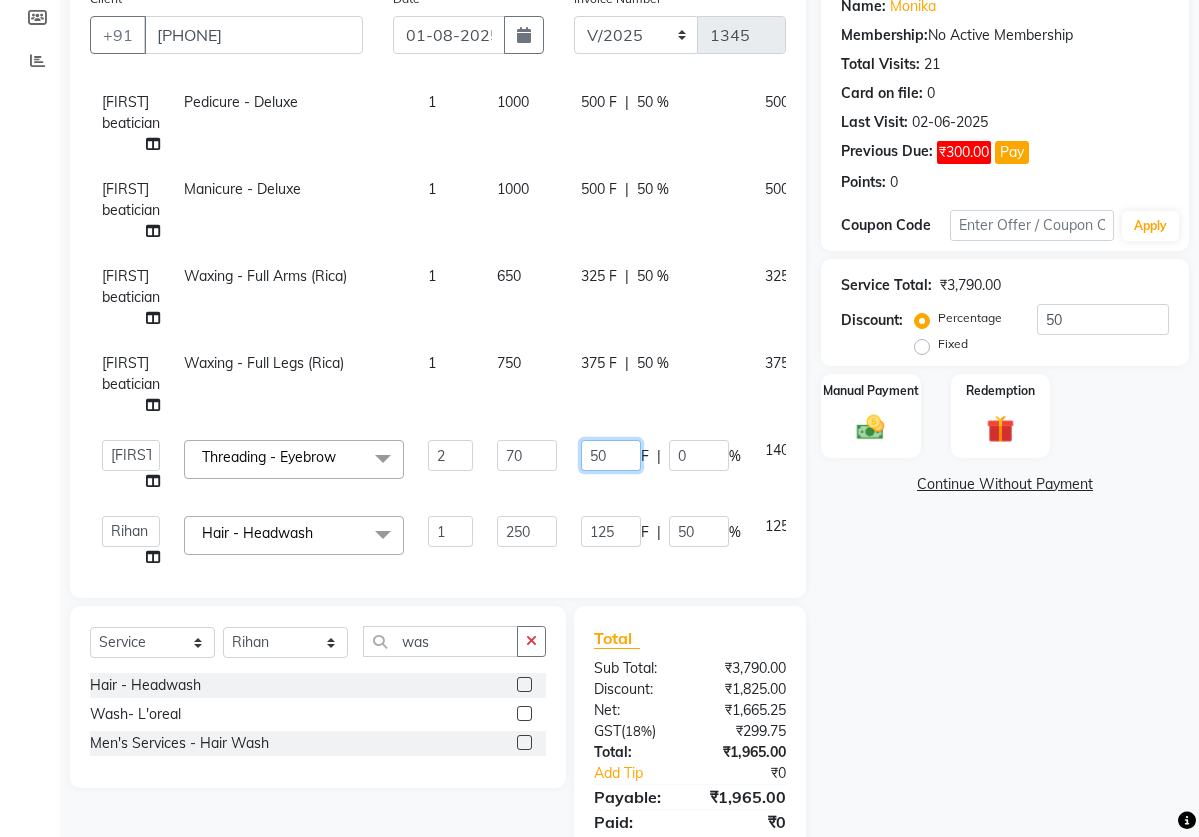 type on "5" 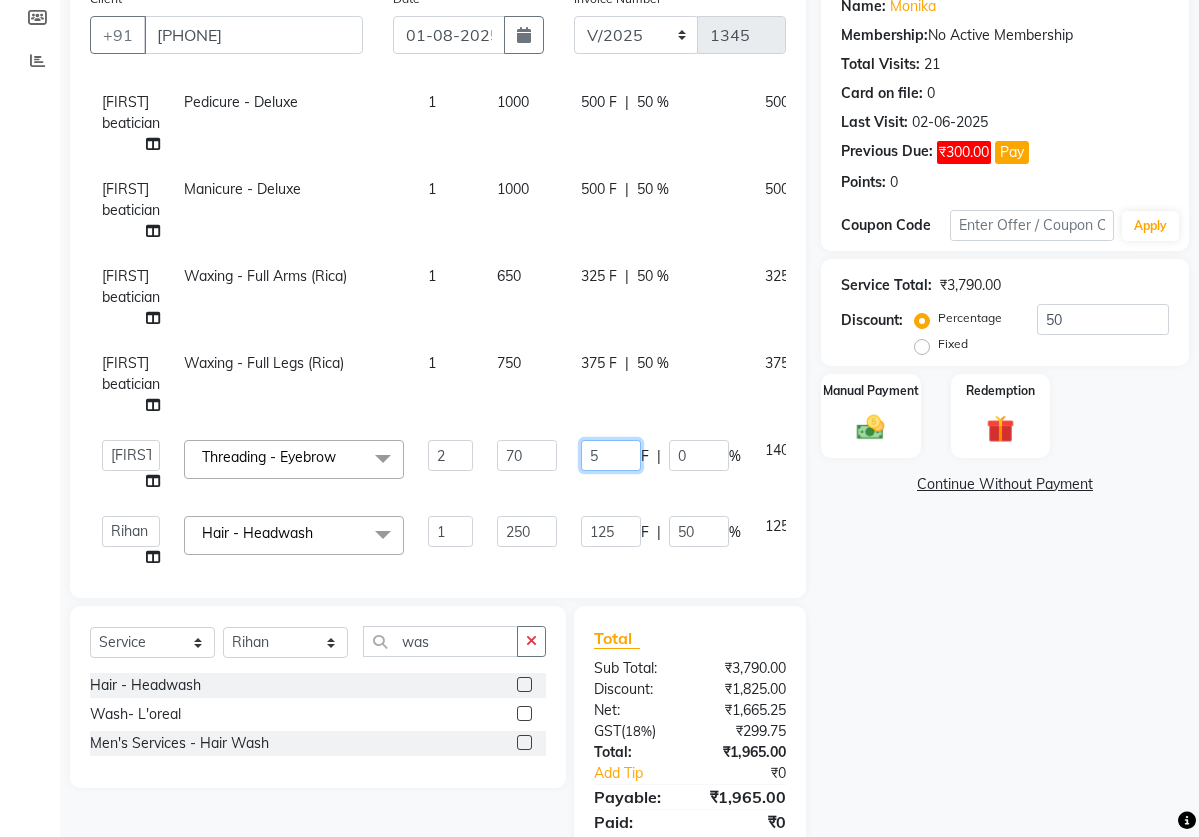 type 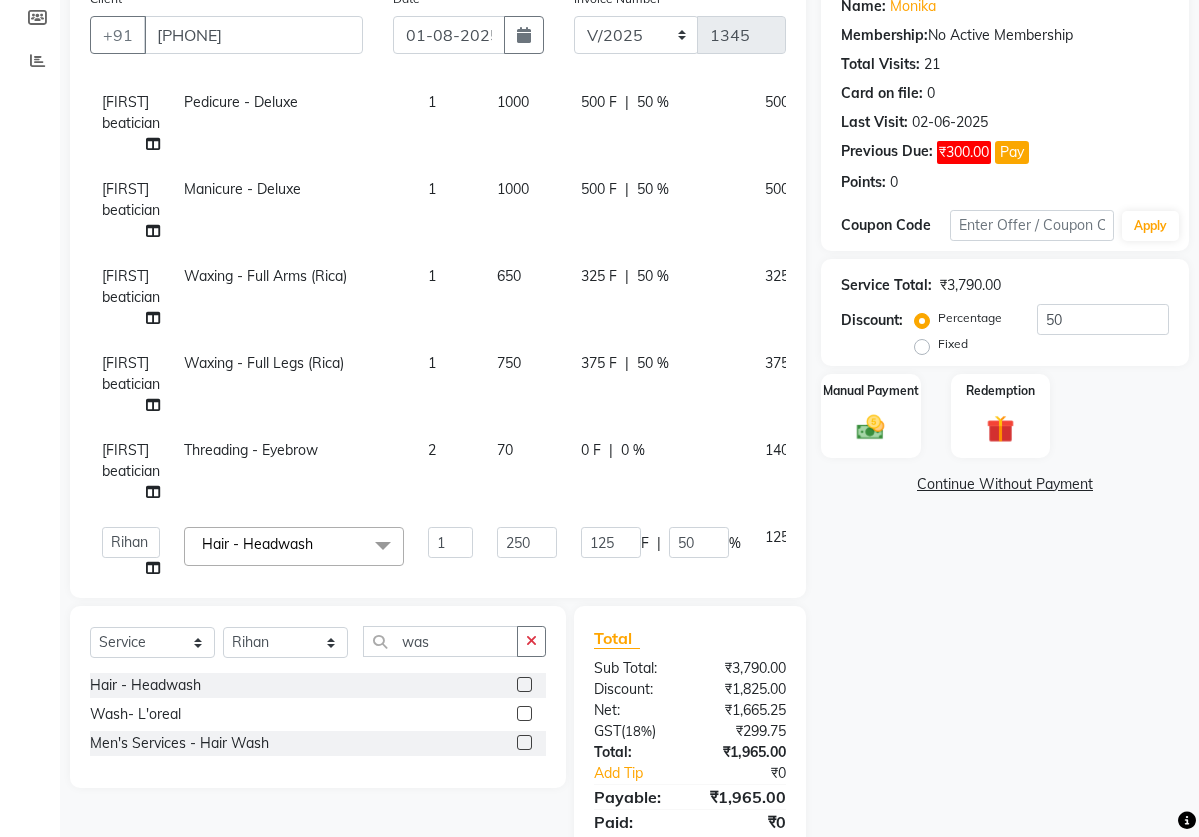 click on "0 F | 0 %" 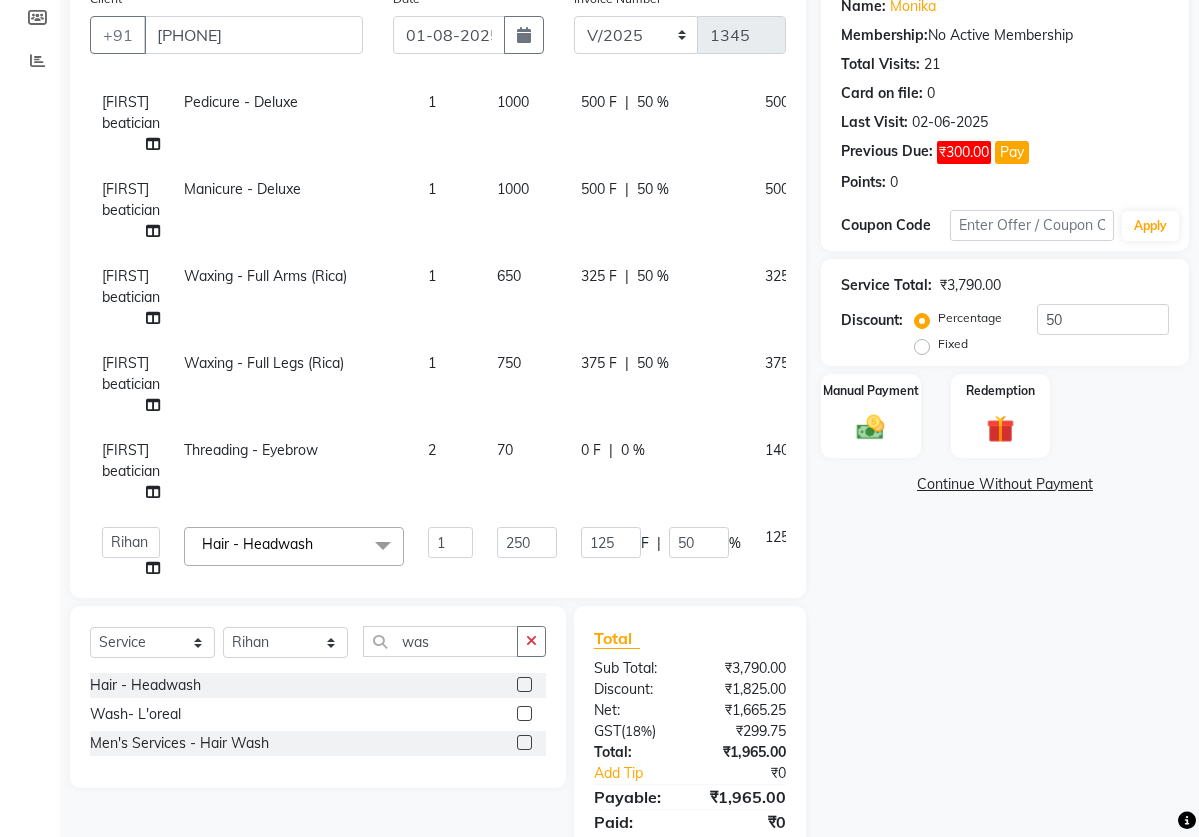select on "51918" 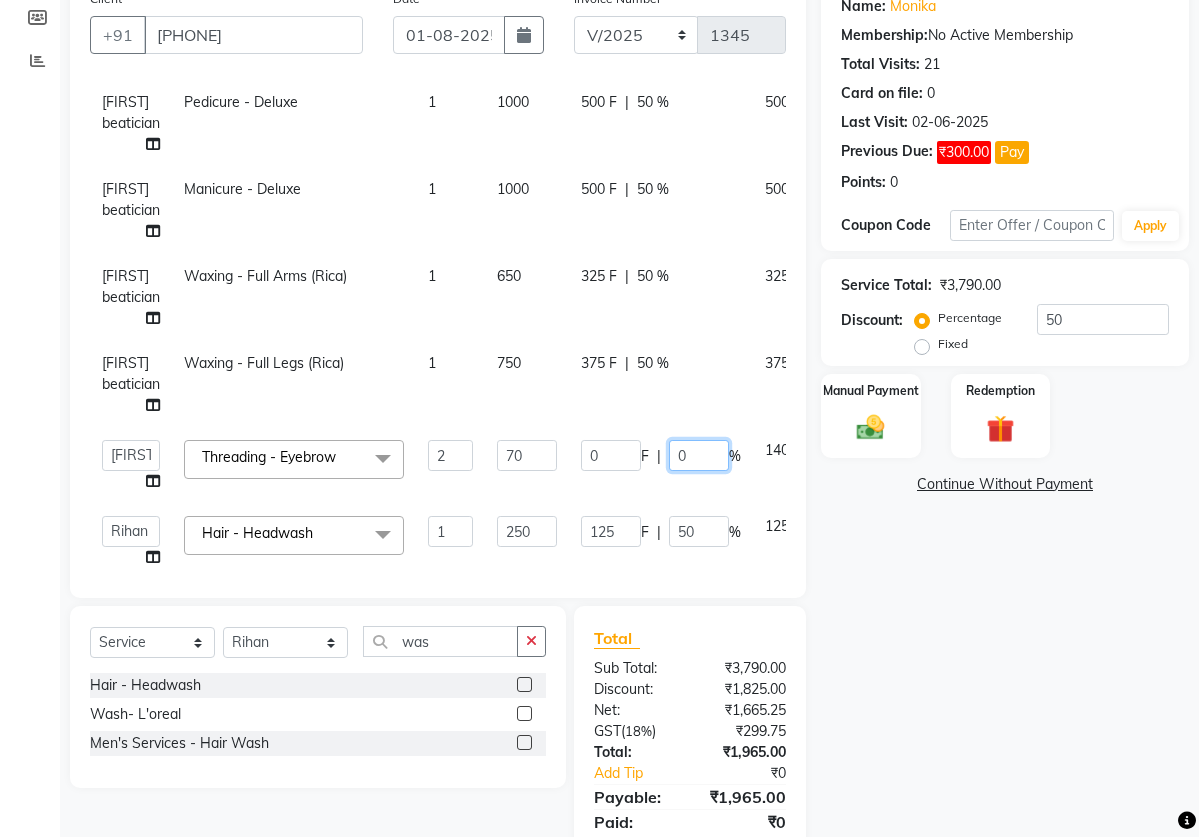 click on "0" 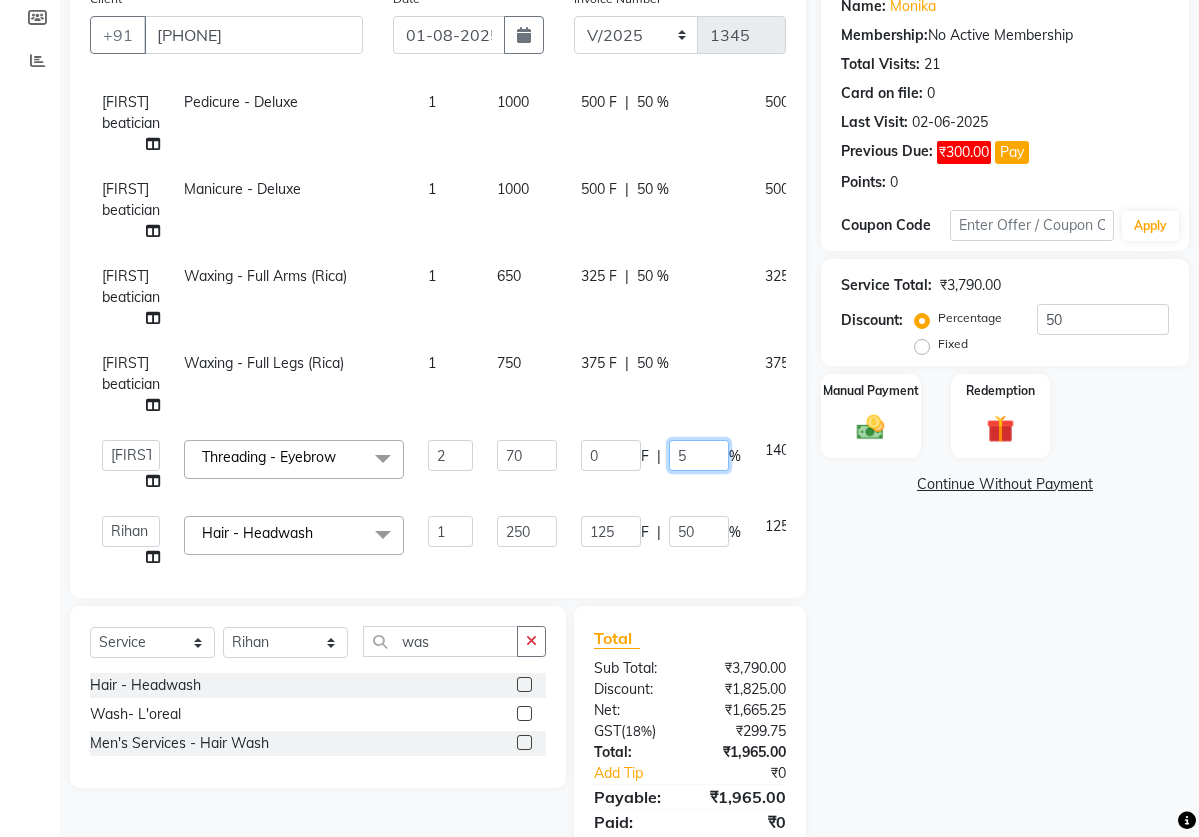 type on "50" 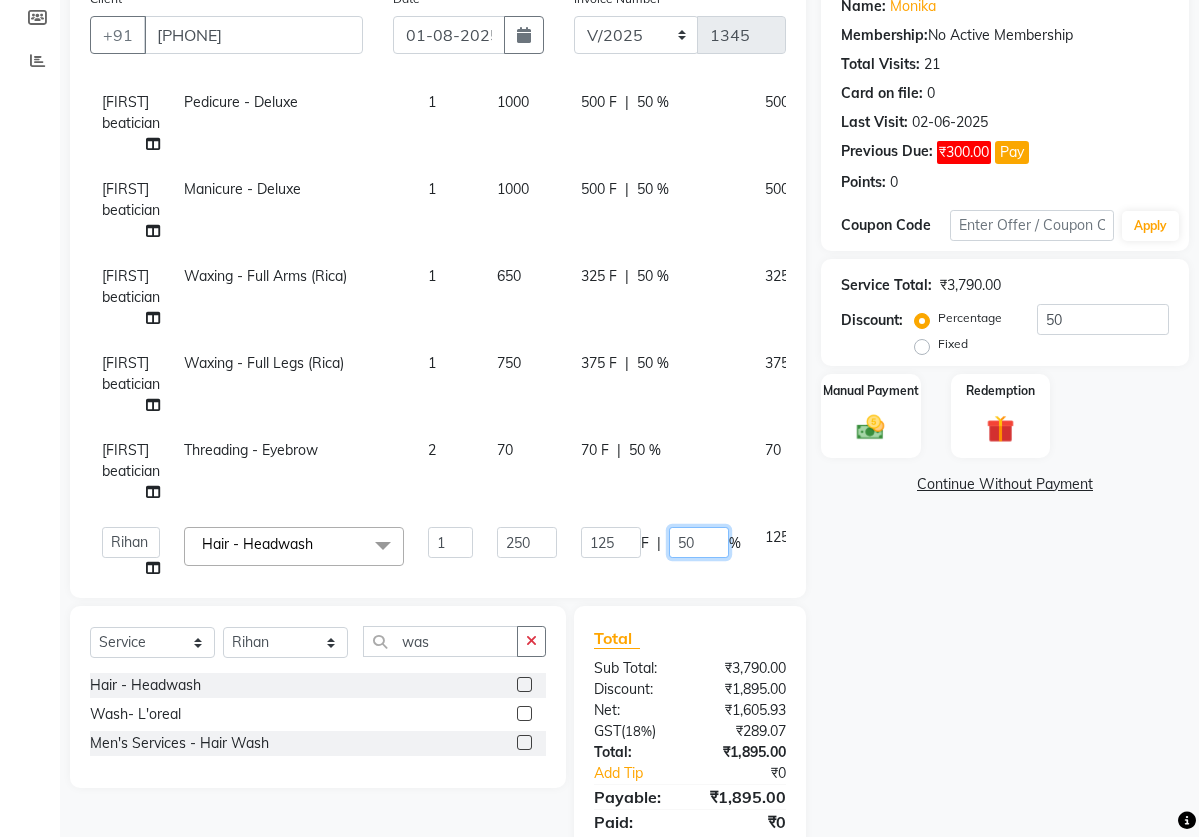 click on "50" 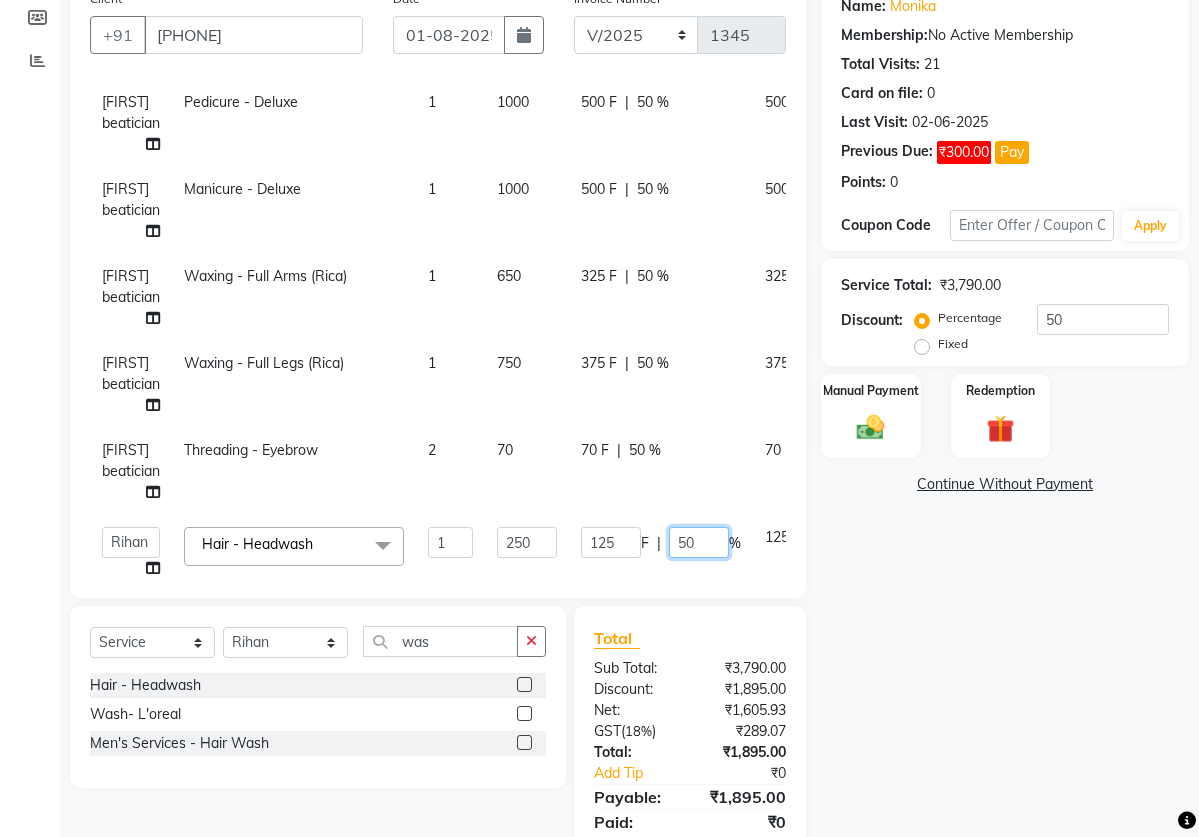 type on "5" 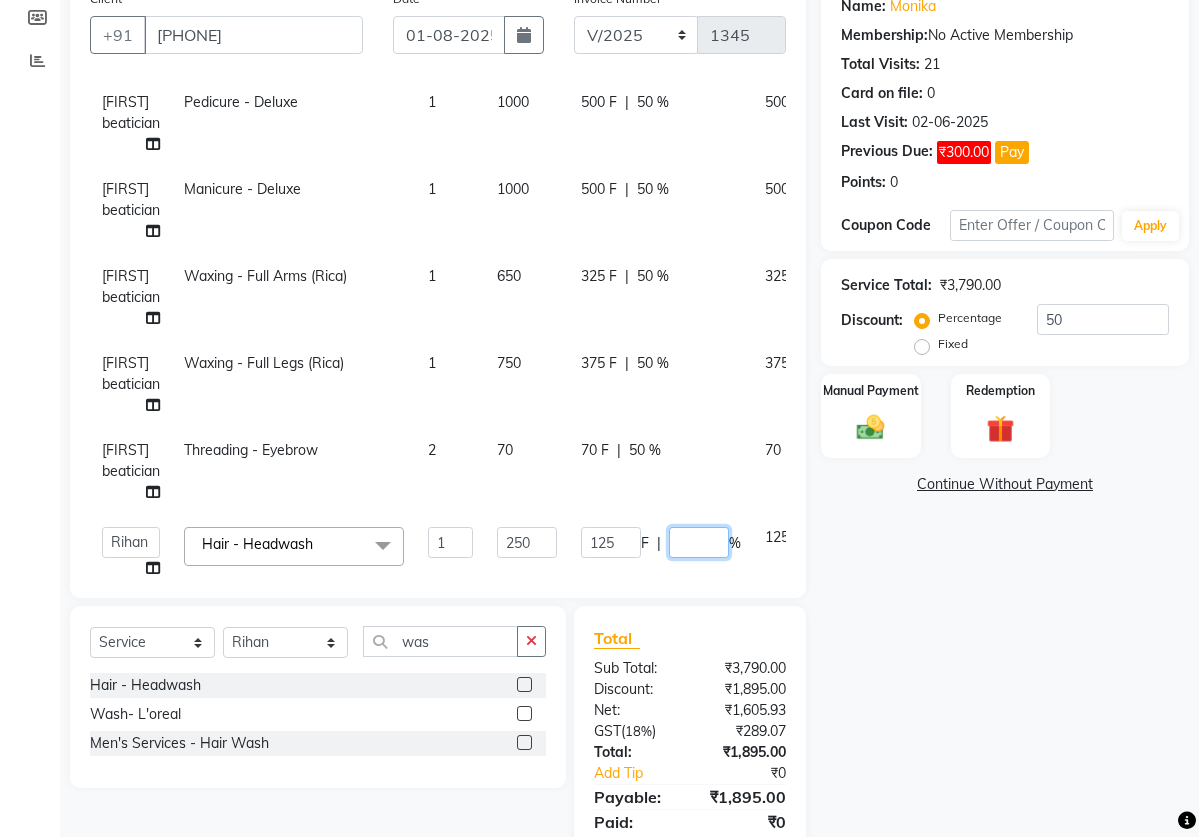 type on "0" 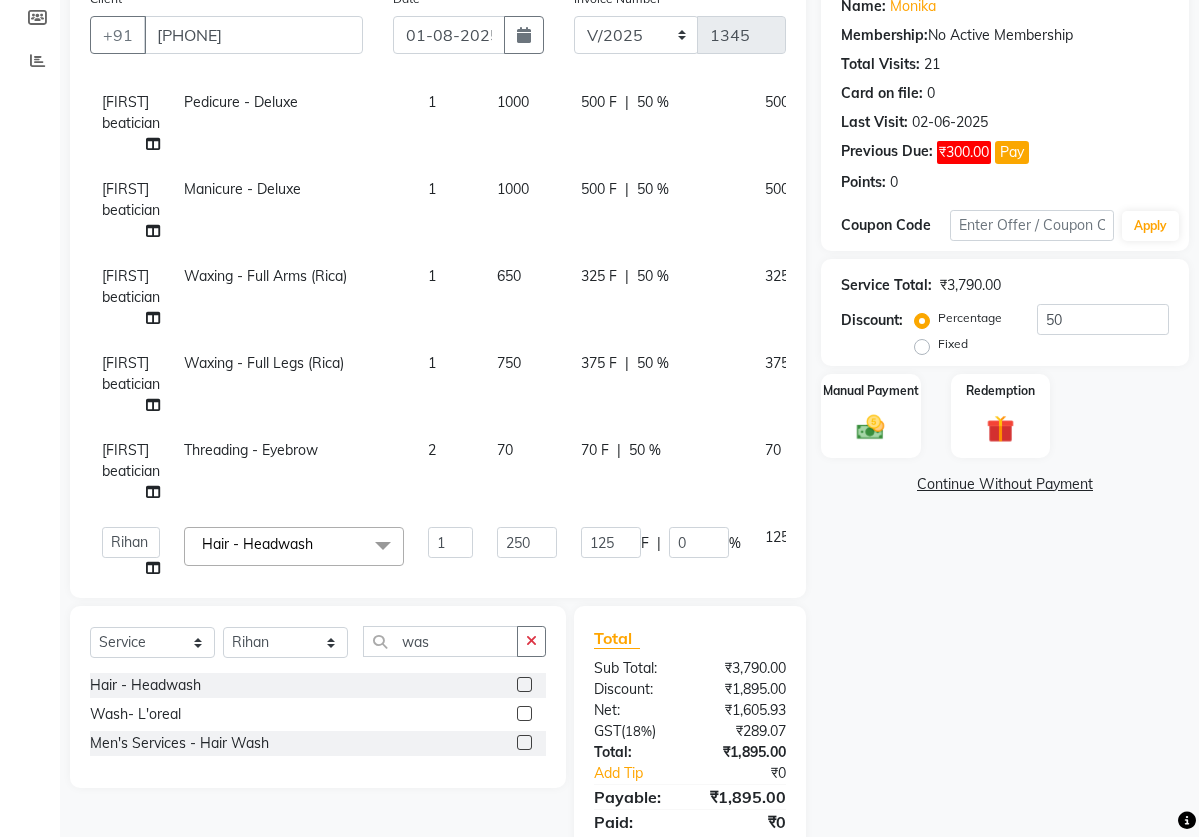 scroll, scrollTop: 0, scrollLeft: 0, axis: both 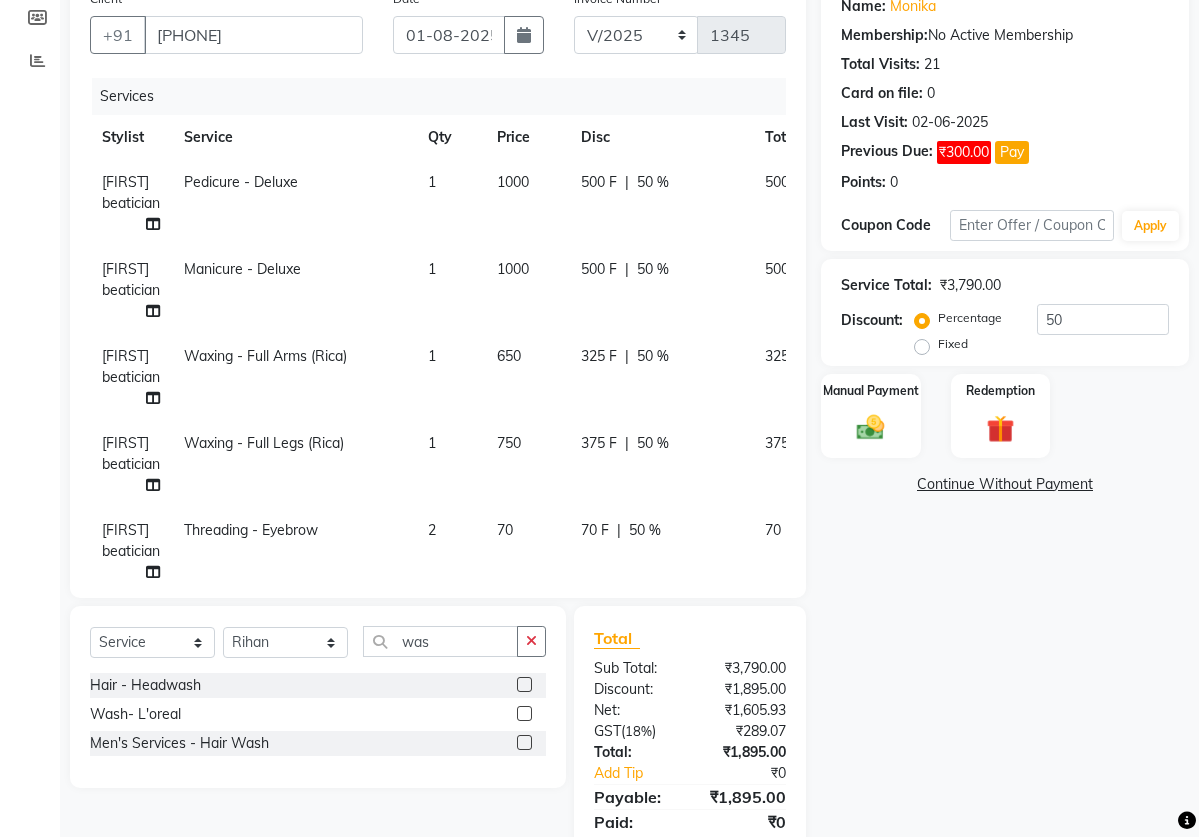 click on "Name: [FIRST] Membership: No Active Membership Total Visits: 21 Card on file: 0 Last Visit: 02-06-2025 Previous Due: ₹300.00 Pay Points: 0 Coupon Code Apply Service Total: ₹3,790.00 Discount: Percentage Fixed 50 Manual Payment Redemption Continue Without Payment" 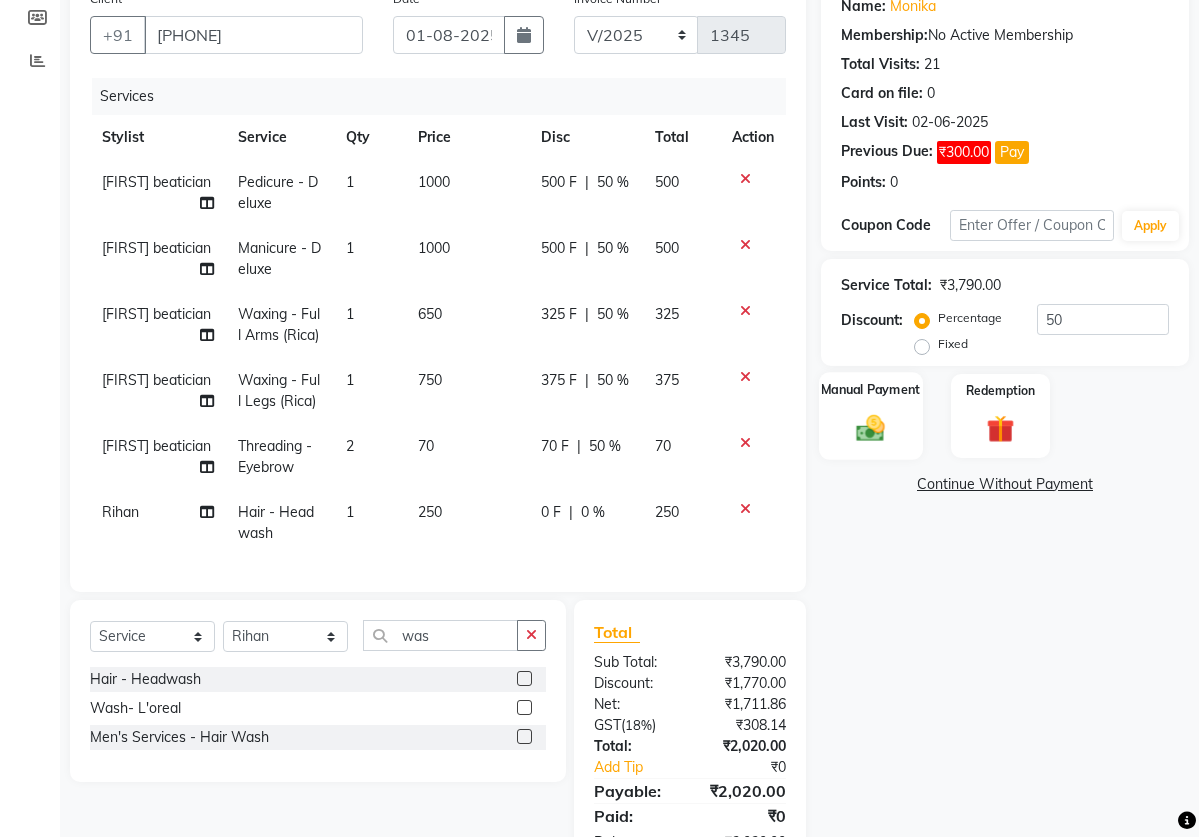 click 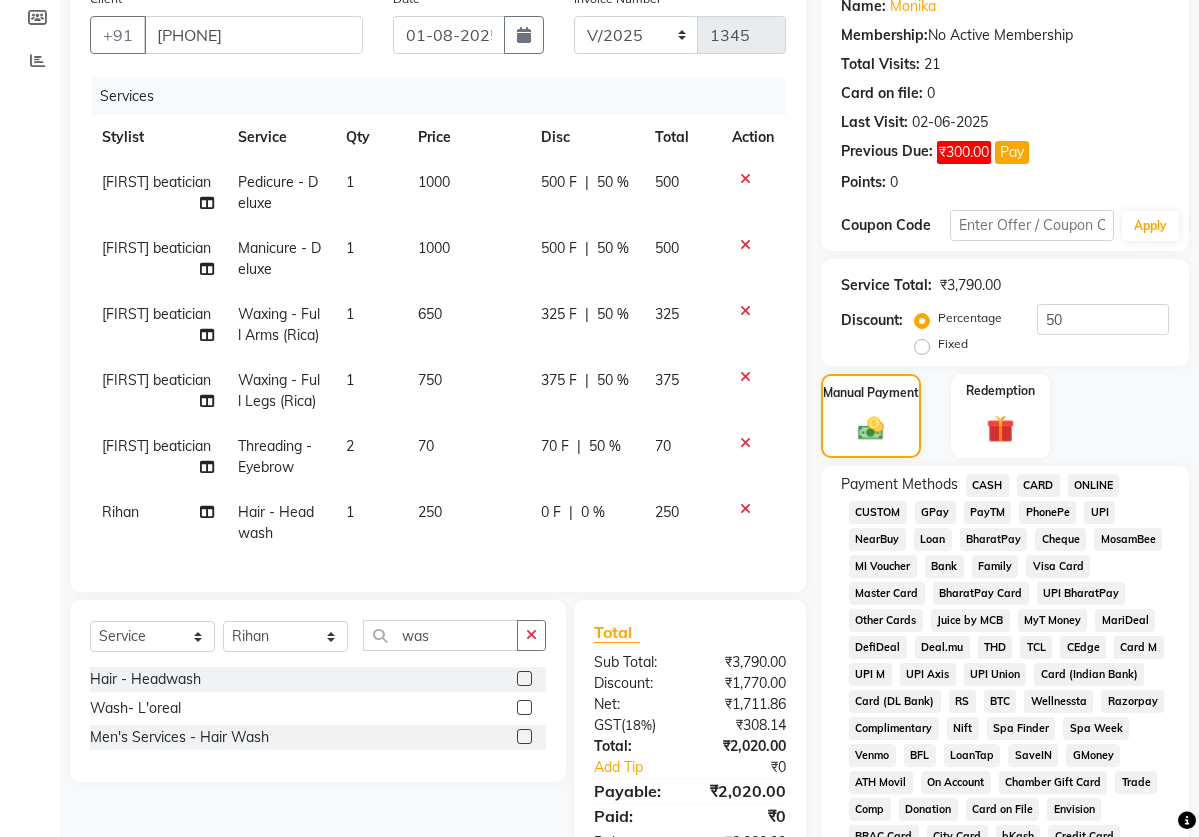 click on "CASH" 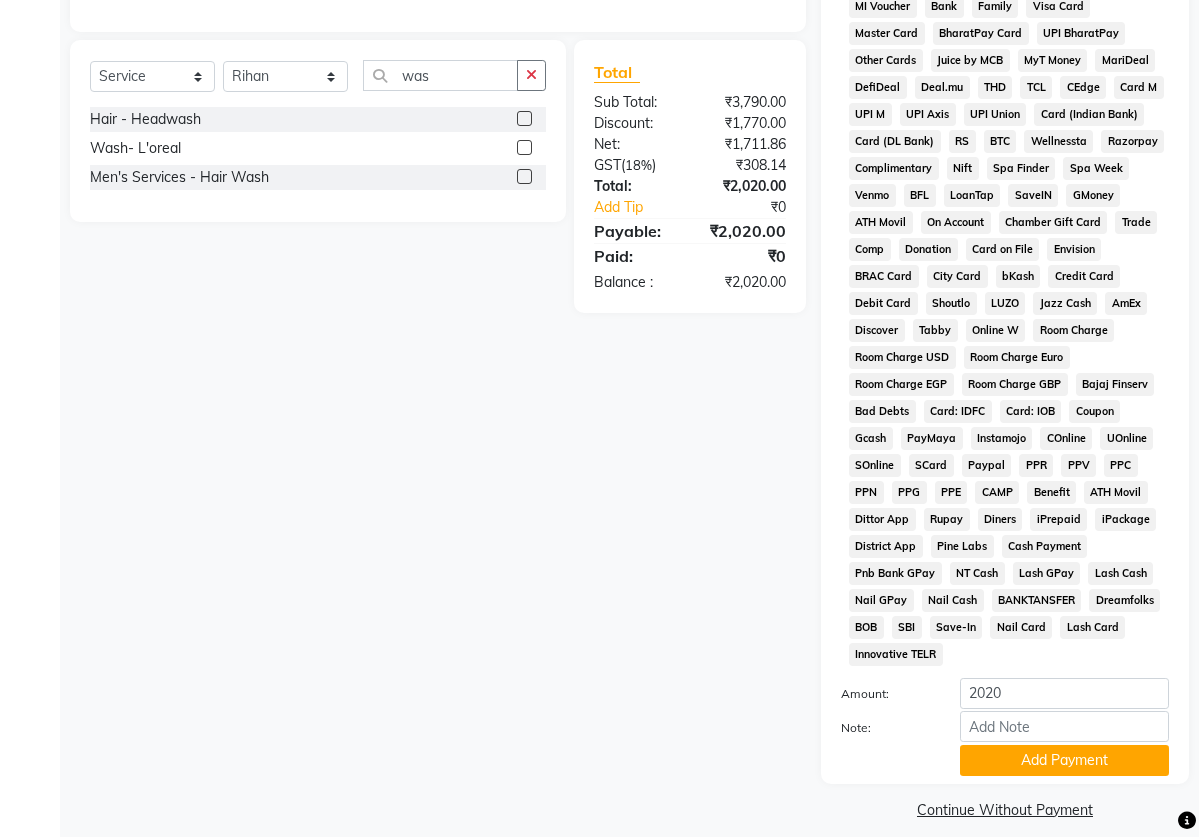 scroll, scrollTop: 774, scrollLeft: 0, axis: vertical 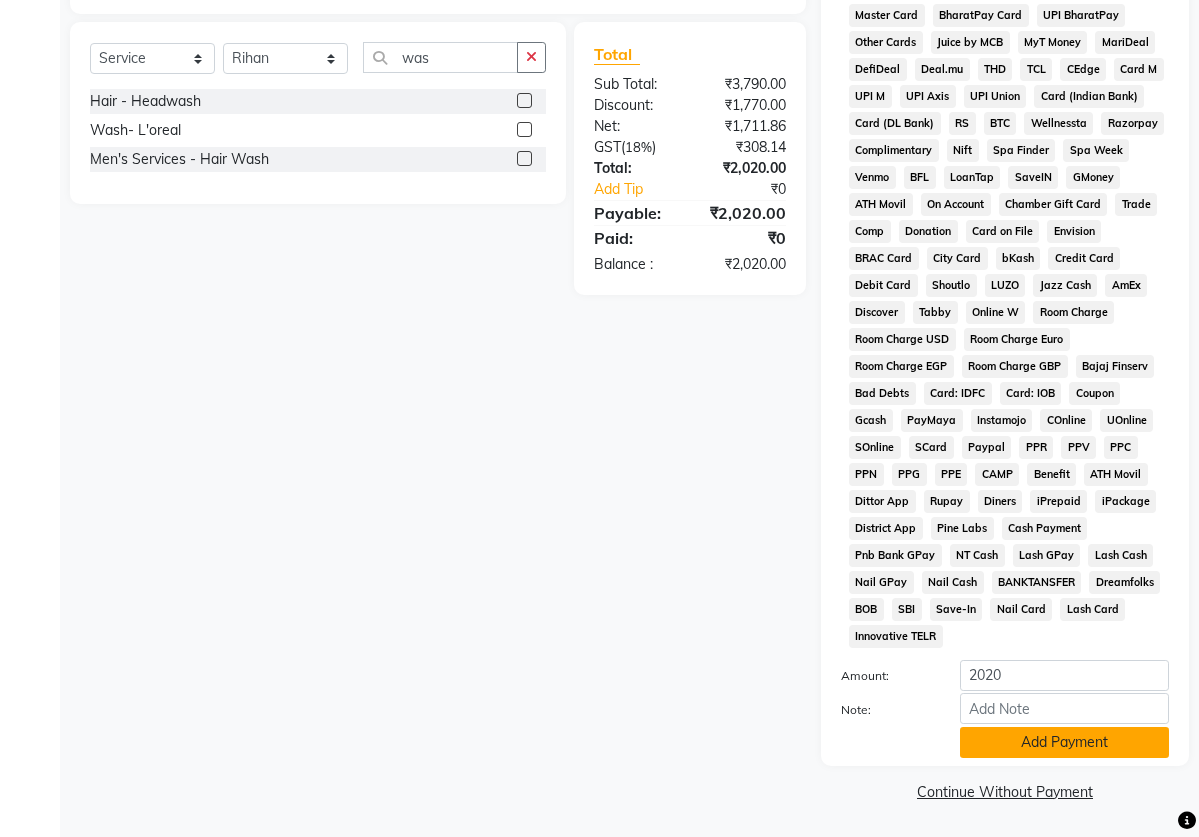 click on "Add Payment" 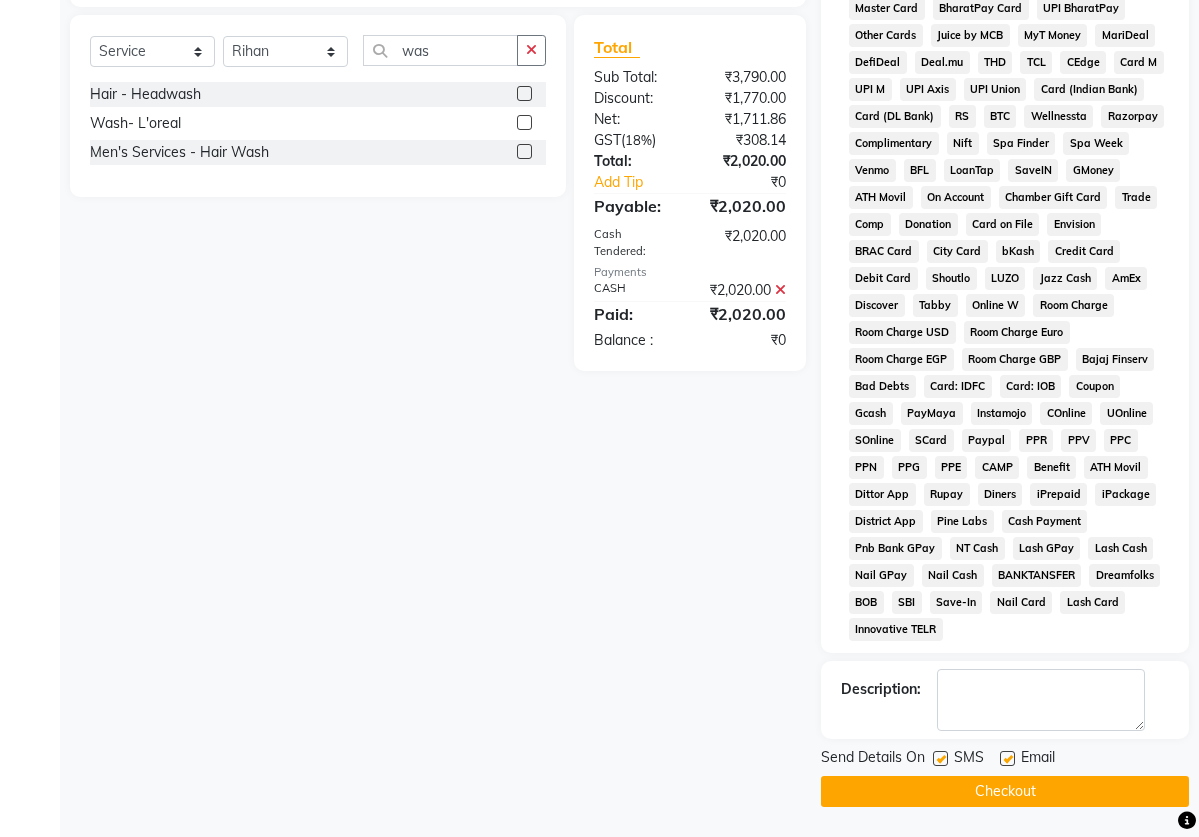 click 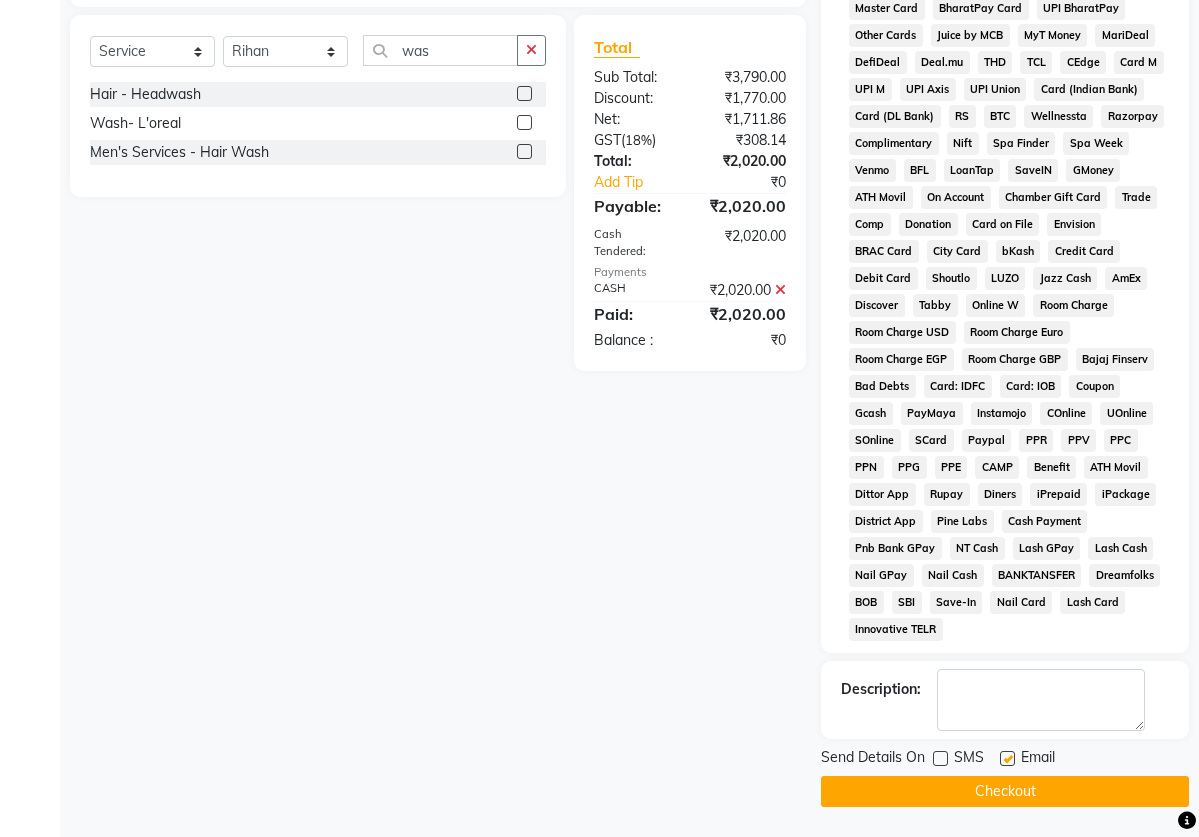 click 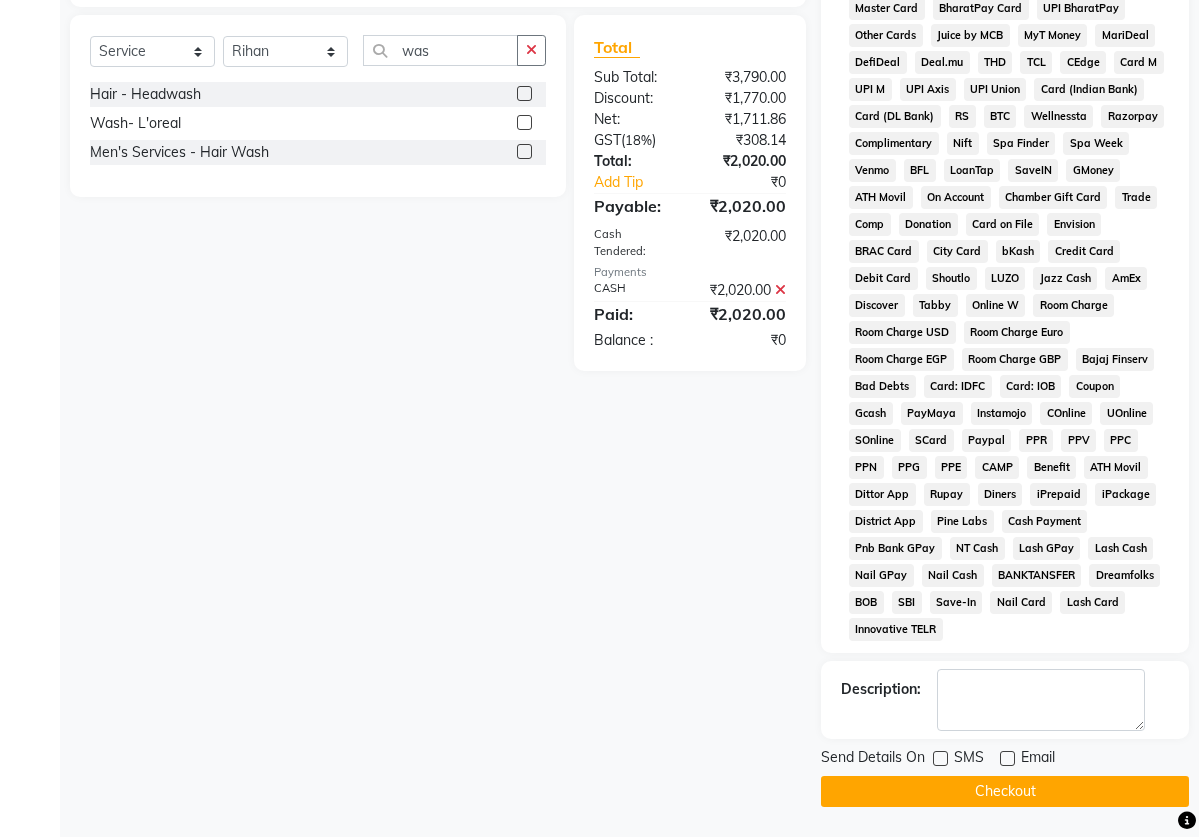 click on "Checkout" 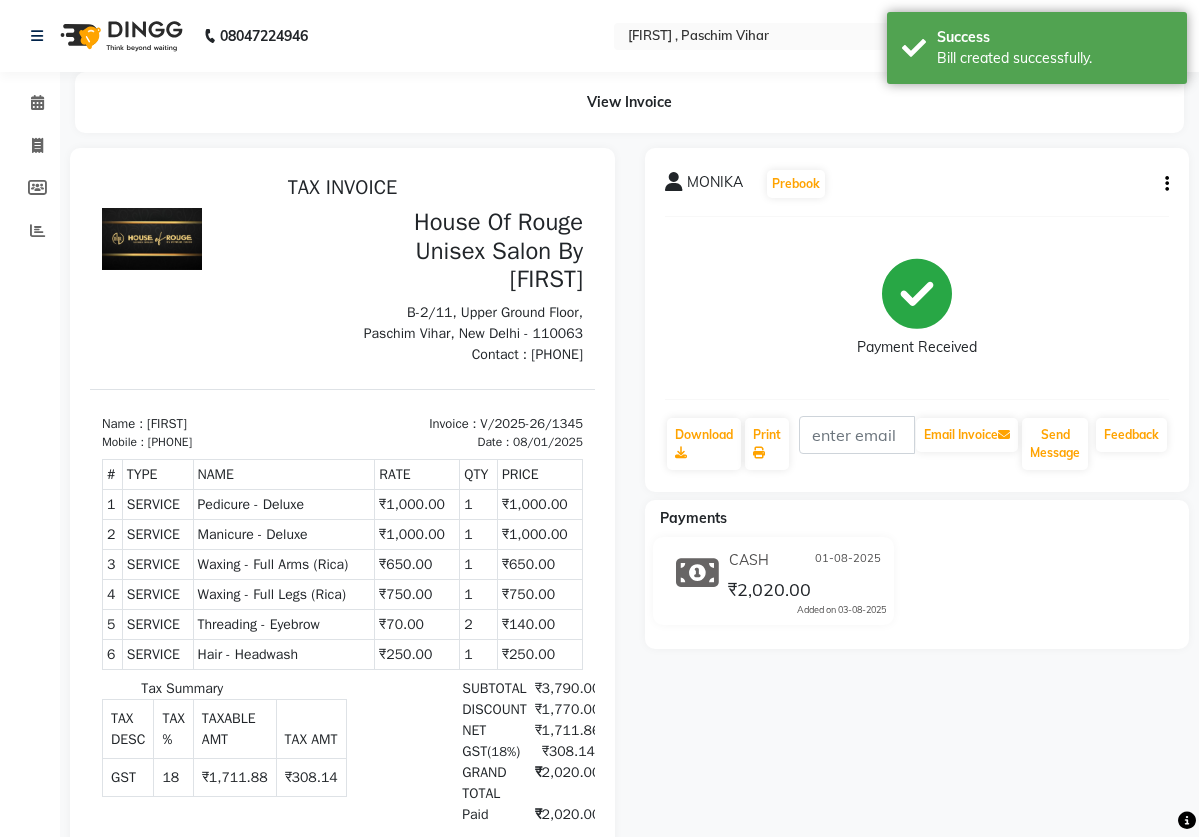 scroll, scrollTop: 0, scrollLeft: 0, axis: both 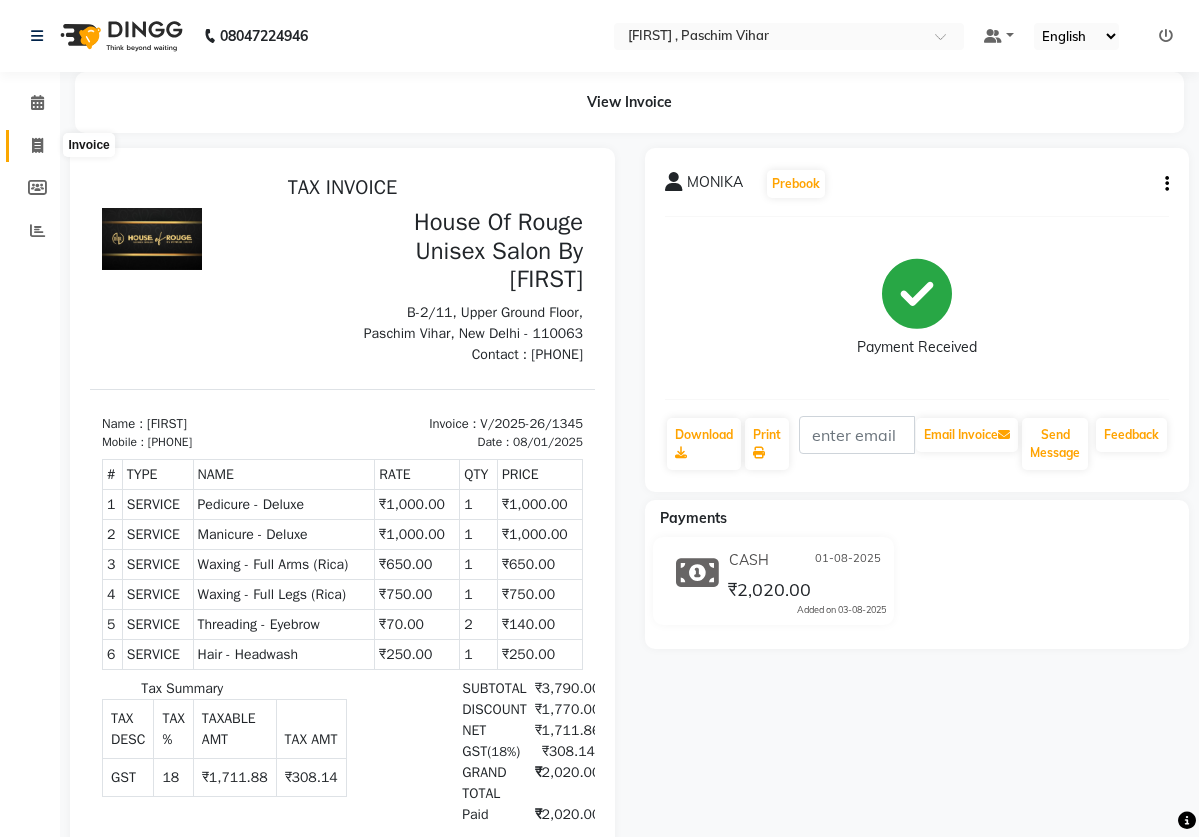 click 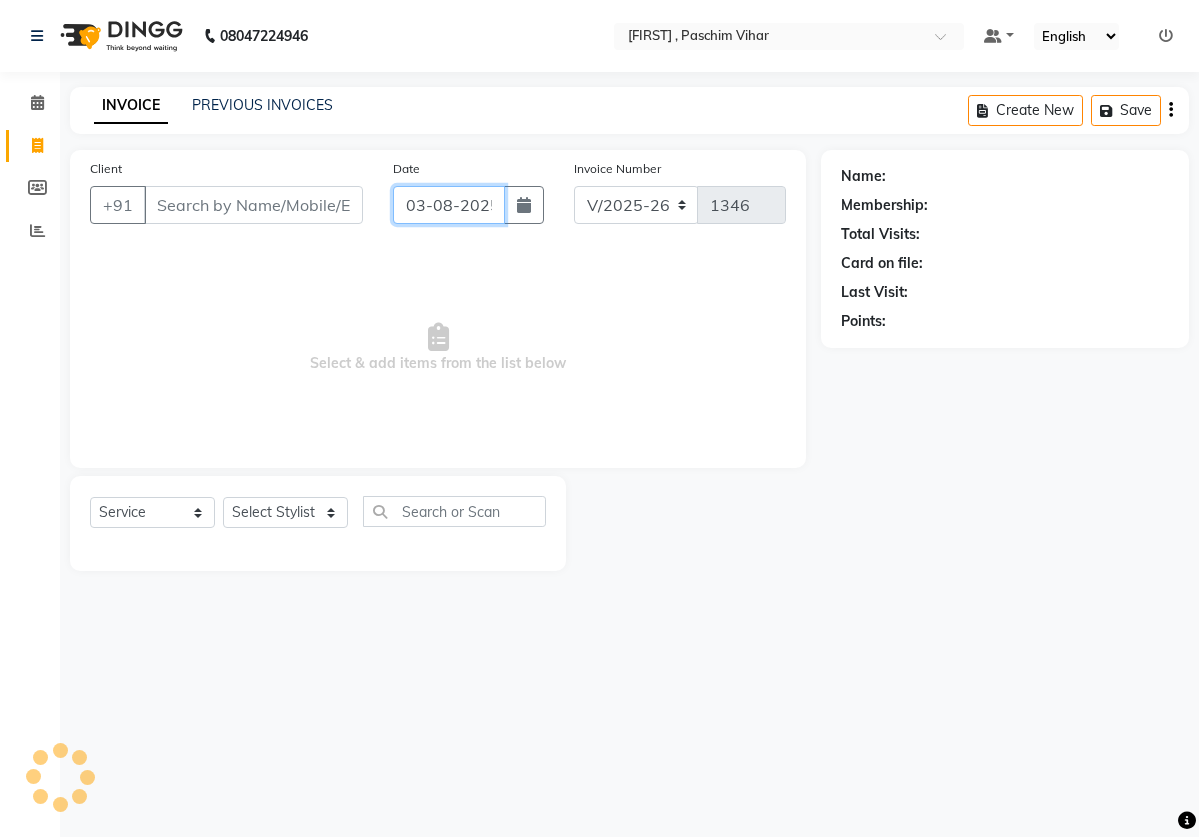 click on "03-08-2025" 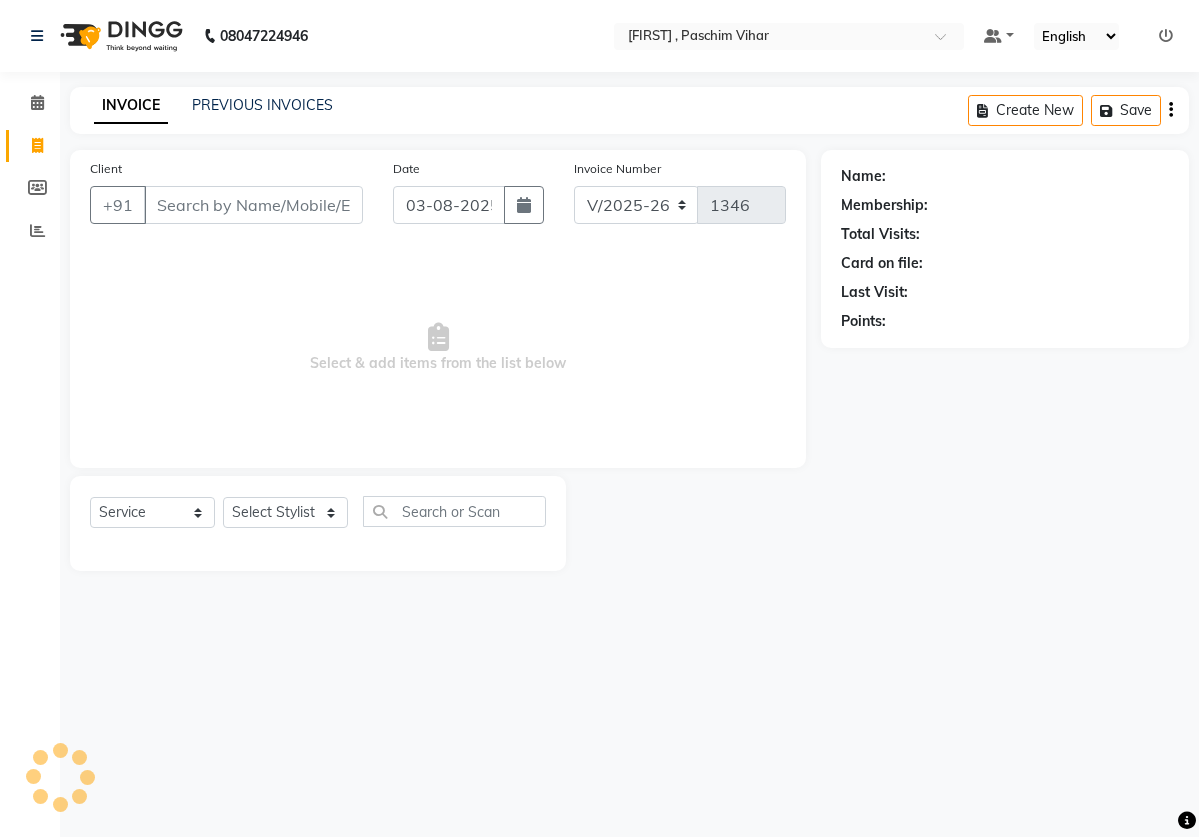 select on "8" 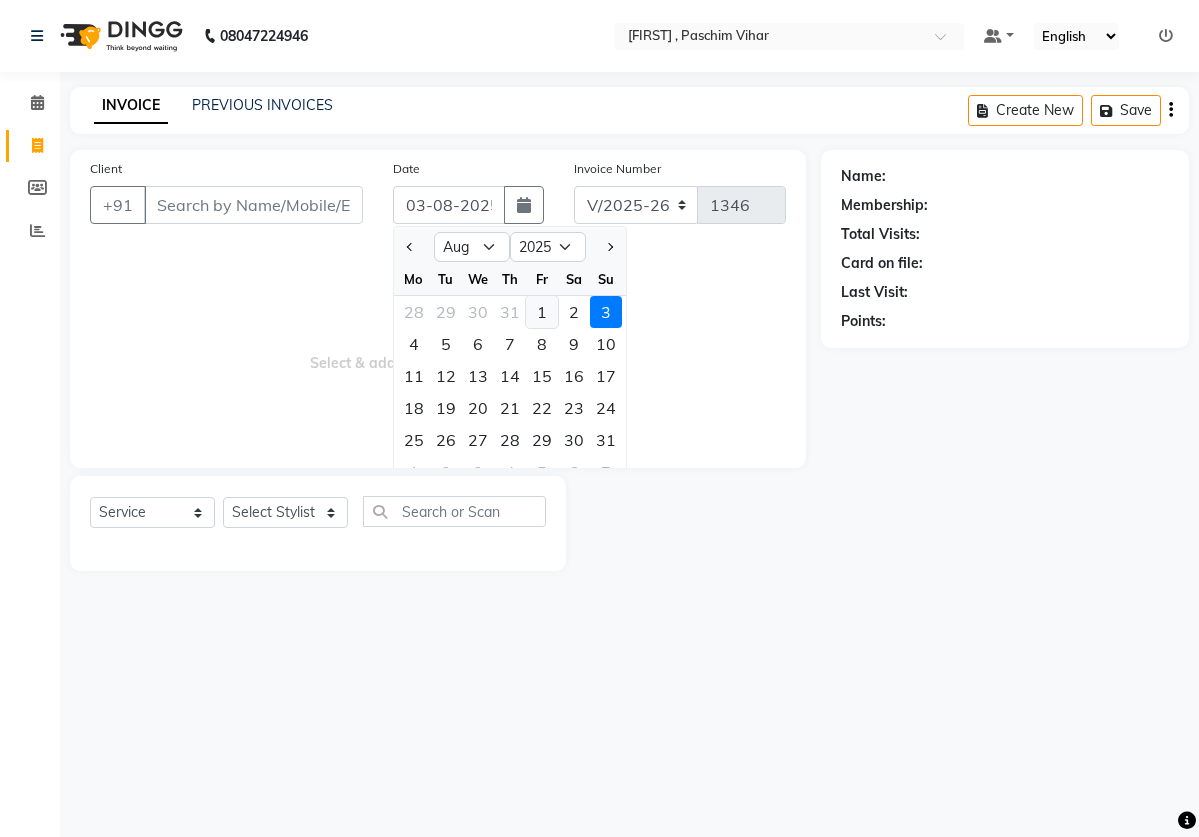 click on "1" 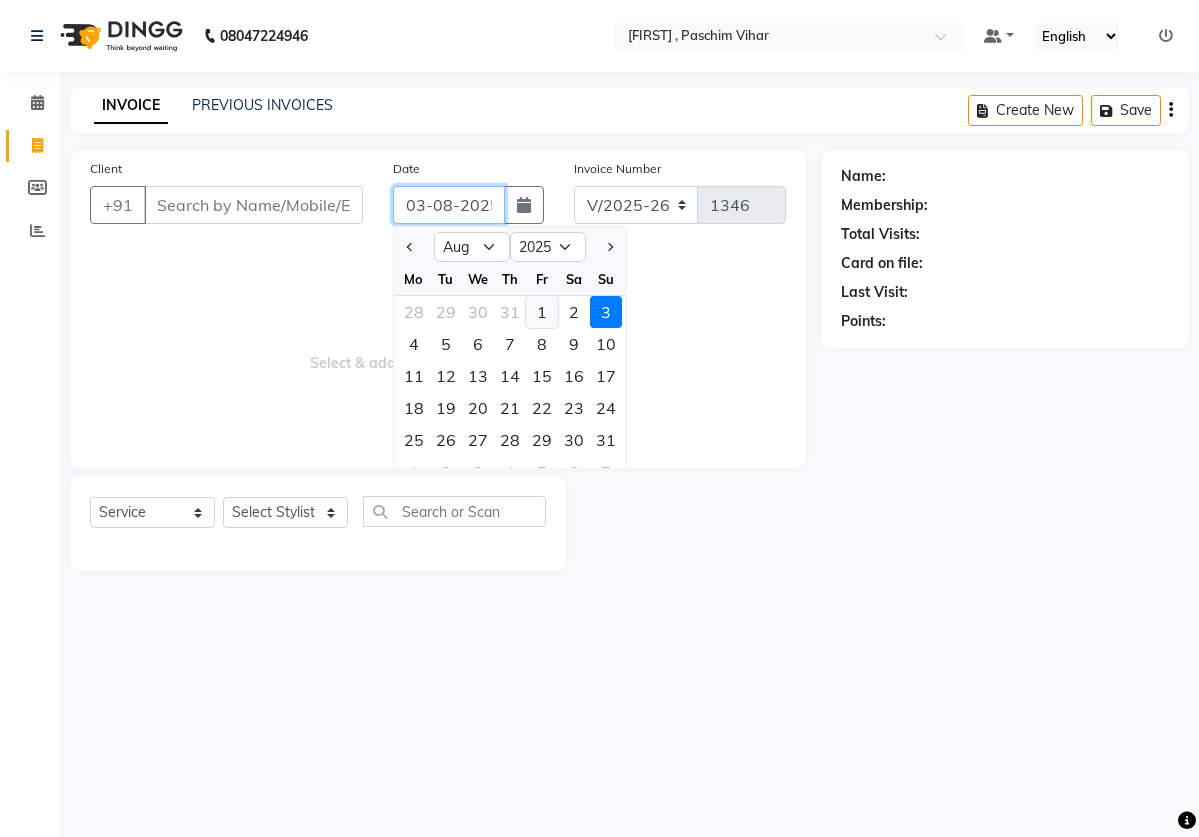 type on "01-08-2025" 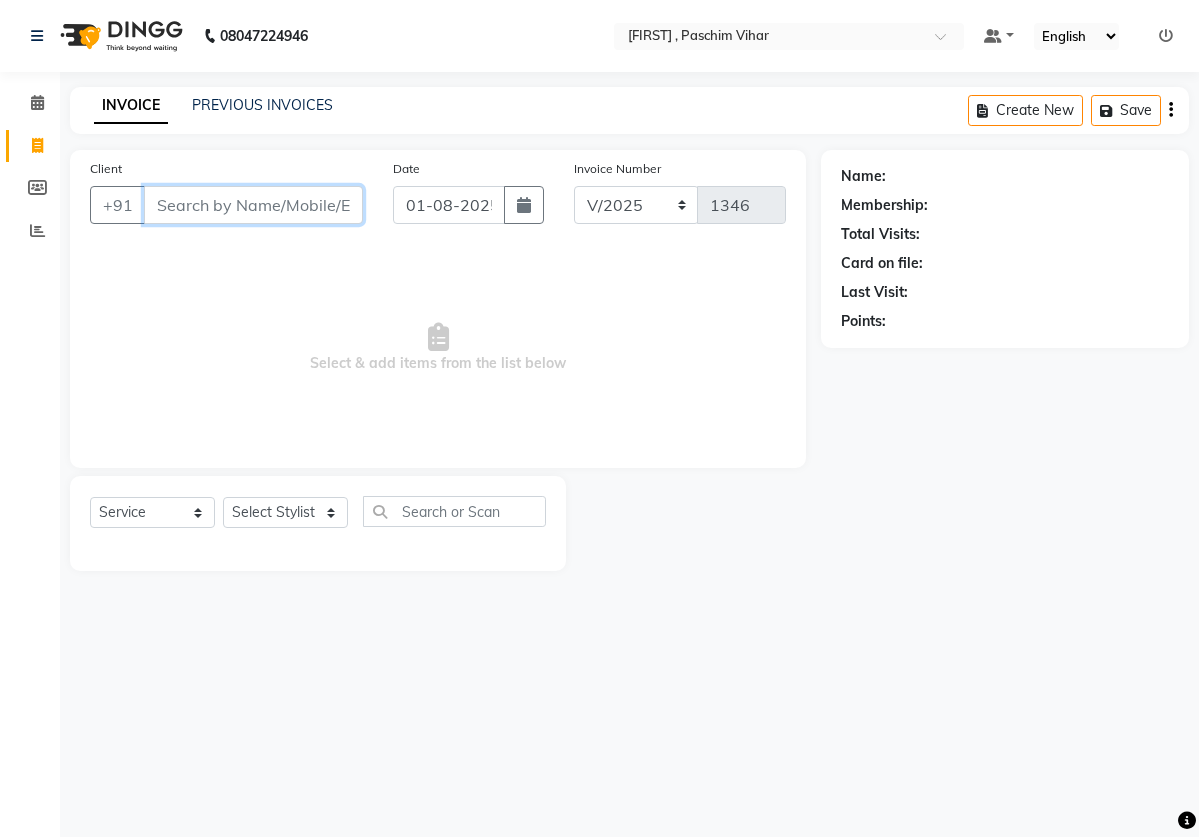 click on "Client" at bounding box center [253, 205] 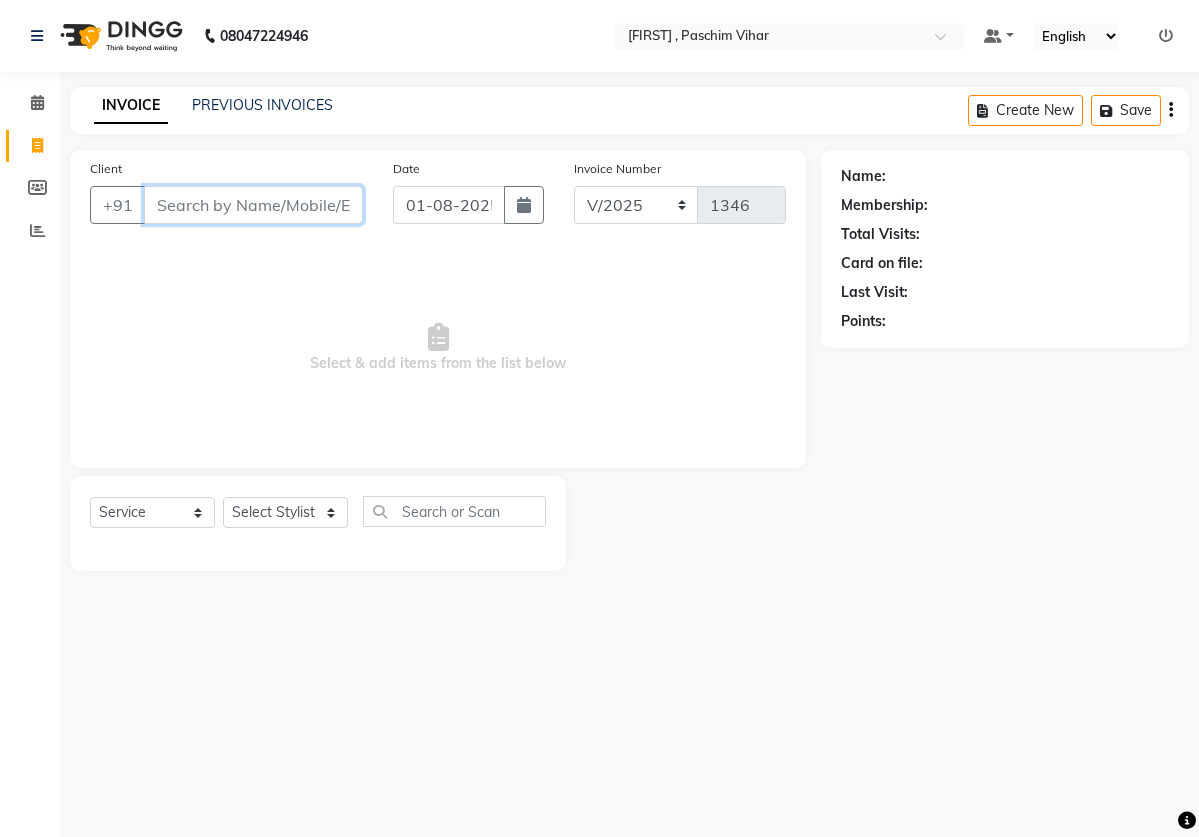 click on "Client" at bounding box center (253, 205) 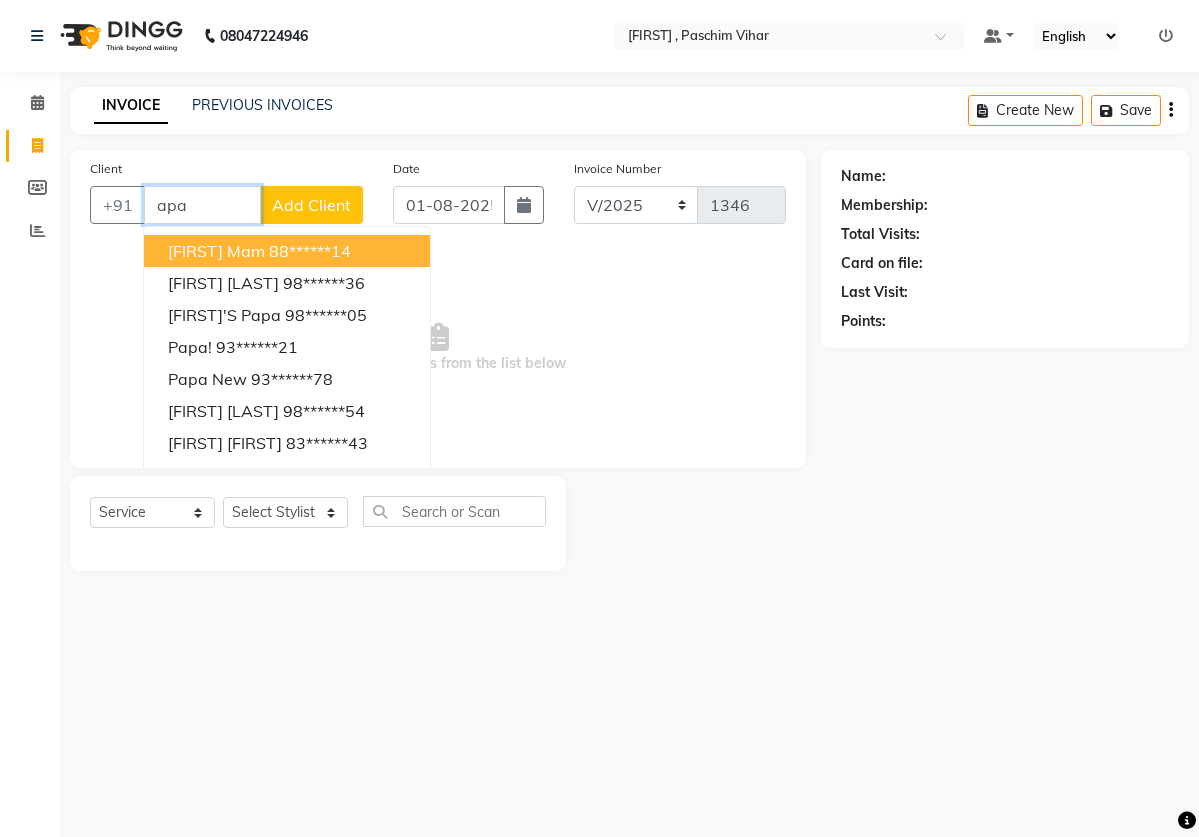 click on "[FIRST] mam" at bounding box center [216, 251] 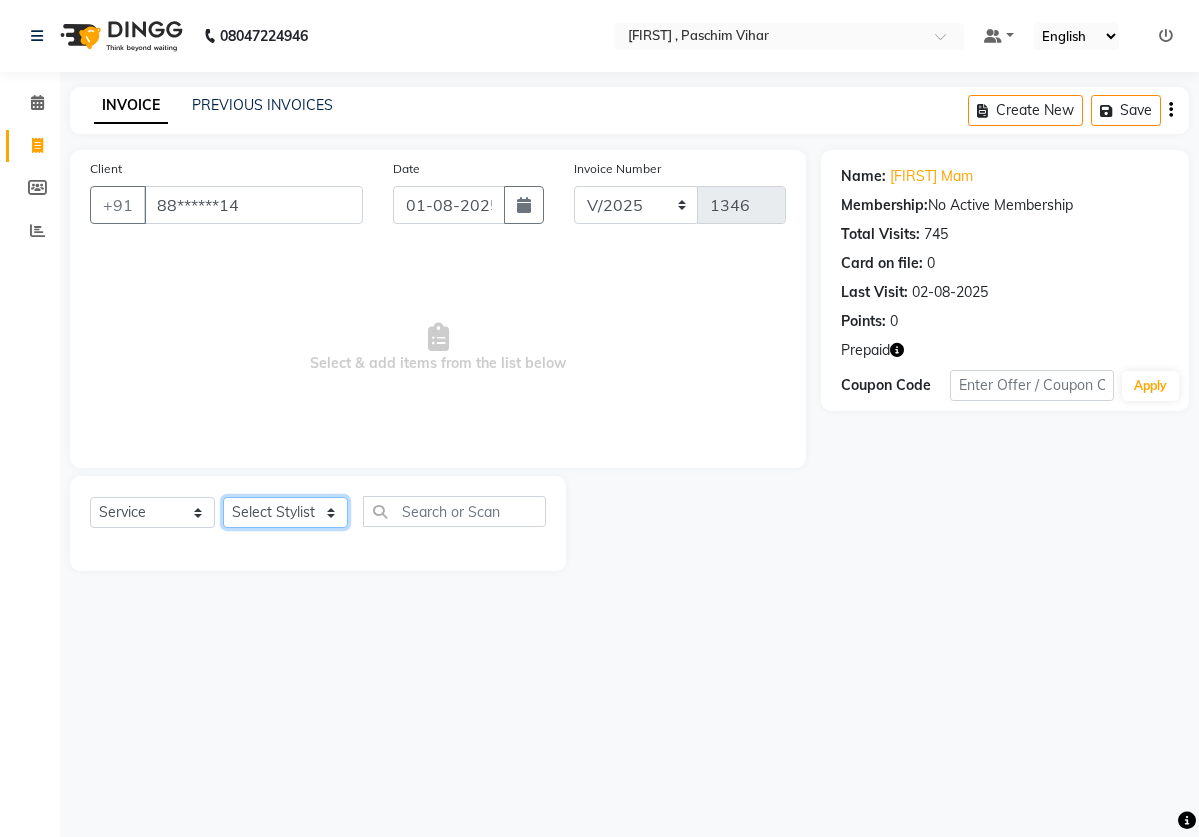 select on "50365" 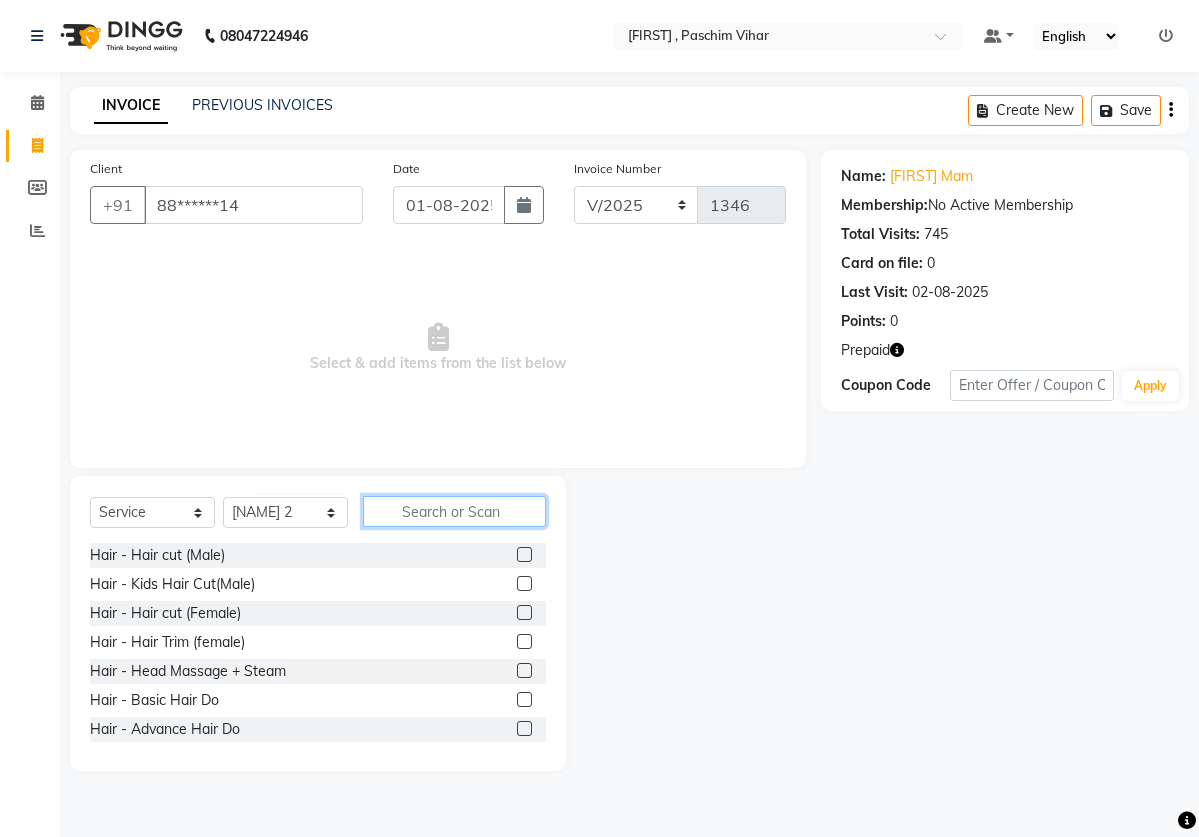 click 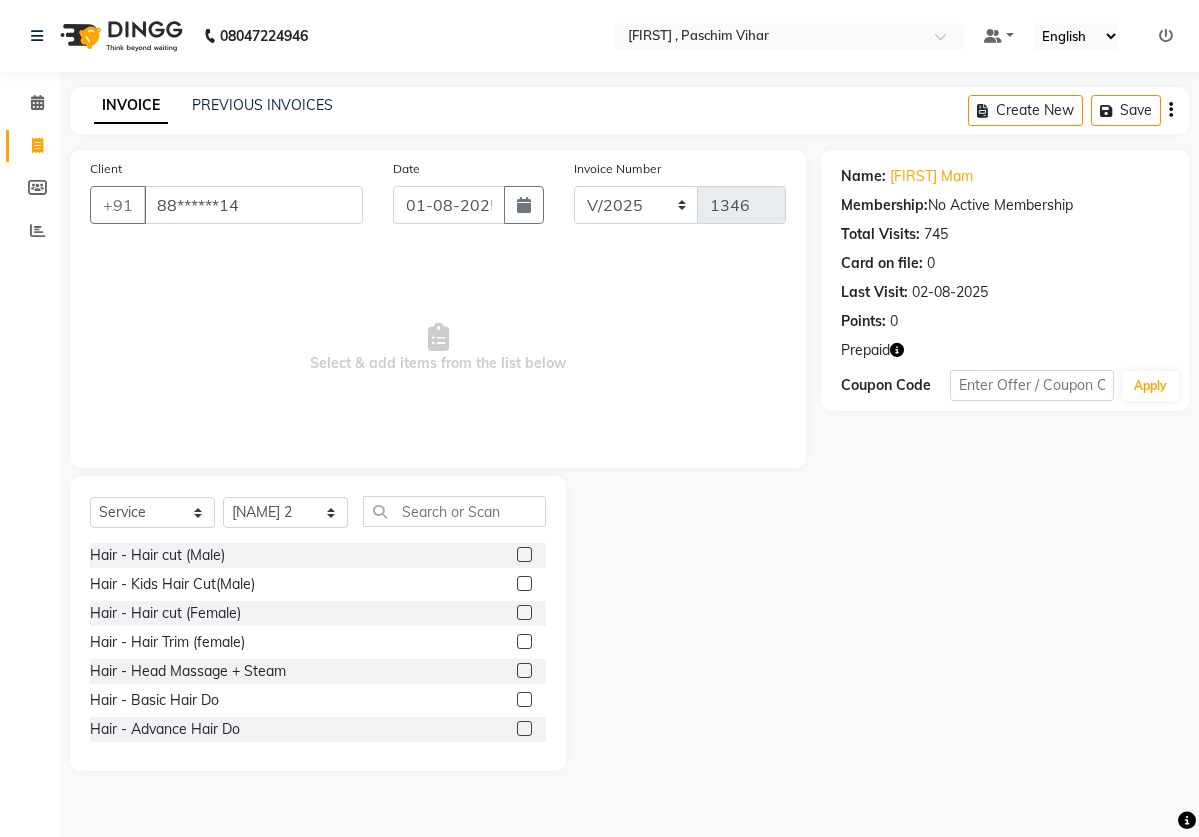 click 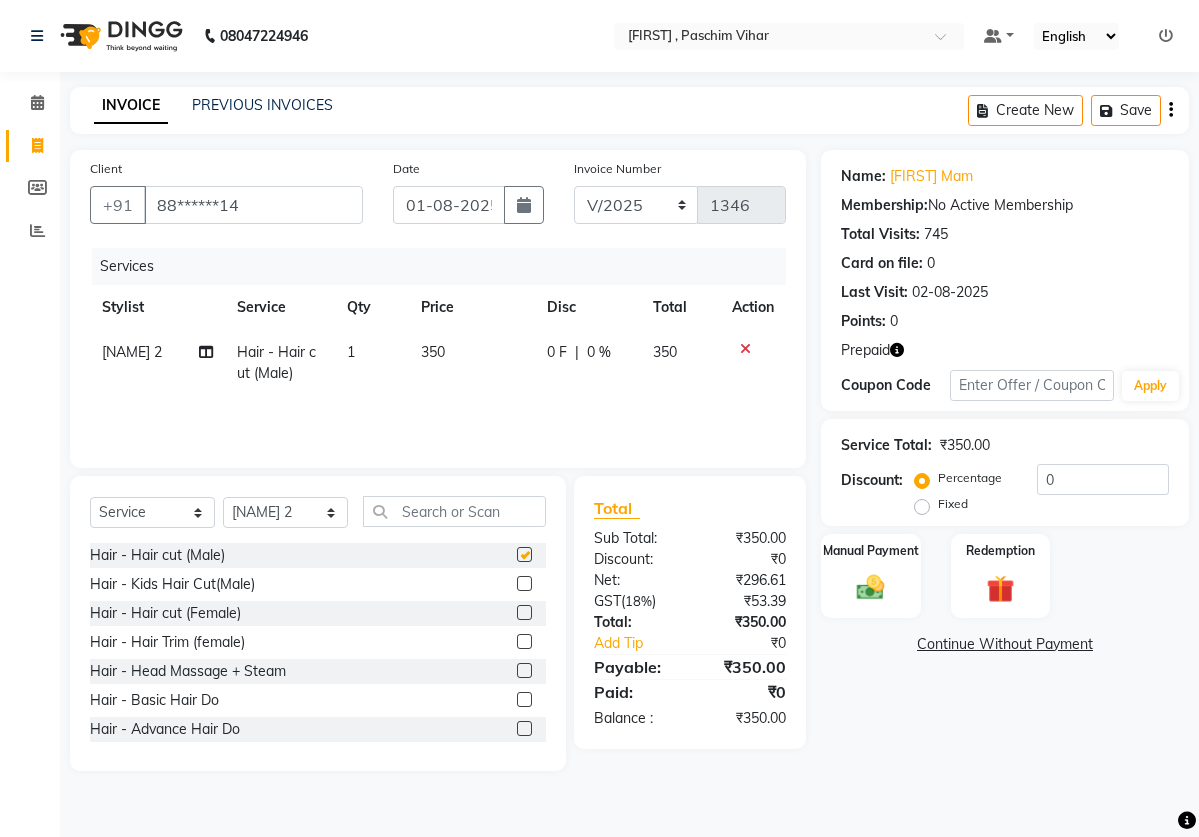 checkbox on "false" 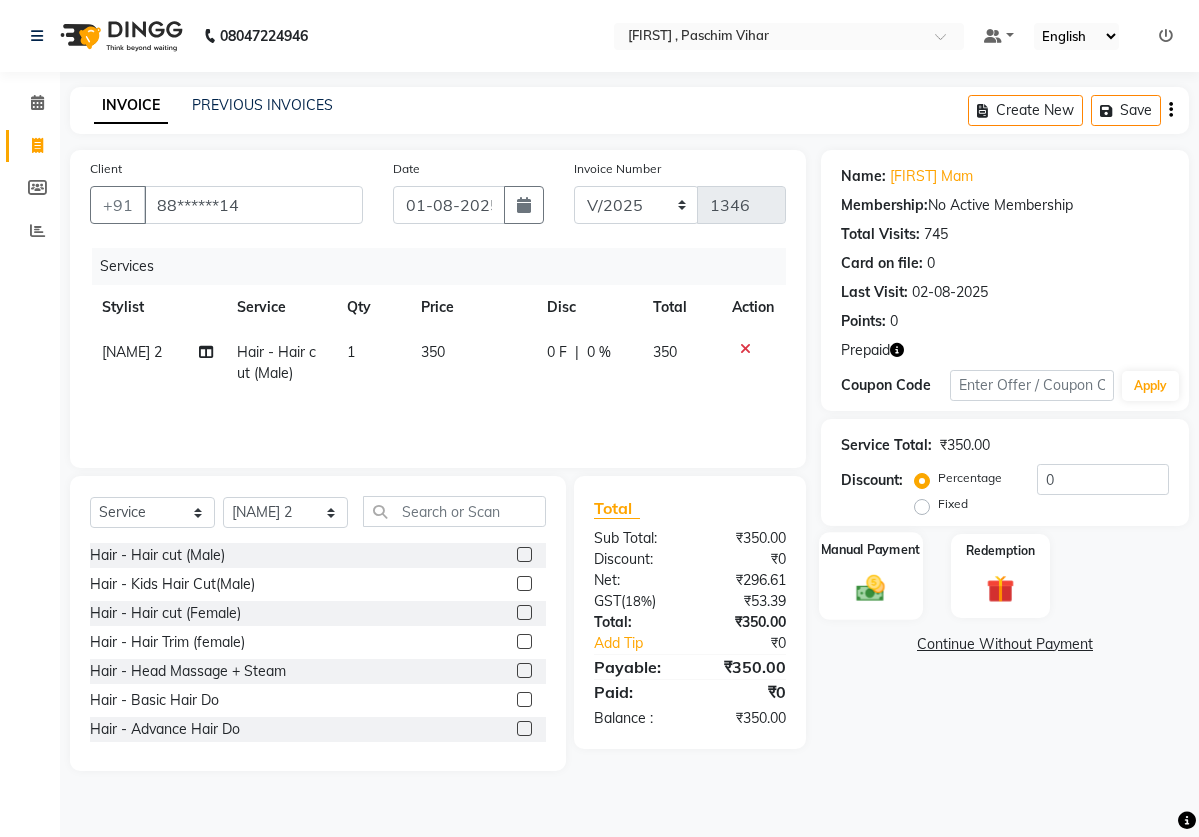 click 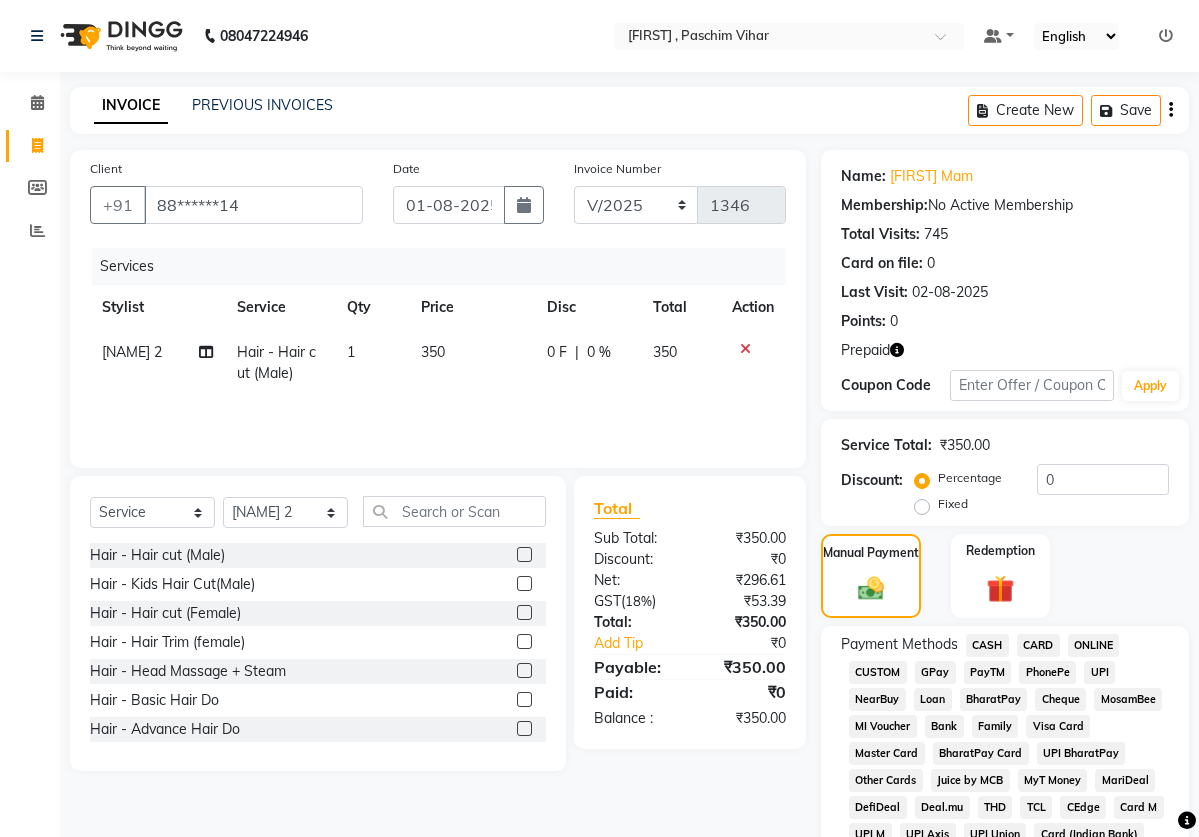 click on "CASH" 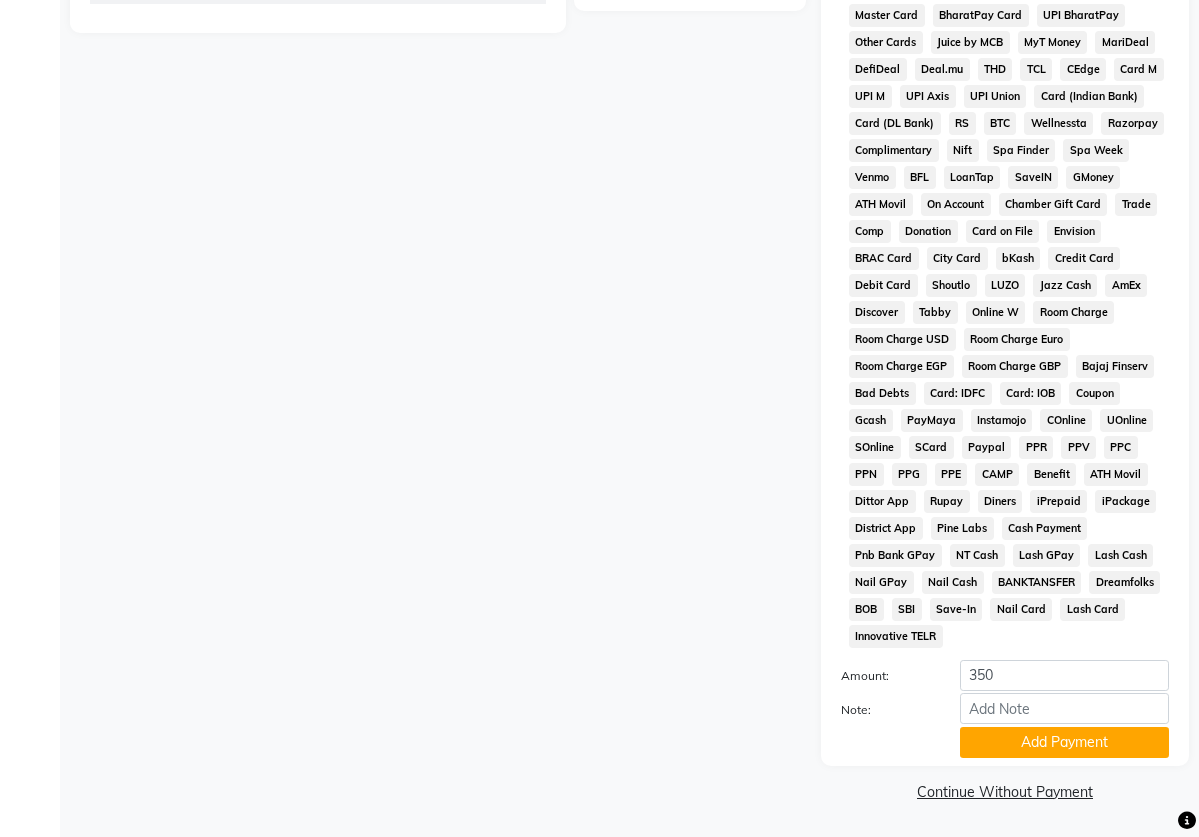 scroll, scrollTop: 764, scrollLeft: 0, axis: vertical 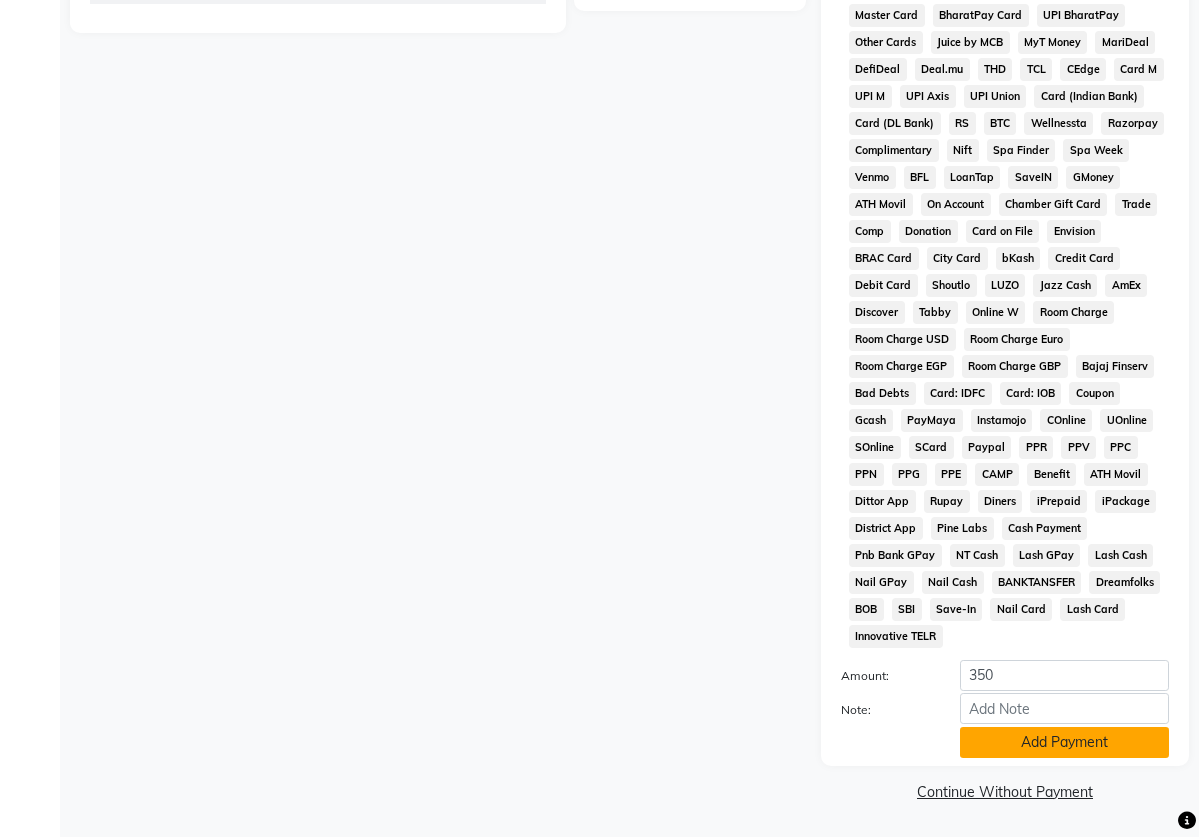 click on "Add Payment" 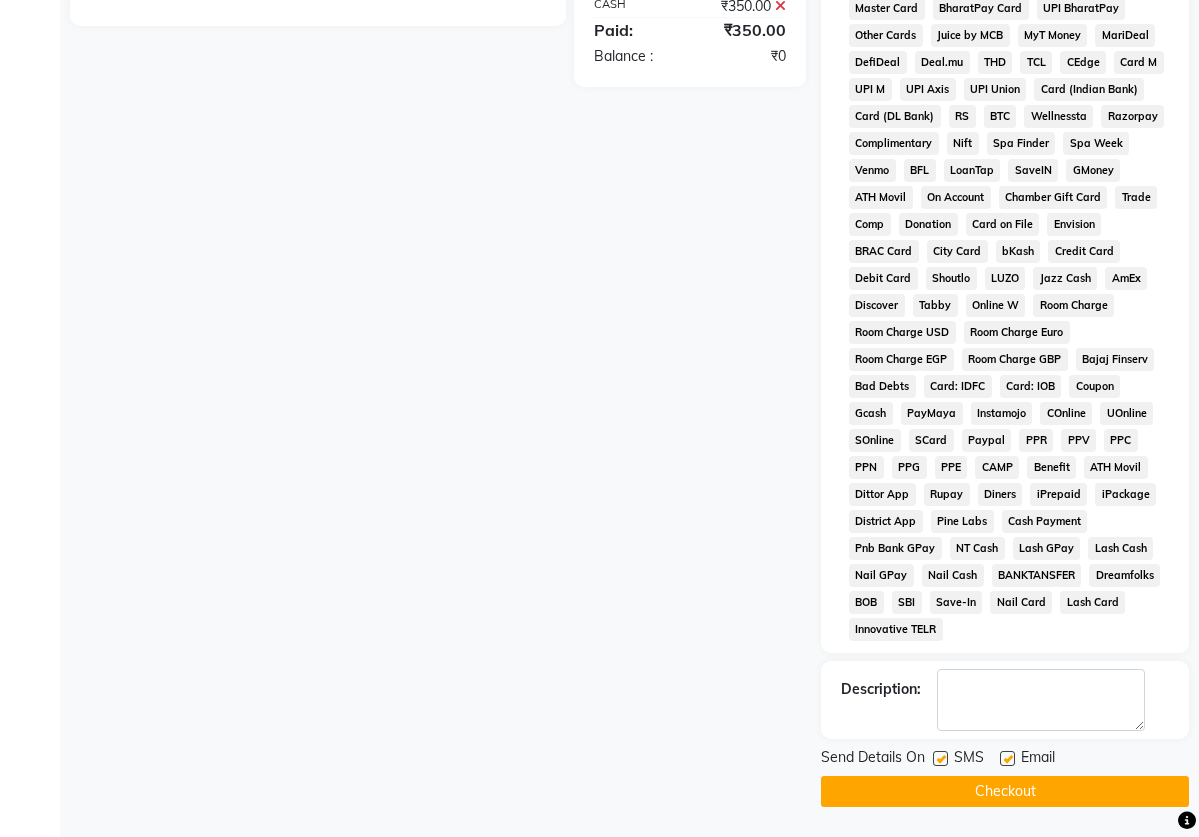 click 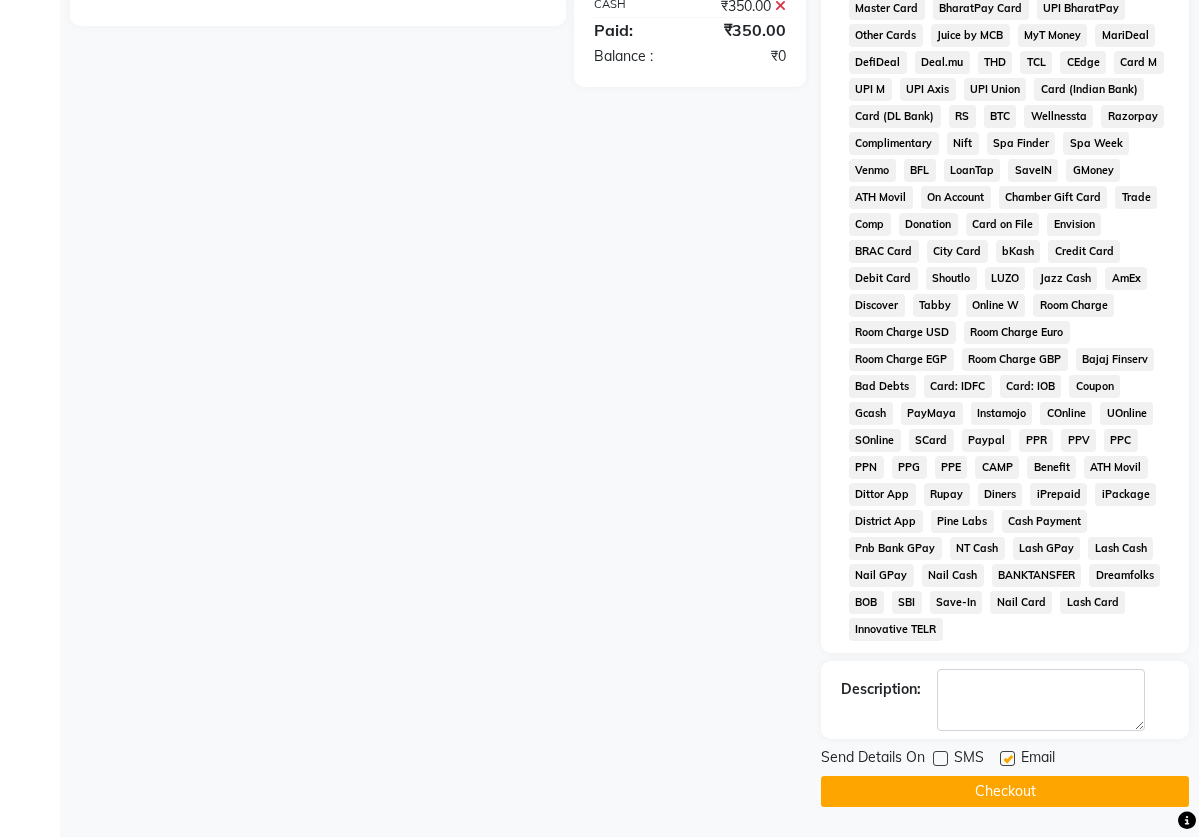 click 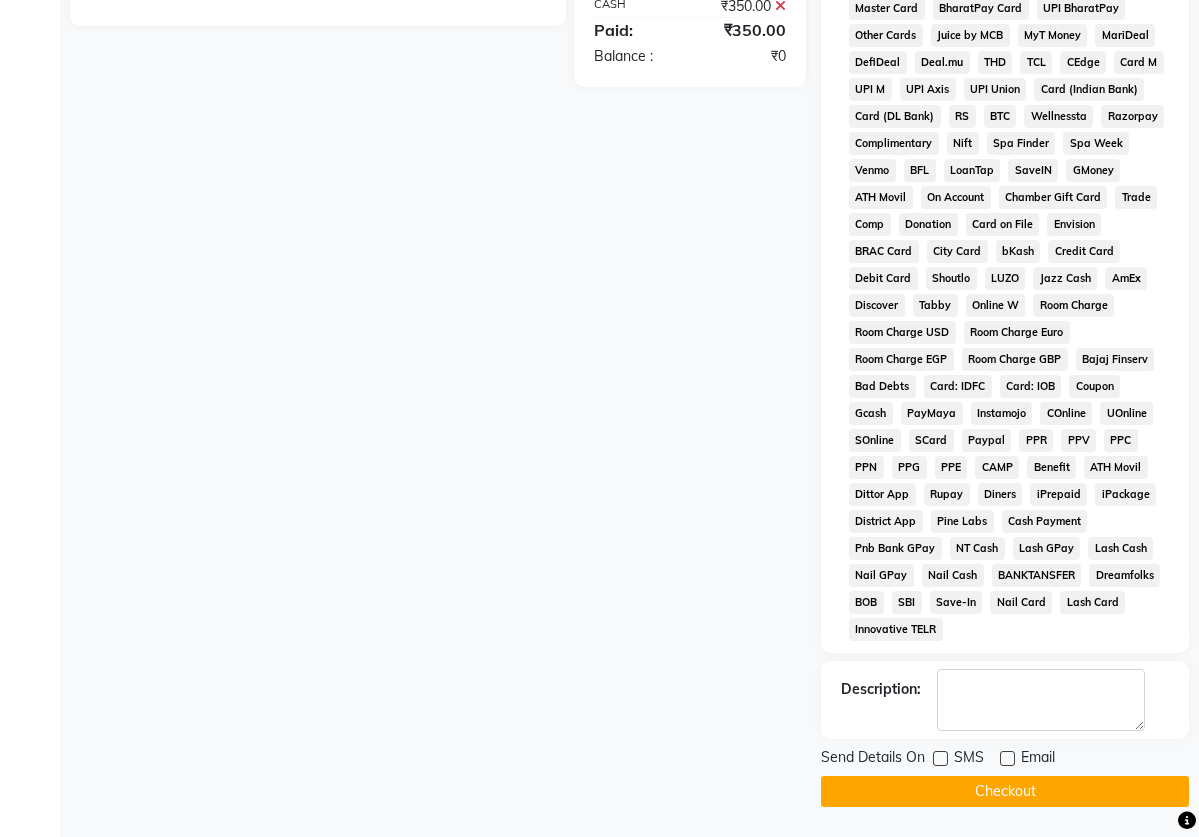 click on "Checkout" 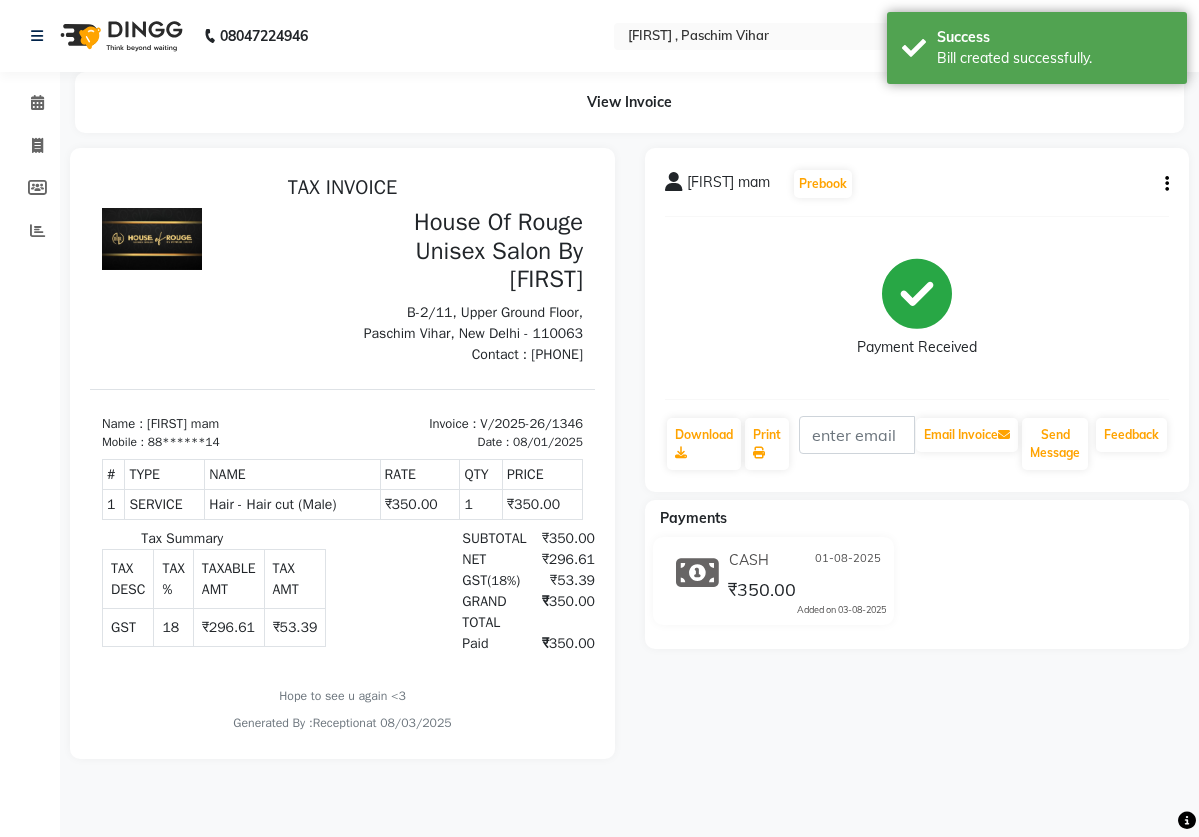 scroll, scrollTop: 0, scrollLeft: 0, axis: both 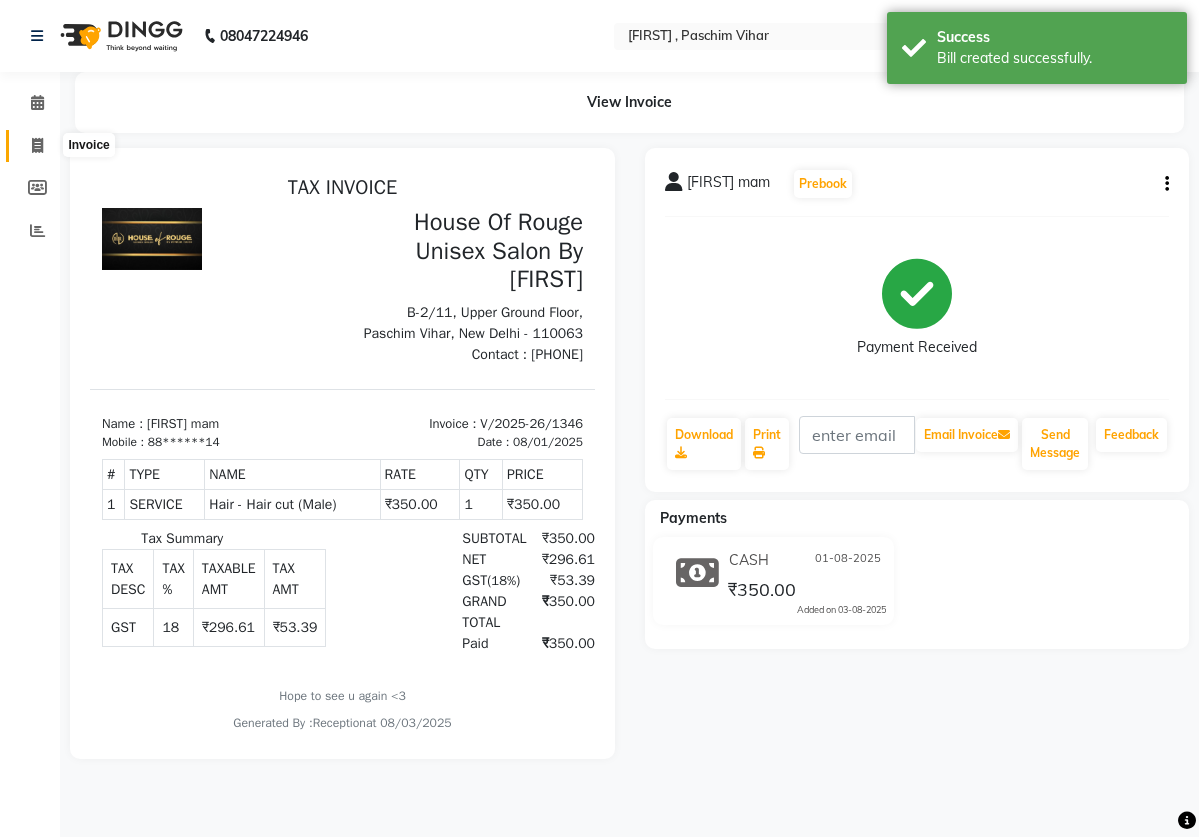 click 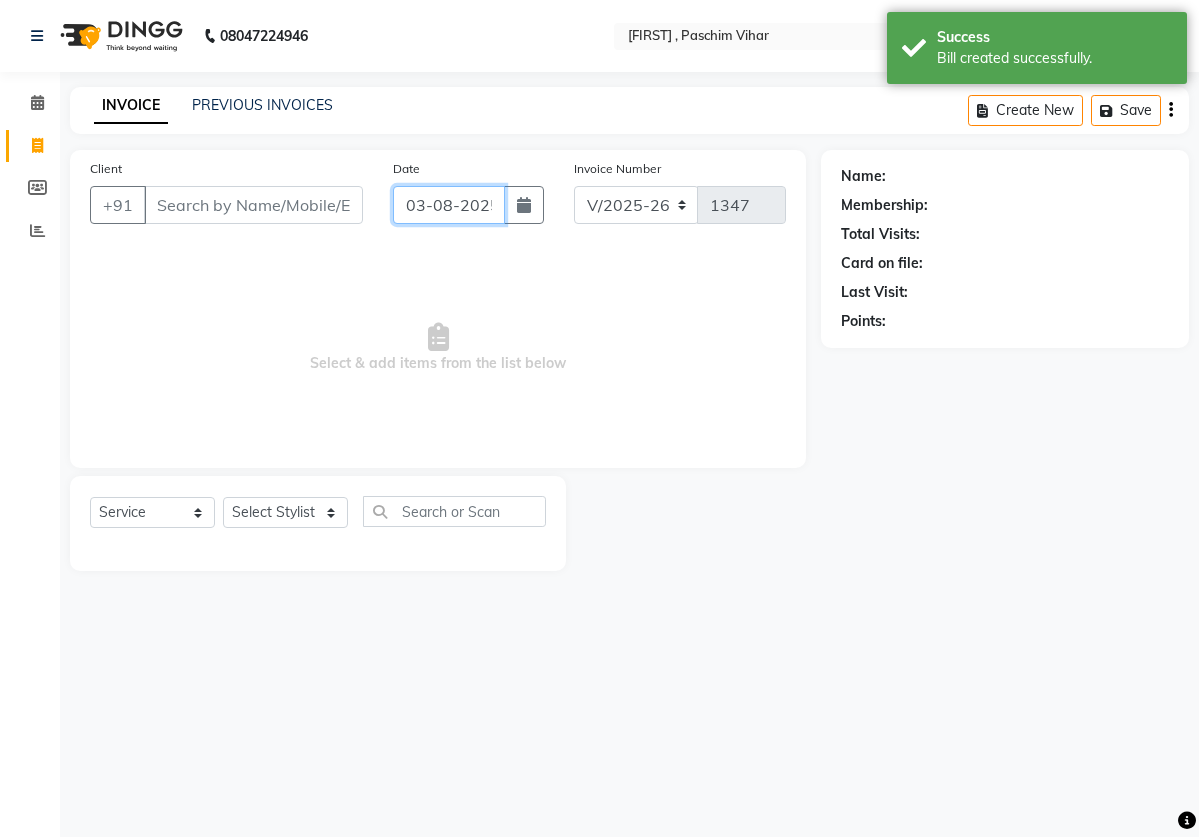 click on "03-08-2025" 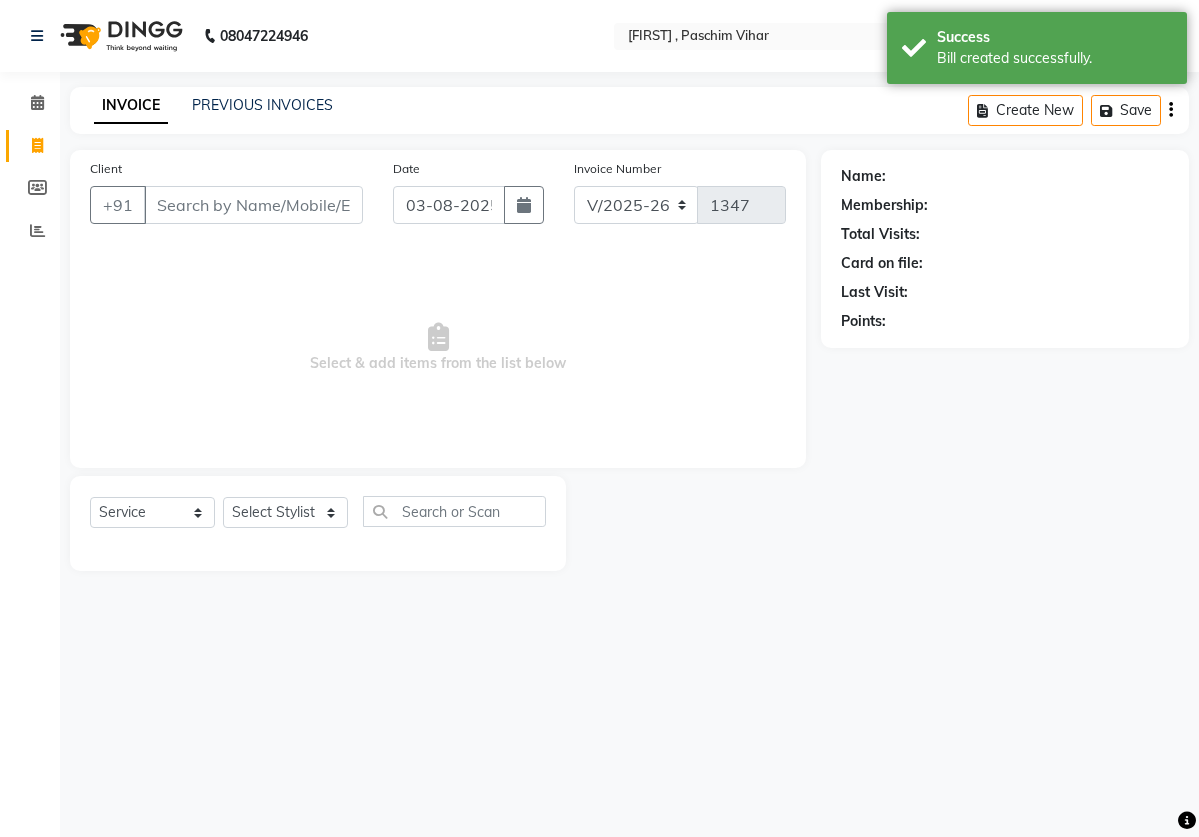 select on "8" 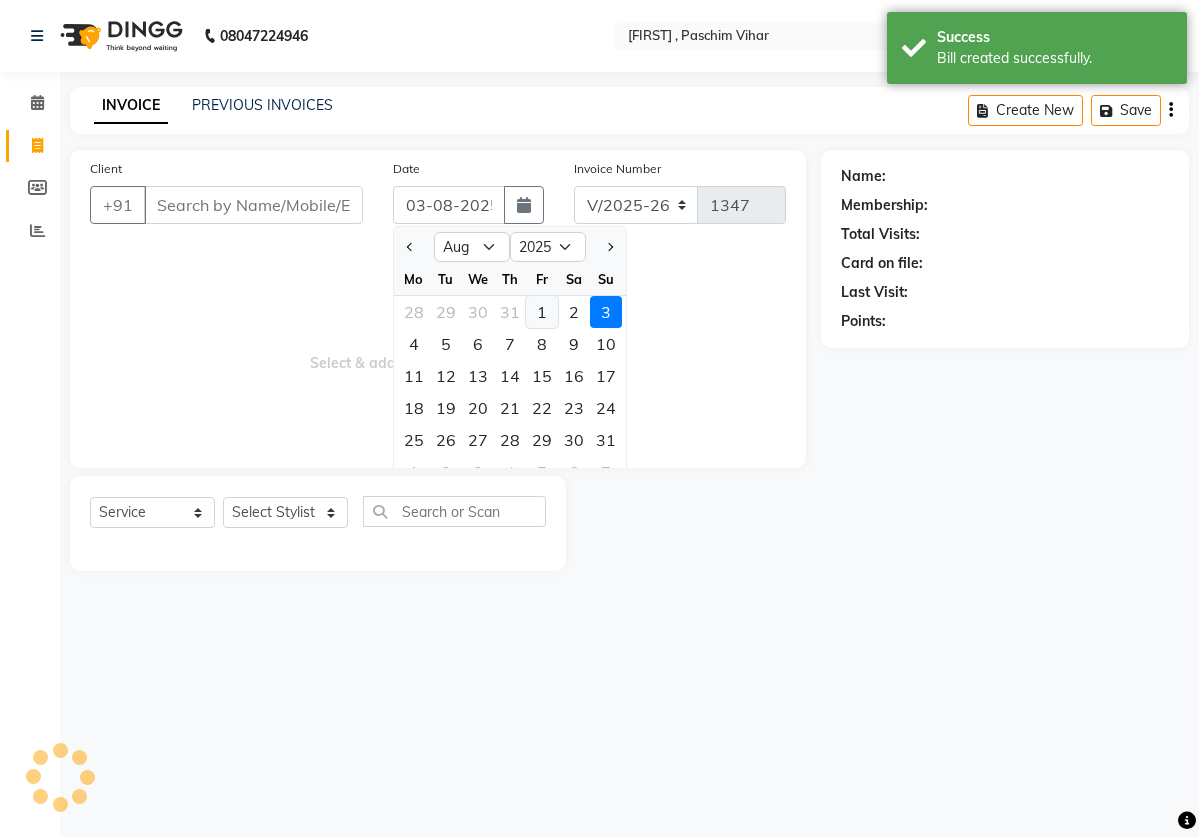 click on "1" 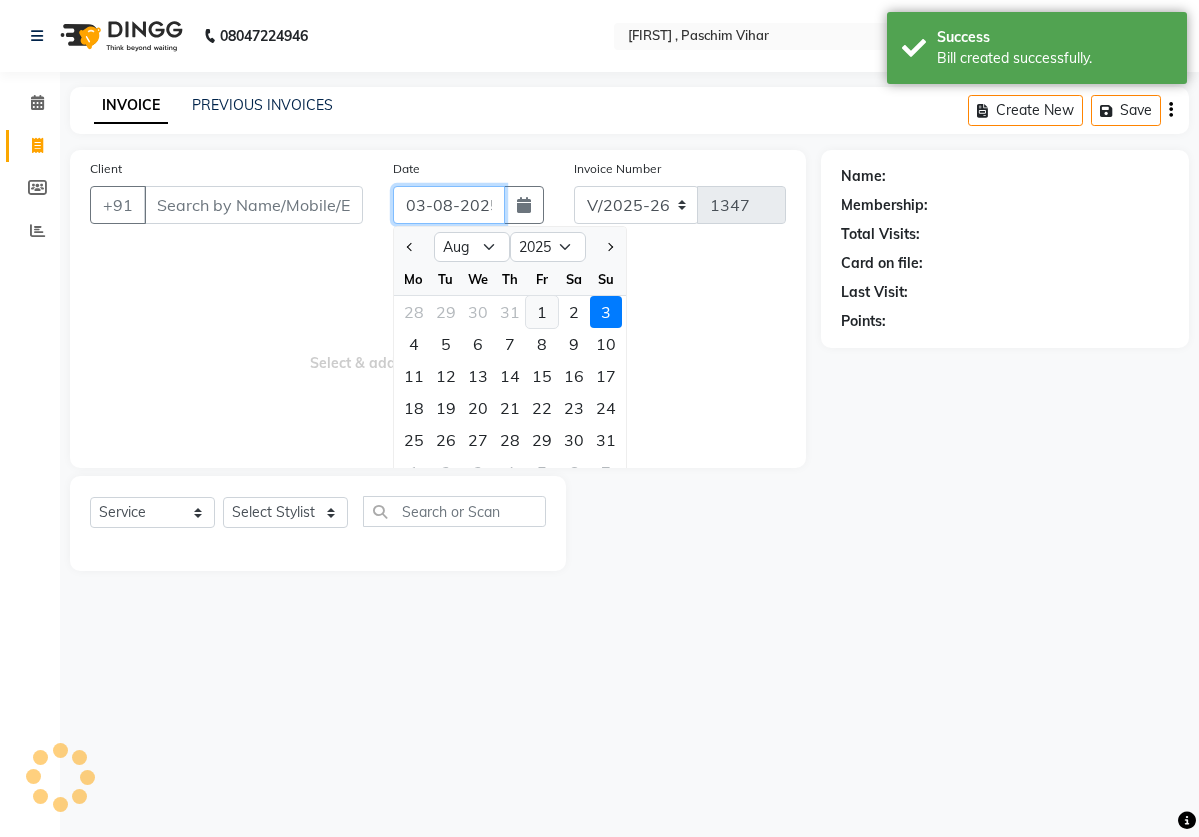 type on "01-08-2025" 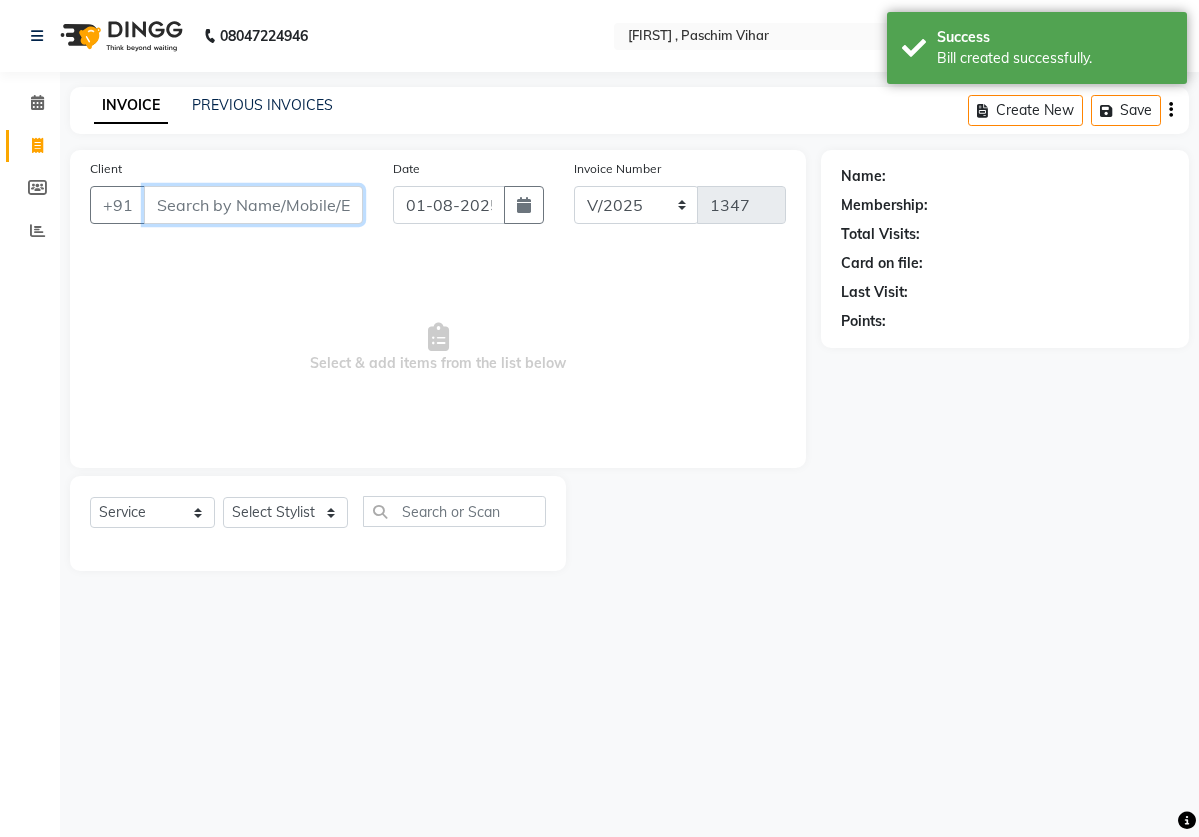 click on "Client" at bounding box center [253, 205] 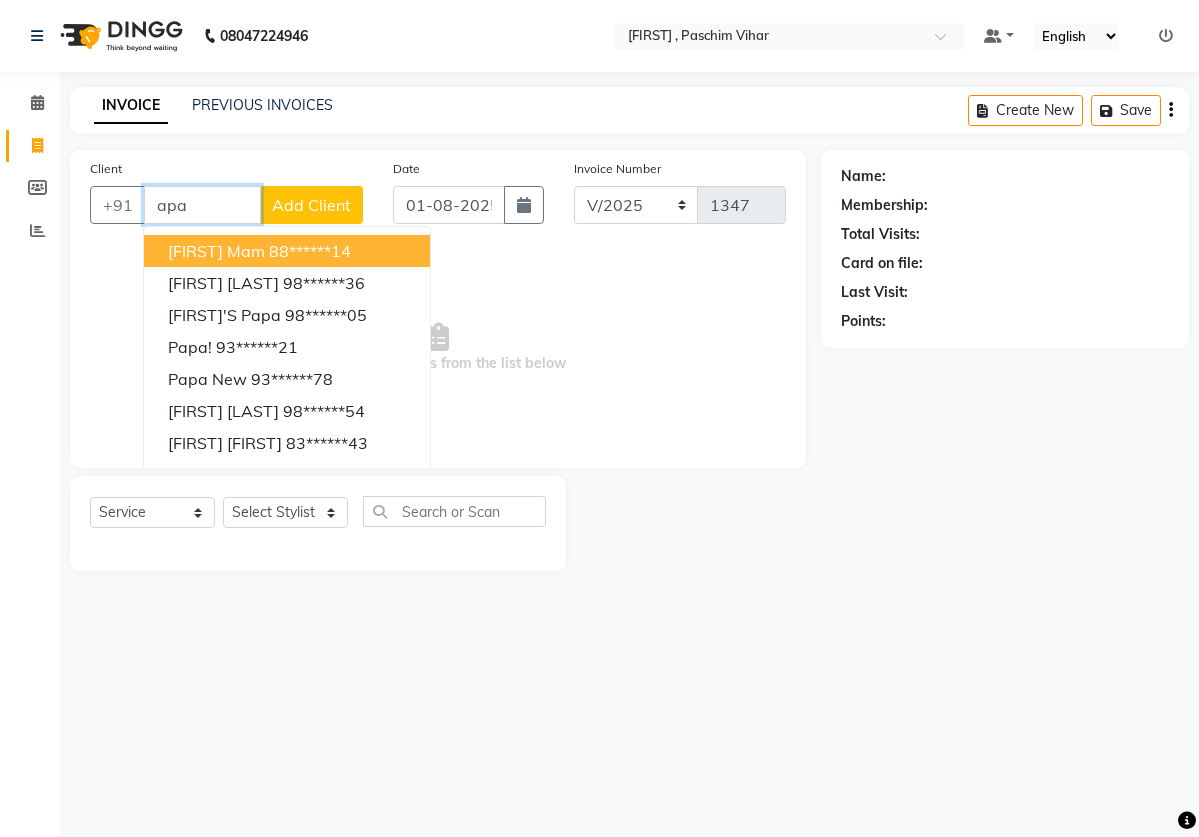 click on "88******14" at bounding box center (310, 251) 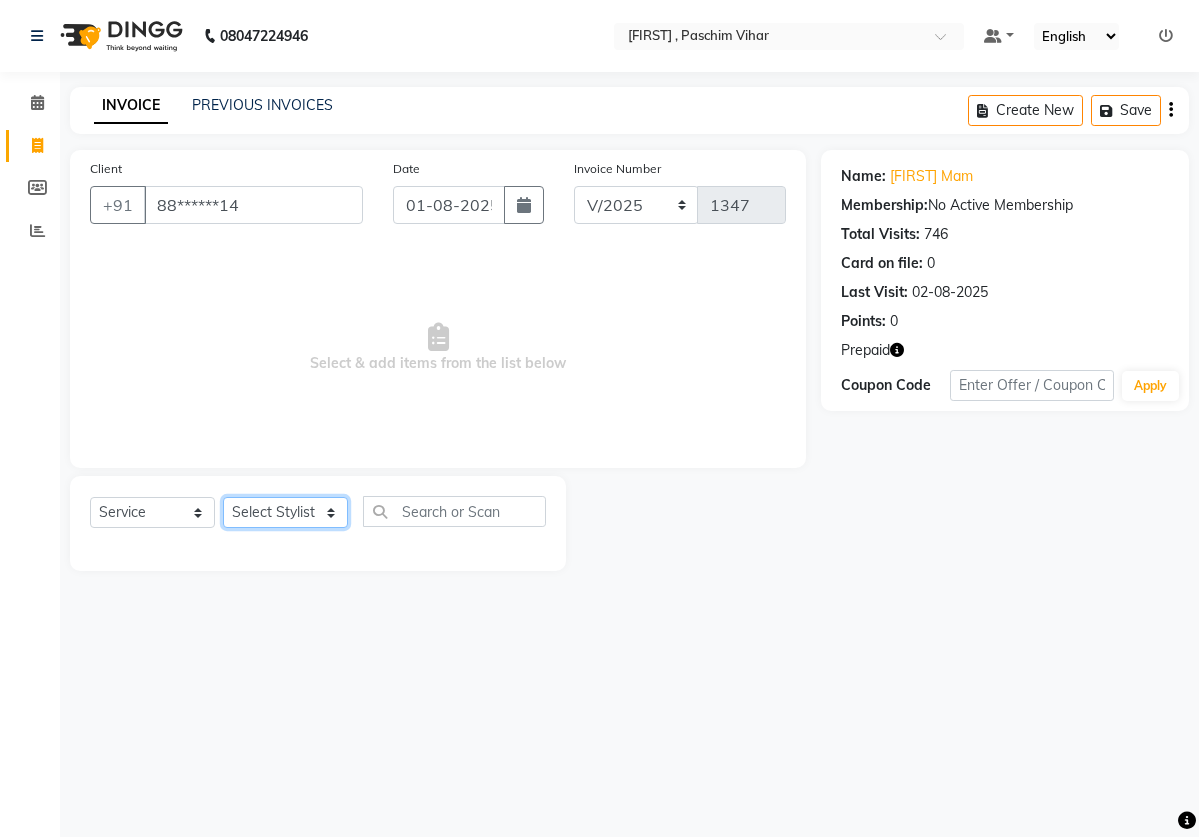 select on "2887" 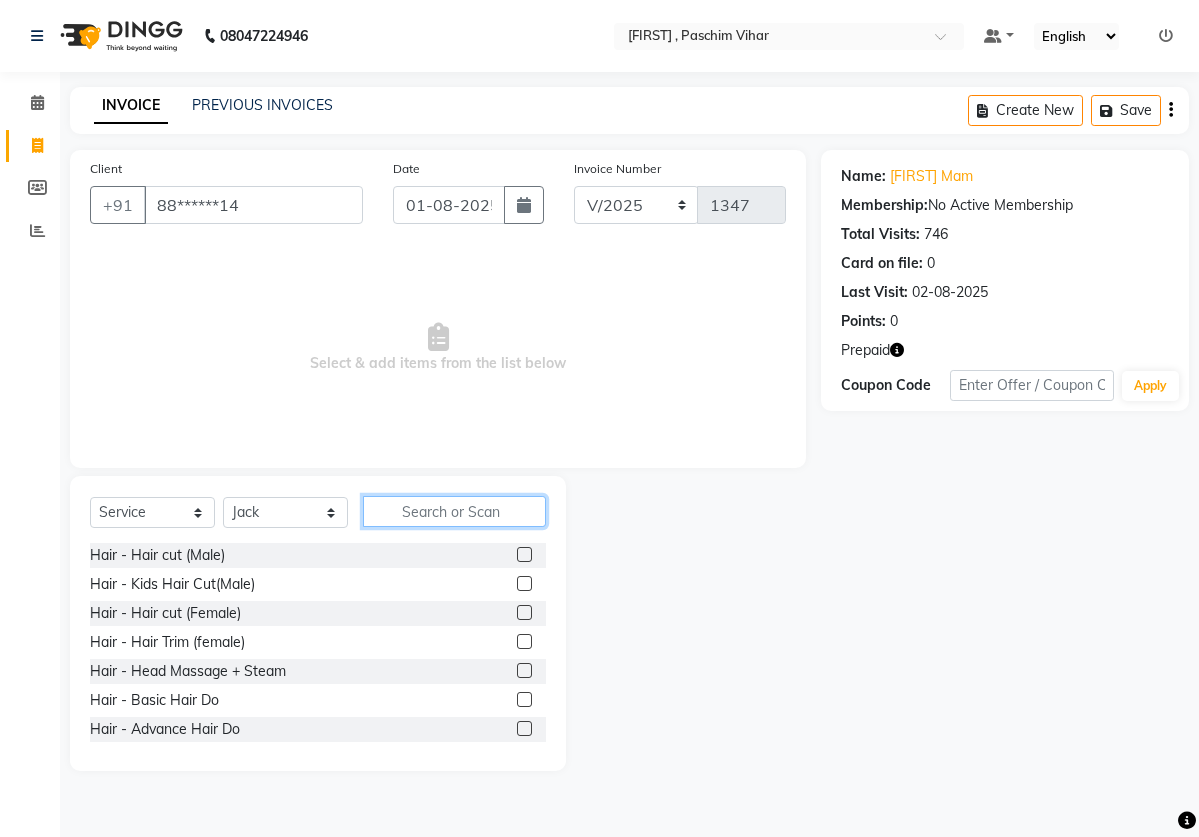 click 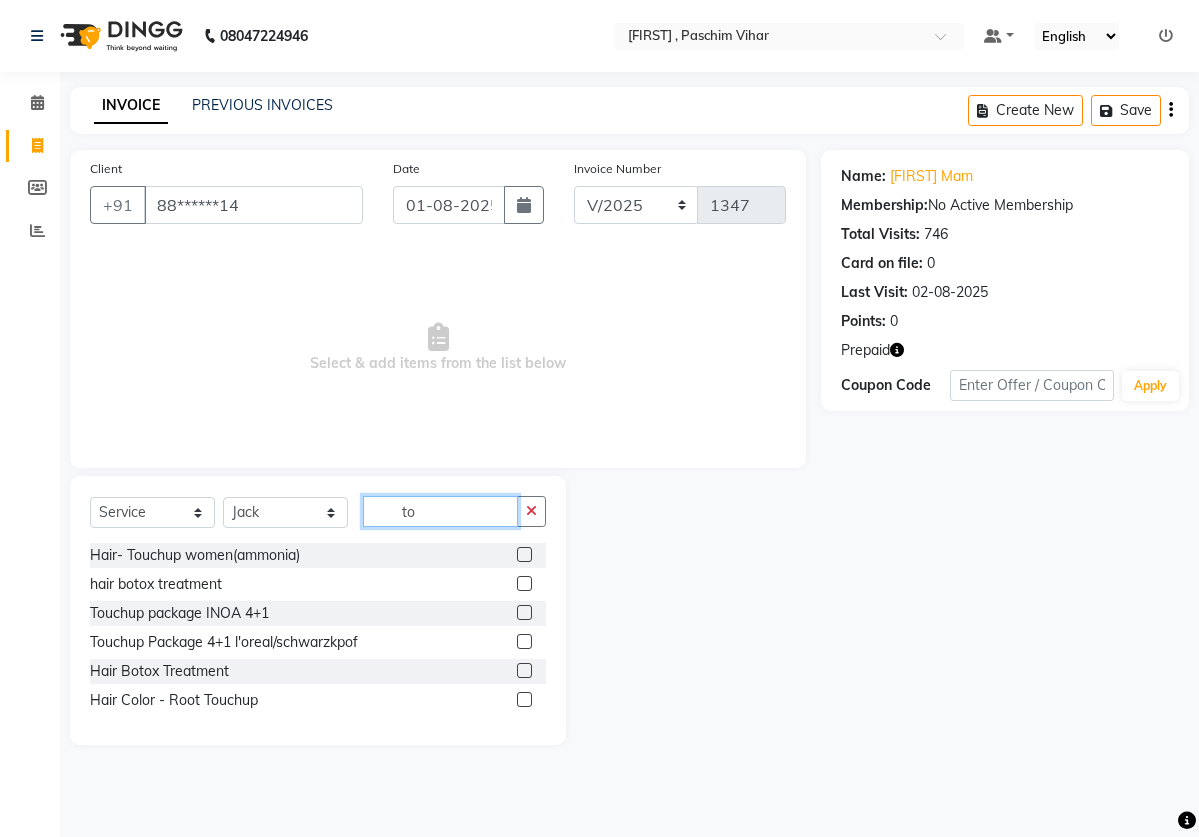 type on "to" 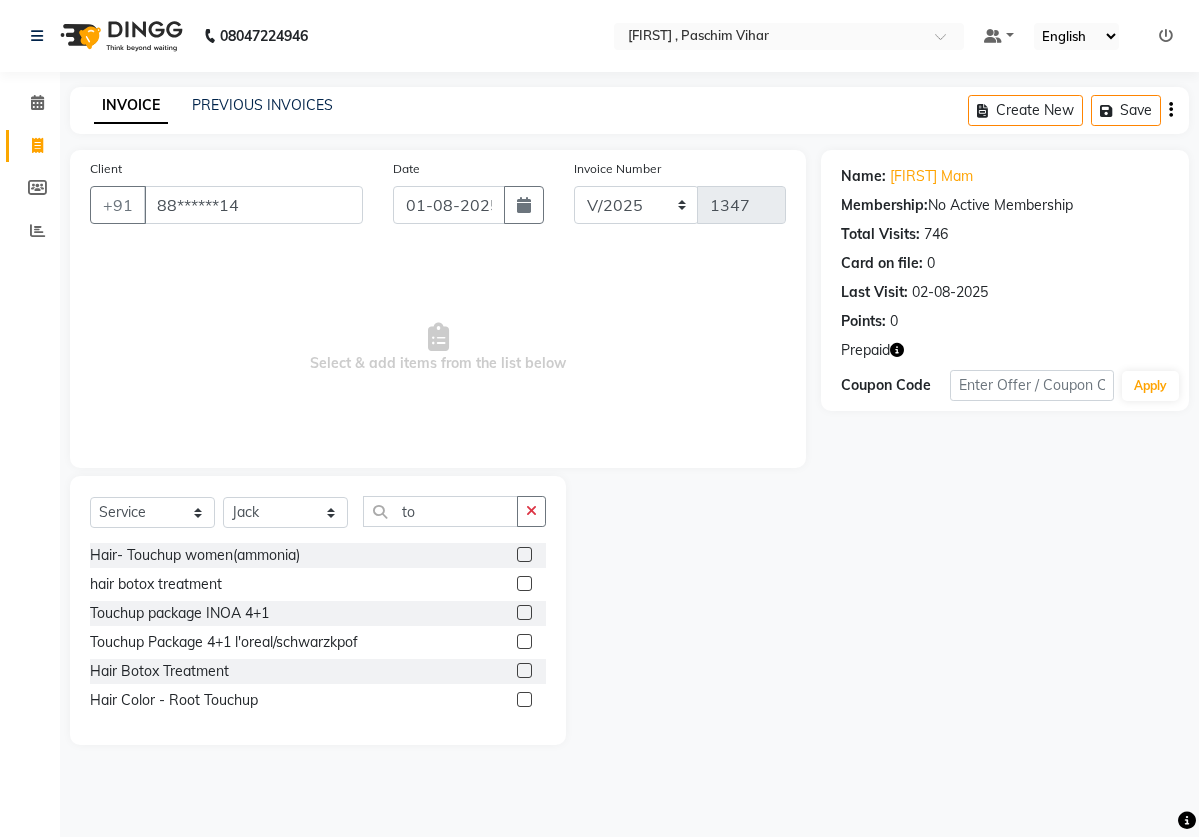 click 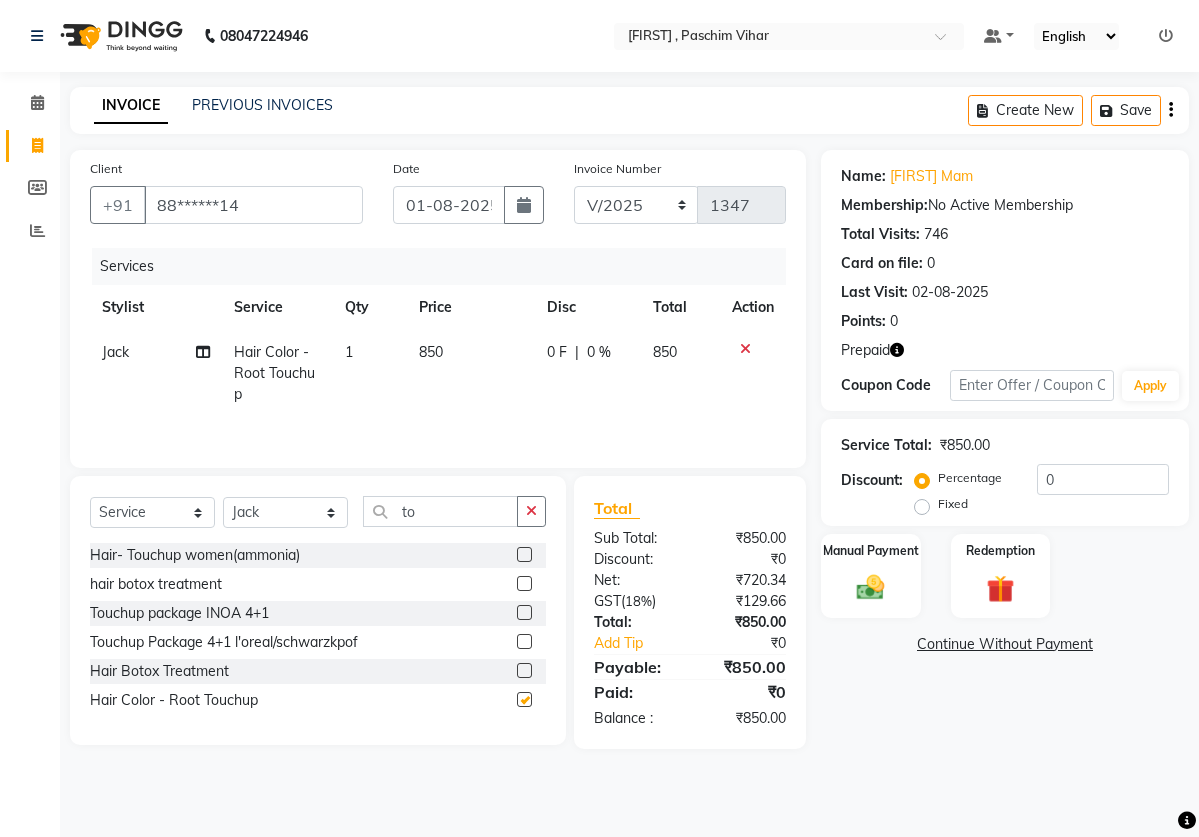 checkbox on "false" 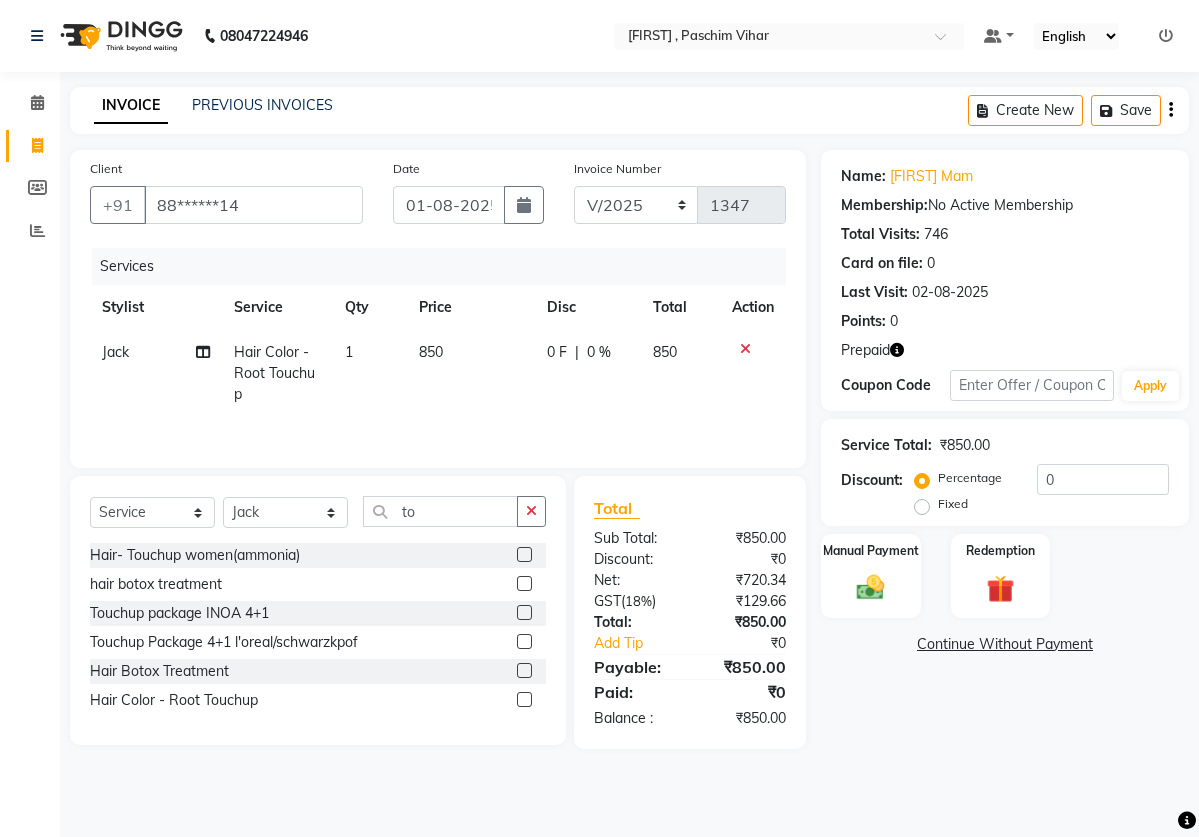 click on "850" 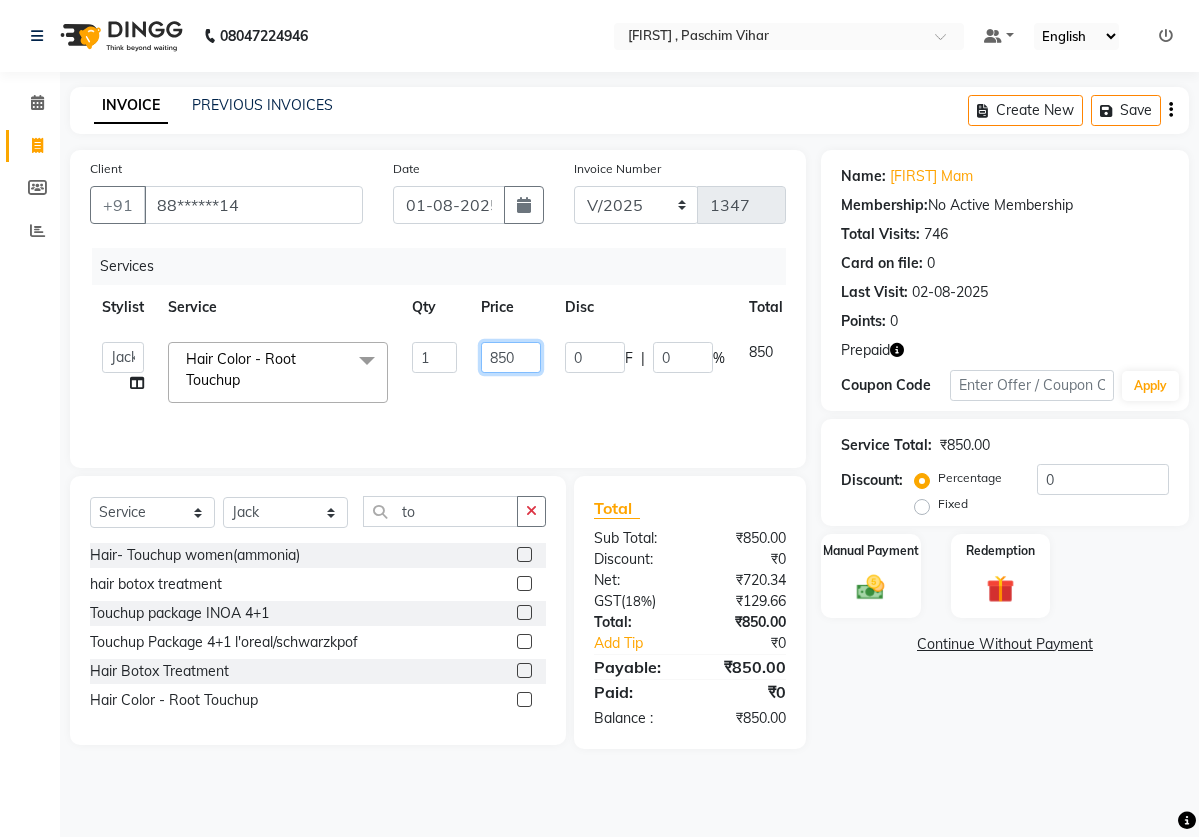 click on "850" 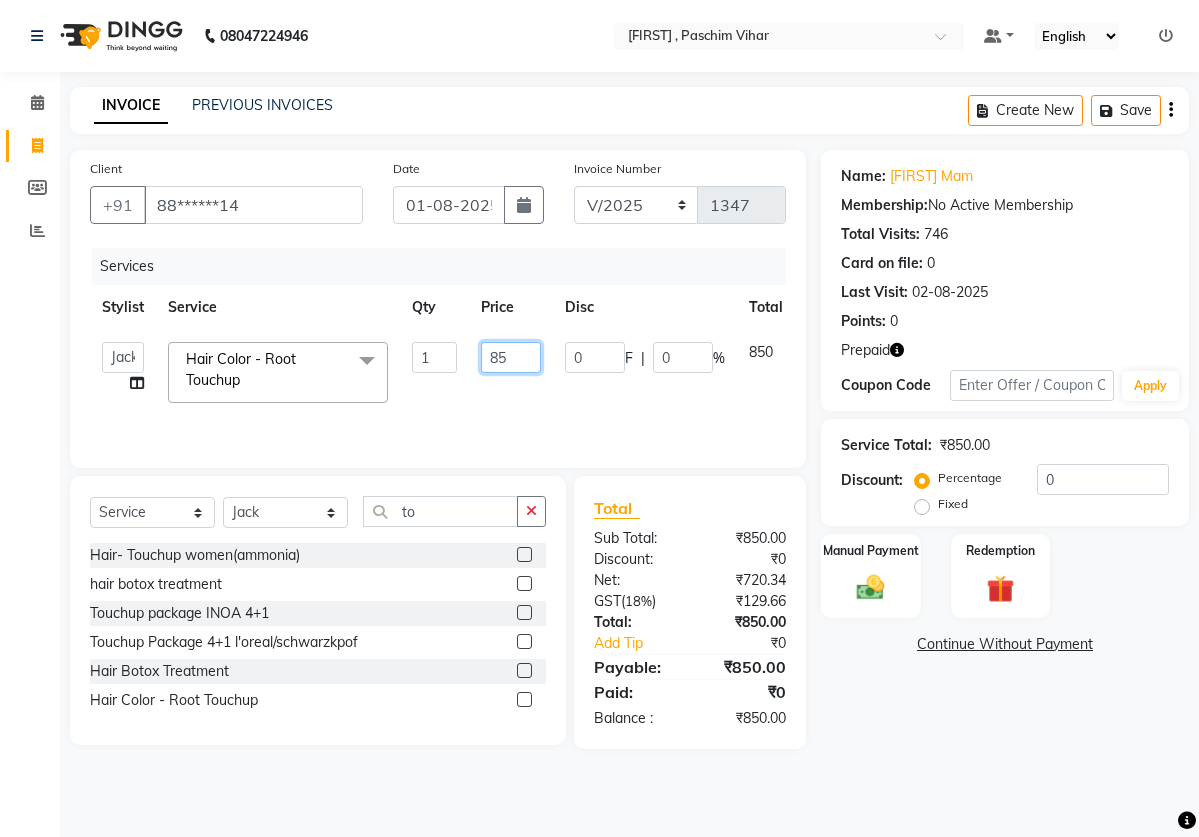 type on "8" 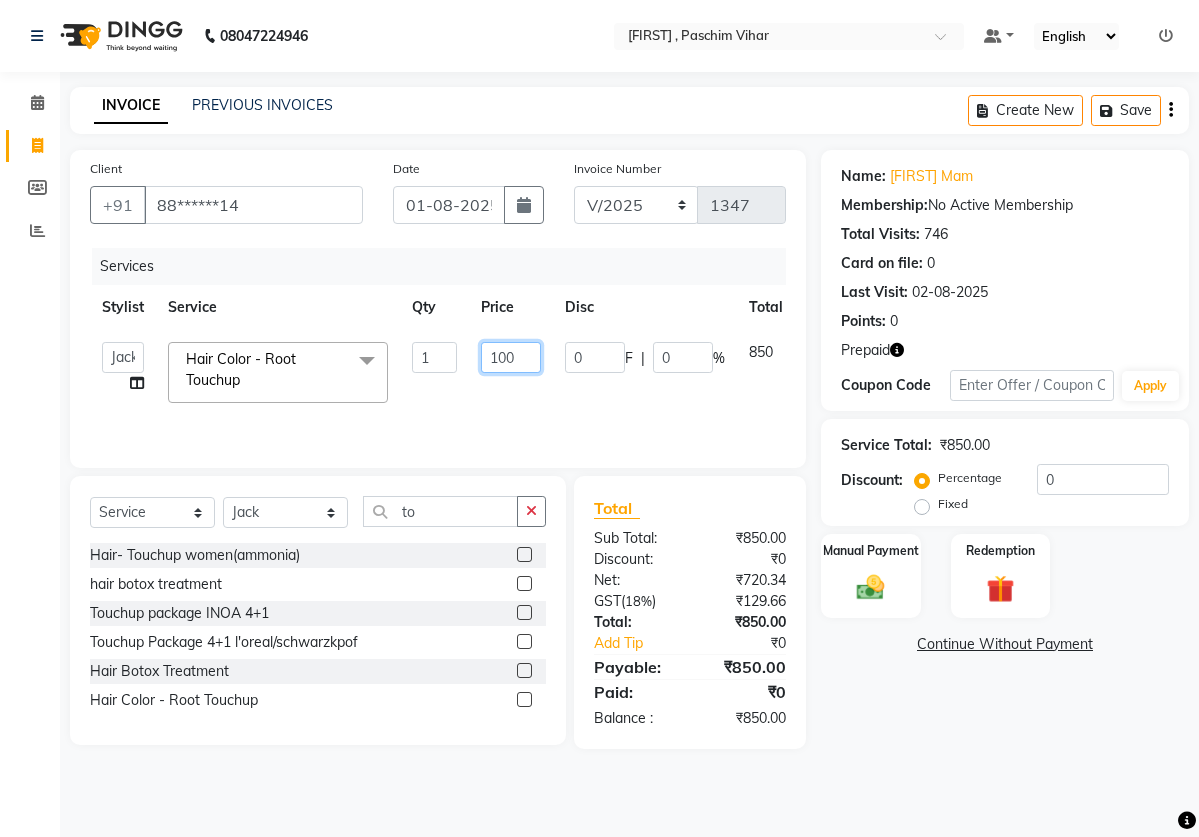 type on "1000" 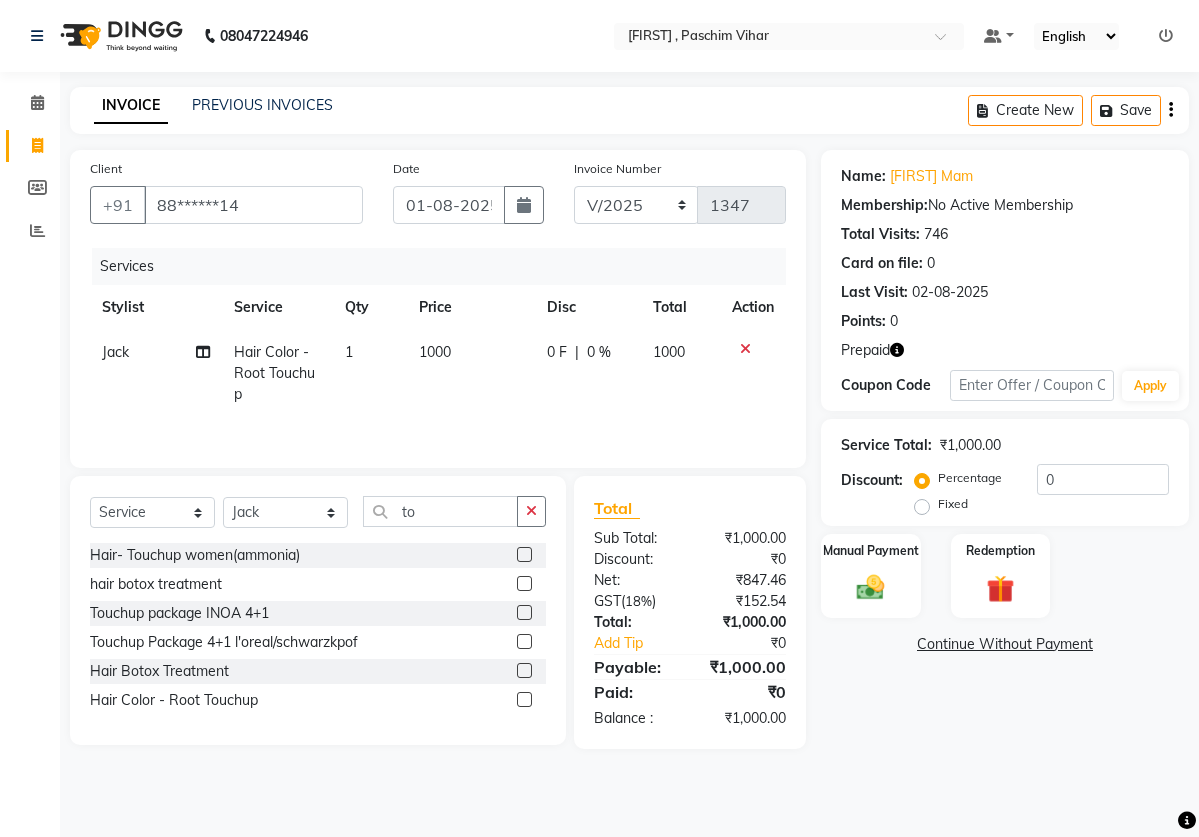 click on "1000" 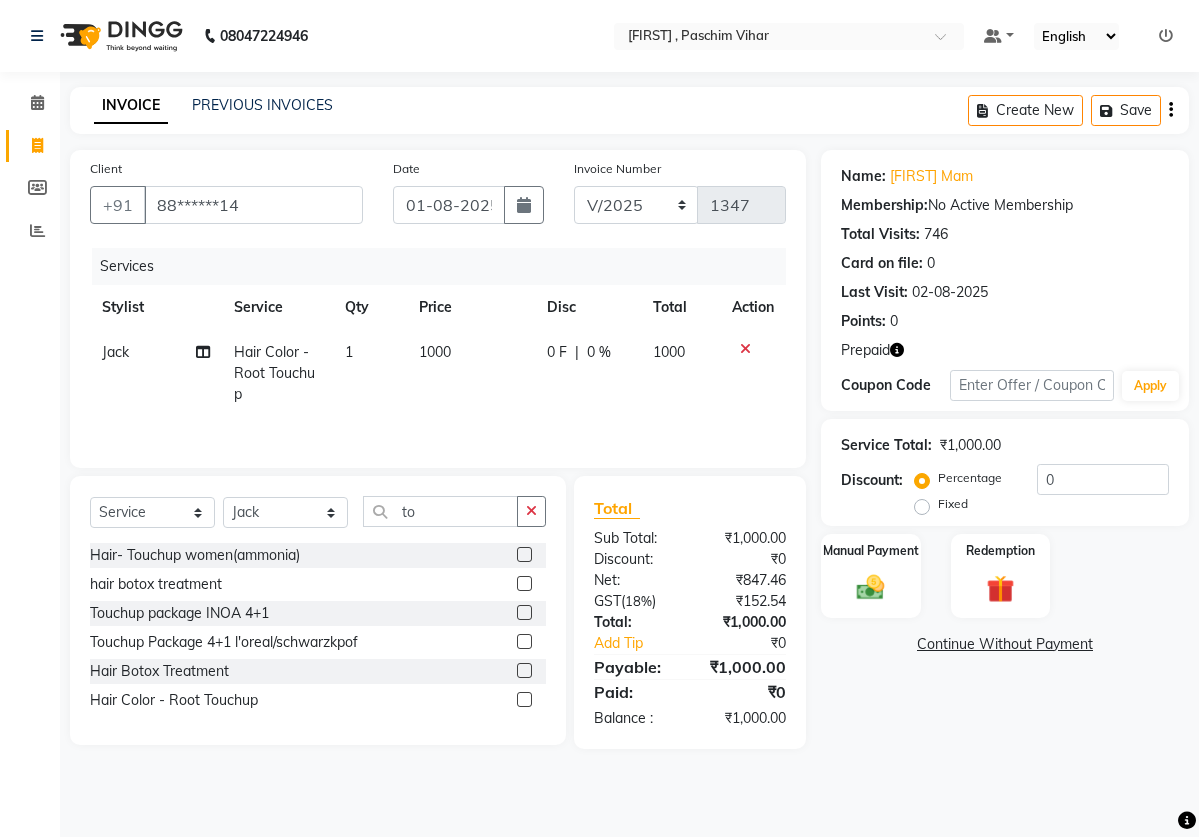 select on "2887" 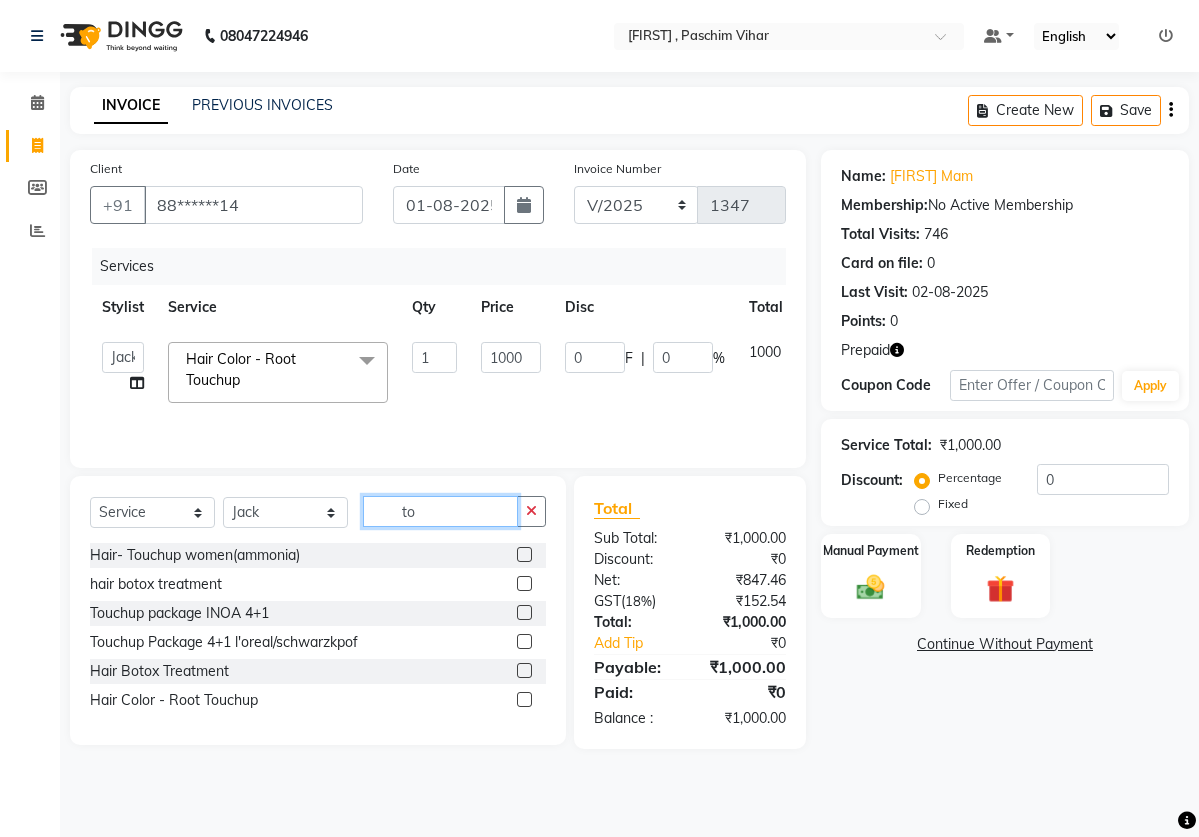 click on "to" 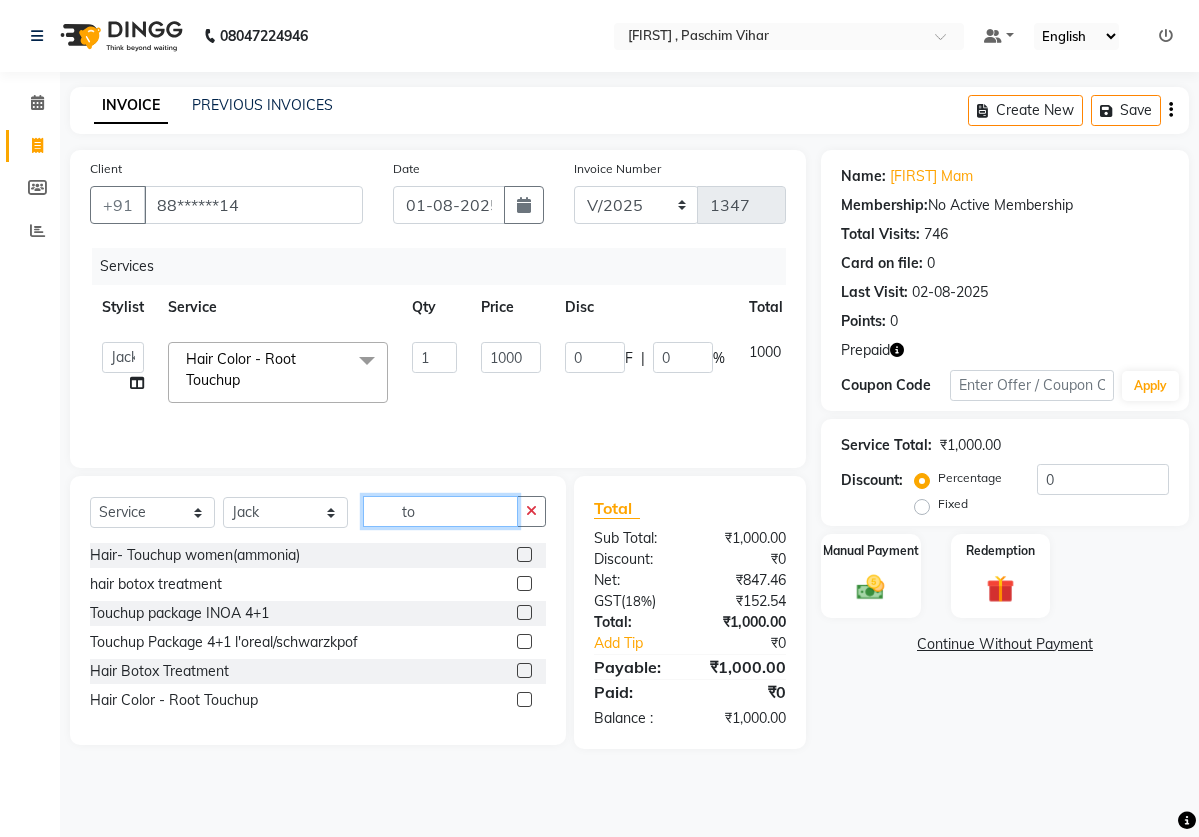 type on "t" 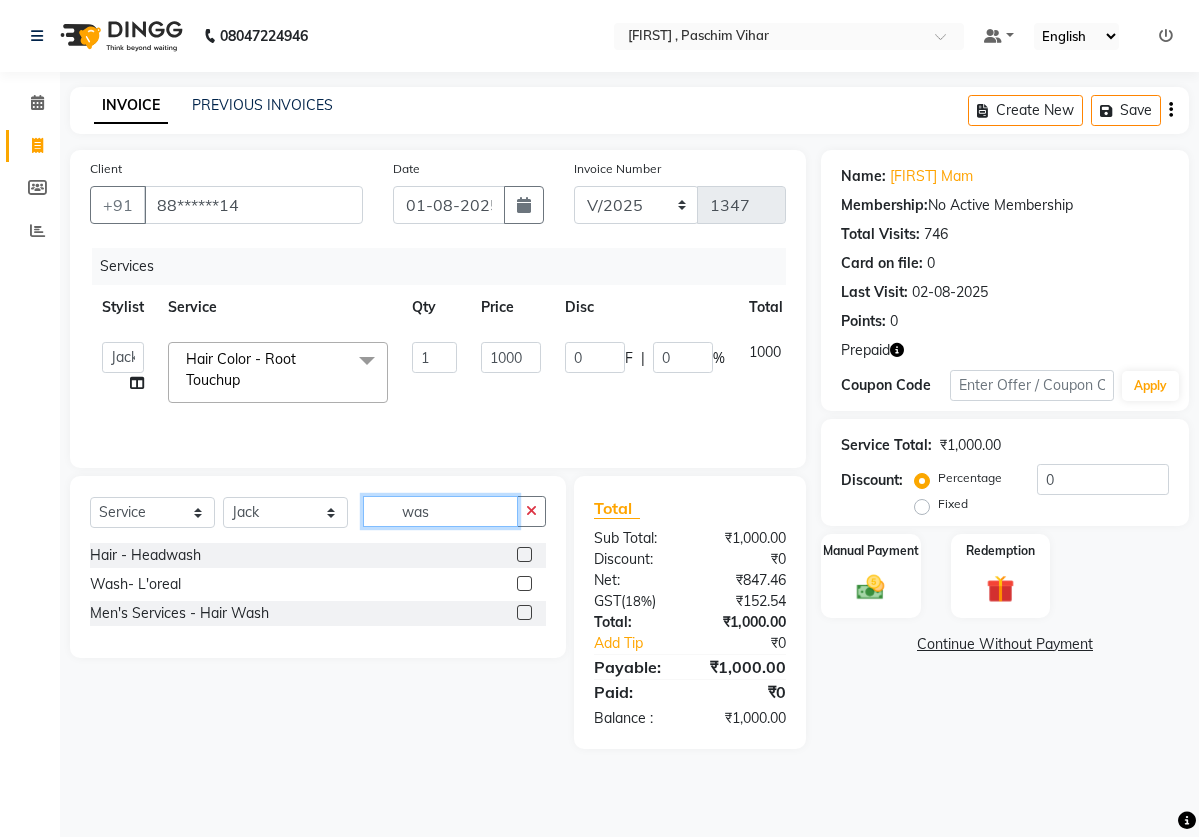 type on "was" 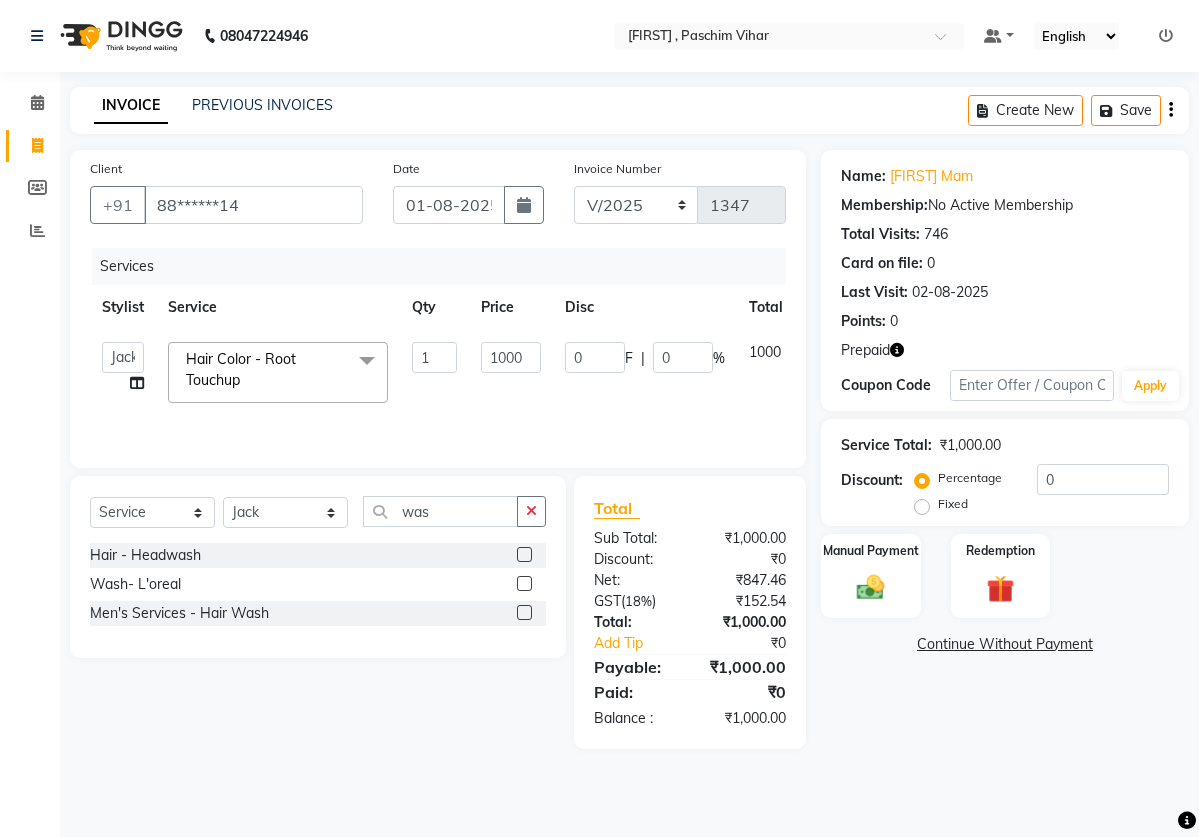 click 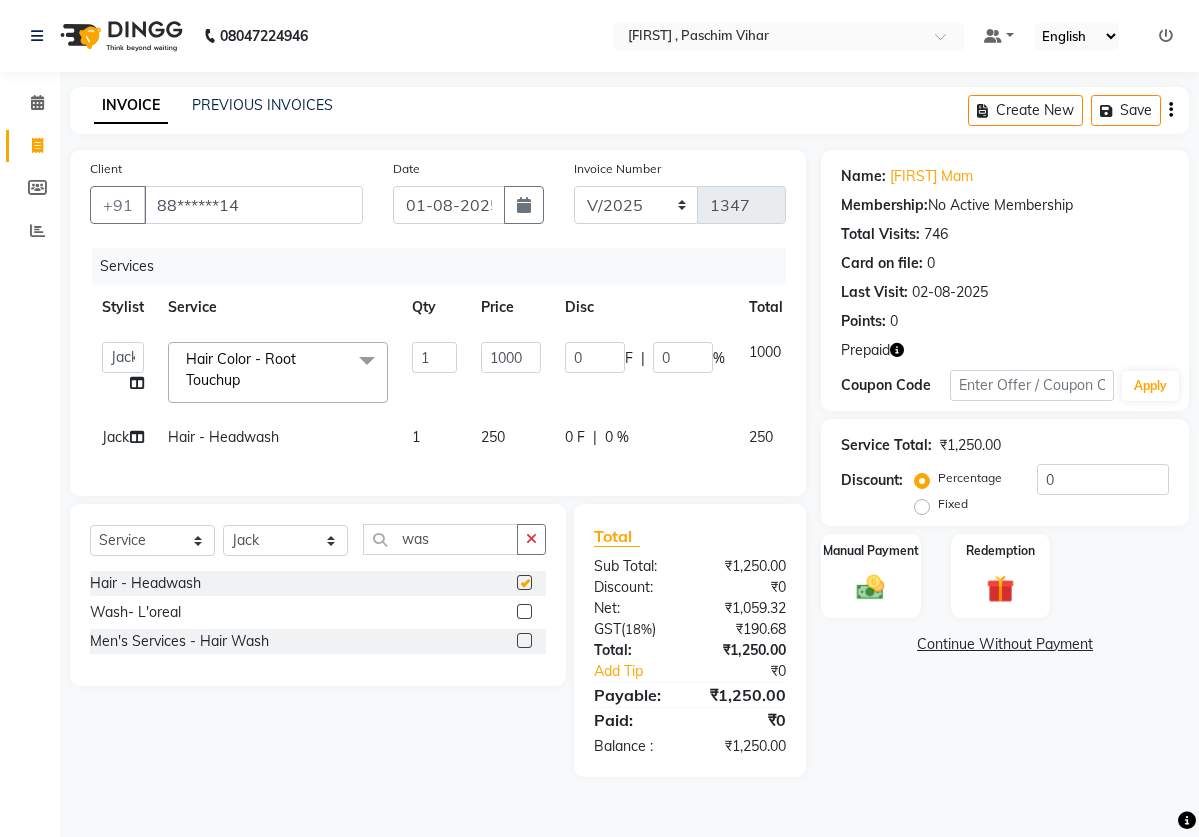 checkbox on "false" 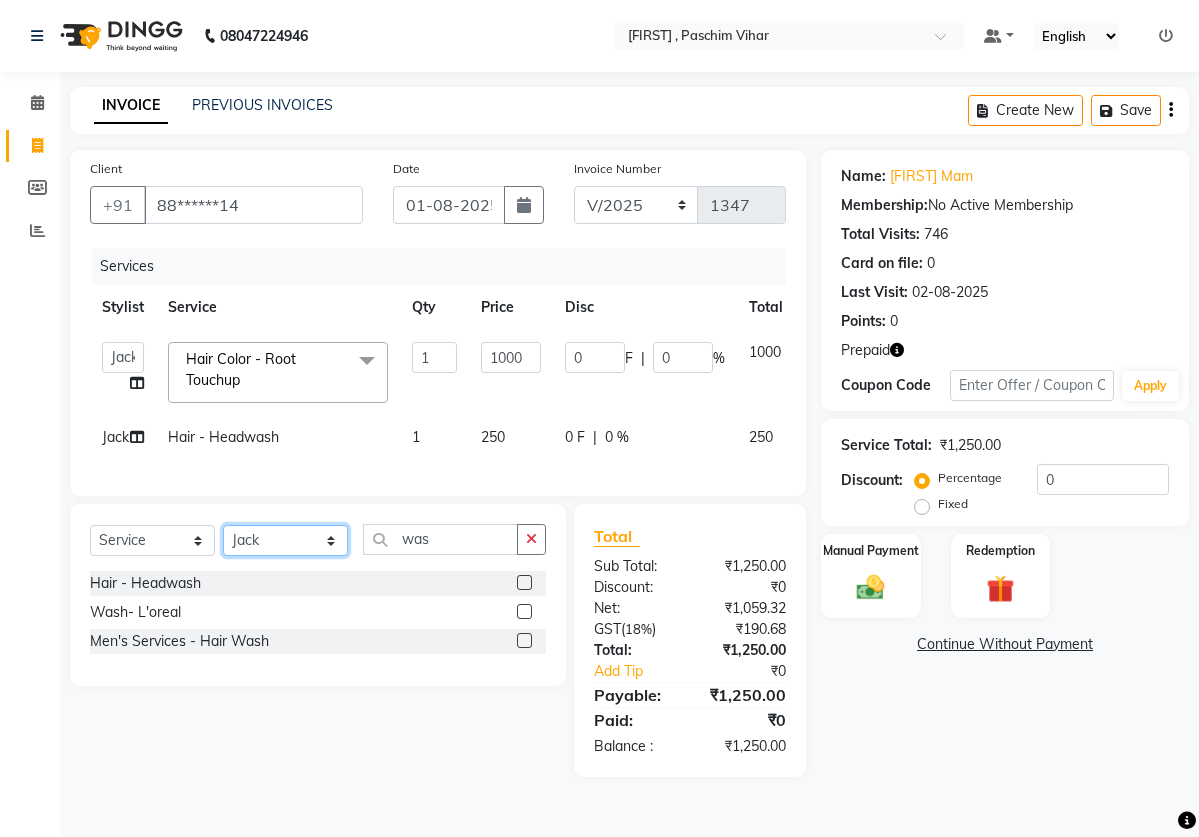 select on "2888" 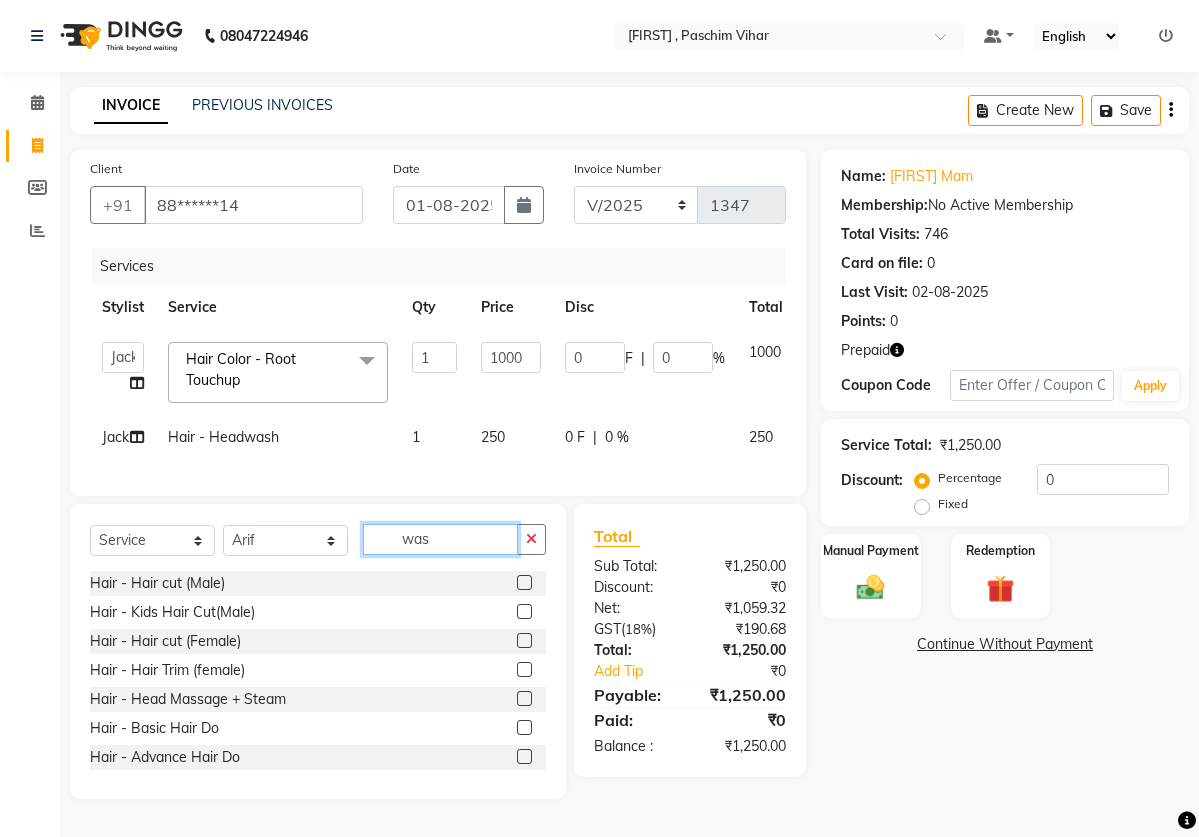 click on "was" 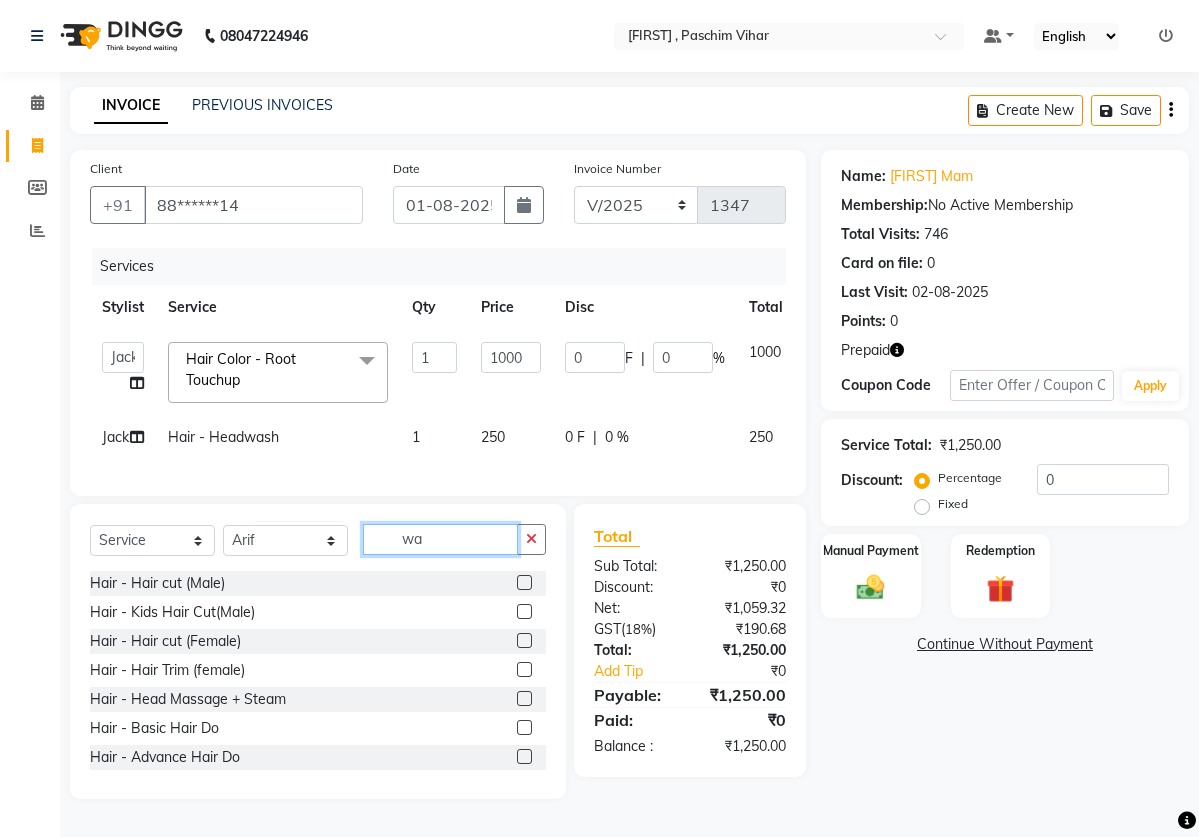 type on "w" 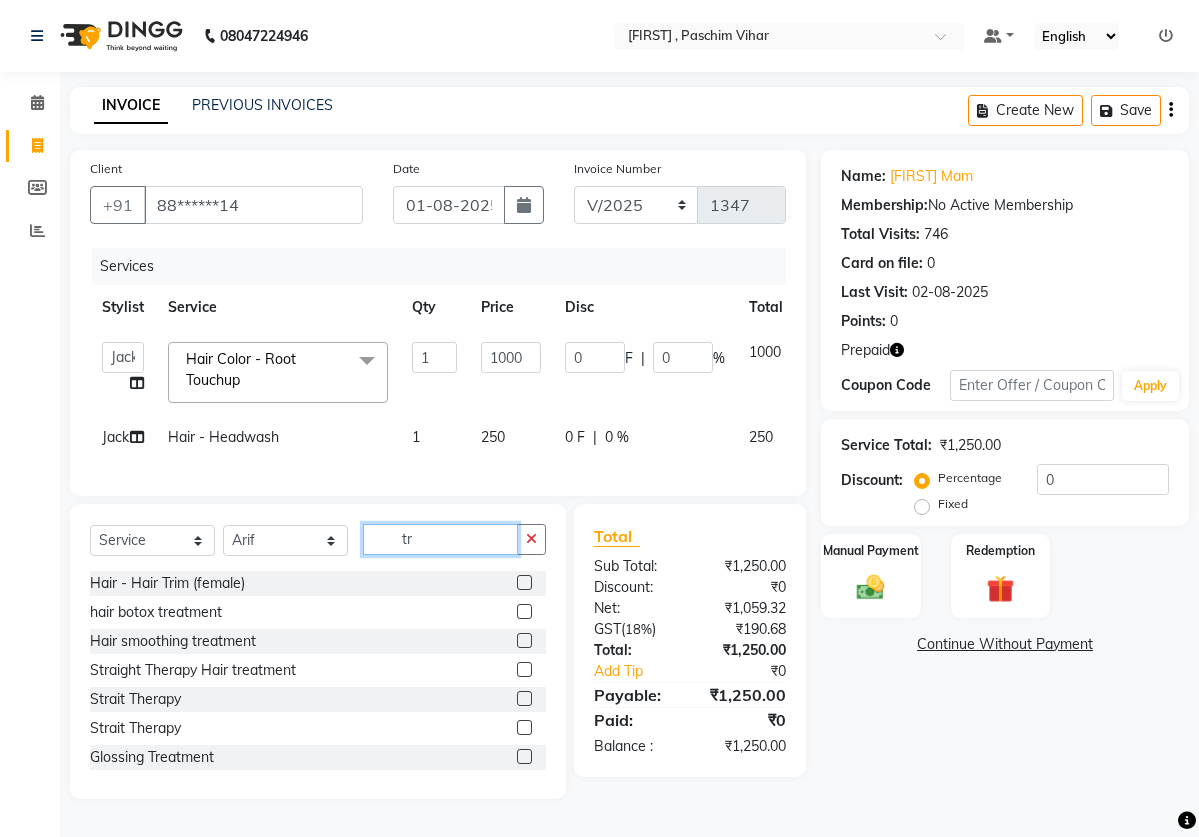 type on "tr" 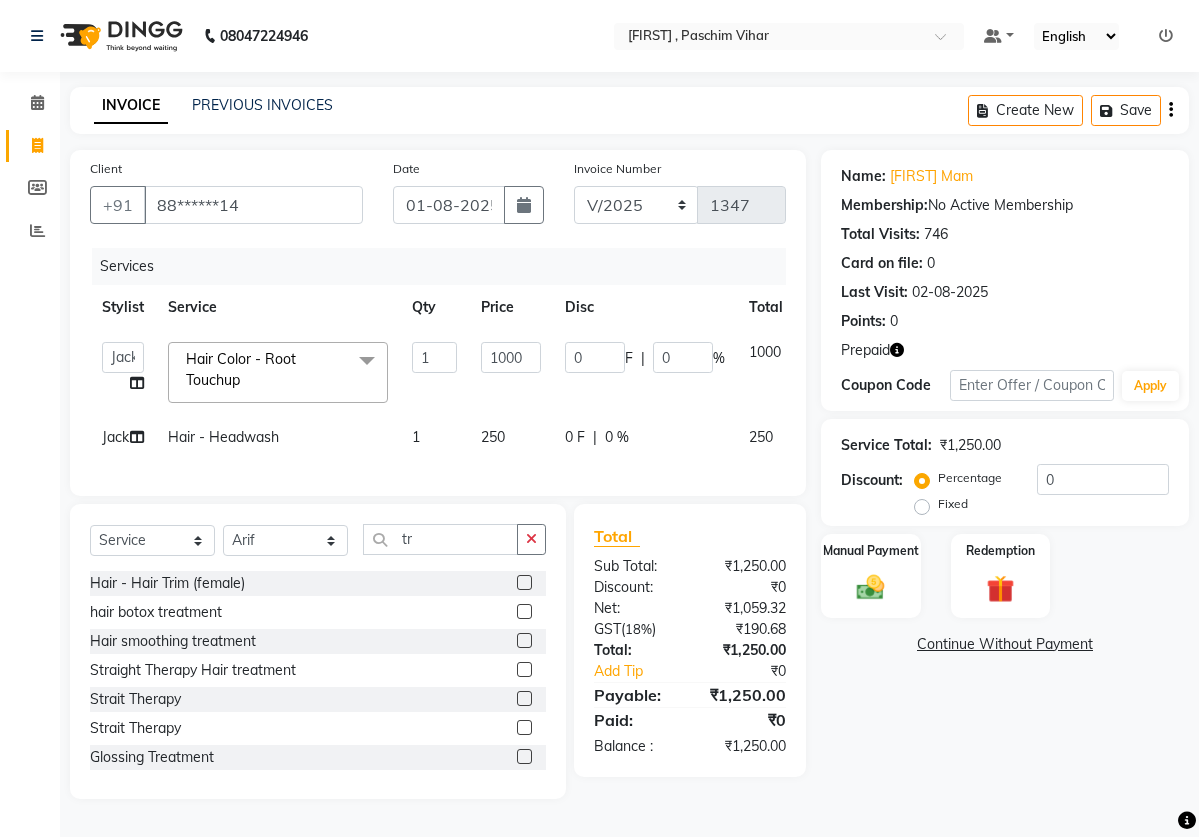click 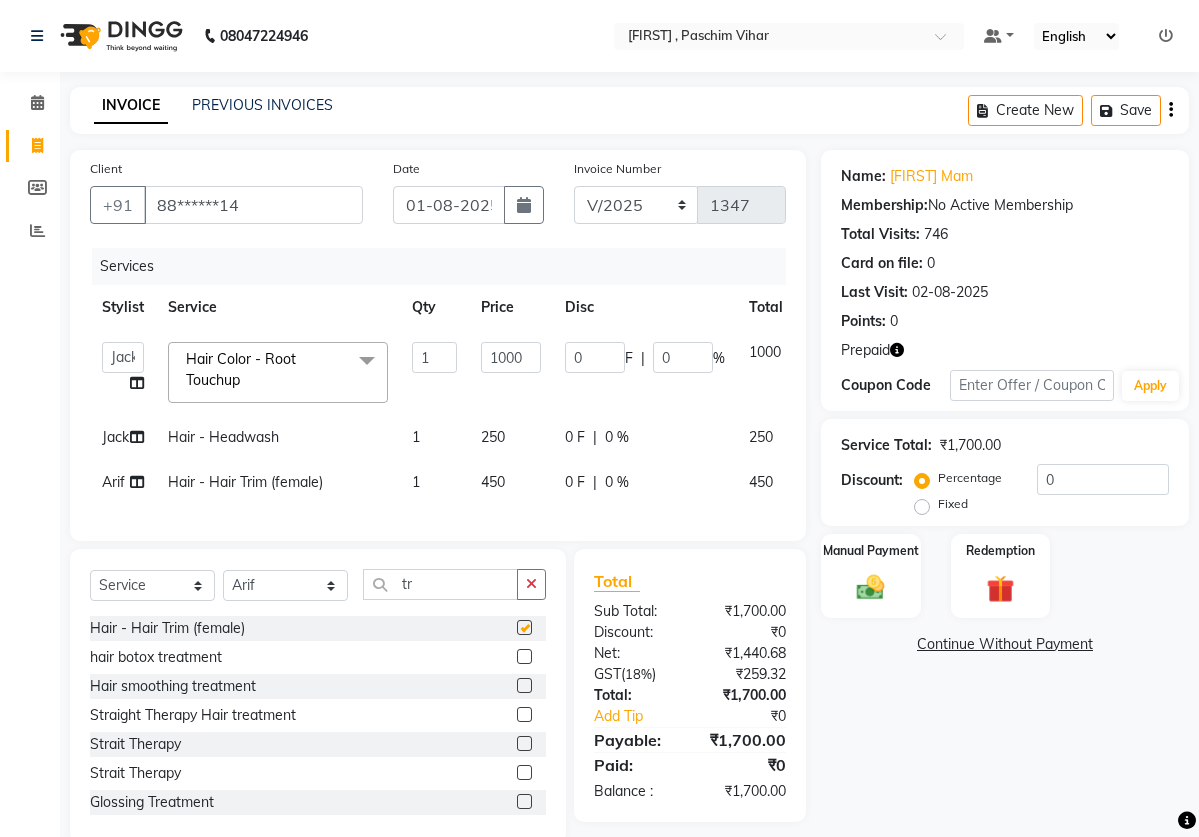 checkbox on "false" 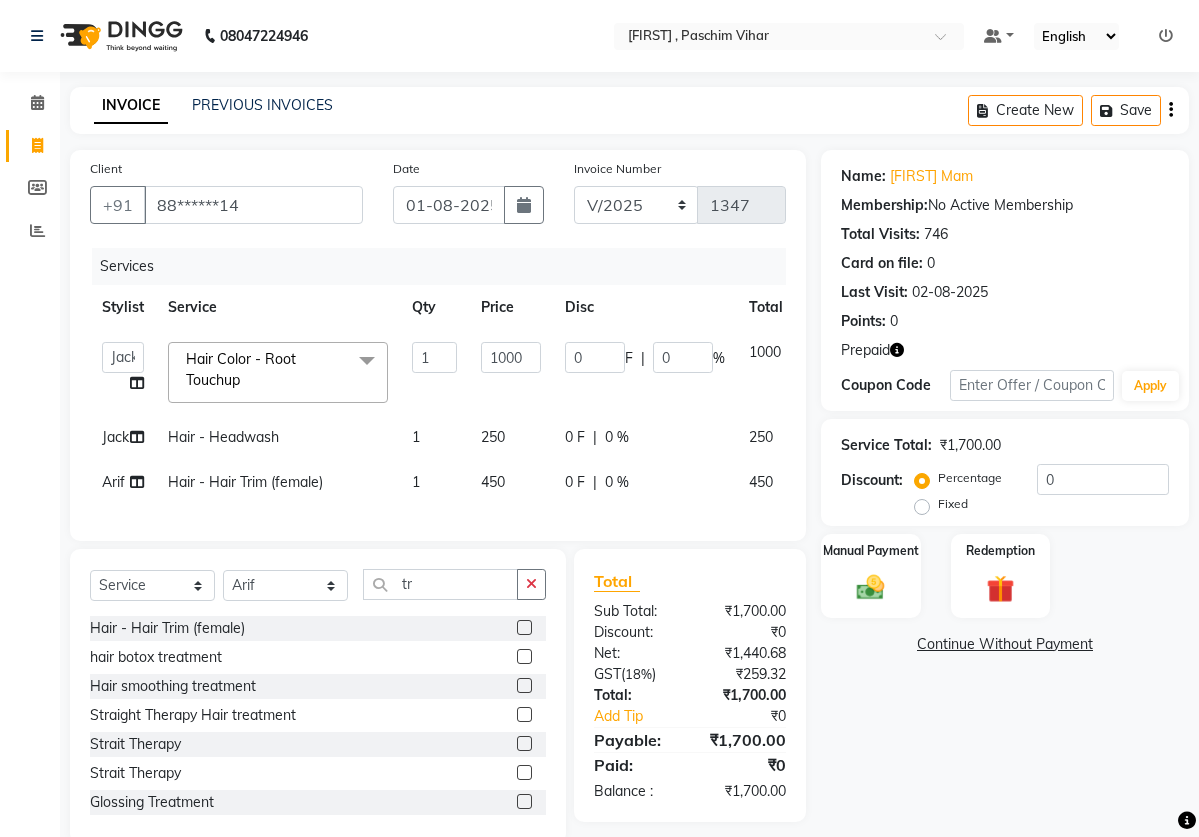 click on "450" 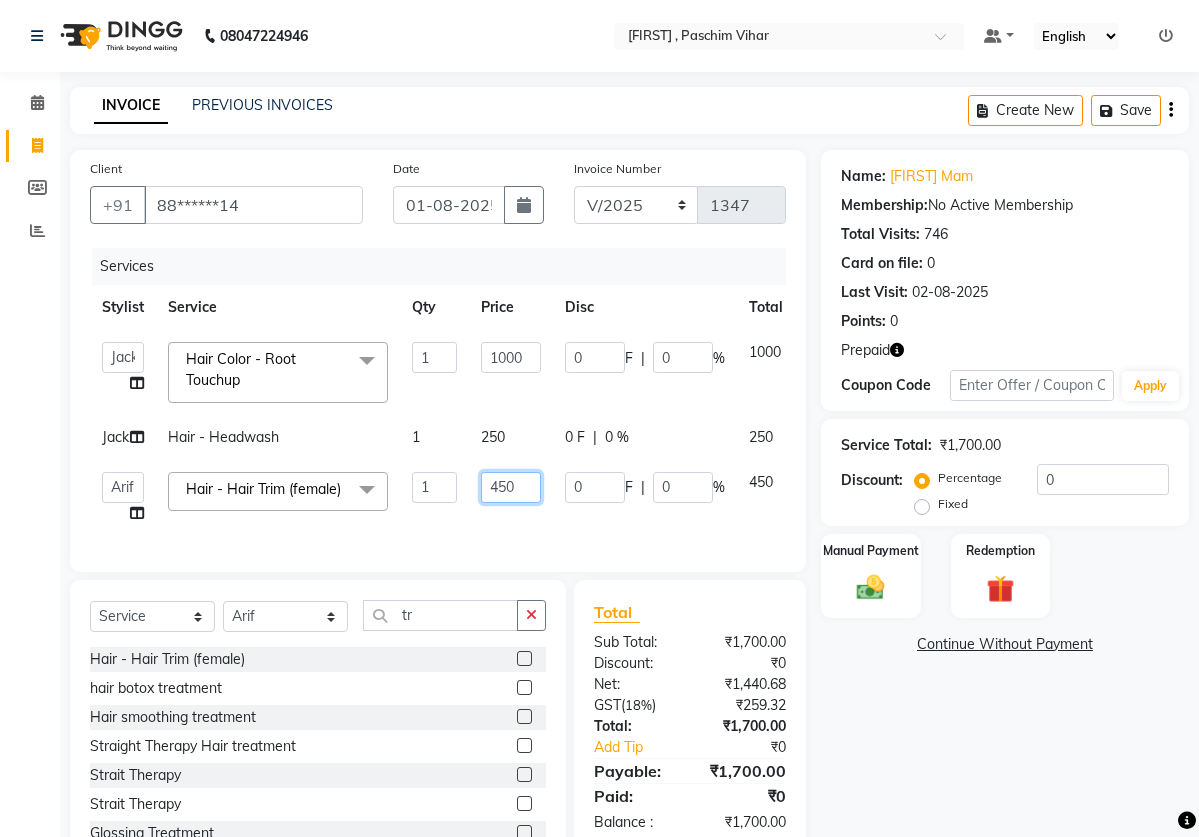 click on "450" 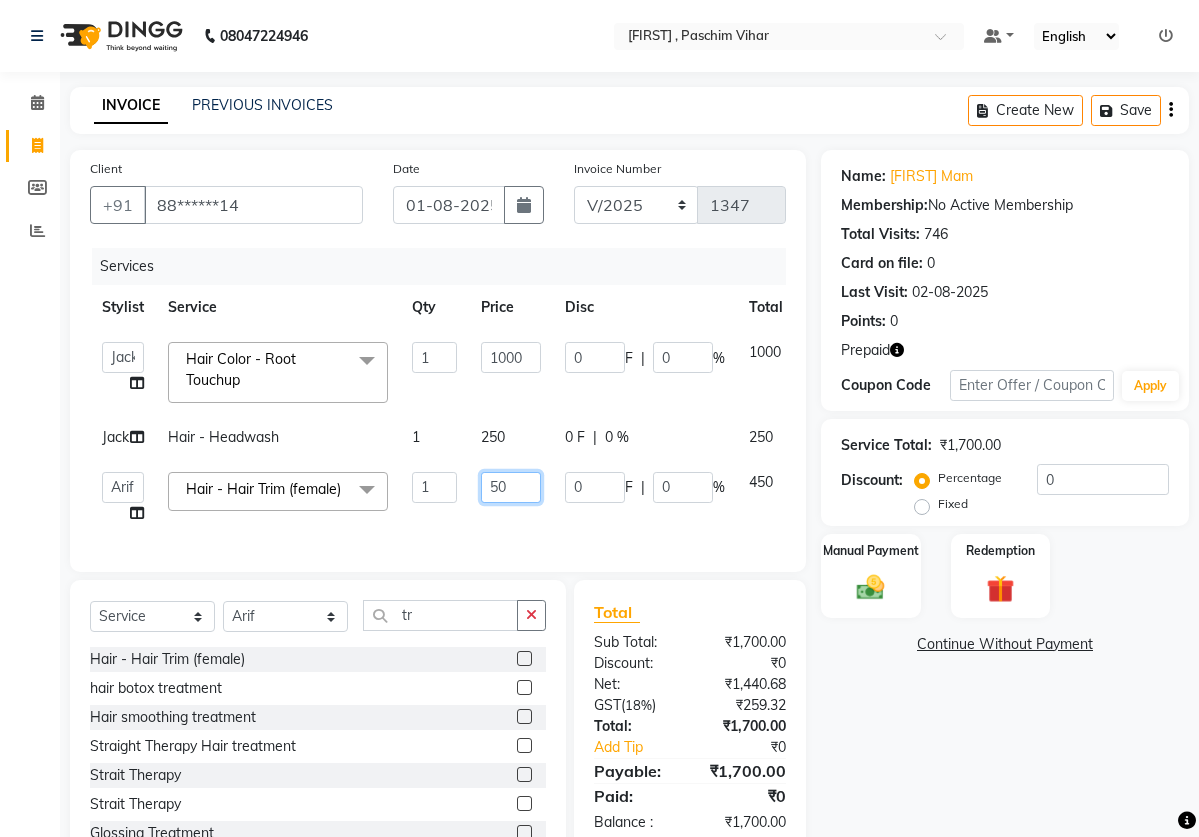 type on "350" 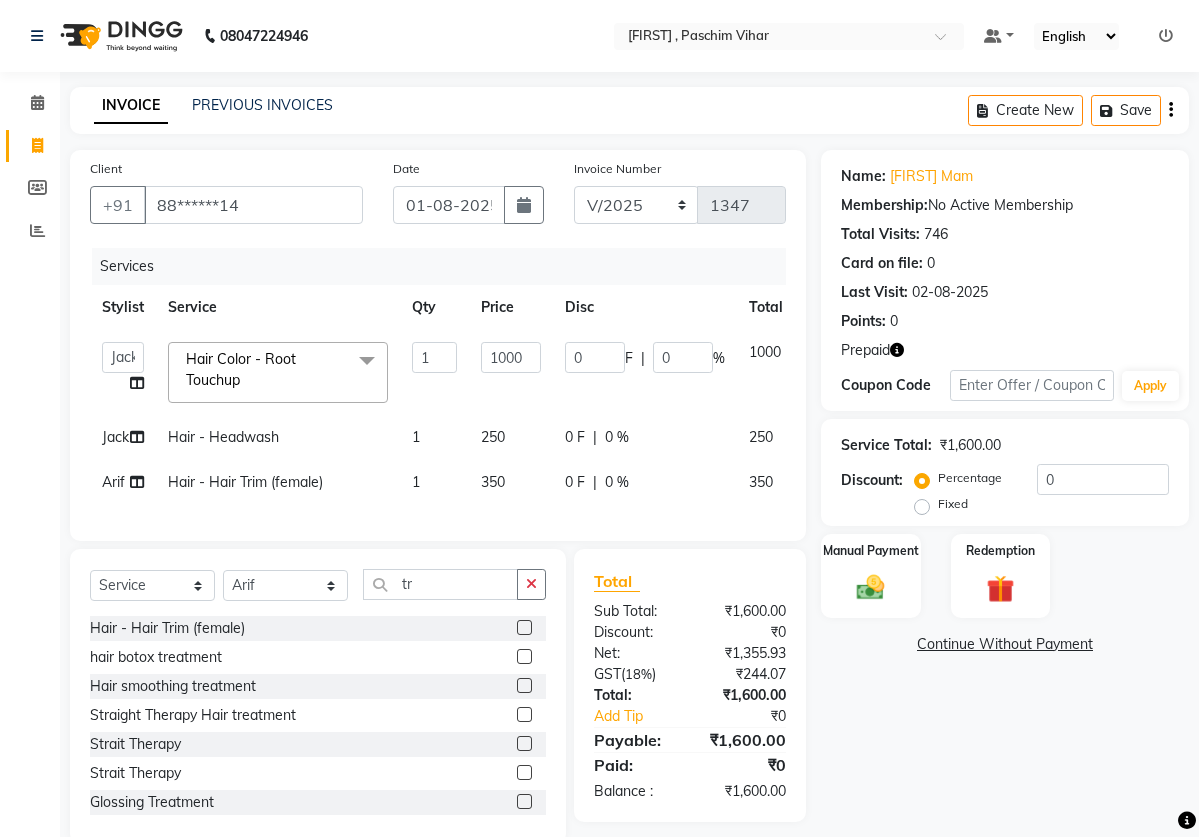 click on "Client +91 [PHONE] Date 01-08-2025 Invoice Number V/2025 V/2025-26 1347 Services Stylist Service Qty Price Disc Total Action [FIRST] pedicurist [FIRST] [FIRST] [FIRST] [FIRST] [FIRST] [FIRST] [FIRST] [FIRST] [FIRST] [FIRST] [FIRST] [FIRST] [FIRST] [FIRST] [FIRST] [FIRST] [FIRST] [FIRST] [FIRST] [FIRST] [FIRST] [FIRST] salmani [FIRST] [FIRST] nail artist [FIRST] assistant [FIRST] beauticina [FIRST] beatician [FIRST] assistant [FIRST] [FIRST] basival Reception [FIRST] [FIRST] [FIRST] pedicurist [FIRST] beautician [FIRST] nails [FIRST] Hair Color - Root Touchup&nbsp;x Hair - Hair cut (Male) Hair - Kids Hair Cut(Male) Hair - Hair cut (Female) Hair - Hair Trim (female) Hair - Head Massage + Steam Hair - Basic Hair Do Hair - Advance Hair Do Hair - Headwash Hair - Basic Hair Spa Hair - Moroccan Hair Spa Hair- keratin women Hair- Touchup women(ammonia) Junior Artist Hd makeup Hair Spa (Basic L'oreal/Schwarzkpof) leg massage hair botox treatment Nail art Hair curls Nail ext removal Body massage Hair smoothing treatment Global Hair color Color/baby highlights Hair color - Balayage Hair color - ombre Membership" 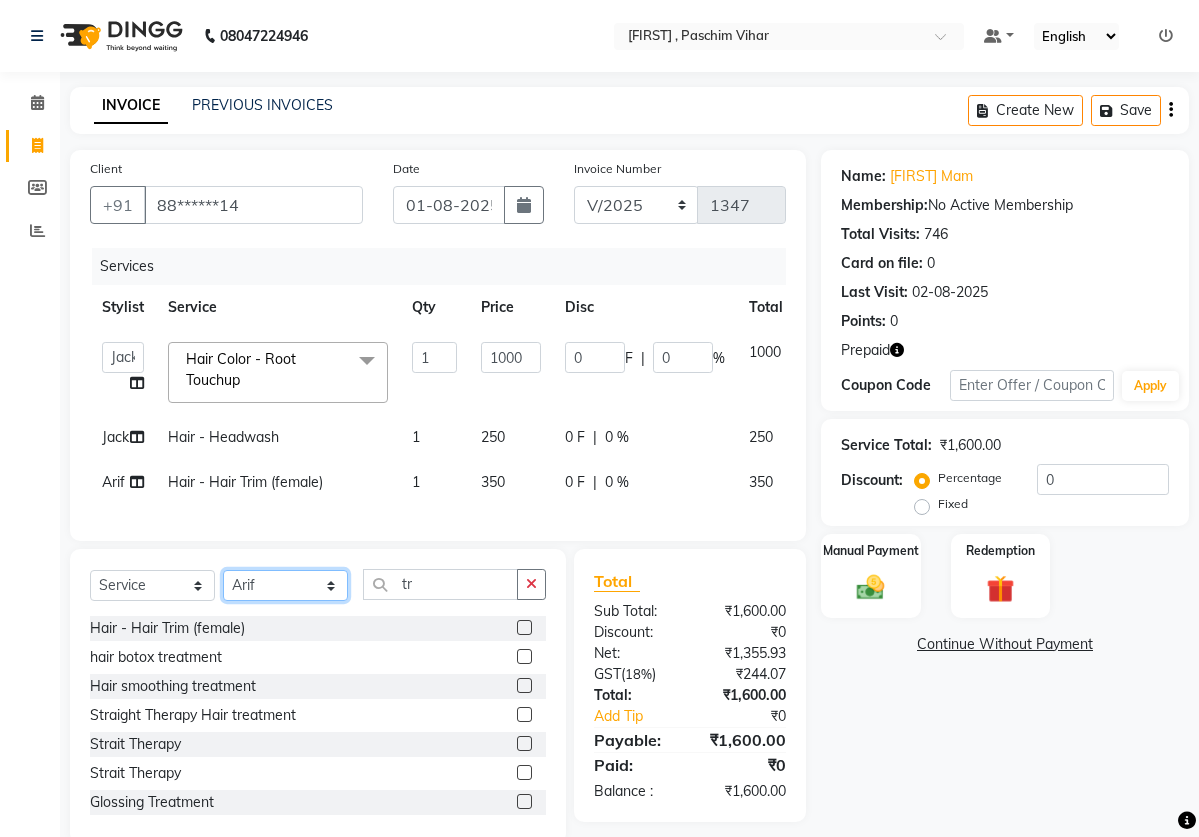 select on "2896" 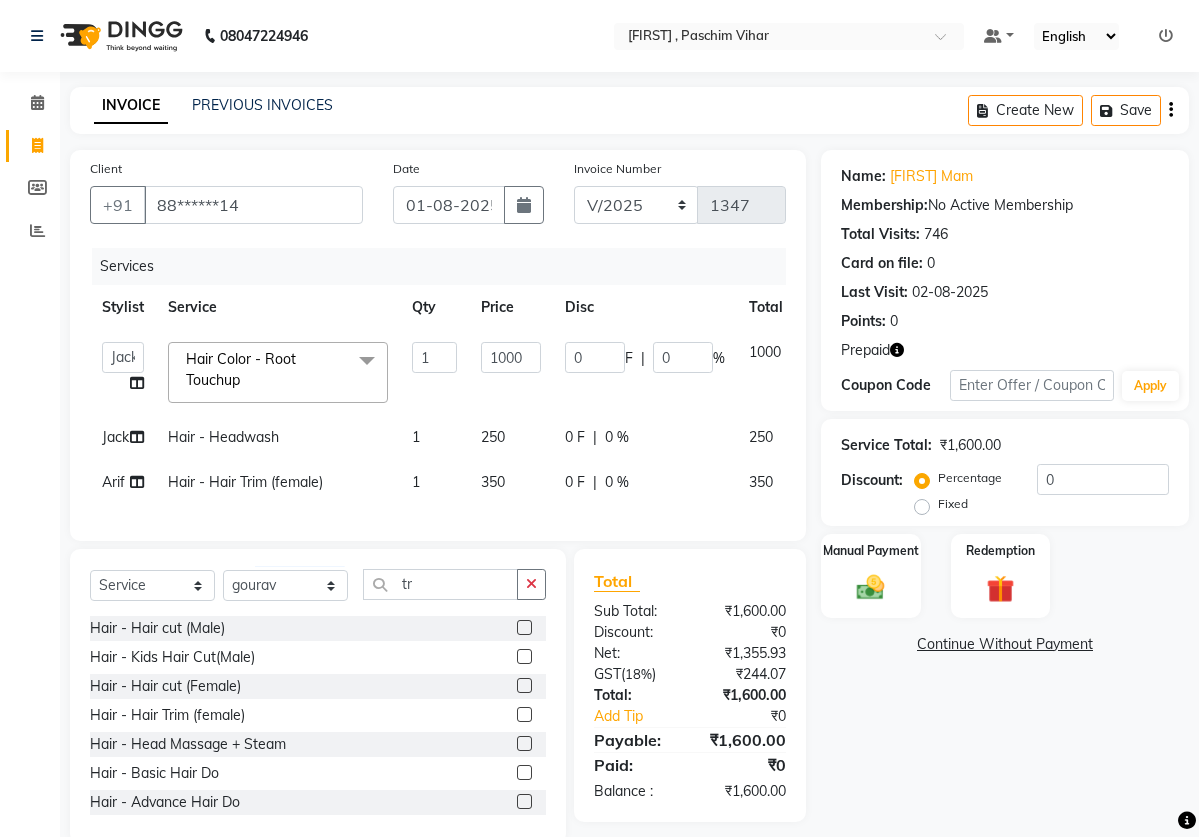 click on "Select  Service  Product  Membership  Package Voucher Prepaid Gift Card  Select Stylist ahmed pedicurist [FIRST] Arif armaan ali [FIRST] 2 [FIRST] [FIRST] salmani Jack  [FIRST] nail artist [FIRST] assistant [FIRST] beauticina [FIRST] beatician [FIRST] assistant [FIRST]  [FIRST] basival Reception [FIRST] [FIRST] [FIRST] pedicurist Sapna beautician [FIRST] nails summisha tr" 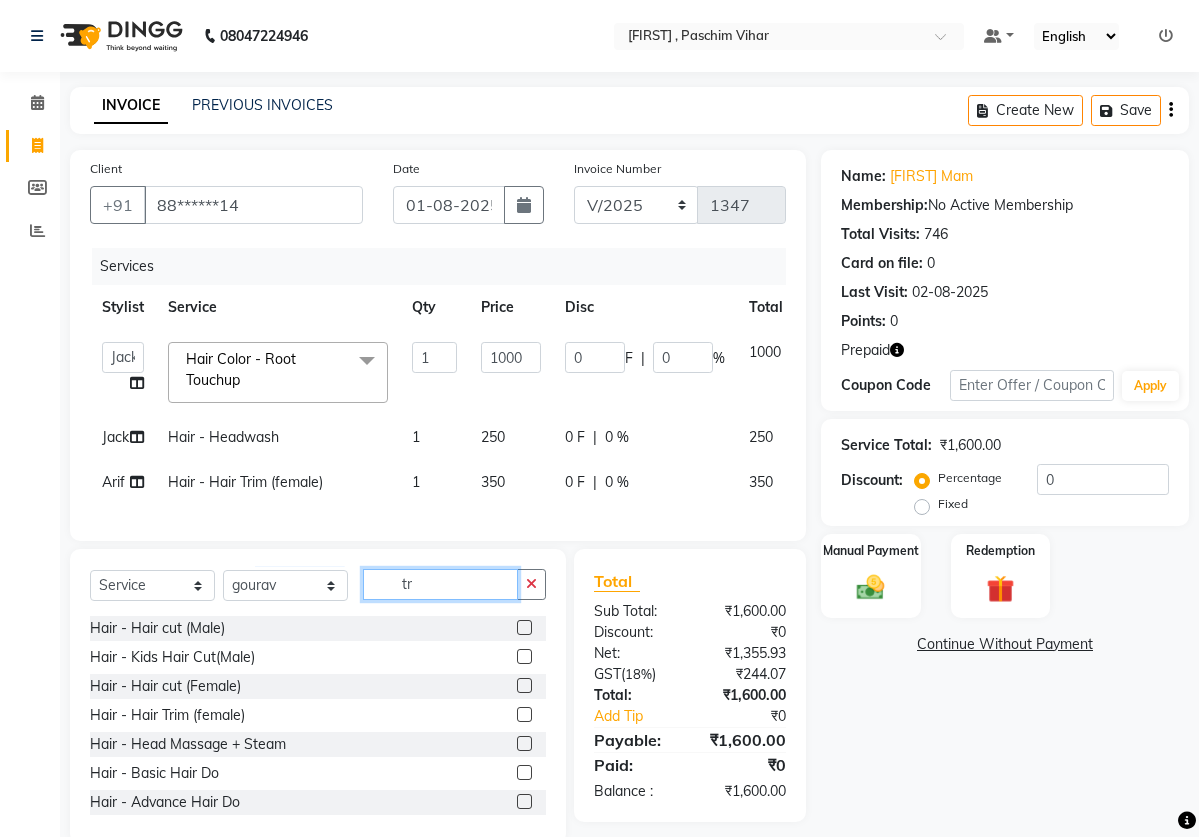 click on "tr" 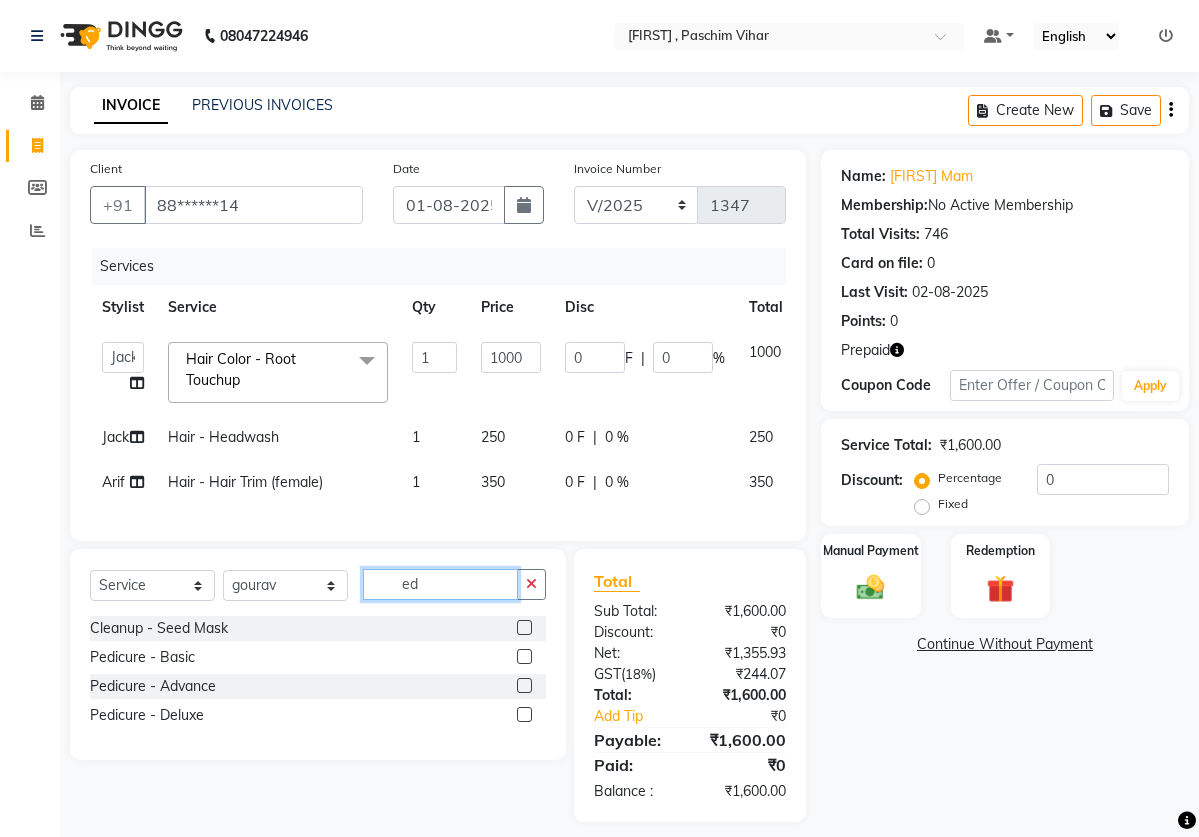 type on "e" 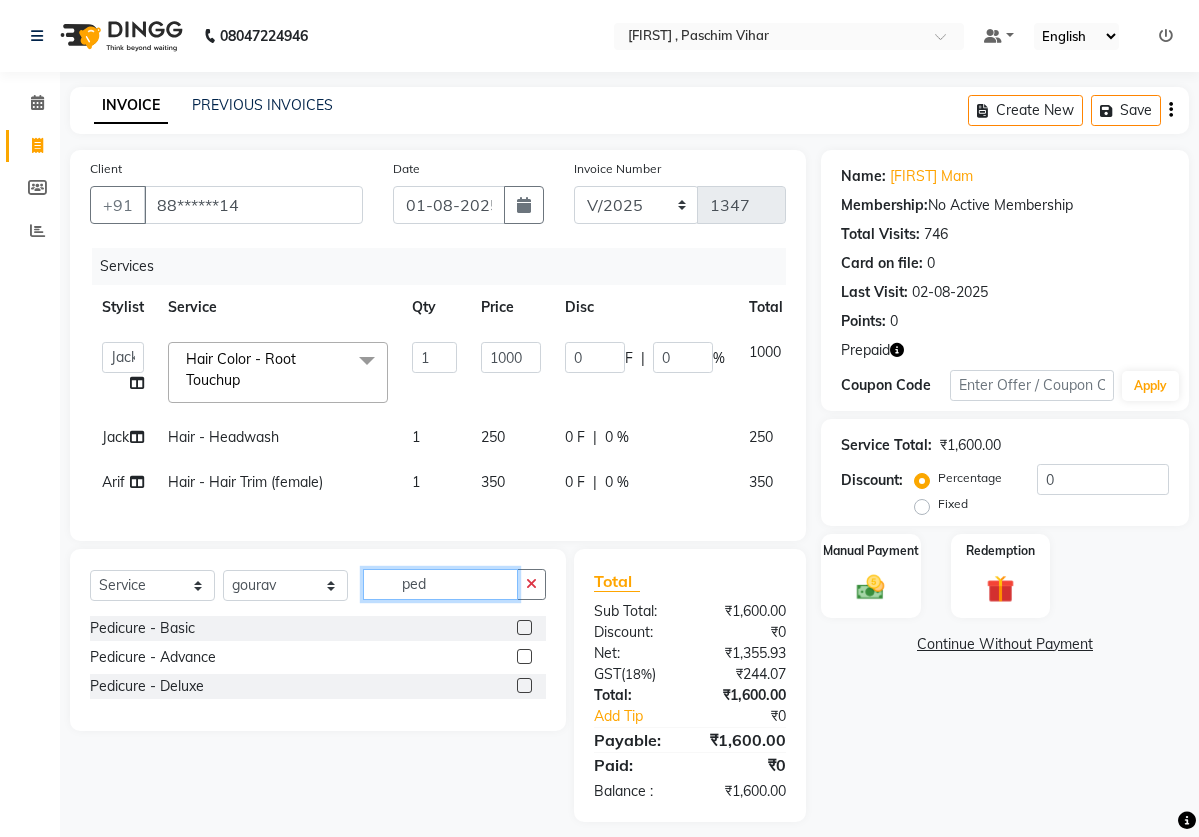 type on "ped" 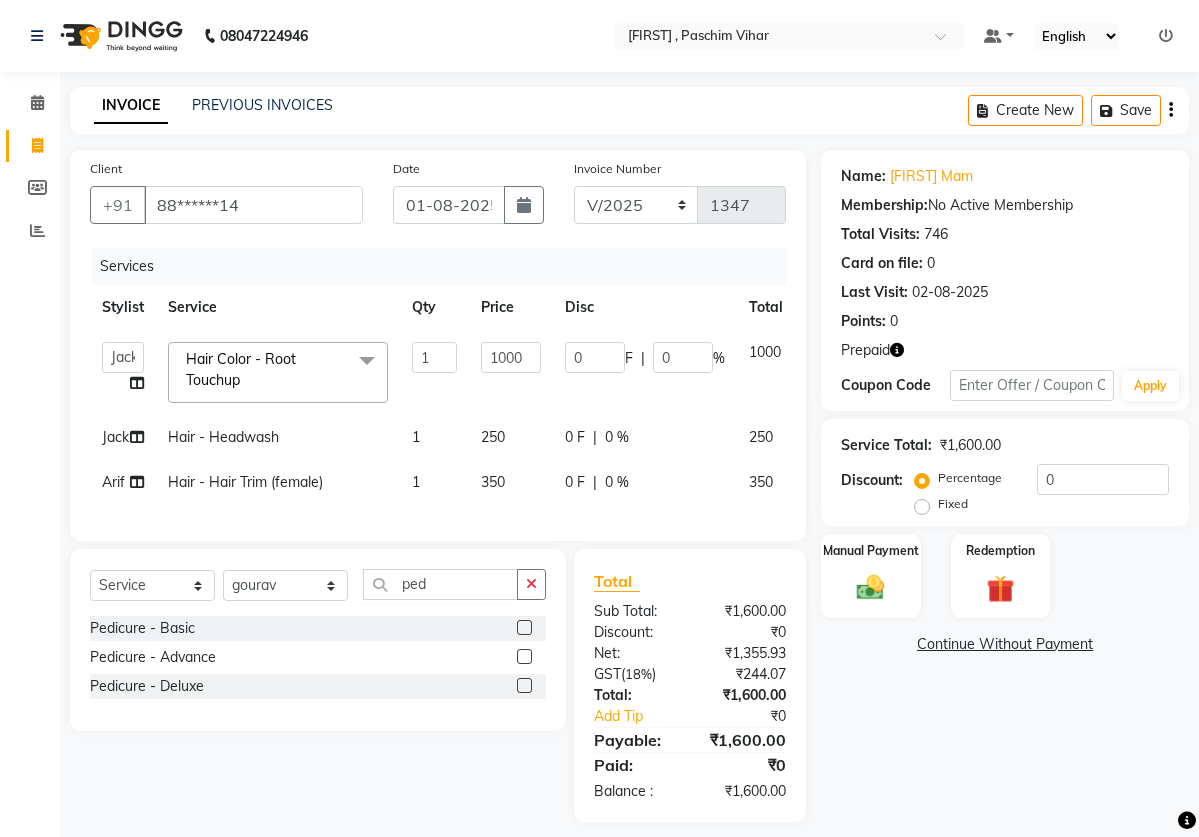 click 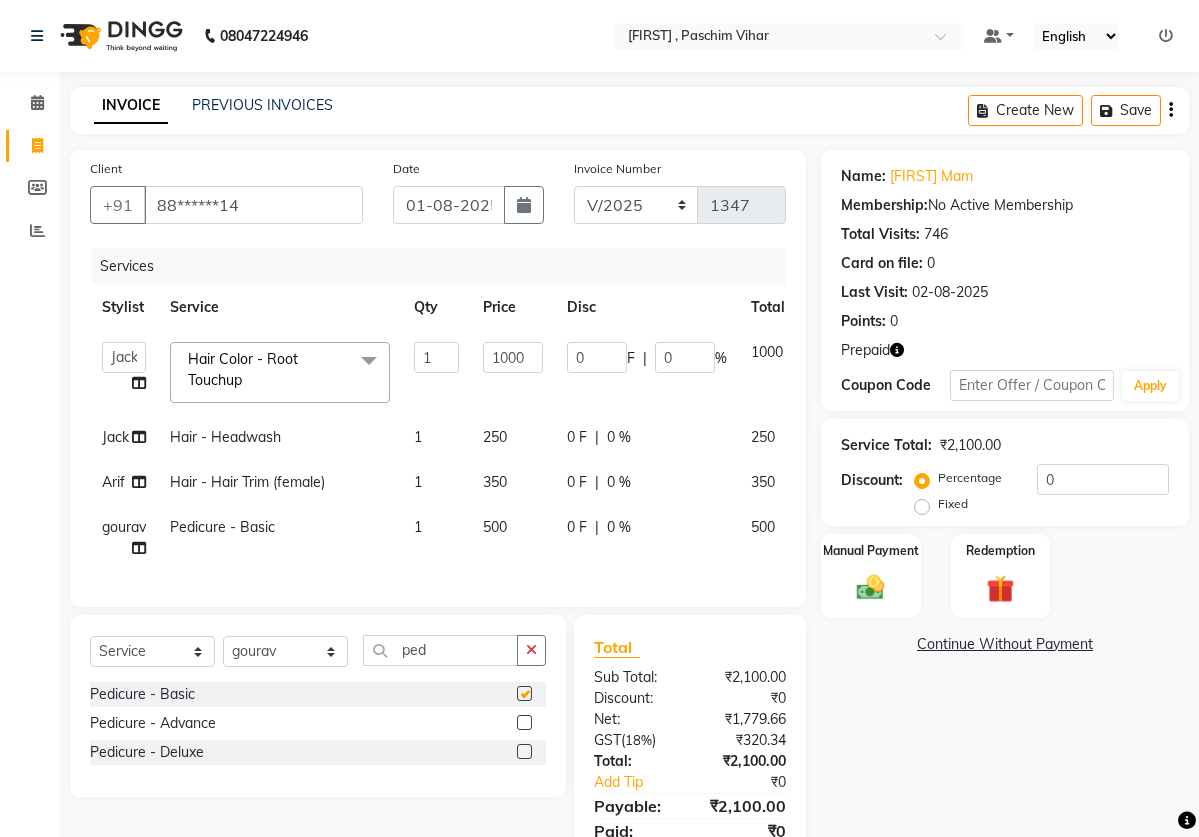 checkbox on "false" 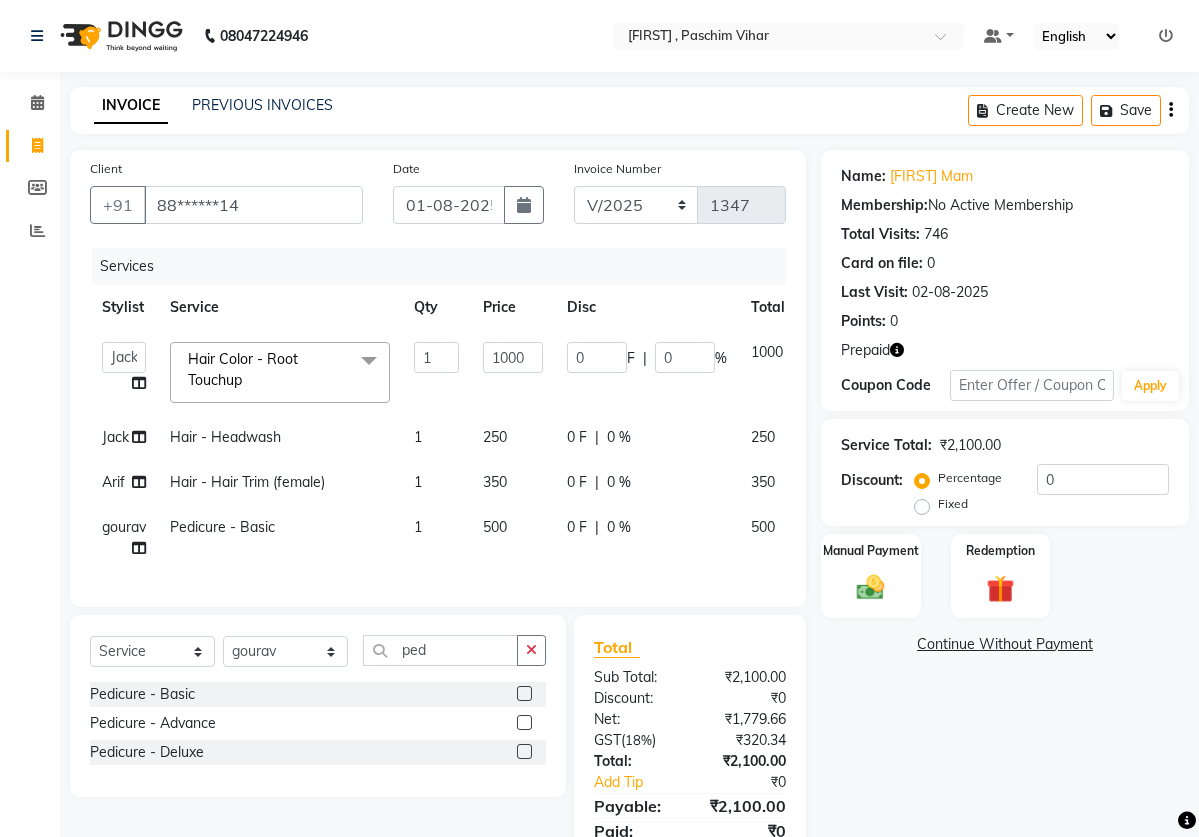 click on "500" 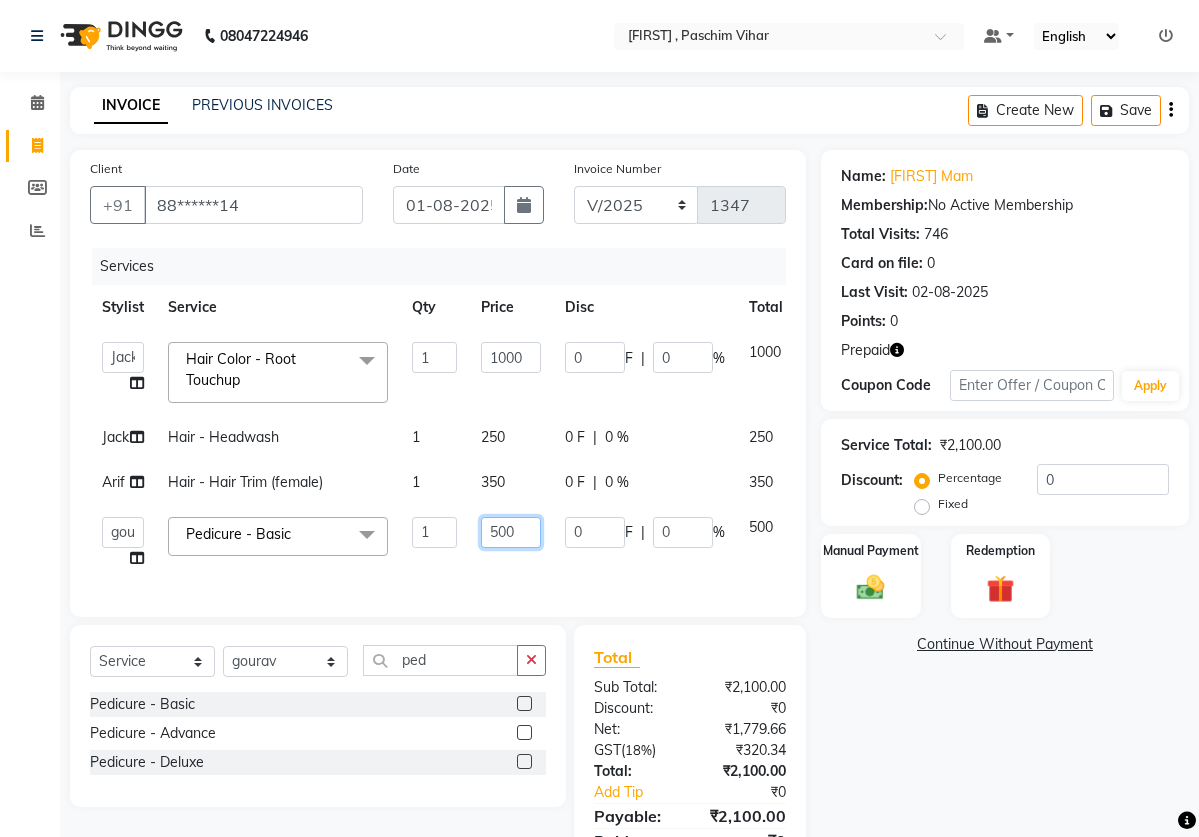 click on "500" 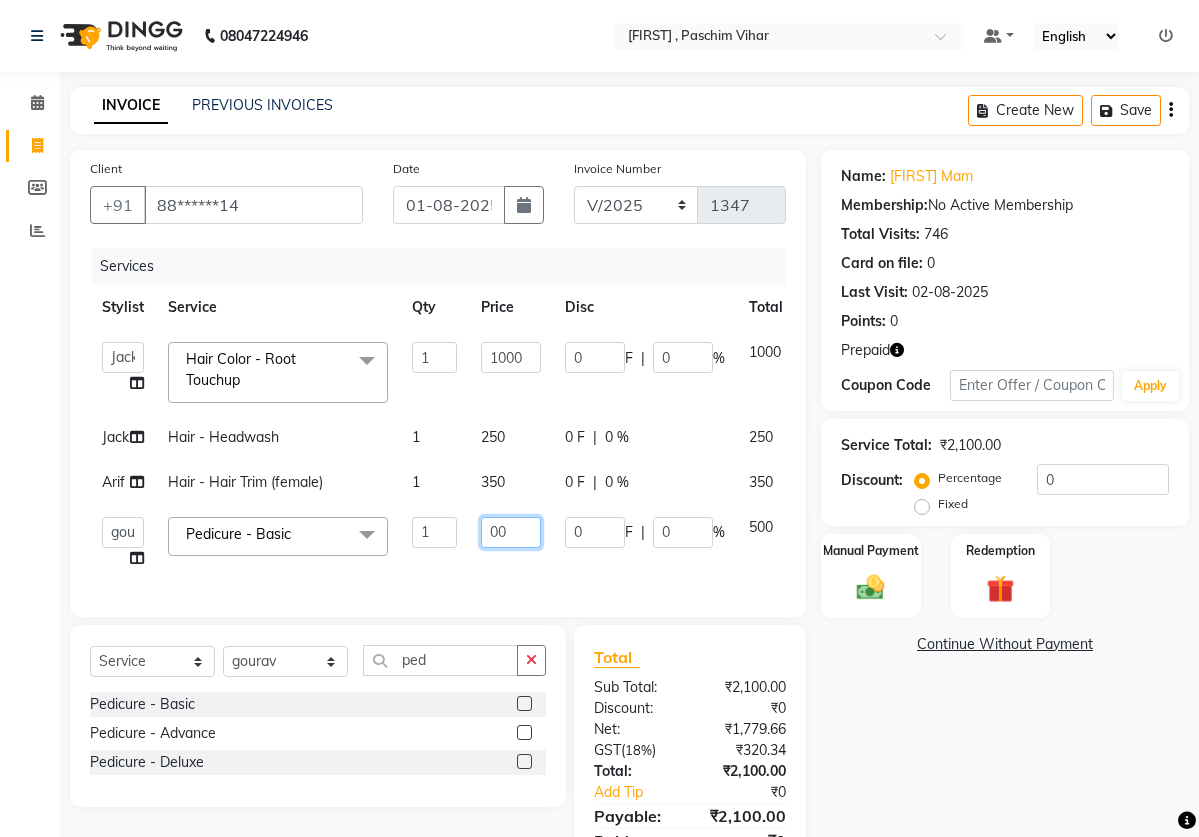 type on "600" 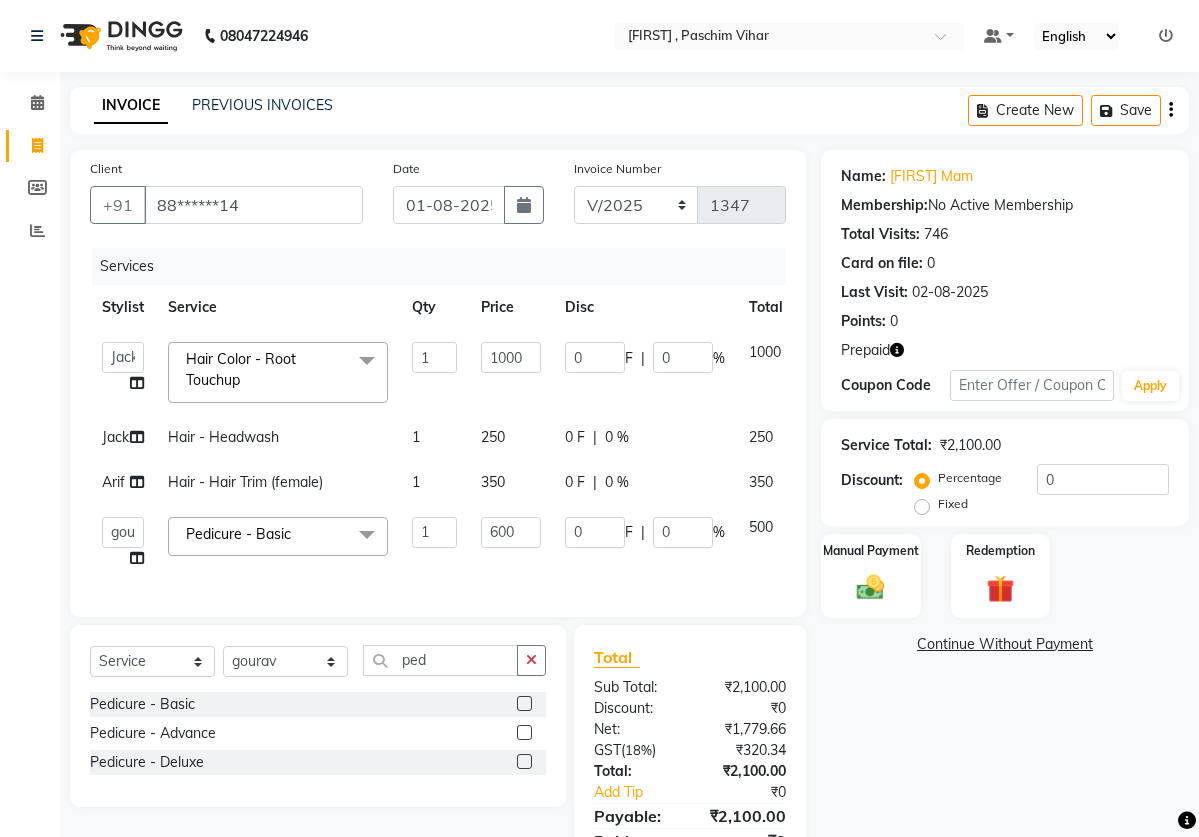 click on "Name: [FIRST] Mam Membership: No Active Membership Total Visits: 746 Card on file: 0 Last Visit: 02-08-2025 Points: 0 Prepaid Coupon Code Apply Service Total: ₹2,100.00 Discount: Percentage Fixed 0 Manual Payment Redemption Continue Without Payment" 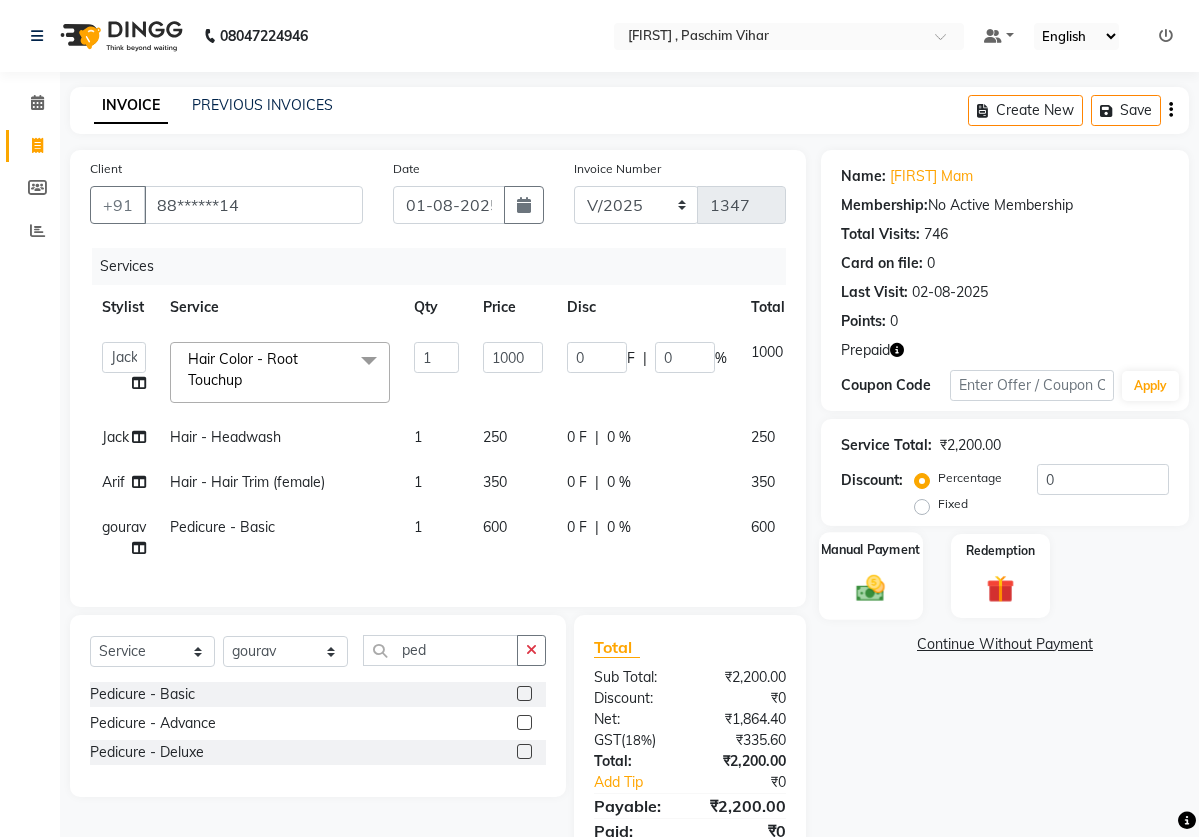 click 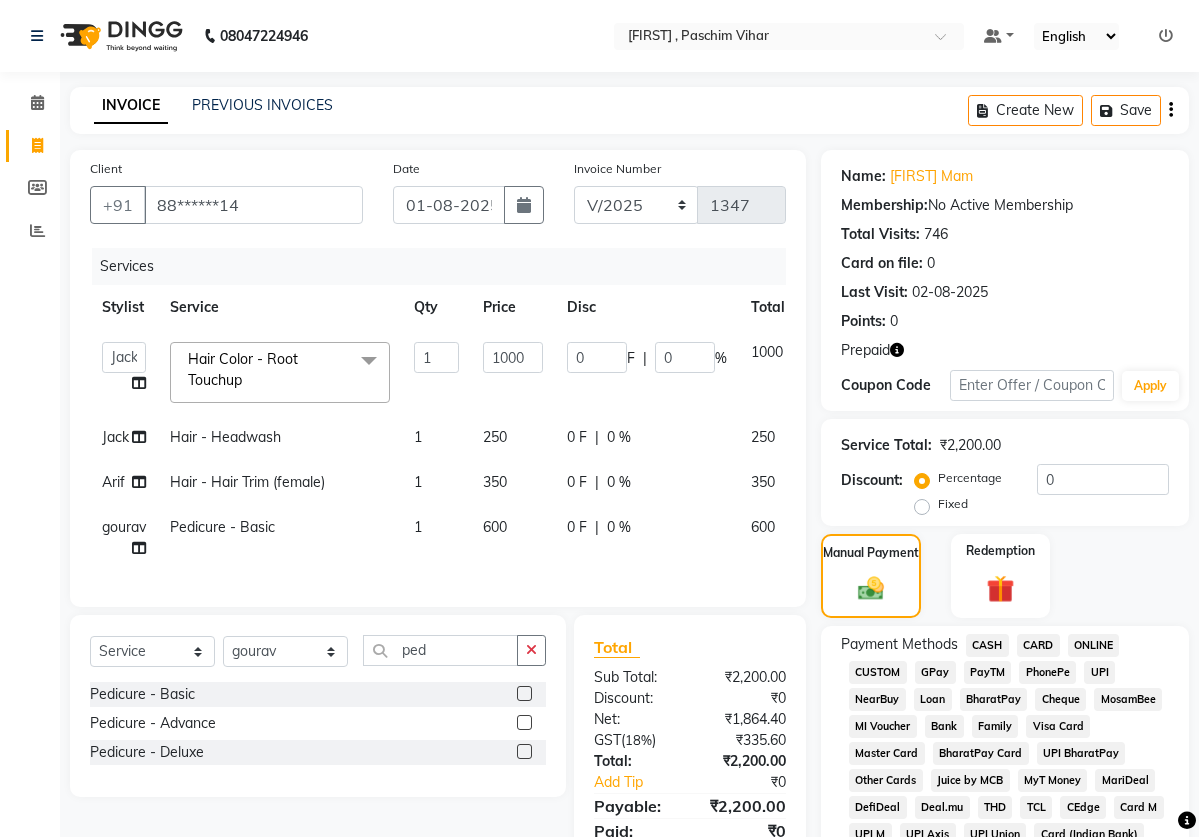 click on "CASH" 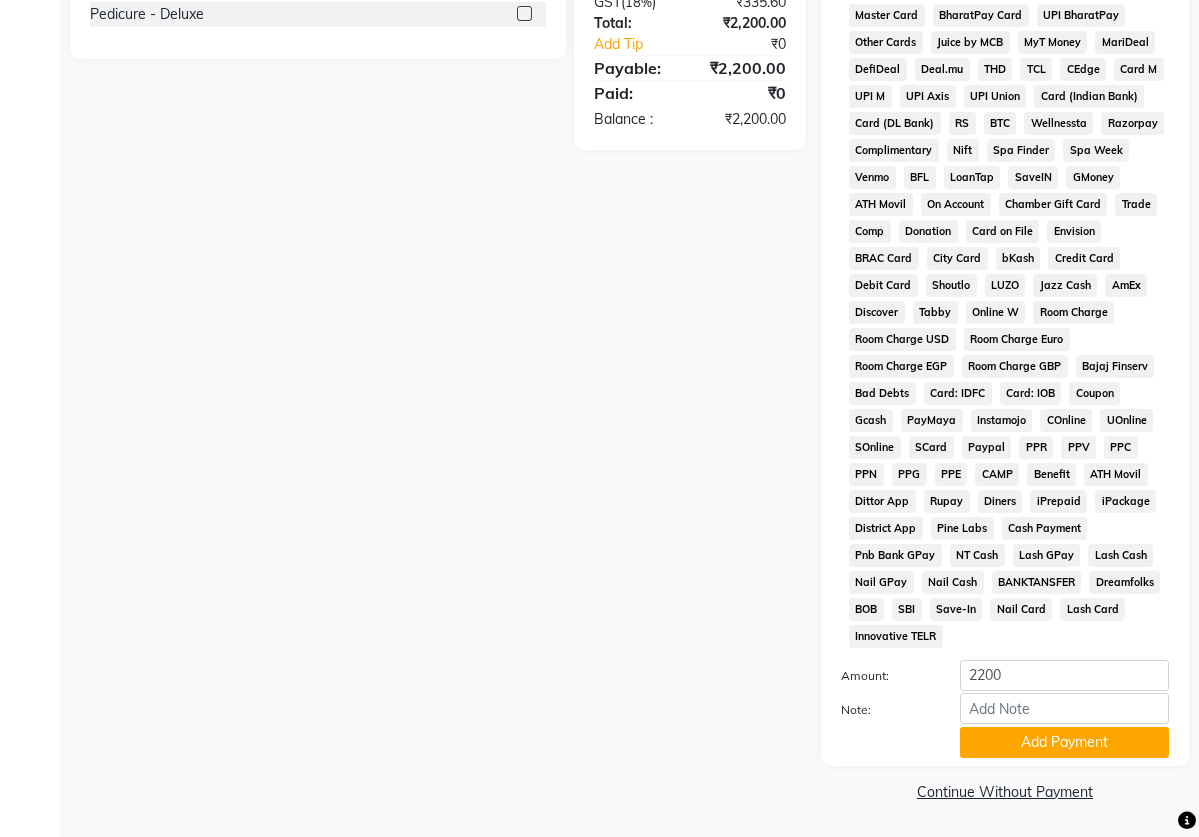 scroll, scrollTop: 764, scrollLeft: 0, axis: vertical 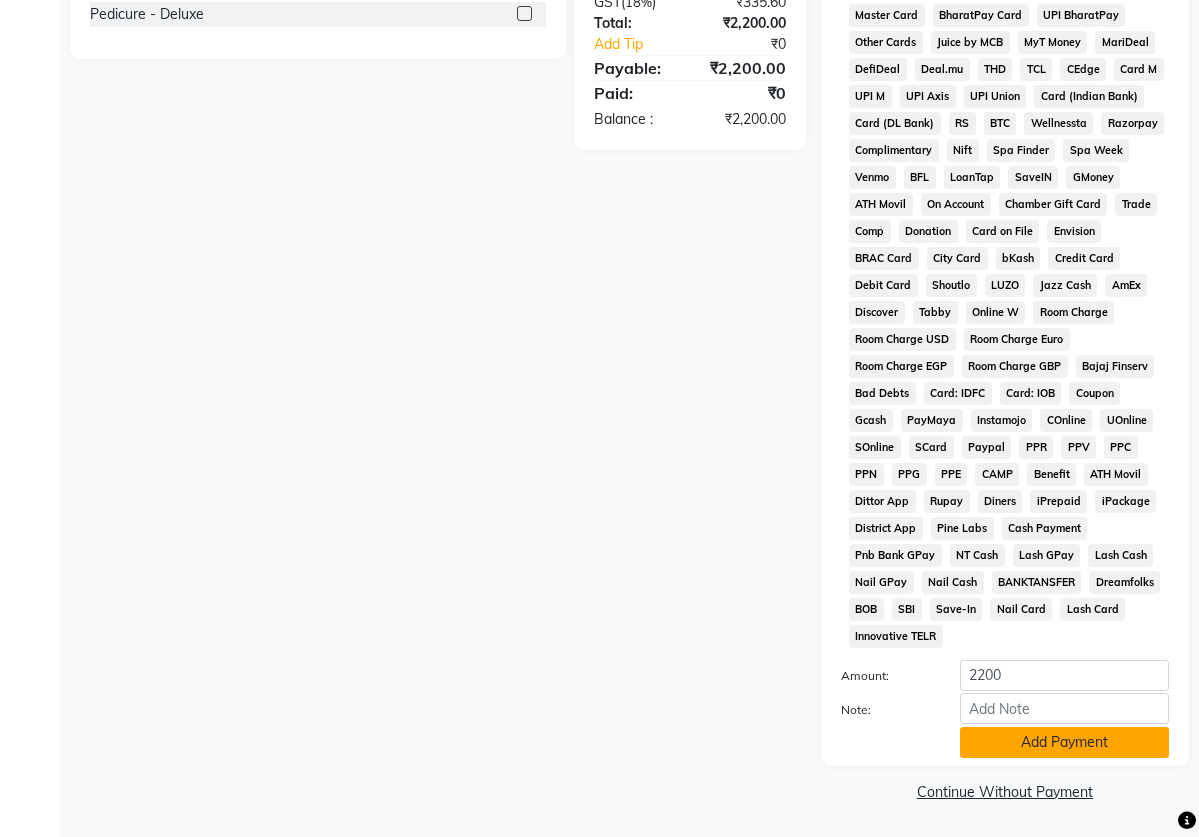 click on "Add Payment" 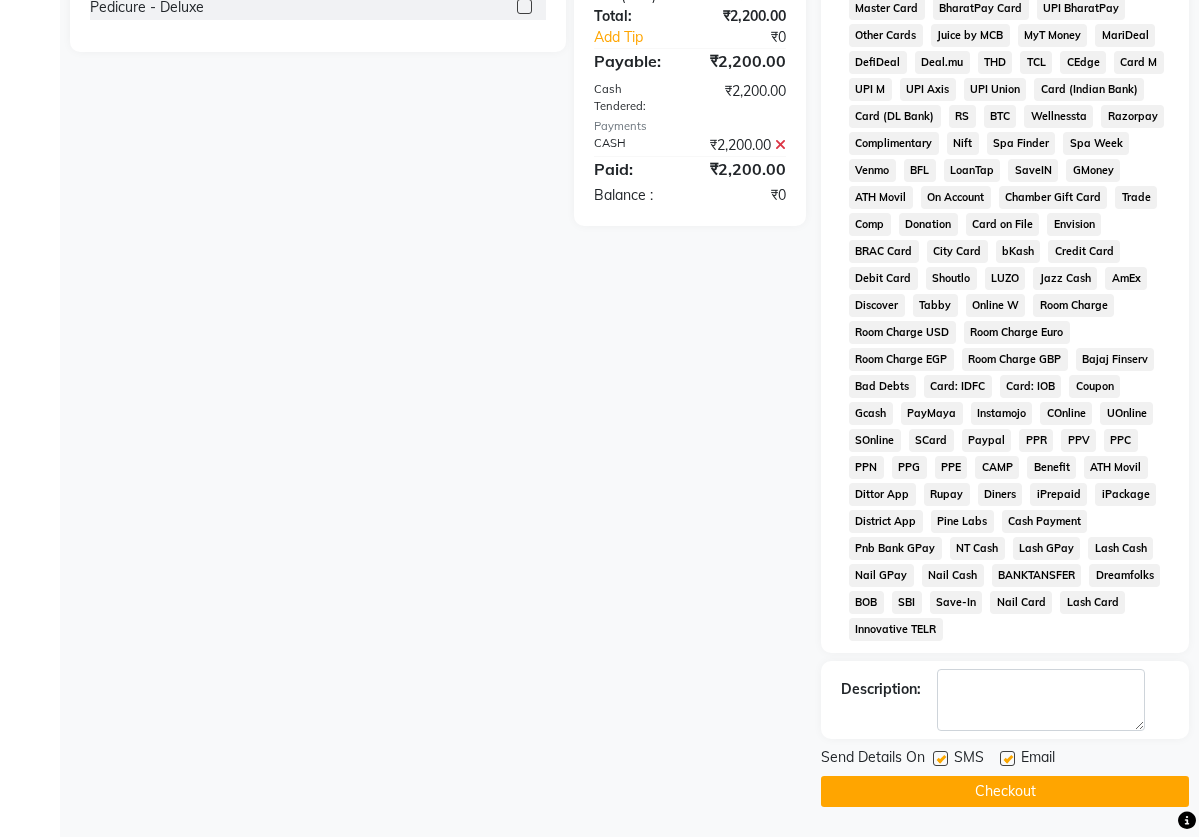 click 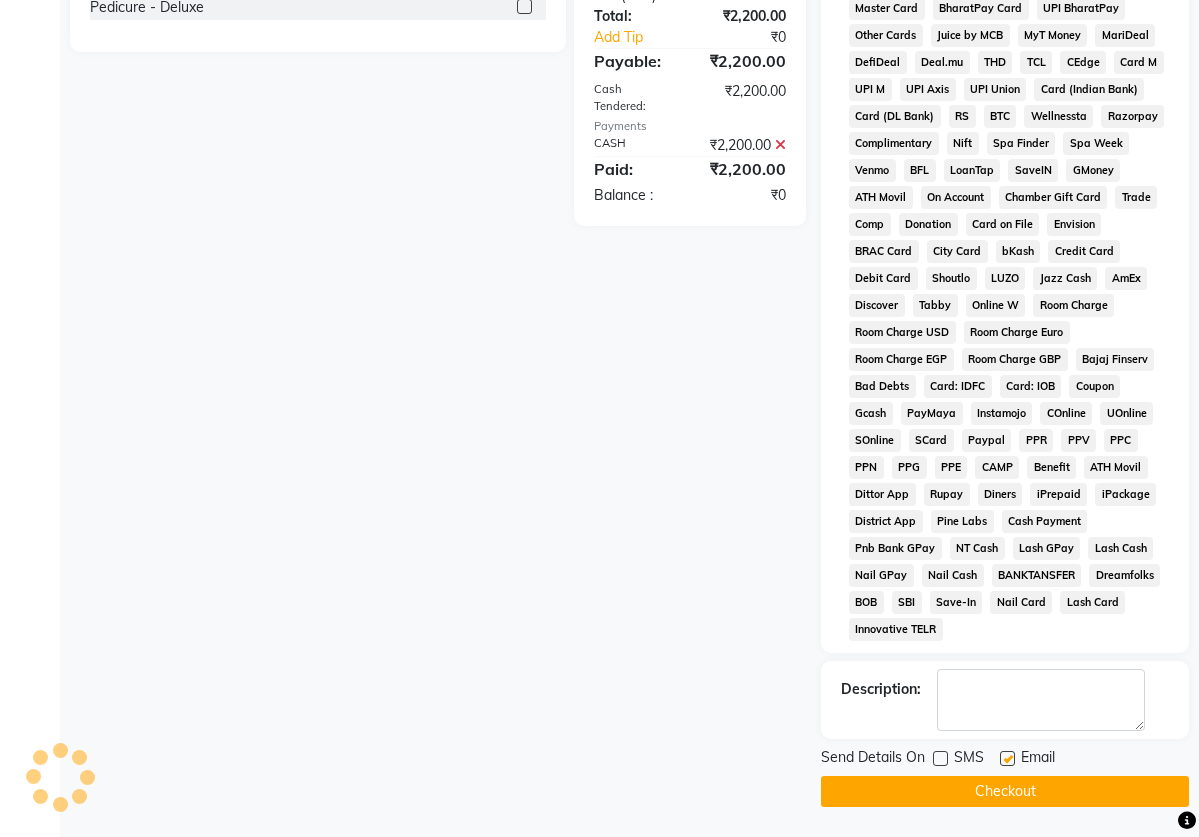click 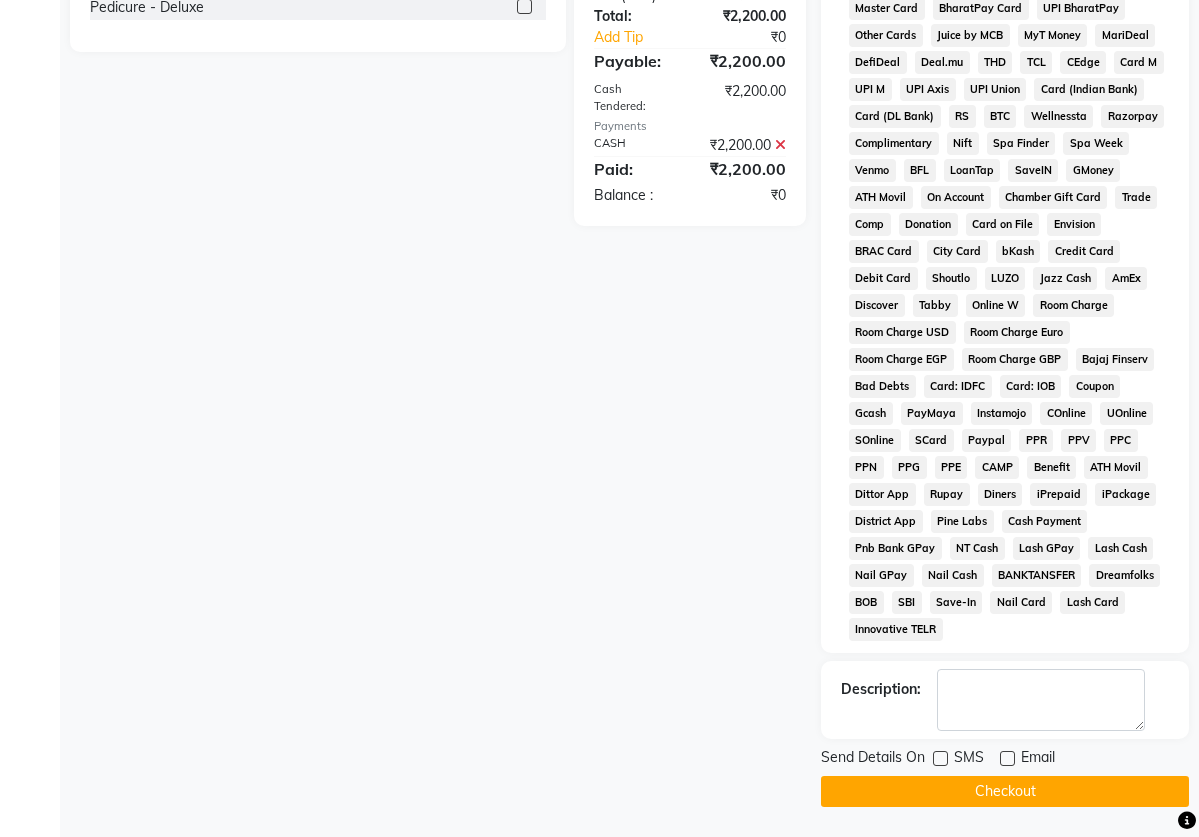click on "Checkout" 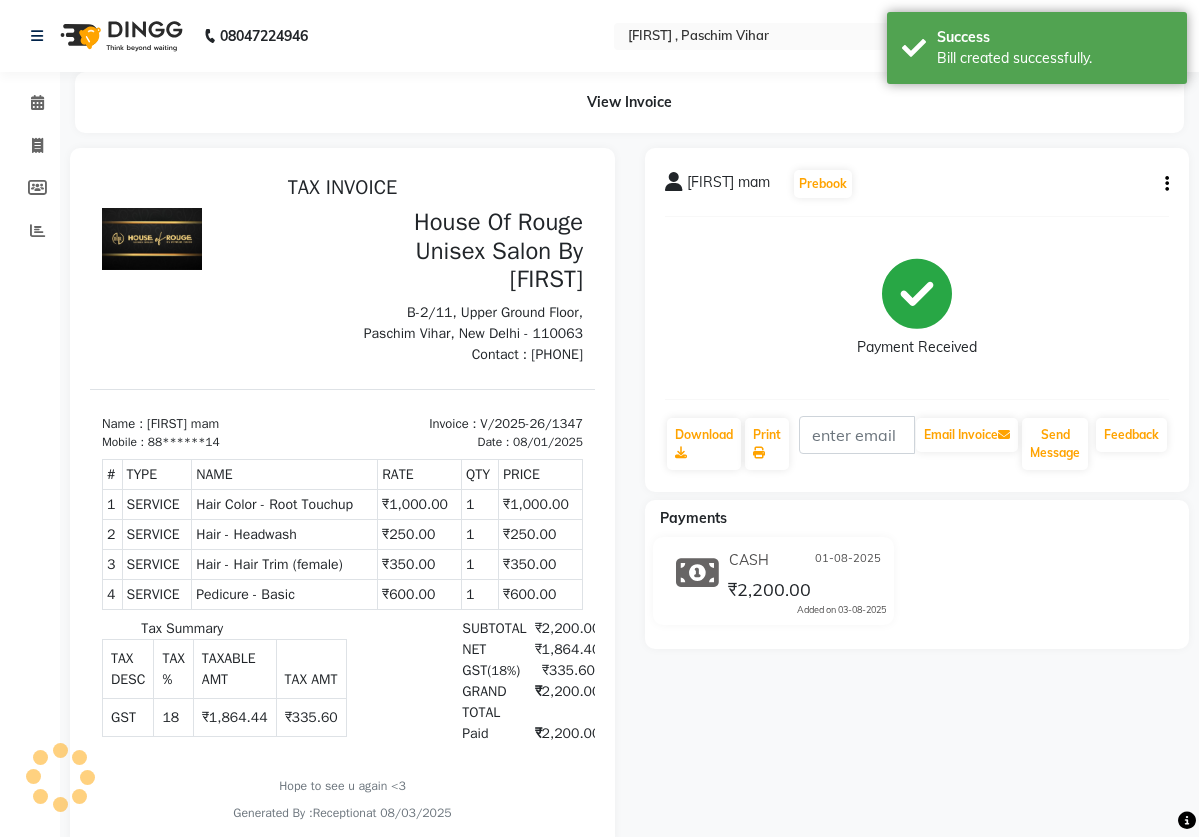 scroll, scrollTop: 0, scrollLeft: 0, axis: both 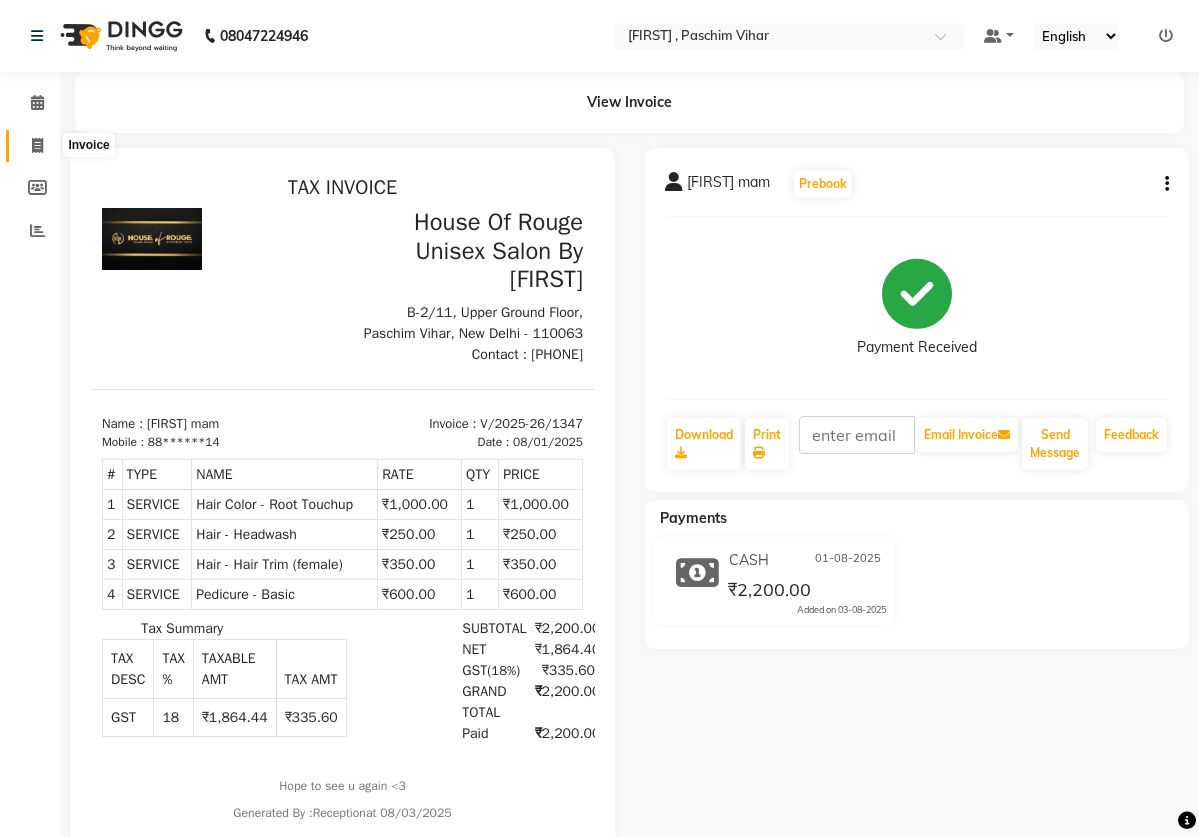 click 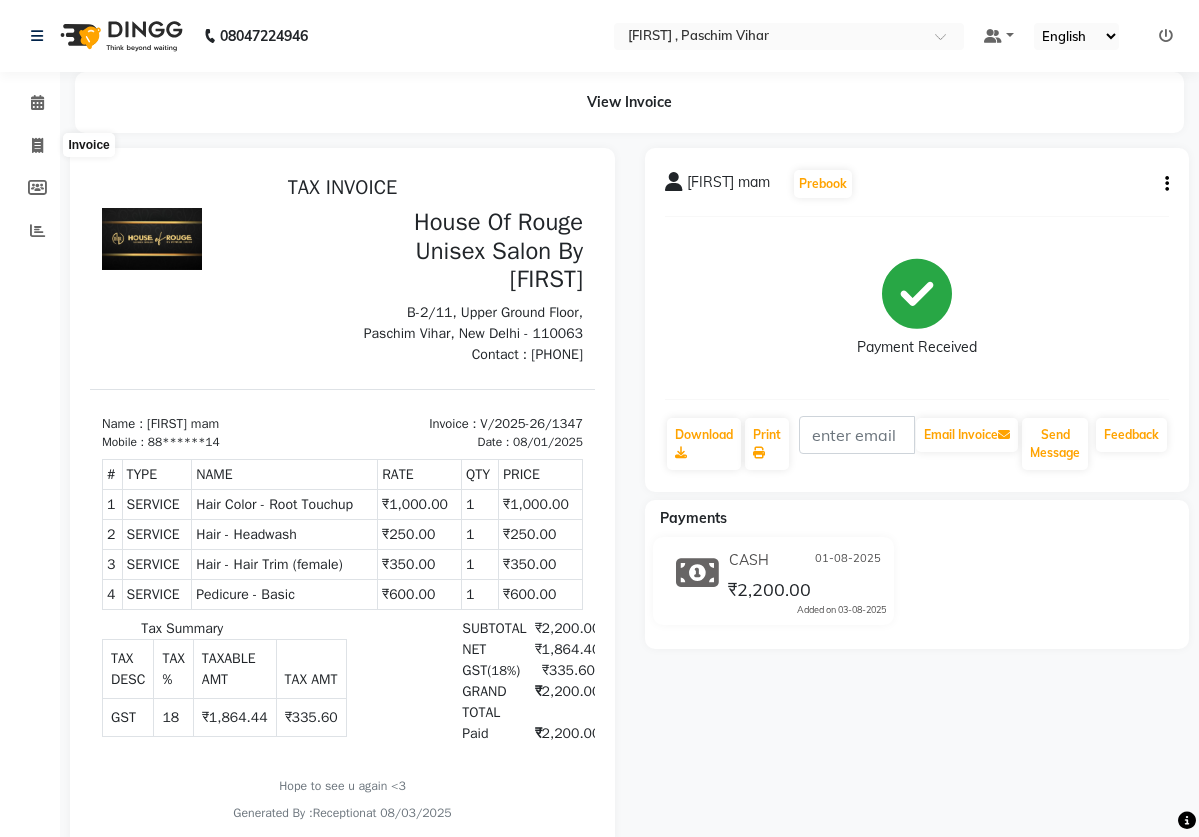 select on "82" 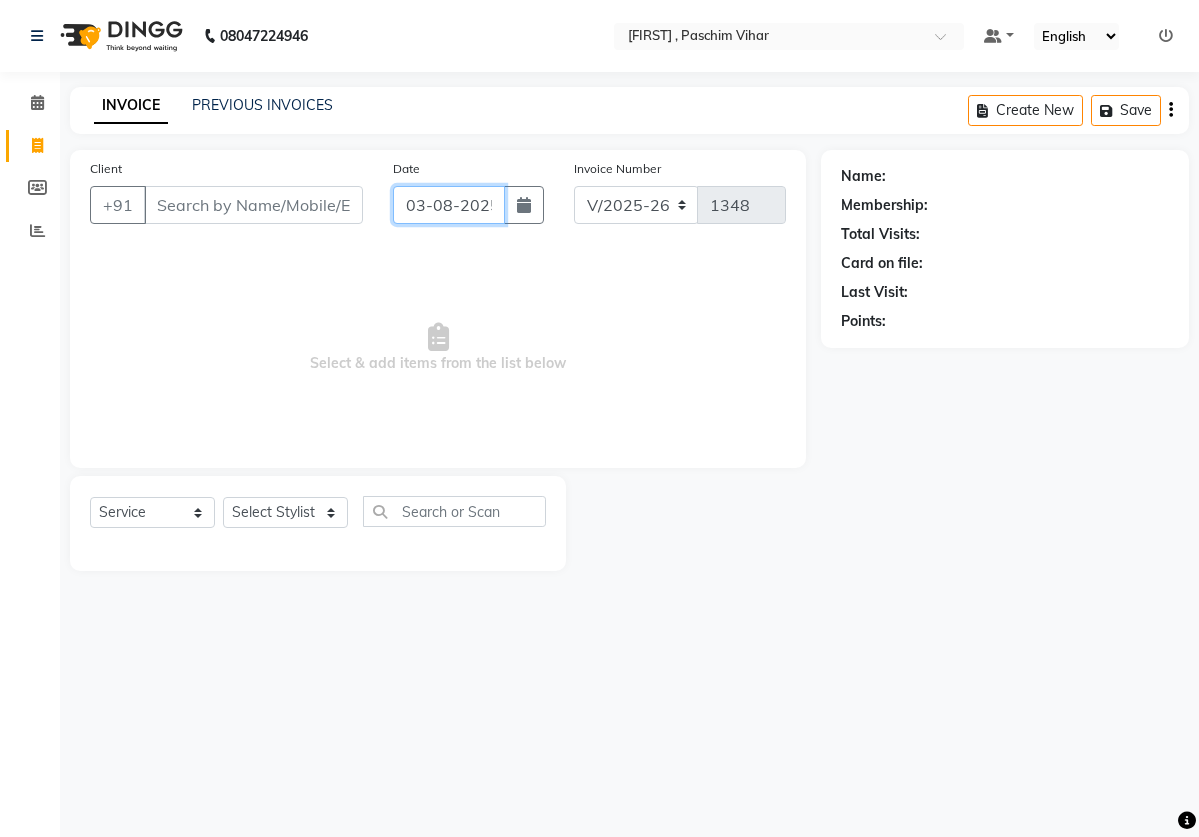 click on "03-08-2025" 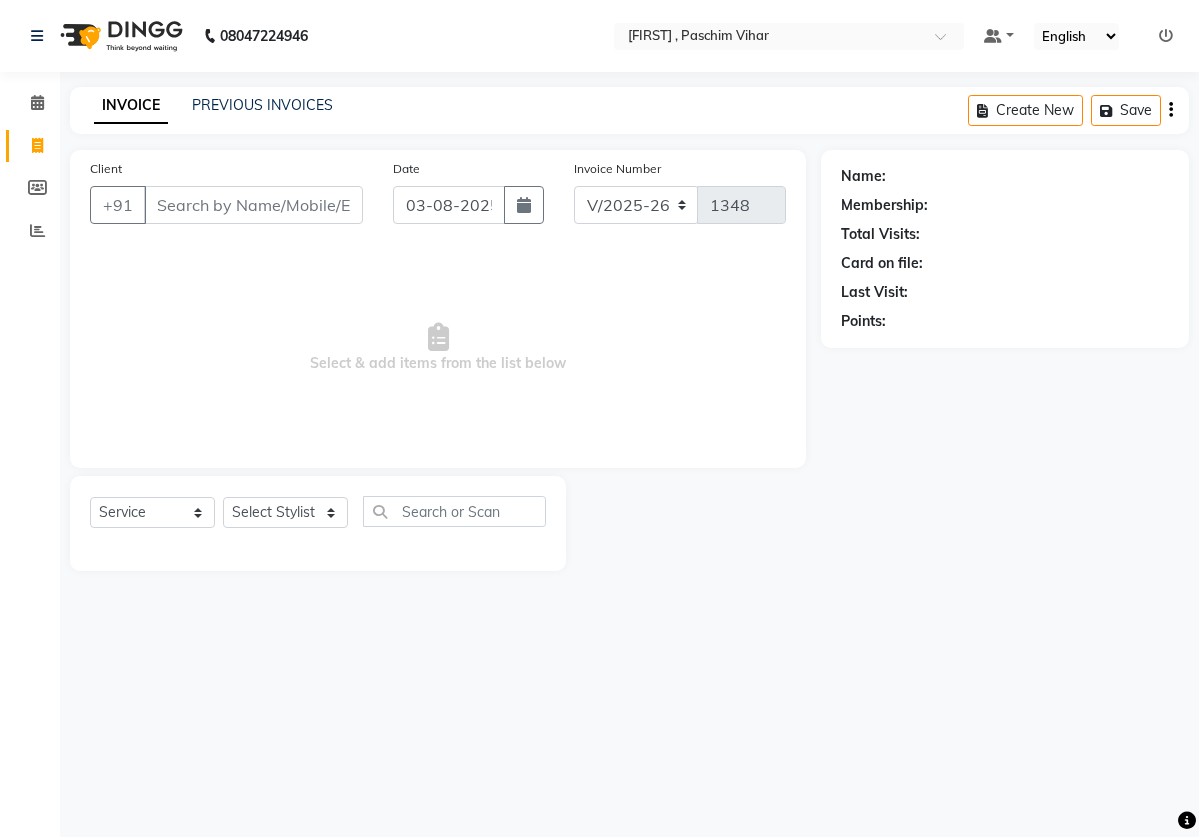 select on "8" 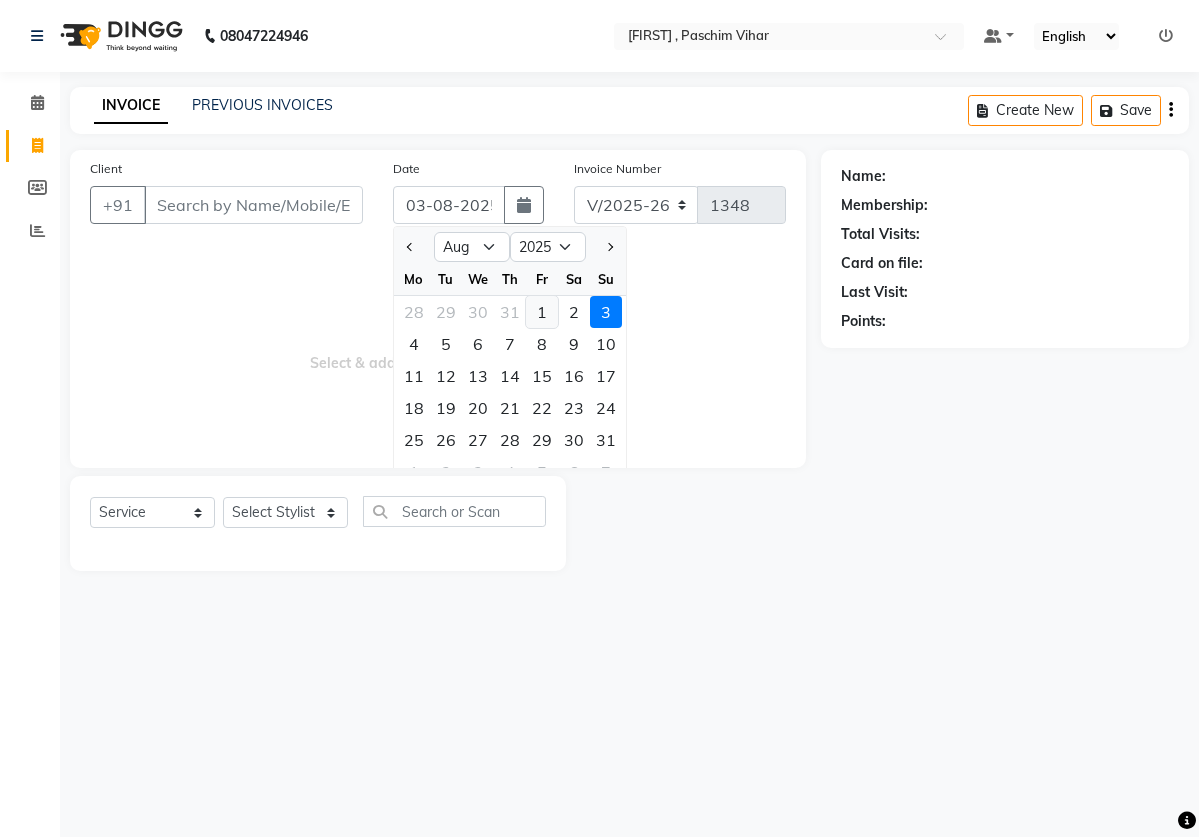 click on "1" 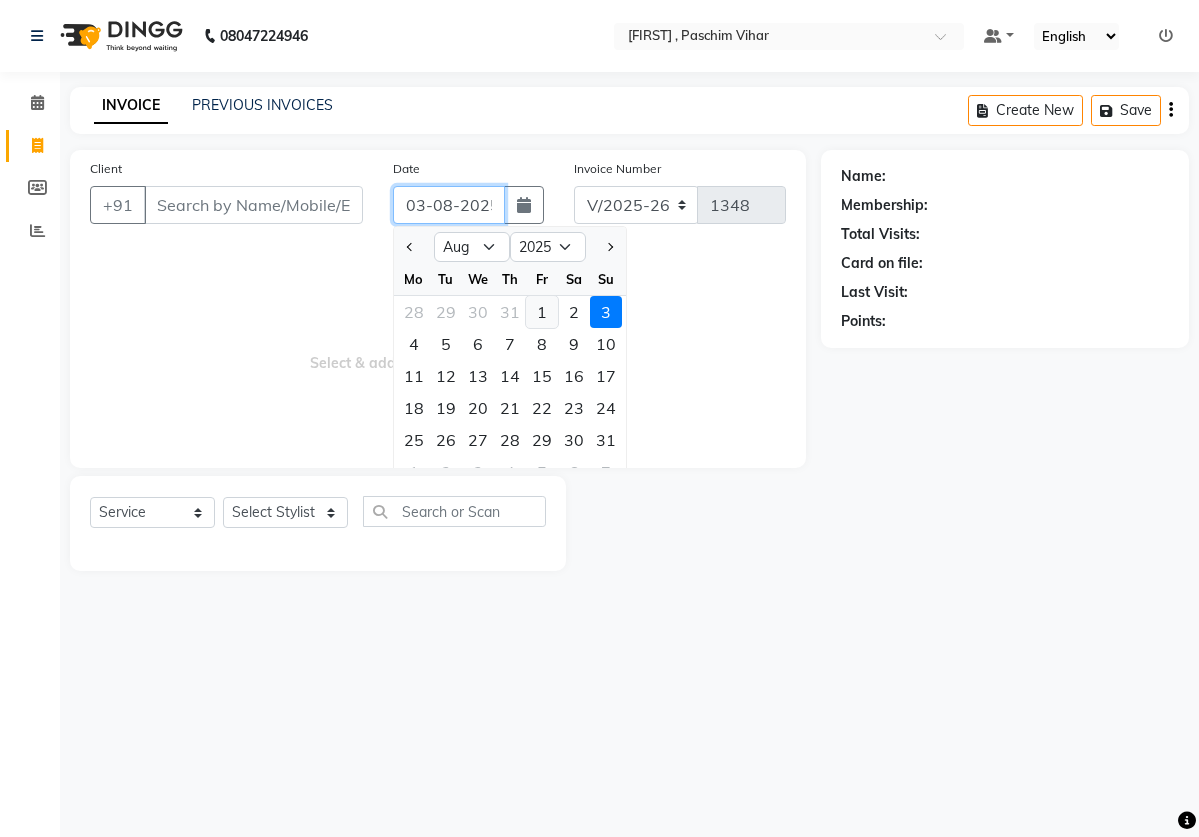 type on "01-08-2025" 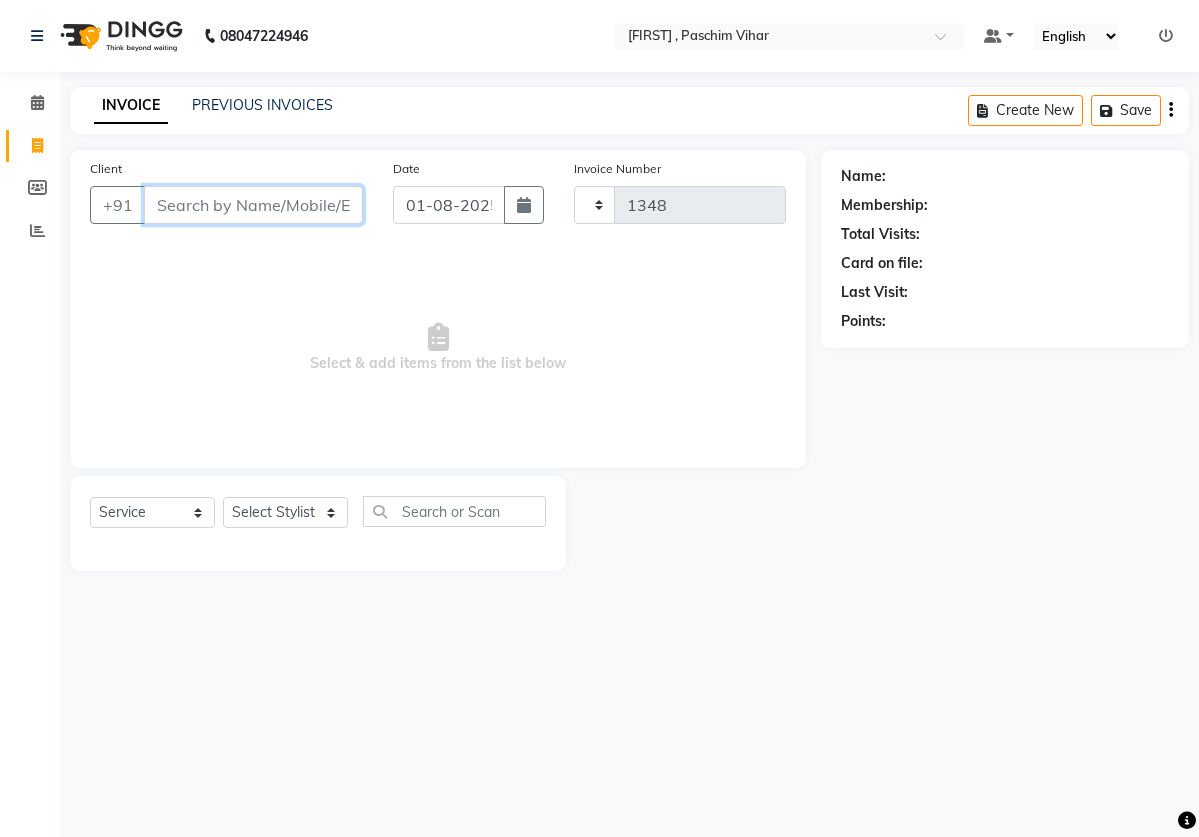 click on "Client" at bounding box center (253, 205) 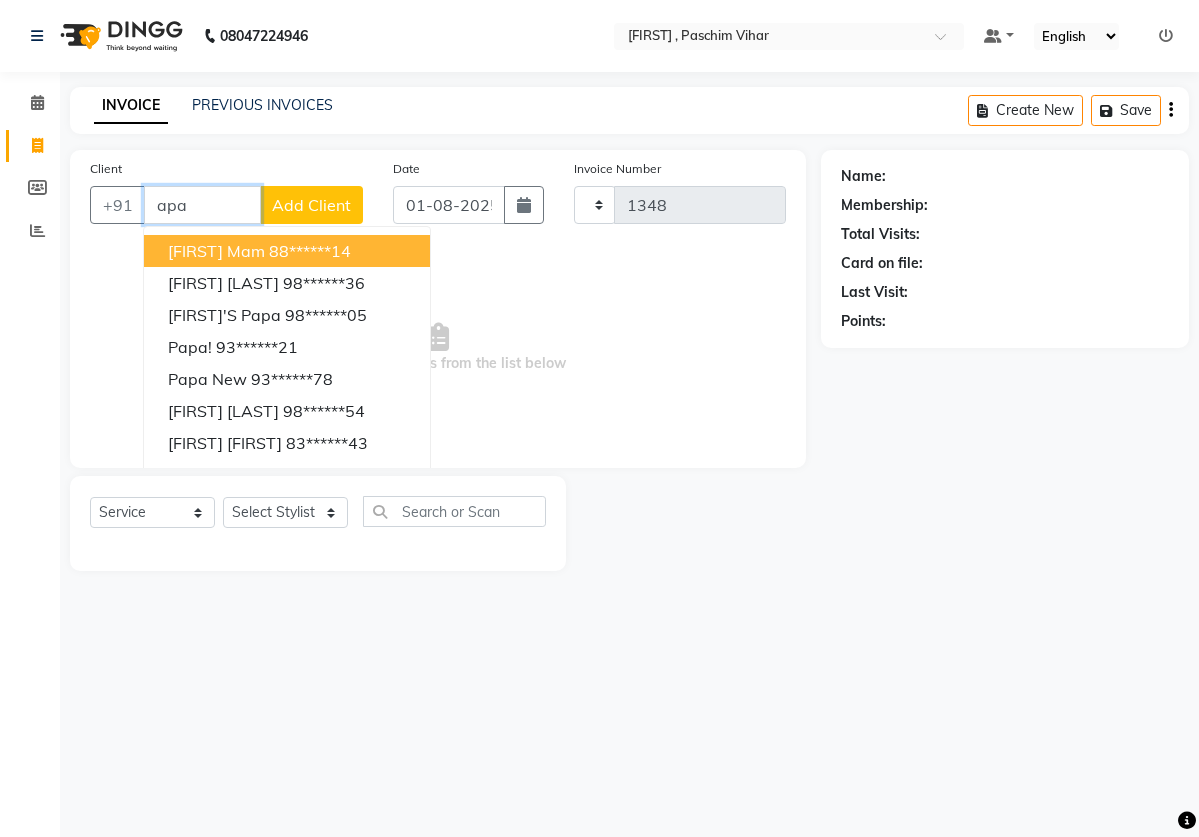 click on "[FIRST] mam [PHONE]" at bounding box center (287, 251) 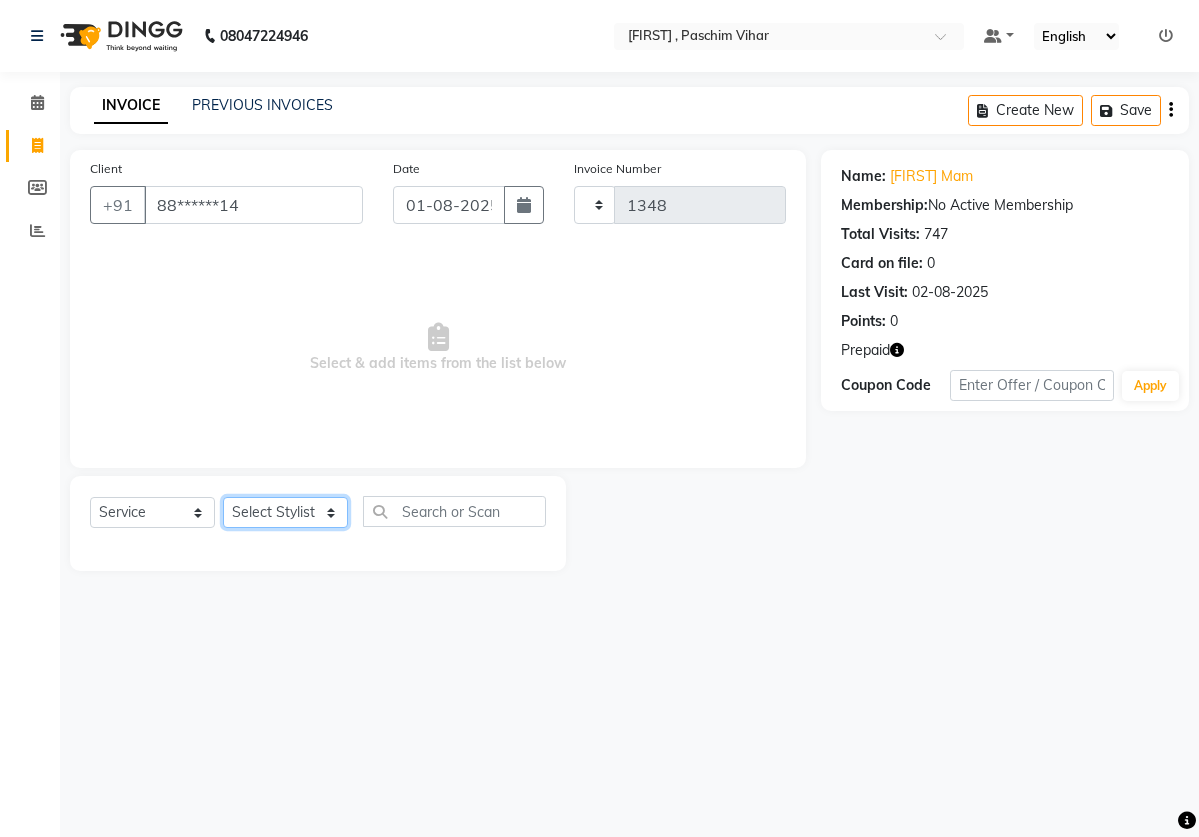 select on "2885" 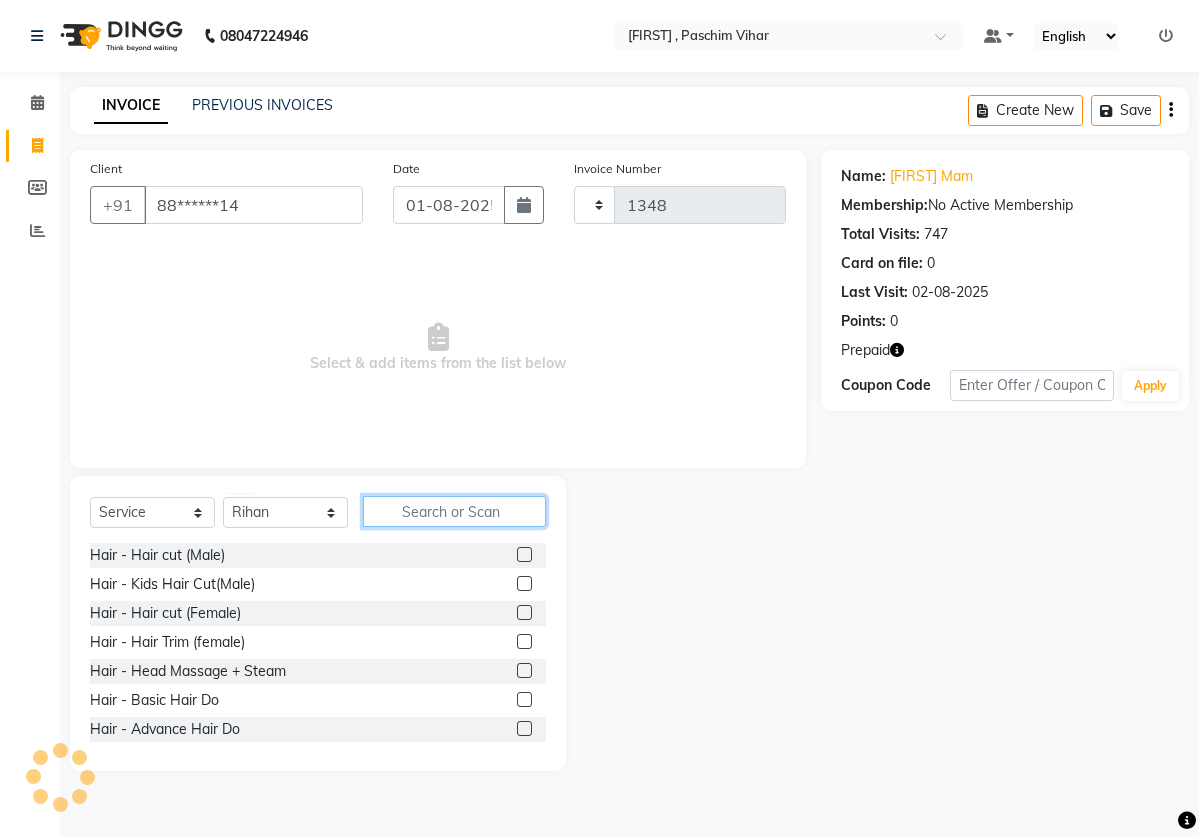 click 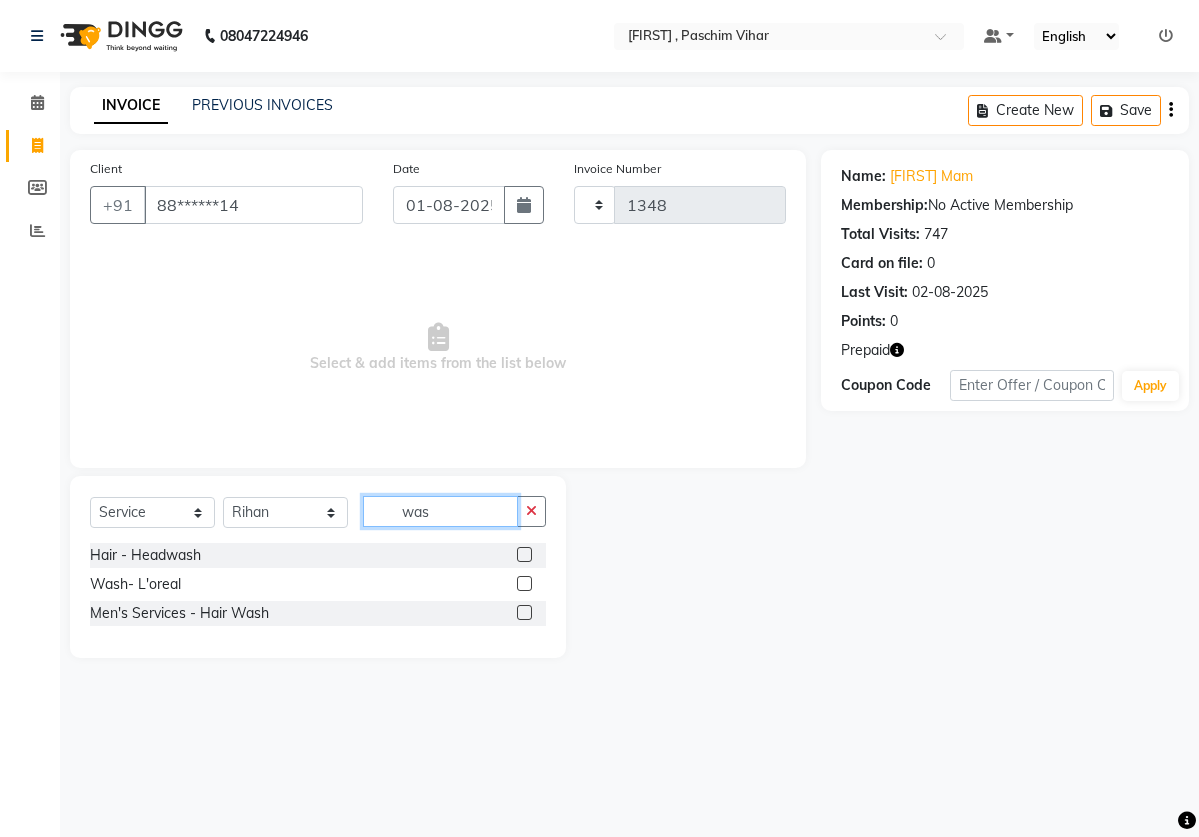 type on "was" 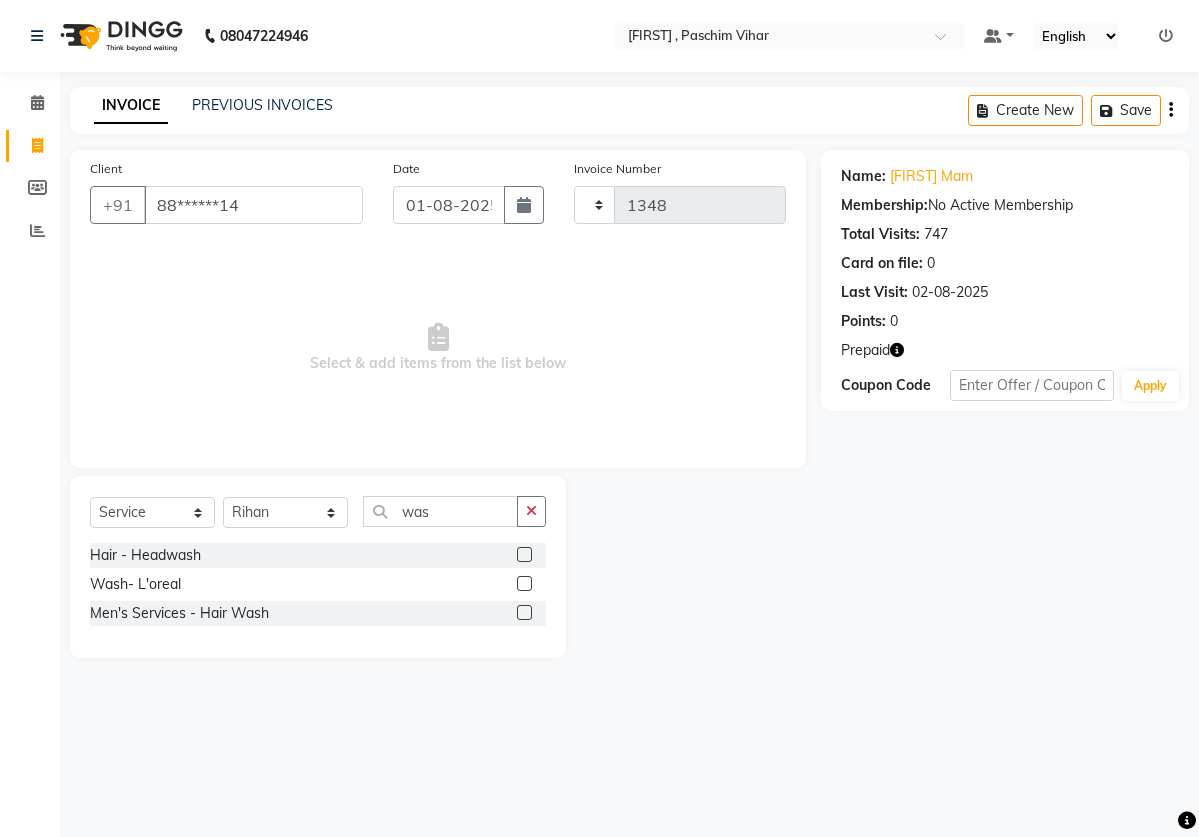 click 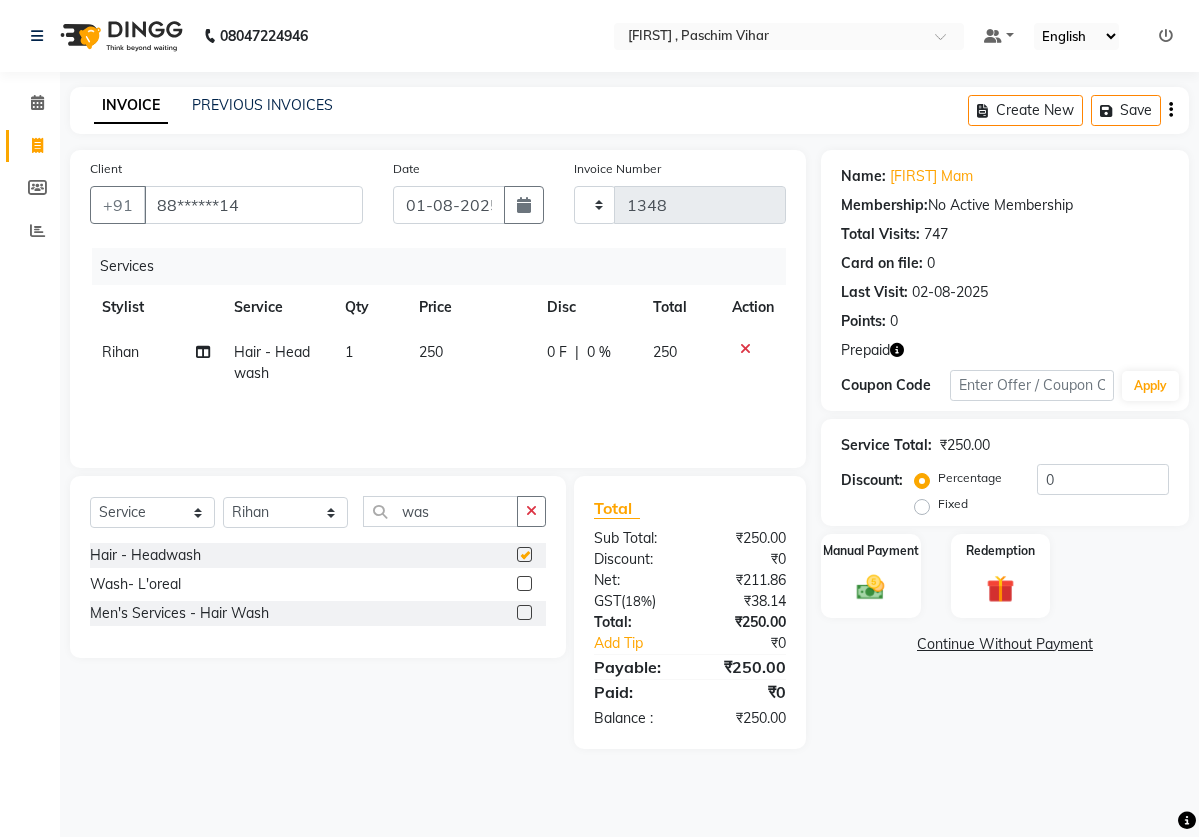 checkbox on "false" 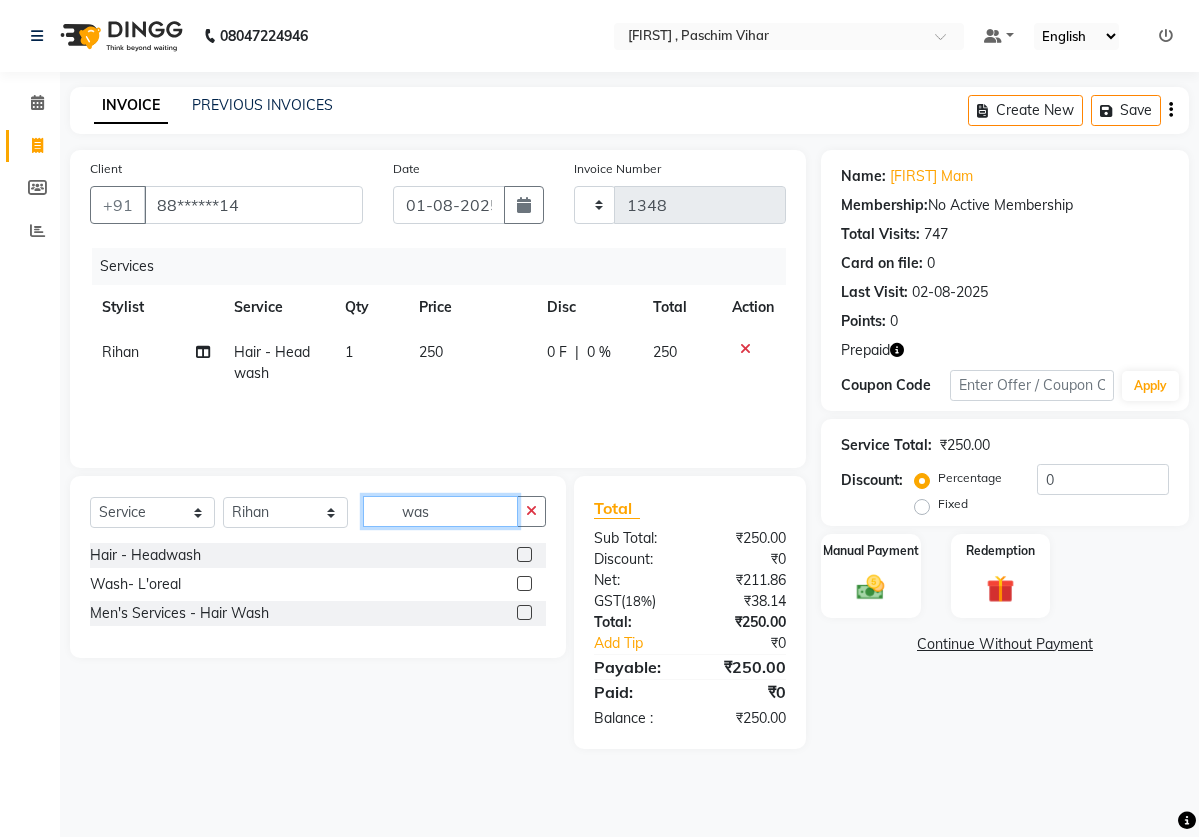 click on "was" 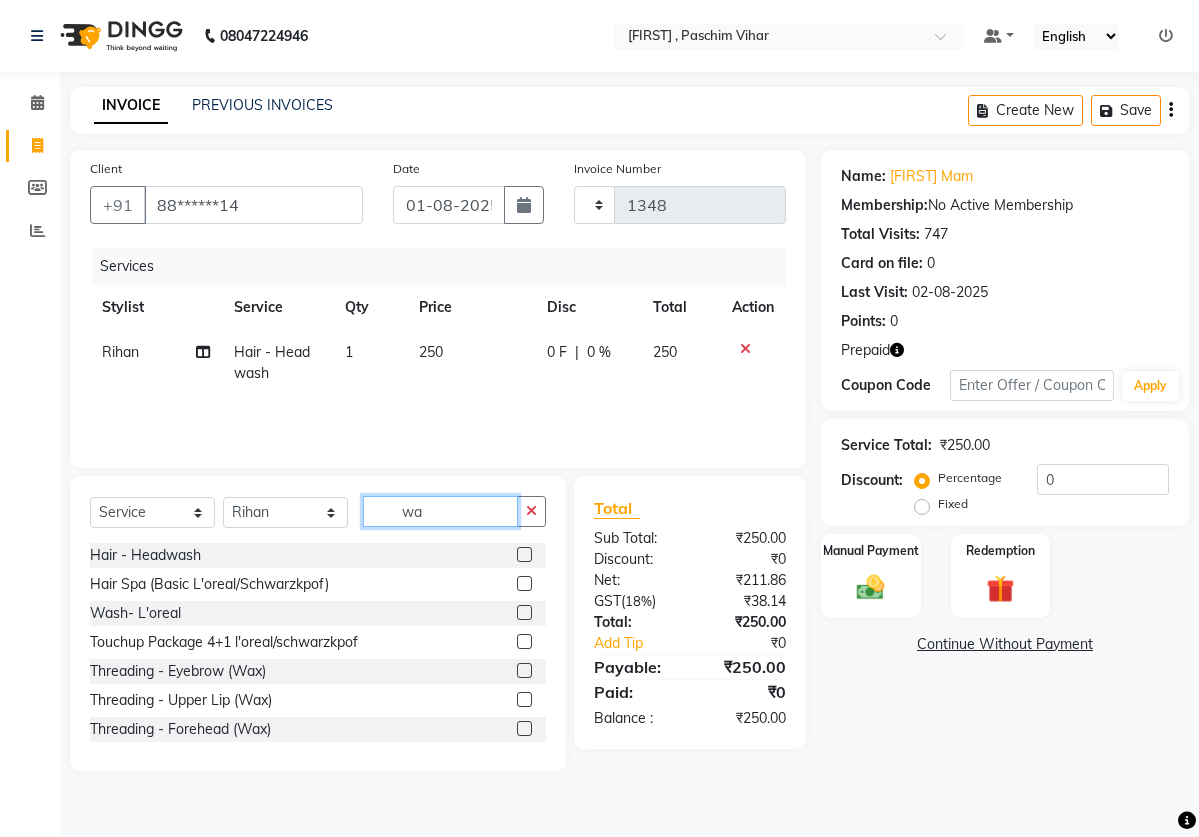 type on "w" 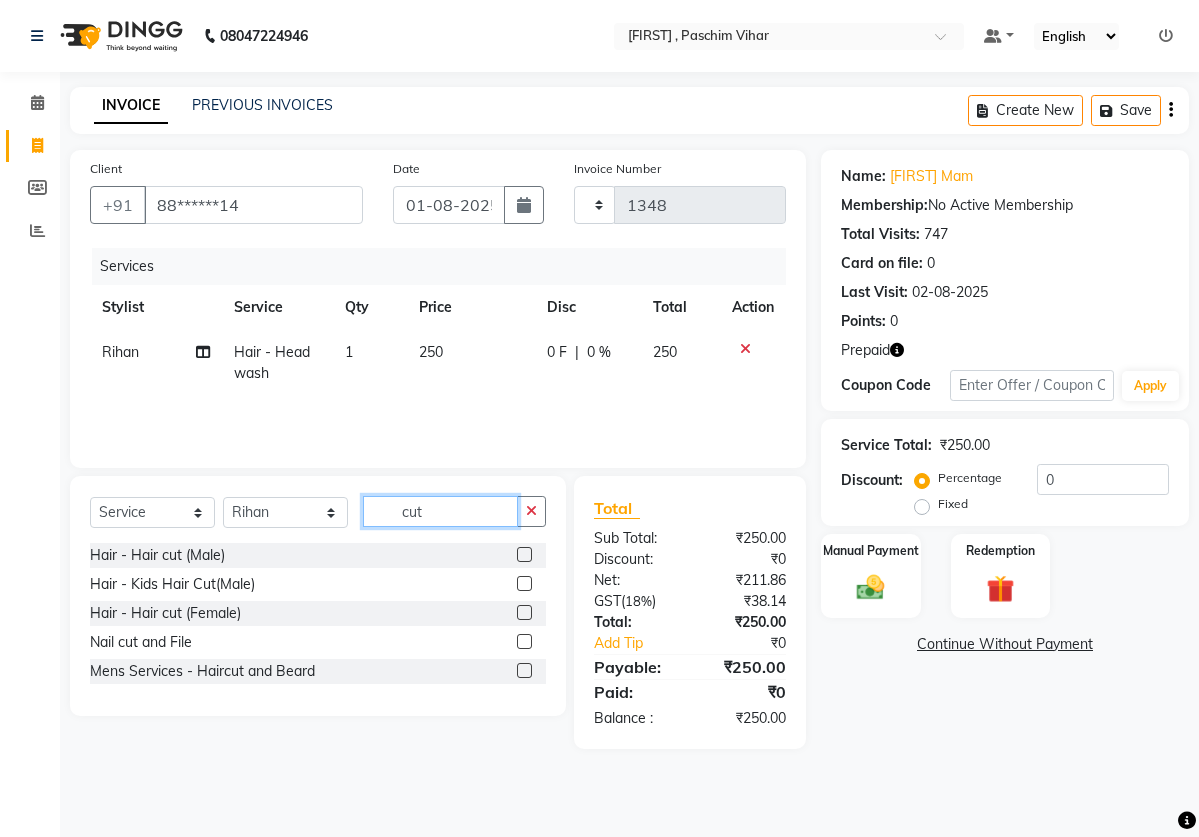 type on "cut" 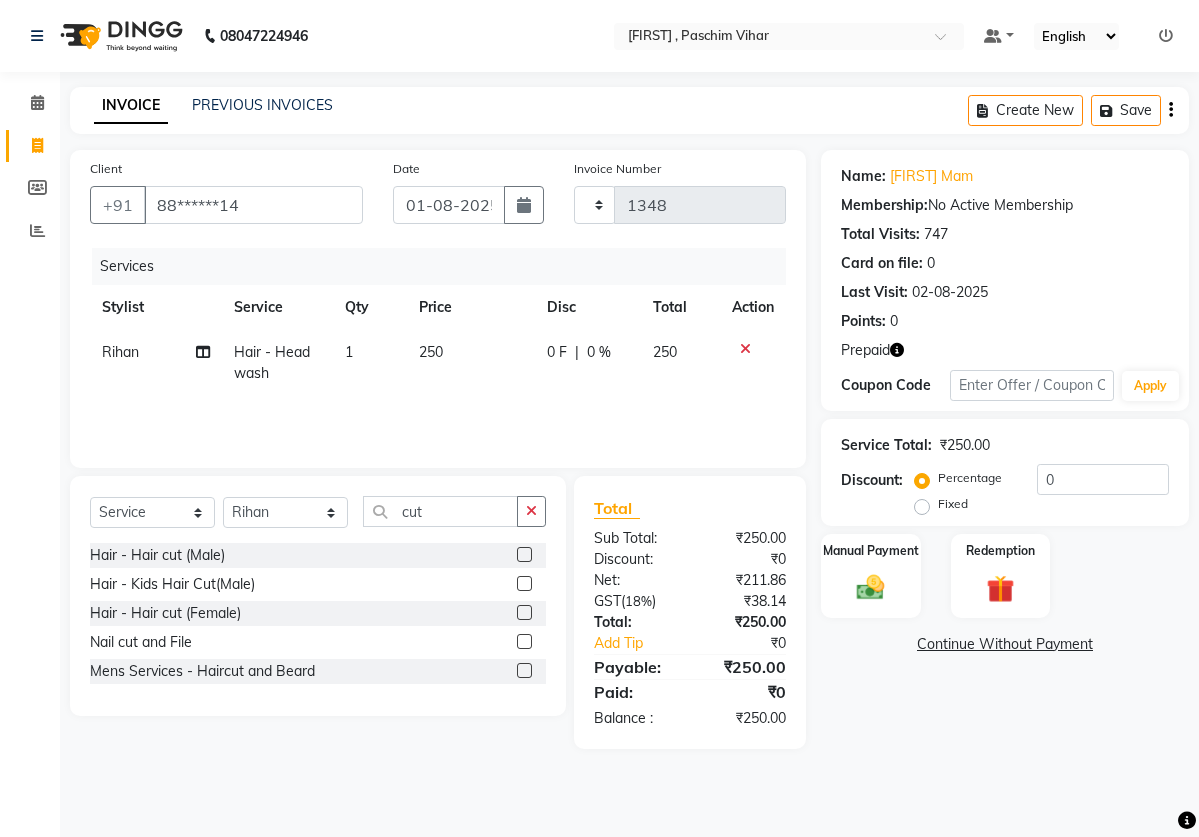 click 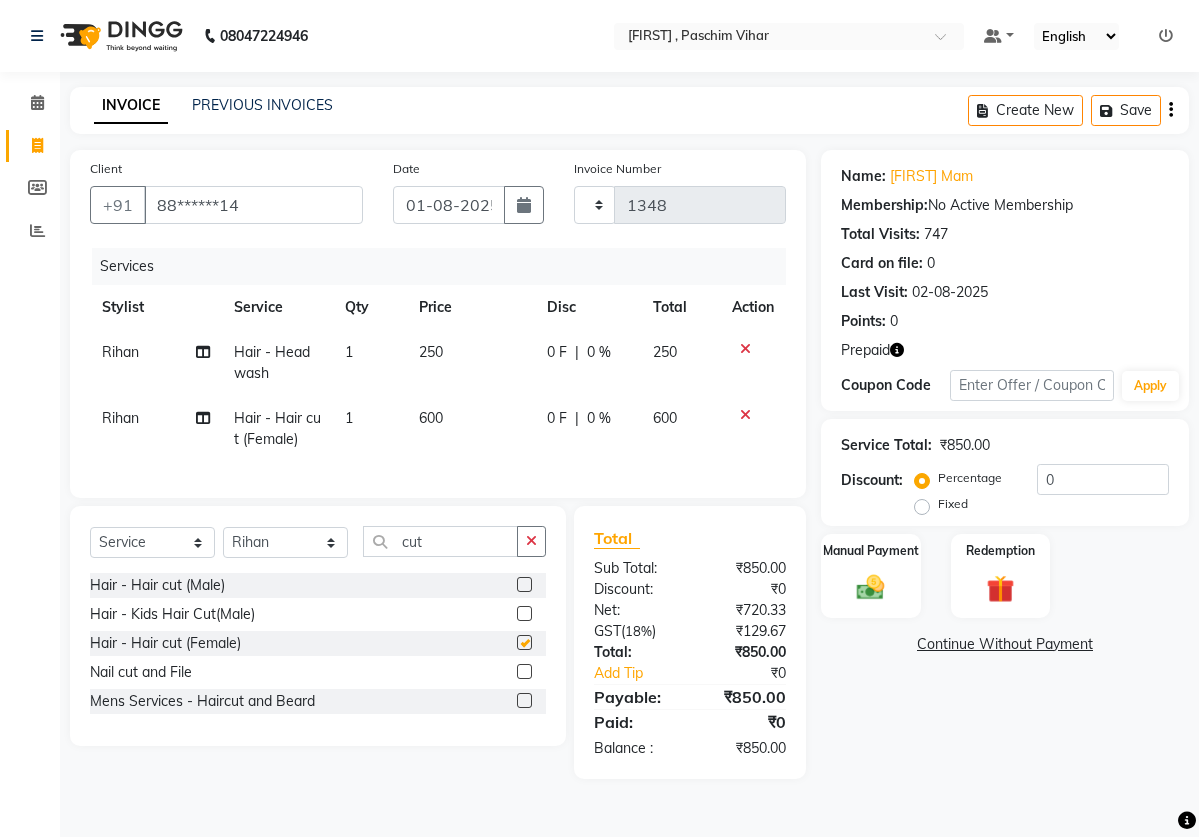 checkbox on "false" 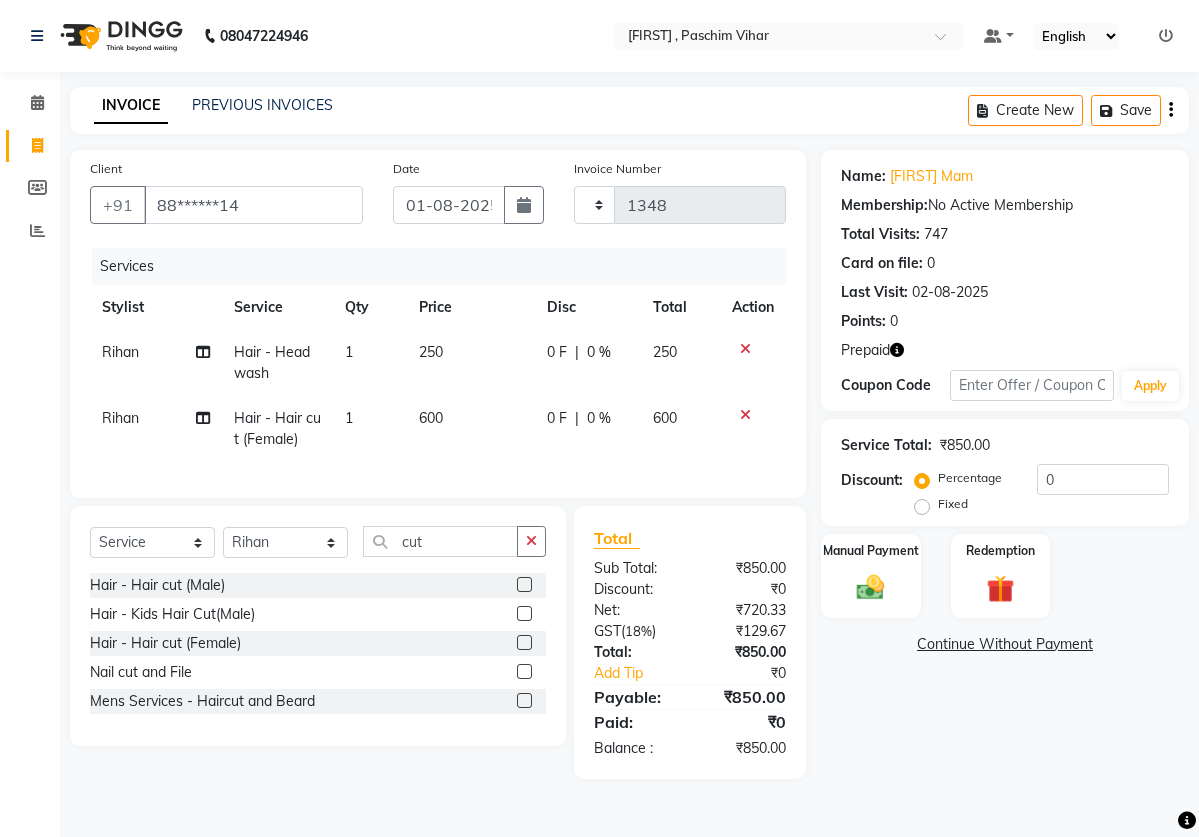 click on "600" 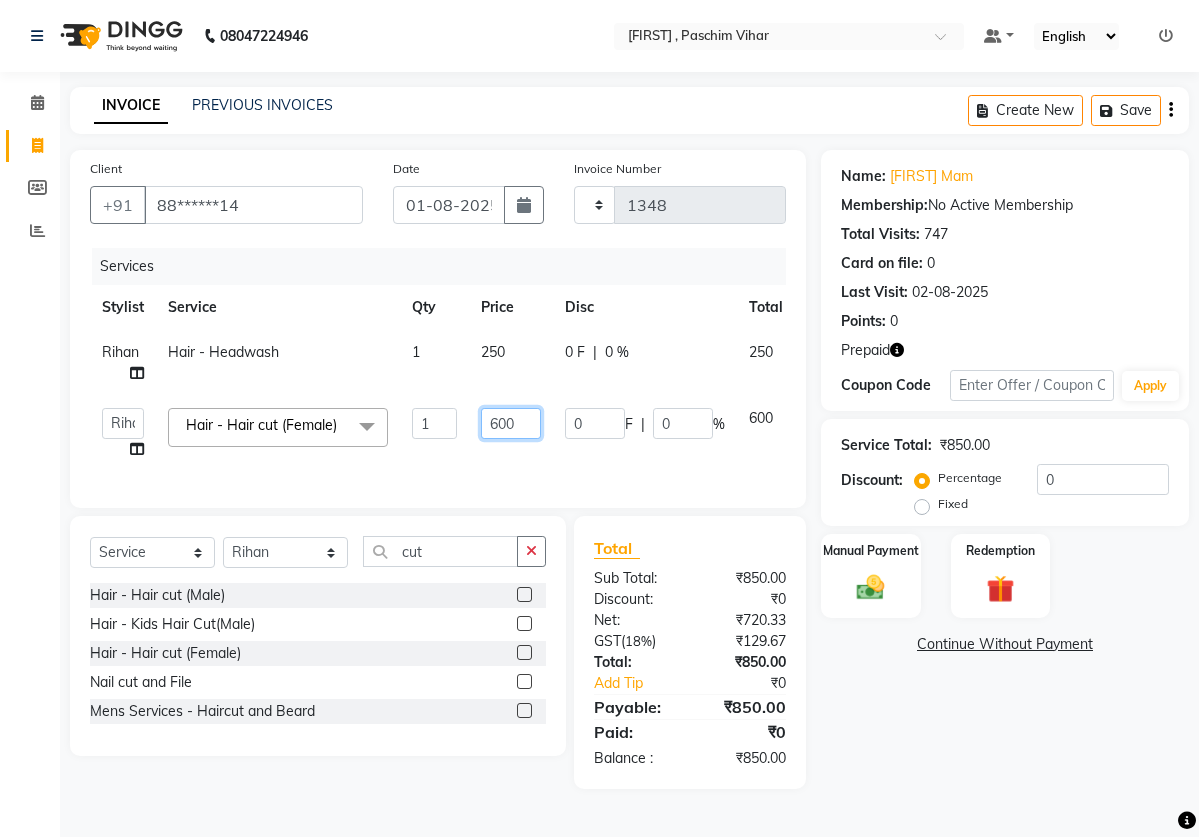 click on "600" 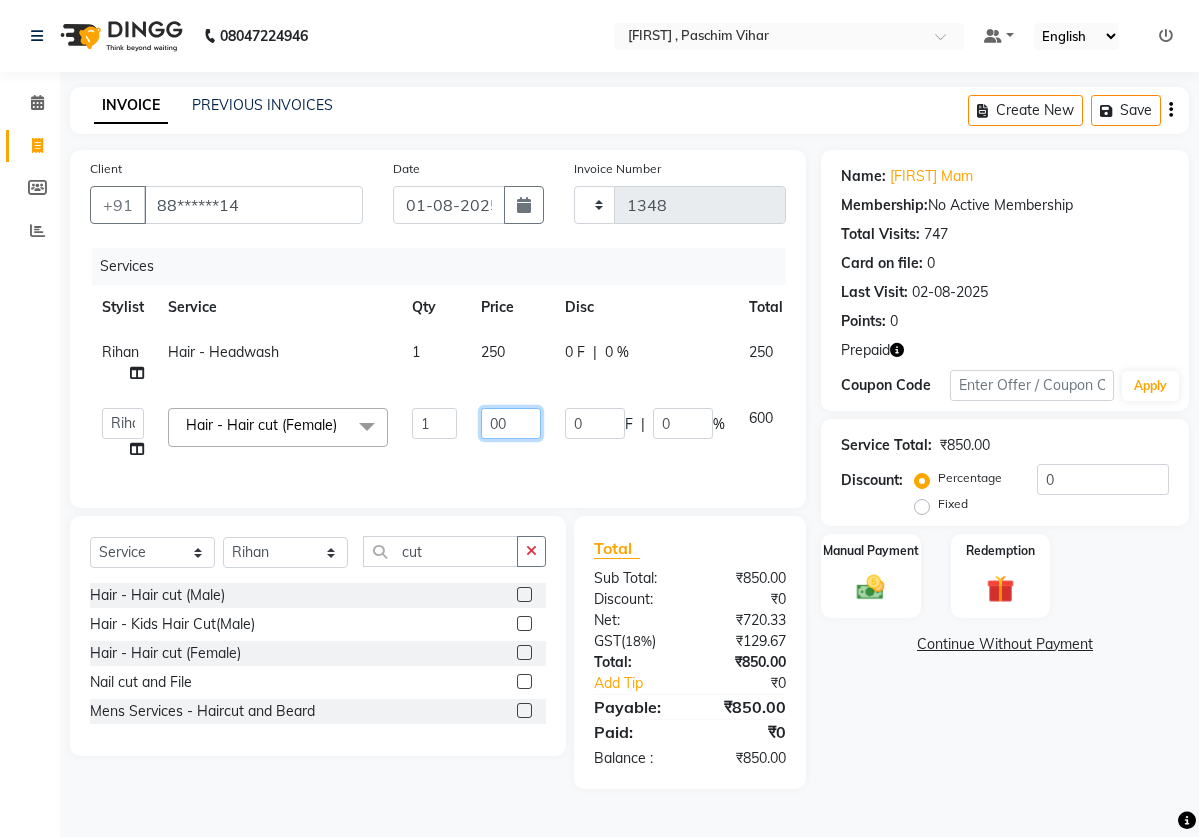 type on "500" 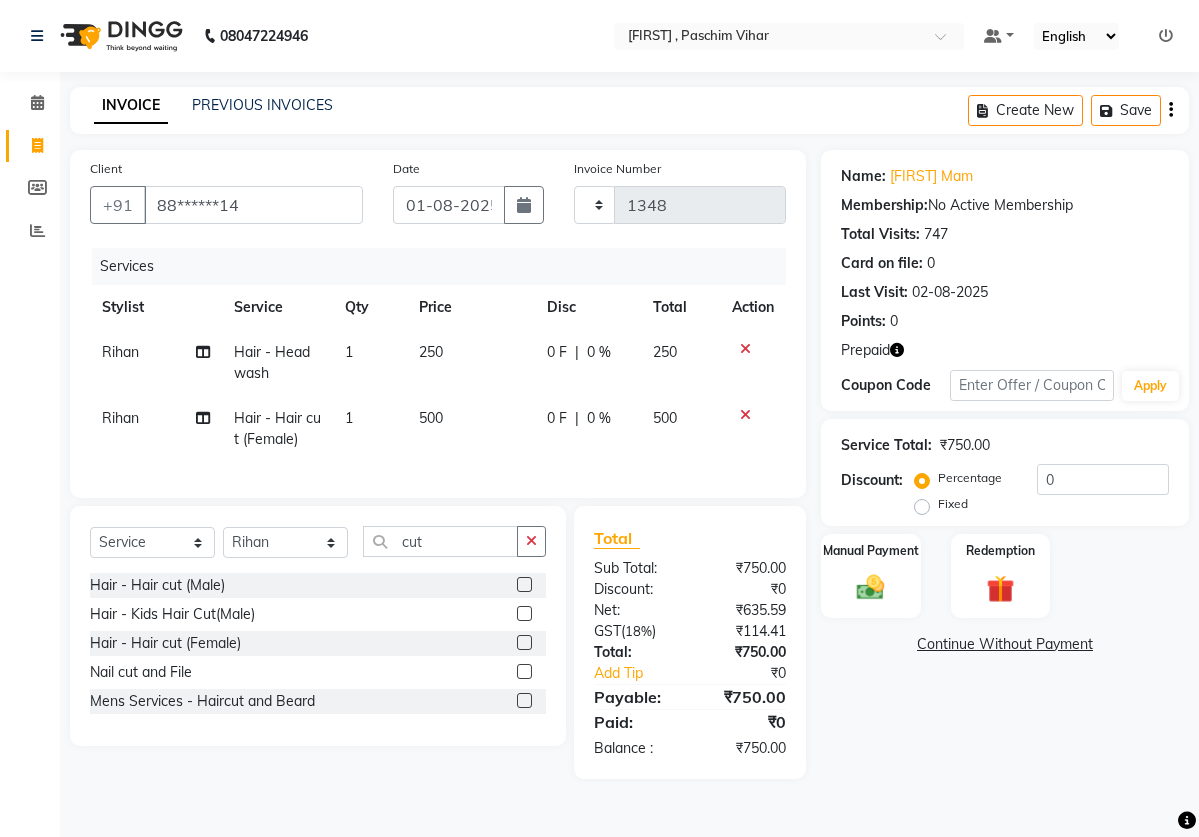click on "0 F | 0 %" 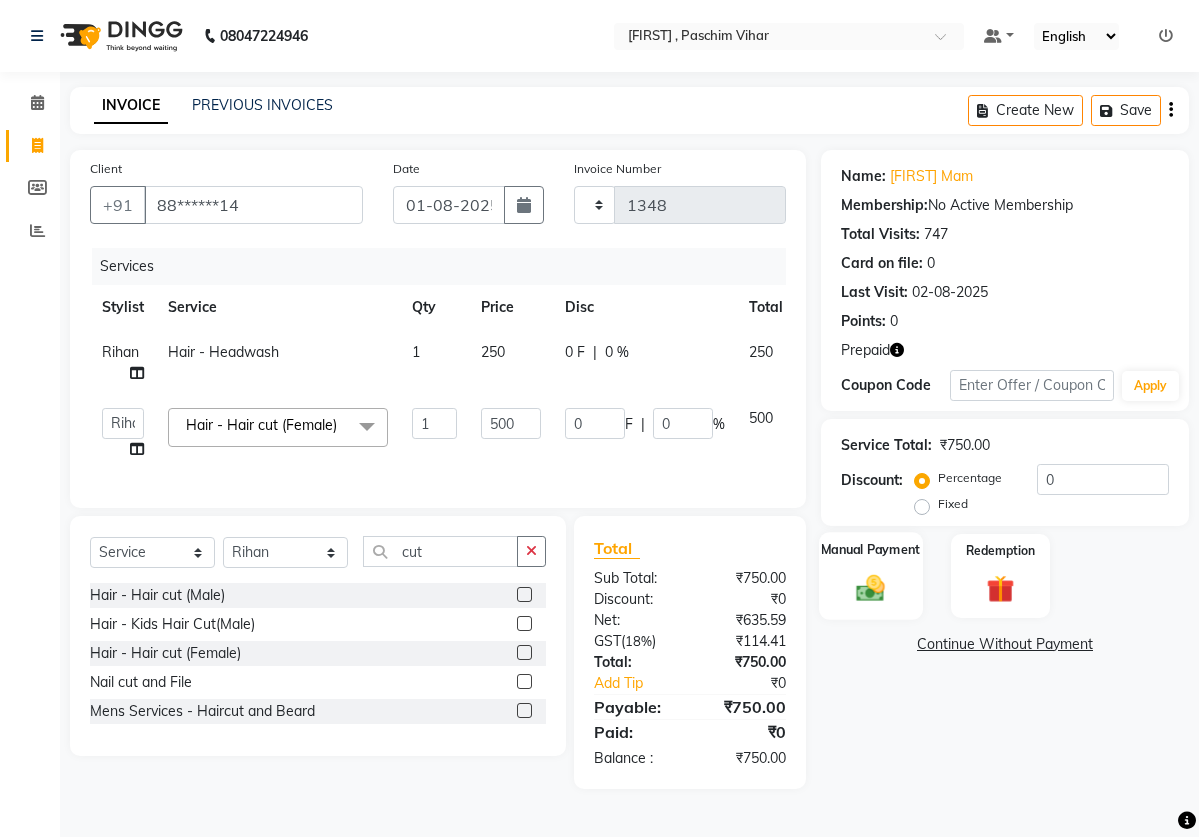 click on "Manual Payment" 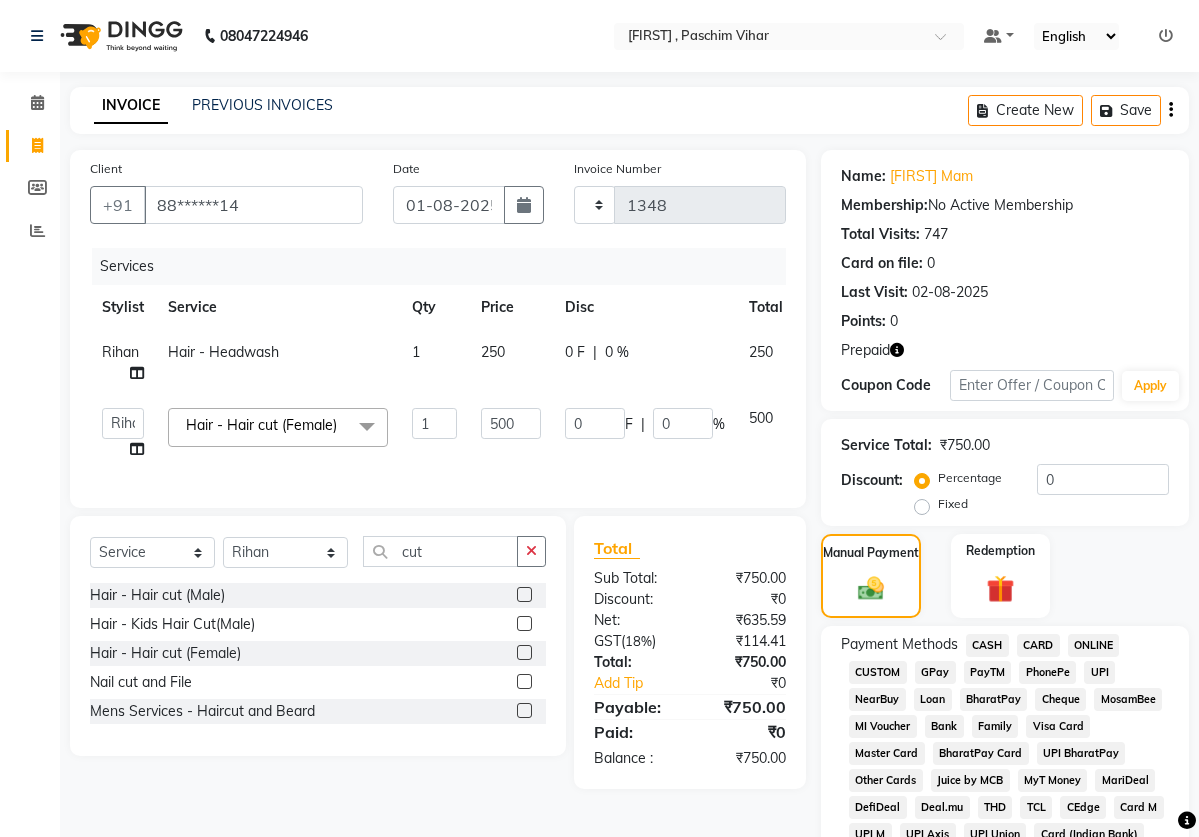 click on "CASH" 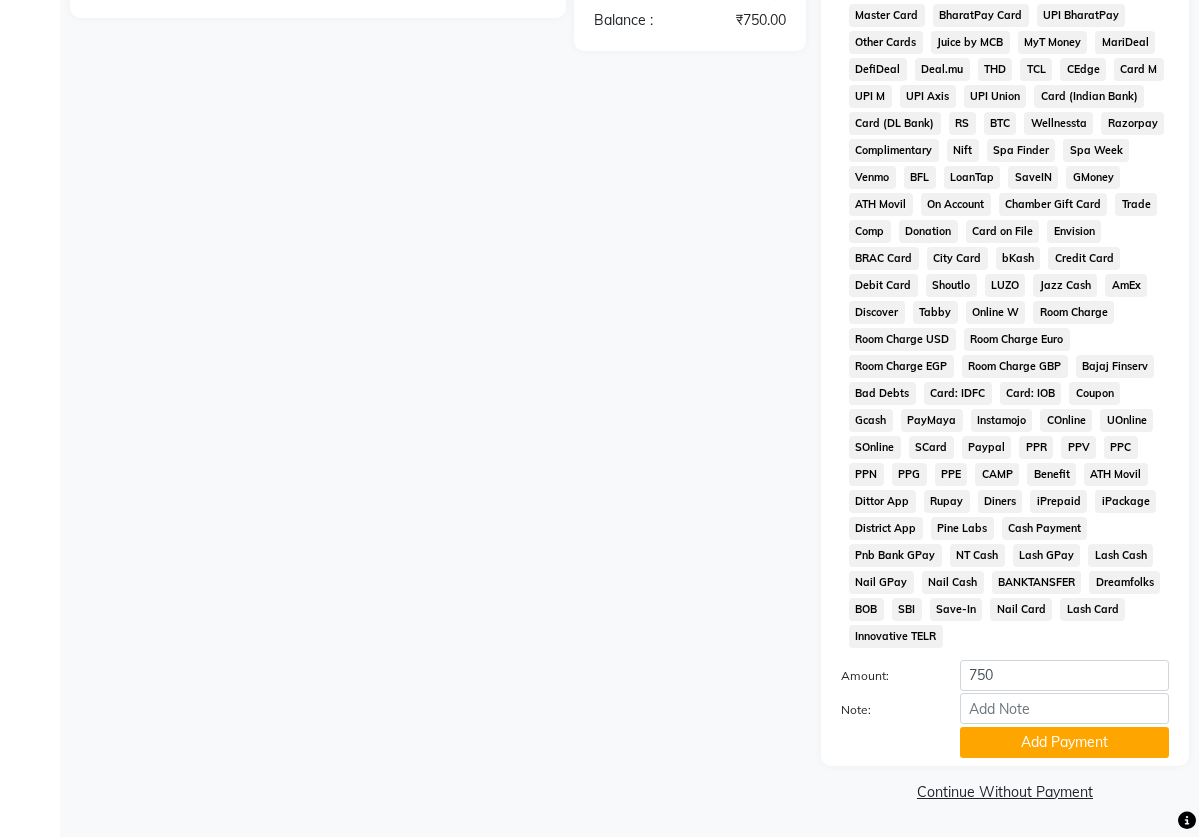 scroll, scrollTop: 764, scrollLeft: 0, axis: vertical 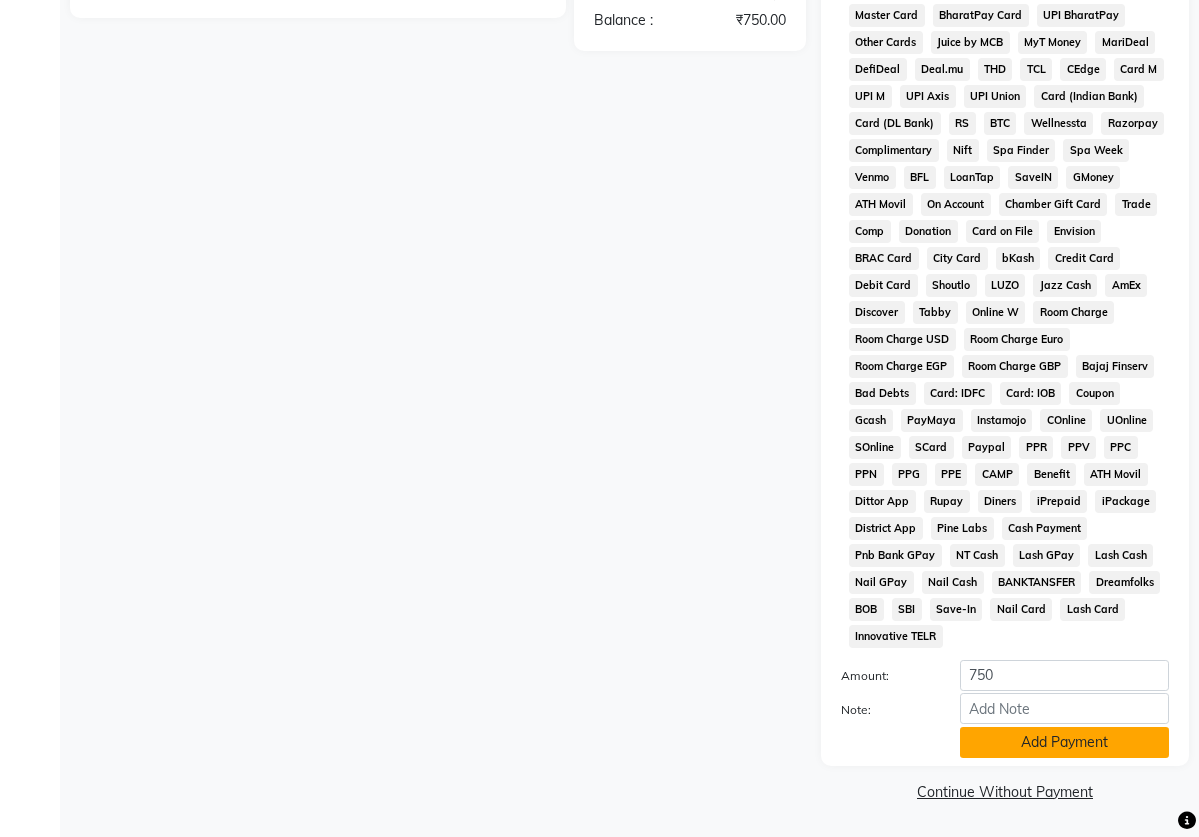 click on "Add Payment" 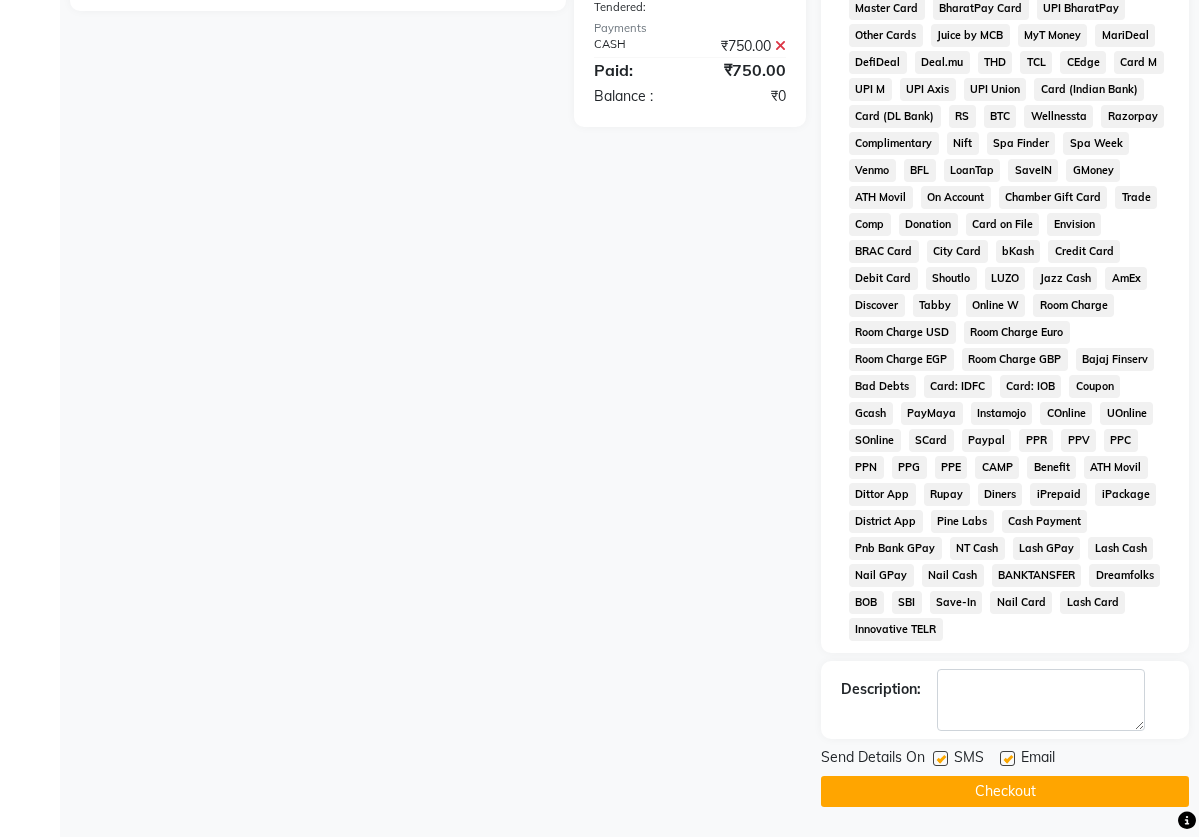 click 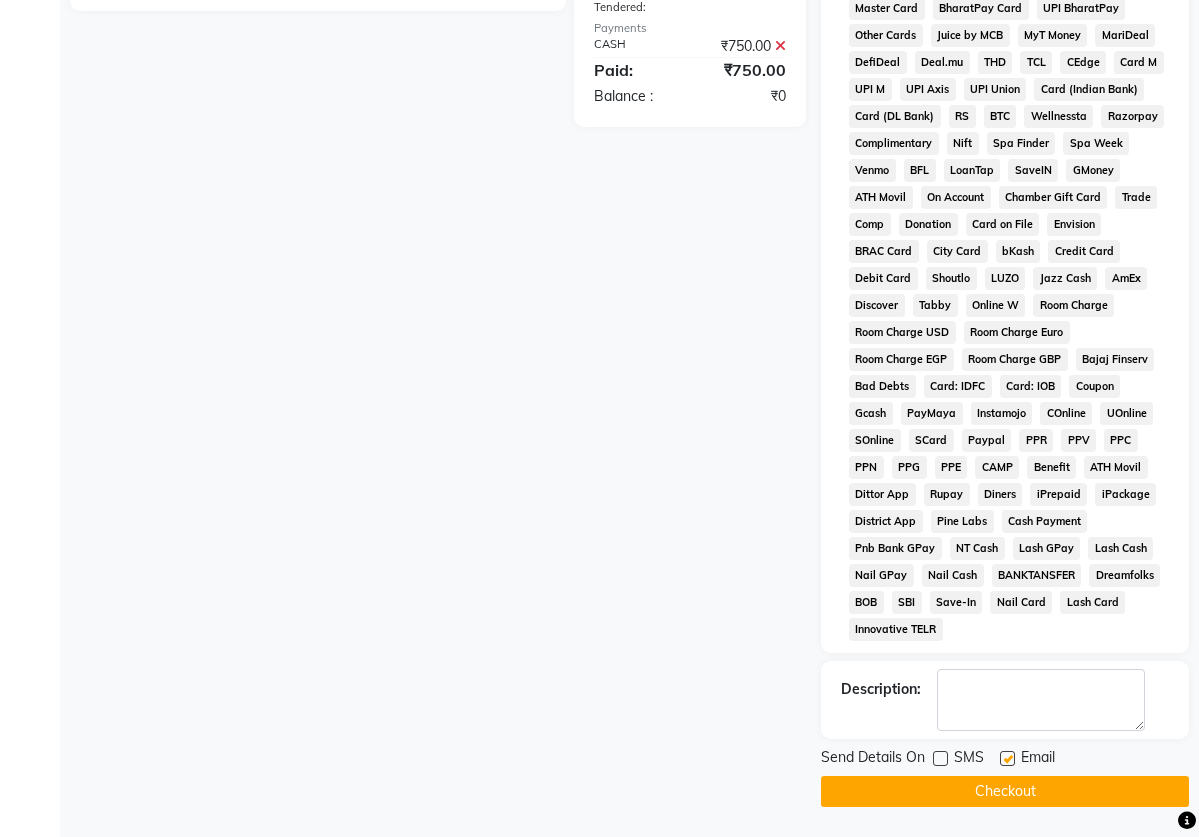 click 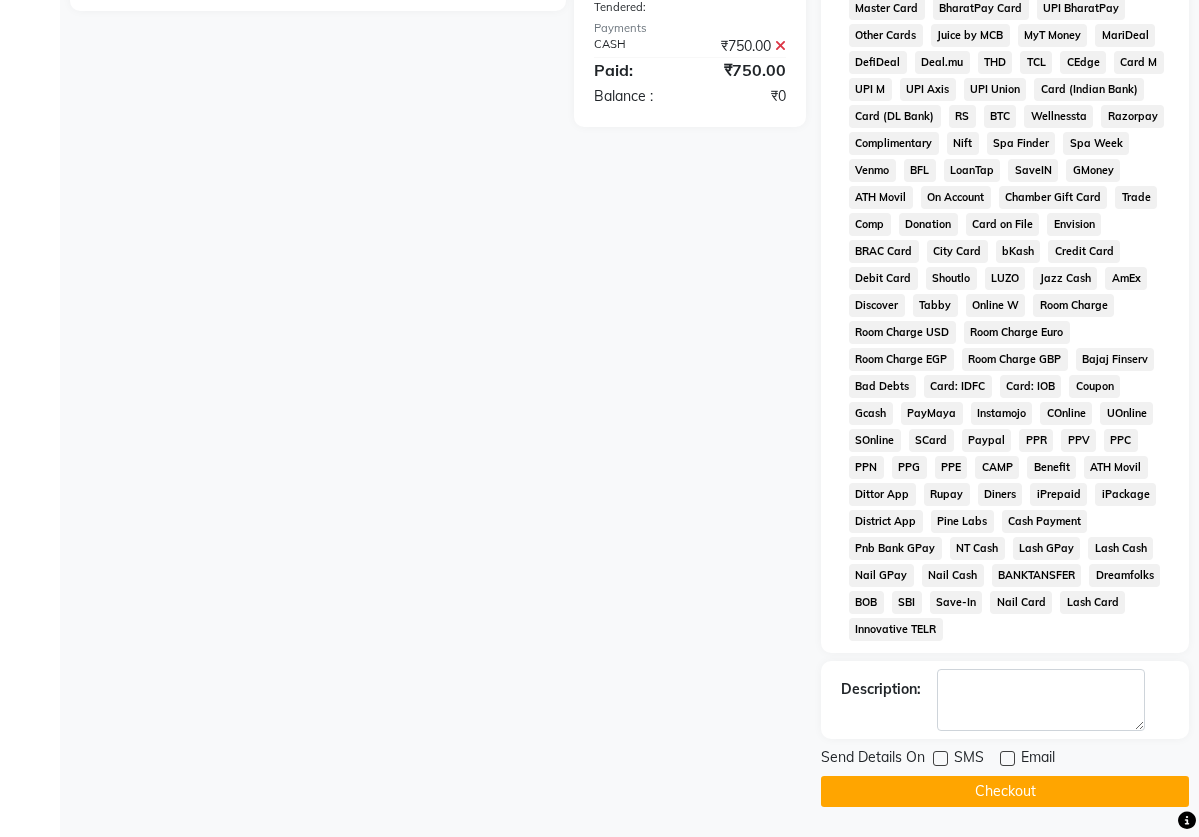 click on "Checkout" 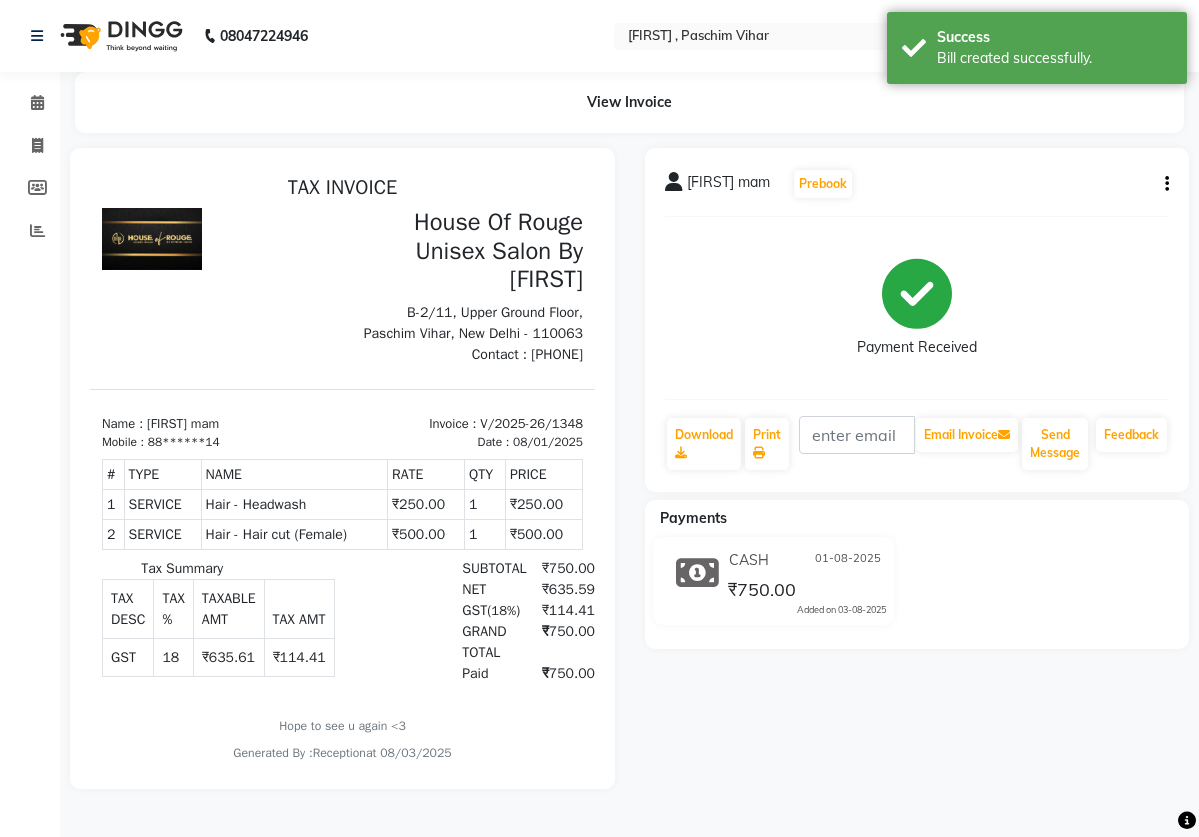 scroll, scrollTop: 0, scrollLeft: 0, axis: both 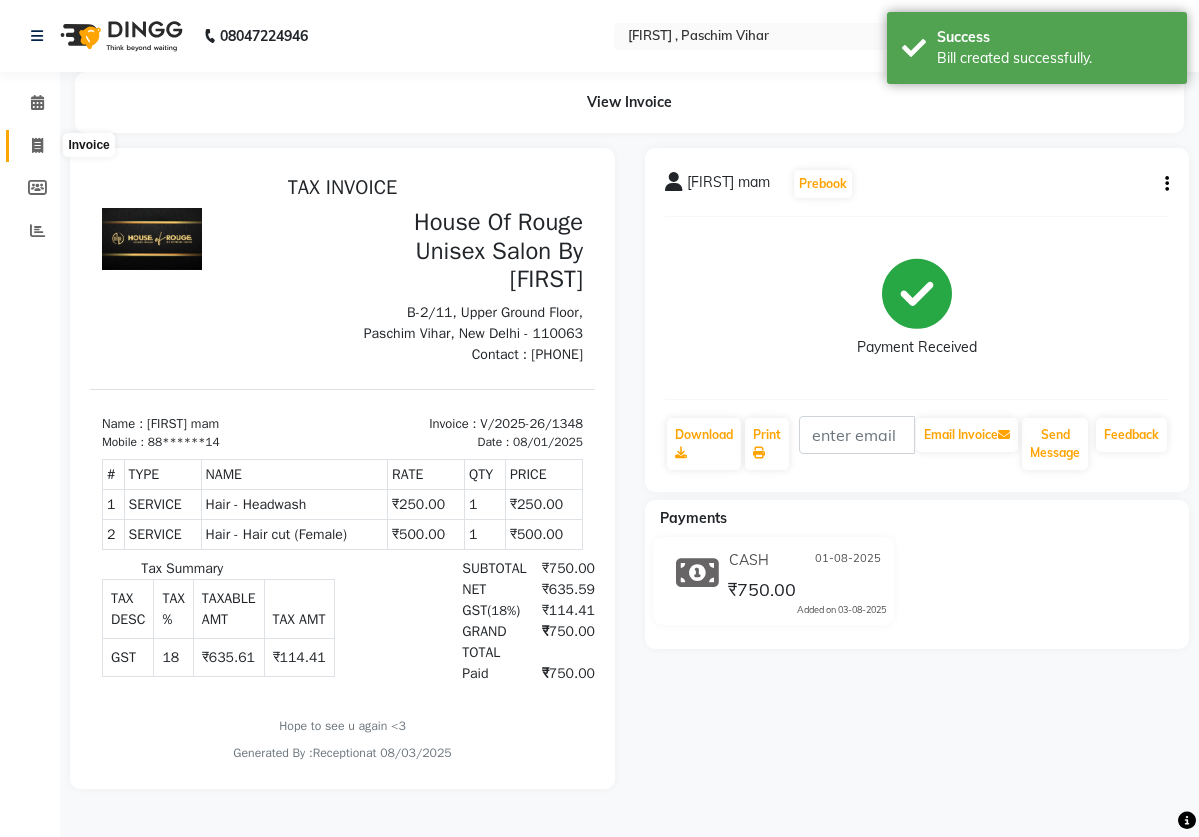 click 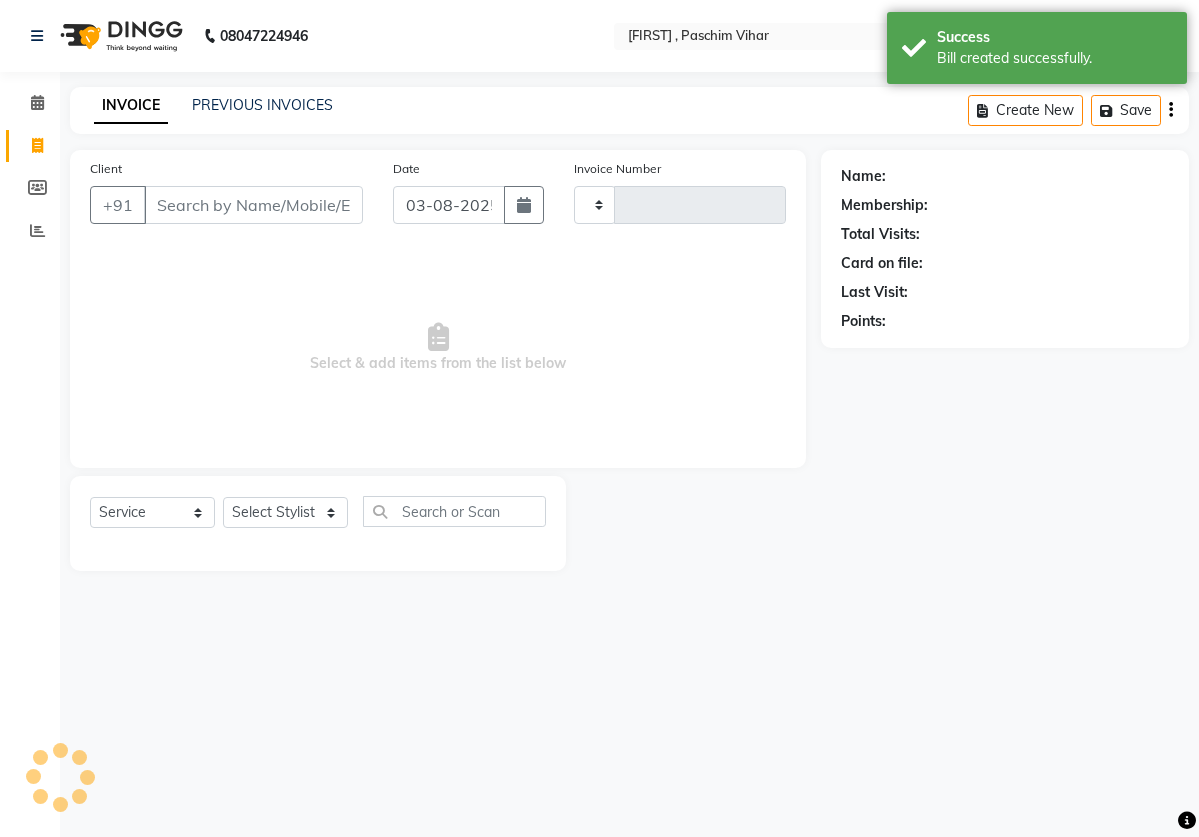 type on "1349" 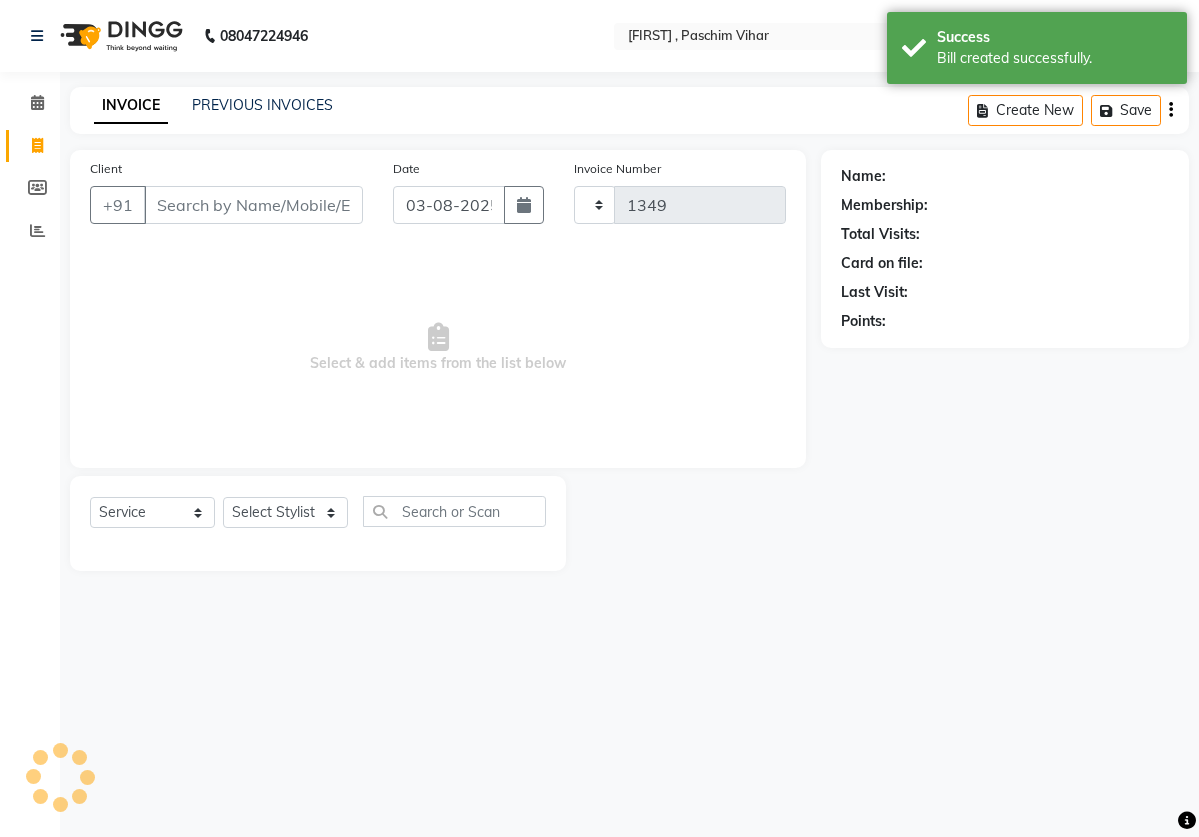 select on "82" 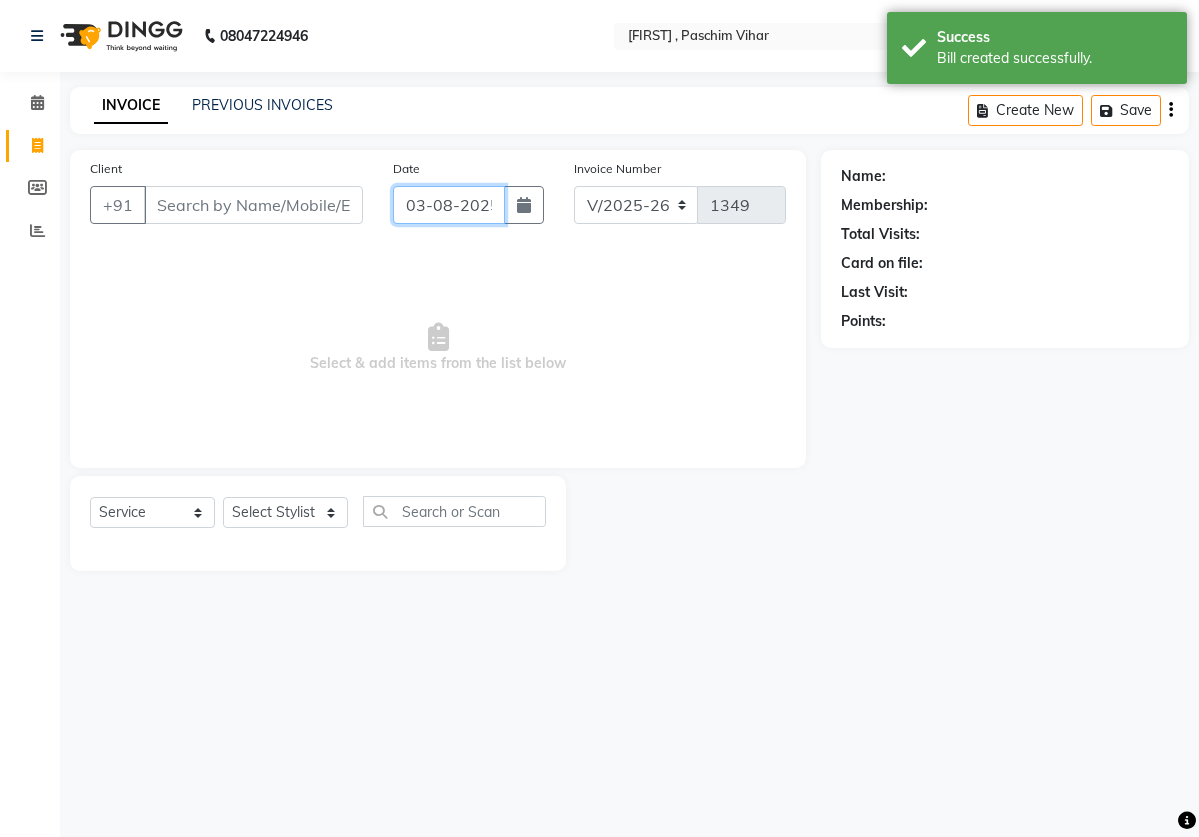 click on "03-08-2025" 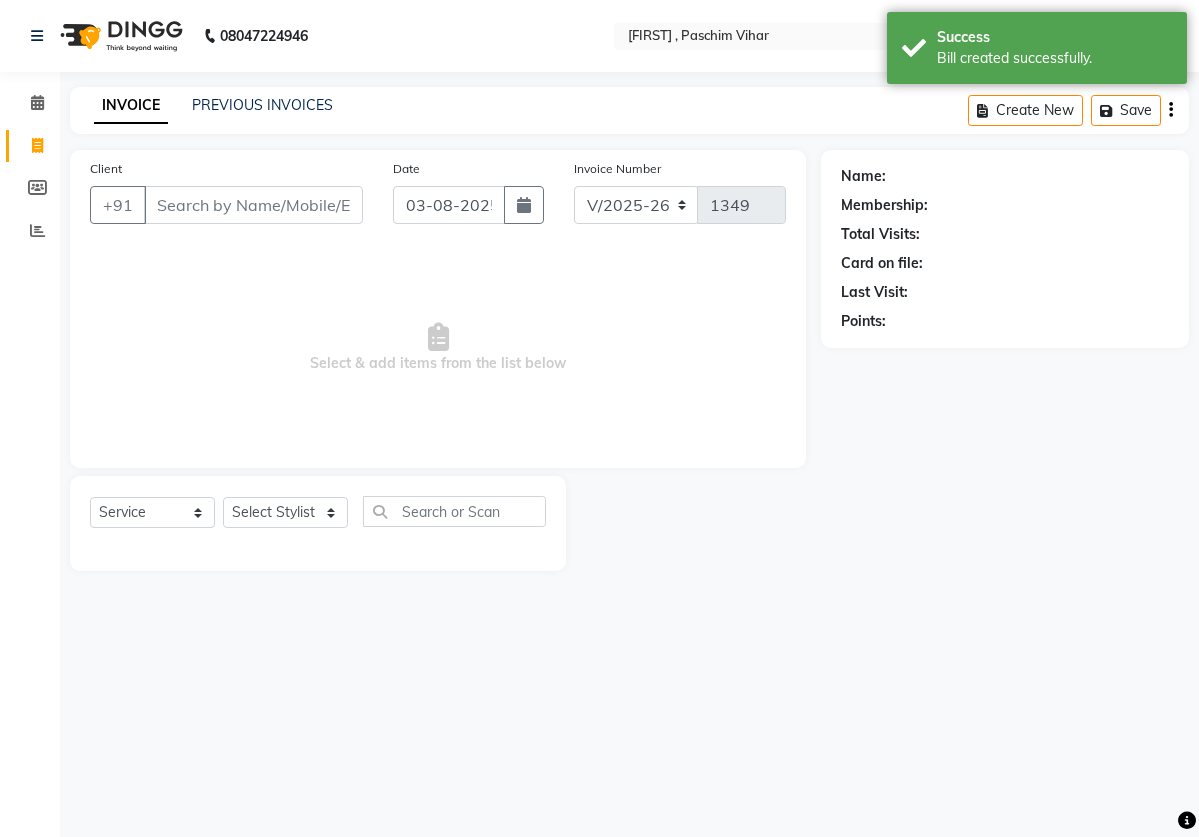 select on "8" 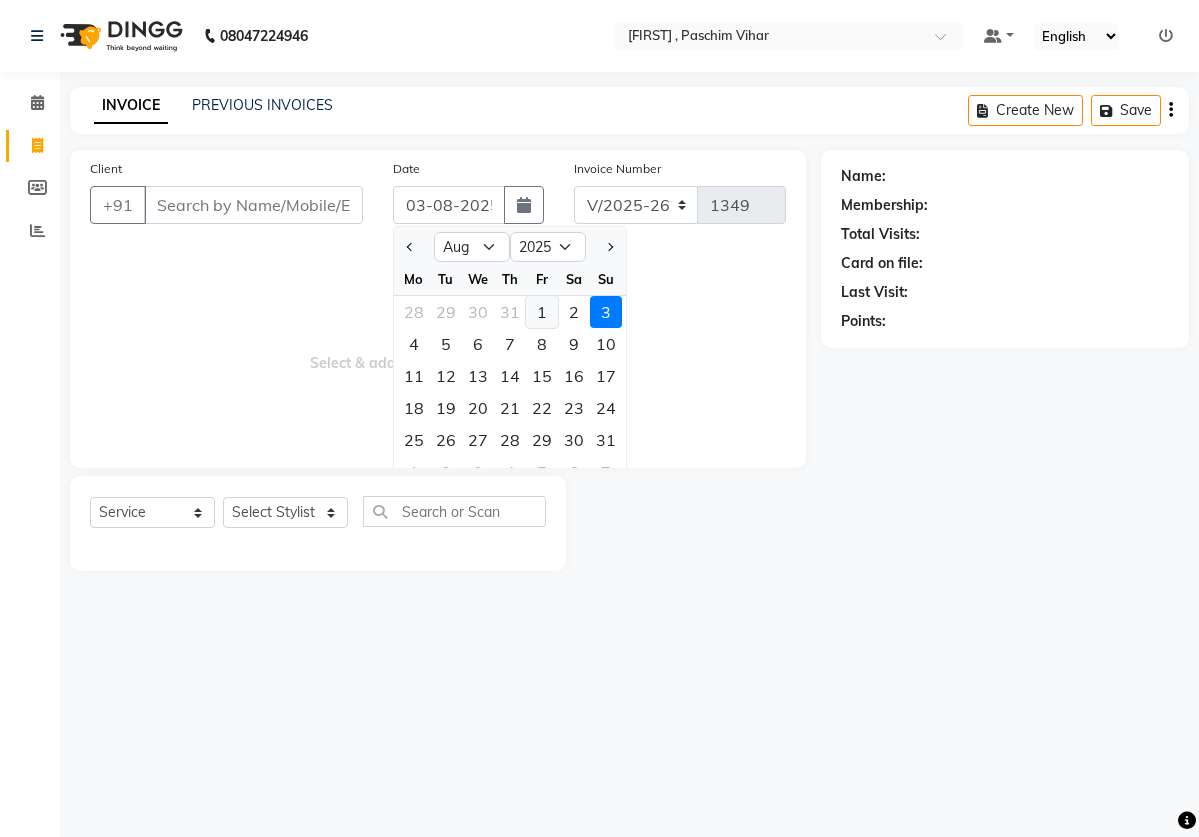 click on "1" 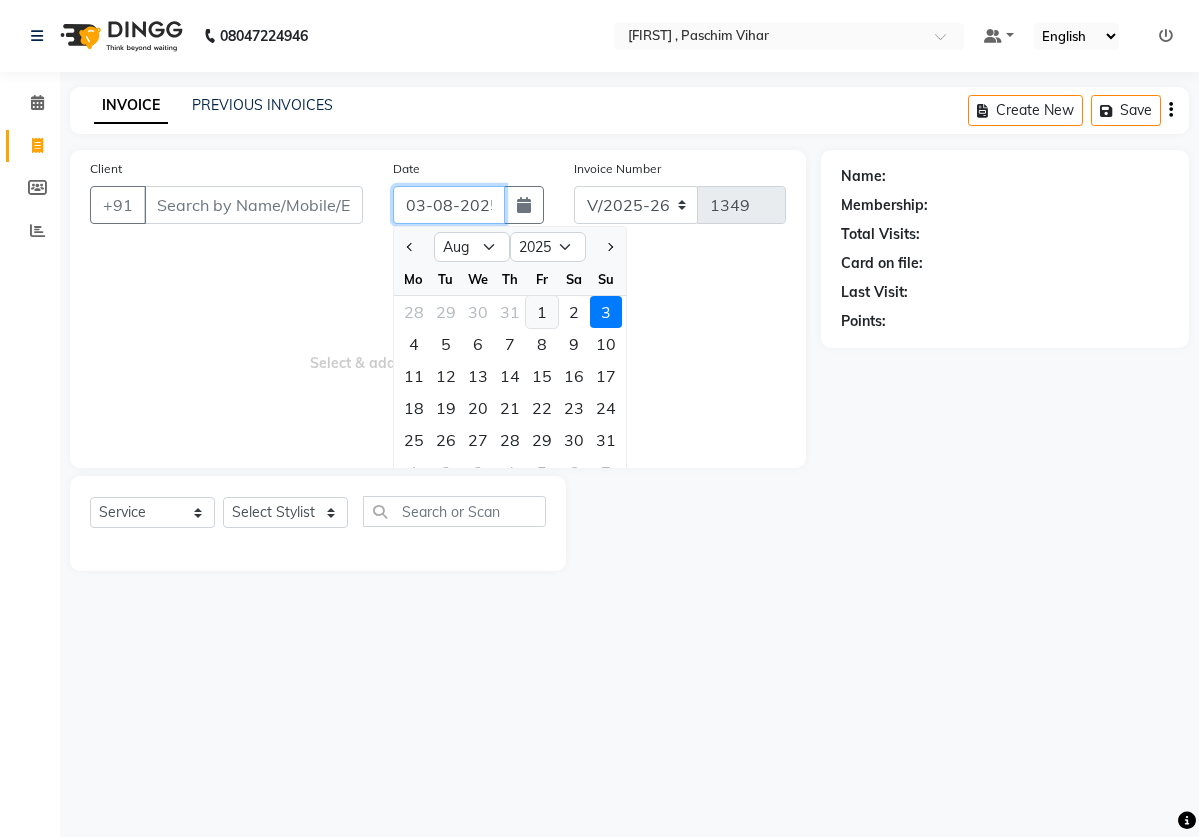 type on "01-08-2025" 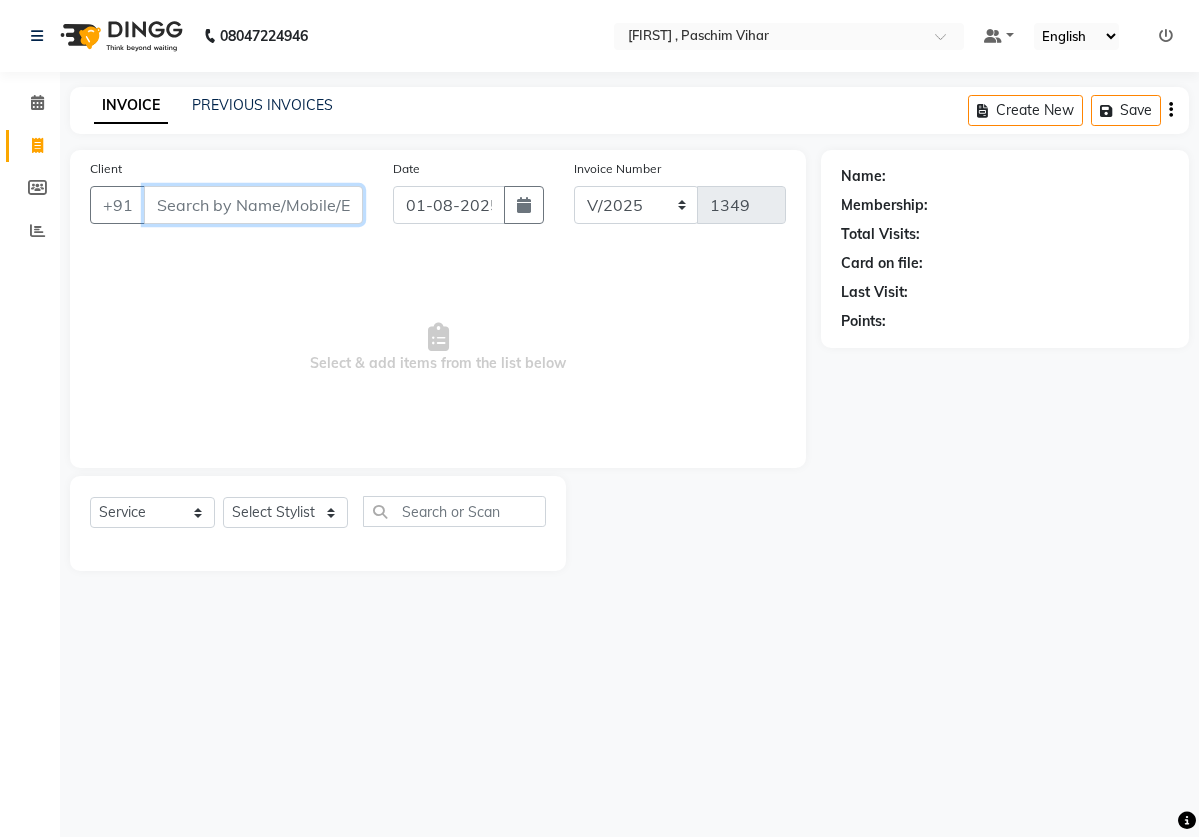 click on "Client" at bounding box center (253, 205) 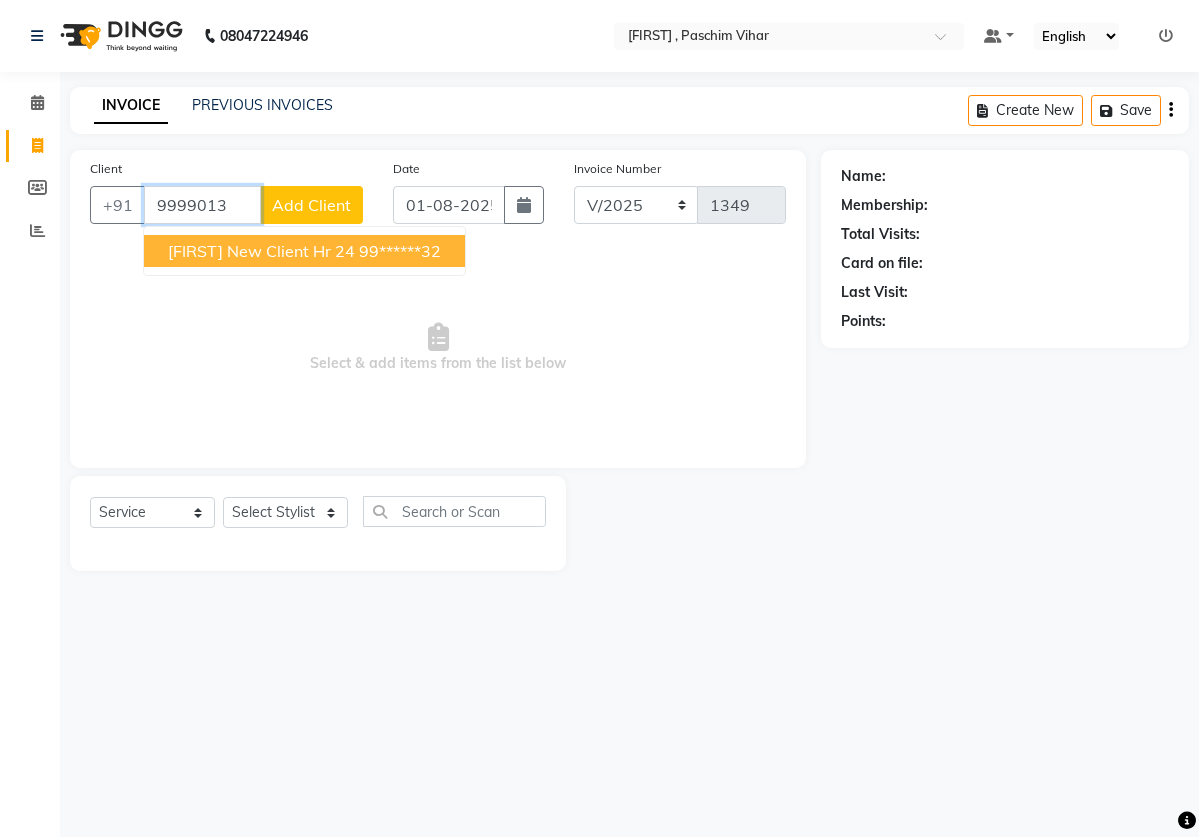 click on "[FIRST] new client hr 24 [PHONE]" at bounding box center (304, 251) 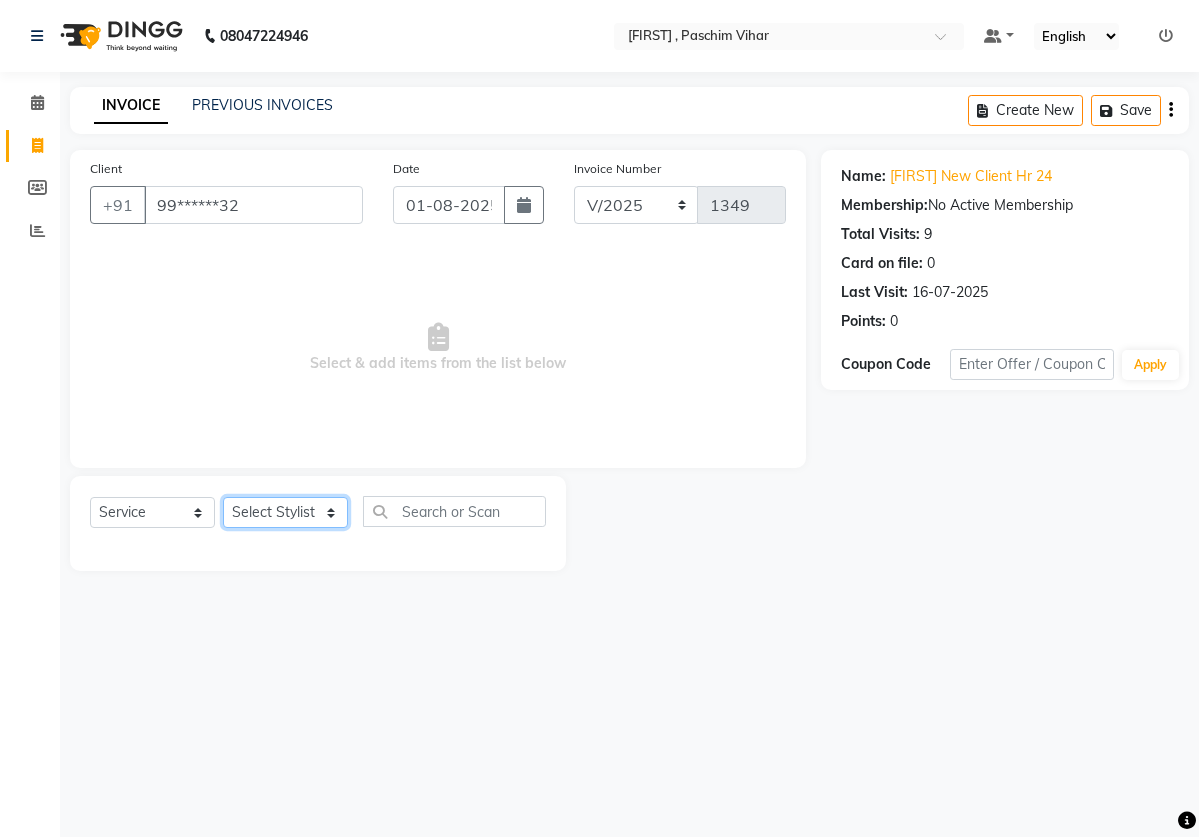select on "50364" 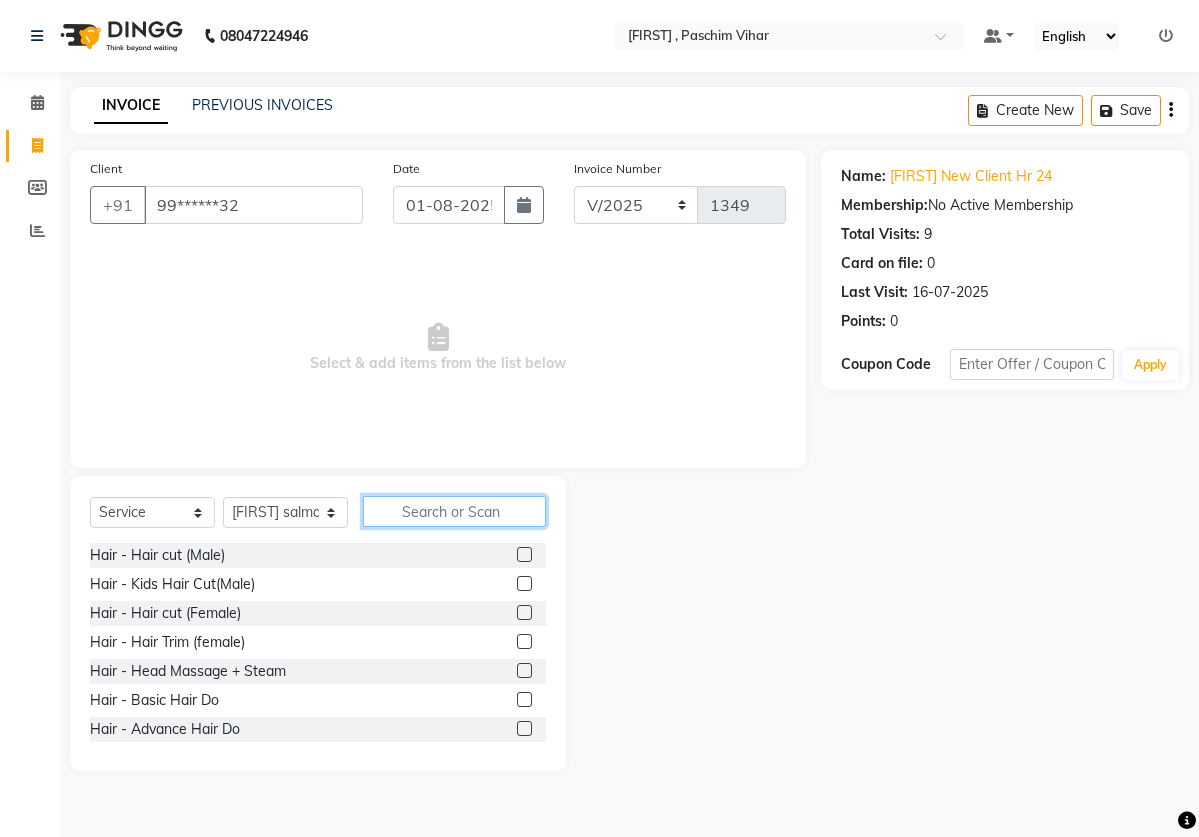 click 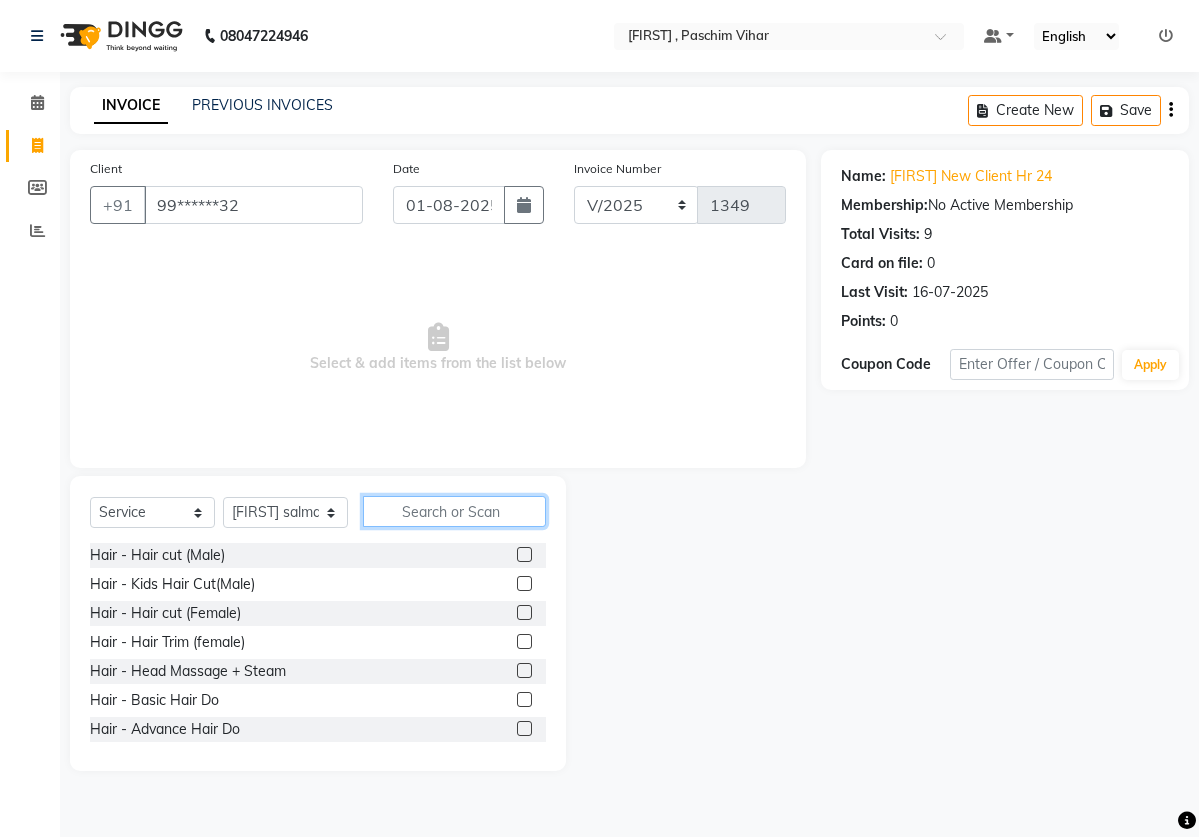 click 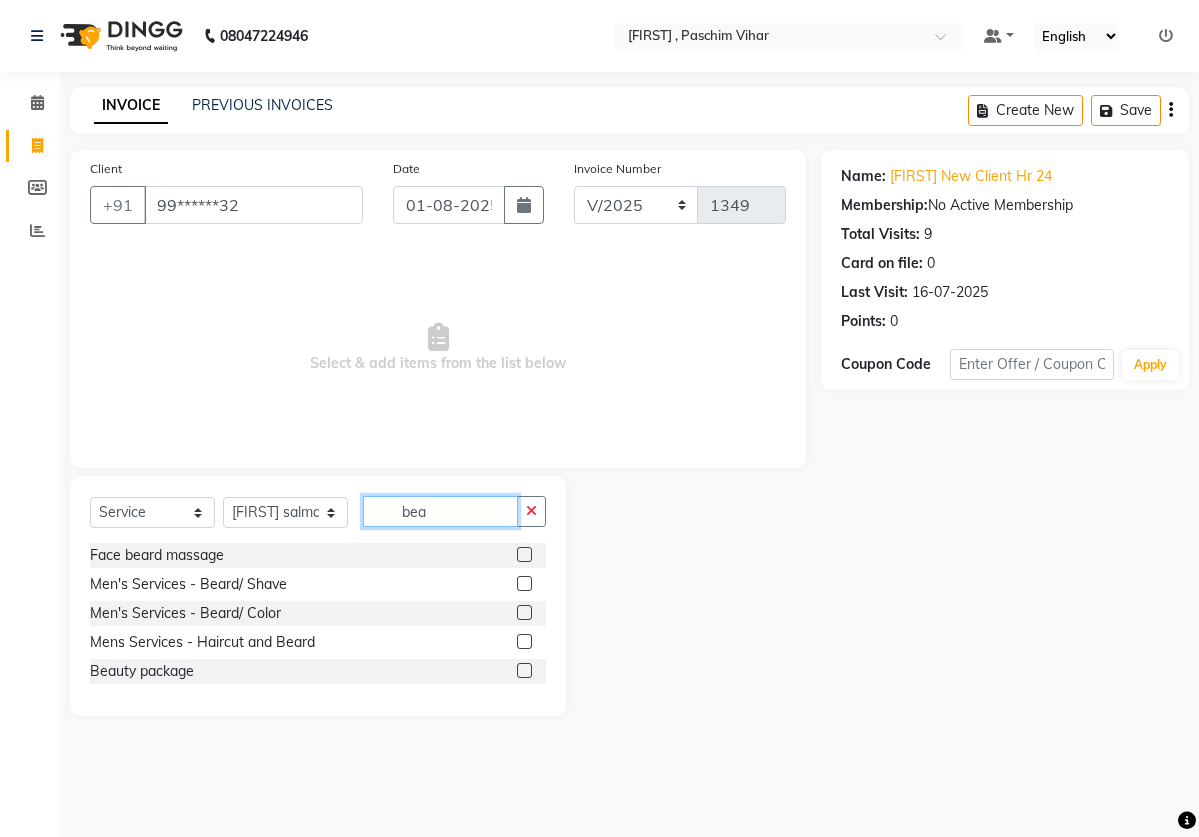 type on "bea" 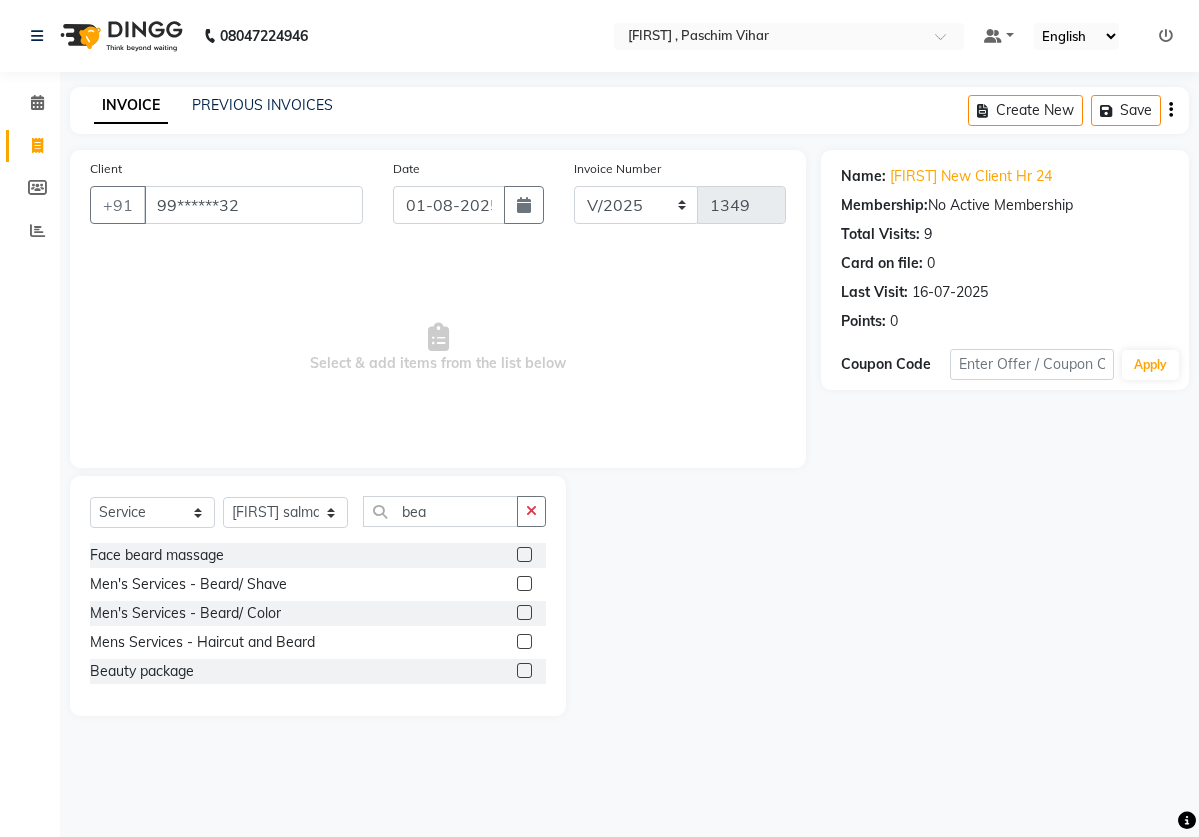 click 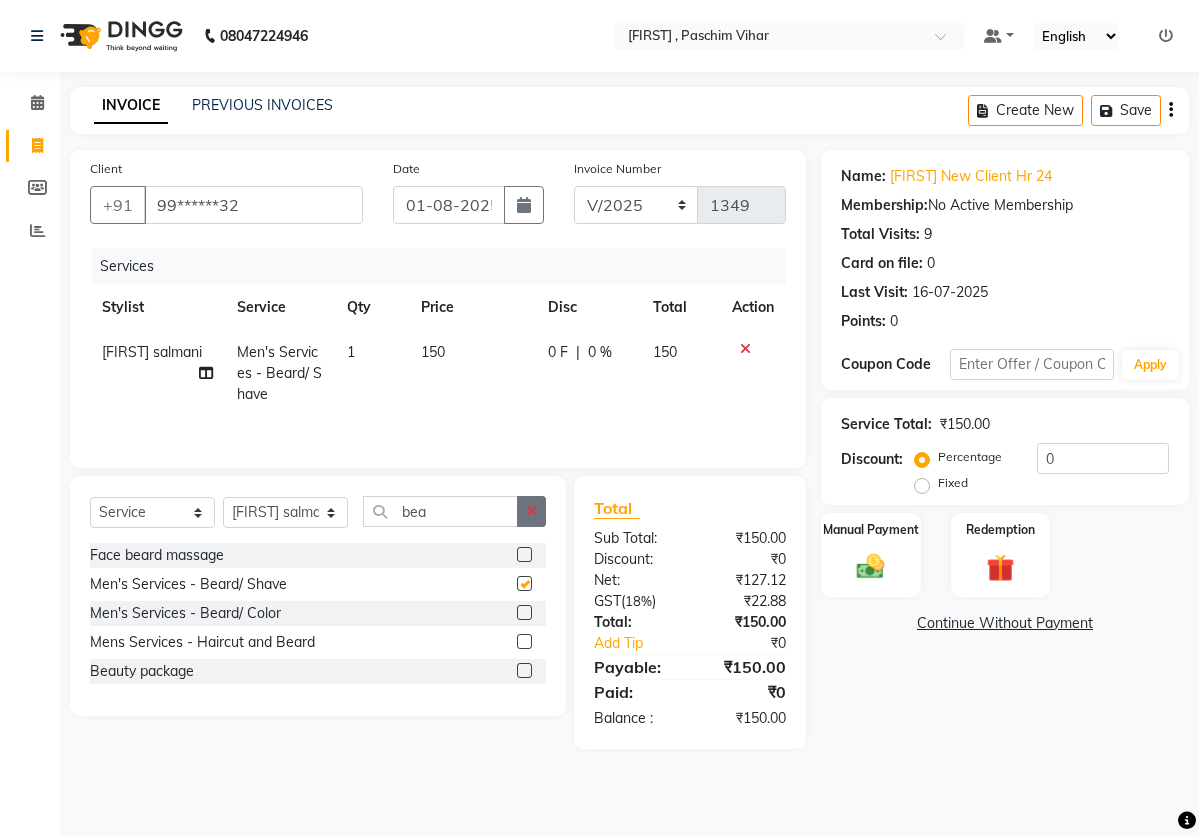 checkbox on "false" 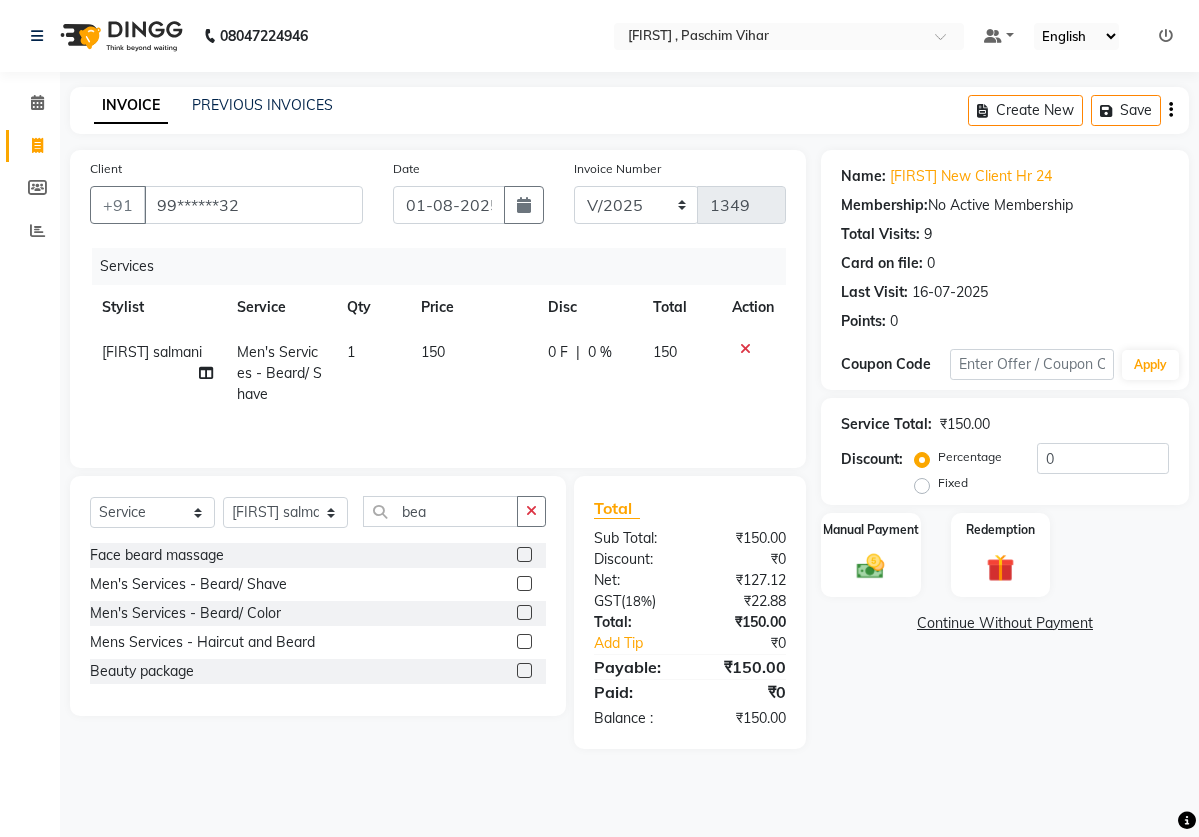 click on "150" 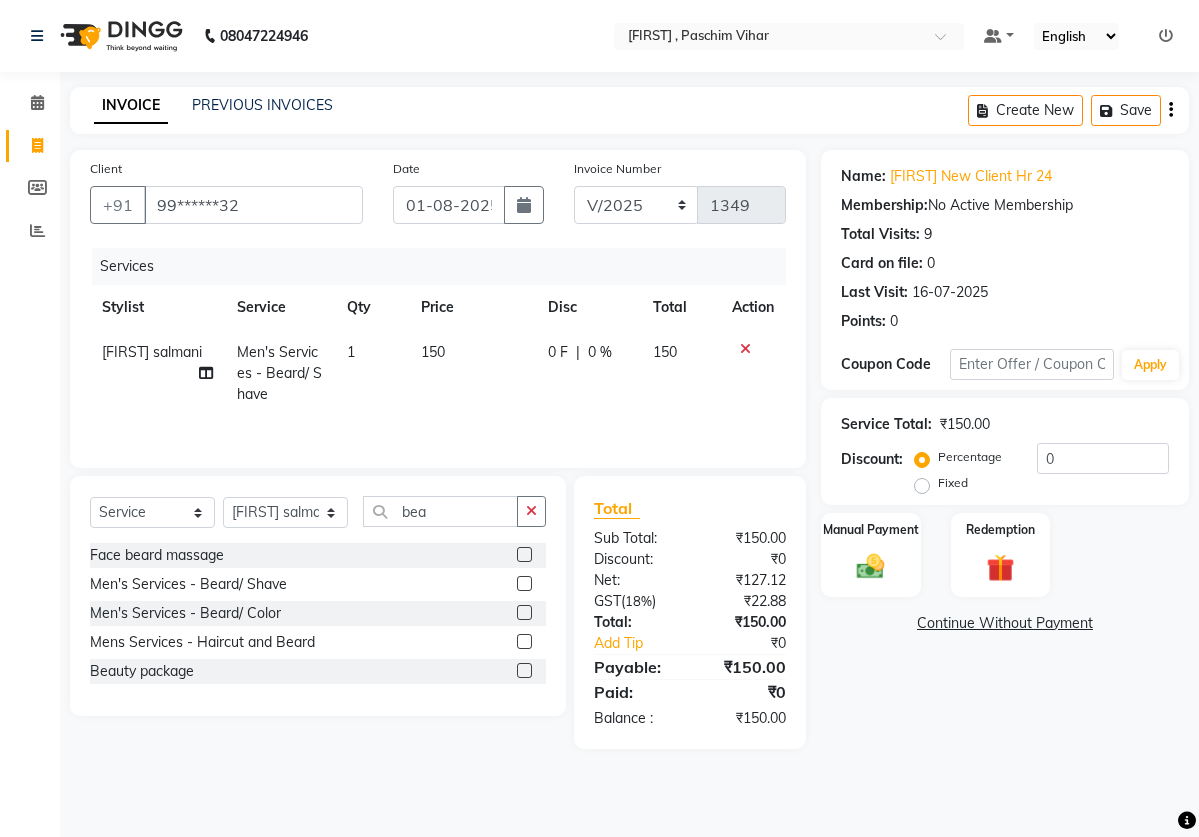select on "50364" 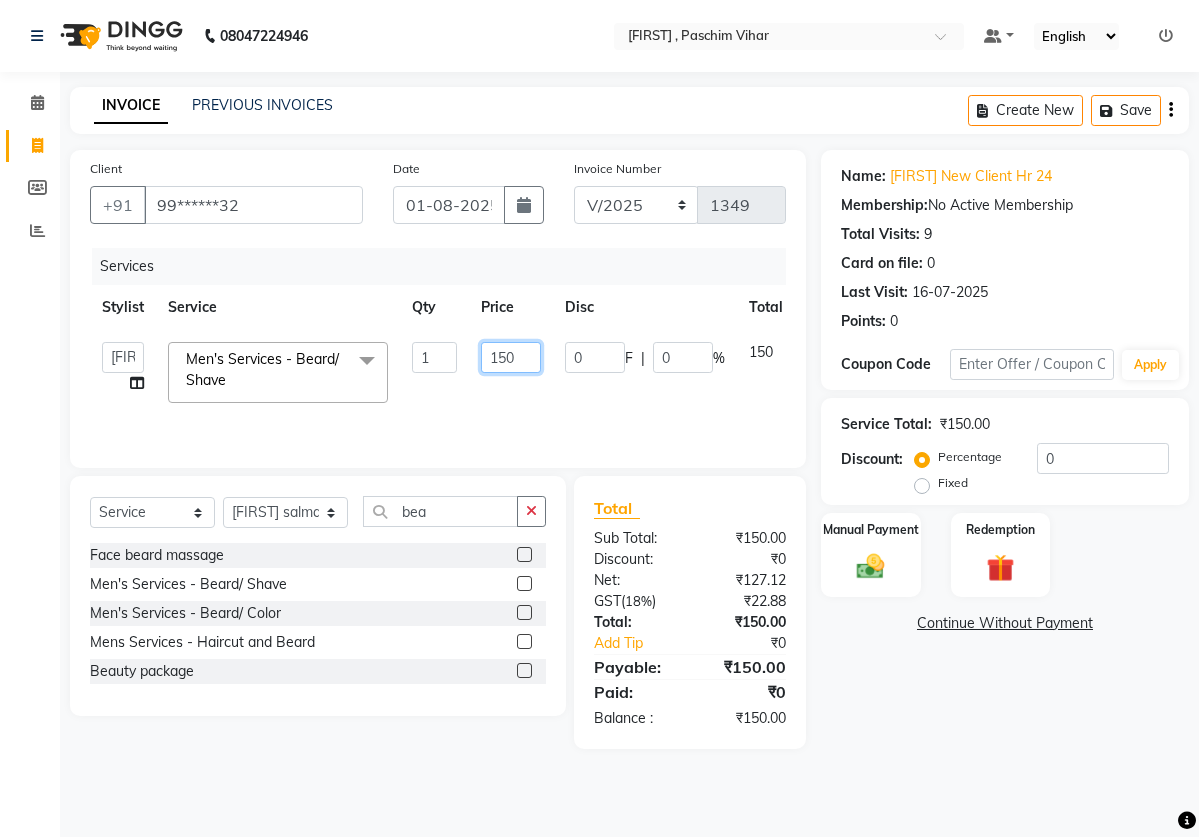 click on "150" 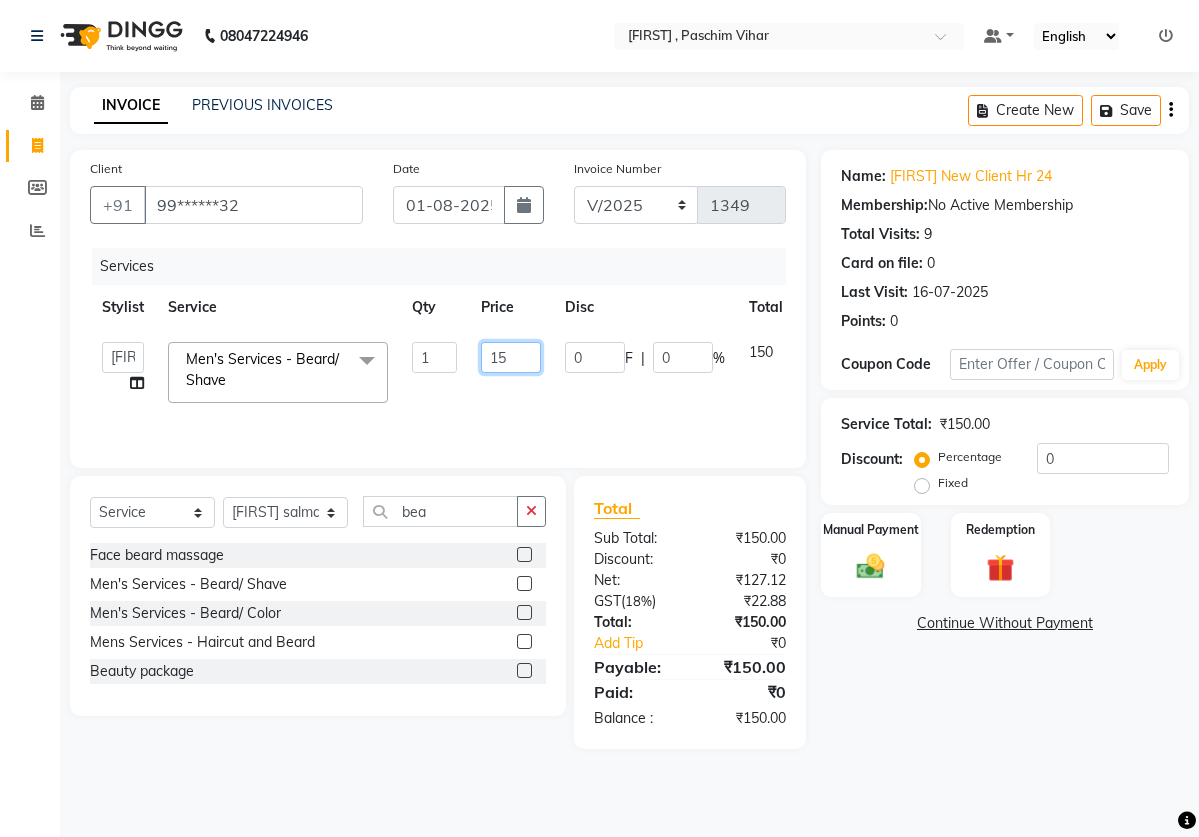 type on "1" 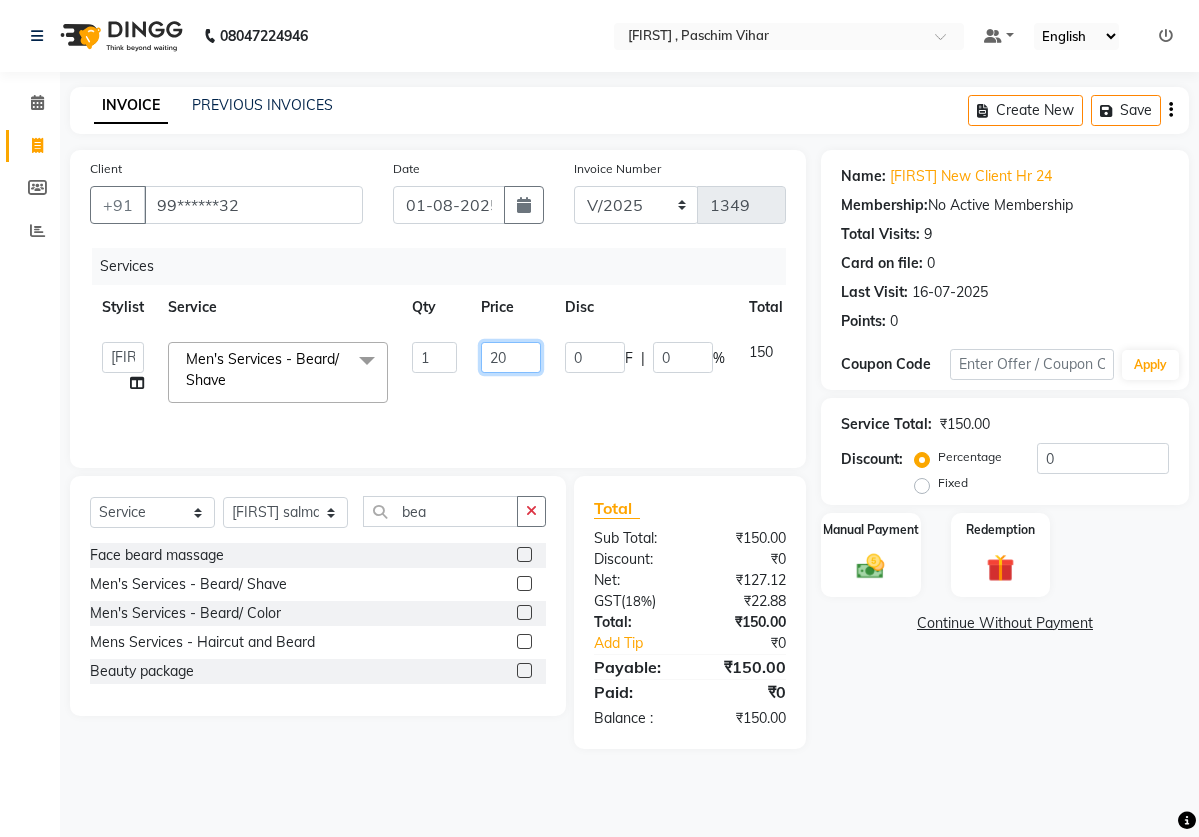type on "200" 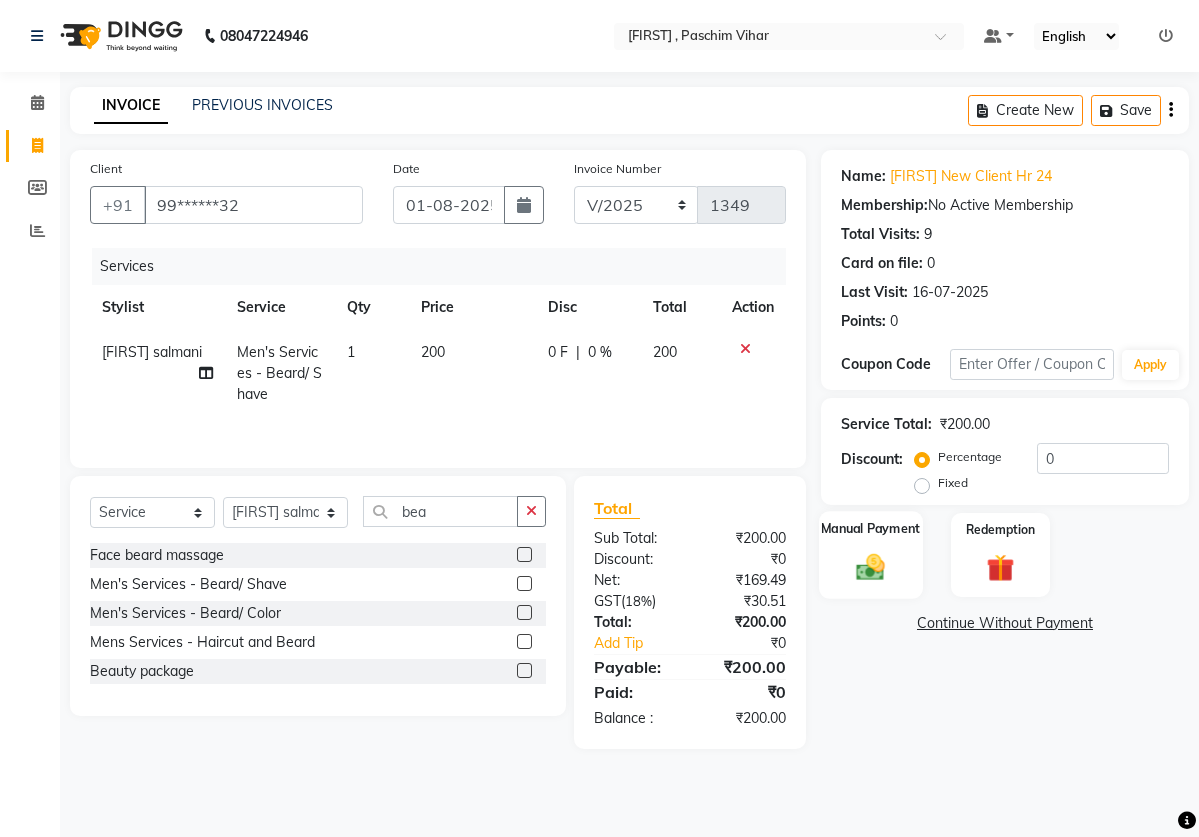 click 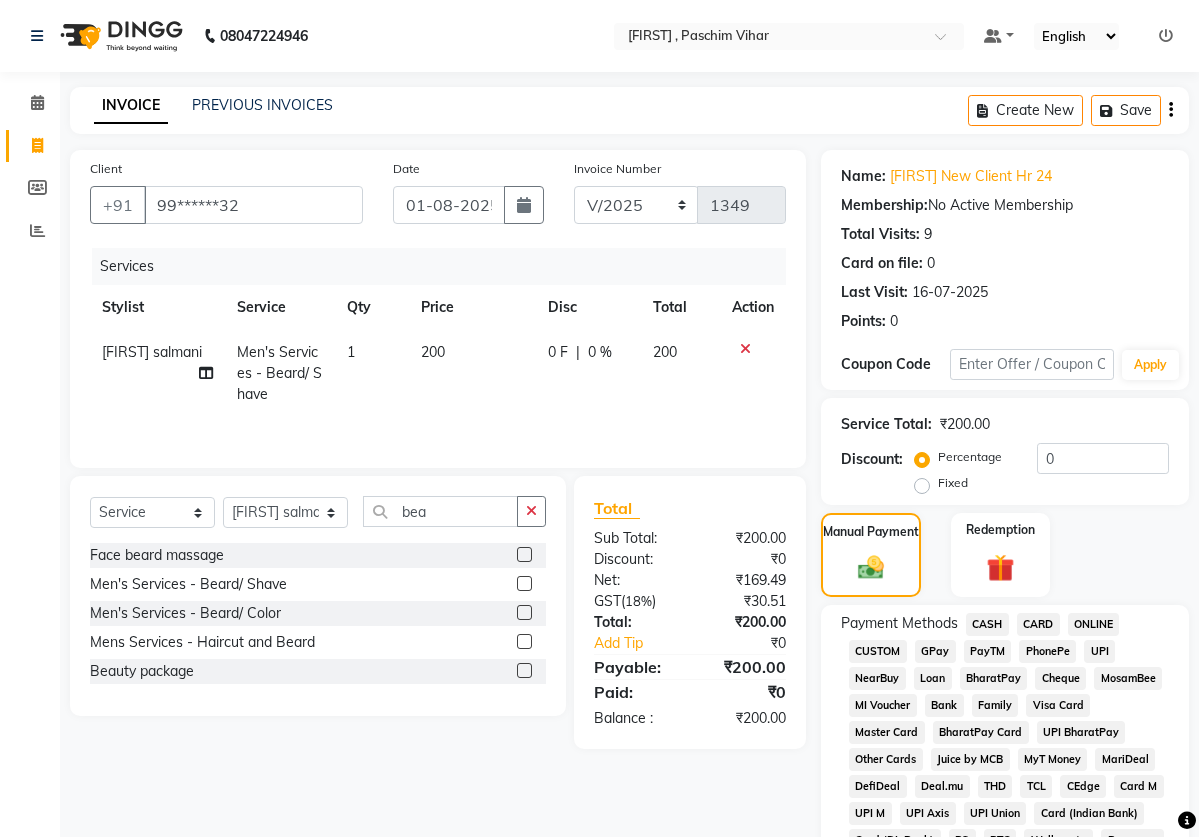 click on "ONLINE" 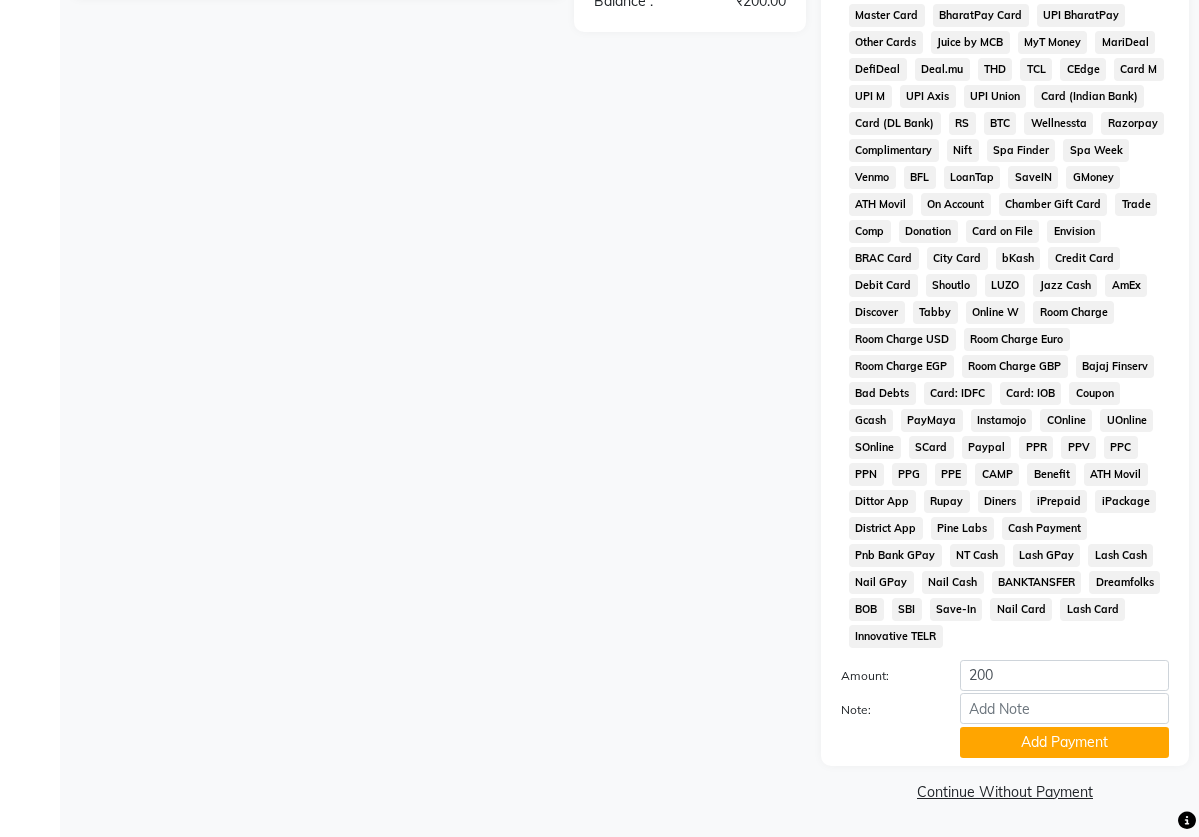 scroll, scrollTop: 743, scrollLeft: 0, axis: vertical 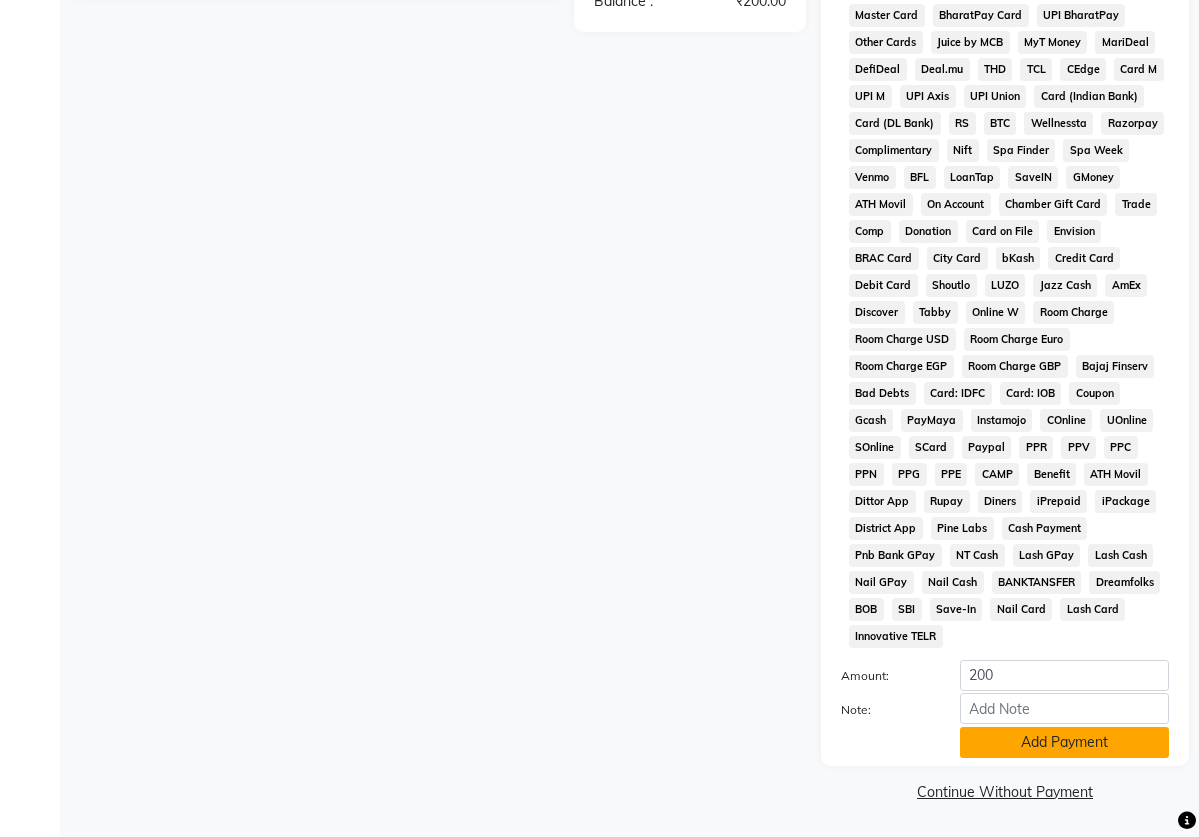 click on "Add Payment" 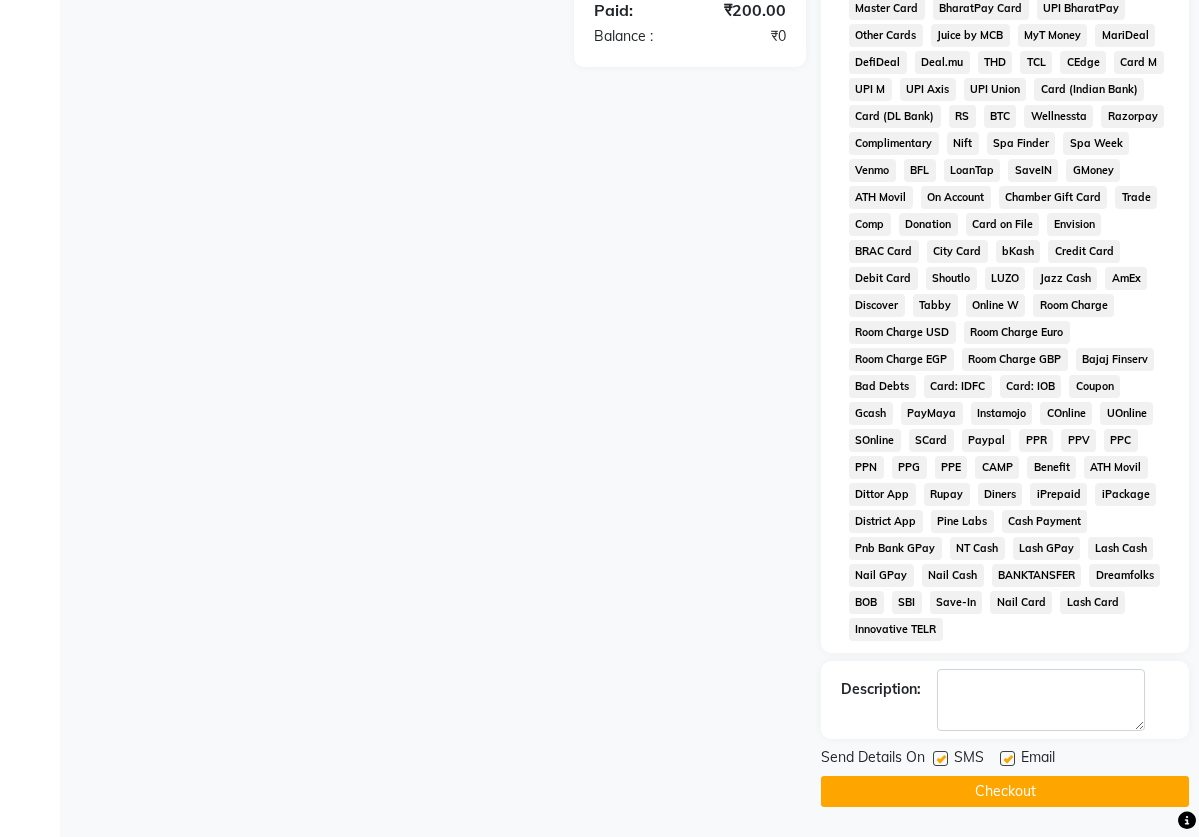click on "SMS" 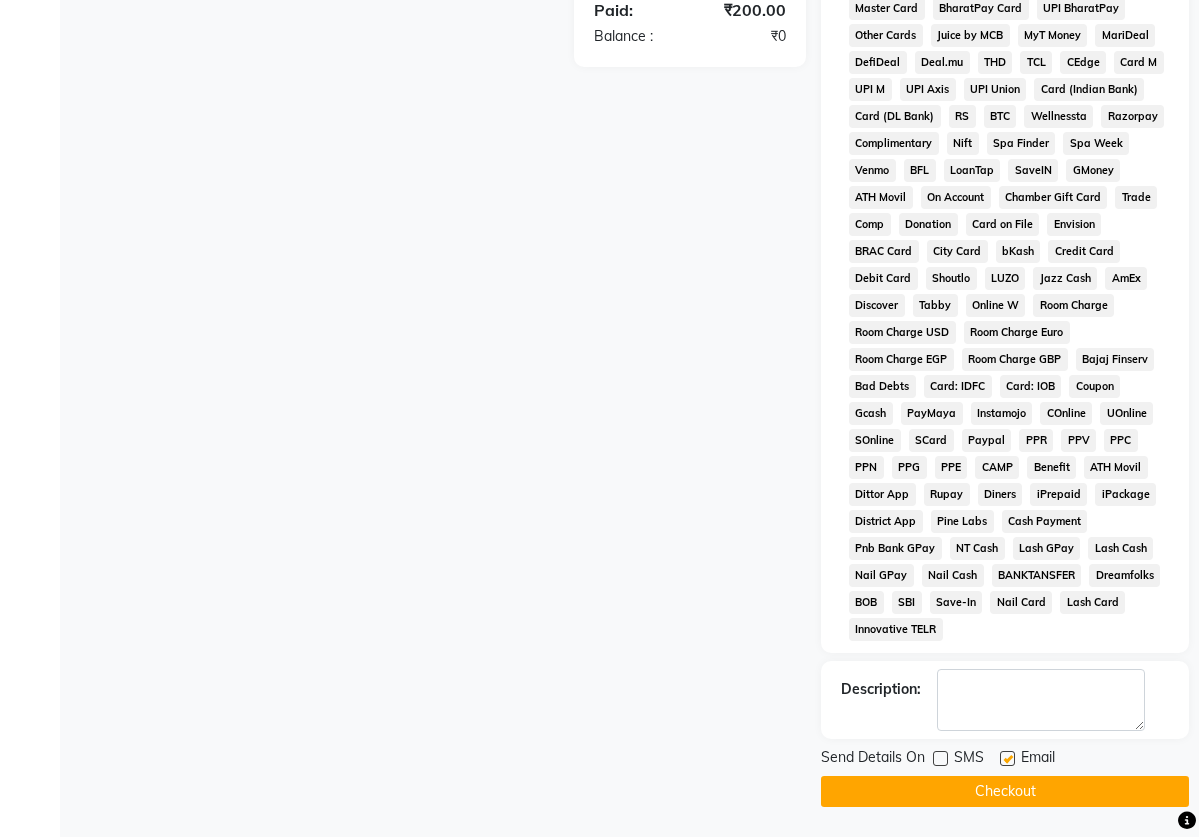 click 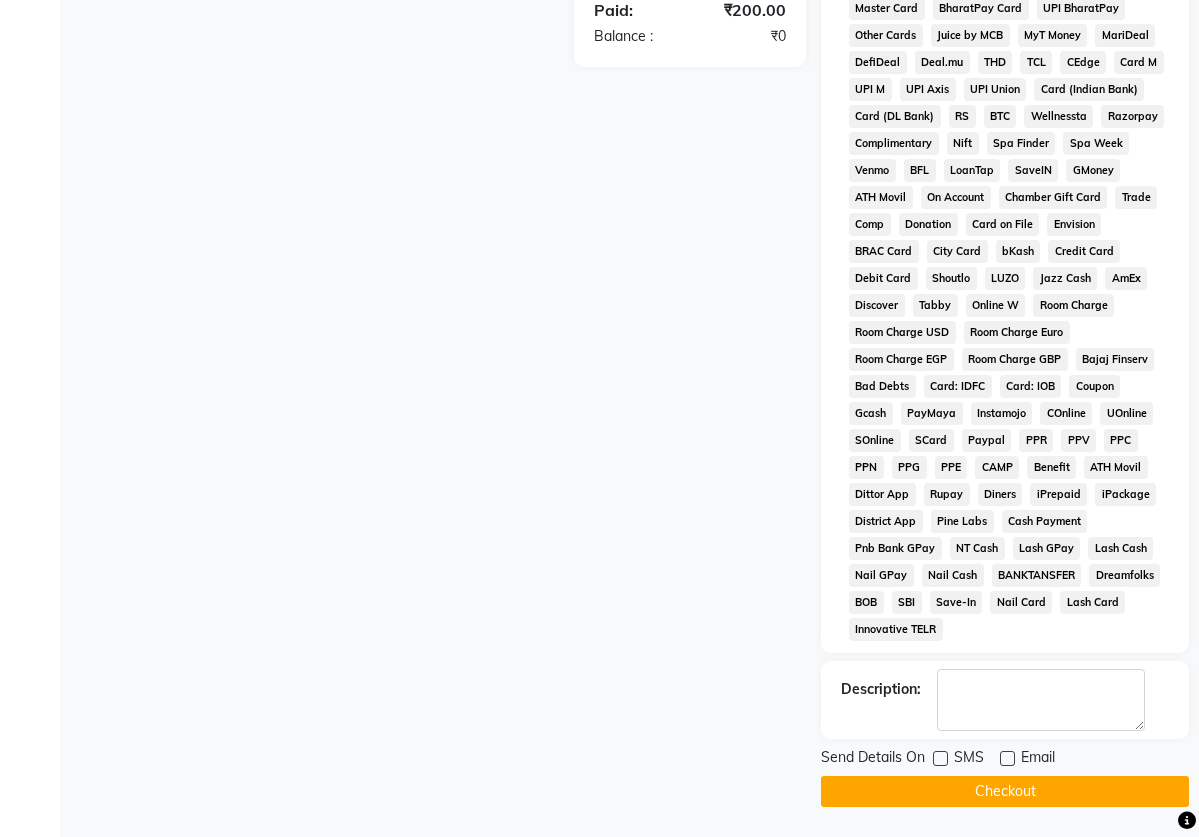 click on "Checkout" 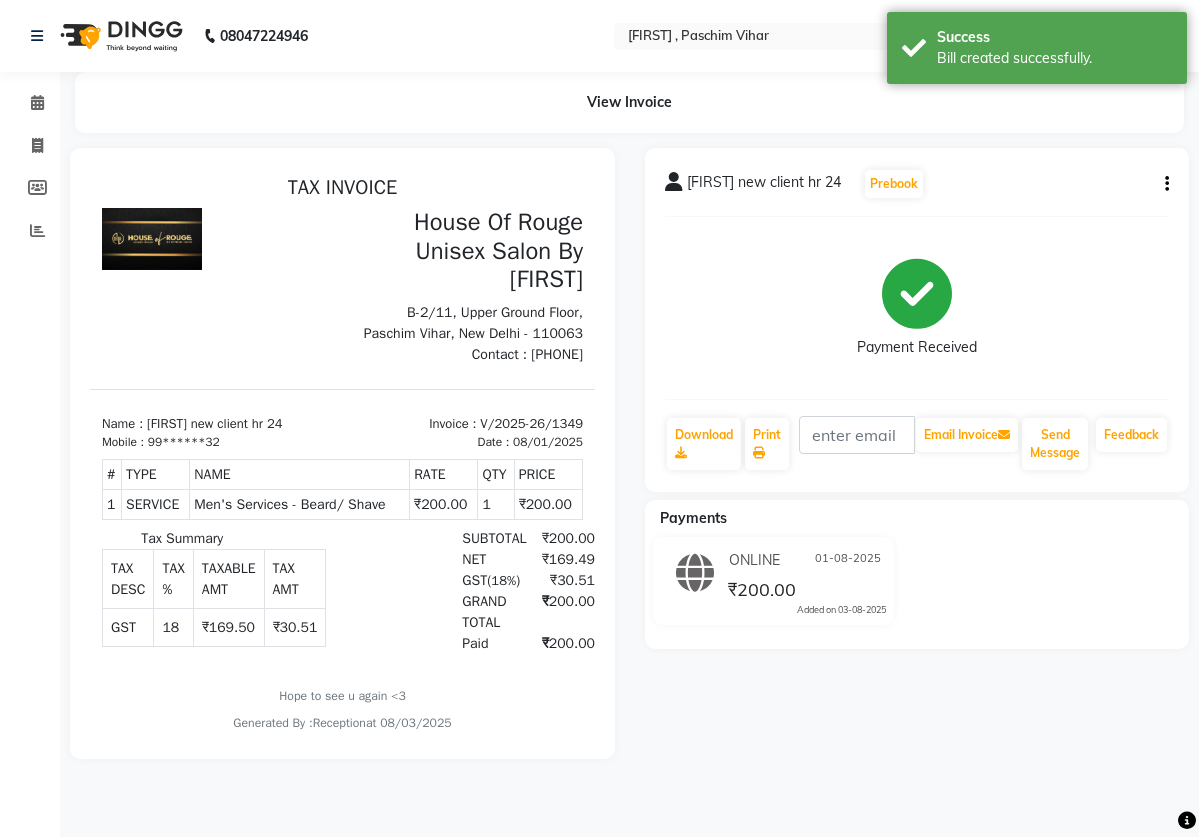 scroll, scrollTop: 0, scrollLeft: 0, axis: both 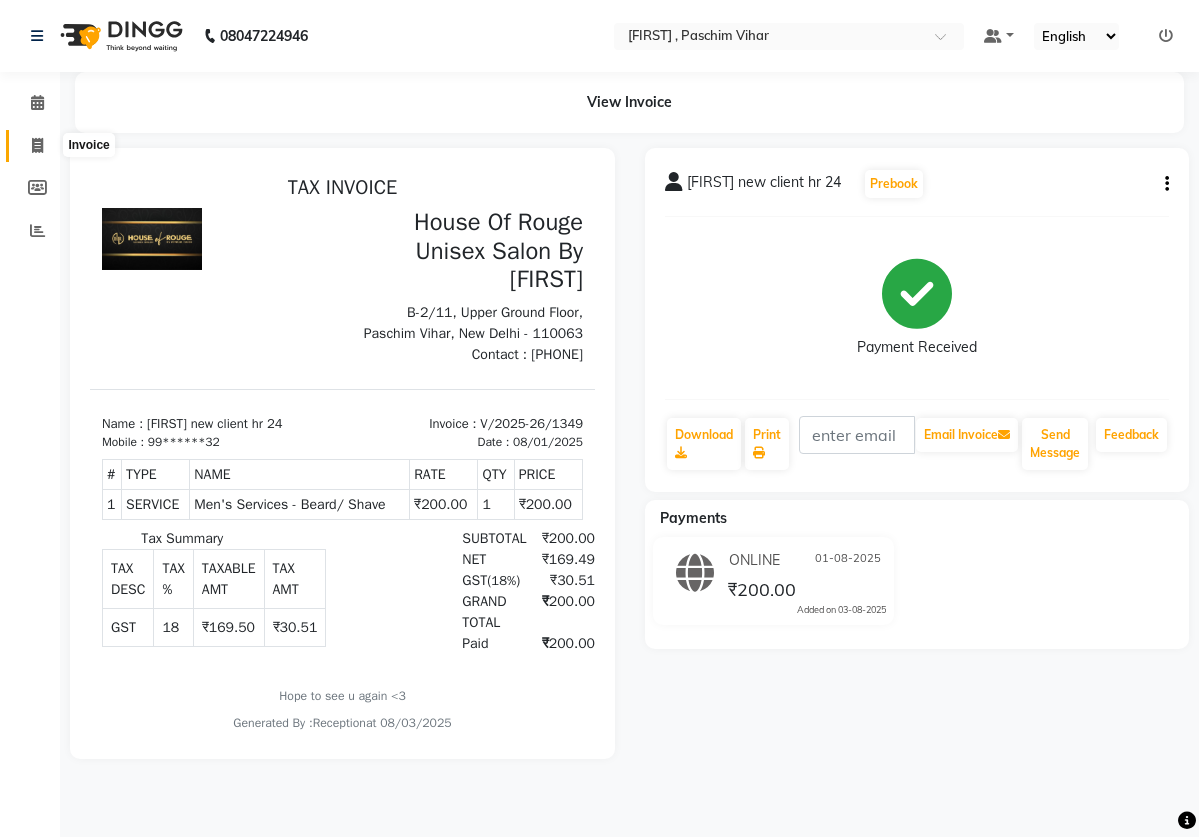 click 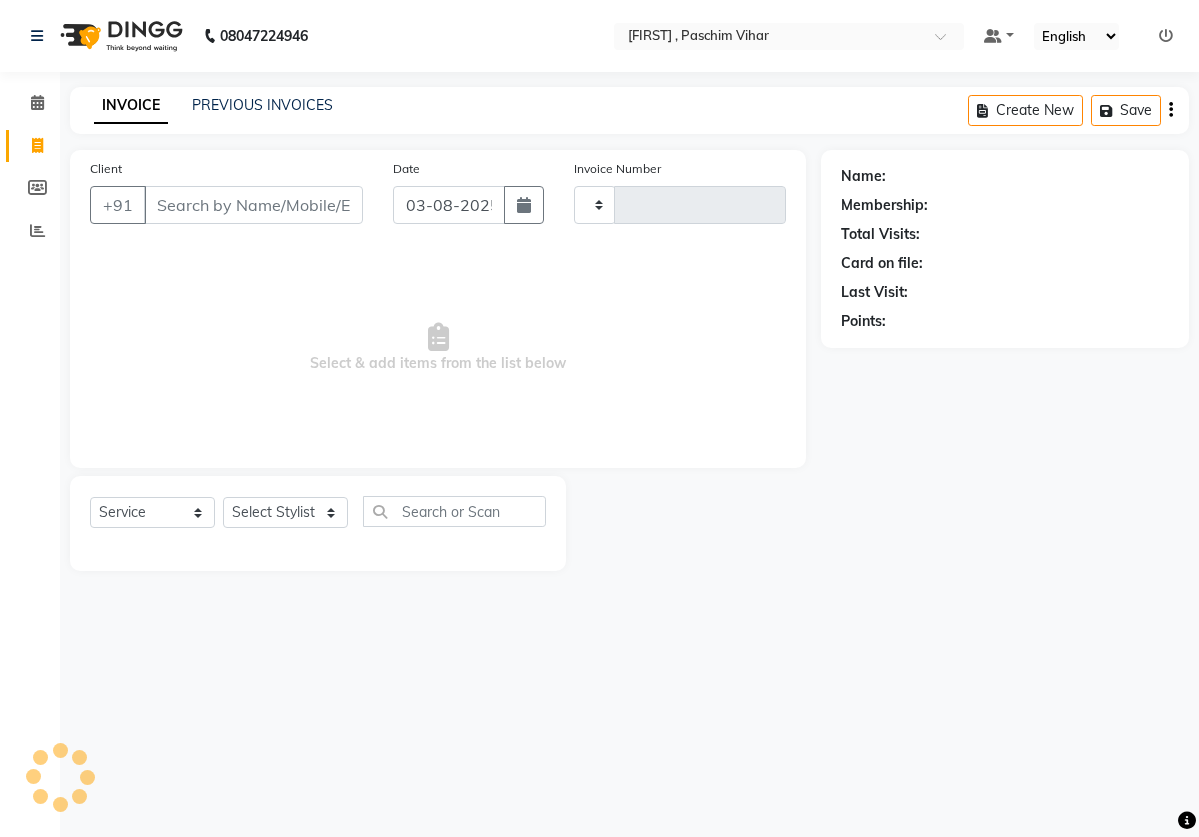 type on "1350" 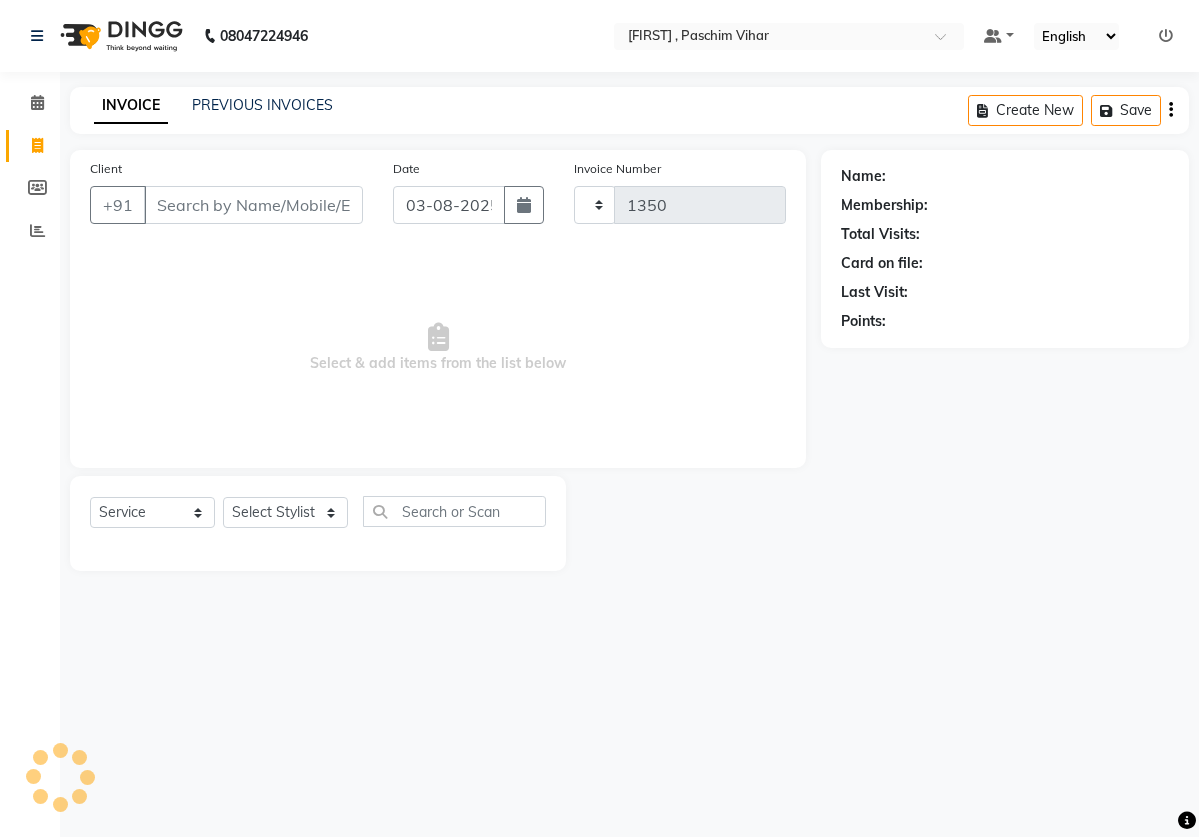 select on "82" 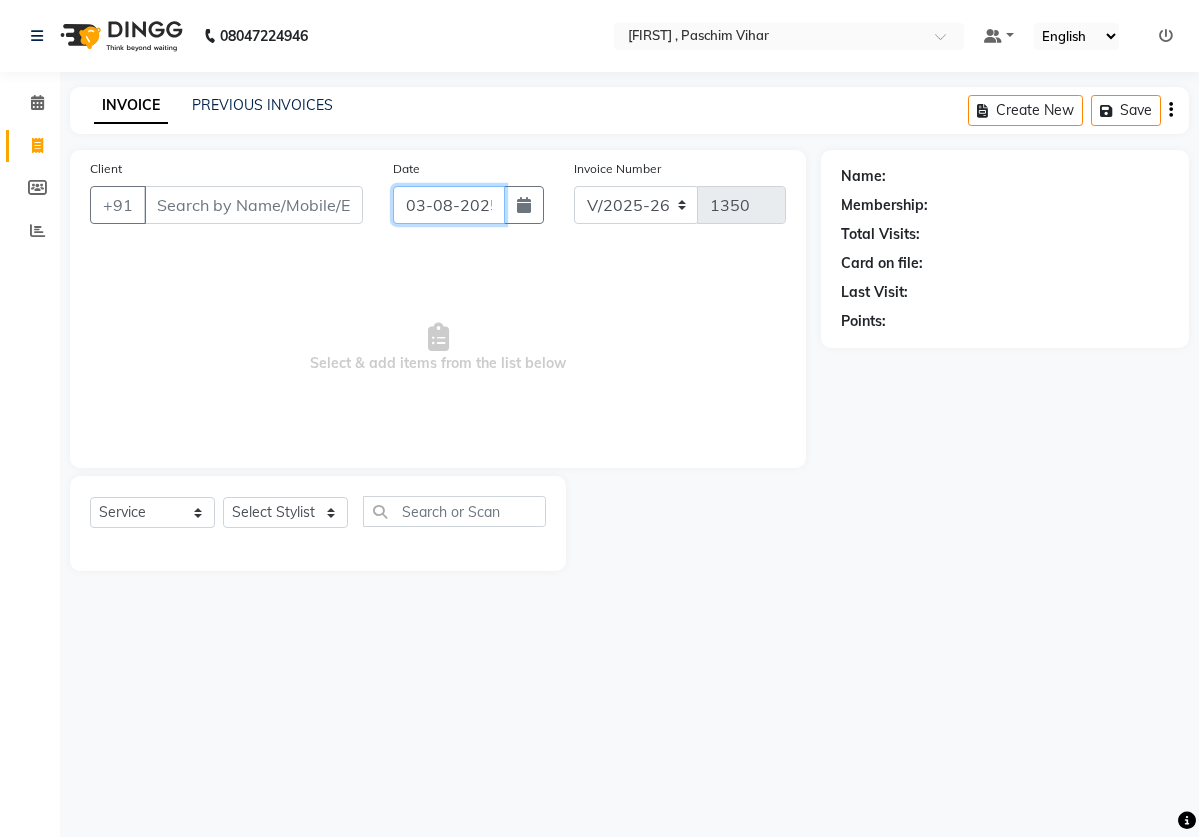 click on "03-08-2025" 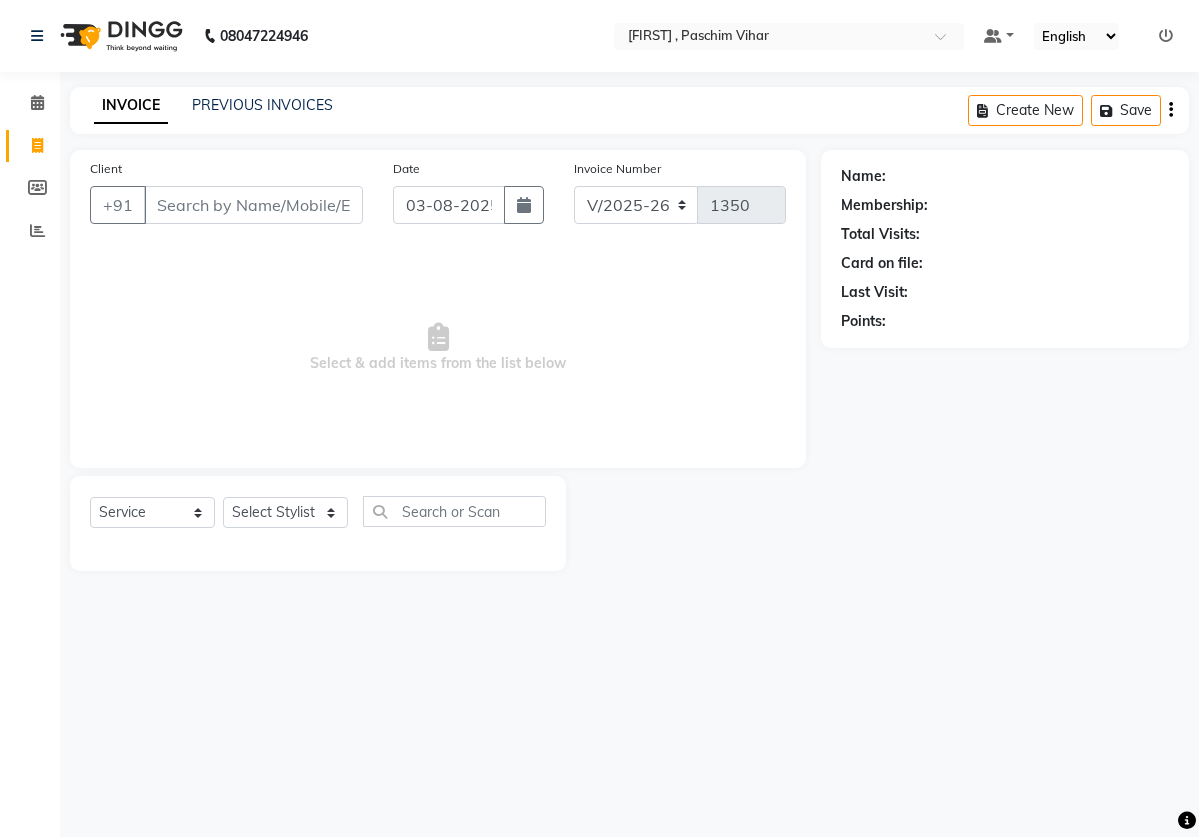 select on "8" 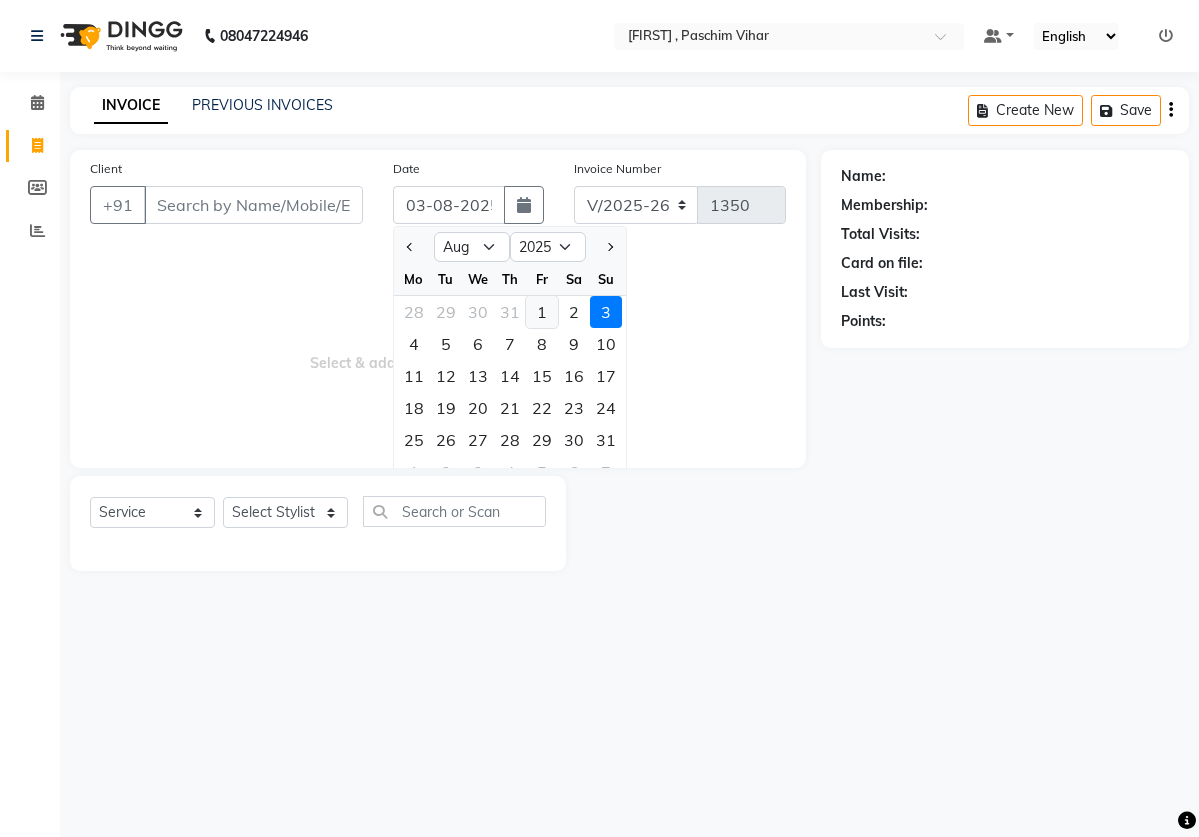 click on "1" 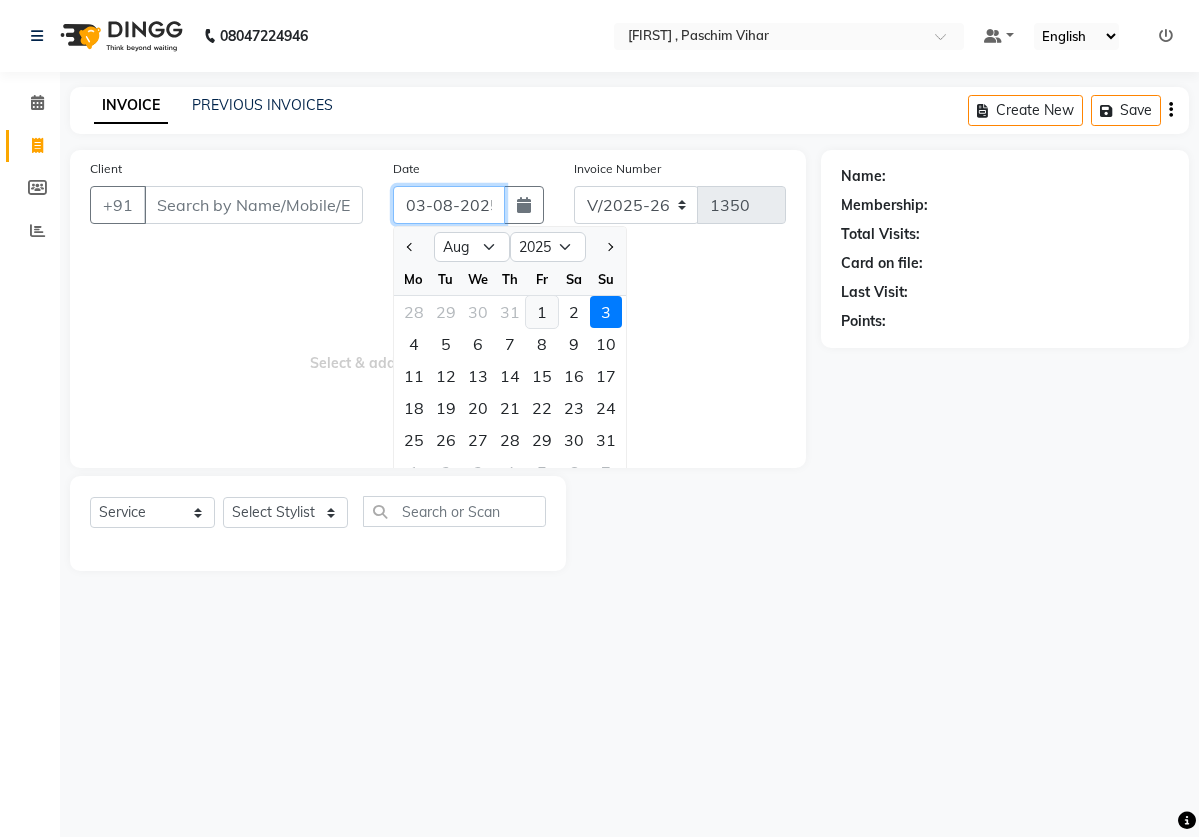 type on "01-08-2025" 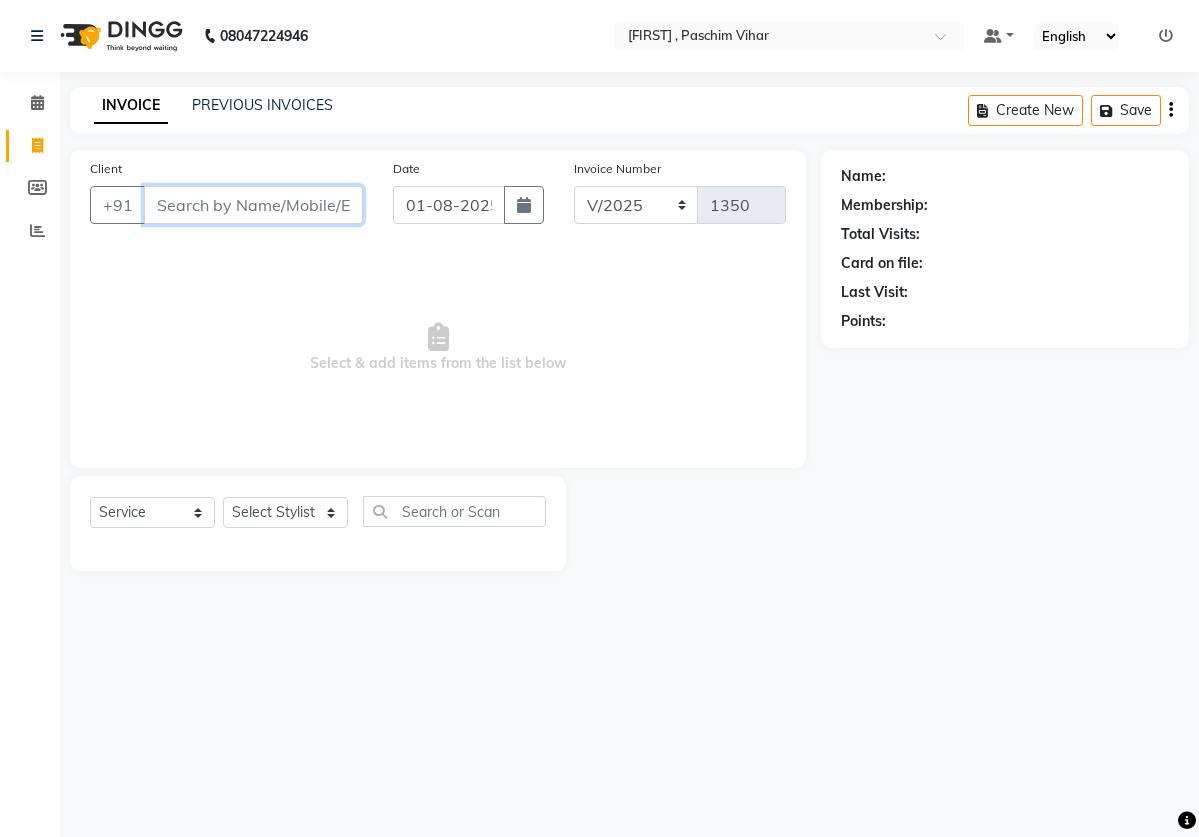 click on "Client" at bounding box center (253, 205) 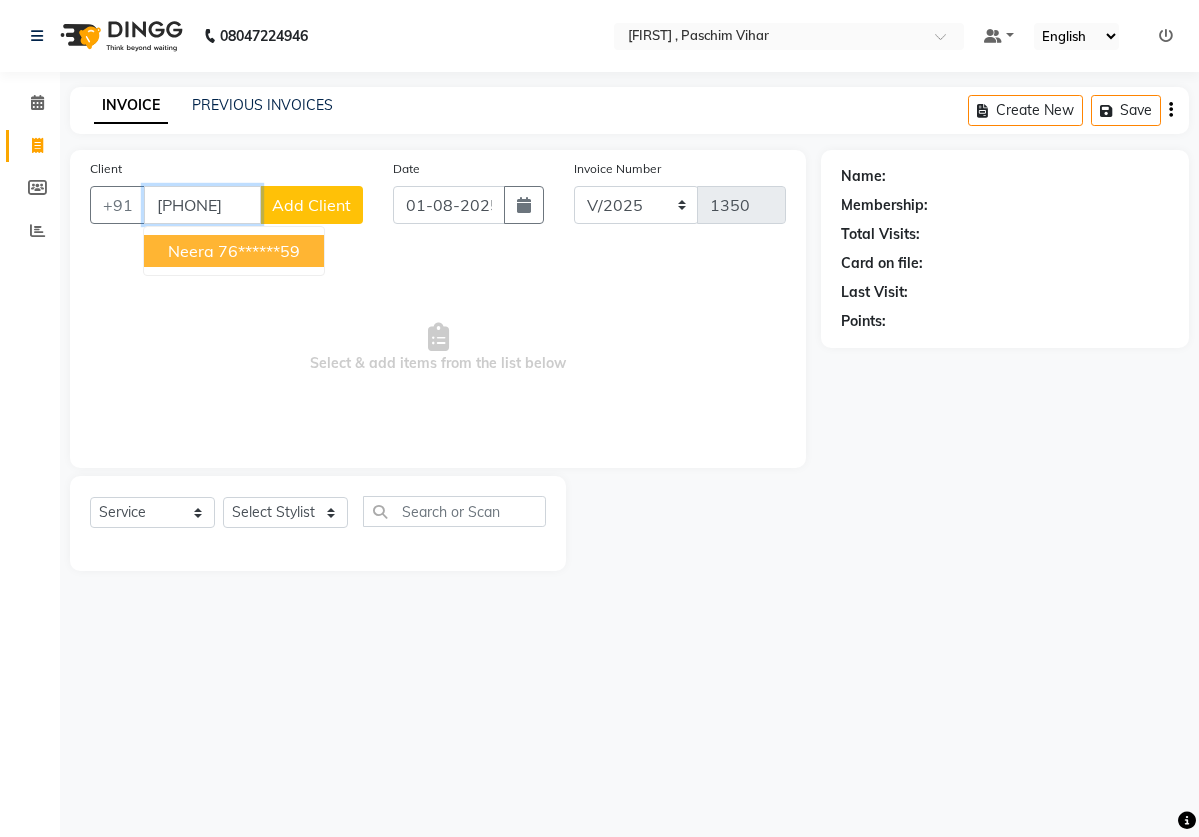 click on "[FIRST] [PHONE]" at bounding box center [234, 251] 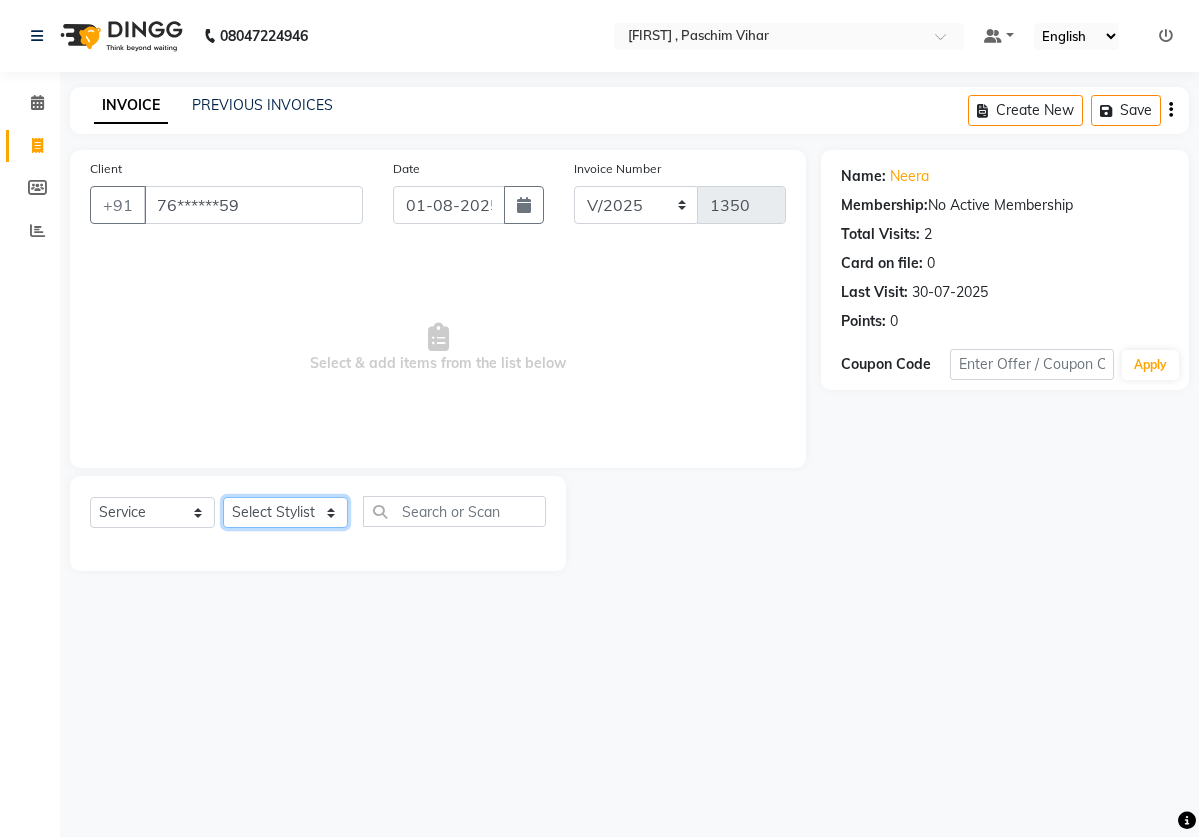 select on "51918" 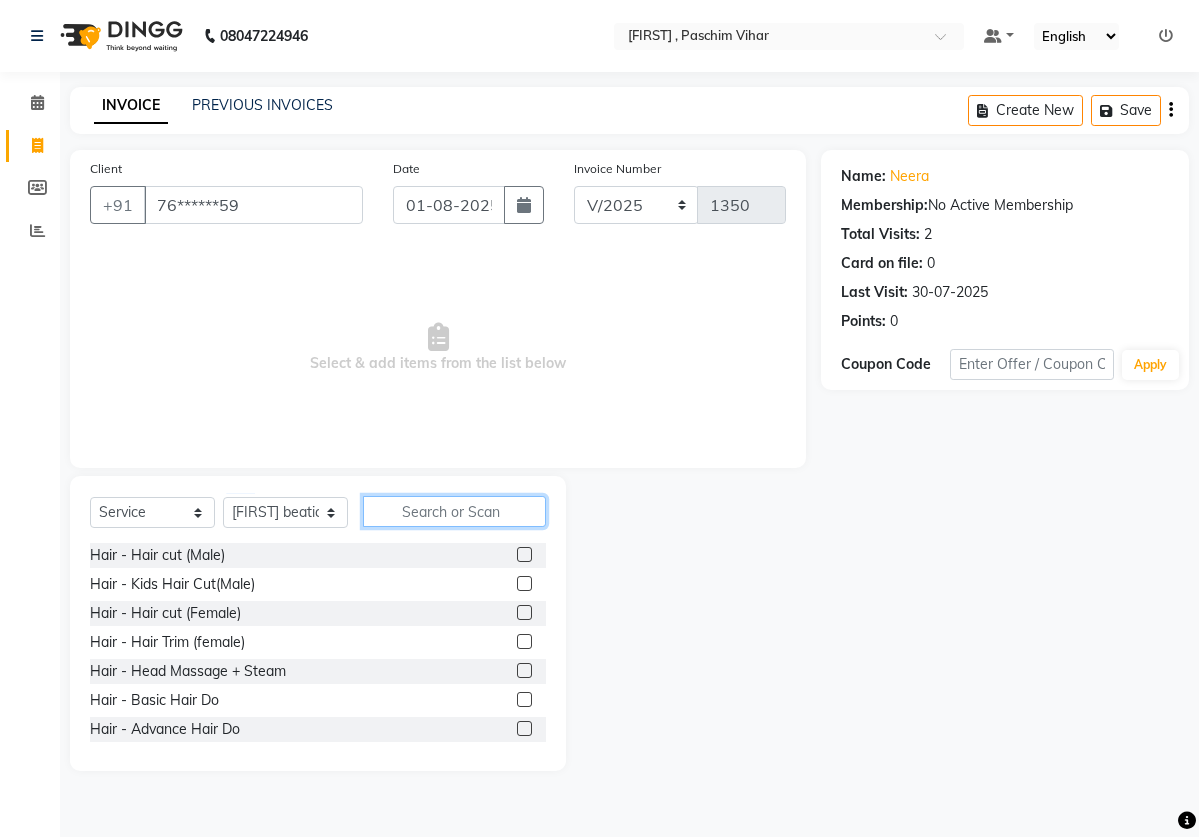 click 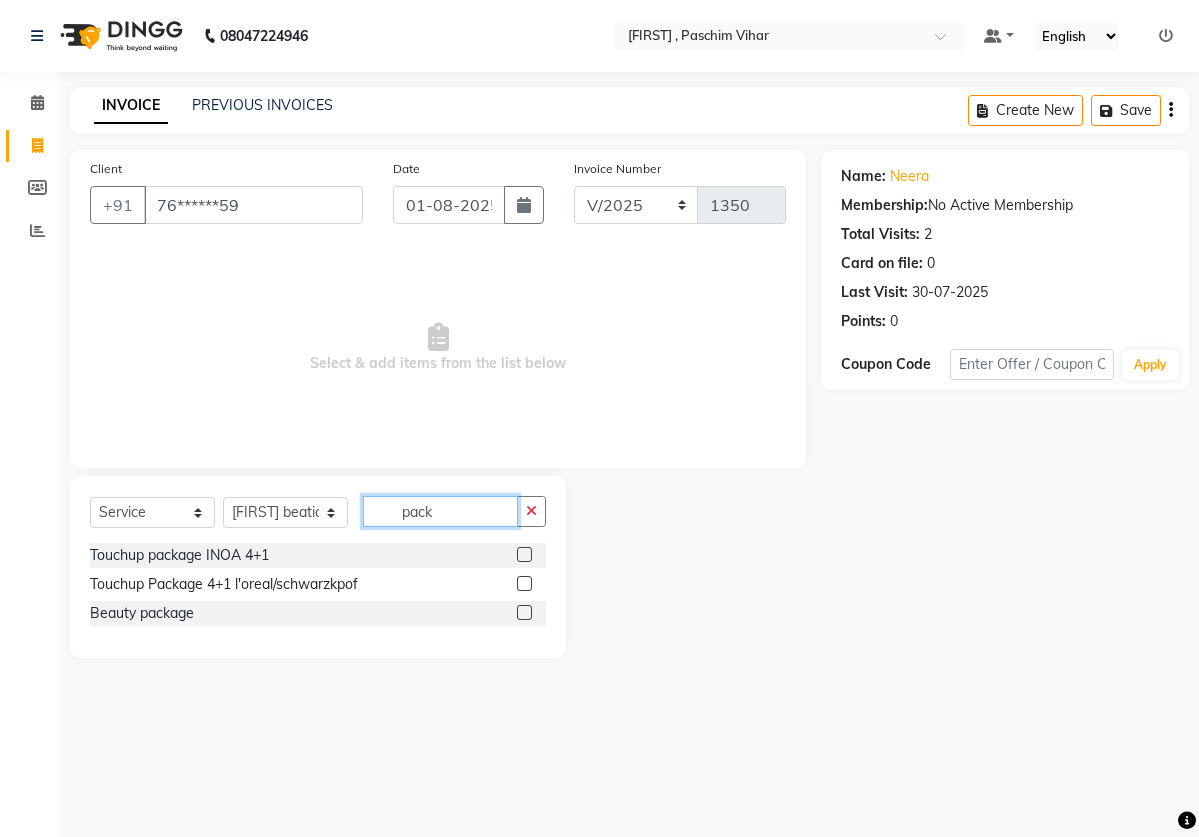 type on "pack" 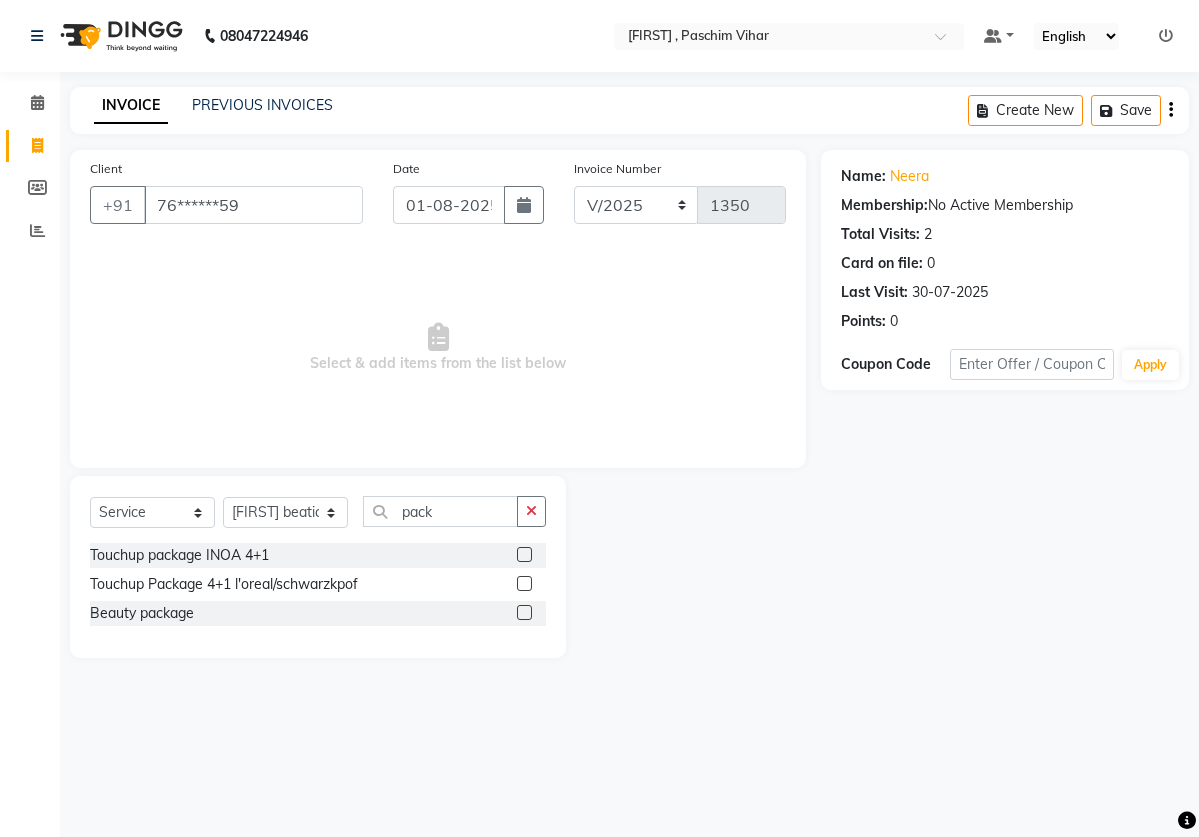 click 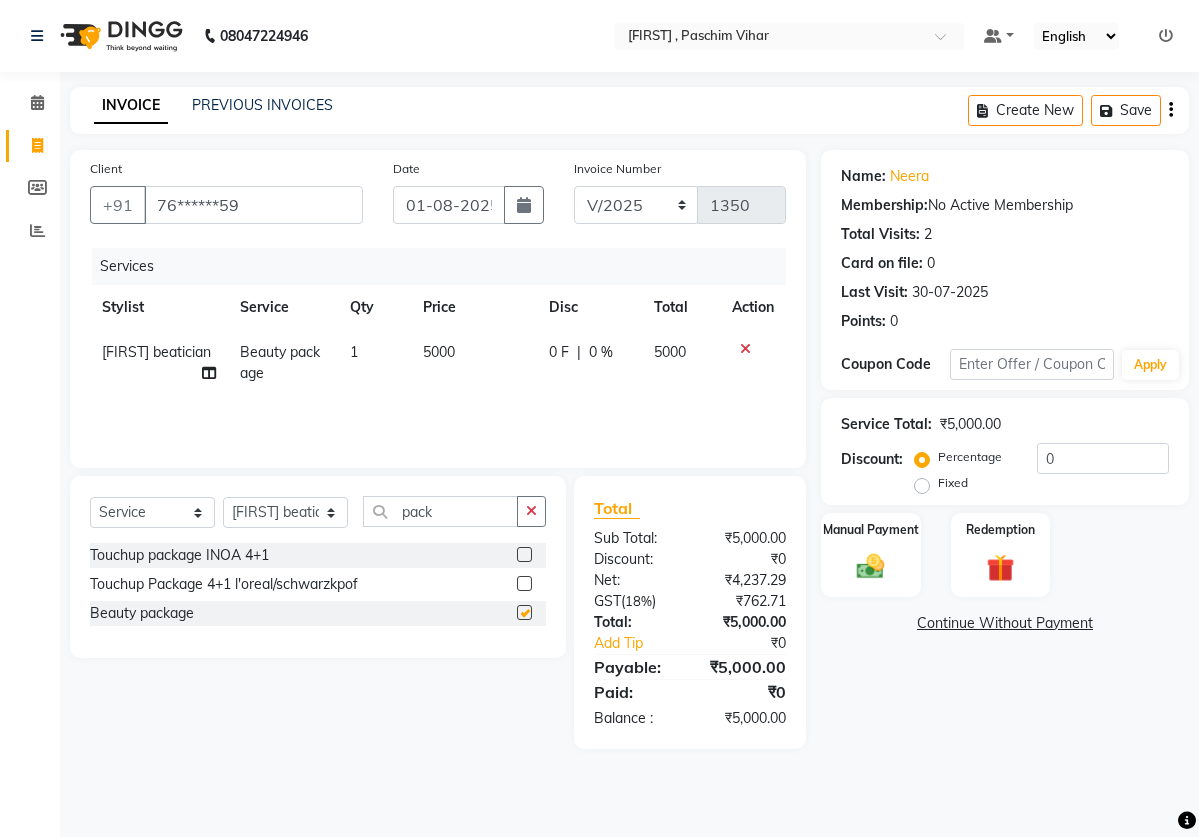 checkbox on "false" 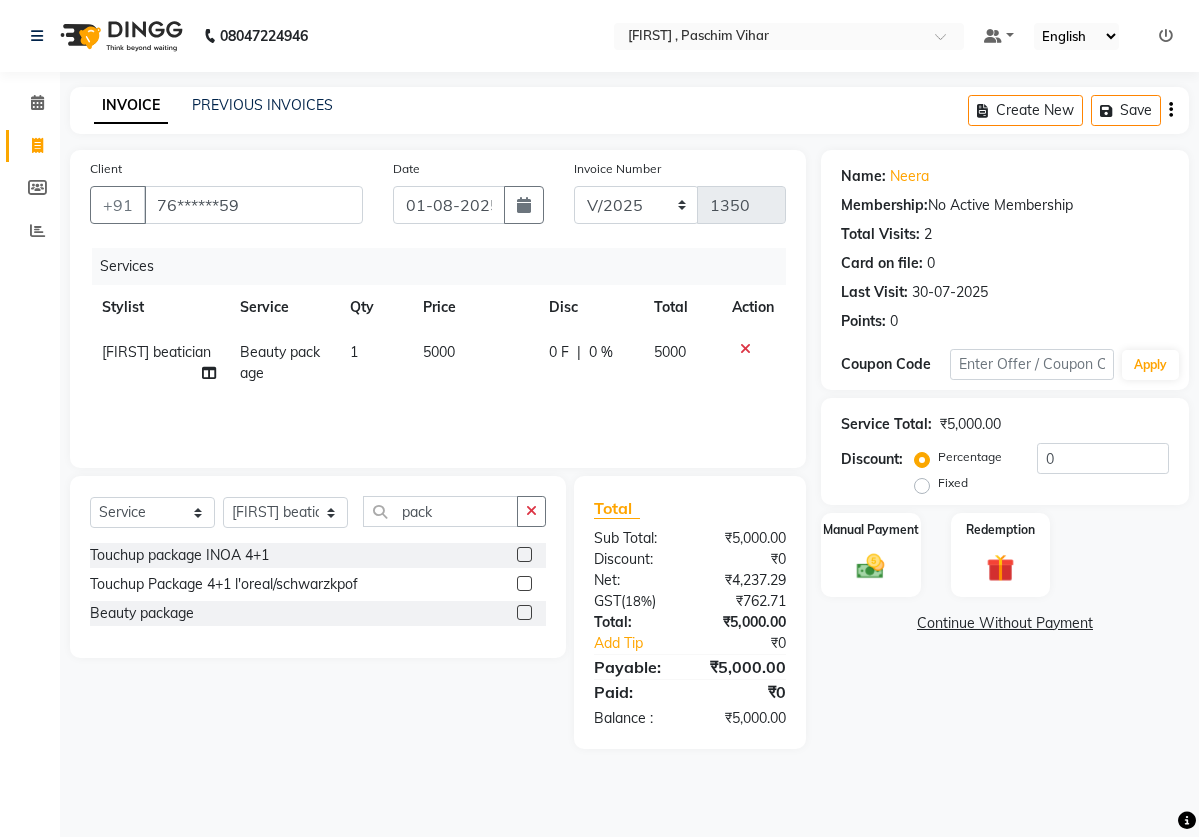 click on "5000" 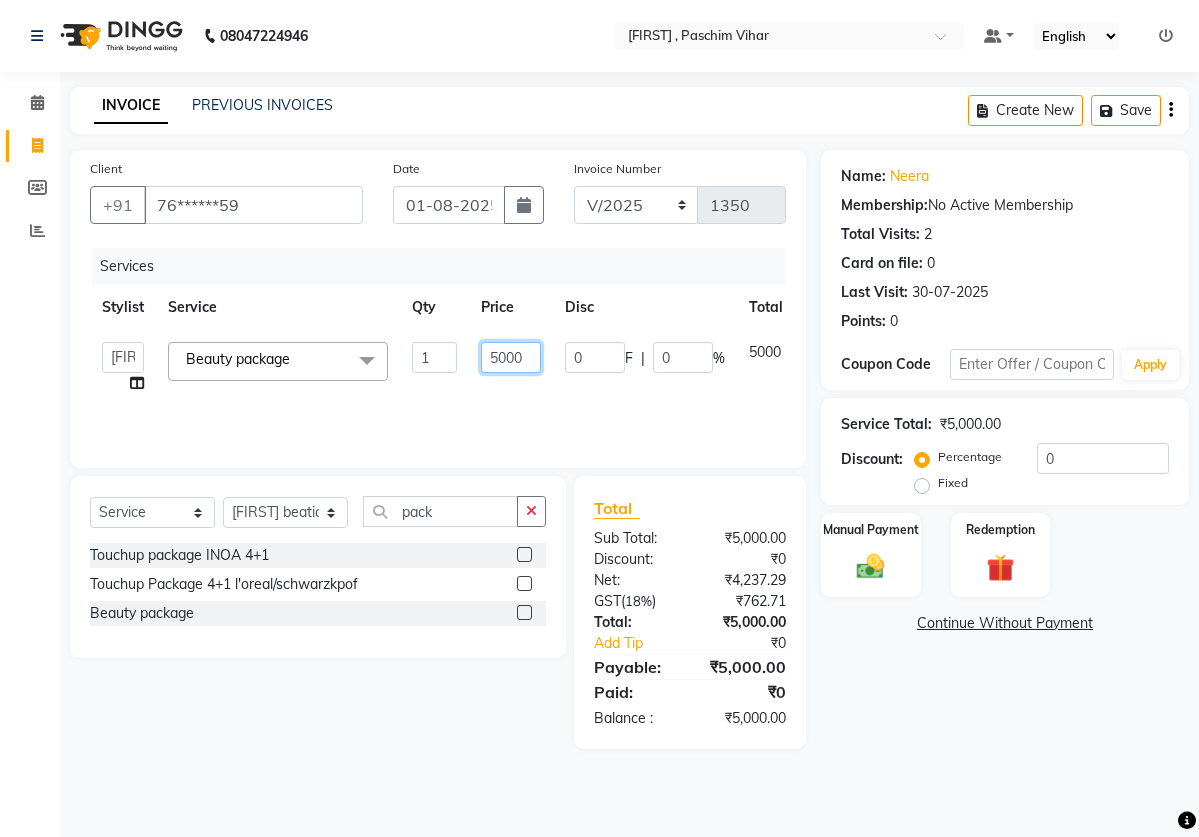 click on "5000" 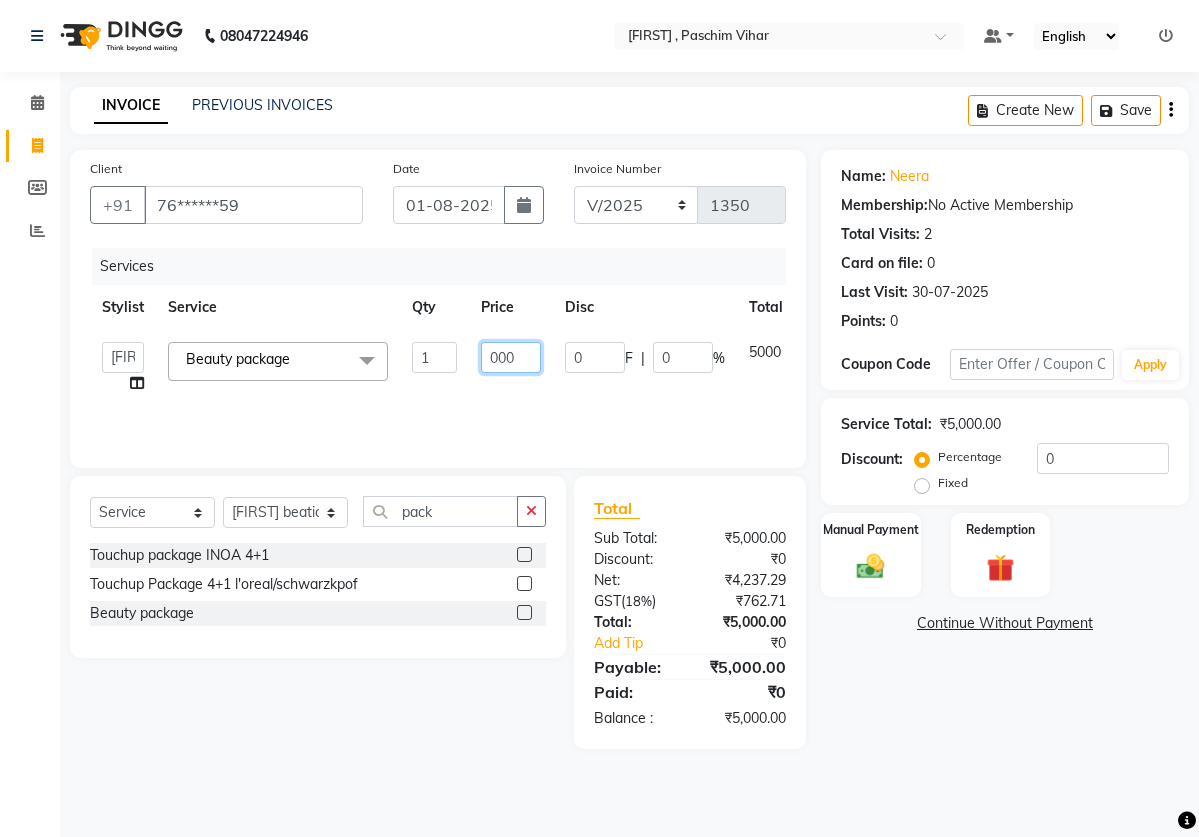 type on "2000" 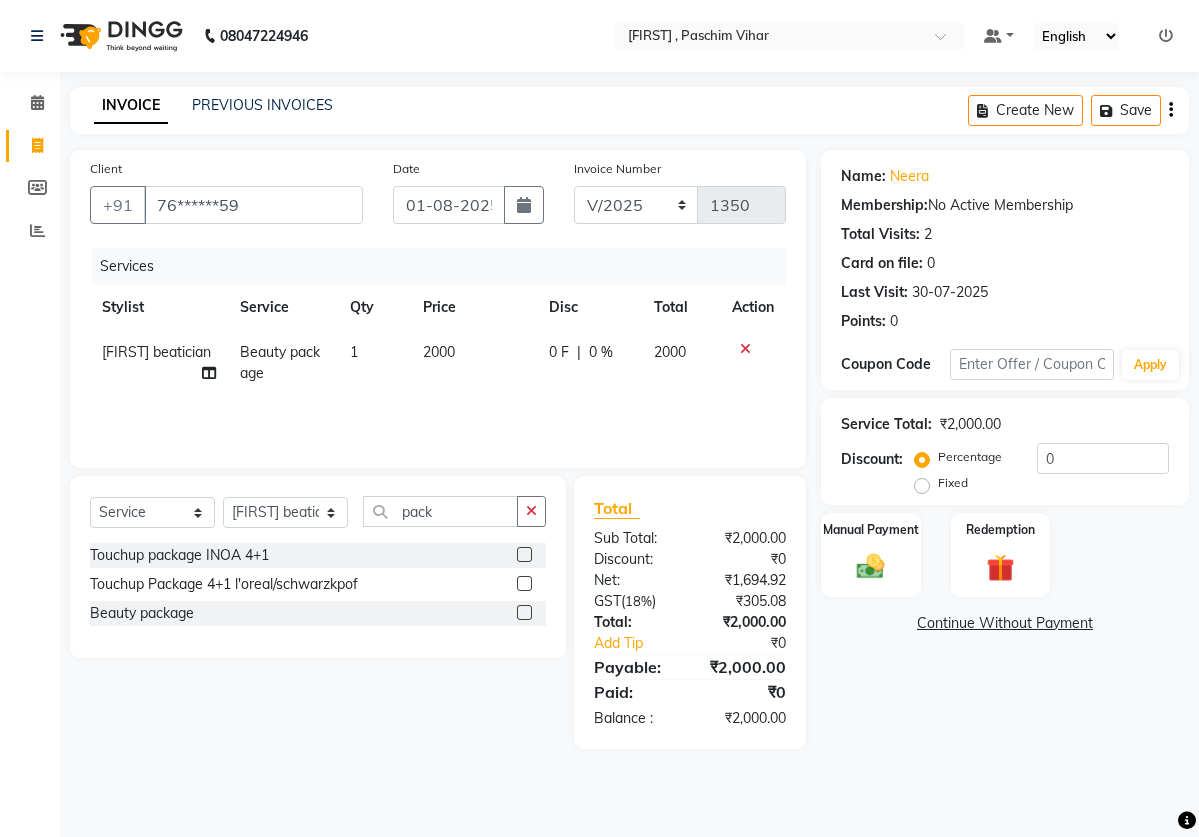click on "Services Stylist Service Qty Price Disc Total Action [FIRST] beatician Beauty package 1 2000 0 F | 0 % 2000" 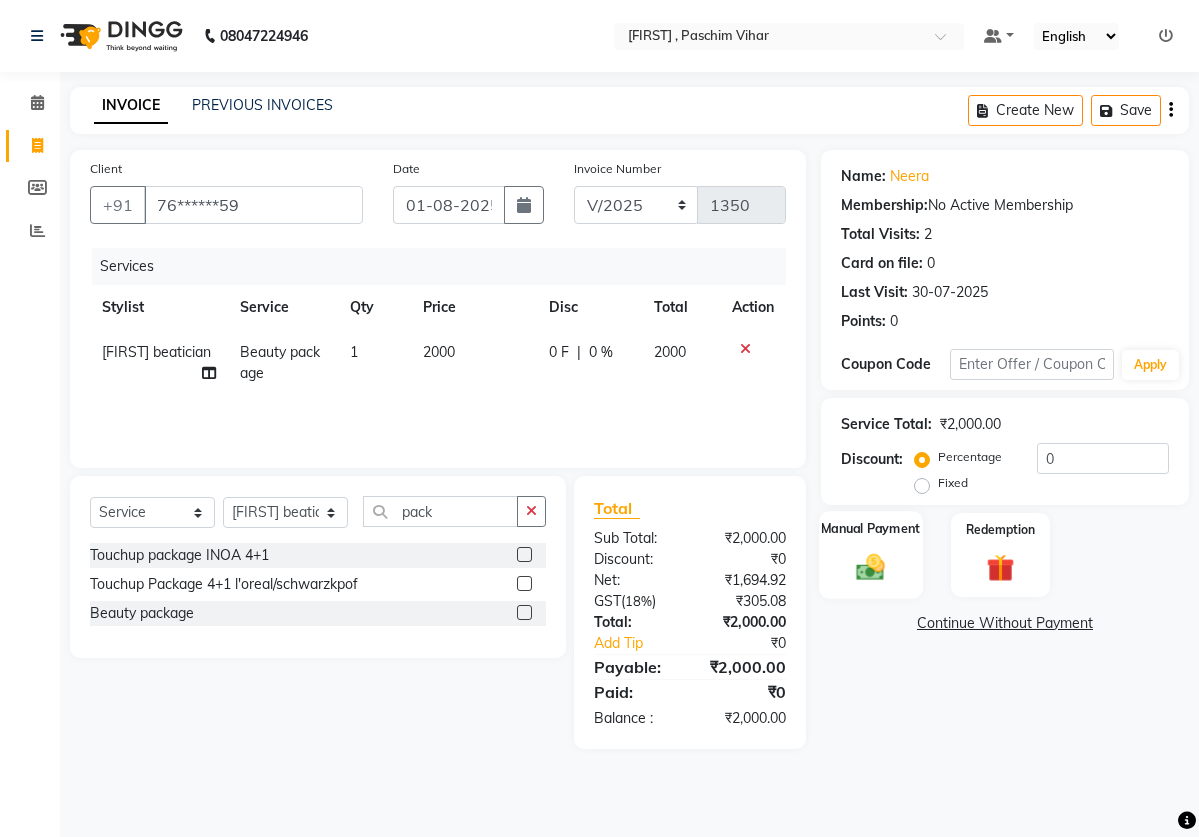 click 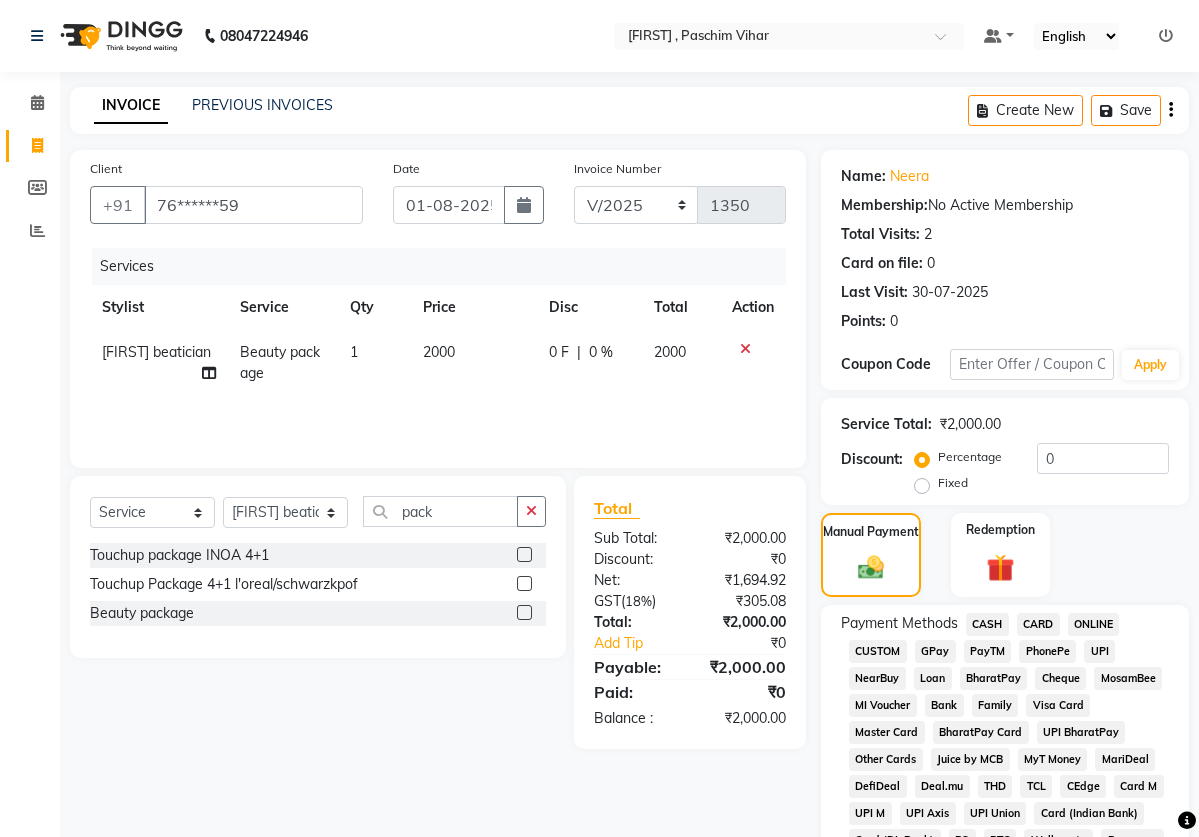 click on "CASH" 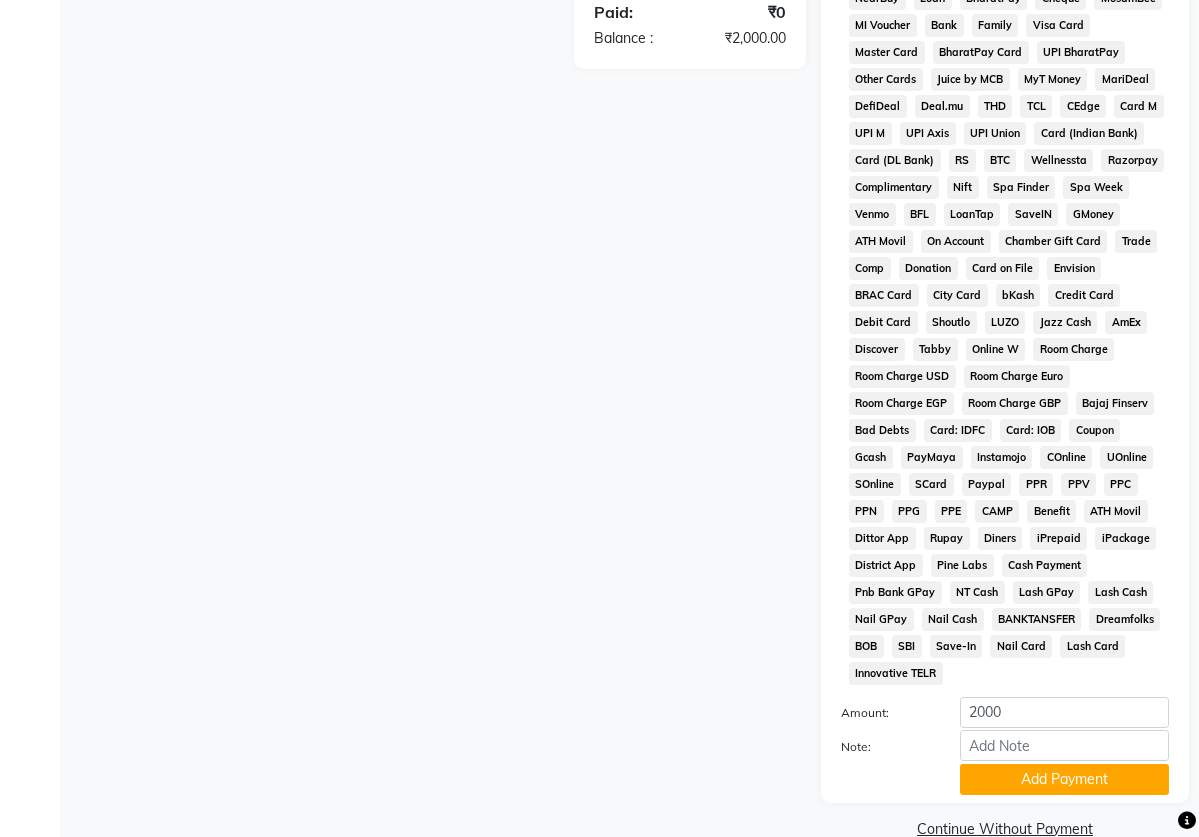scroll, scrollTop: 743, scrollLeft: 0, axis: vertical 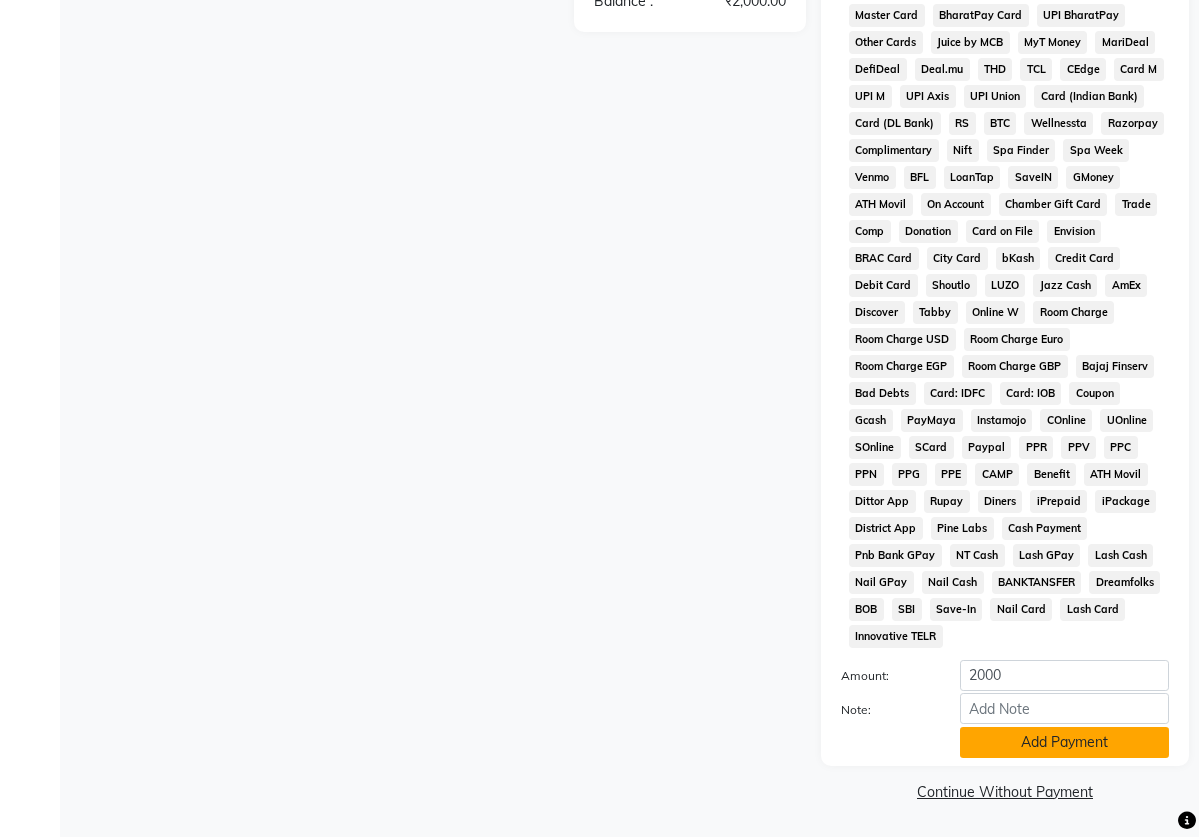 click on "Add Payment" 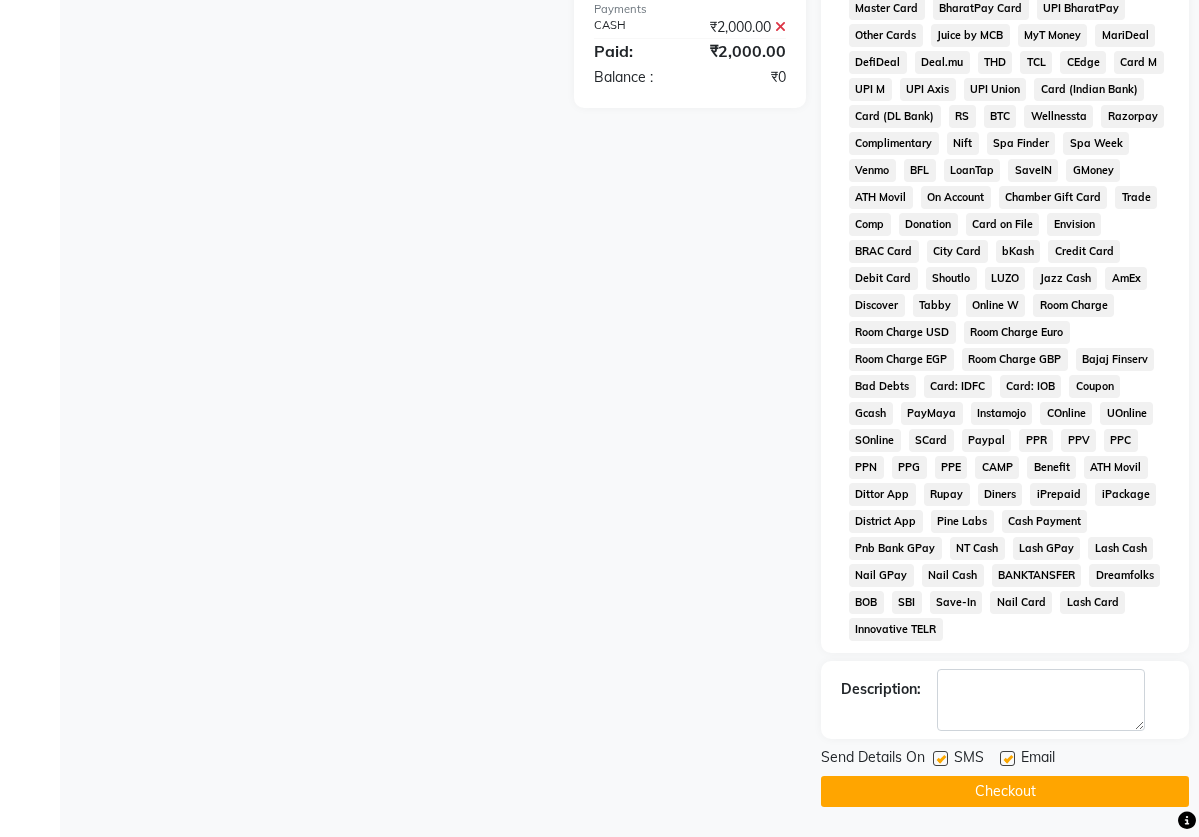 click 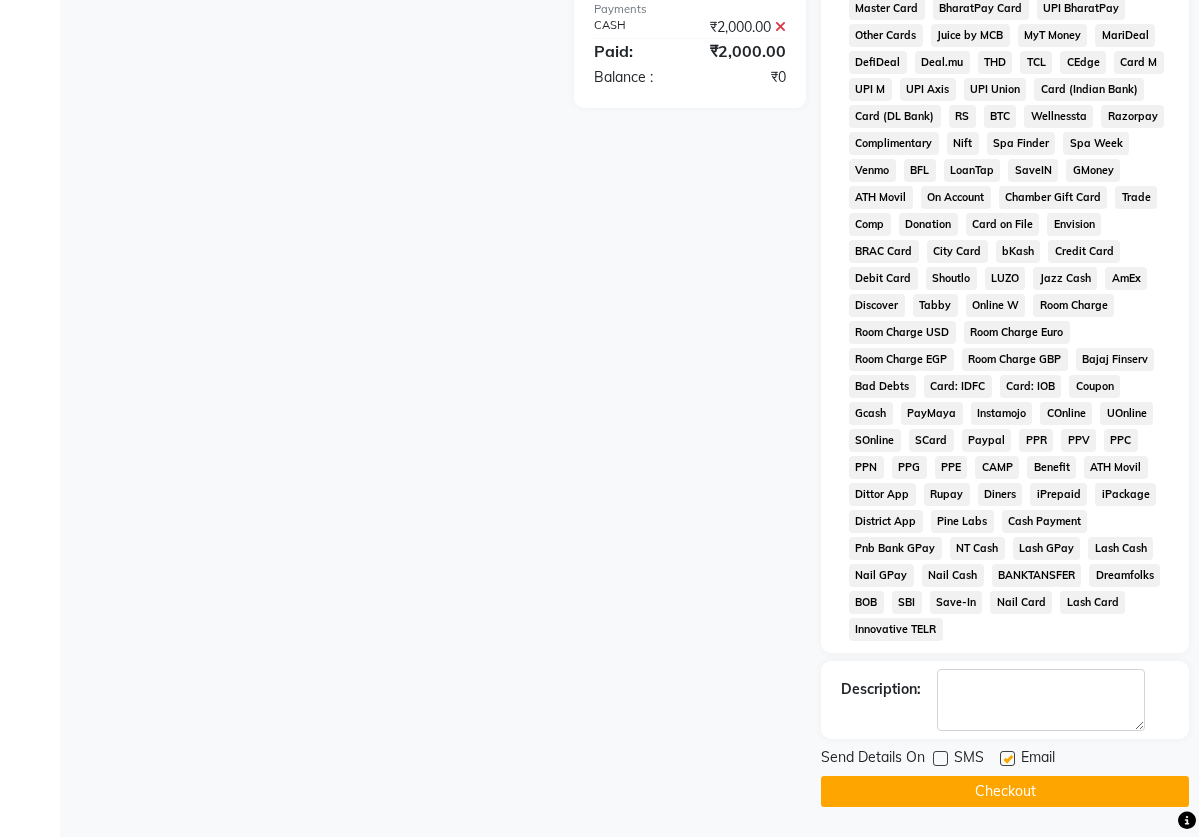 click 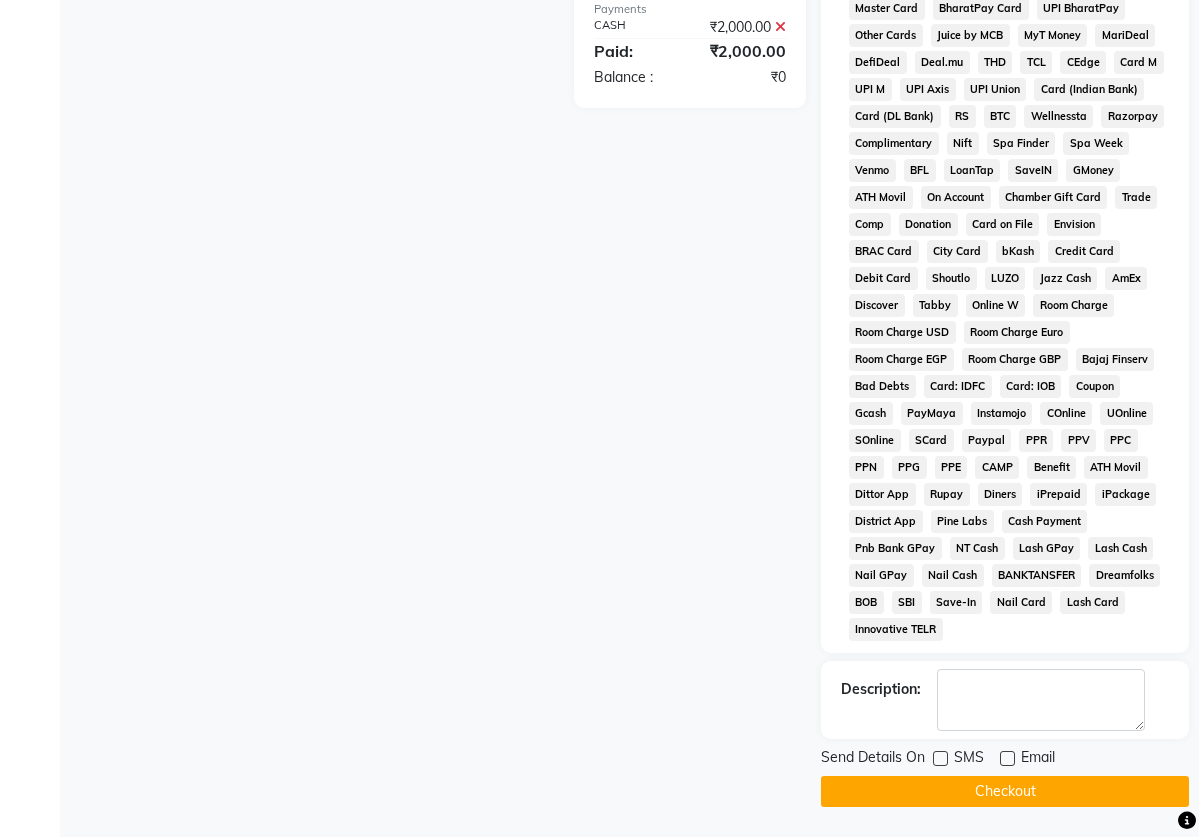 click on "Checkout" 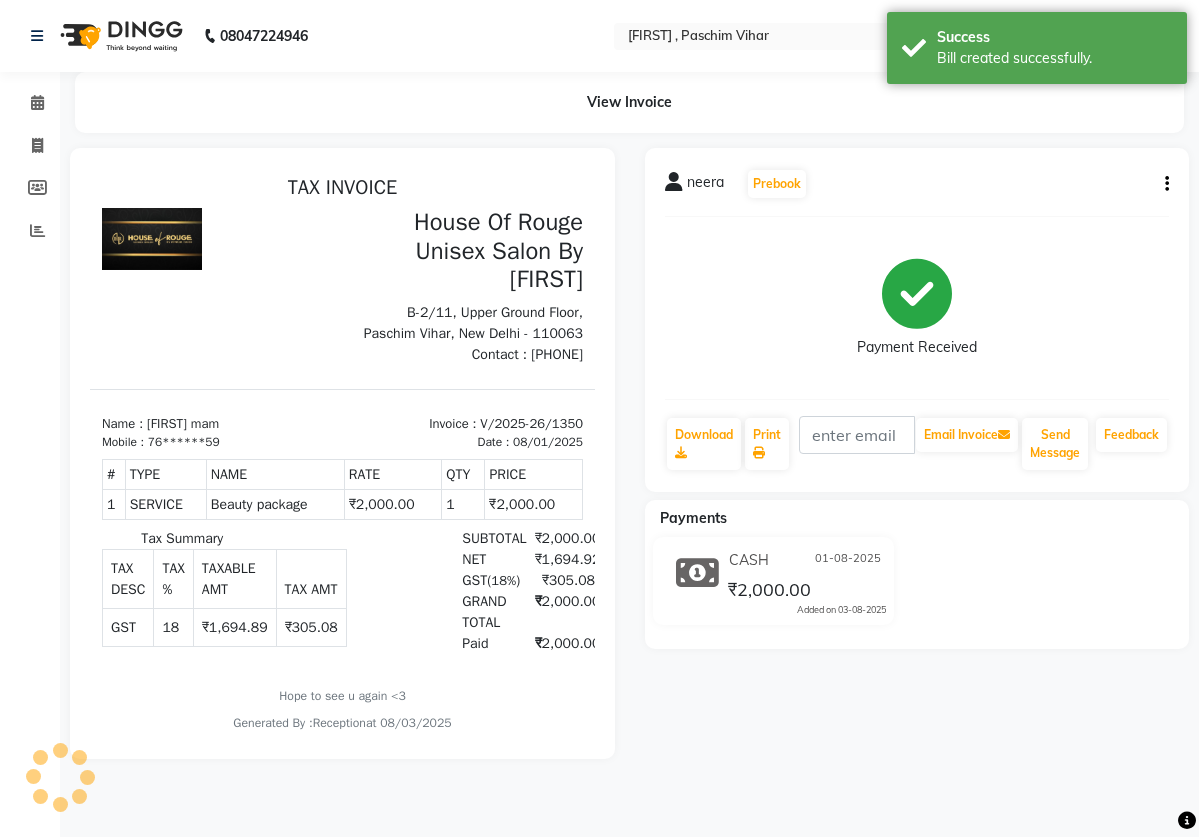 scroll, scrollTop: 0, scrollLeft: 0, axis: both 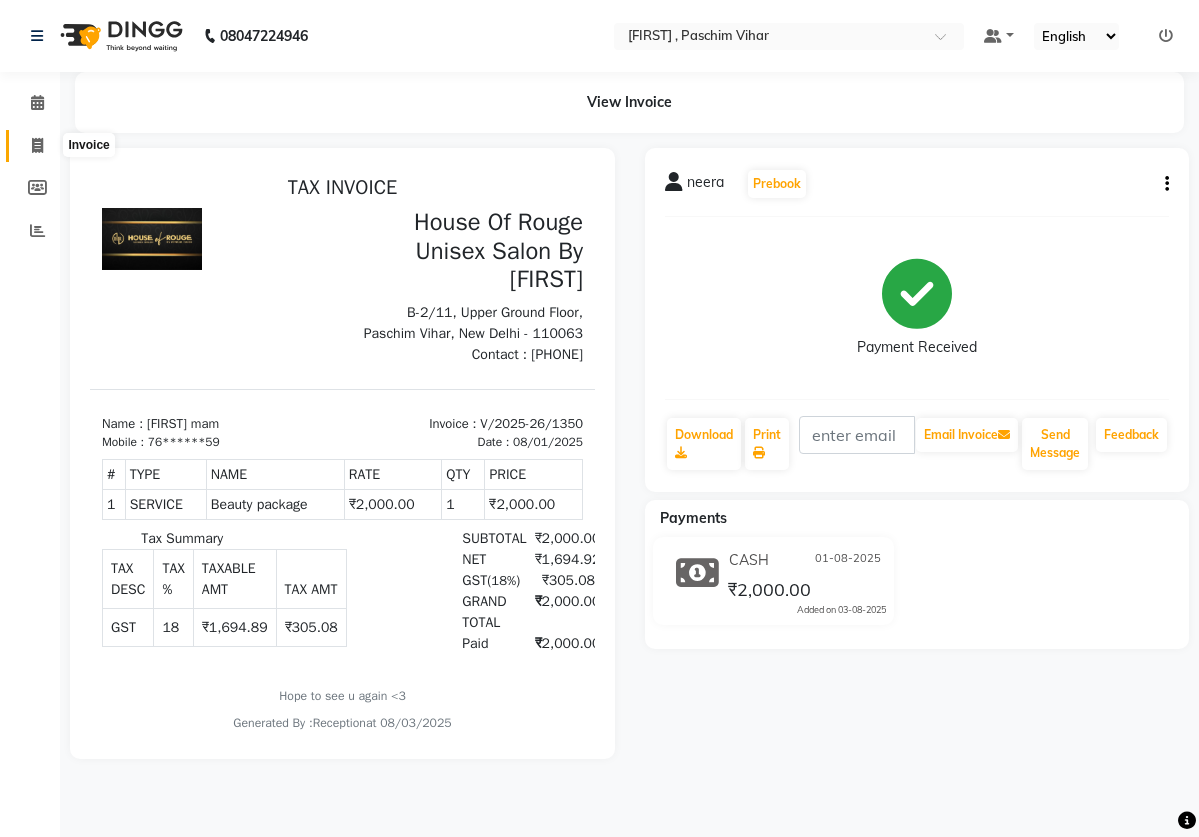 click 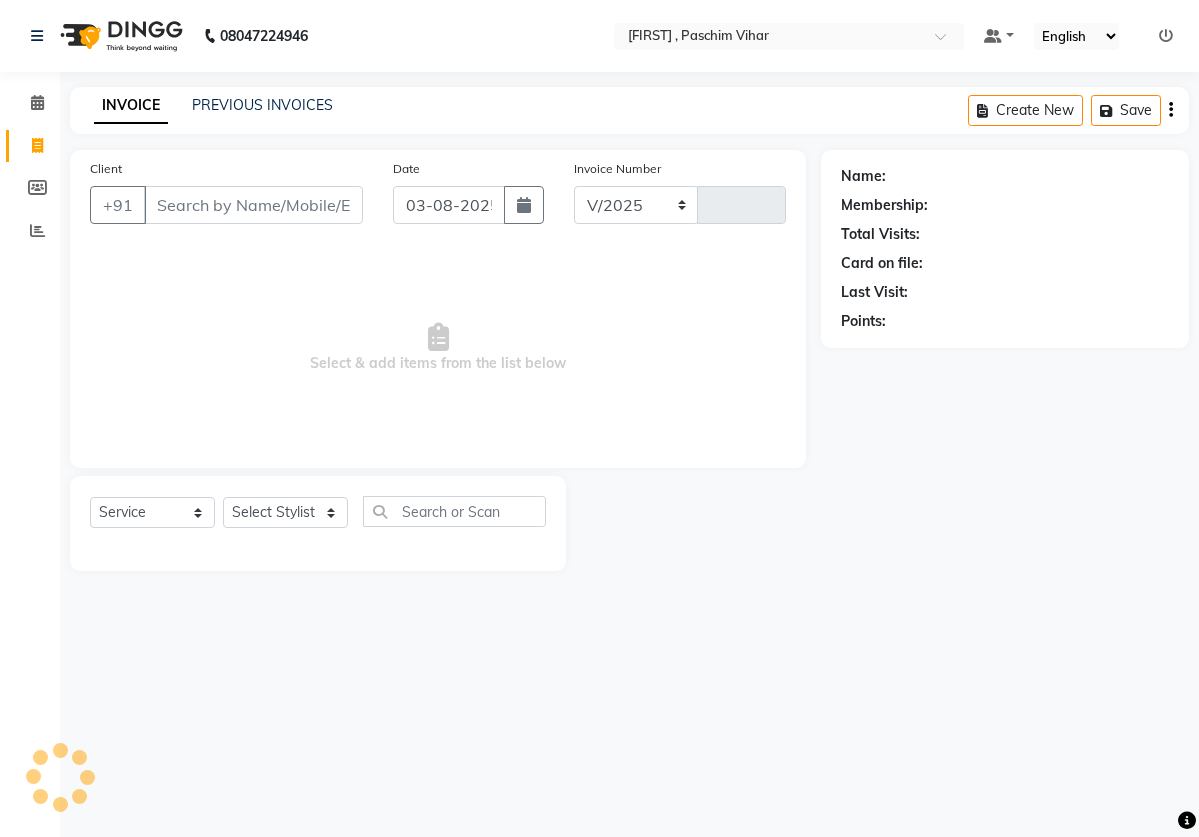 select on "82" 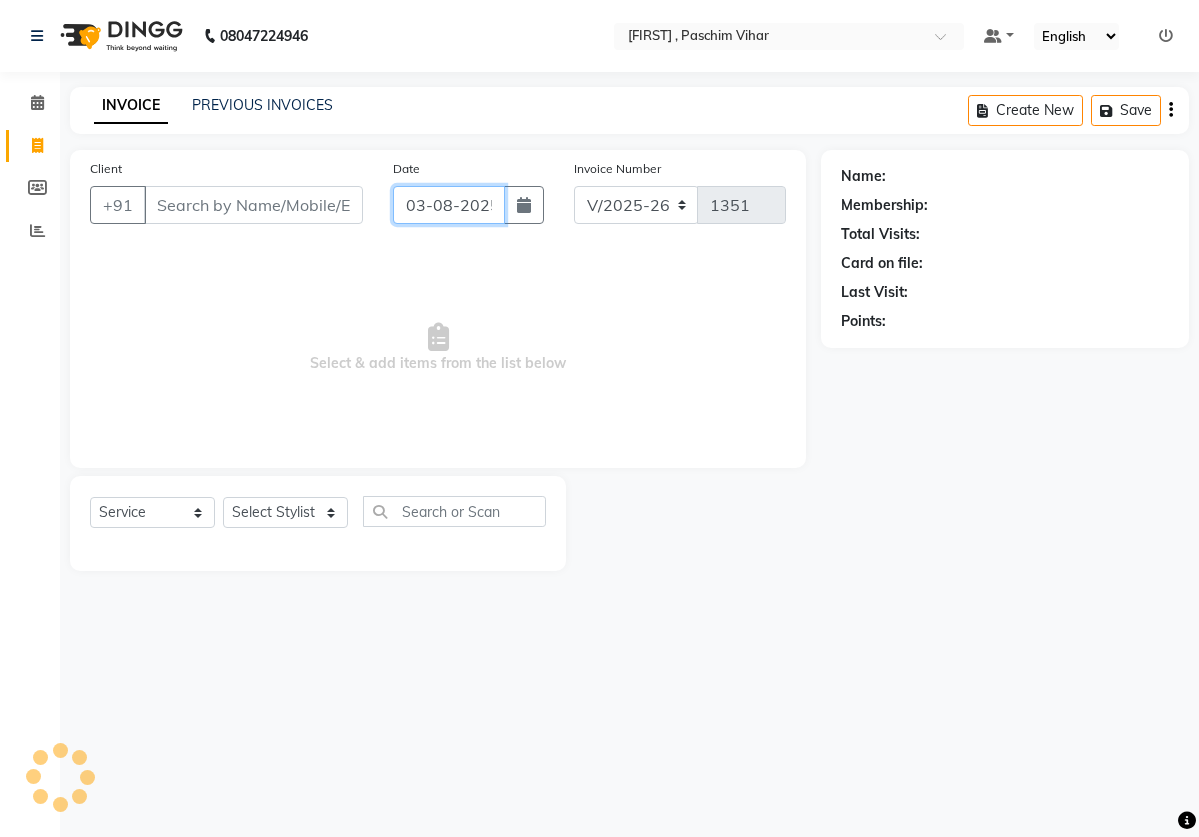 click on "03-08-2025" 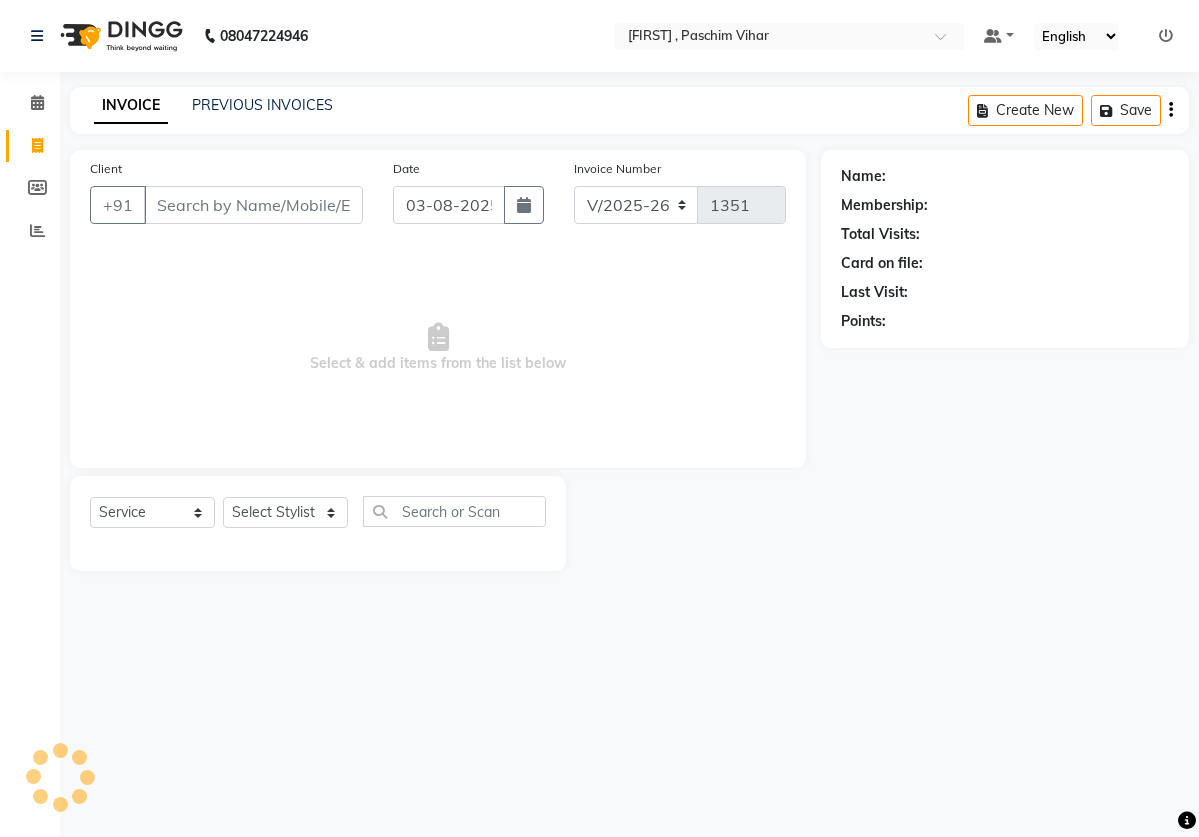 select on "8" 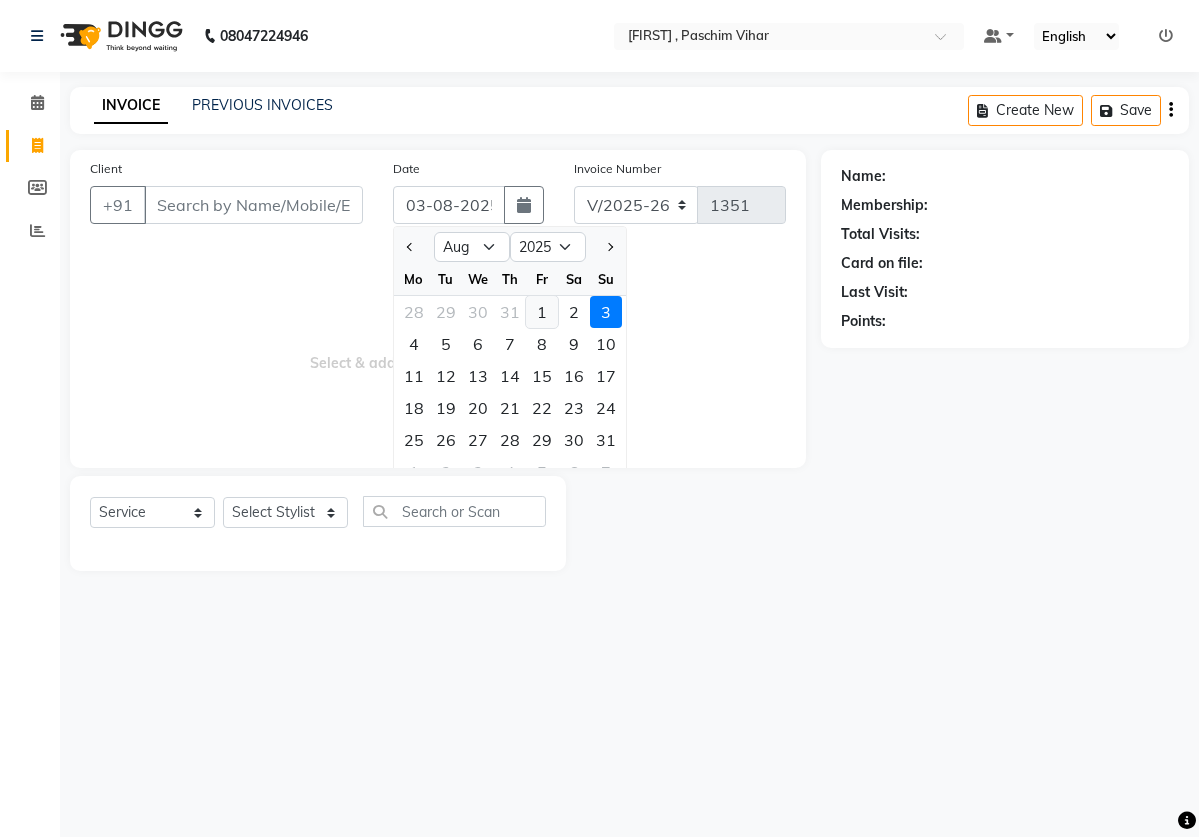 click on "1" 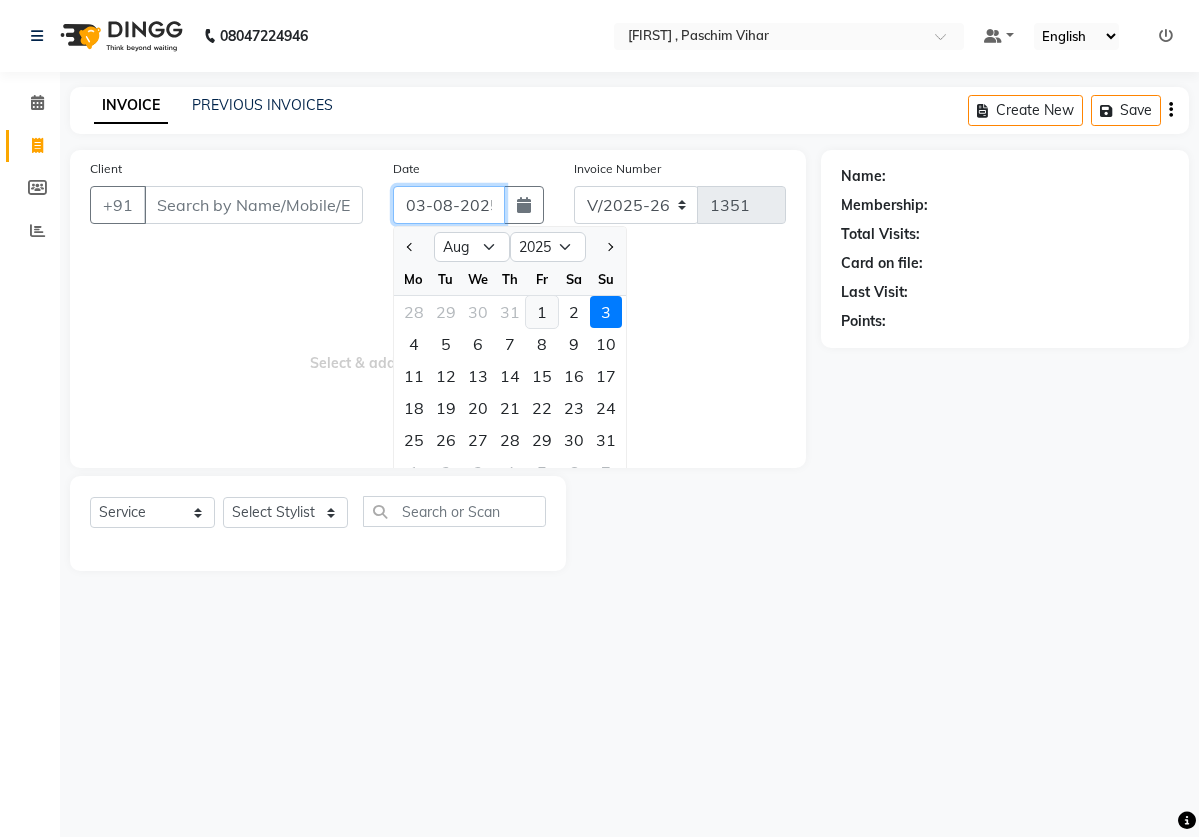 type on "01-08-2025" 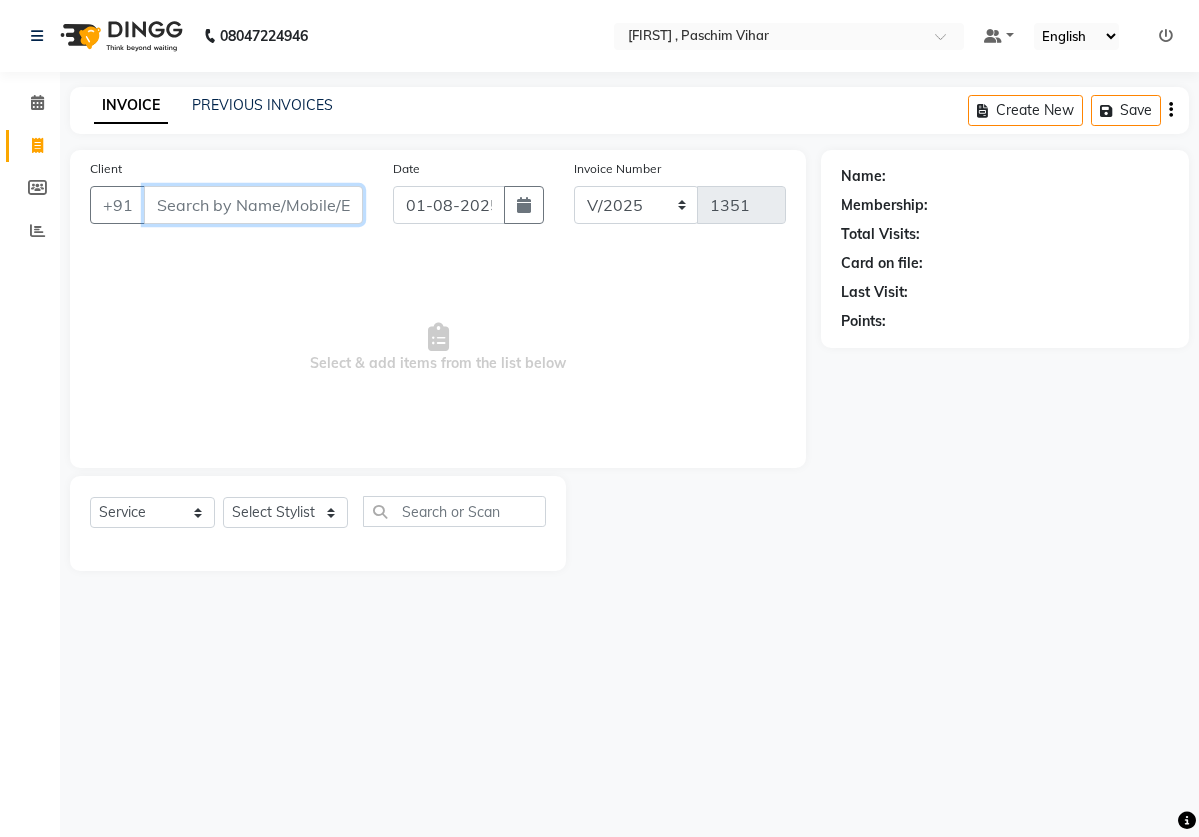 click on "Client" at bounding box center [253, 205] 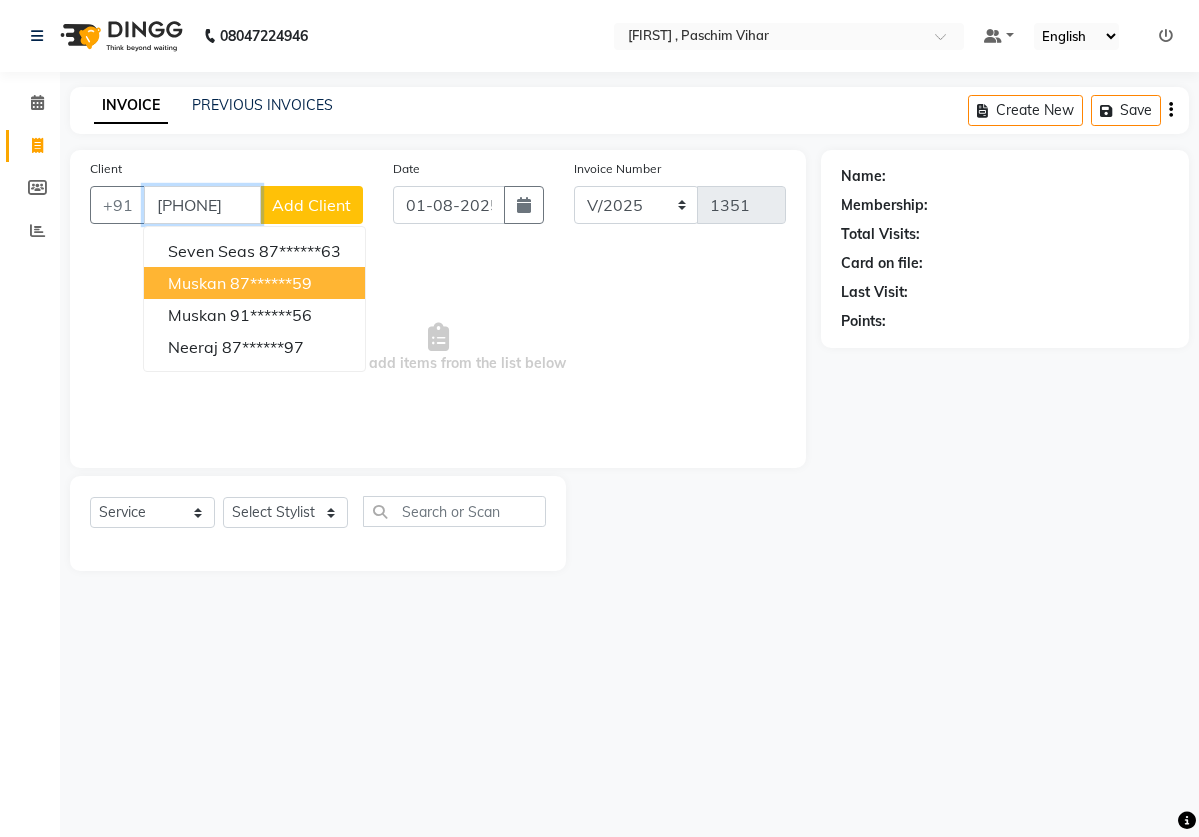 click on "87******59" at bounding box center [271, 283] 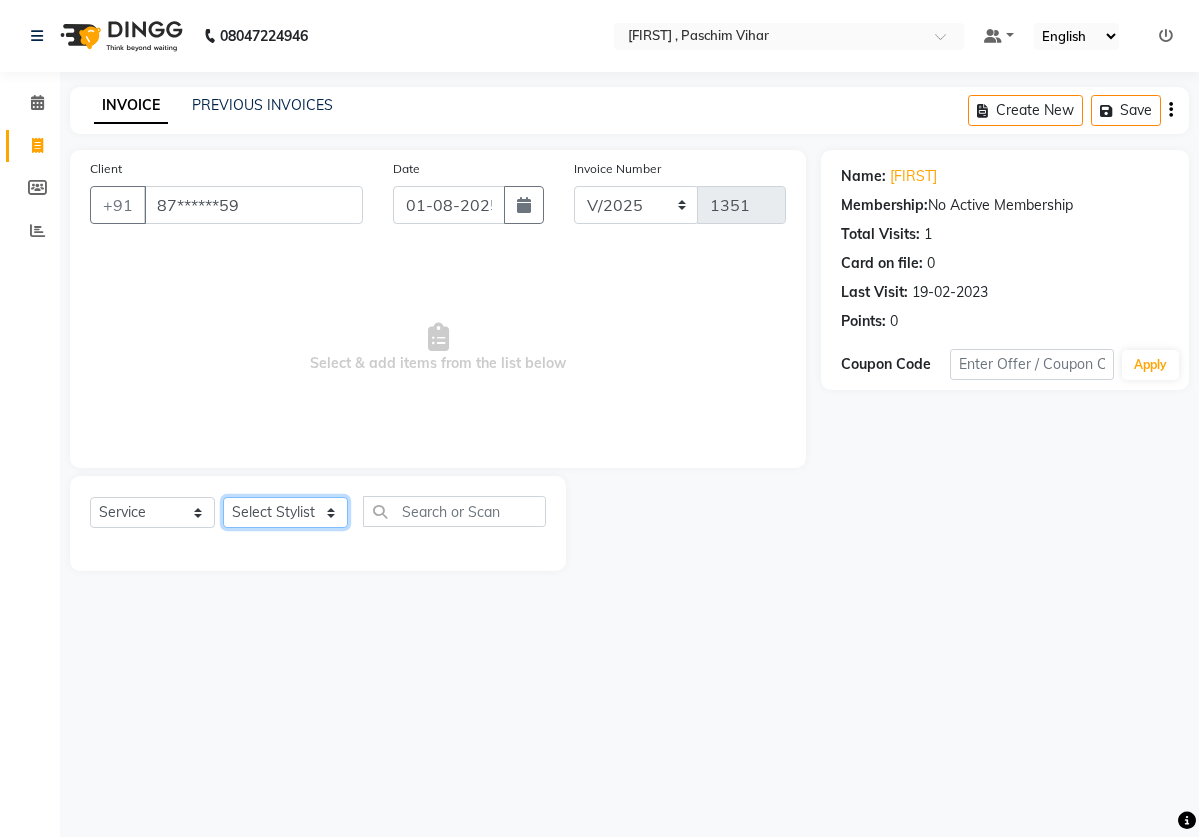select on "50364" 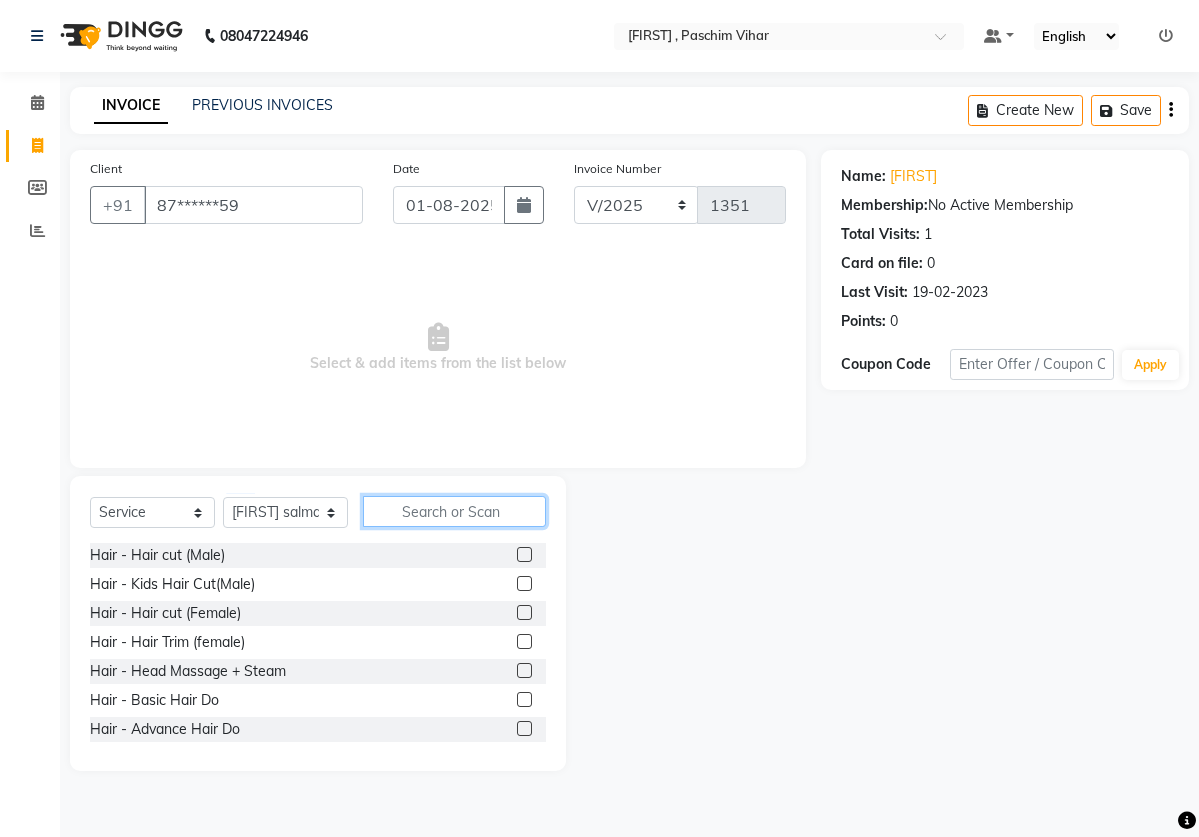 click 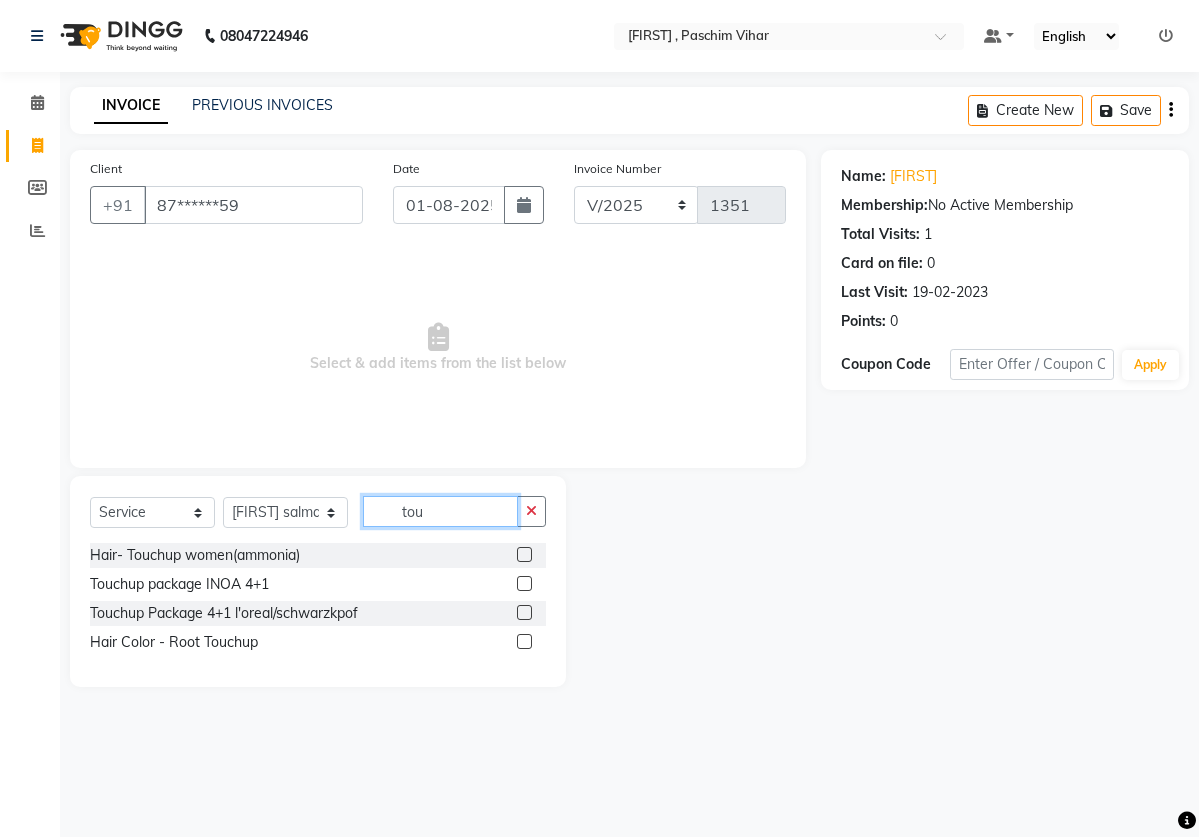 type on "tou" 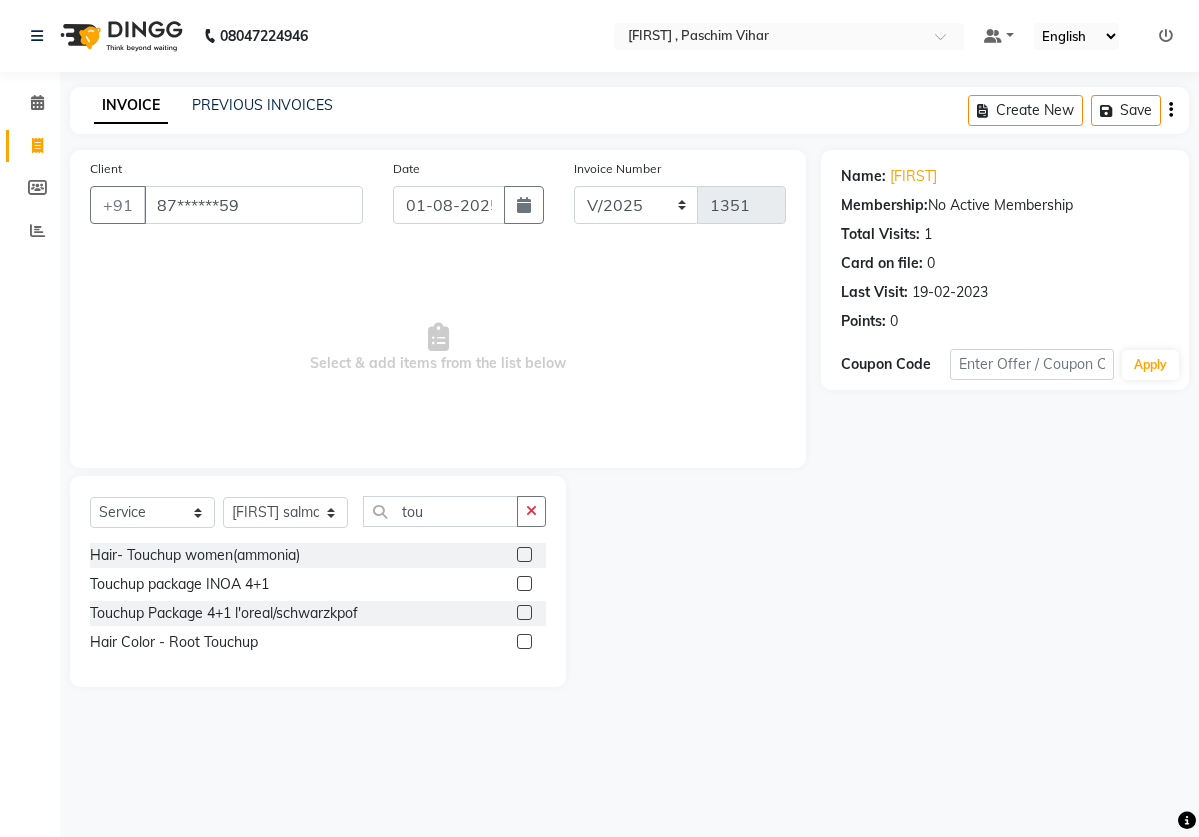 click 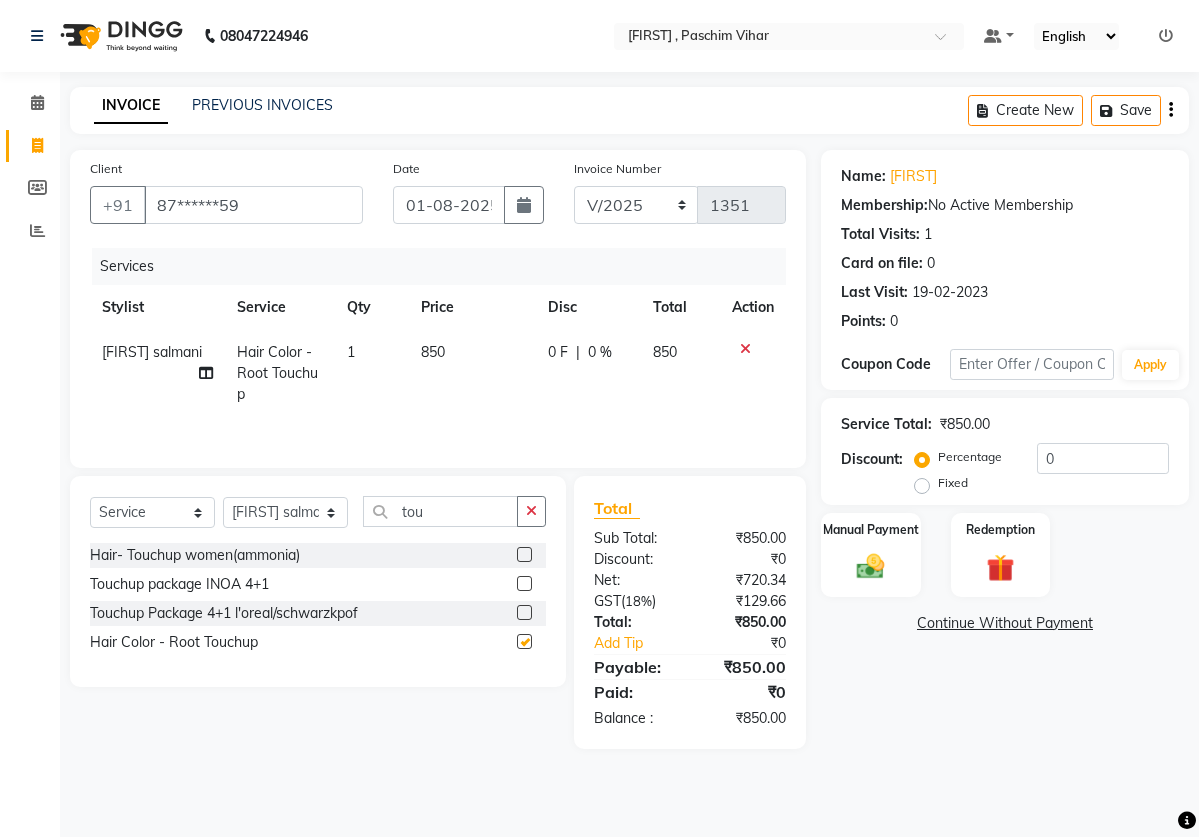 checkbox on "false" 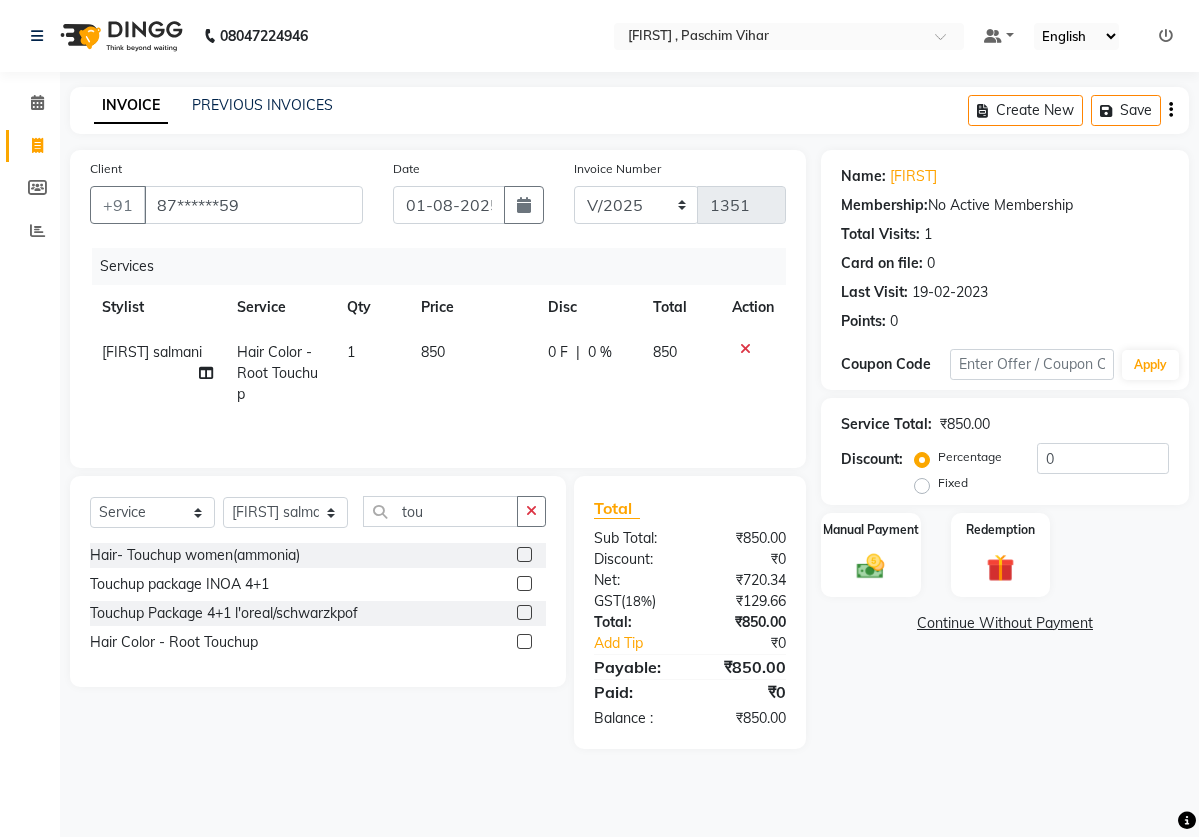 click on "850" 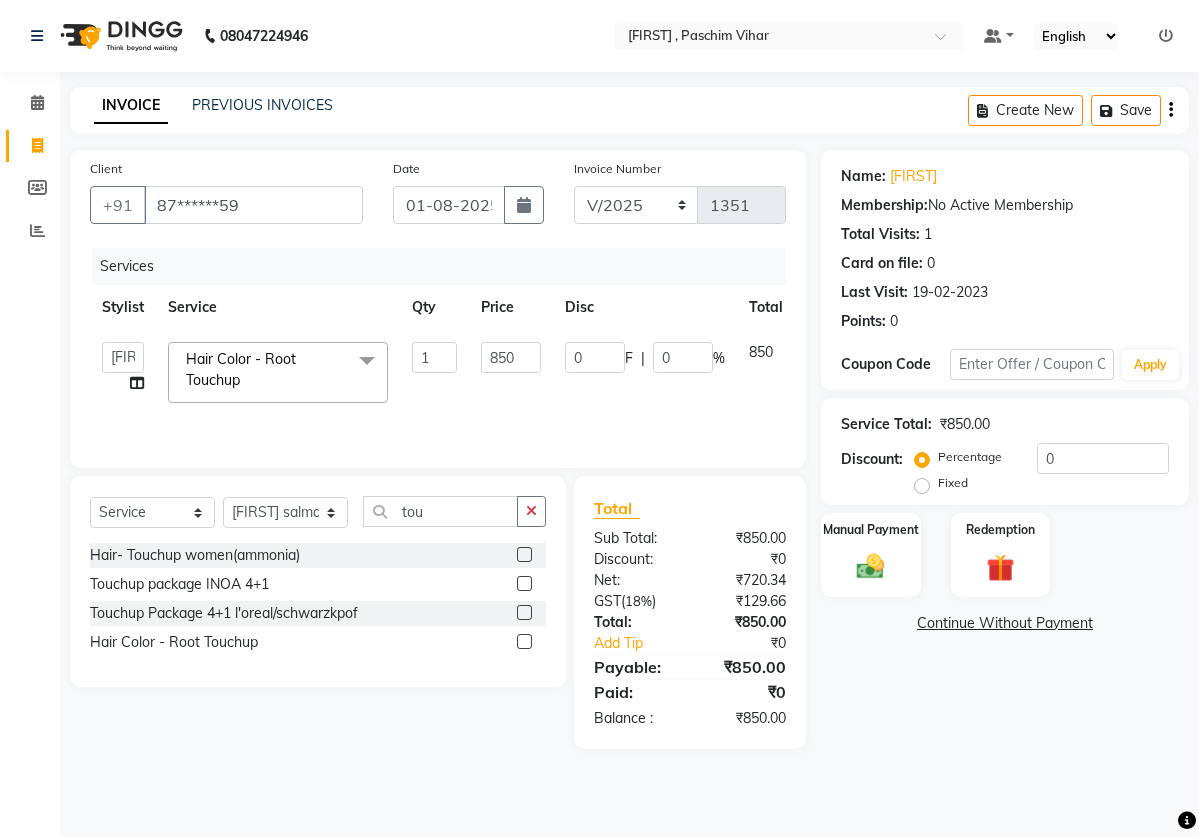 click on "850" 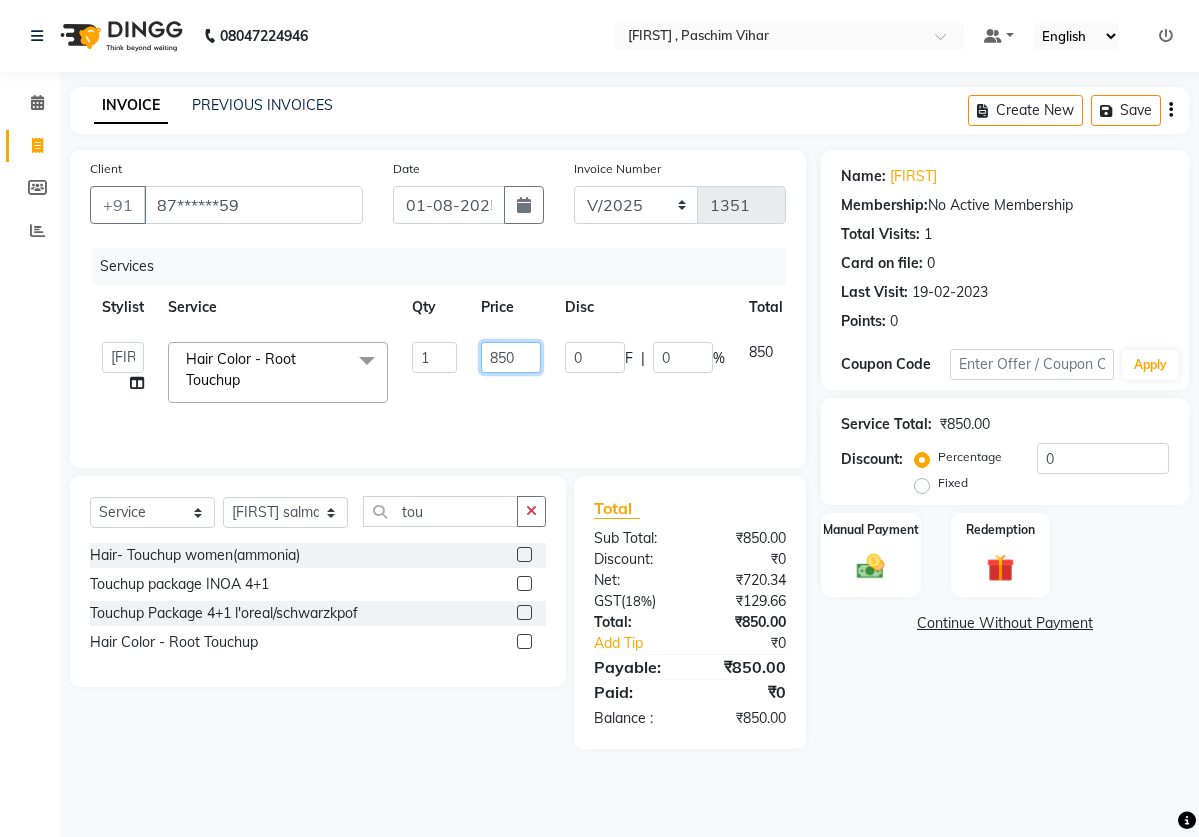 click on "850" 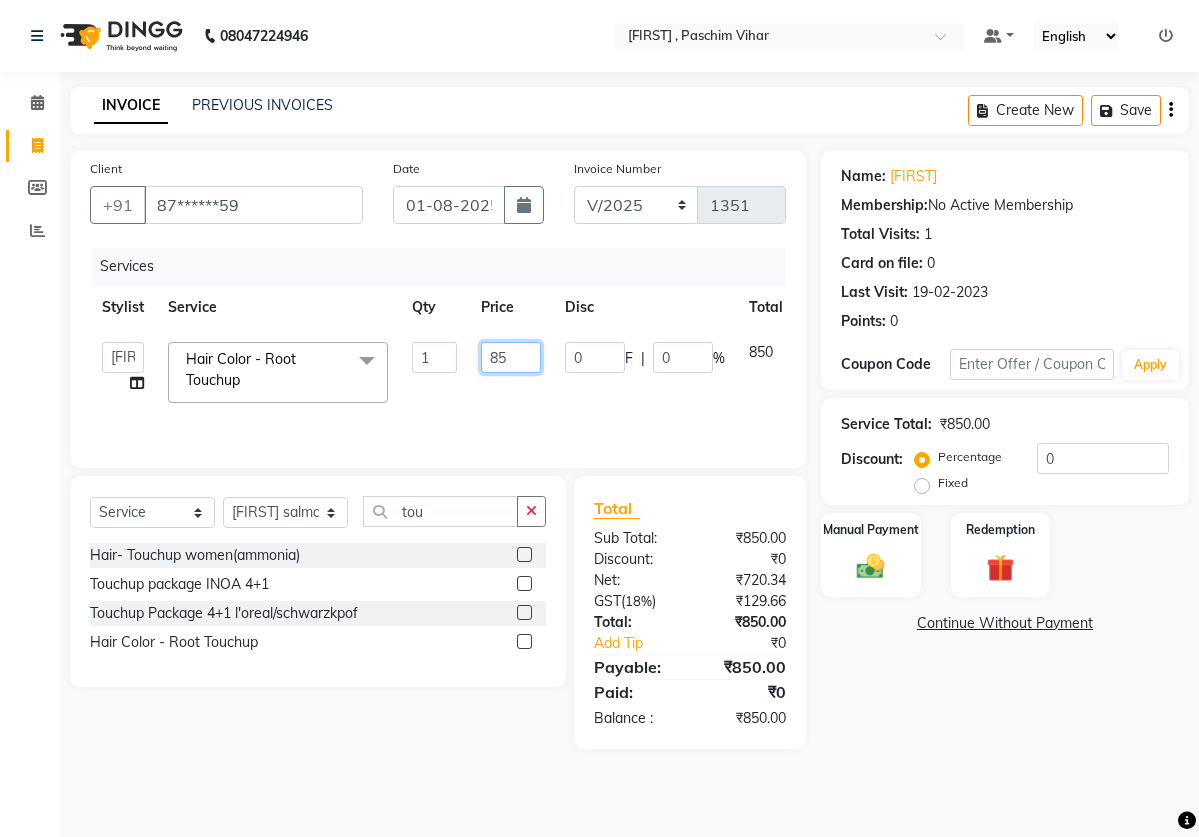 type on "8" 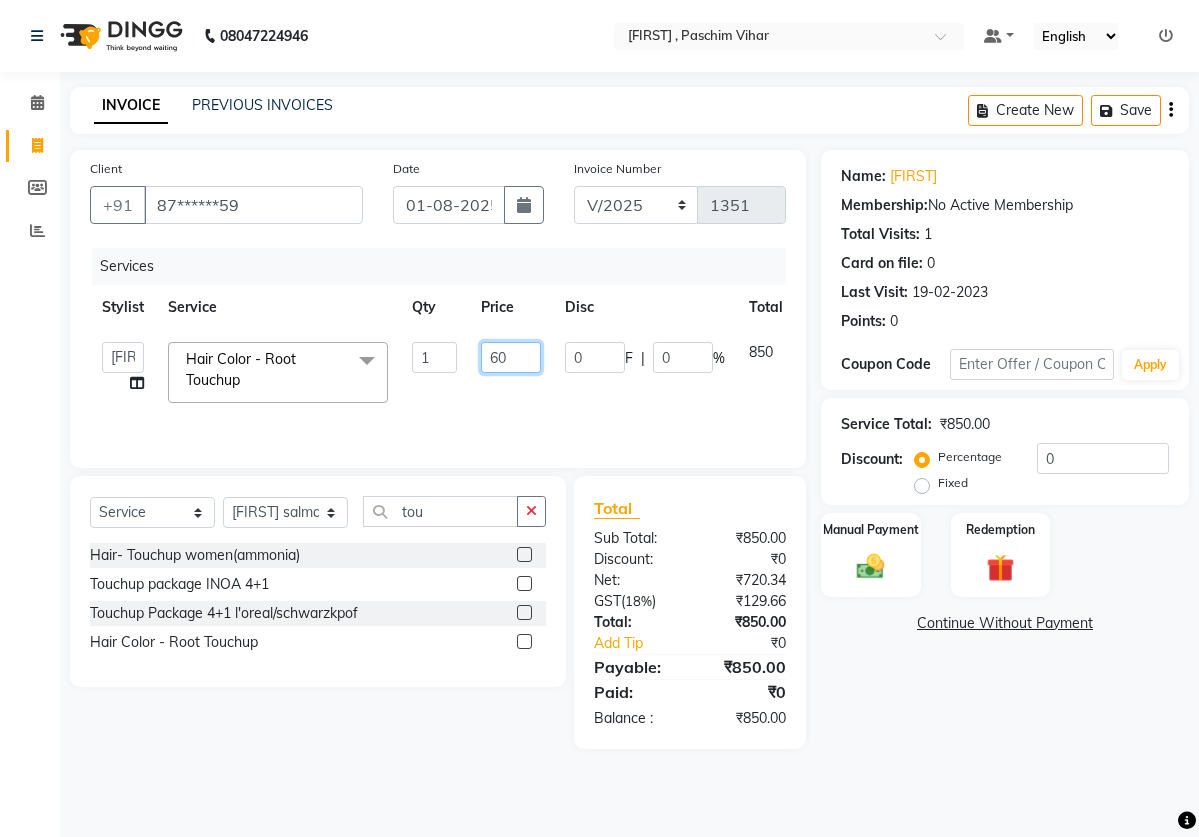 type on "600" 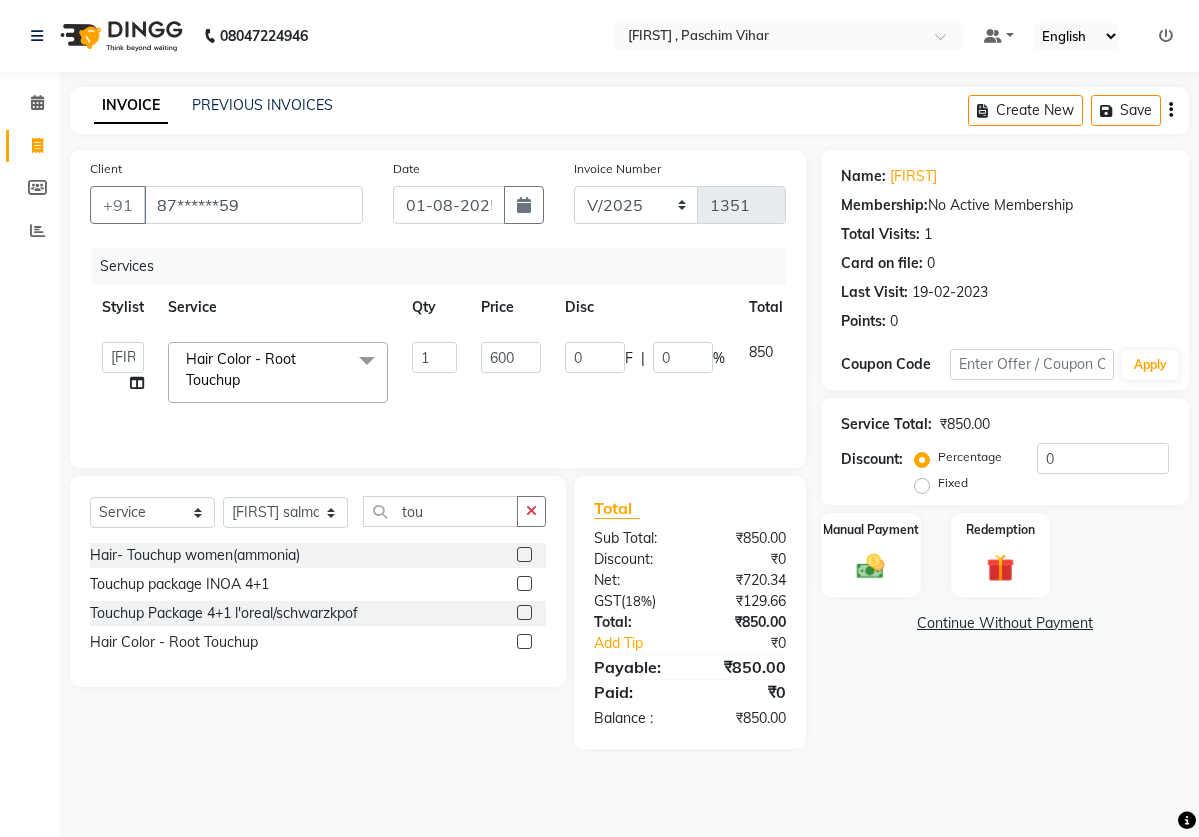 click on "Services Stylist Service Qty Price Disc Total Action [FIRST] pedicurist [FIRST] [FIRST] [FIRST] [FIRST] [FIRST] [FIRST] [FIRST] [FIRST] [FIRST] [FIRST] [FIRST] [FIRST] [FIRST] [FIRST] [FIRST] [FIRST] [FIRST] [FIRST] [FIRST] [FIRST] [FIRST] [FIRST] salmani [FIRST] [FIRST] nail artist [FIRST] assistant [FIRST] beauticina [FIRST] beatician [FIRST] assistant [FIRST] [FIRST] basival Reception [FIRST] [FIRST] [FIRST] pedicurist [FIRST] beautician [FIRST] nails [FIRST] Hair Color - Root Touchup&nbsp;x Hair - Hair cut (Male) Hair - Kids Hair Cut(Male) Hair - Hair cut (Female) Hair - Hair Trim (female) Hair - Head Massage + Steam Hair - Basic Hair Do Hair - Advance Hair Do Hair - Headwash Hair - Basic Hair Spa Hair - Moroccan Hair Spa Hair- keratin women Hair- Touchup women(ammonia) Junior Artist Hd makeup Hair Spa (Basic L'oreal/Schwarzkpof) leg massage hair botox treatment Nail art Hair curls Nail ext removal Body massage Hair smoothing treatment Global Hair color Color/baby highlights Hair color - Balayage Hair color - ombre Membership 1 600 0" 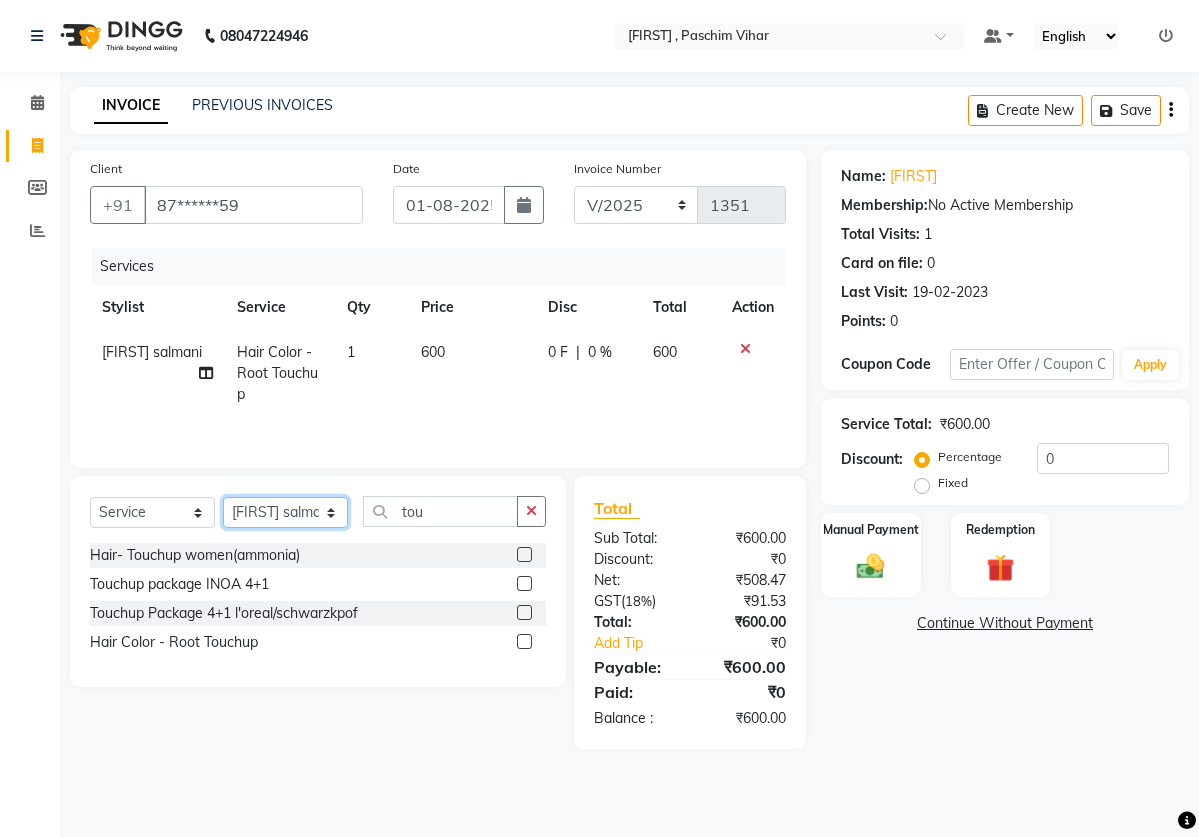 select on "2896" 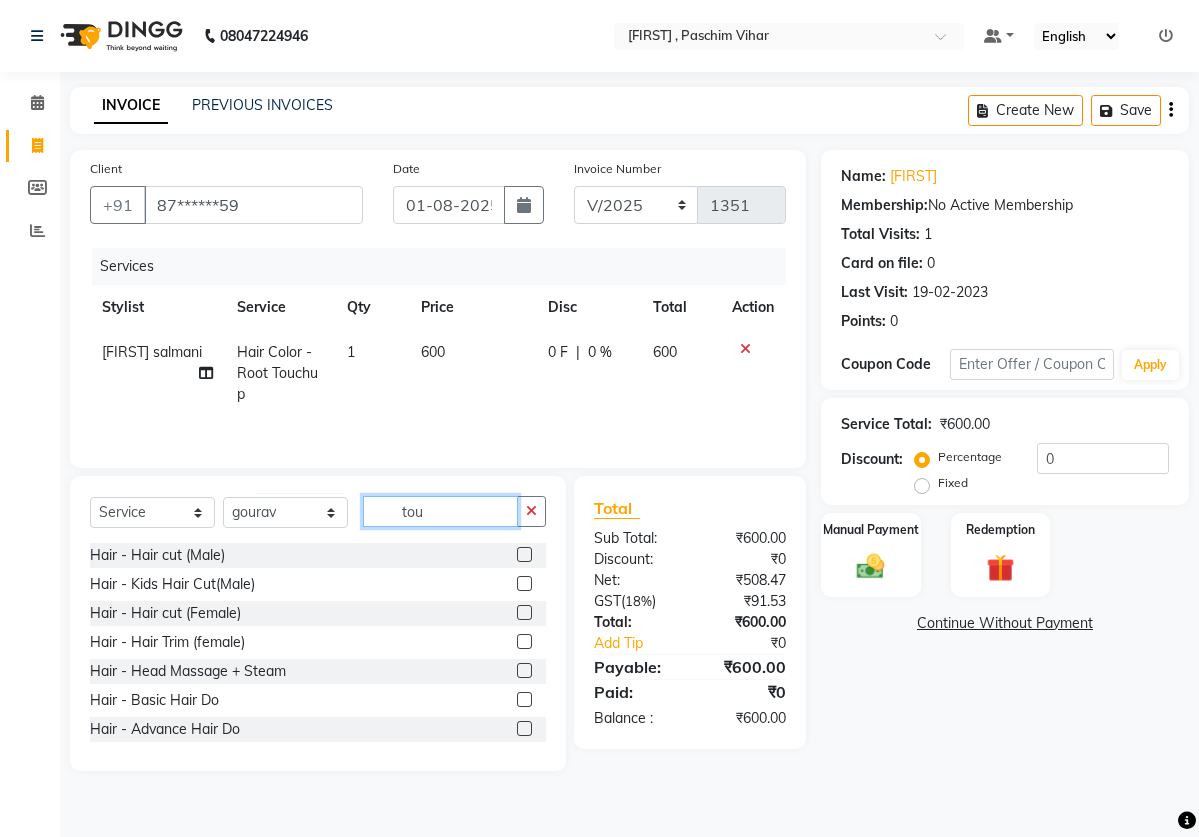 click on "tou" 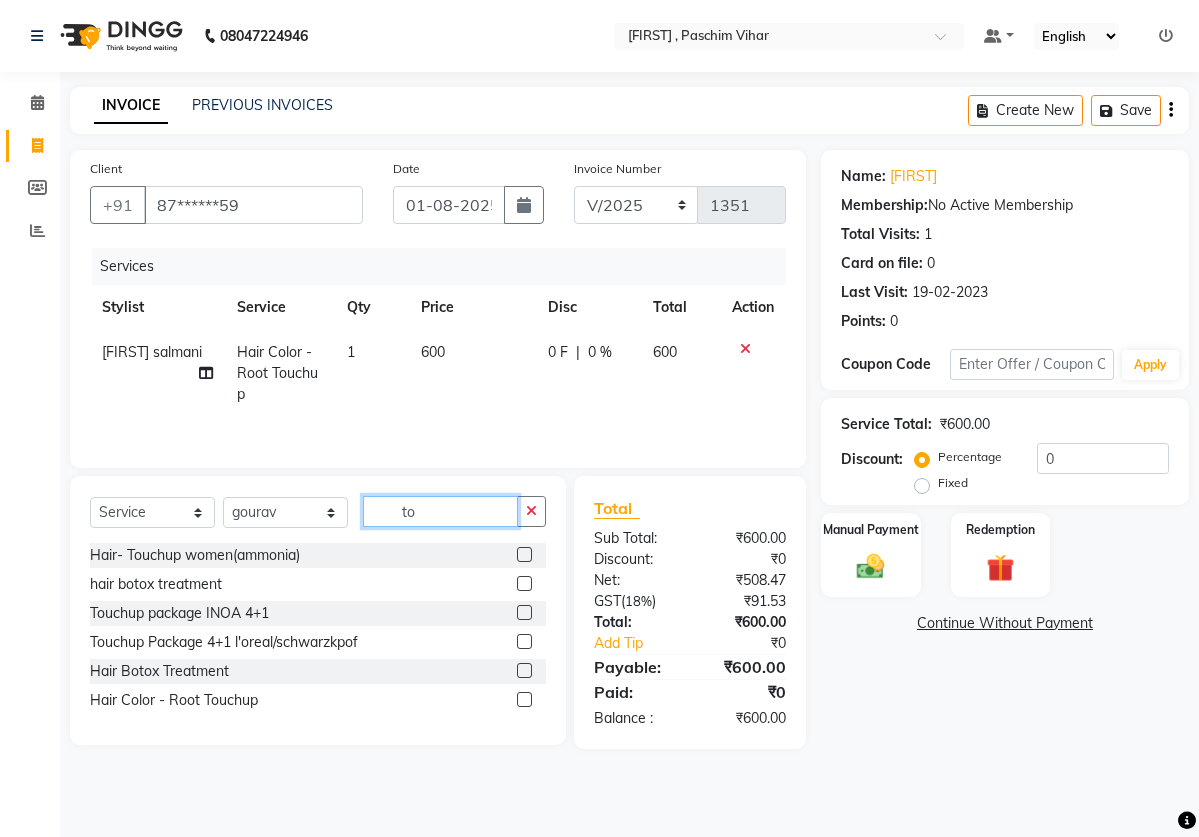 type on "t" 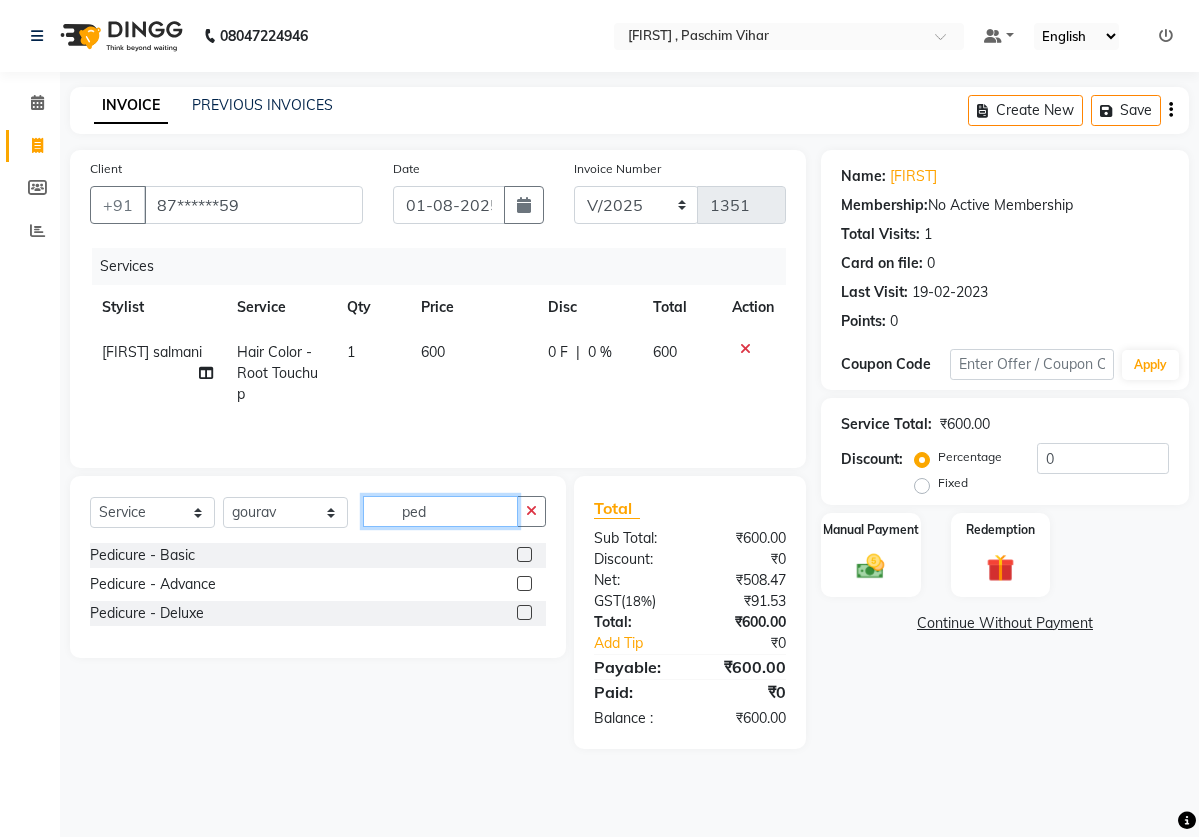 type 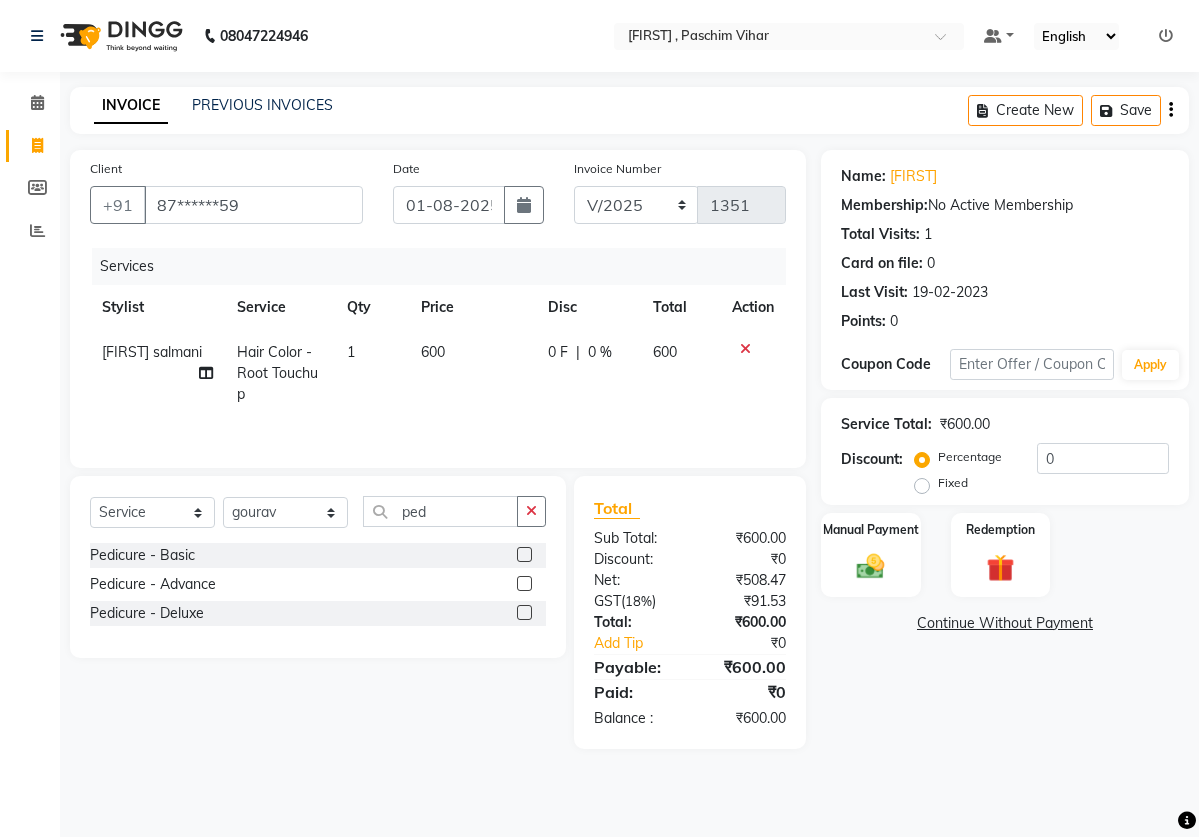 click 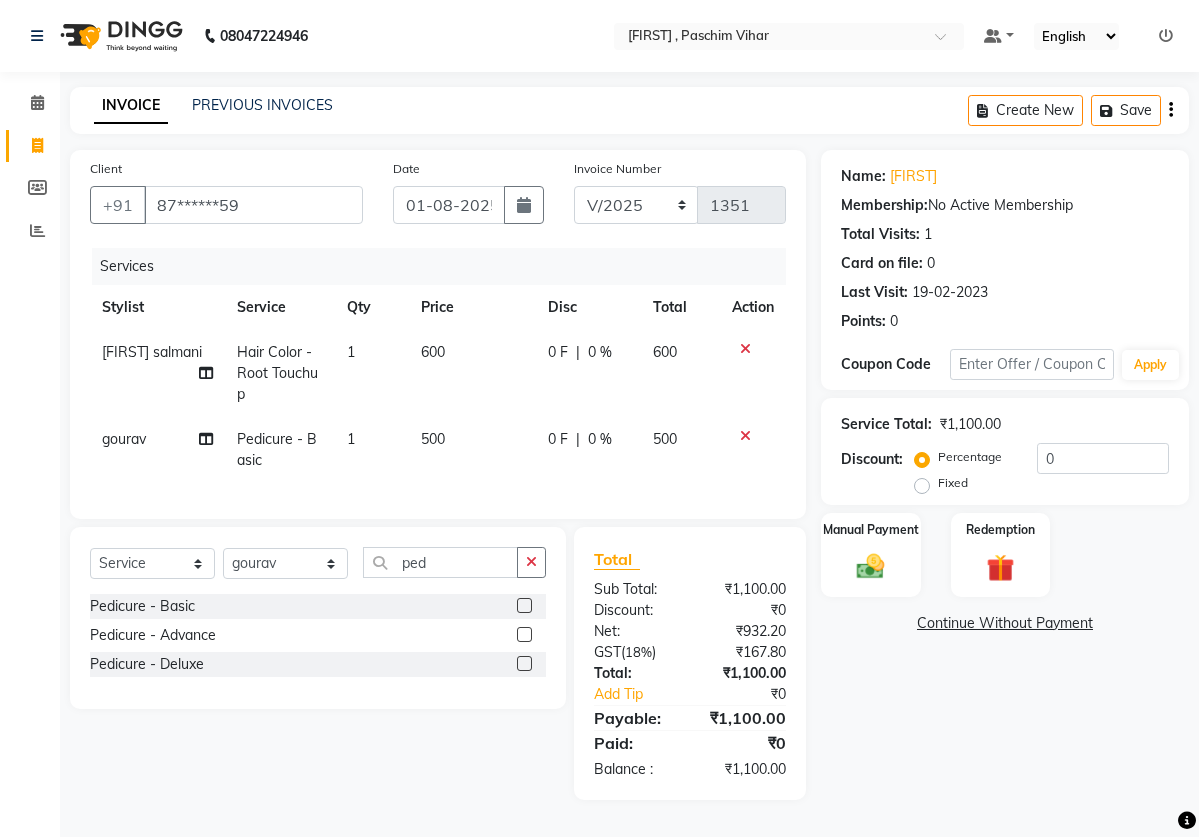 click on "500" 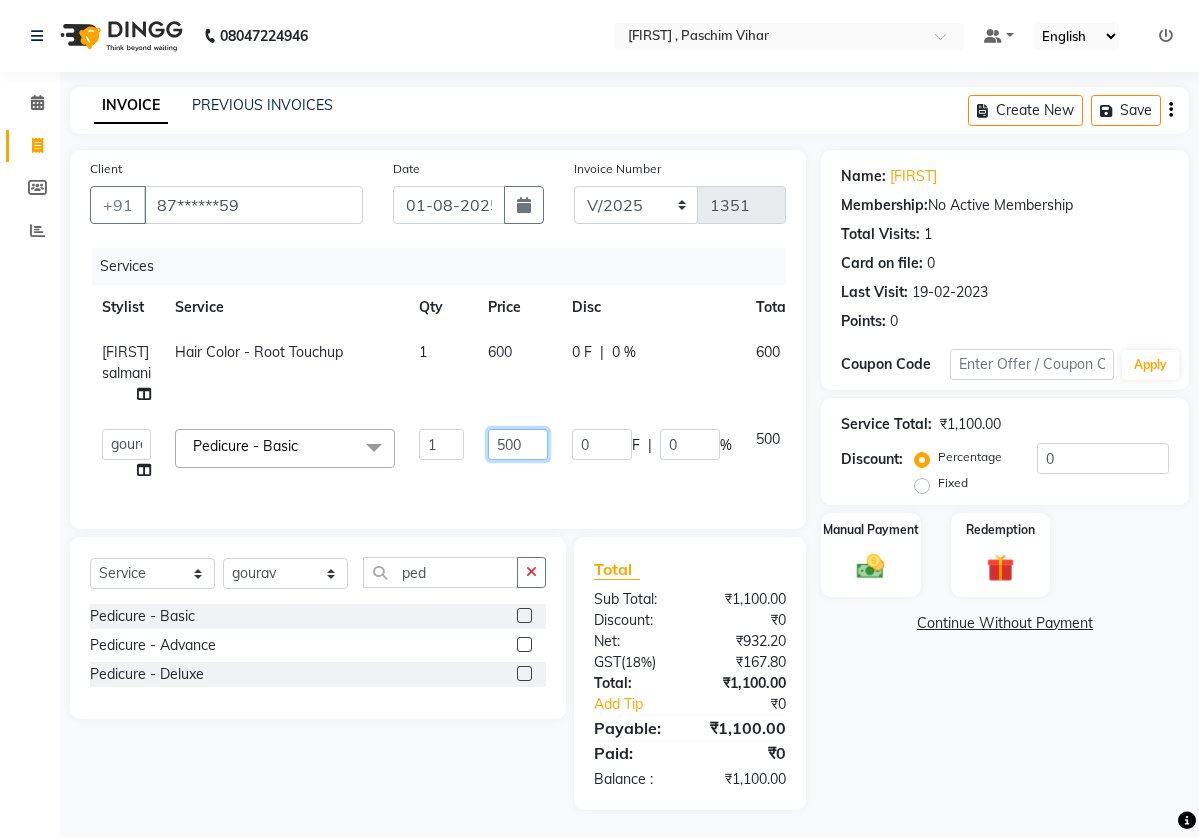 click on "500" 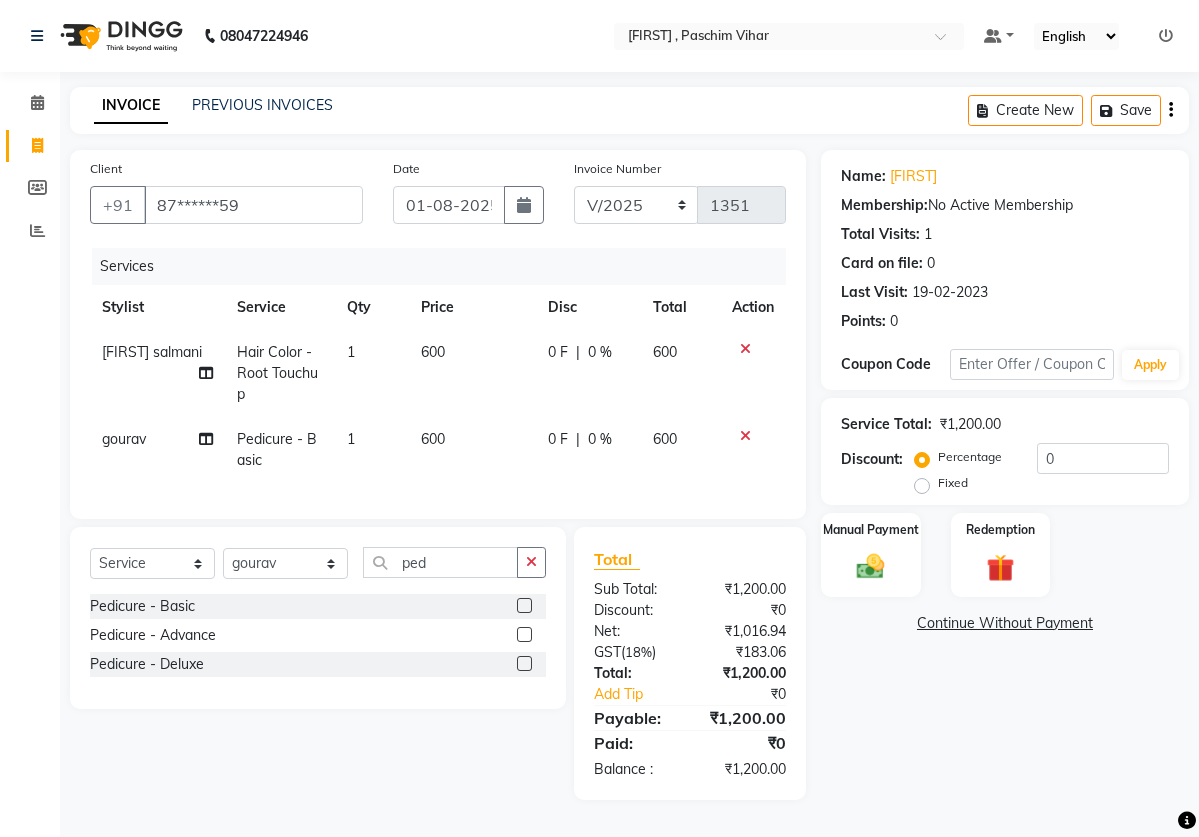 click on "Services Stylist Service Qty Price Disc Total Action [FIRST] salmani Hair Color - Root Touchup 1 600 0 F | 0 % 600 [FIRST] Pedicure - Basic 1 600 0 F | 0 % 600" 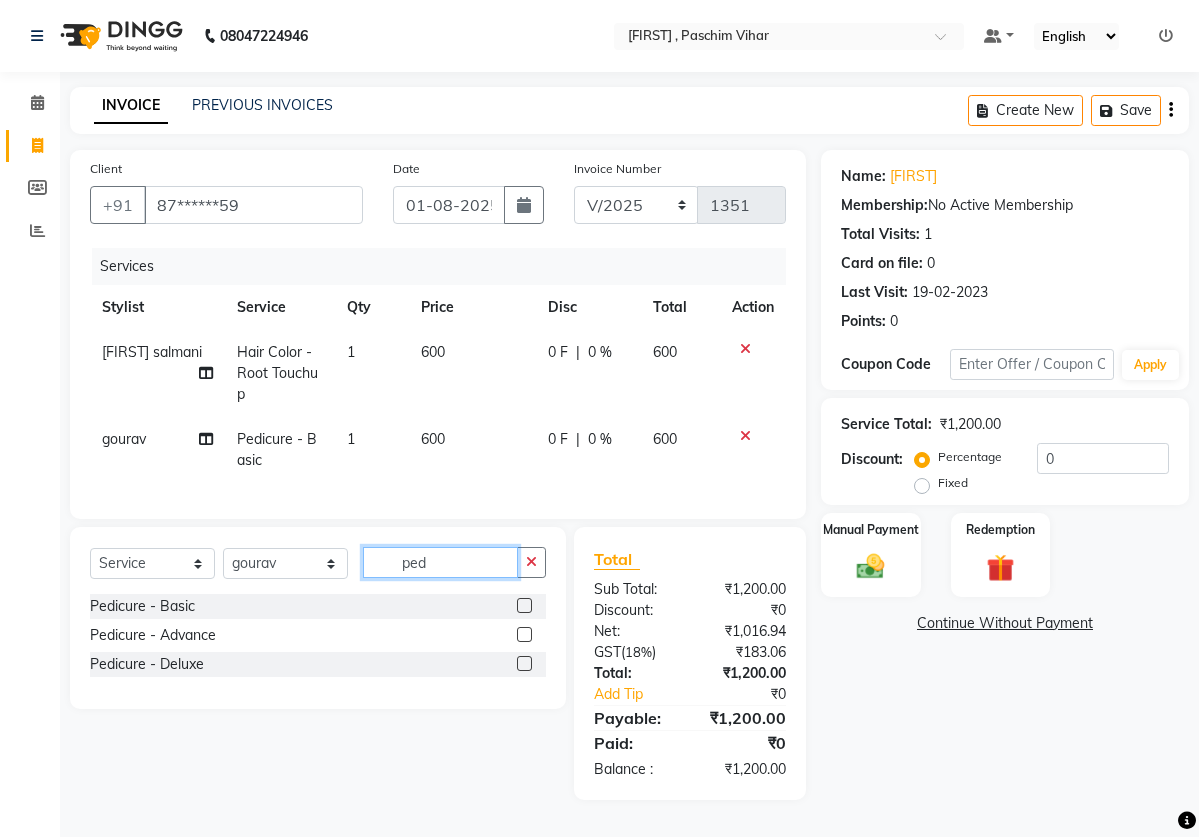 click on "ped" 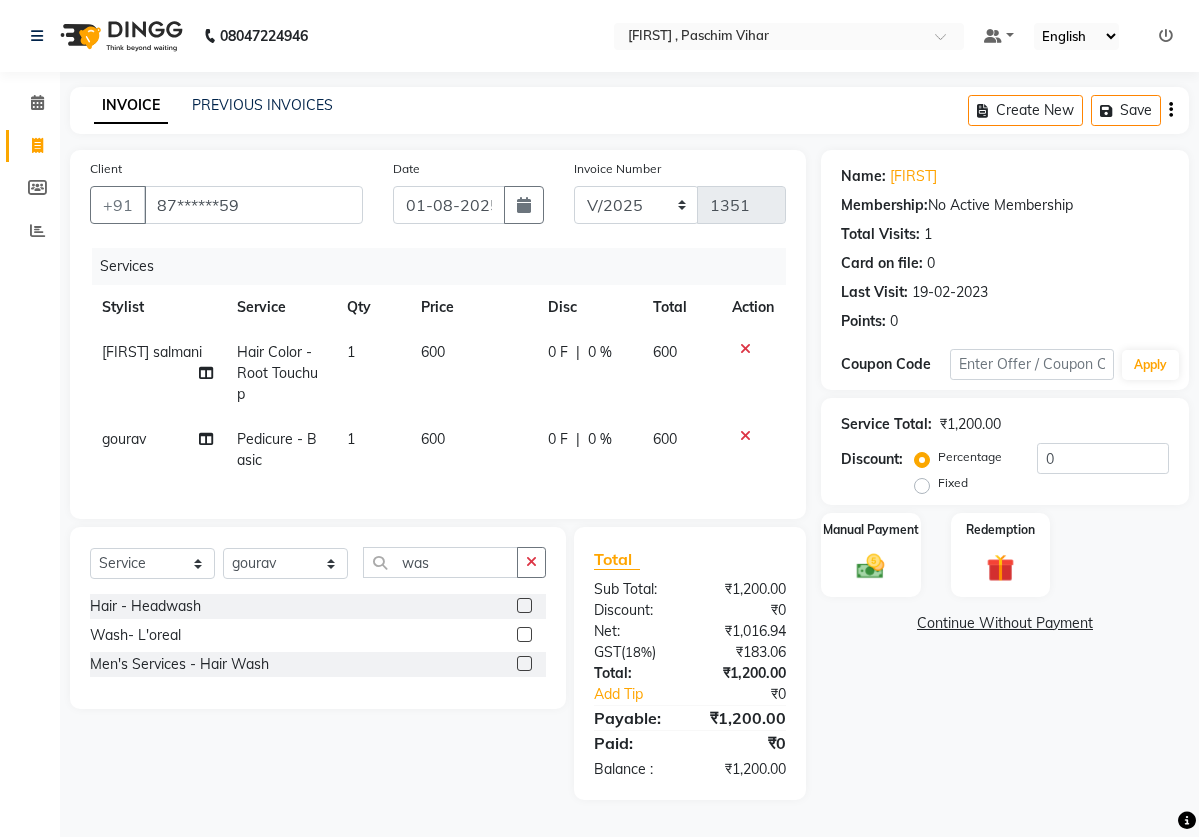 click 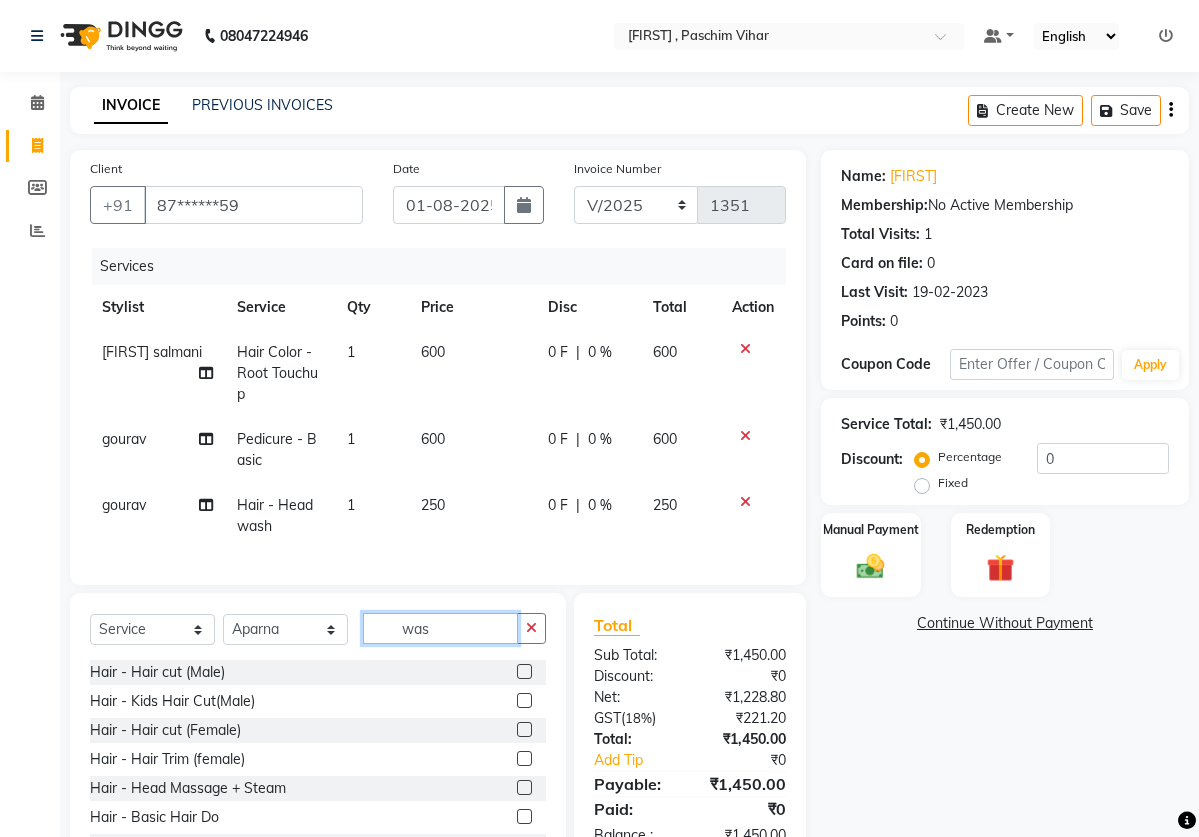 click on "was" 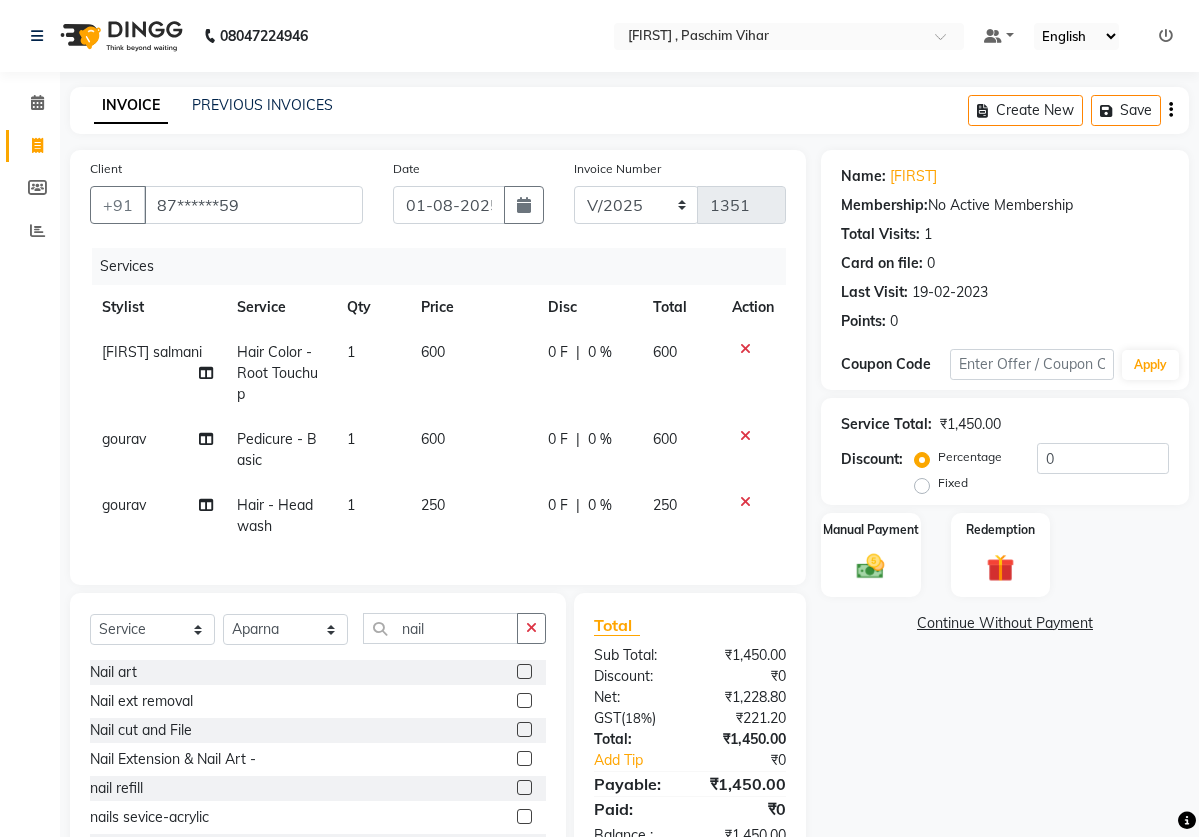 click 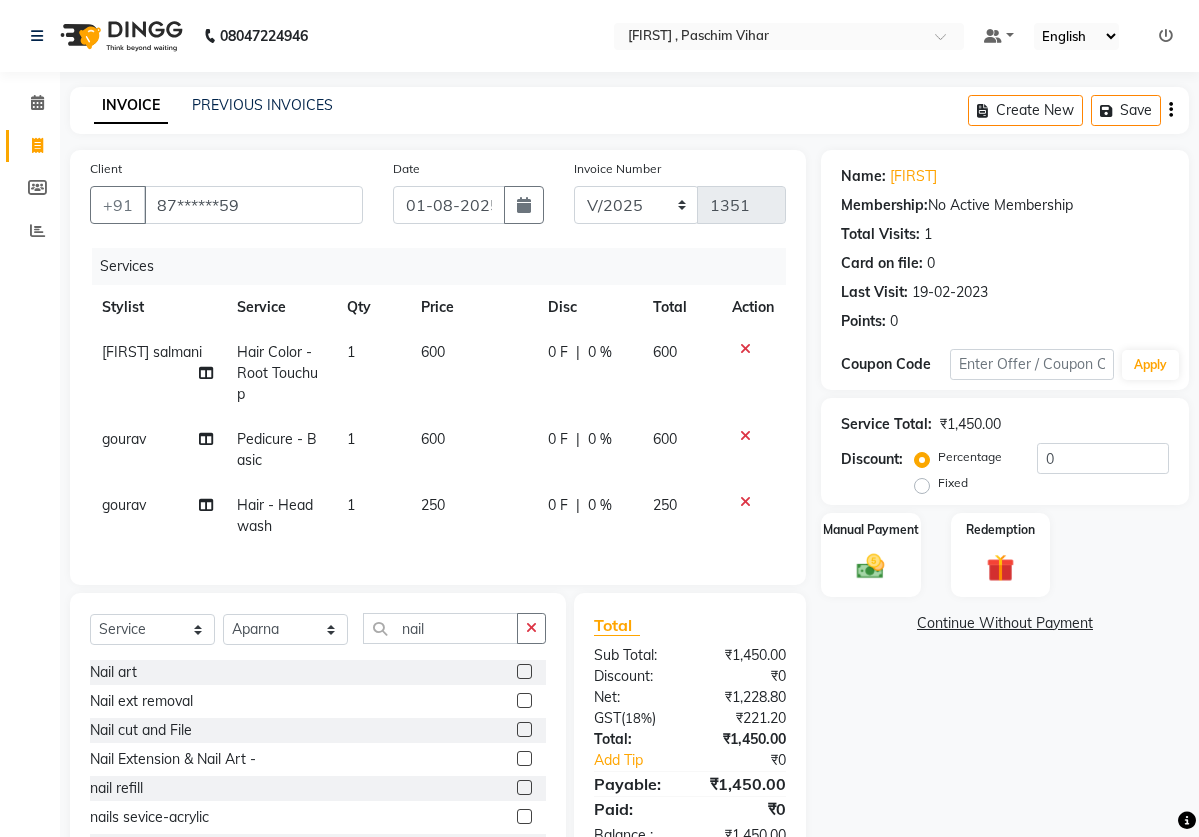 click at bounding box center (523, 759) 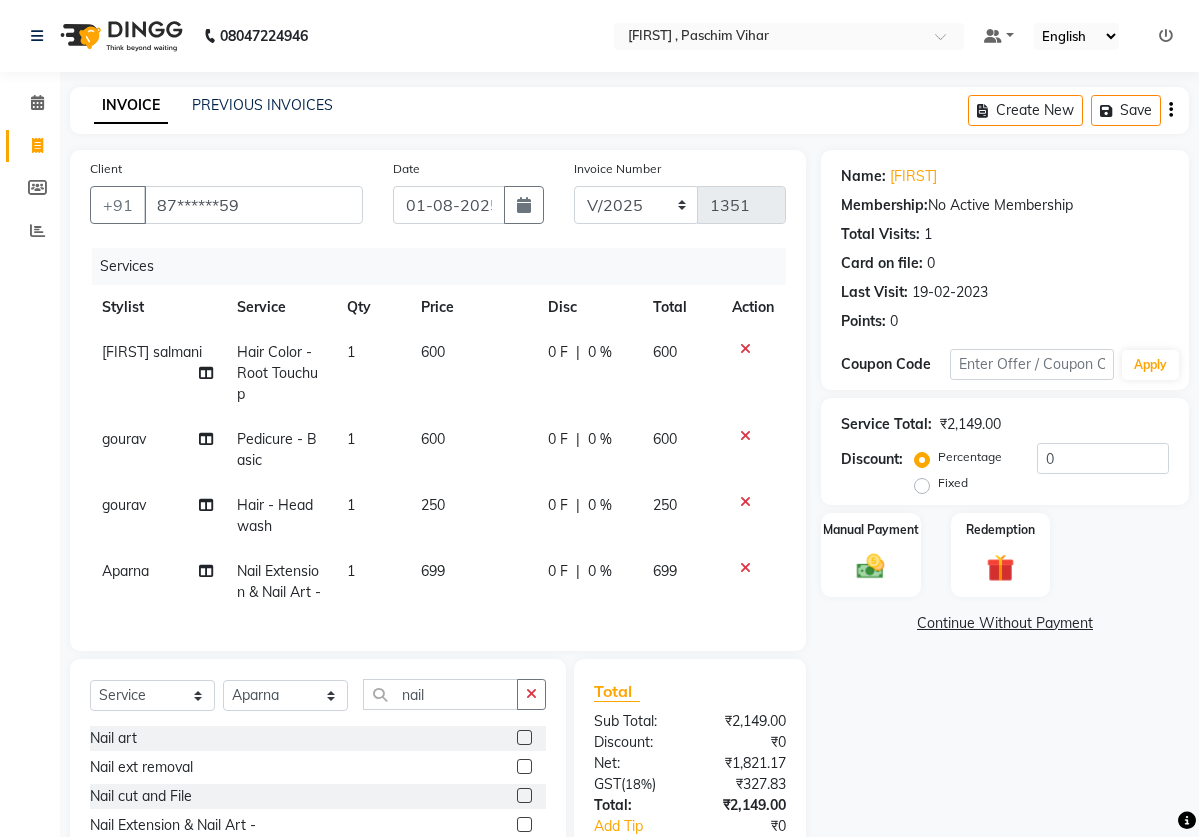 click on "699" 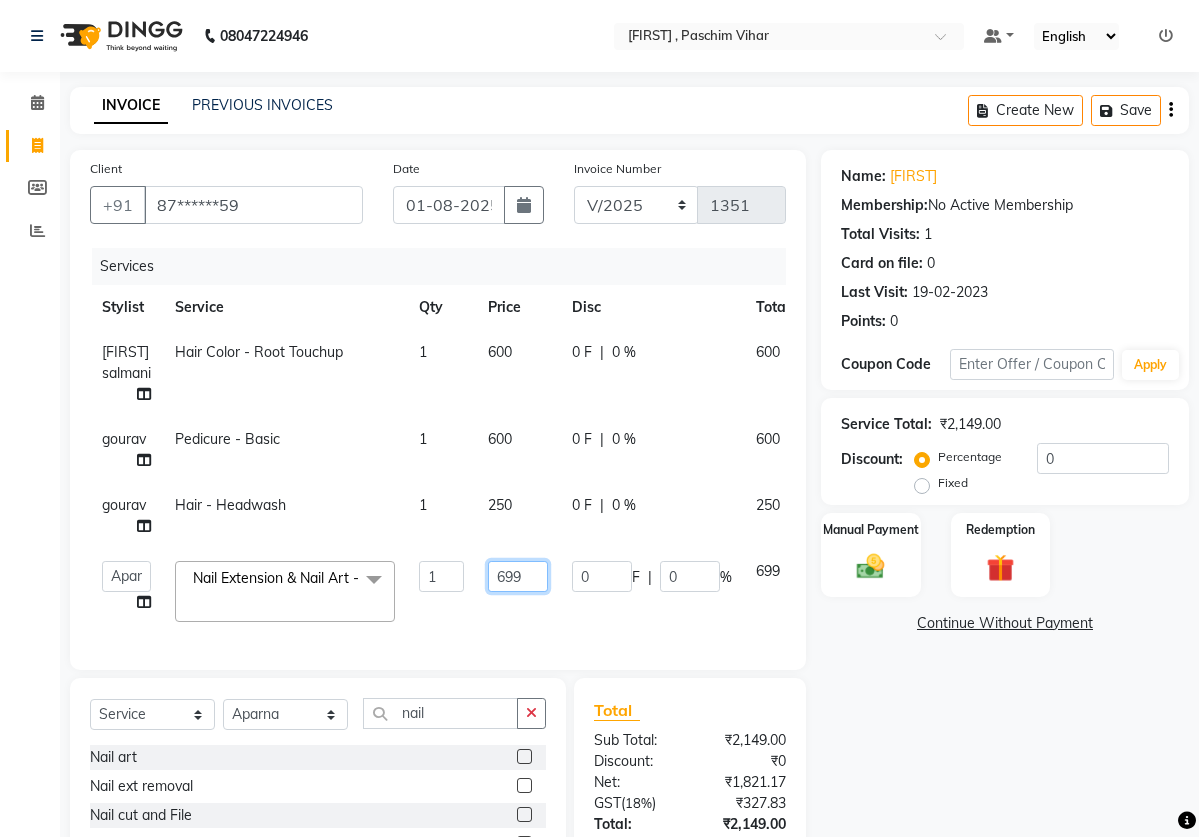 click on "699" 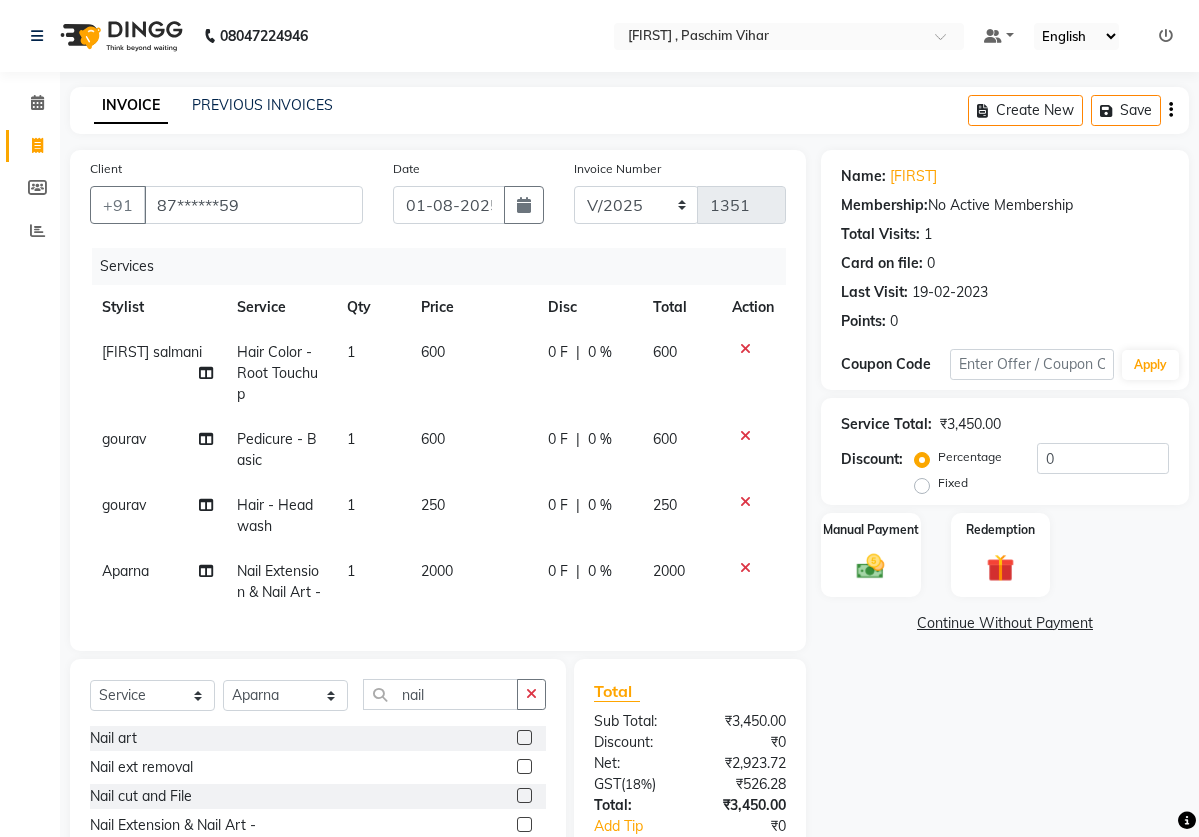 click on "Name: [FIRST]  Membership:  No Active Membership  Total Visits:  1 Card on file:  0 Last Visit:   19-02-2023 Points:   0  Coupon Code Apply Service Total:  ₹3,450.00  Discount:  Percentage   Fixed  0 Manual Payment Redemption  Continue Without Payment" 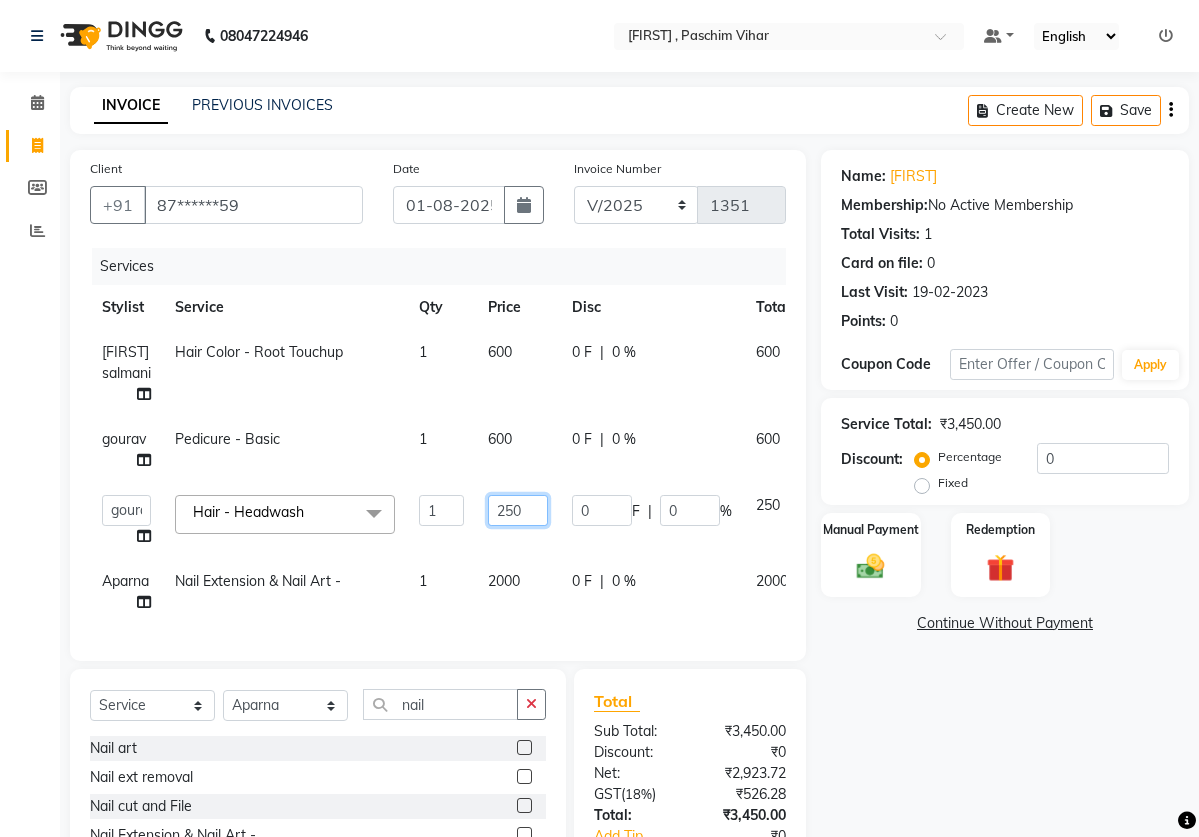 click on "250" 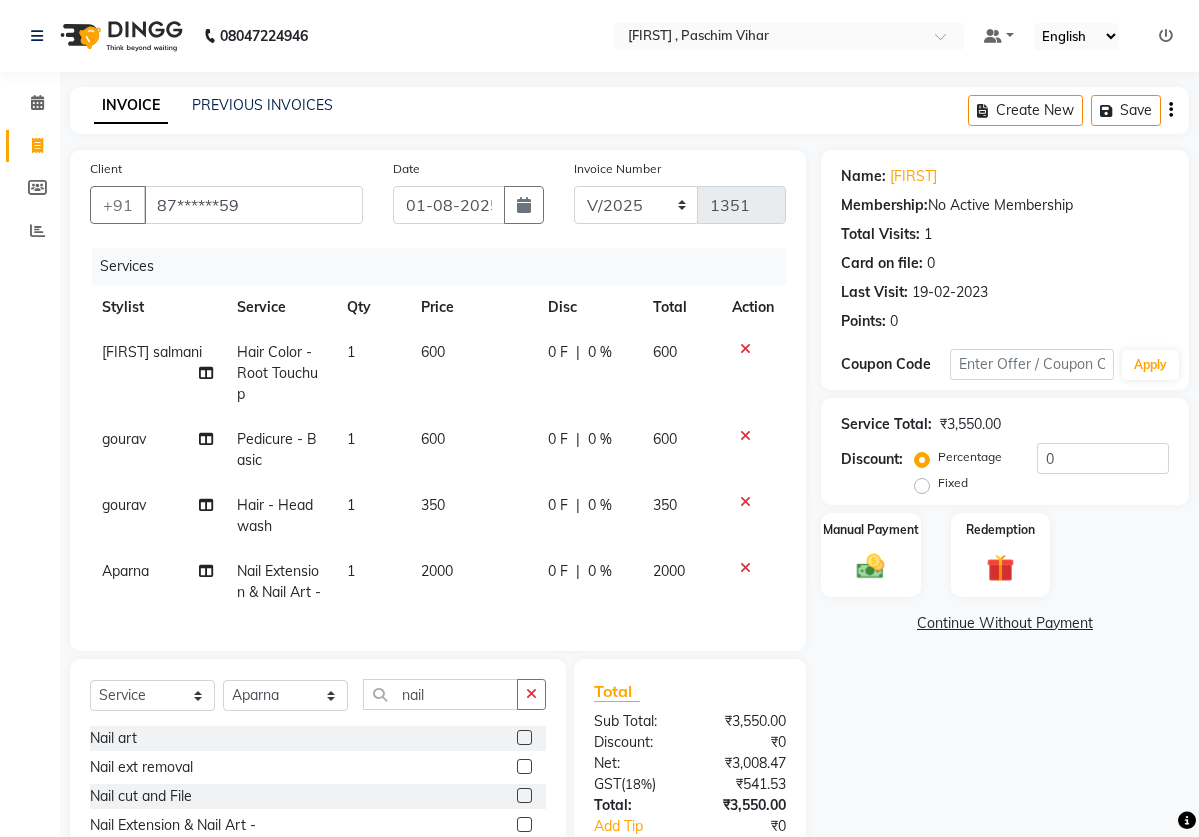 click on "Name: [FIRST]  Membership:  No Active Membership  Total Visits:  1 Card on file:  0 Last Visit:   19-02-2023 Points:   0  Coupon Code Apply Service Total:  ₹3,550.00  Discount:  Percentage   Fixed  0 Manual Payment Redemption  Continue Without Payment" 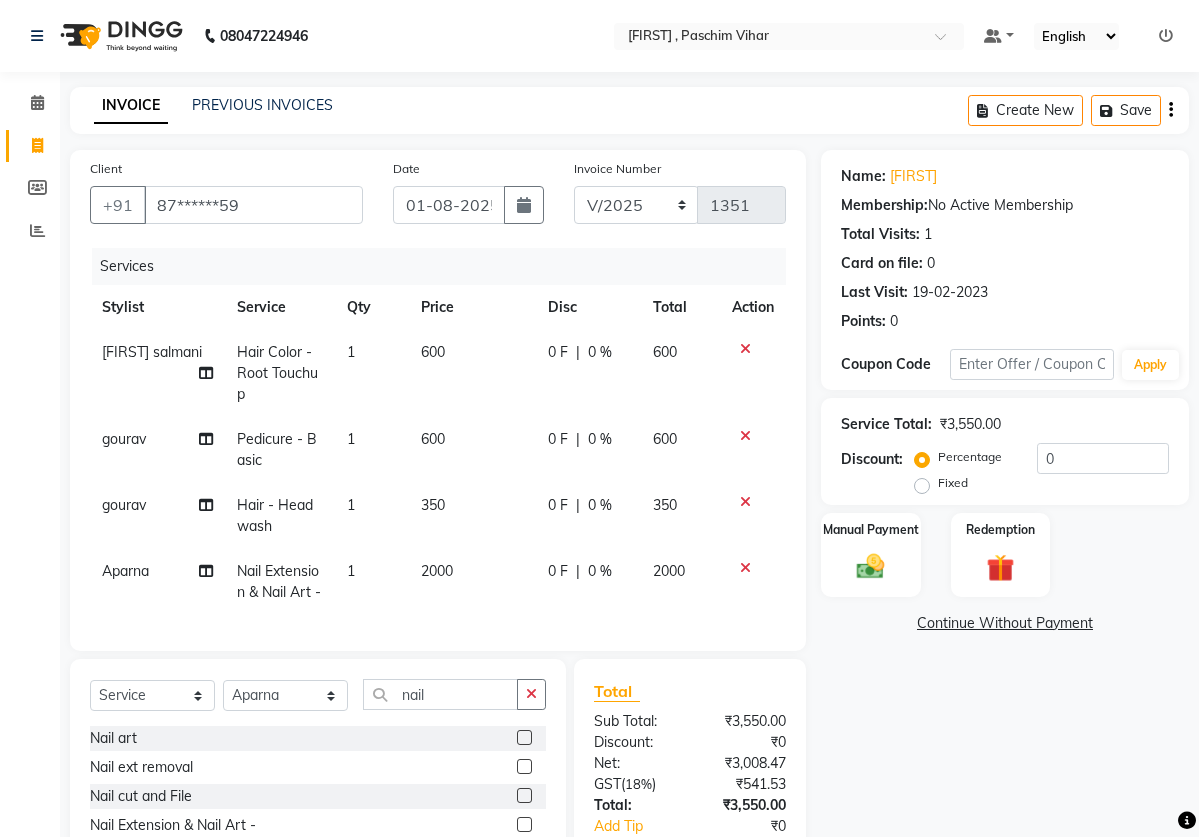 click on "Fixed" at bounding box center (926, 483) 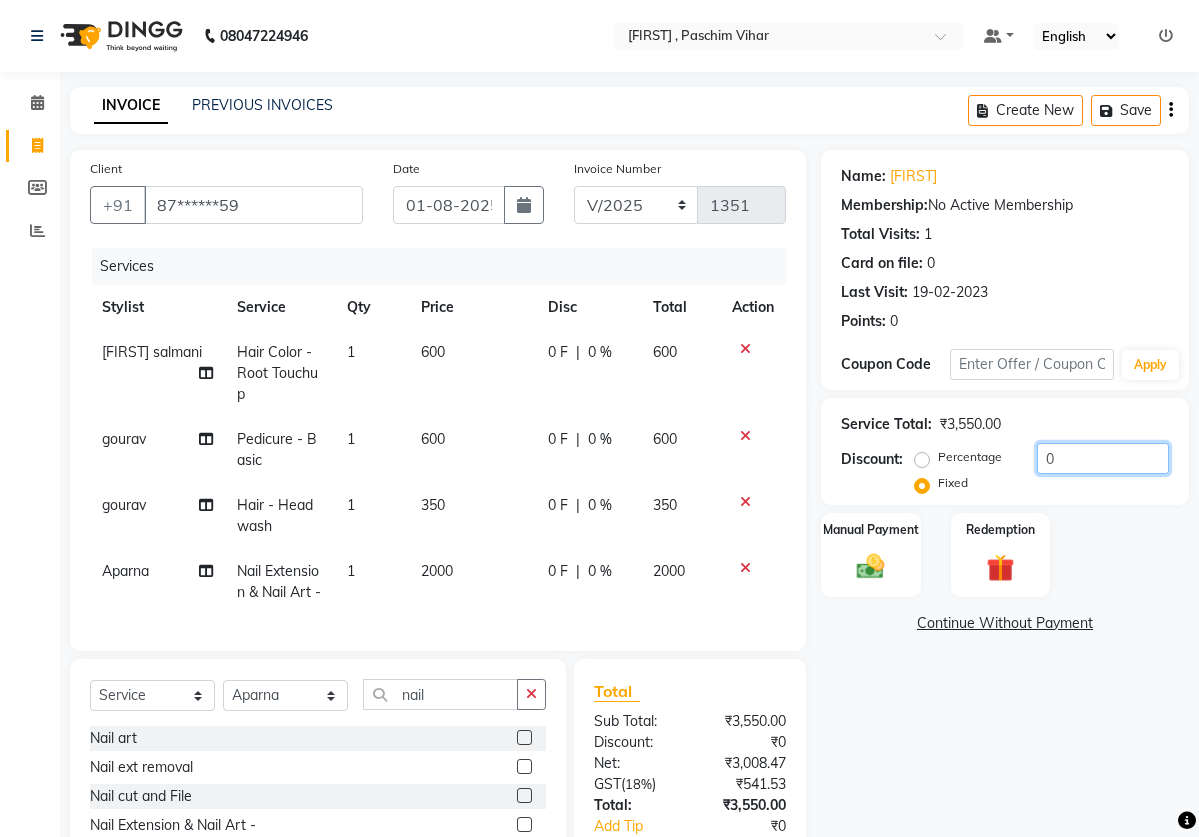 click on "0" 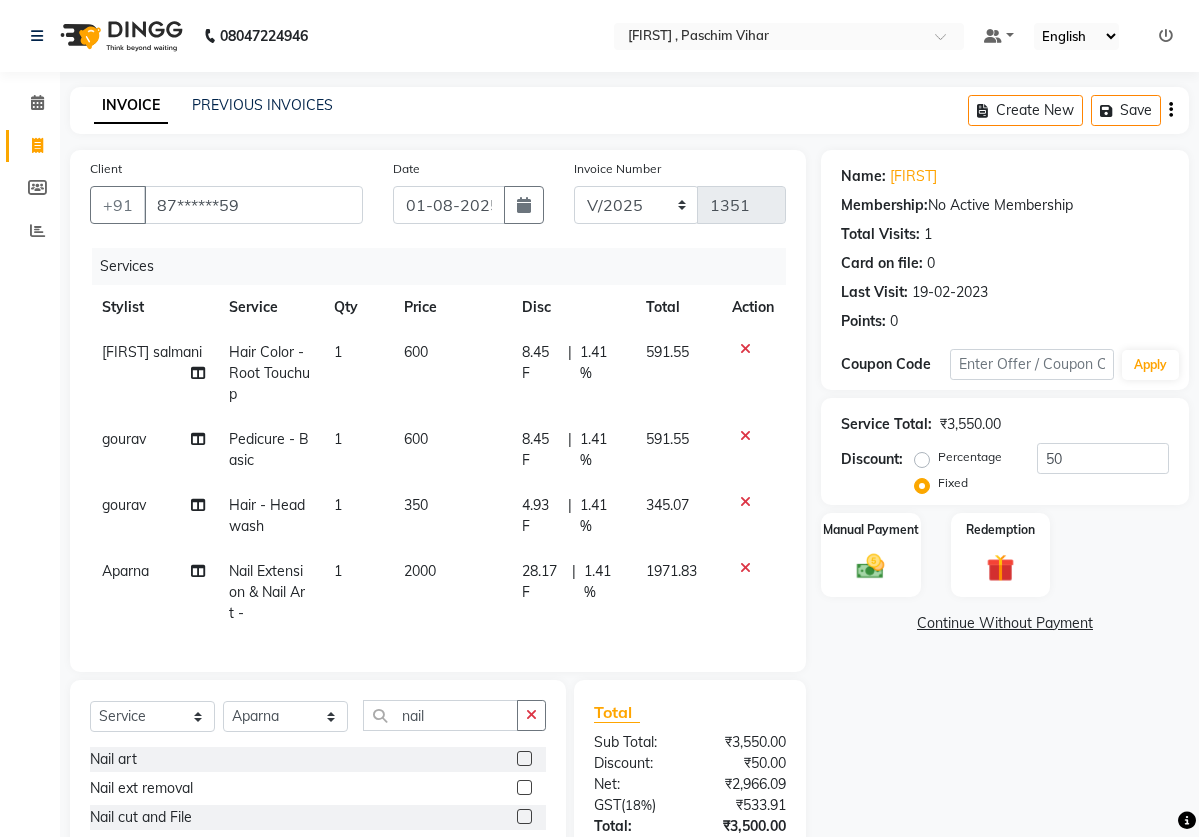 click on "Name: [FIRST] Membership: No Active Membership Total Visits: 1 Card on file: 0 Last Visit: 19-02-2023 Points: 0 Coupon Code Apply Service Total: ₹3,550.00 Discount: Percentage Fixed 50 Manual Payment Redemption Continue Without Payment" 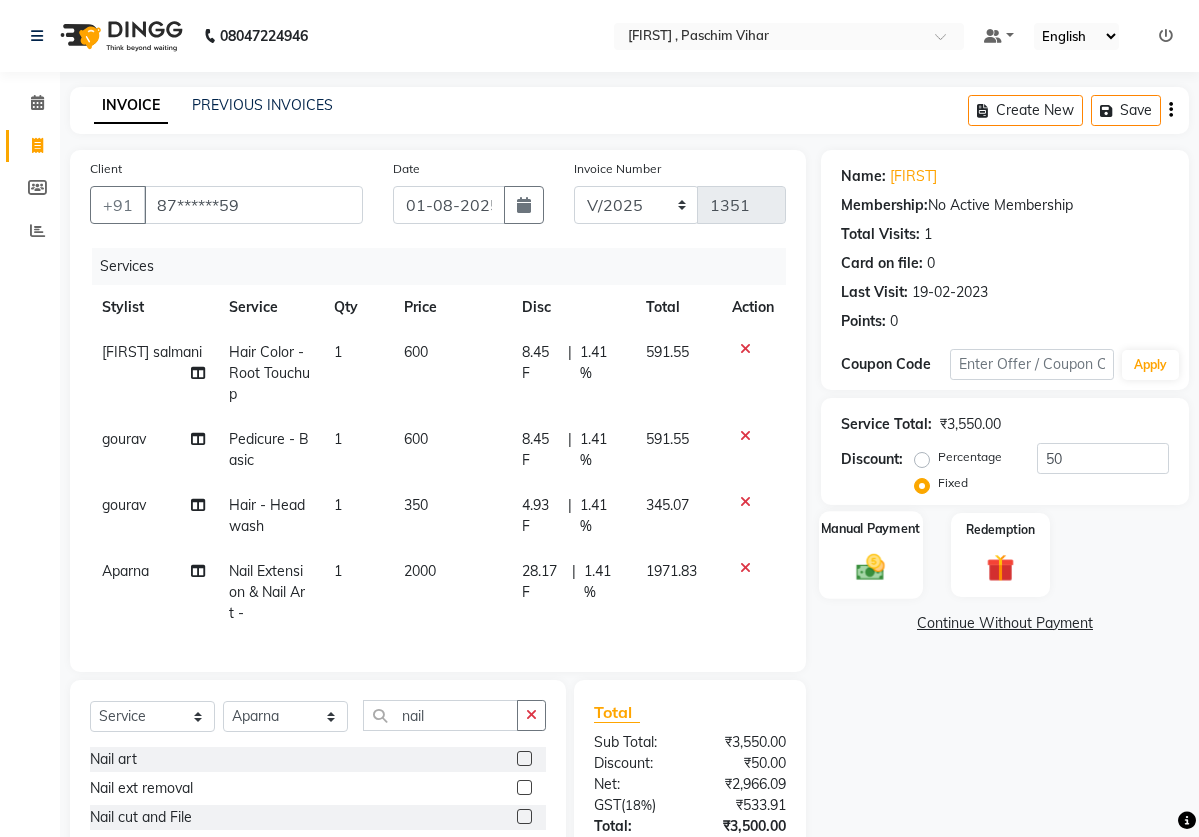 click 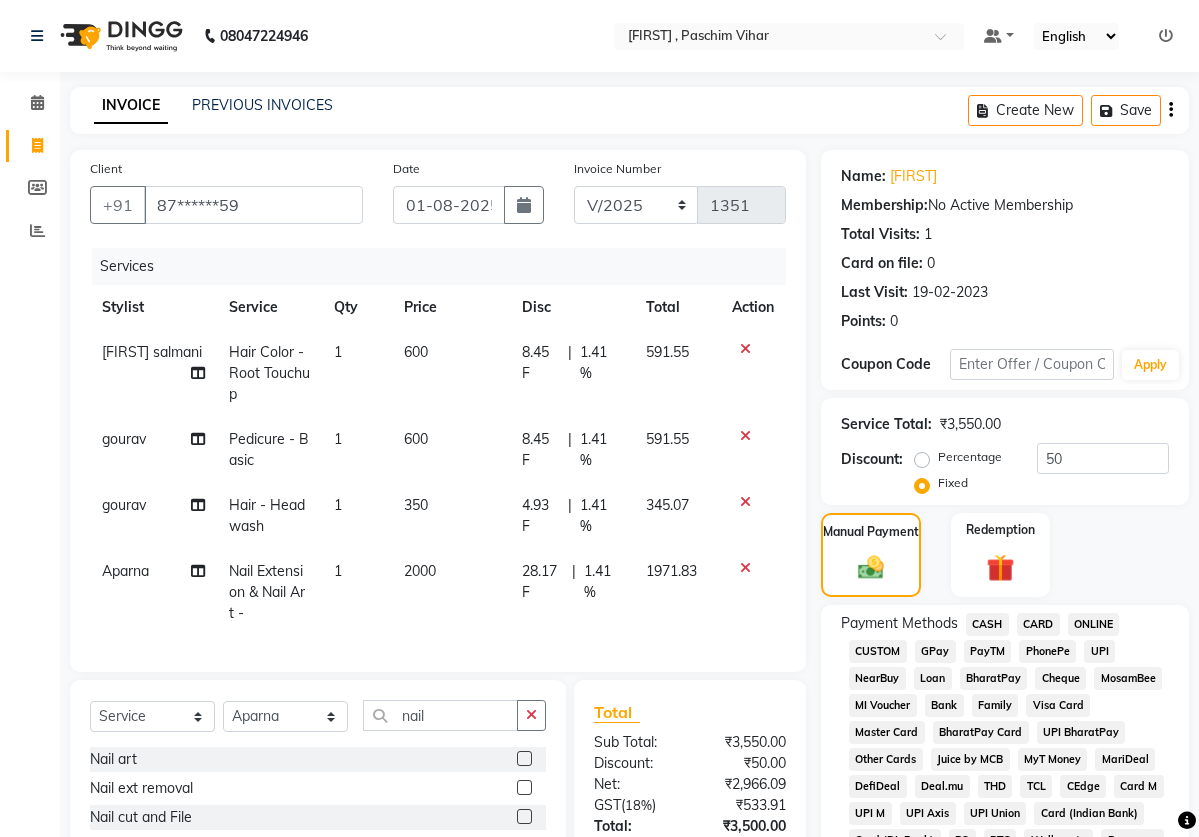 click on "ONLINE" 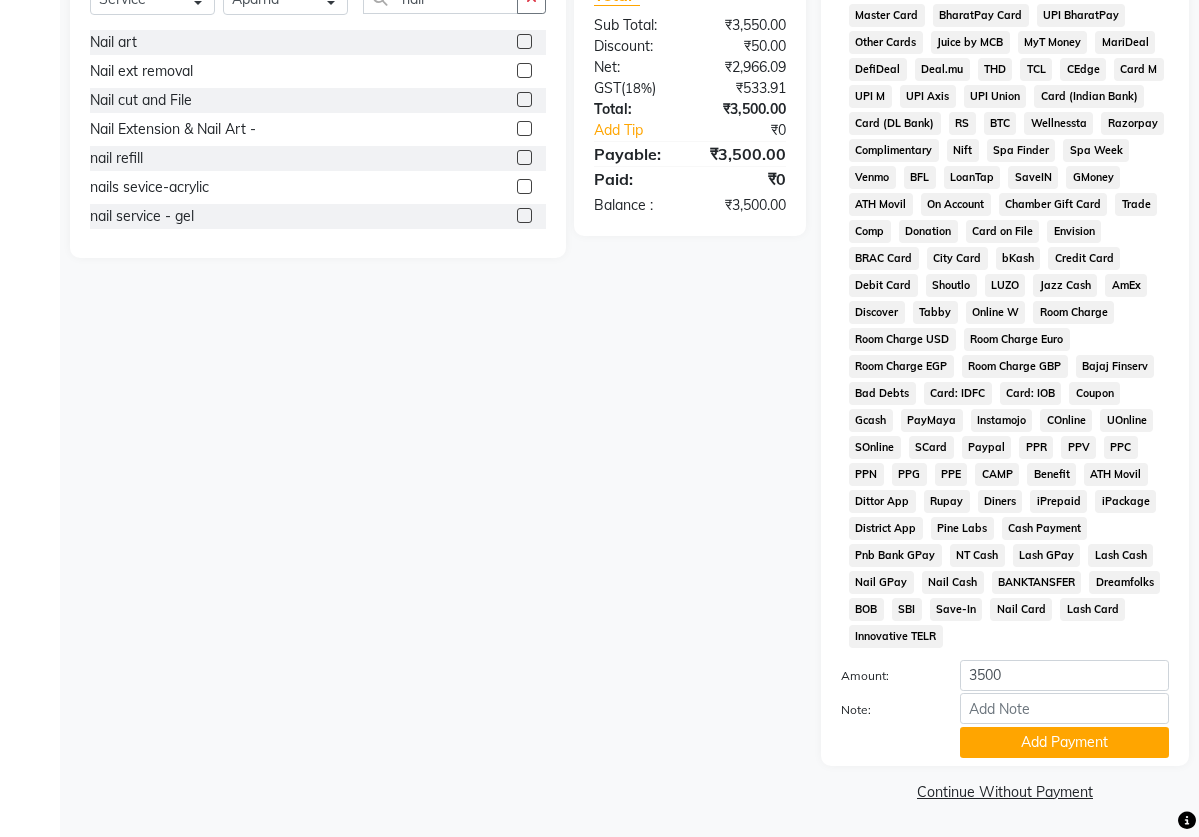 scroll, scrollTop: 743, scrollLeft: 0, axis: vertical 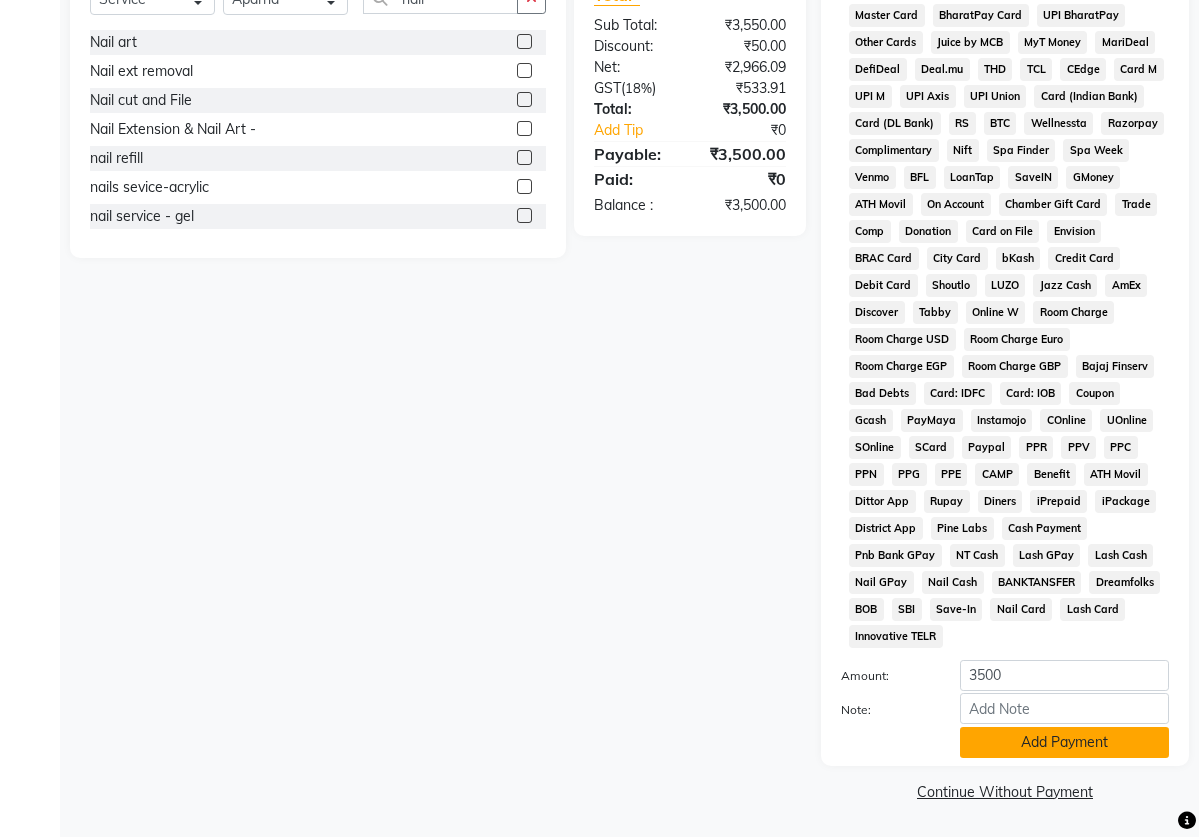 click on "Add Payment" 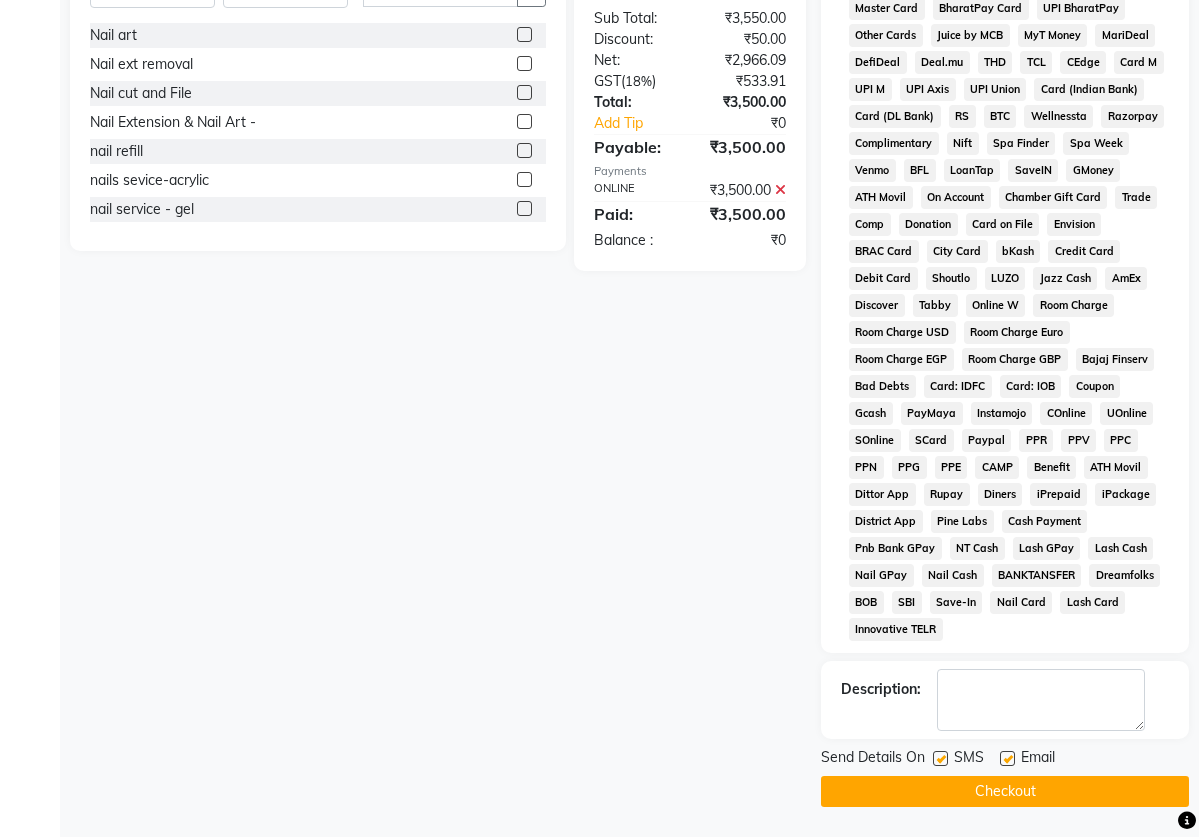 click 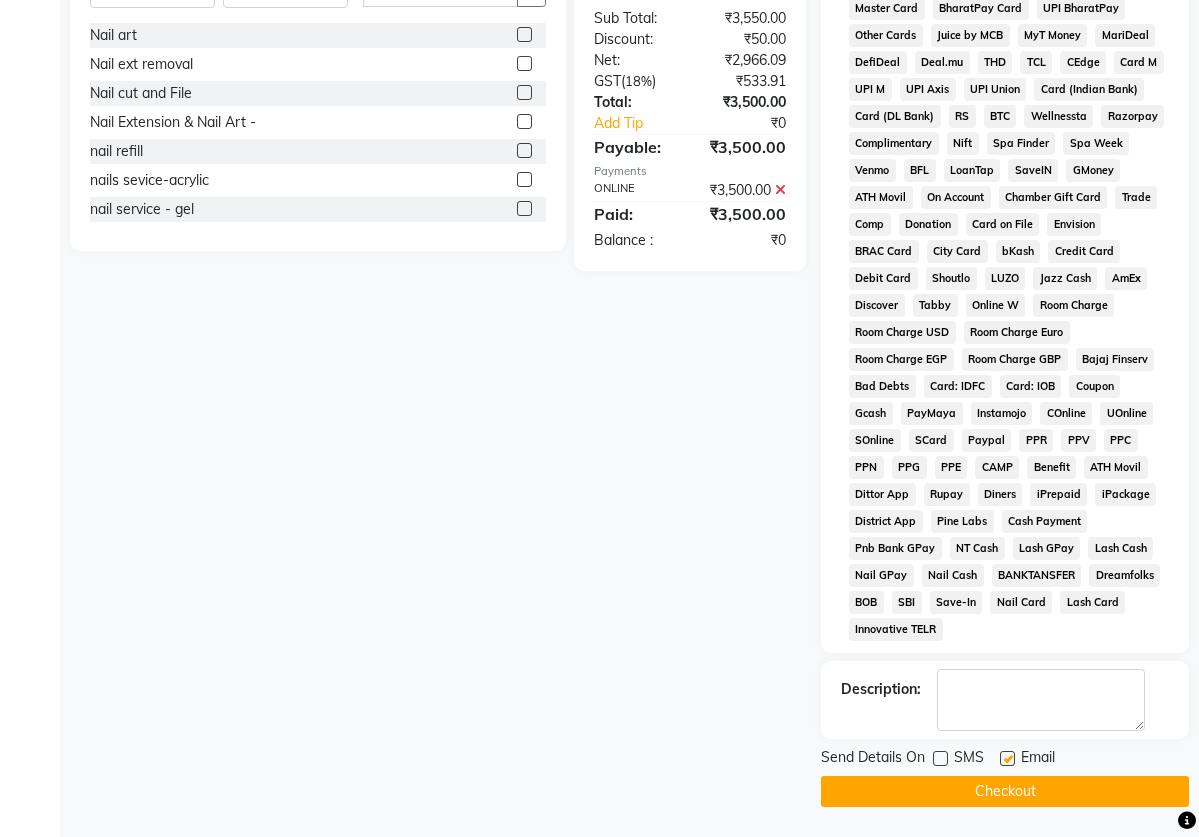 click on "Email" 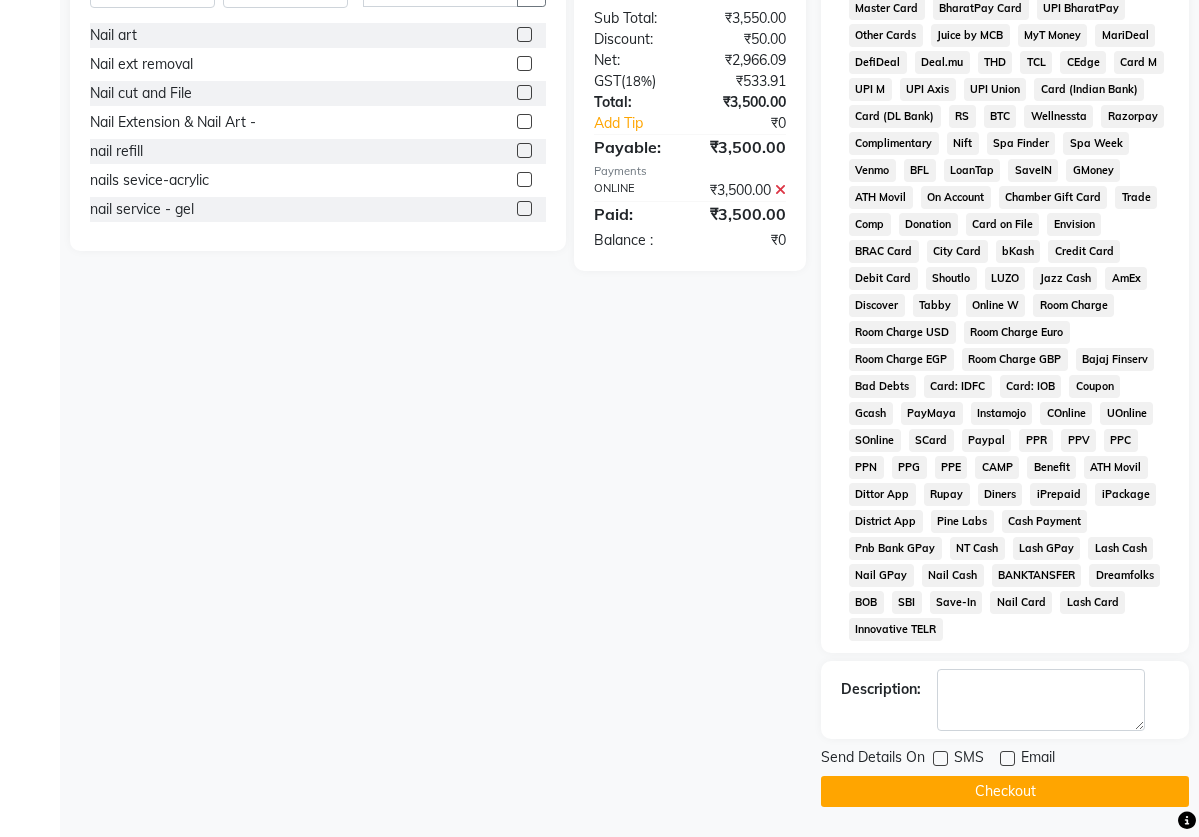 click on "Checkout" 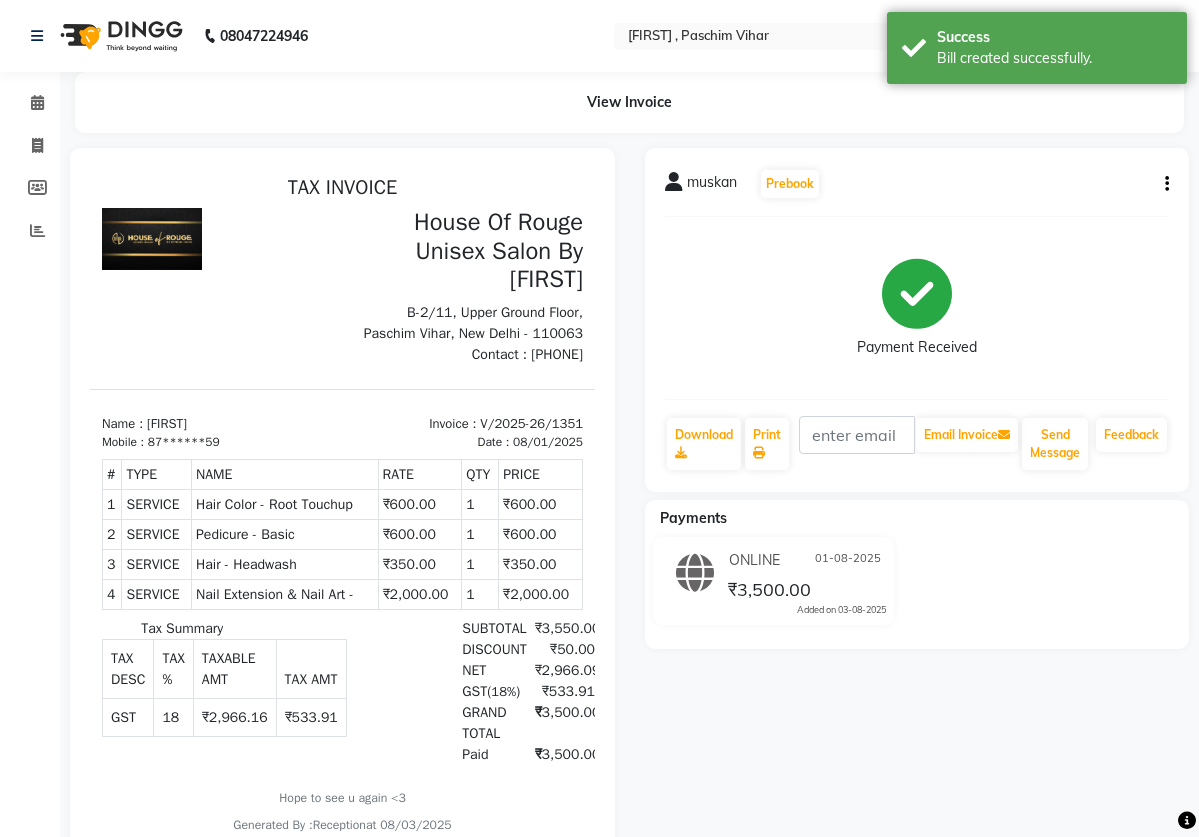 scroll, scrollTop: 0, scrollLeft: 0, axis: both 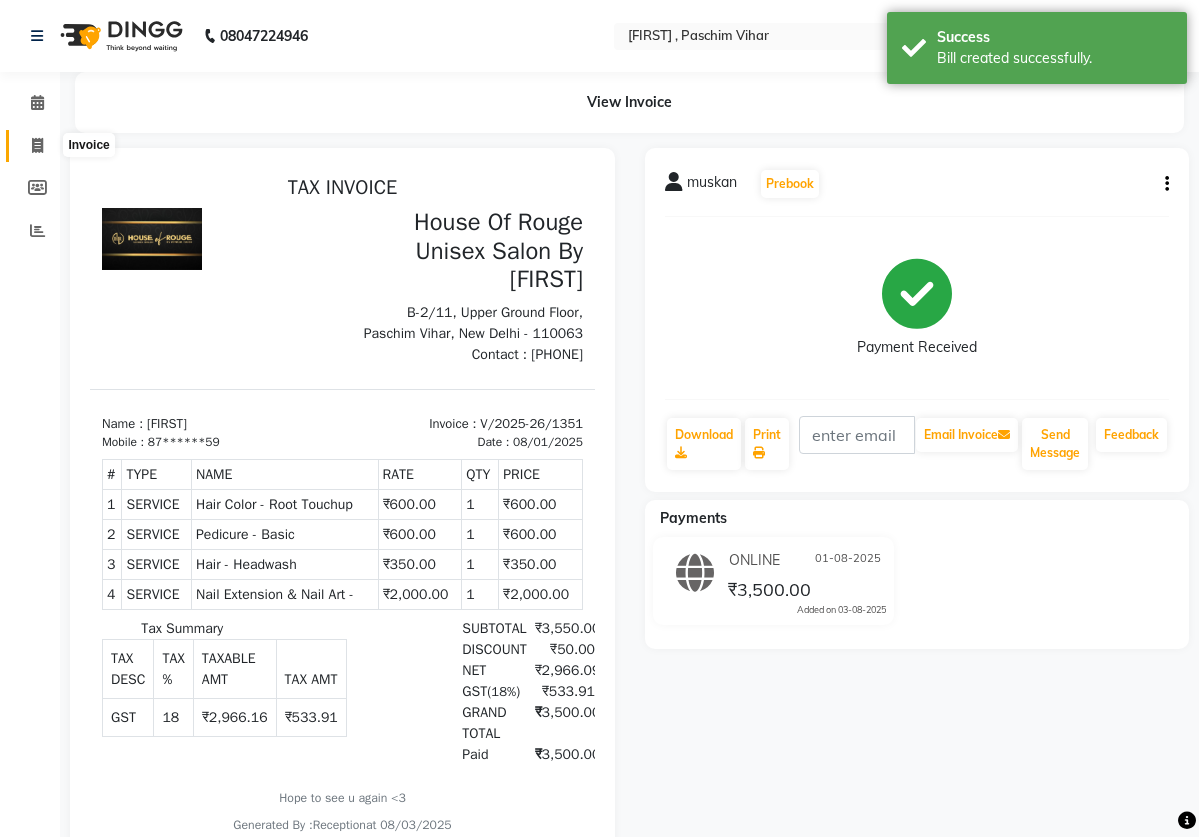 click 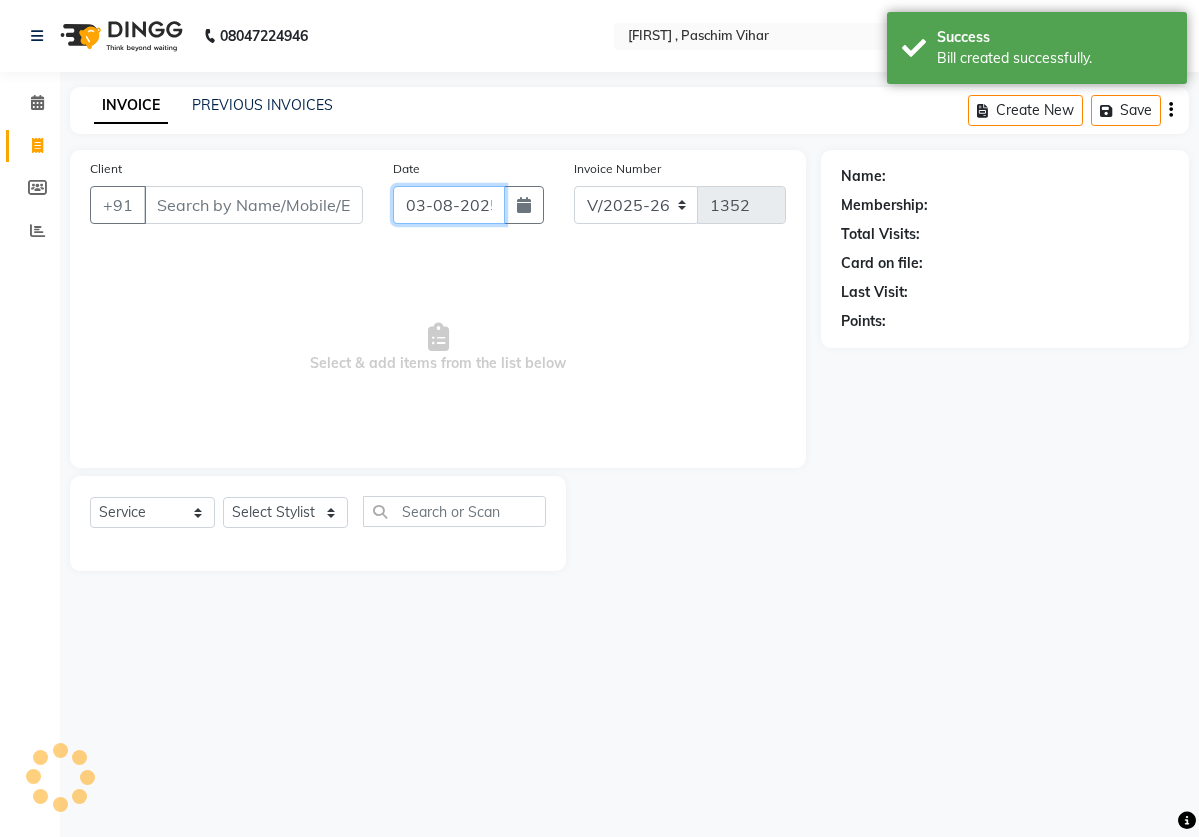 click on "03-08-2025" 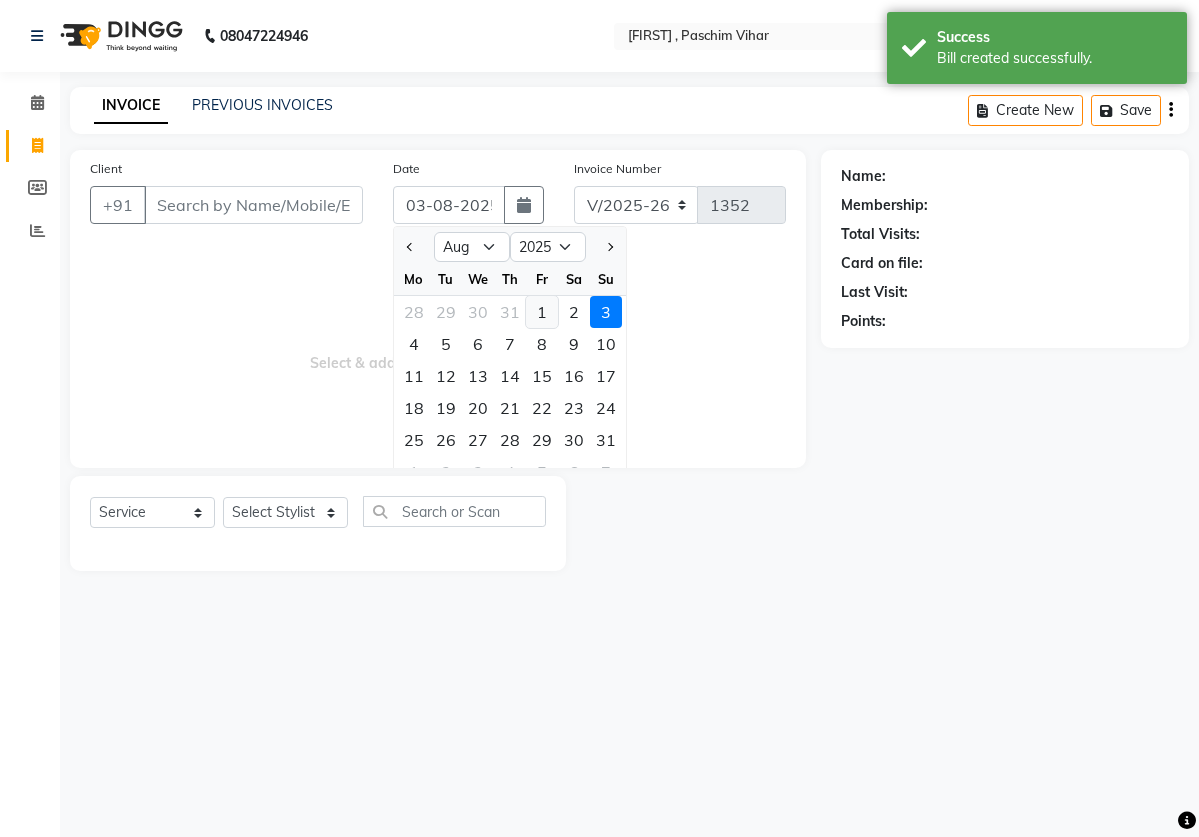 click on "1" 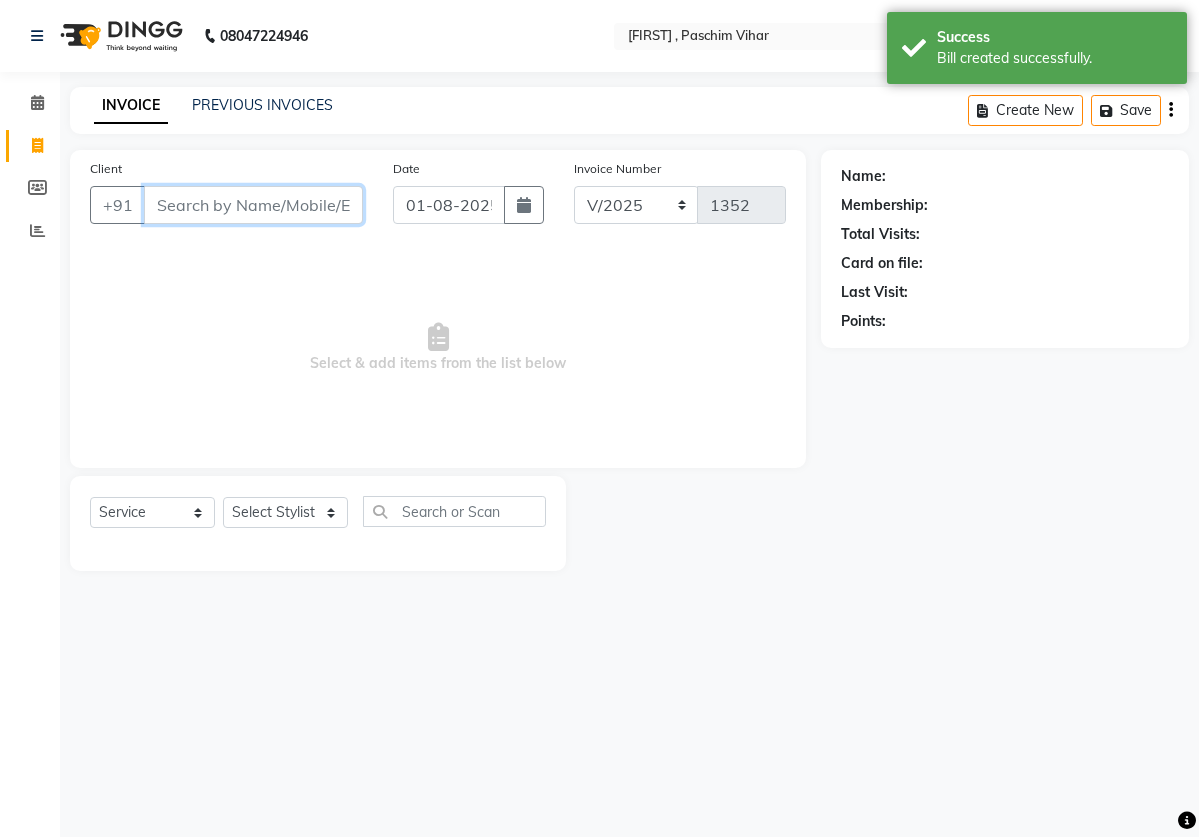 click on "Client" at bounding box center [253, 205] 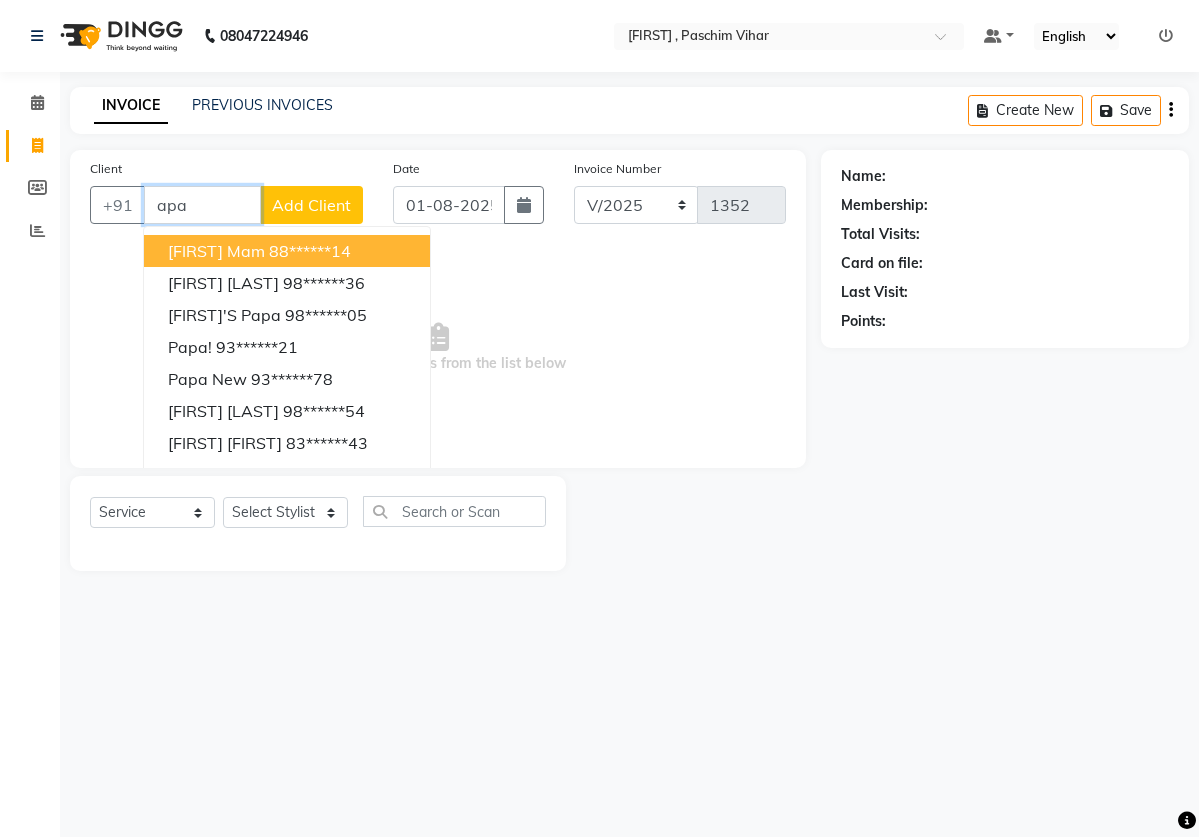 click on "88******14" at bounding box center (310, 251) 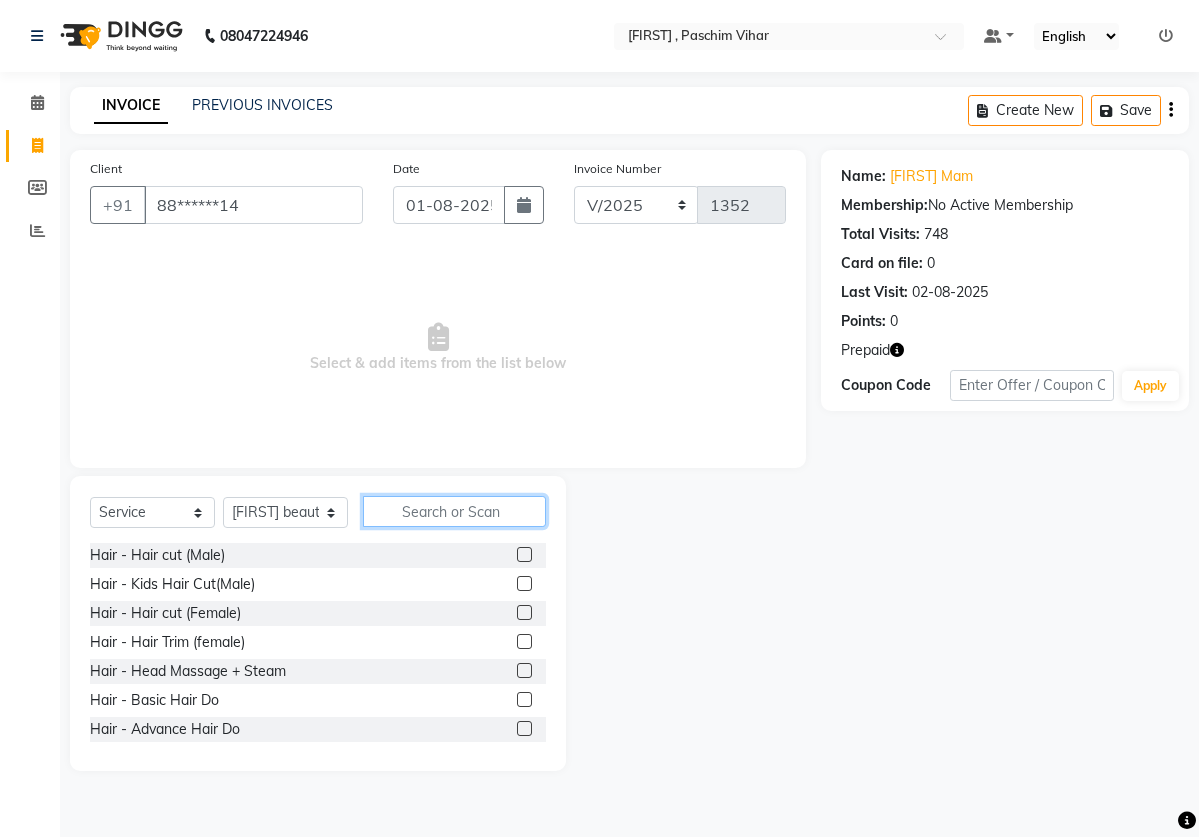 click 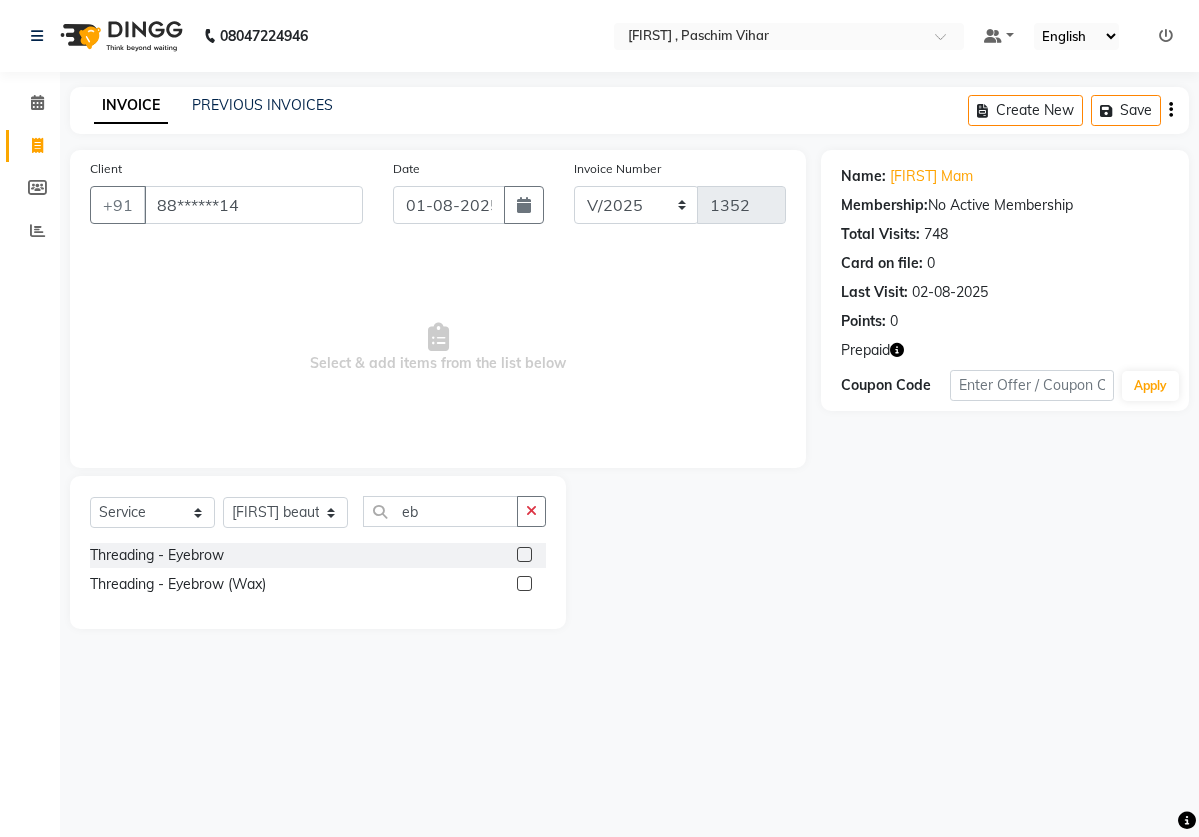 click 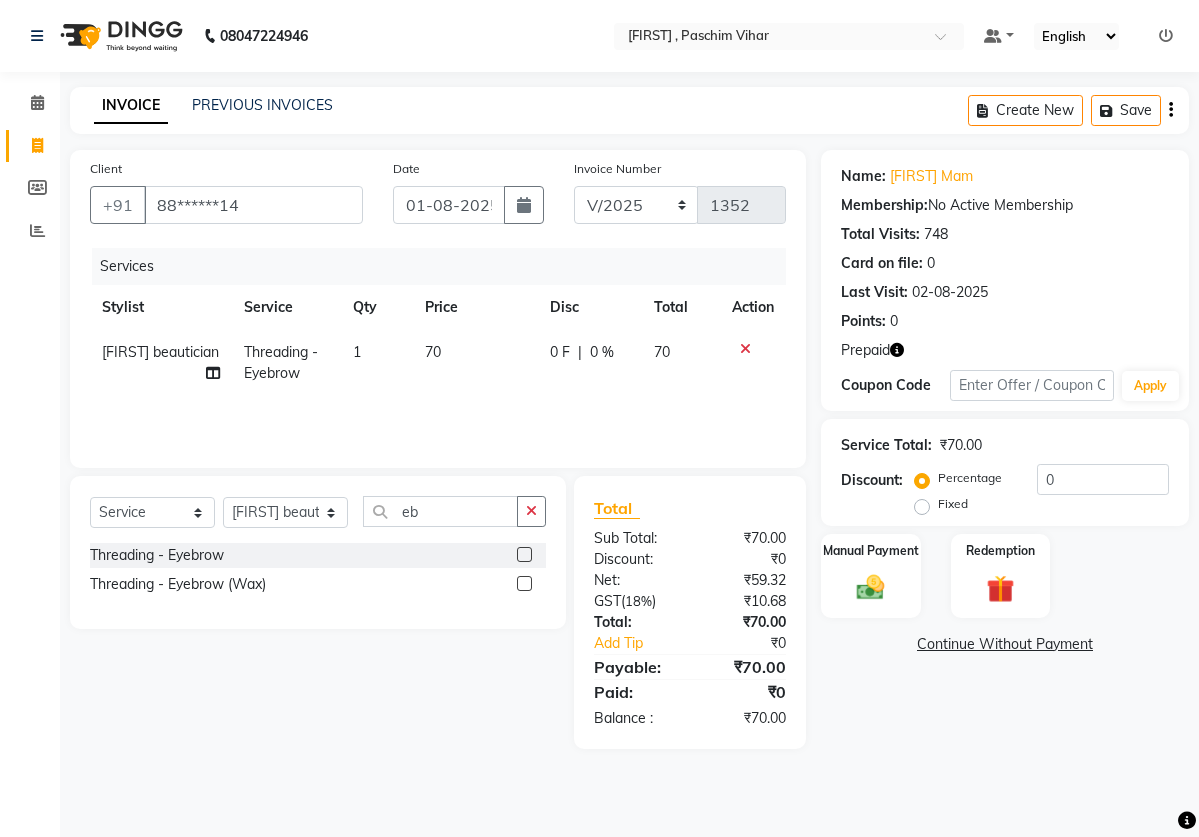 click on "1" 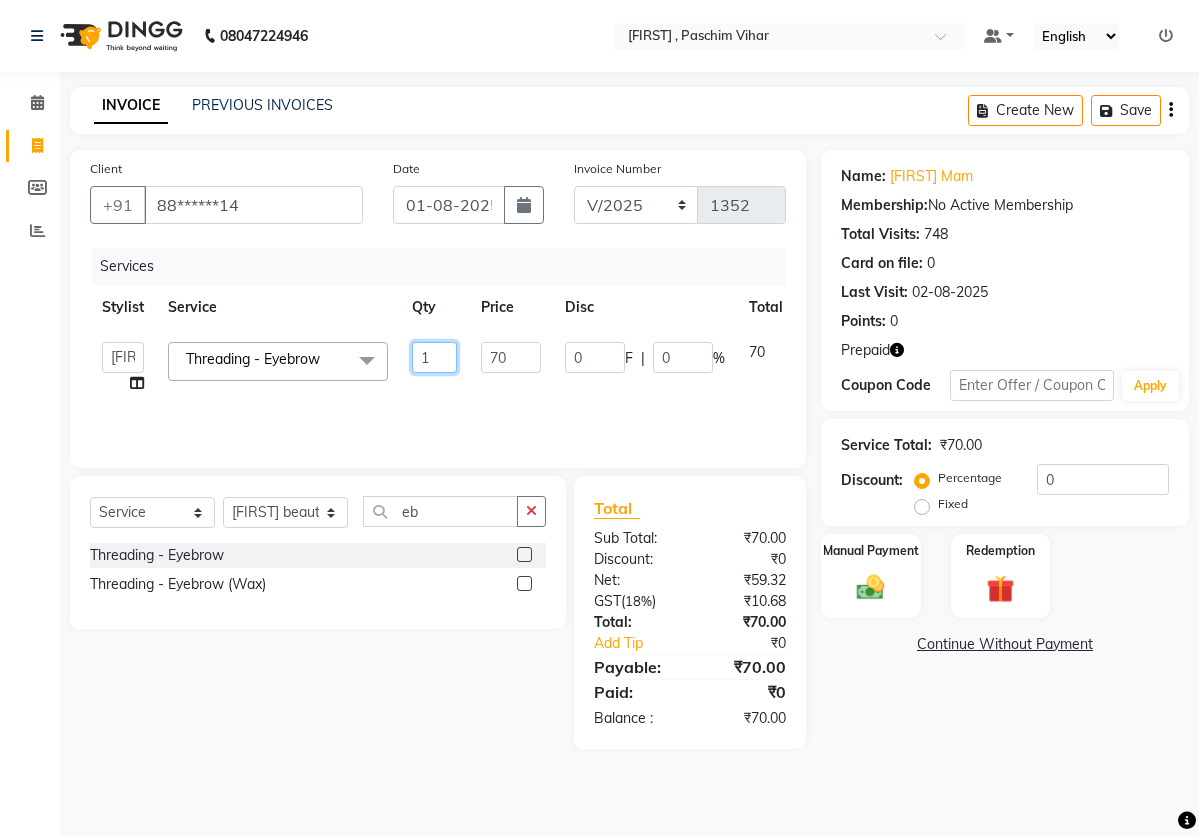 click on "1" 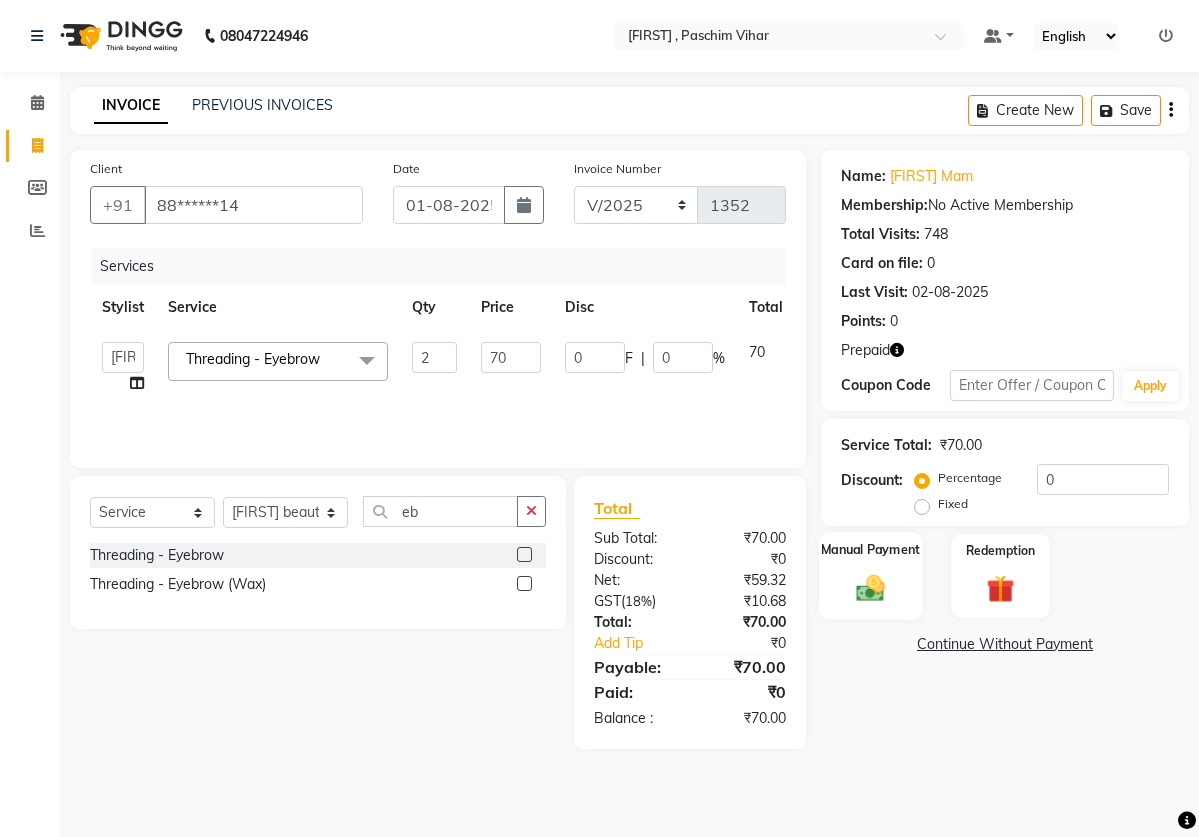 click 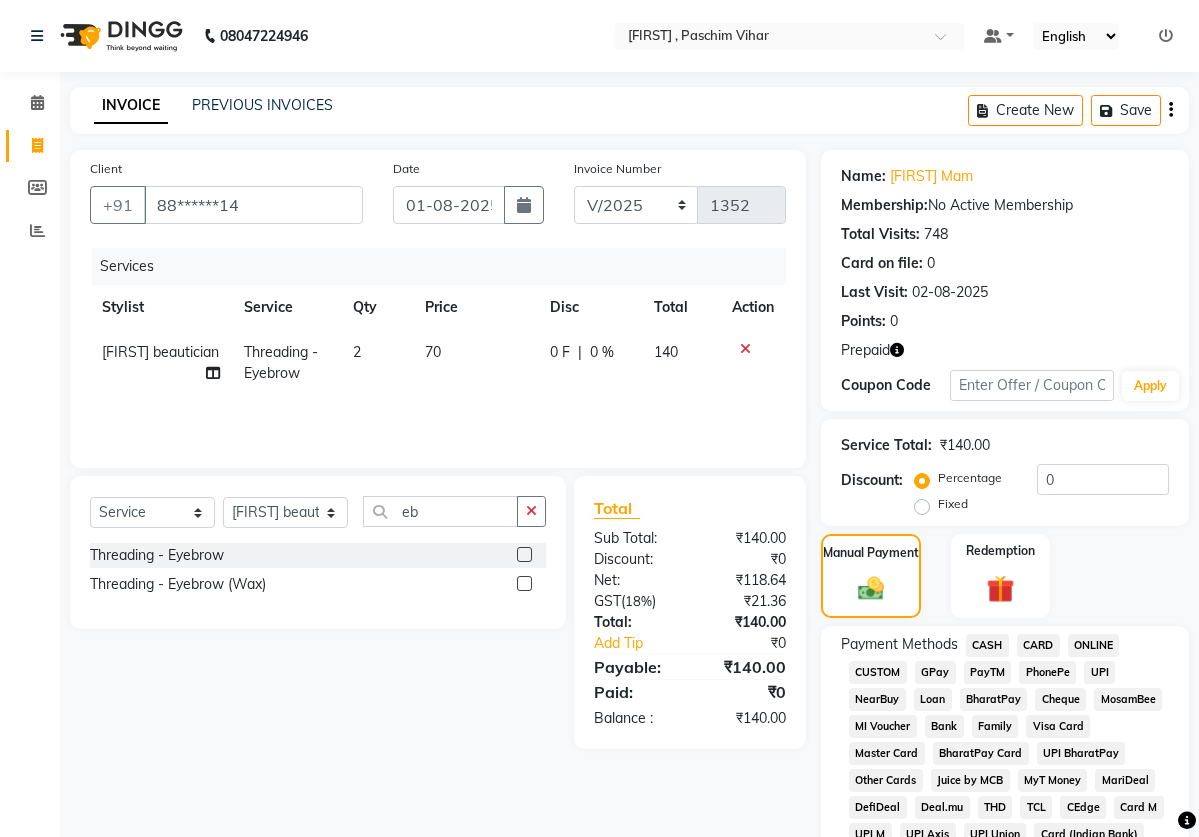 click on "CASH" 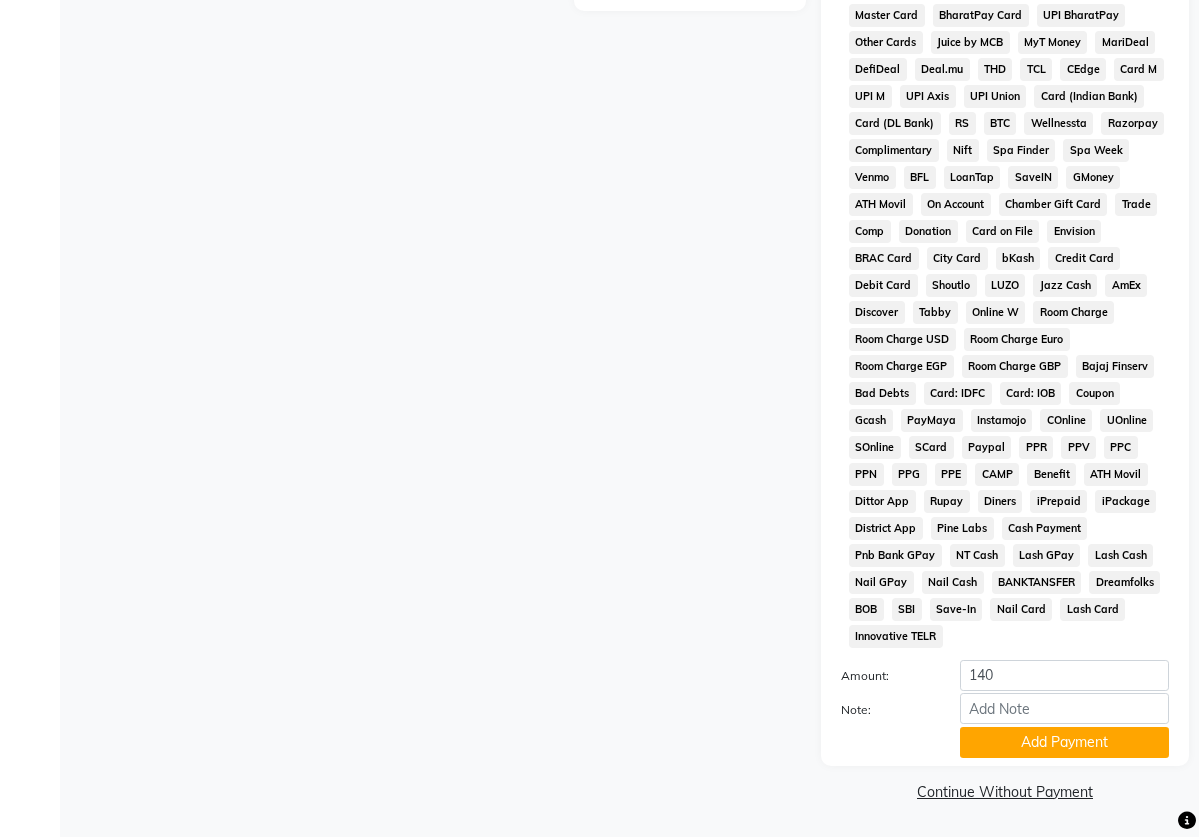 scroll, scrollTop: 764, scrollLeft: 0, axis: vertical 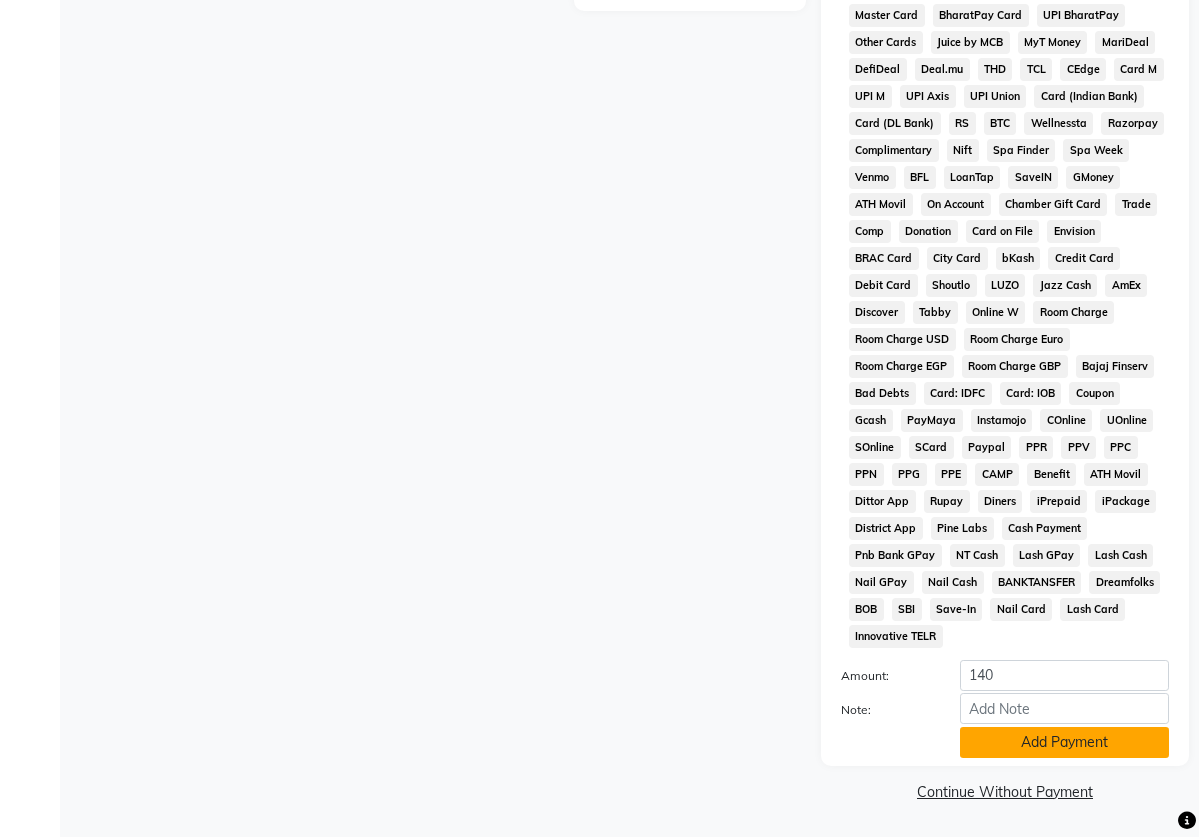 click on "Add Payment" 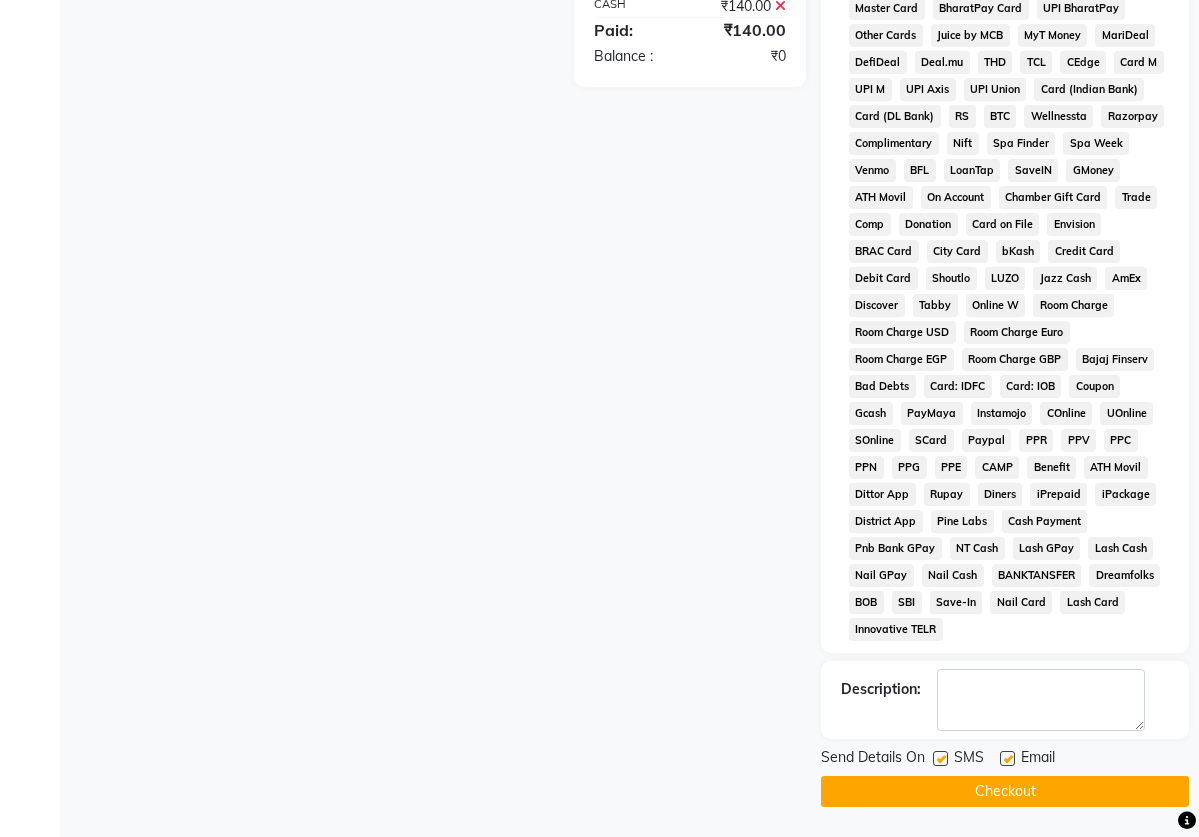 click 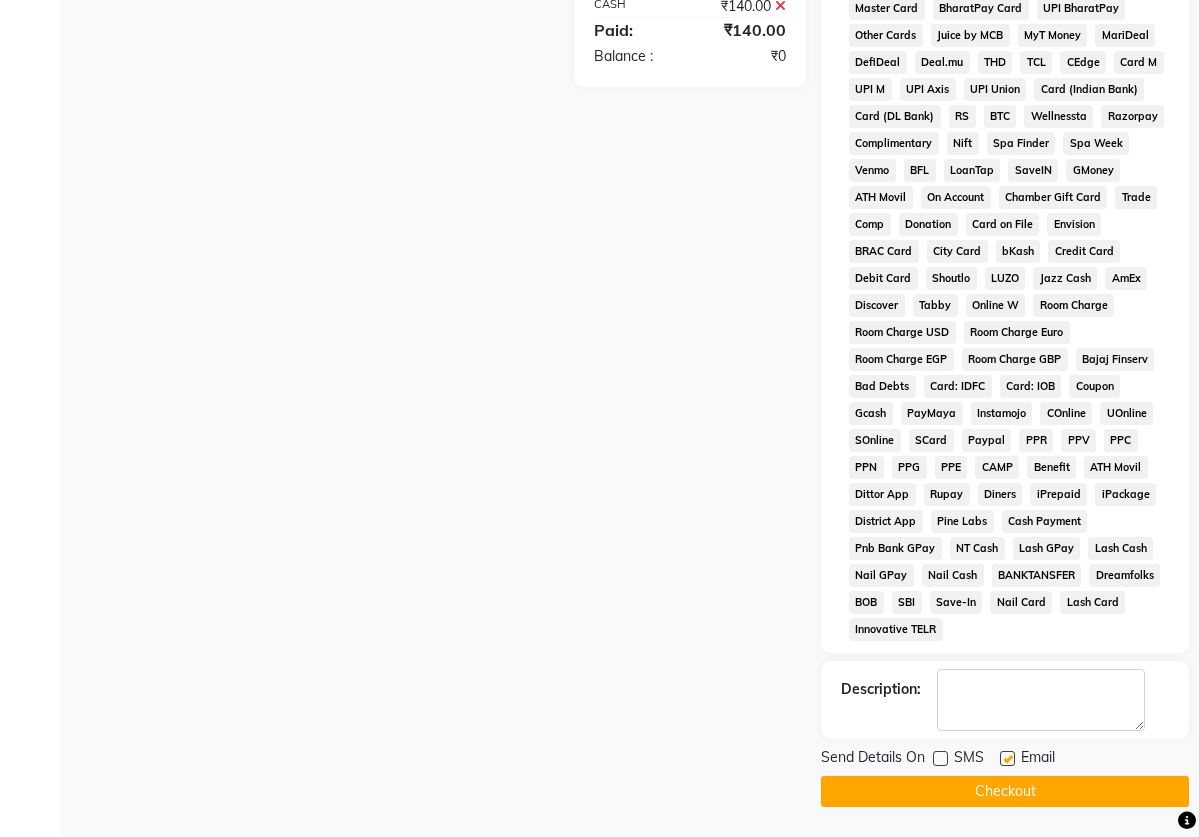 click 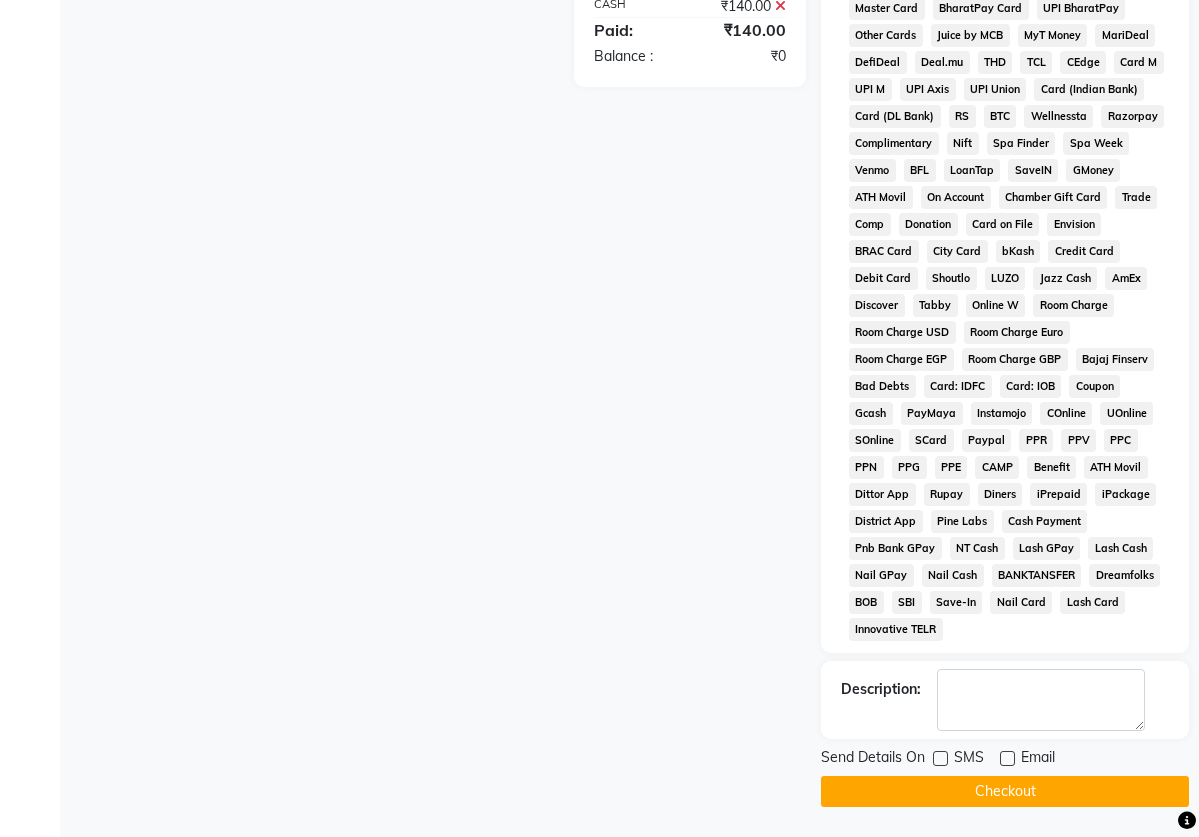 click on "Checkout" 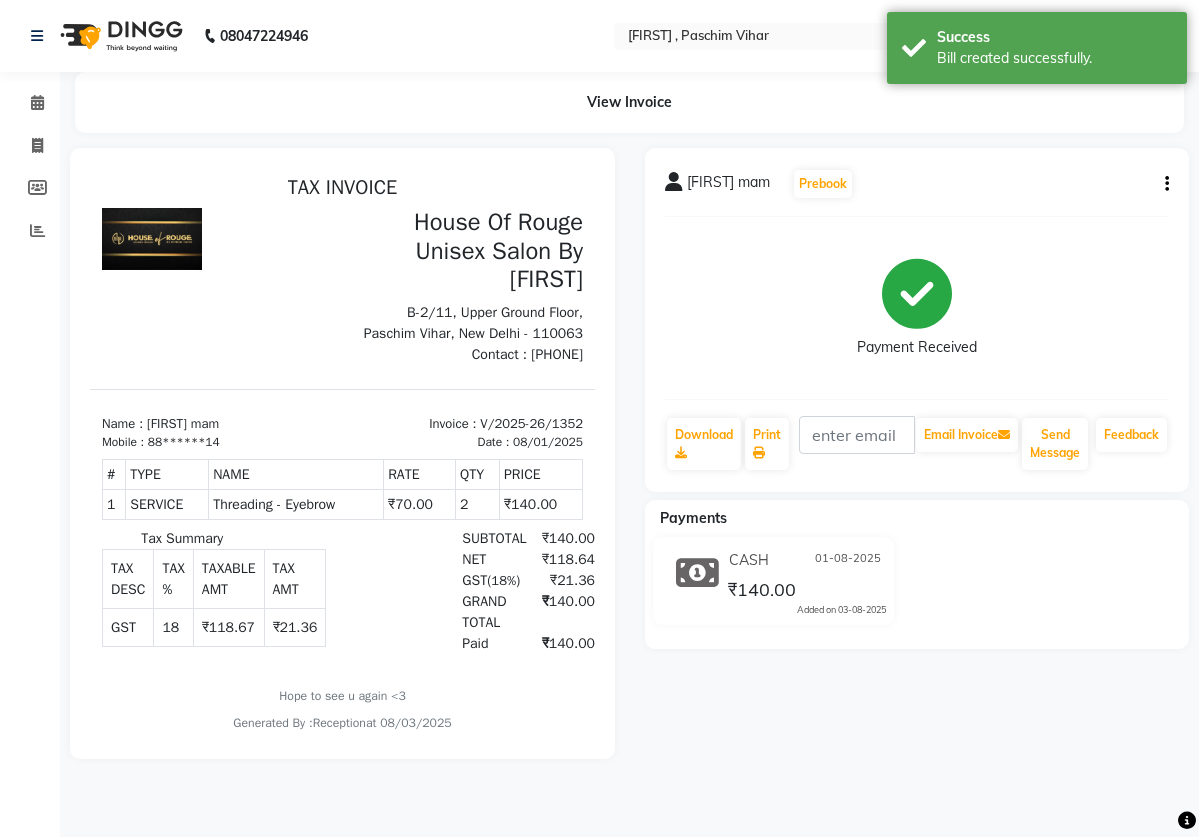 scroll, scrollTop: 0, scrollLeft: 0, axis: both 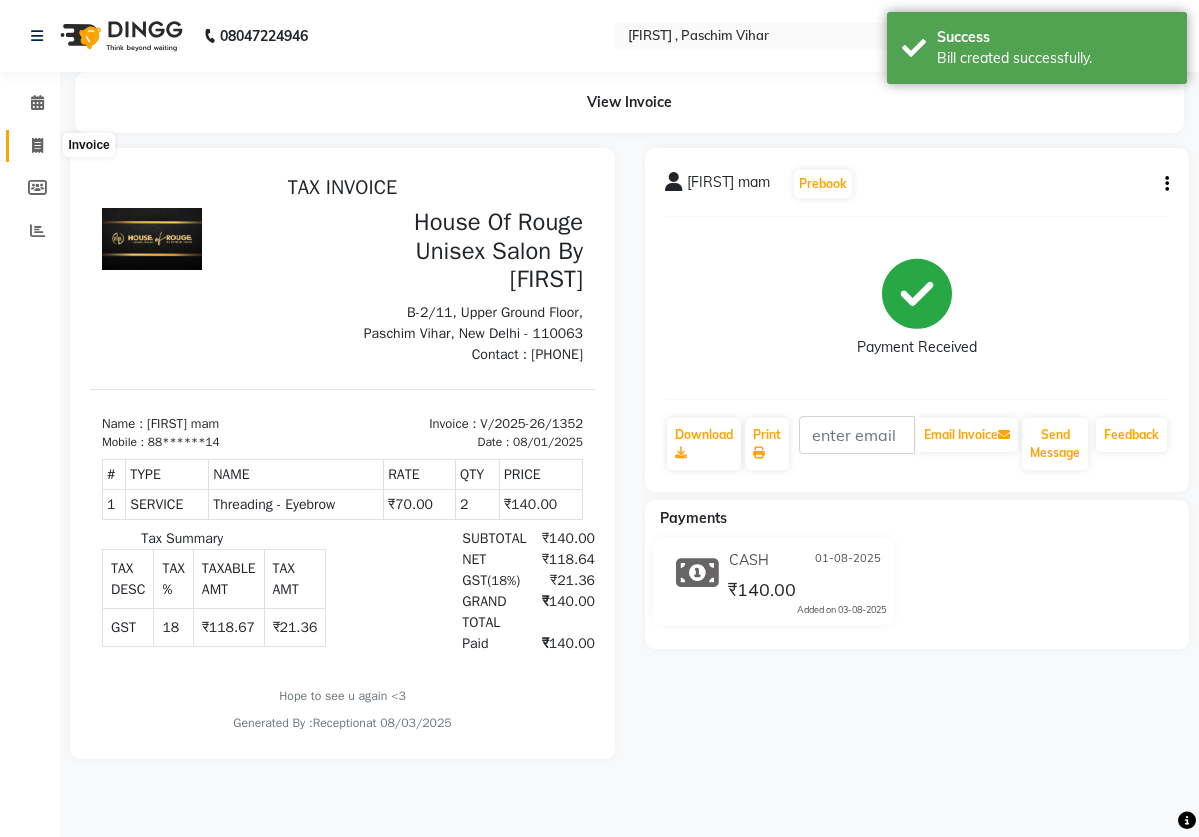 click 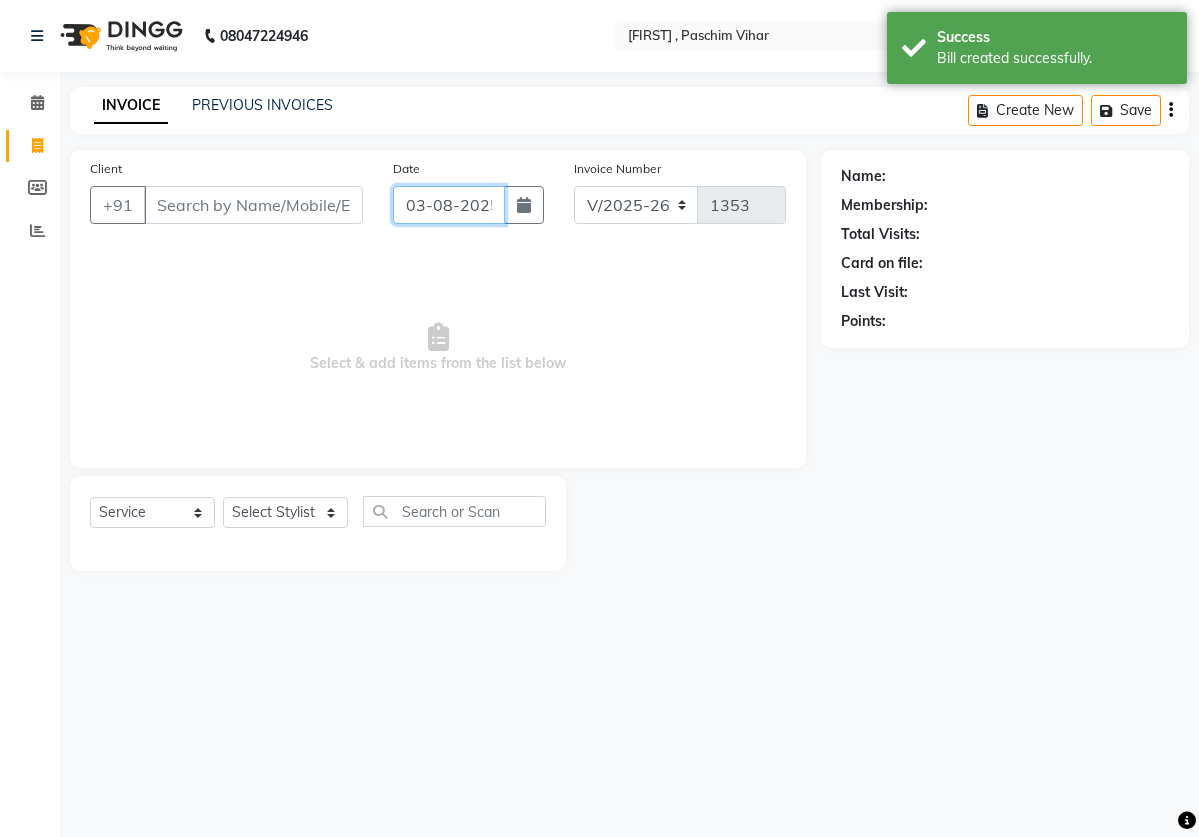 click on "03-08-2025" 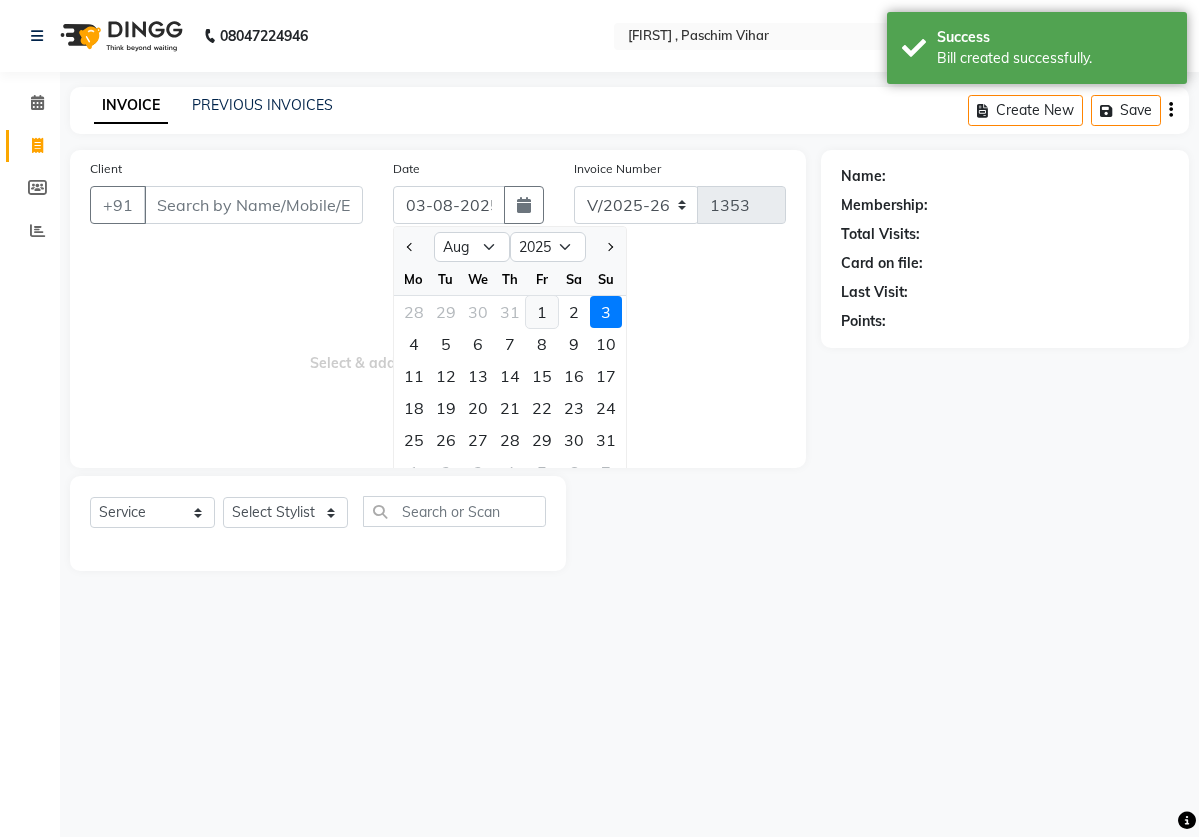 click on "1" 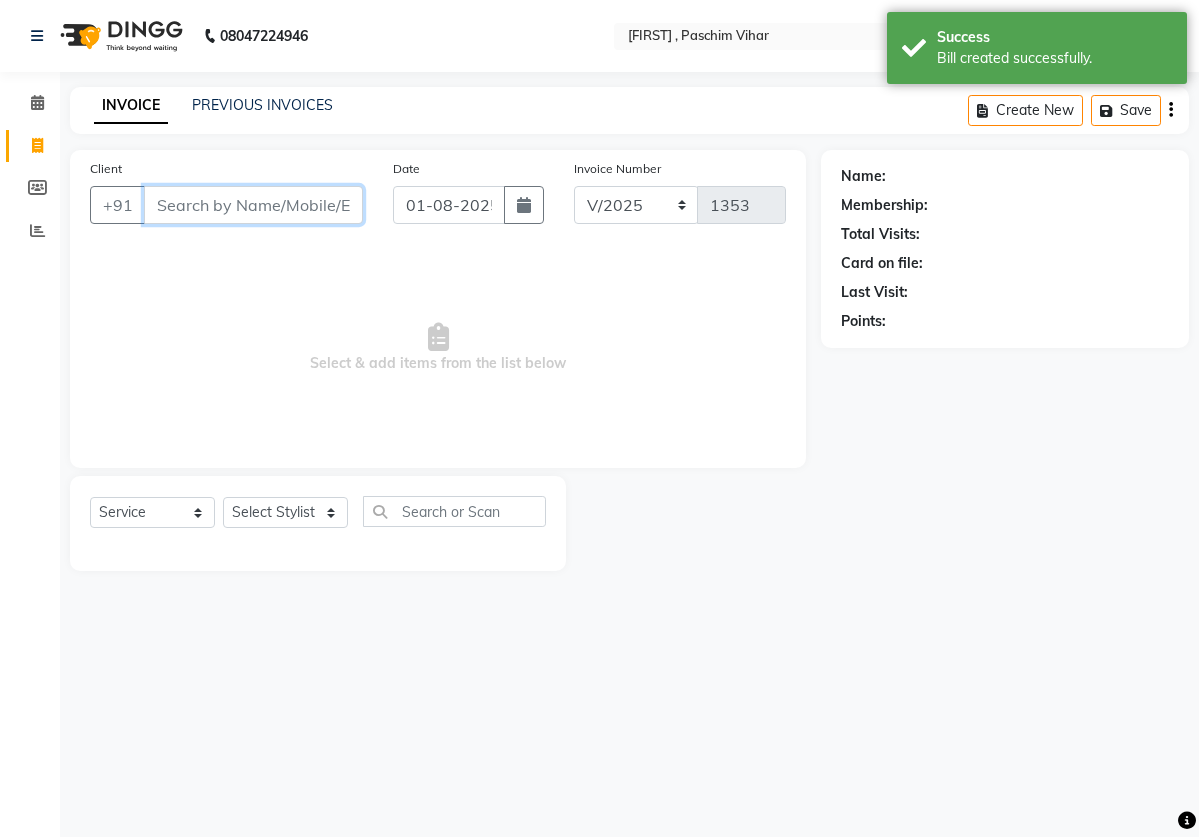 click on "Client" at bounding box center (253, 205) 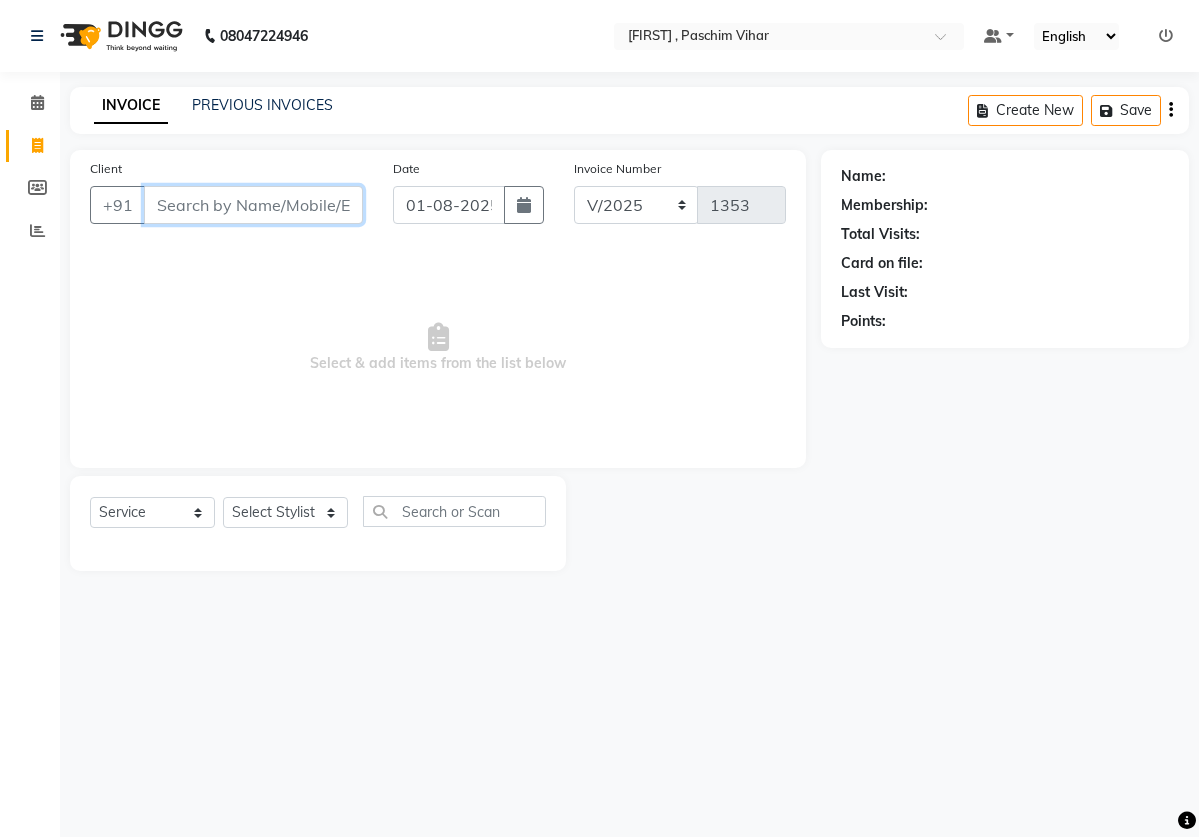 click on "Client" at bounding box center (253, 205) 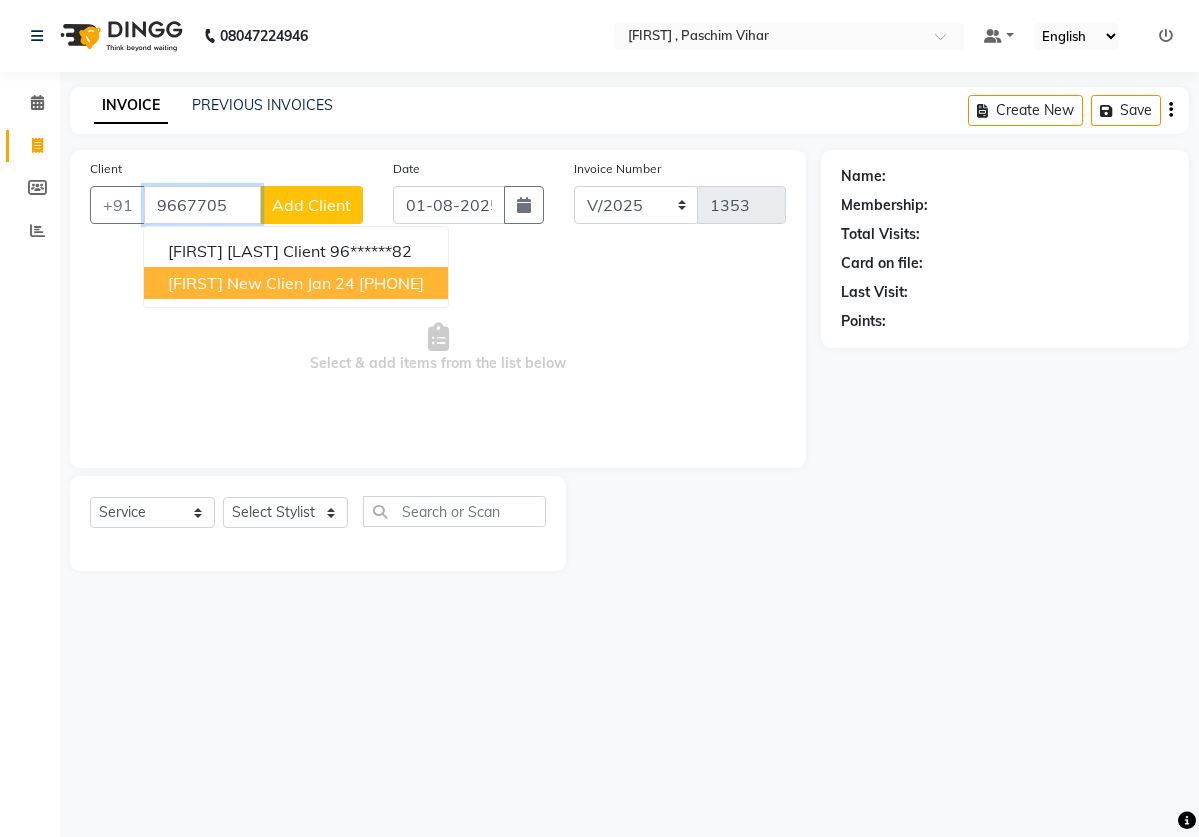 click on "[PHONE]" at bounding box center (391, 283) 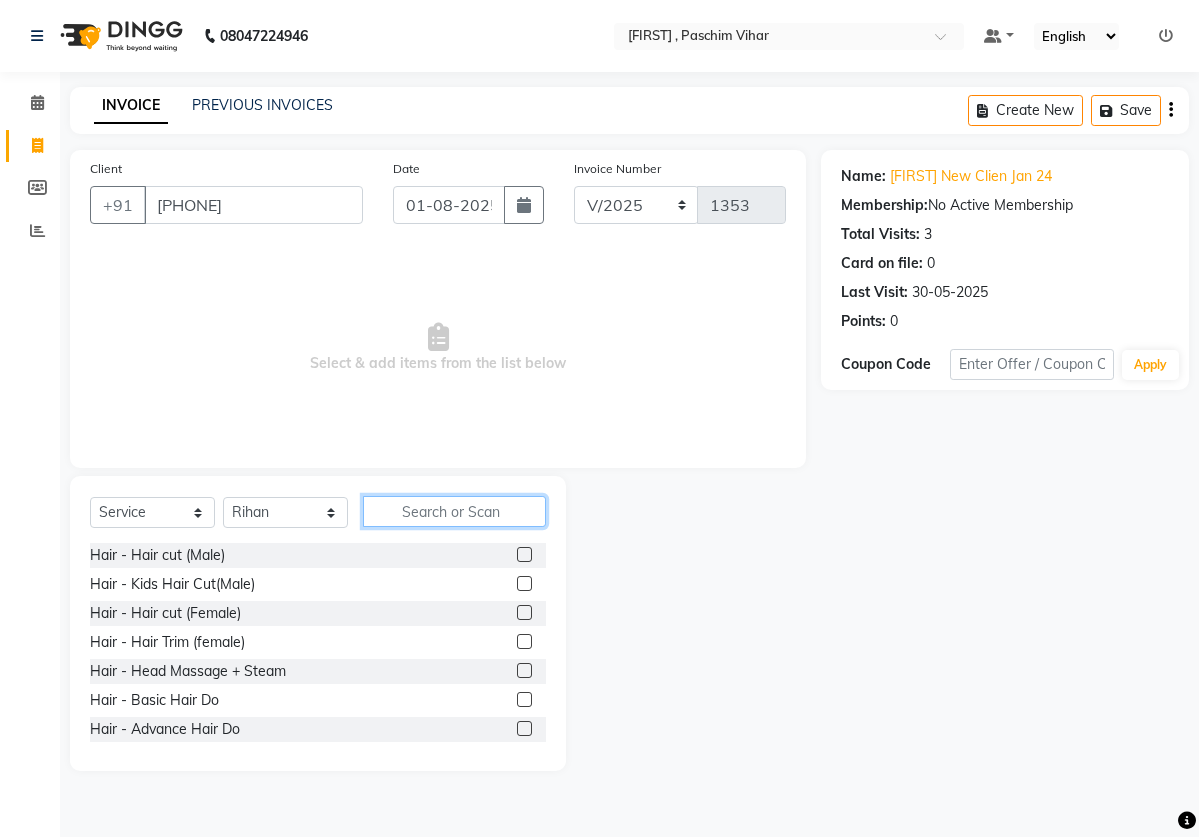 click 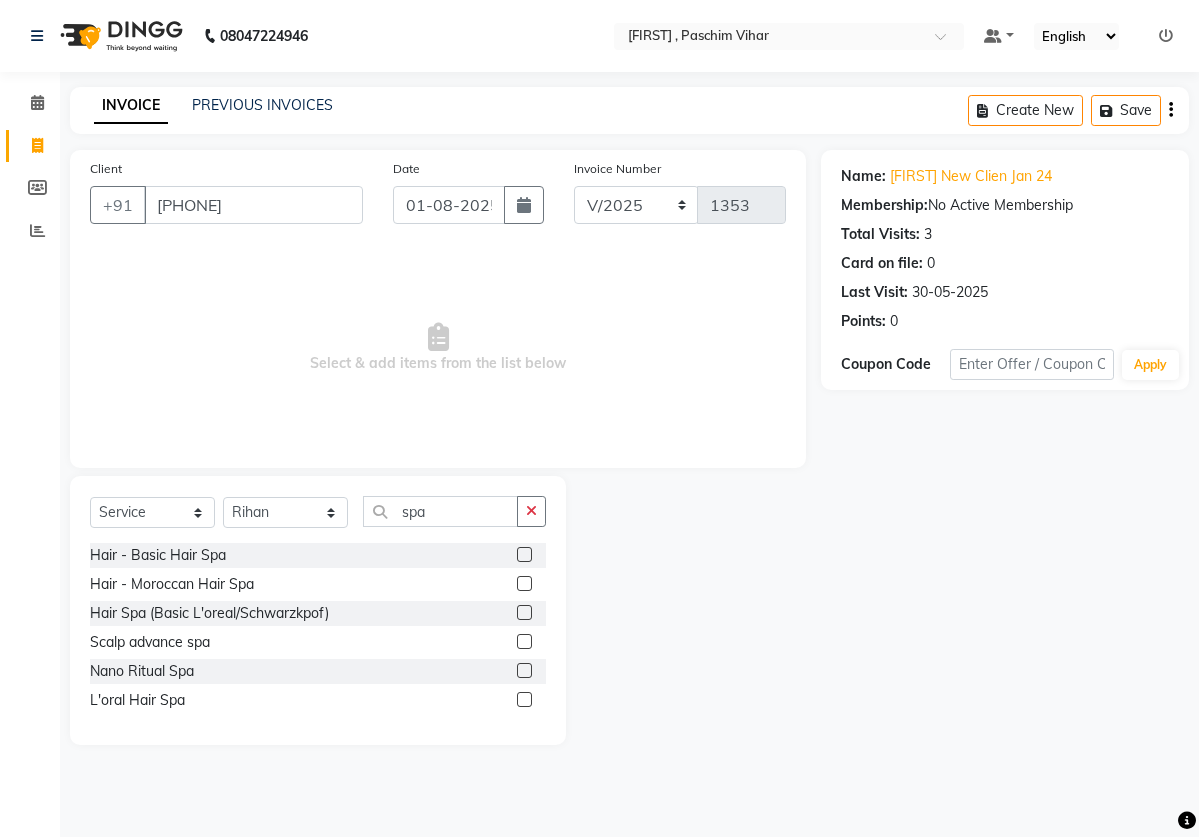 click 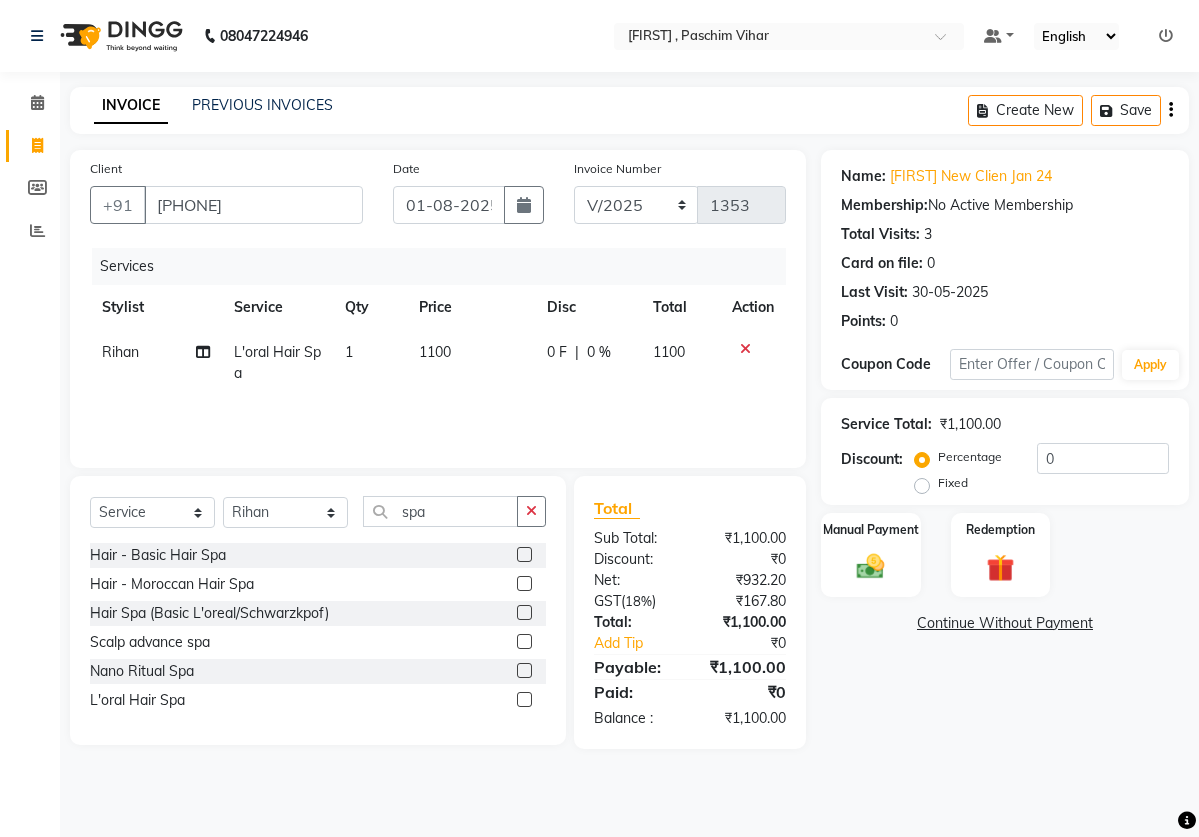 click on "1100" 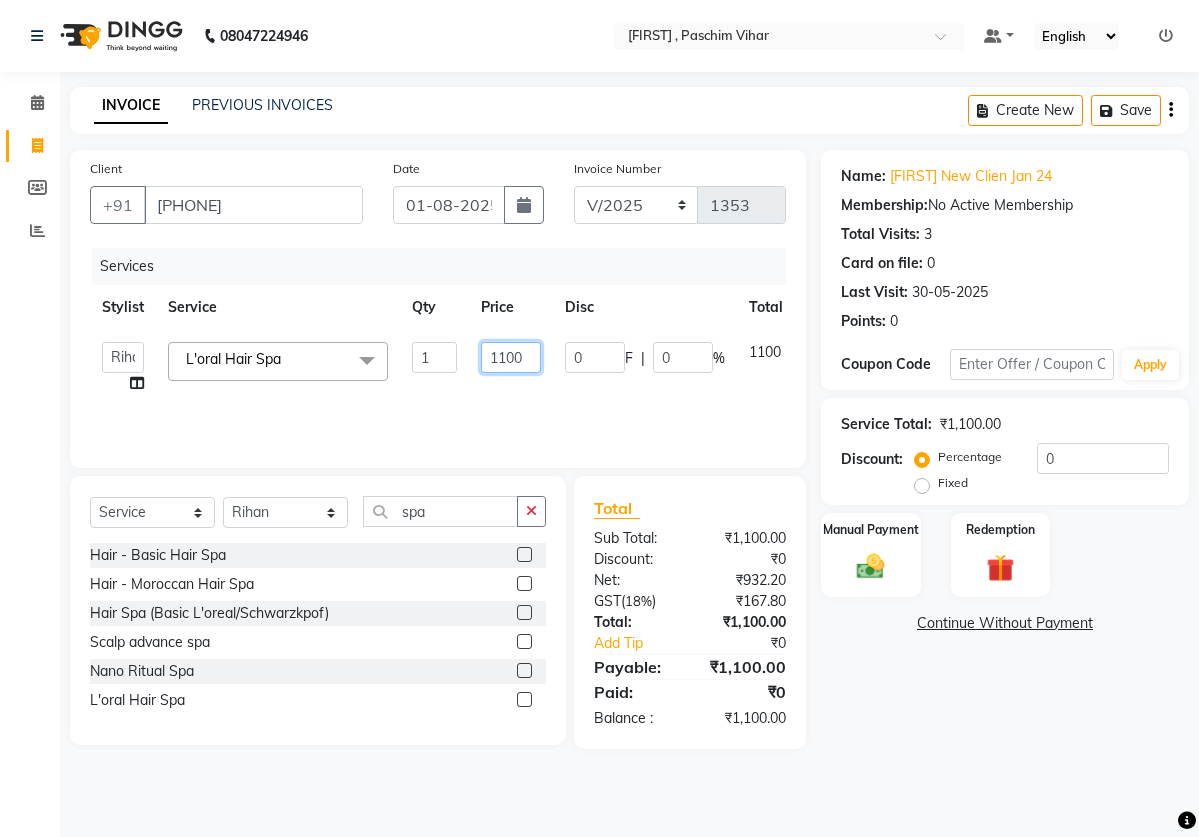click on "1100" 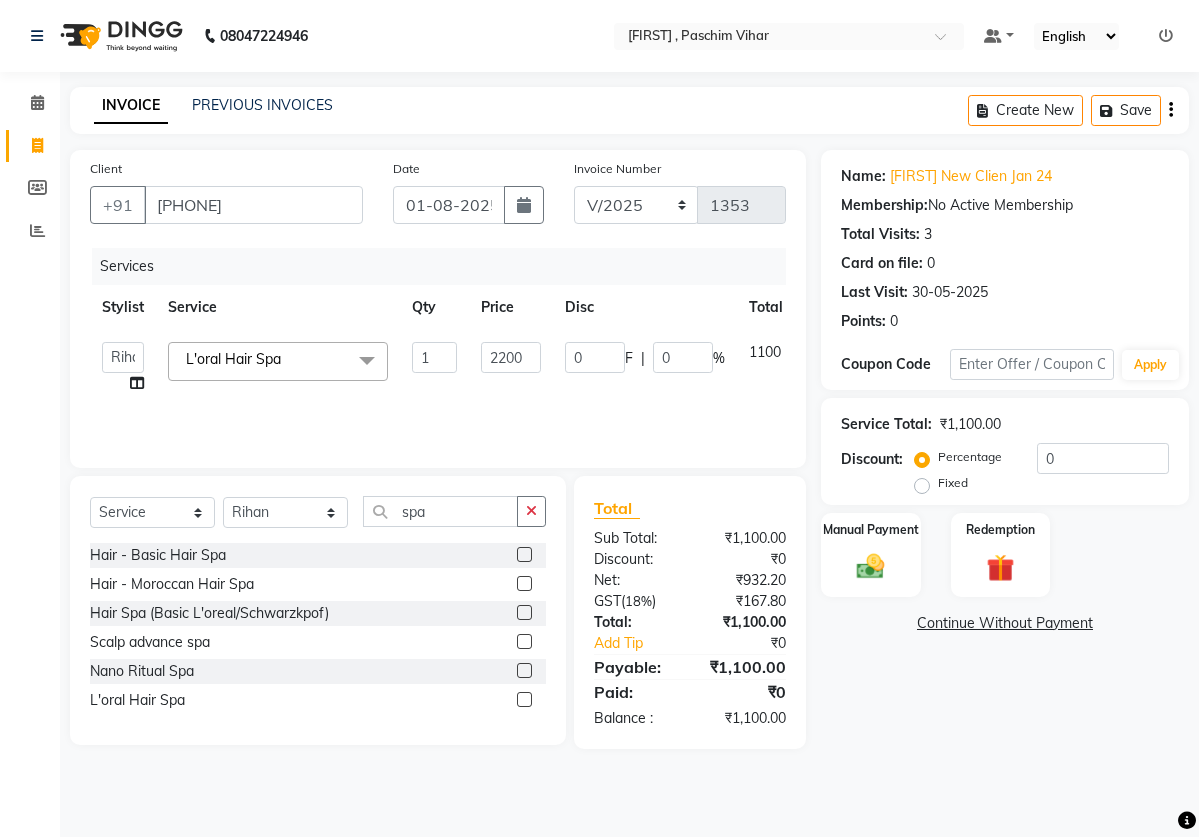 click on "Services Stylist Service Qty Price Disc Total Action [FIRST] pedicurist [FIRST] [FIRST] [FIRST] [FIRST] [FIRST] [FIRST] [FIRST] [FIRST] [FIRST] [FIRST] [FIRST] [FIRST] [FIRST] [FIRST] [FIRST] [FIRST] [FIRST] [FIRST] [FIRST] [FIRST] [FIRST] [FIRST] salmani [FIRST] [FIRST] nail artist [FIRST] assistant [FIRST] beauticina [FIRST] beatician [FIRST] assistant [FIRST] [FIRST] basival Reception [FIRST] [FIRST] [FIRST] pedicurist [FIRST] beautician [FIRST] nails [FIRST] L'oral Hair Spa&nbsp;x Hair - Hair cut (Male) Hair - Kids Hair Cut(Male) Hair - Hair cut (Female) Hair - Hair Trim (female) Hair - Head Massage + Steam Hair - Basic Hair Do Hair - Advance Hair Do Hair - Headwash Hair - Basic Hair Spa Hair - Moroccan Hair Spa Hair- keratin women Hair- Touchup women(ammonia) Junior Artist Hd makeup Hair Spa (Basic L'oreal/Schwarzkpof) leg massage hair botox treatment Nail art Hair curls Nail ext removal Body massage Hair smoothing treatment Global Hair color Color/baby highlights Hair color - Balayage Hair color - ombre Straight Therapy Hair treatment Mens styling Mens grooming service 1 2200" 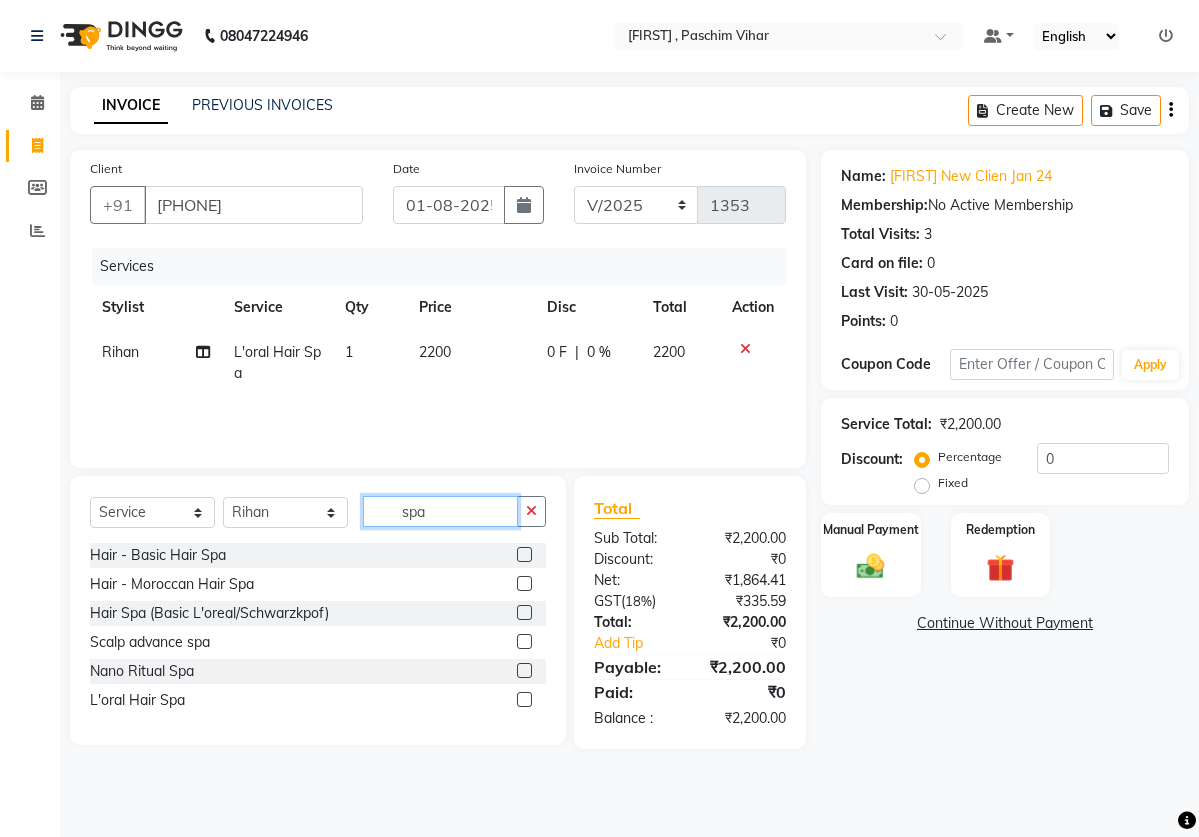 click on "spa" 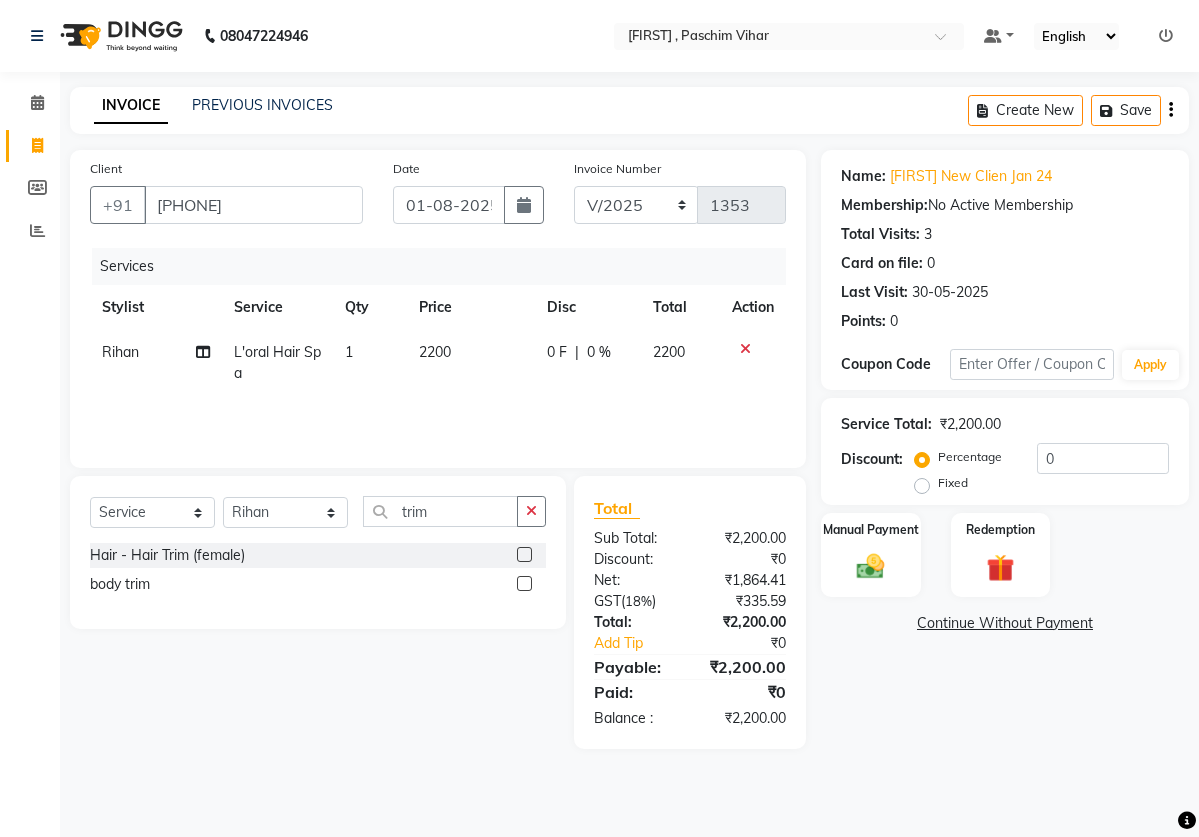 click 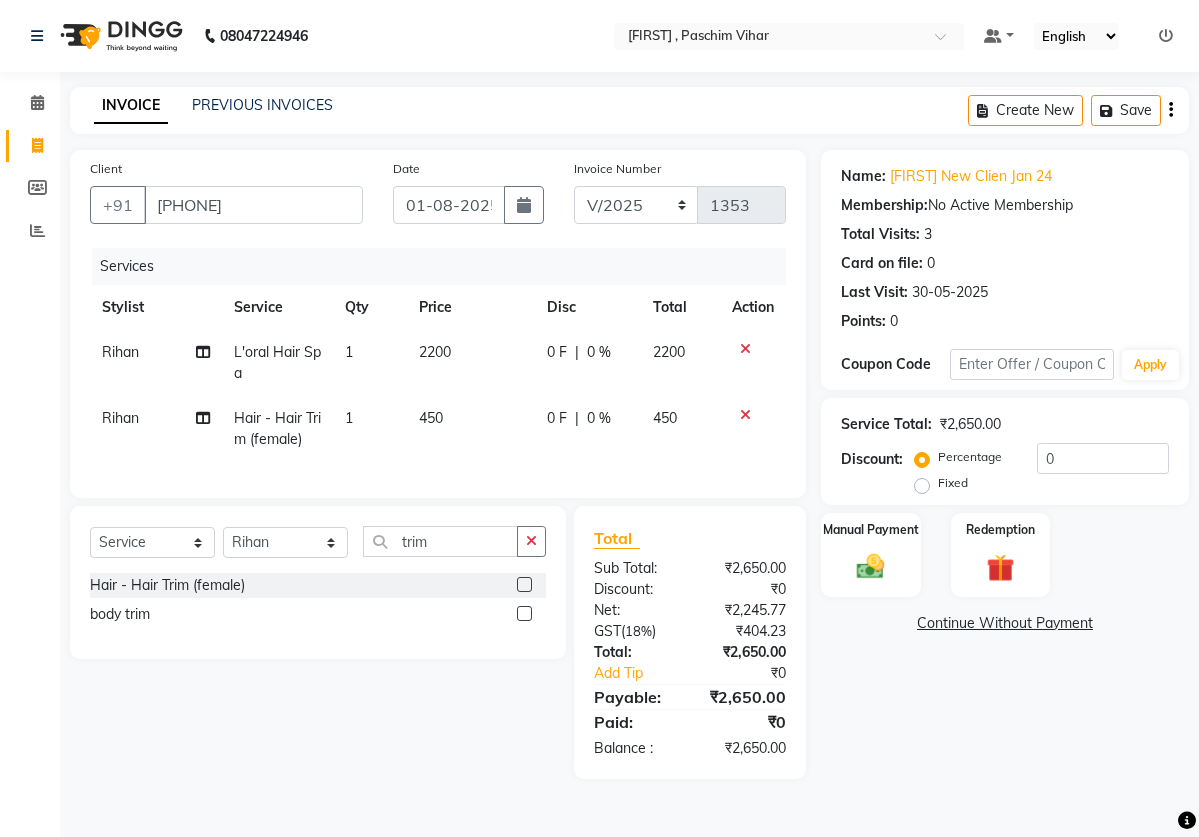click on "450" 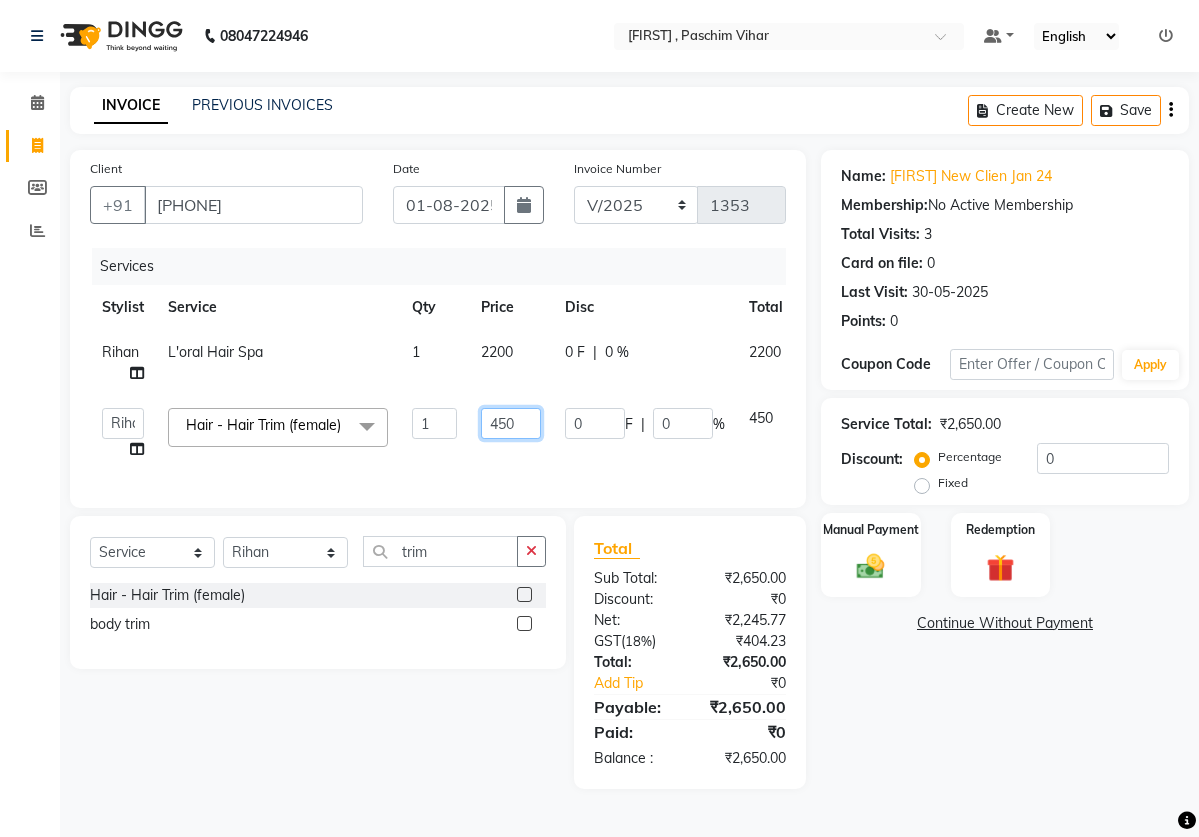 click on "450" 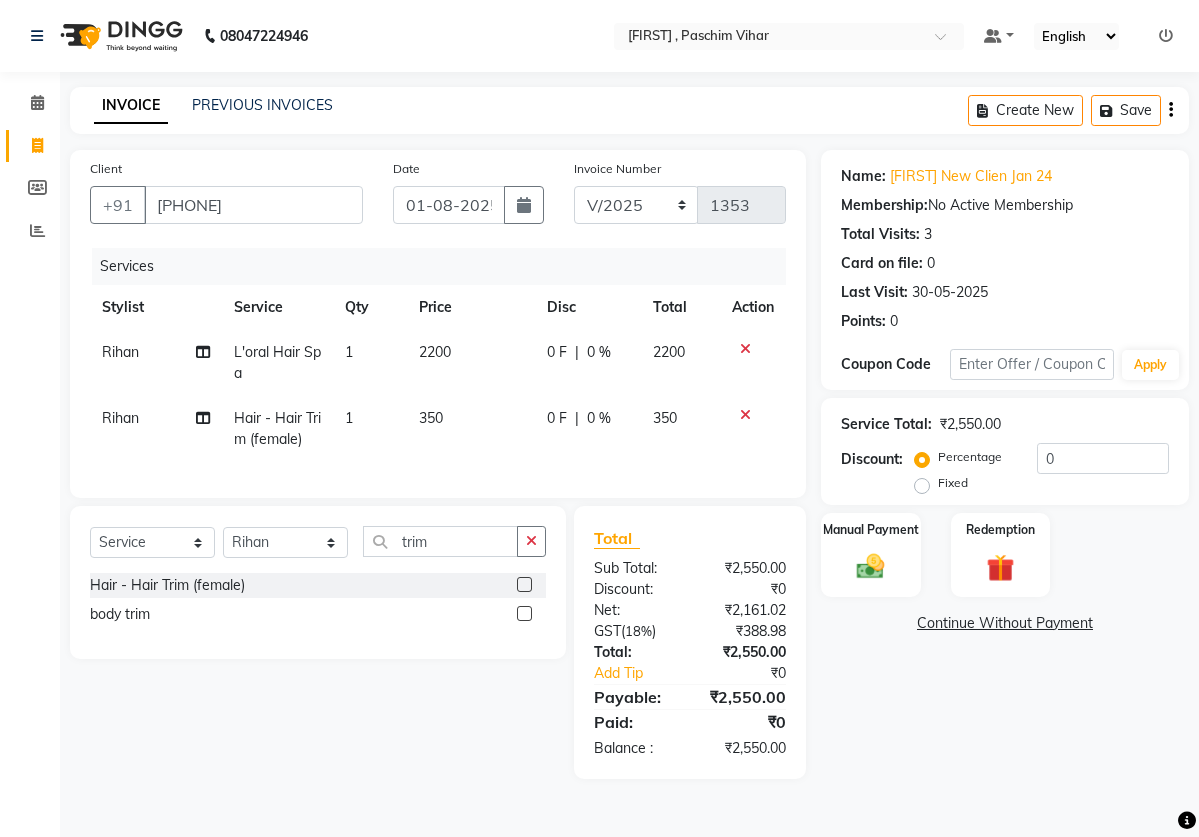 click on "Services Stylist Service Qty Price Disc Total Action [FIRST] L'oral Hair Spa 1 2200 0 F | 0 % 2200 [FIRST] Hair - Hair Trim (female) 1 350 0 F | 0 % 350" 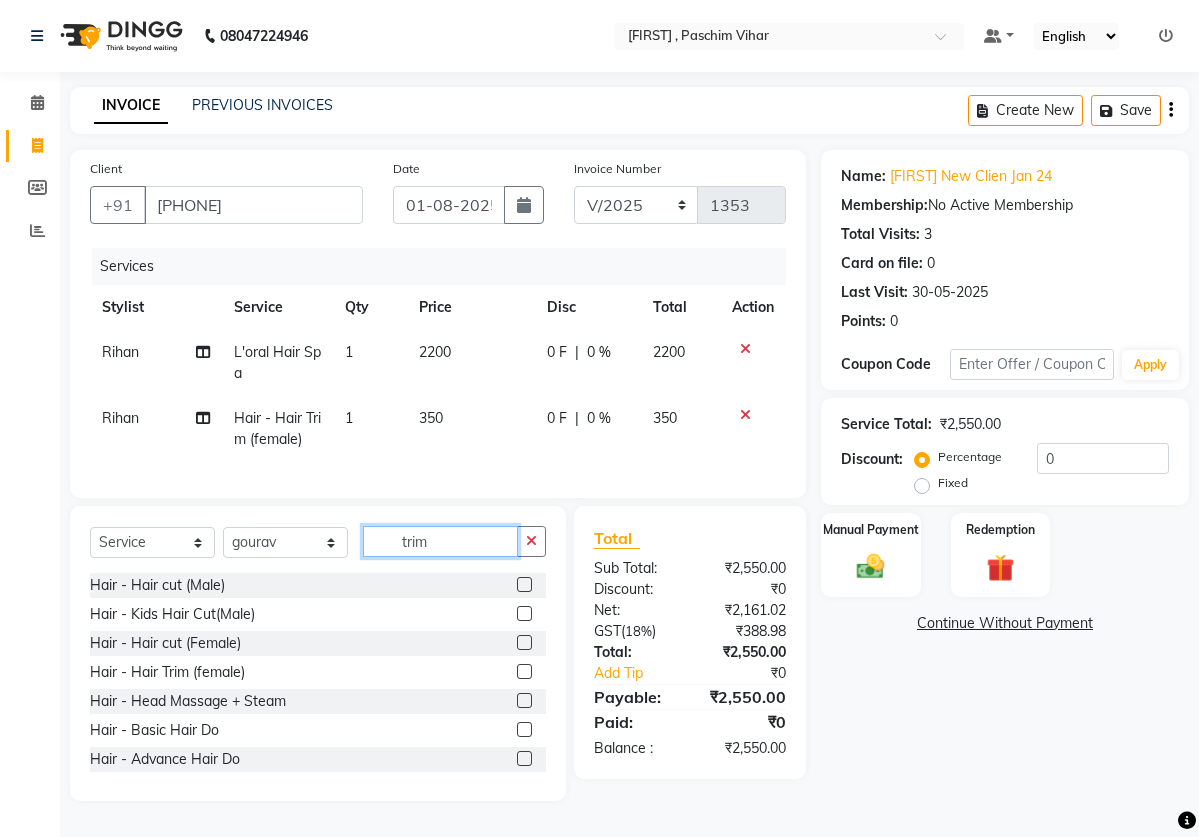 click on "trim" 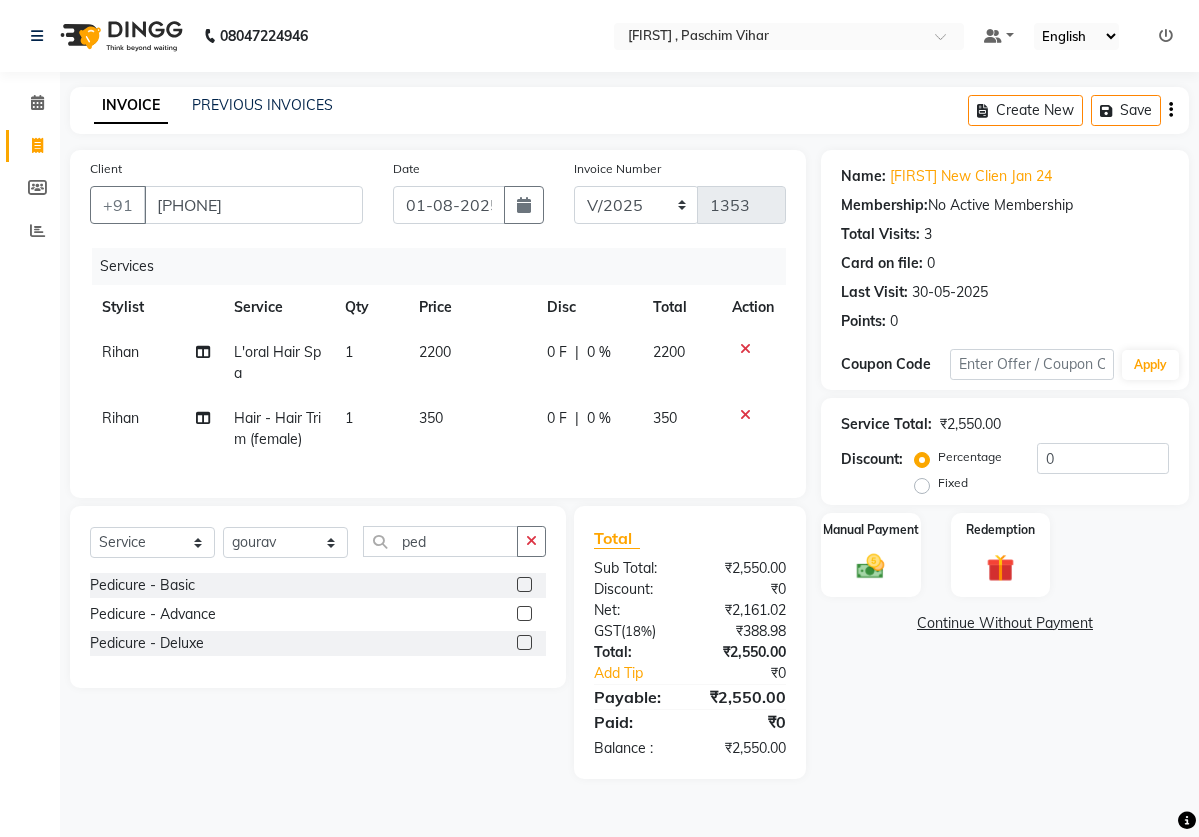 click 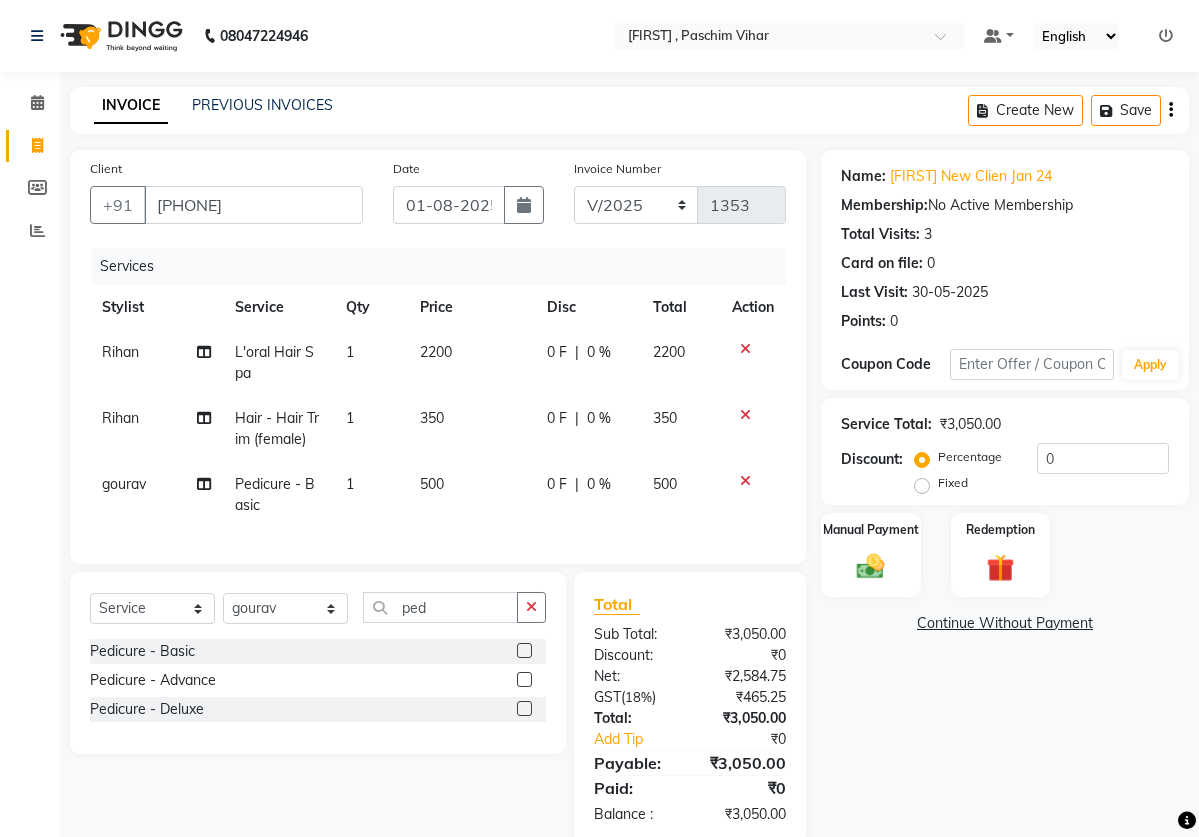 click on "500" 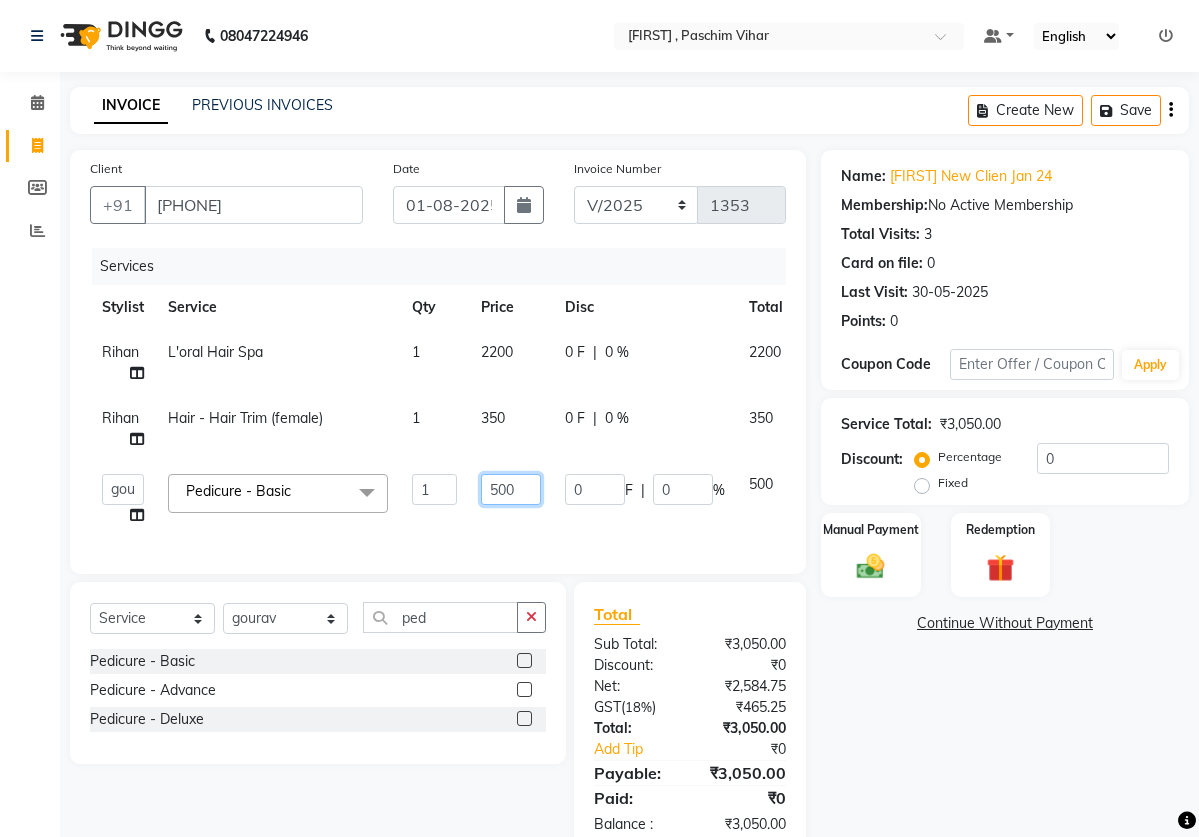 click on "500" 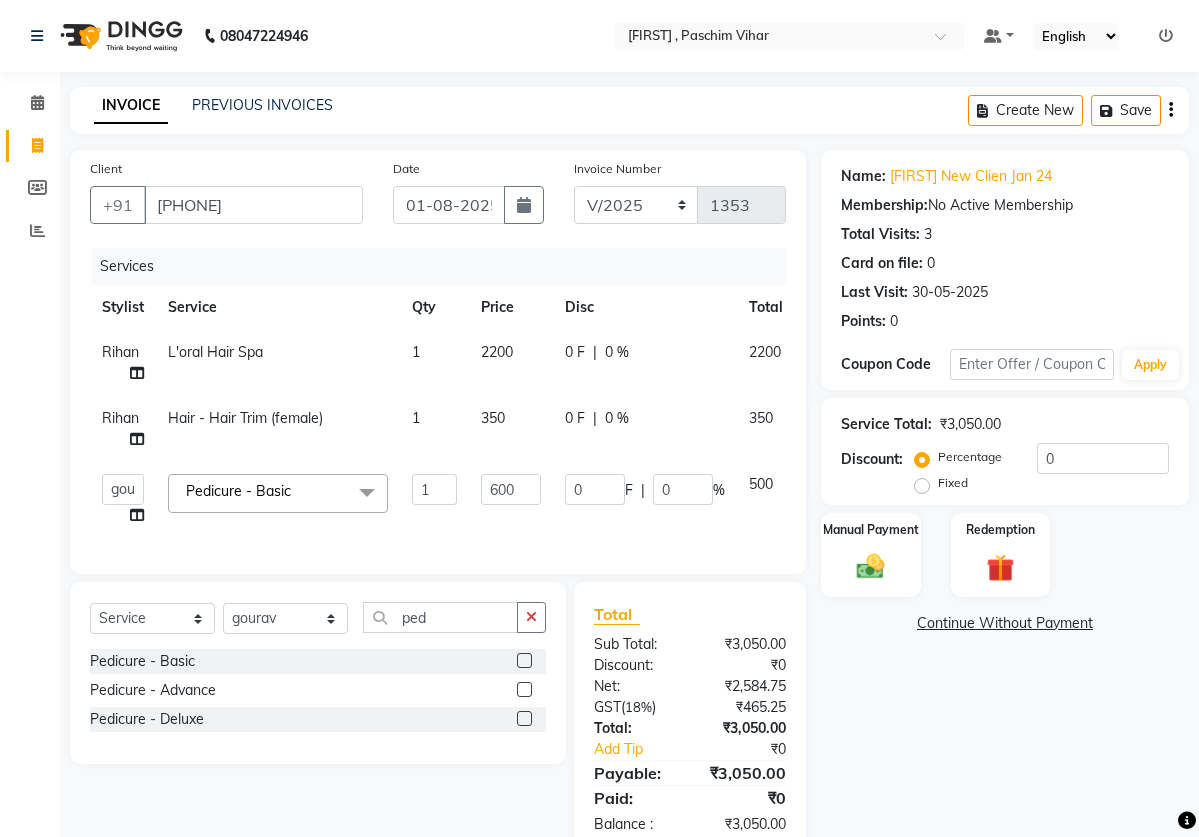 click on "600" 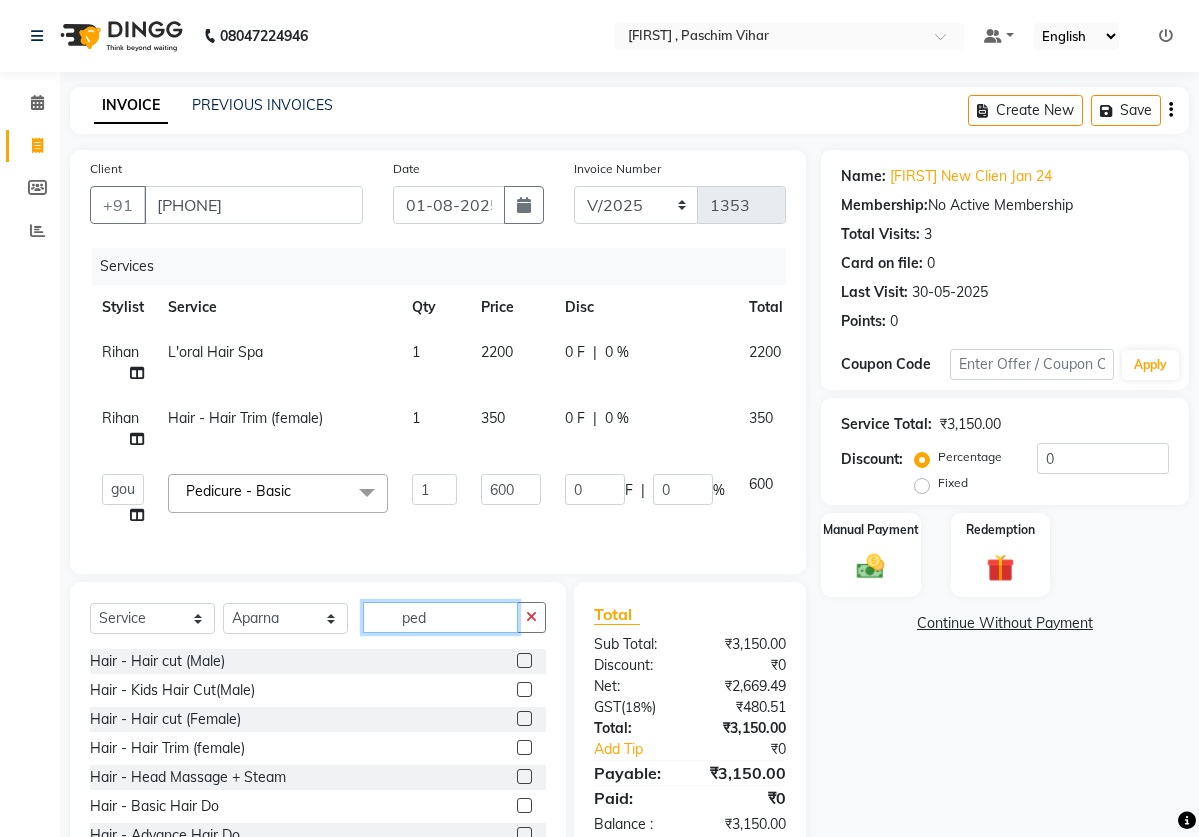 click on "ped" 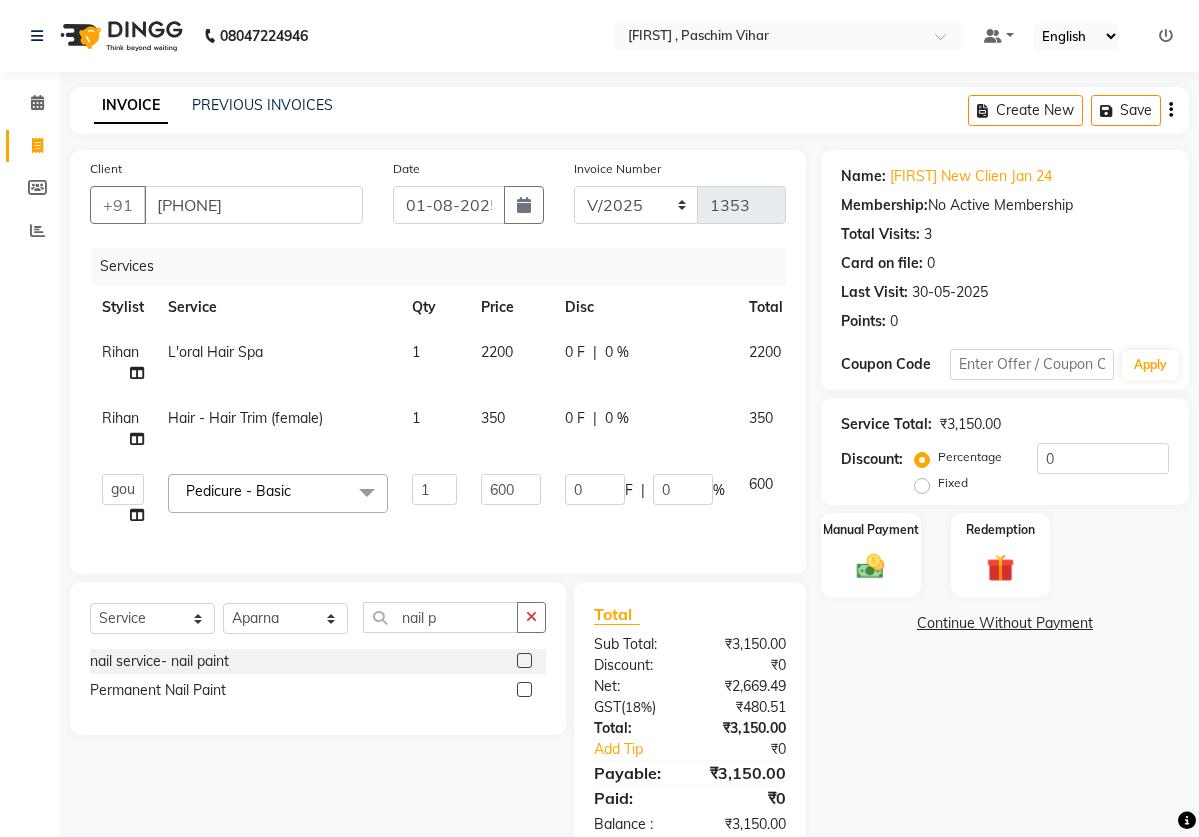 click 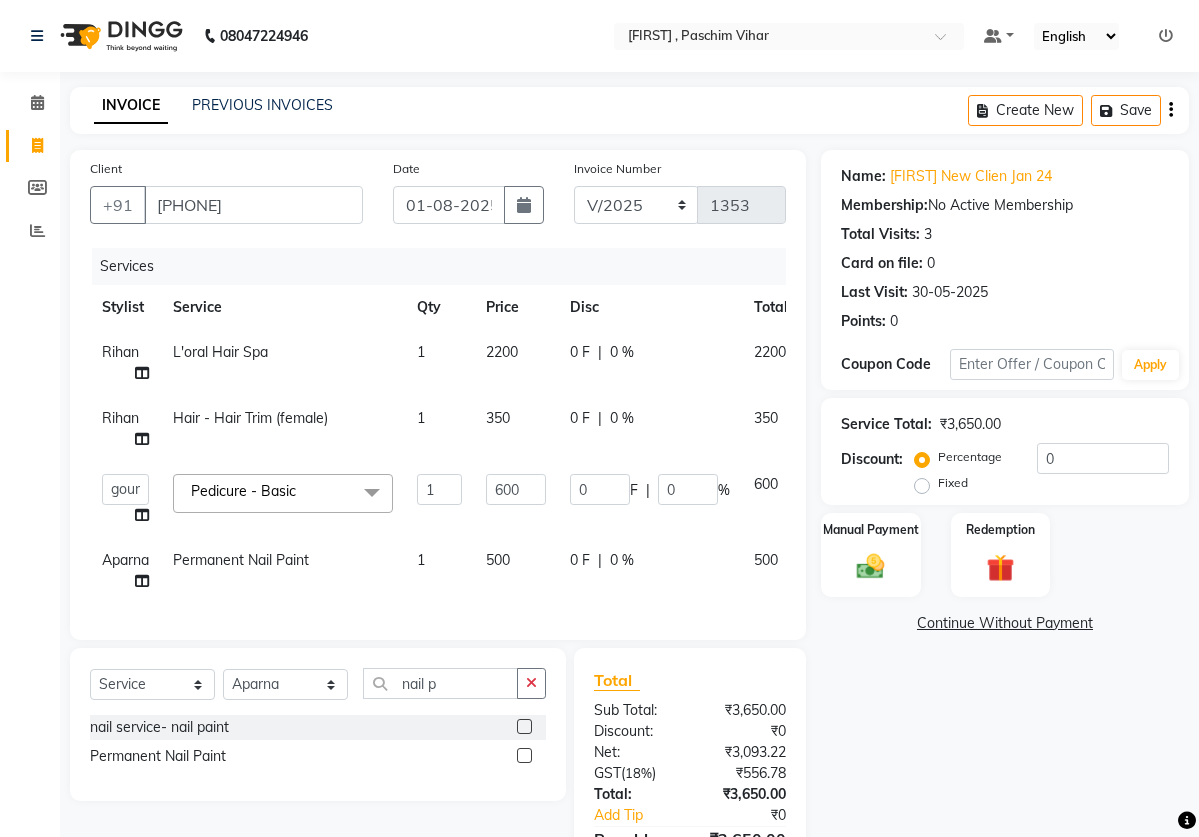 click on "2200" 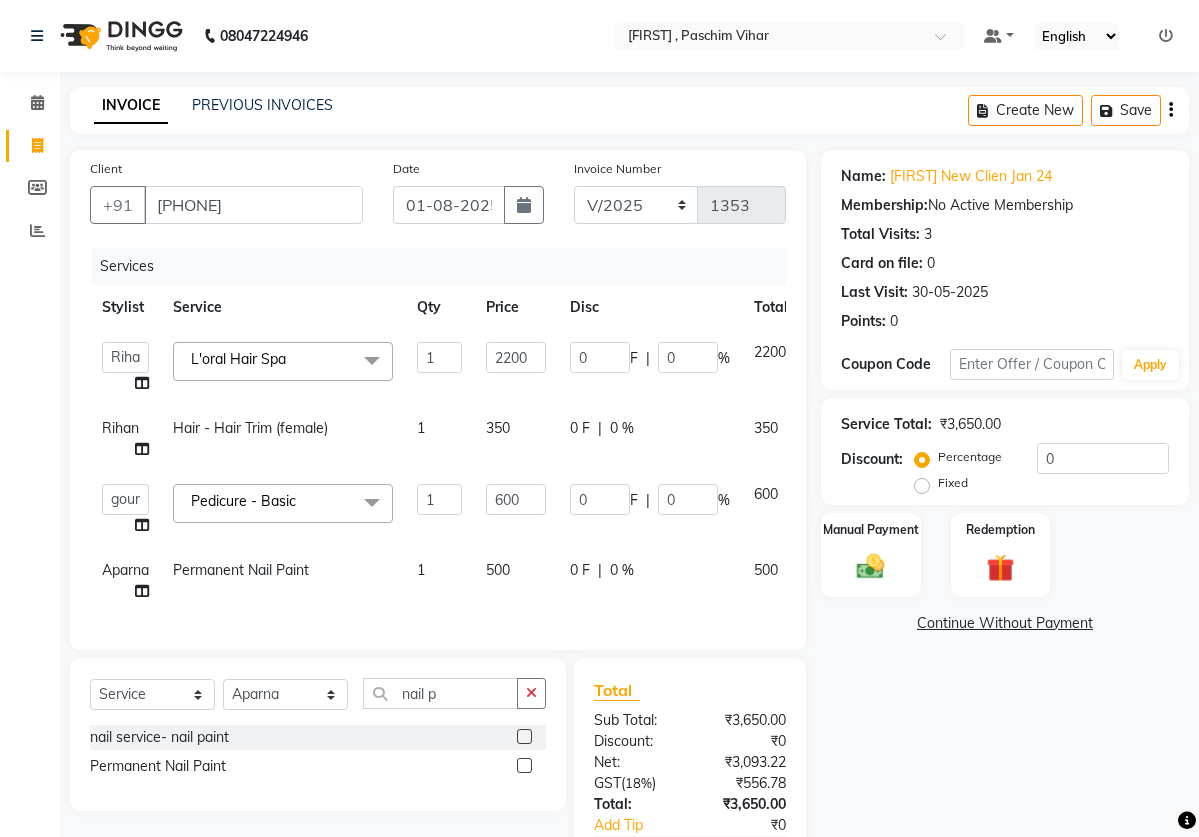 click on "Fixed" 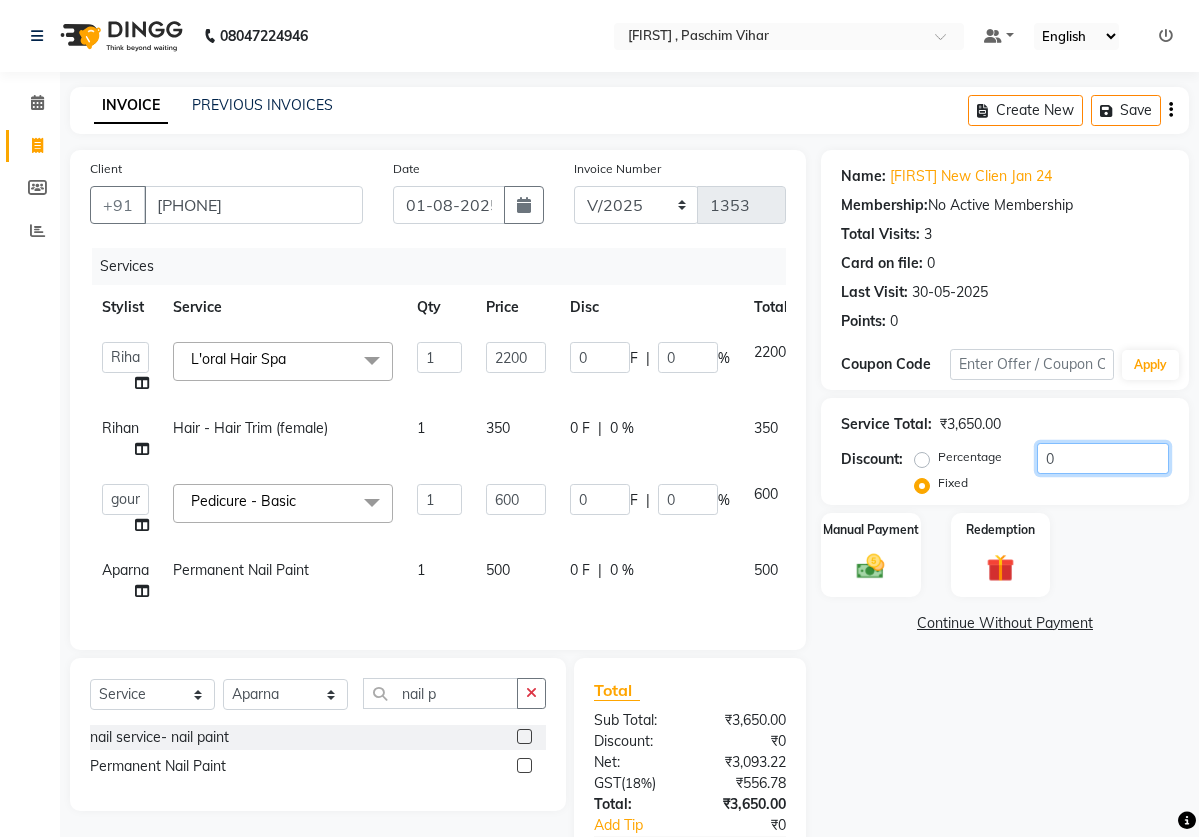 click on "0" 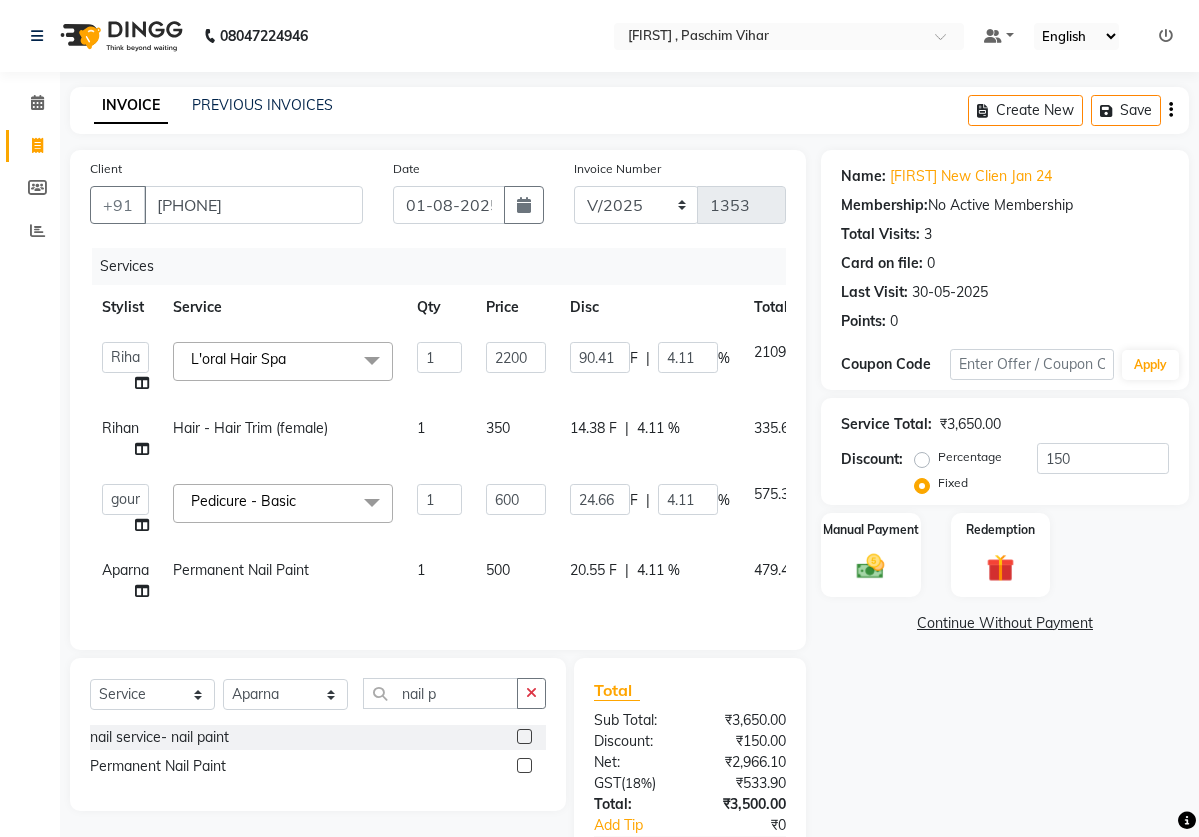 click on "Name: [FIRST] New Clien Jan 24 Membership: No Active Membership Total Visits: 3 Card on file: 0 Last Visit: 30-05-2025 Points: 0 Coupon Code Apply Service Total: ₹3,650.00 Discount: Percentage Fixed 150 Manual Payment Redemption Continue Without Payment" 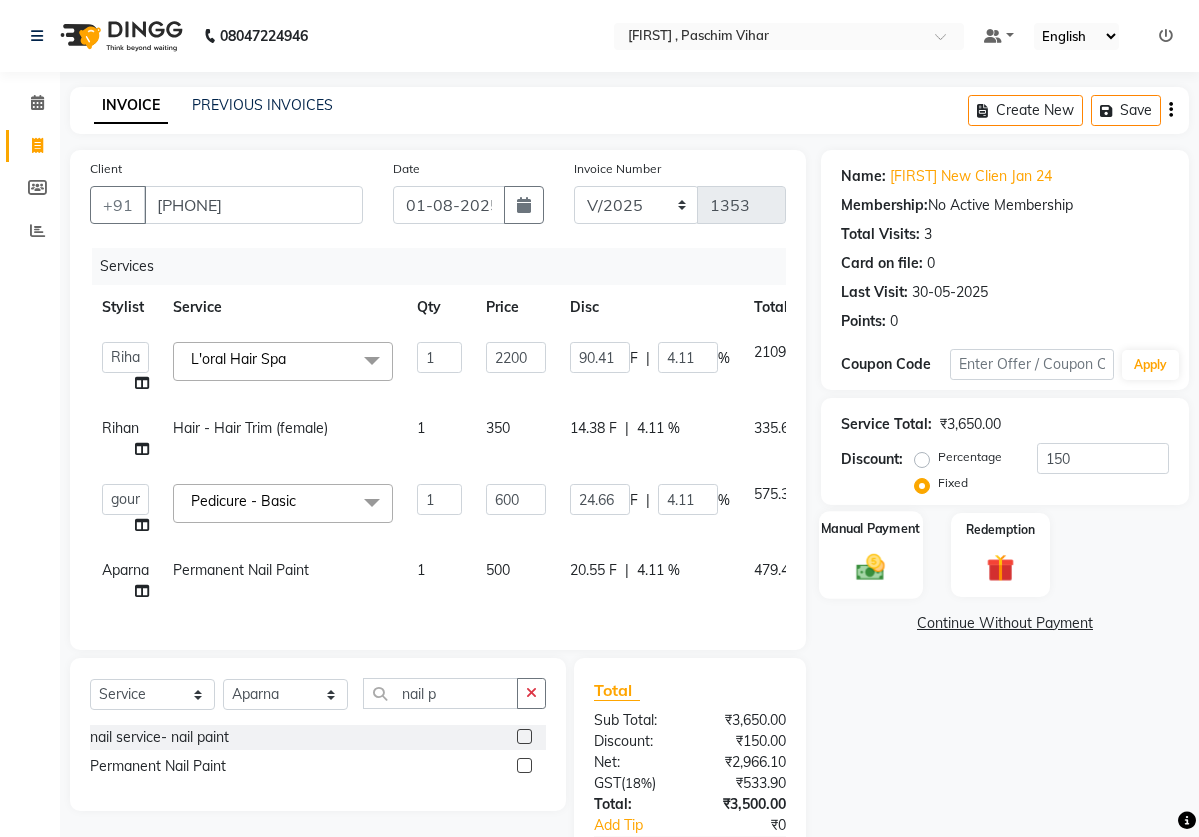 click 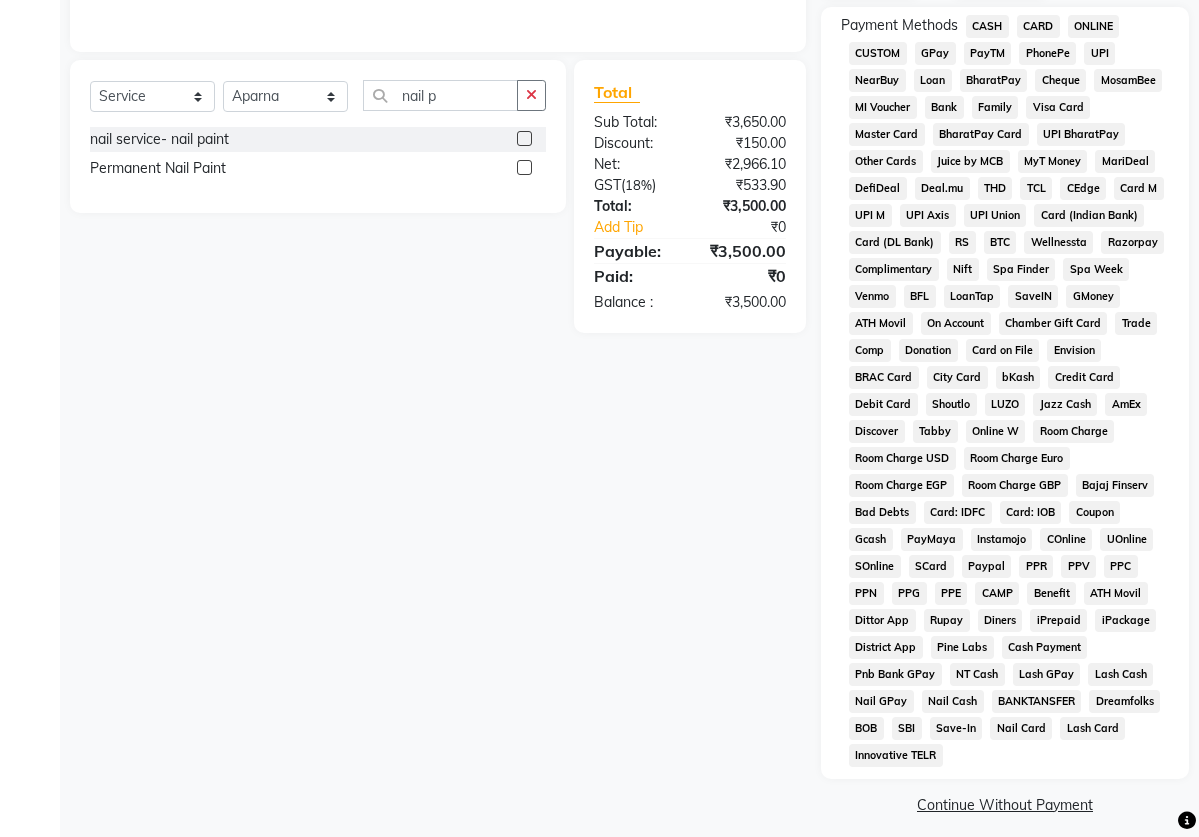 scroll, scrollTop: 558, scrollLeft: 0, axis: vertical 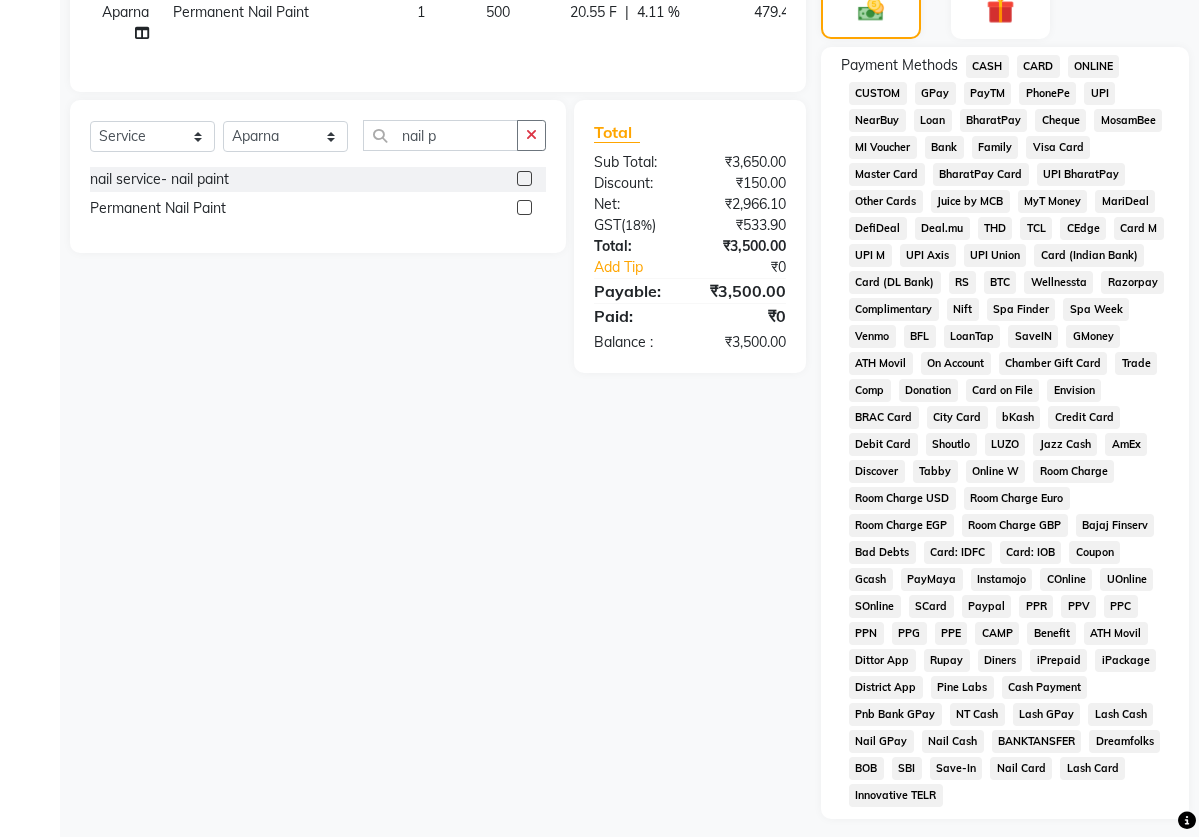 click on "CASH" 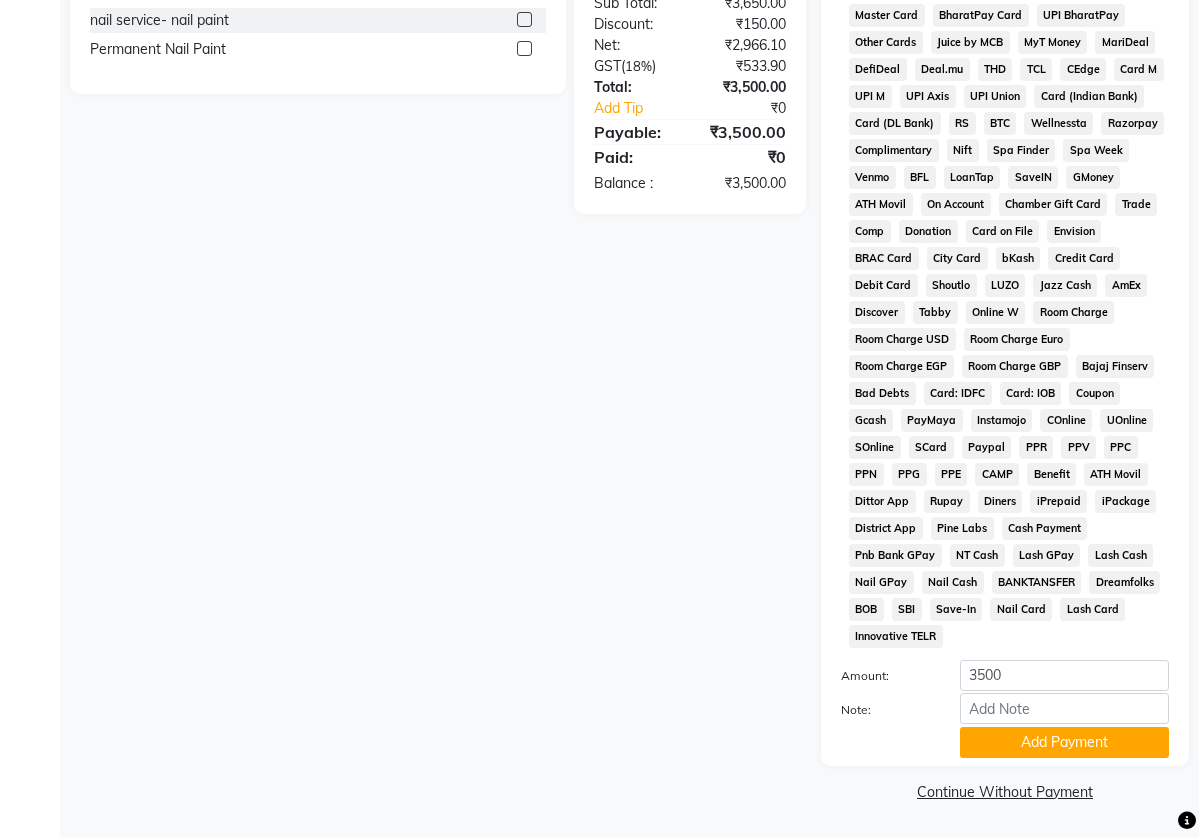 scroll, scrollTop: 743, scrollLeft: 0, axis: vertical 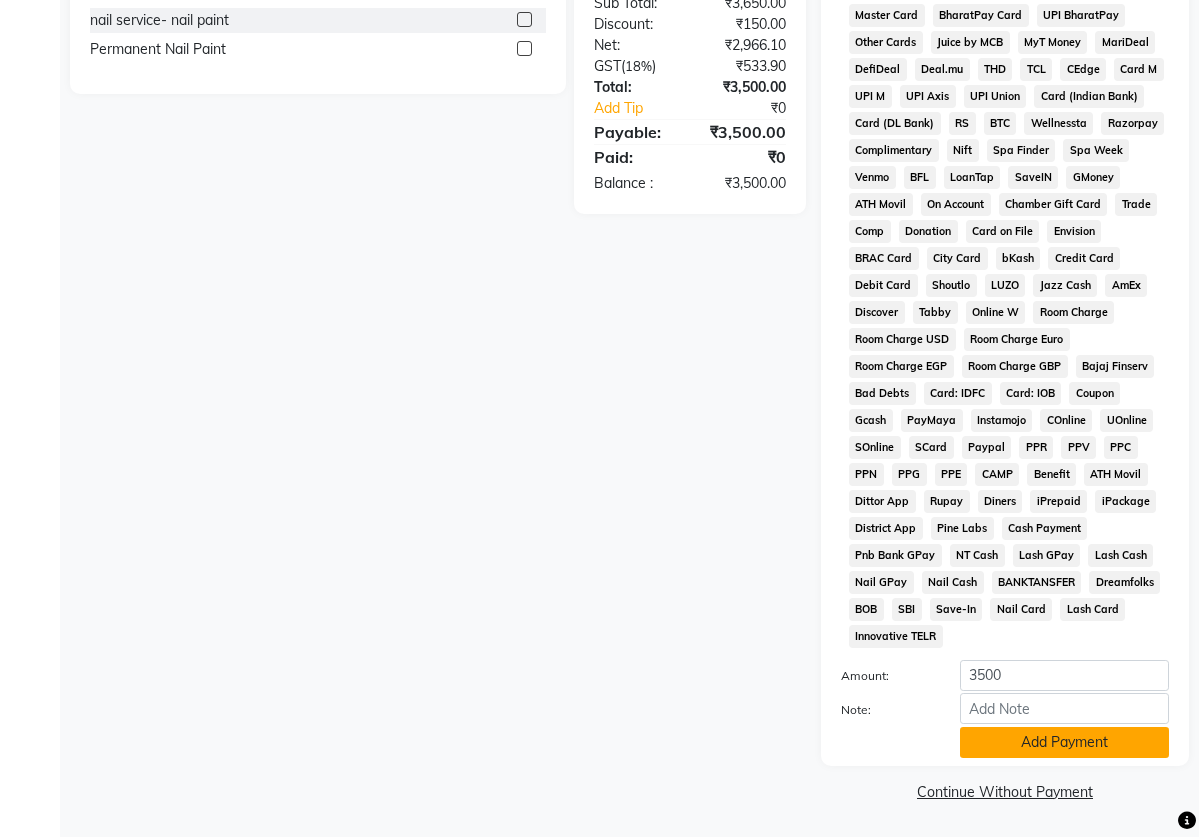 click on "Add Payment" 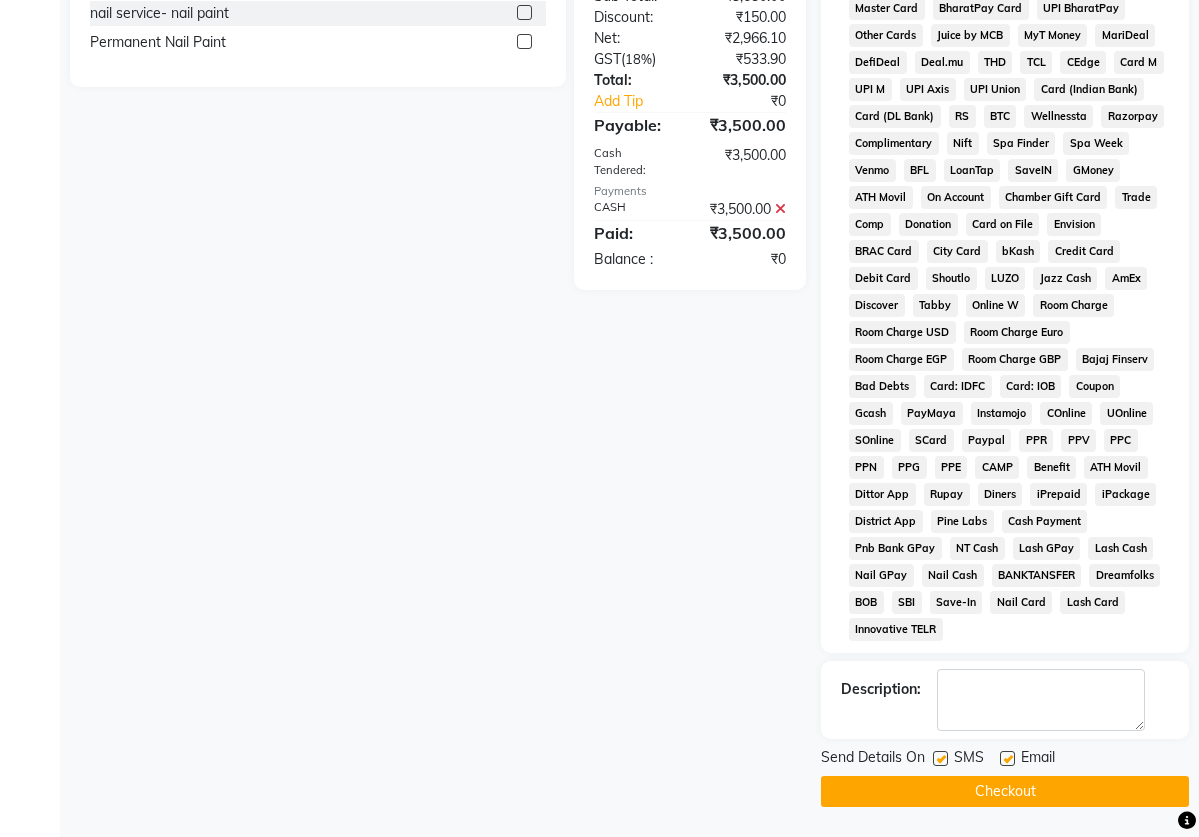 click on "SMS" 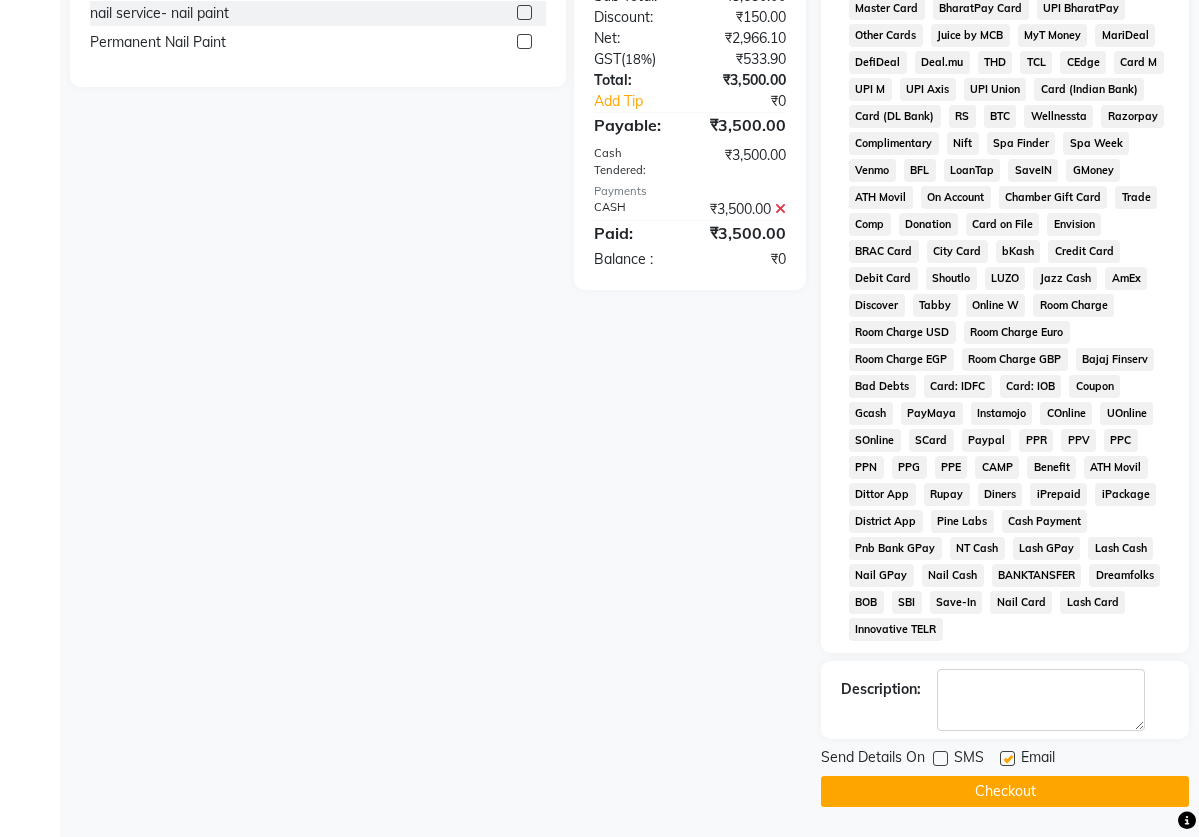 click 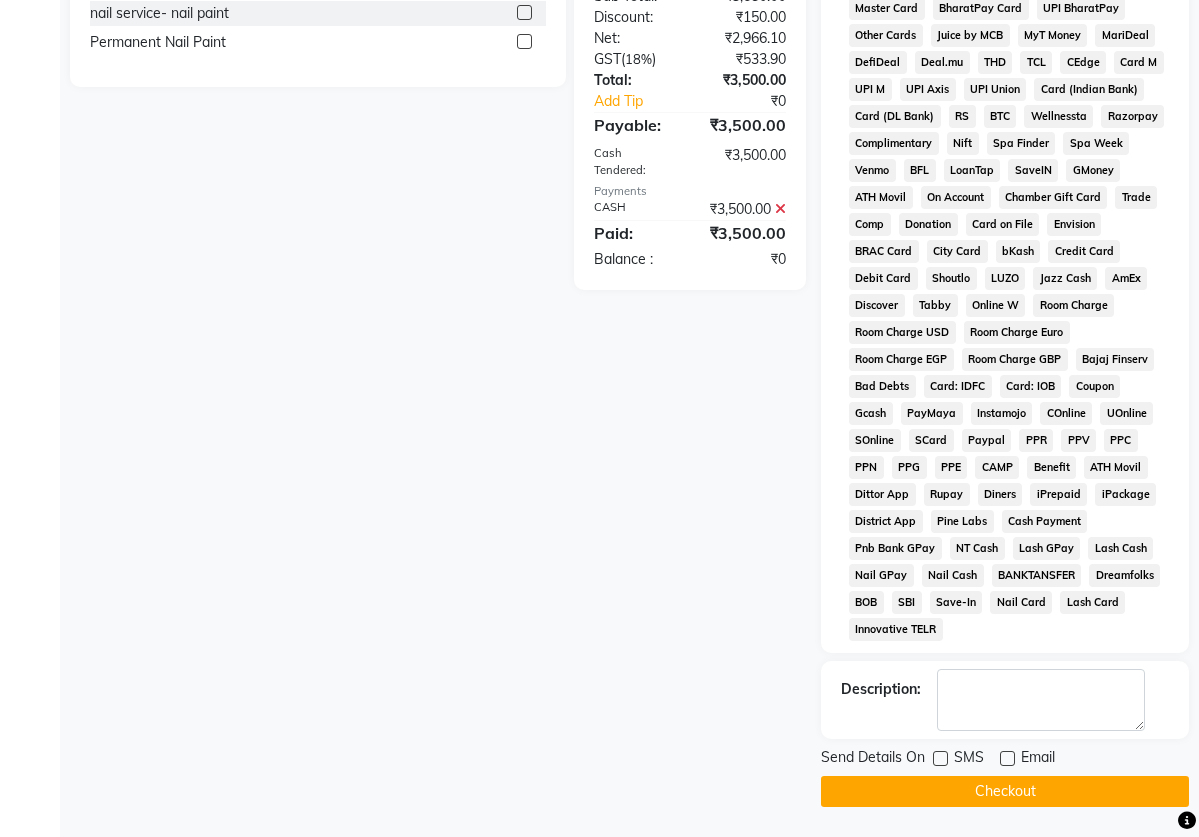 click on "Checkout" 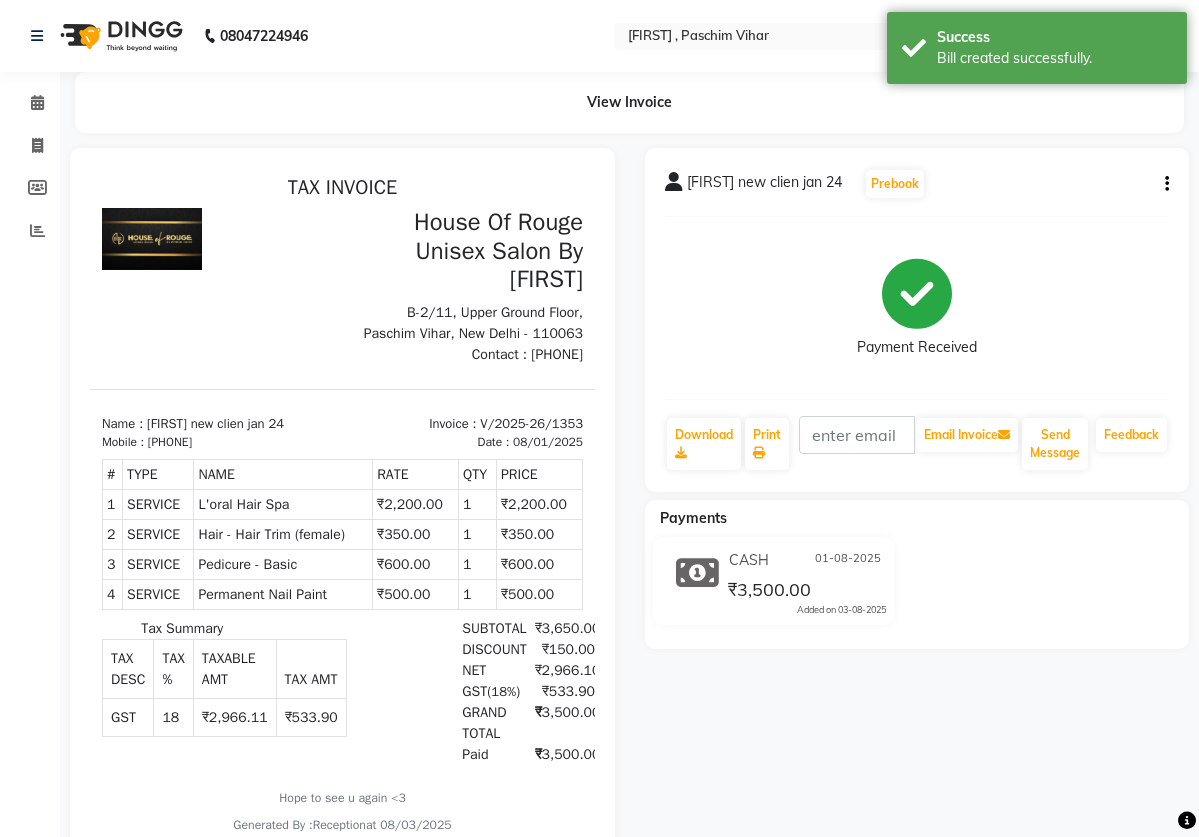 scroll, scrollTop: 0, scrollLeft: 0, axis: both 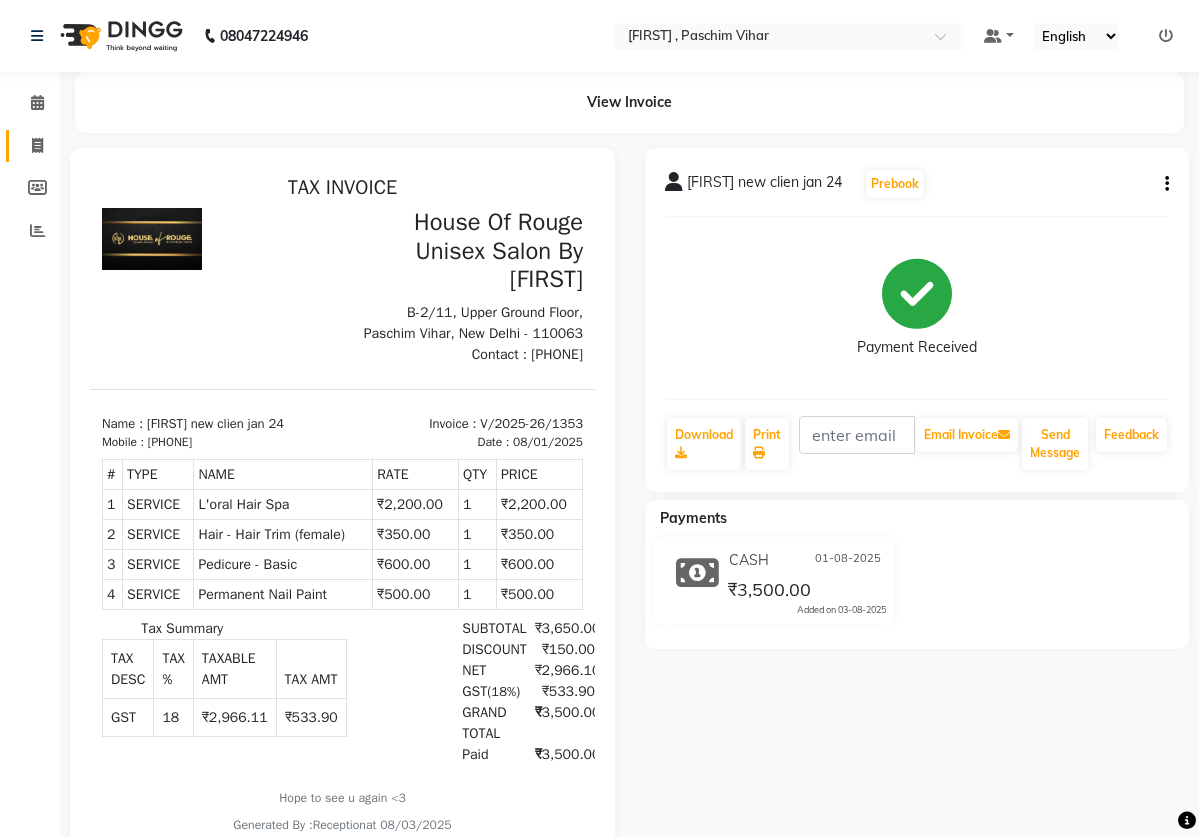 click on "Invoice" 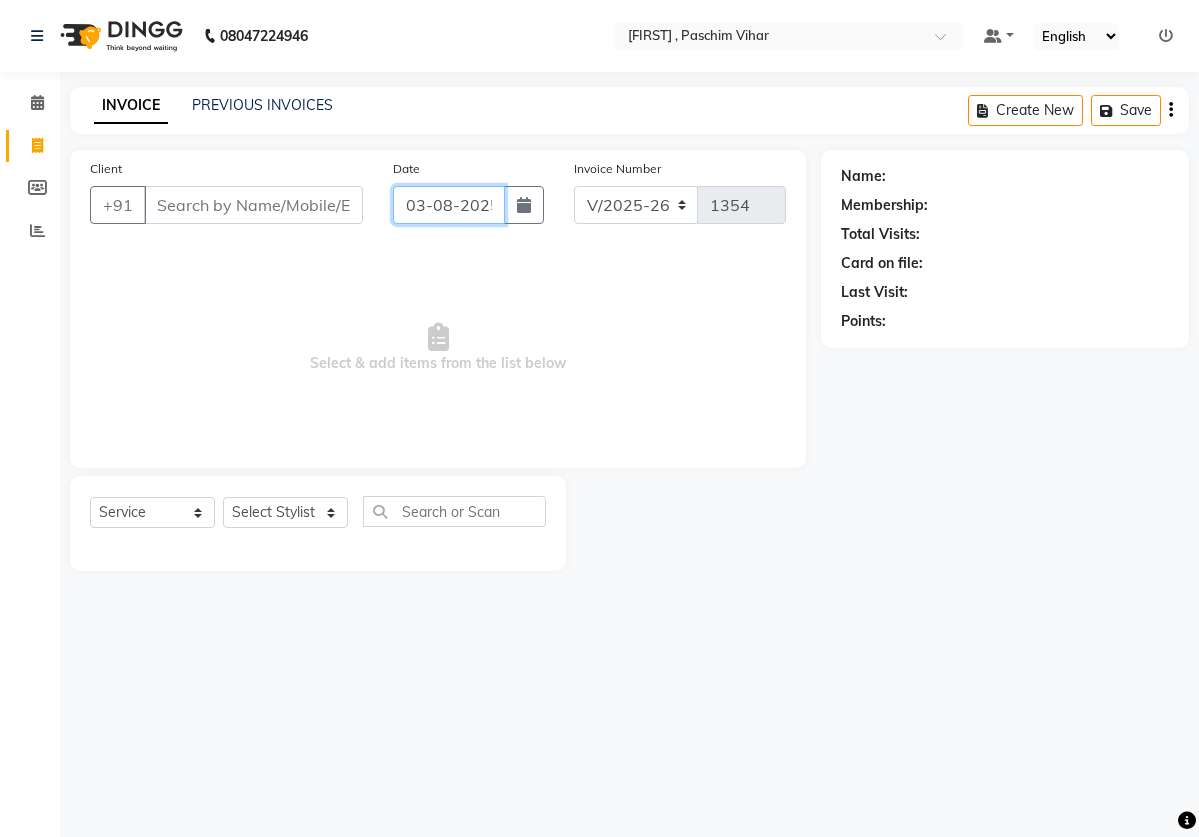 click on "03-08-2025" 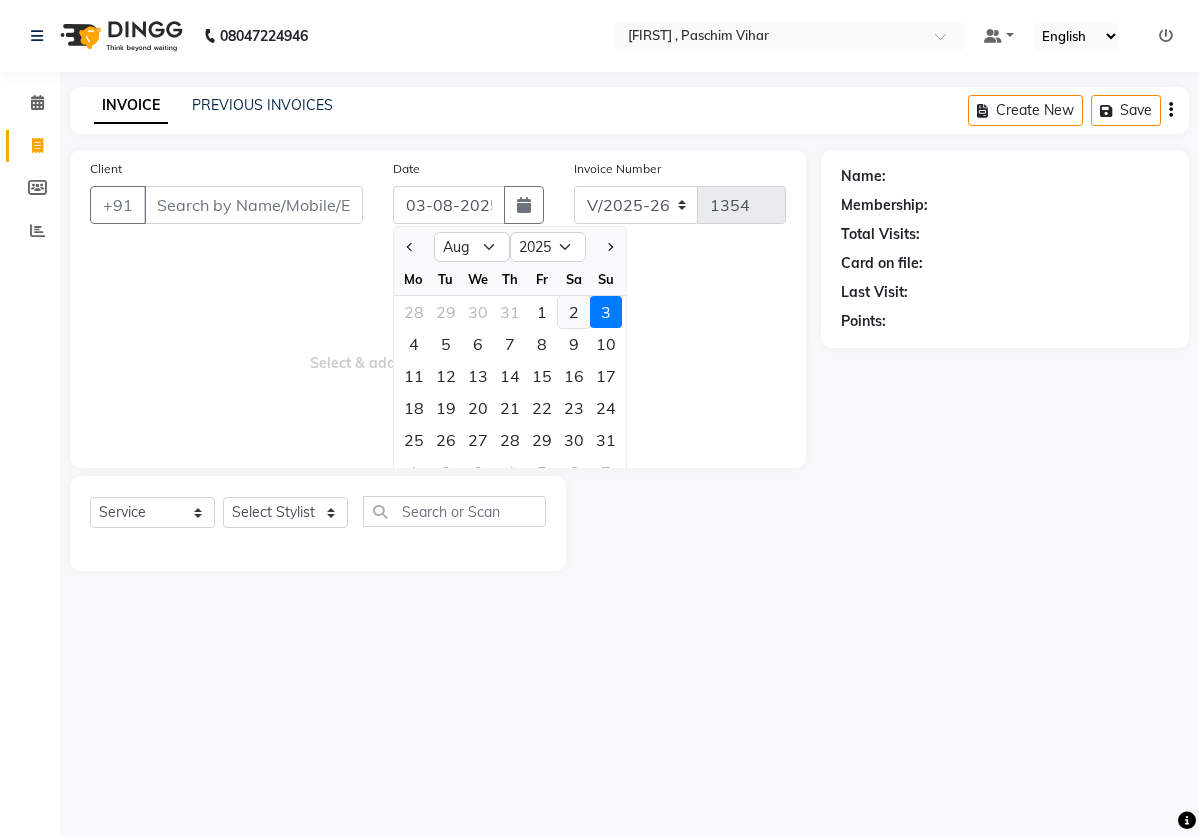 click on "2" 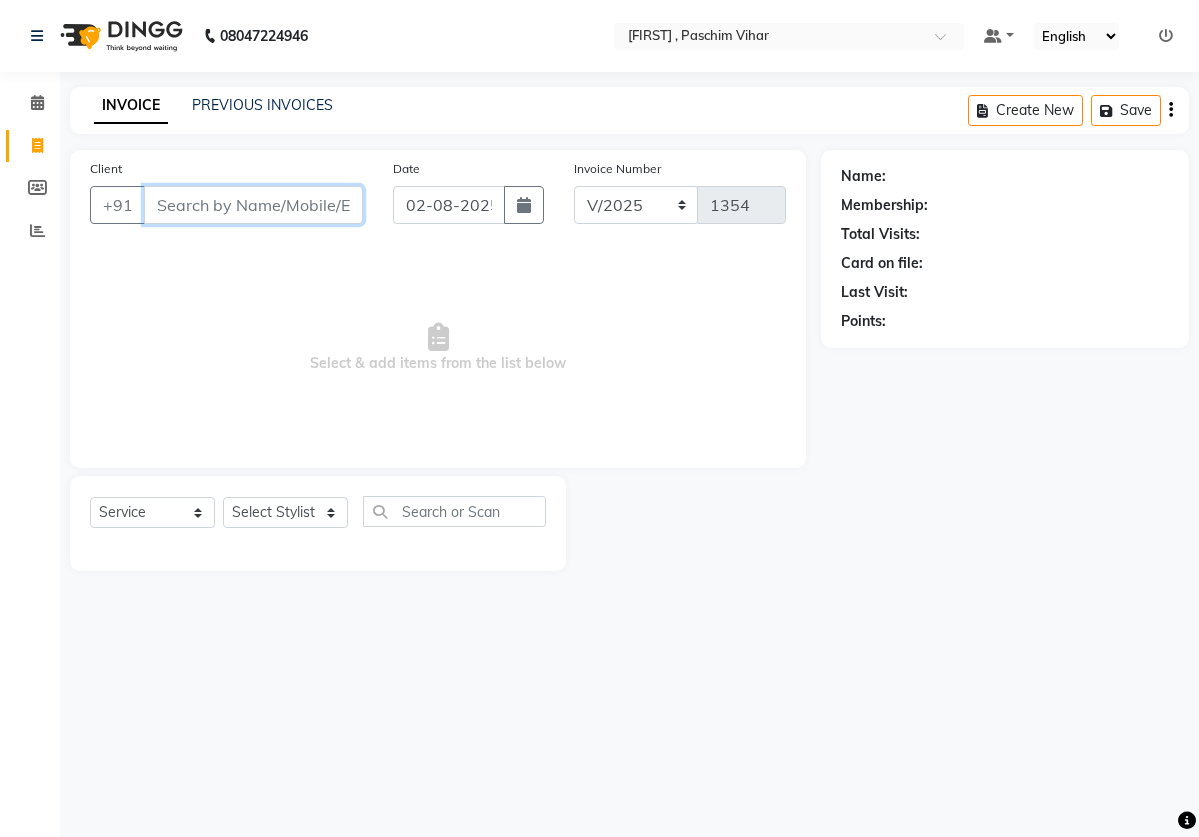 click on "Client" at bounding box center [253, 205] 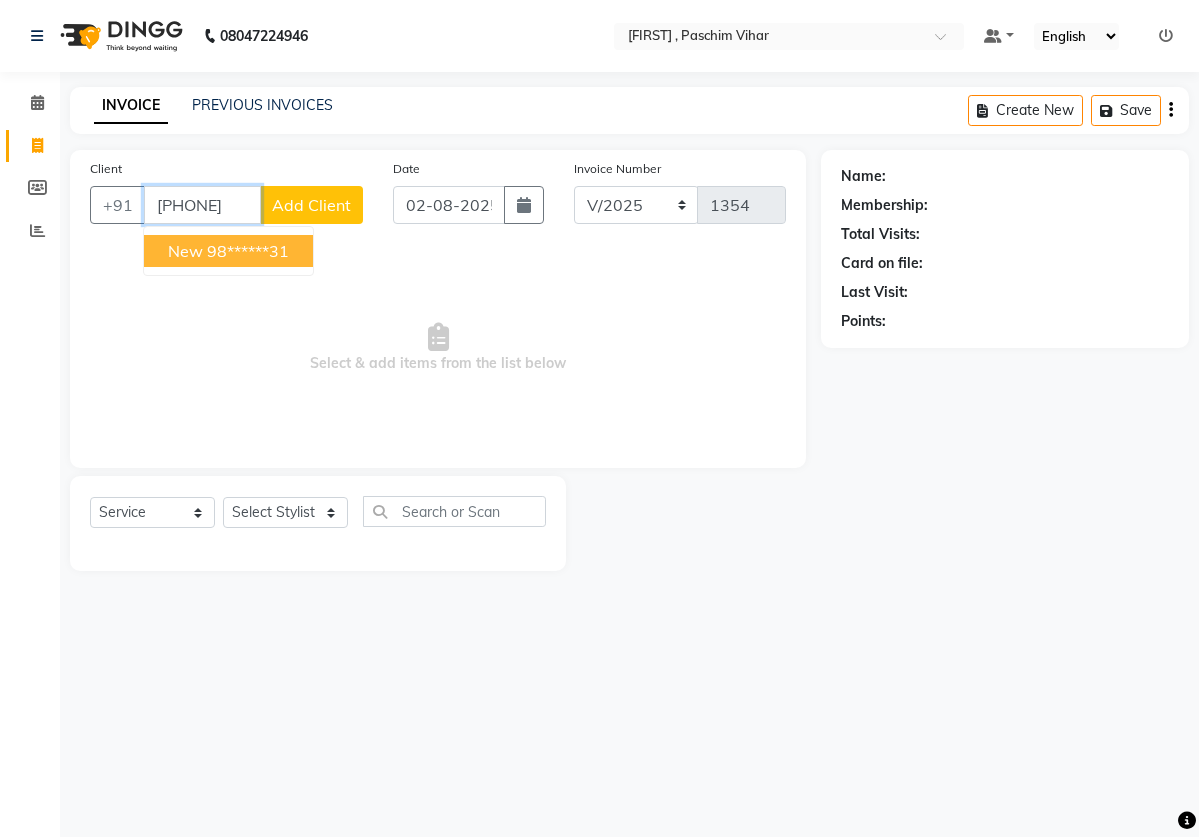 click on "new [PHONE]" at bounding box center (228, 251) 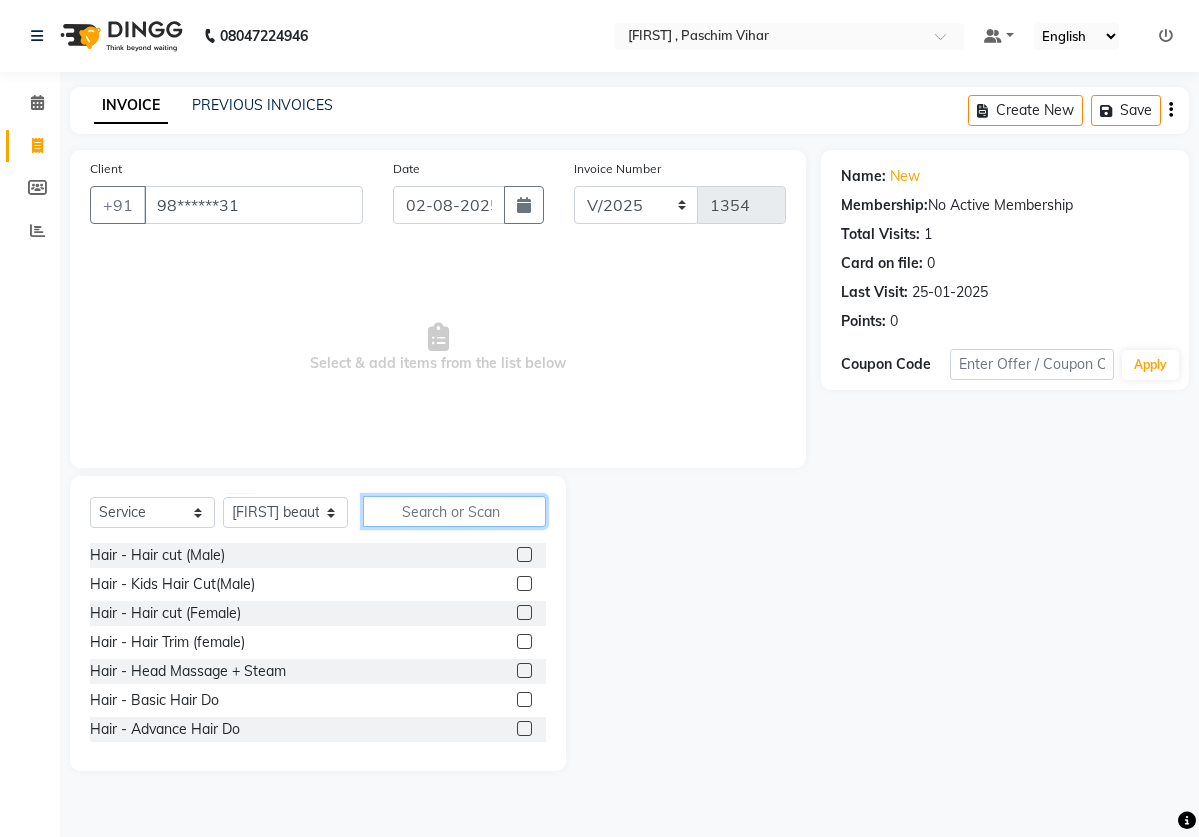 click 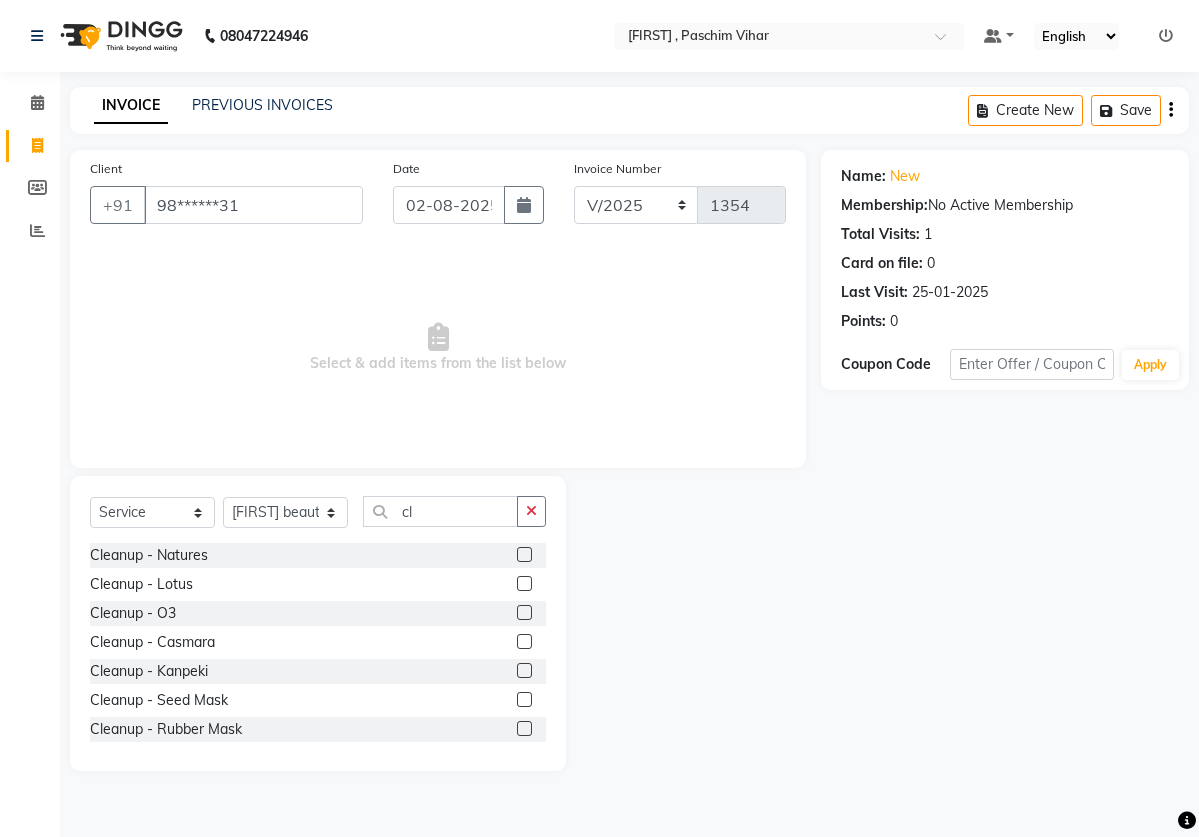 click 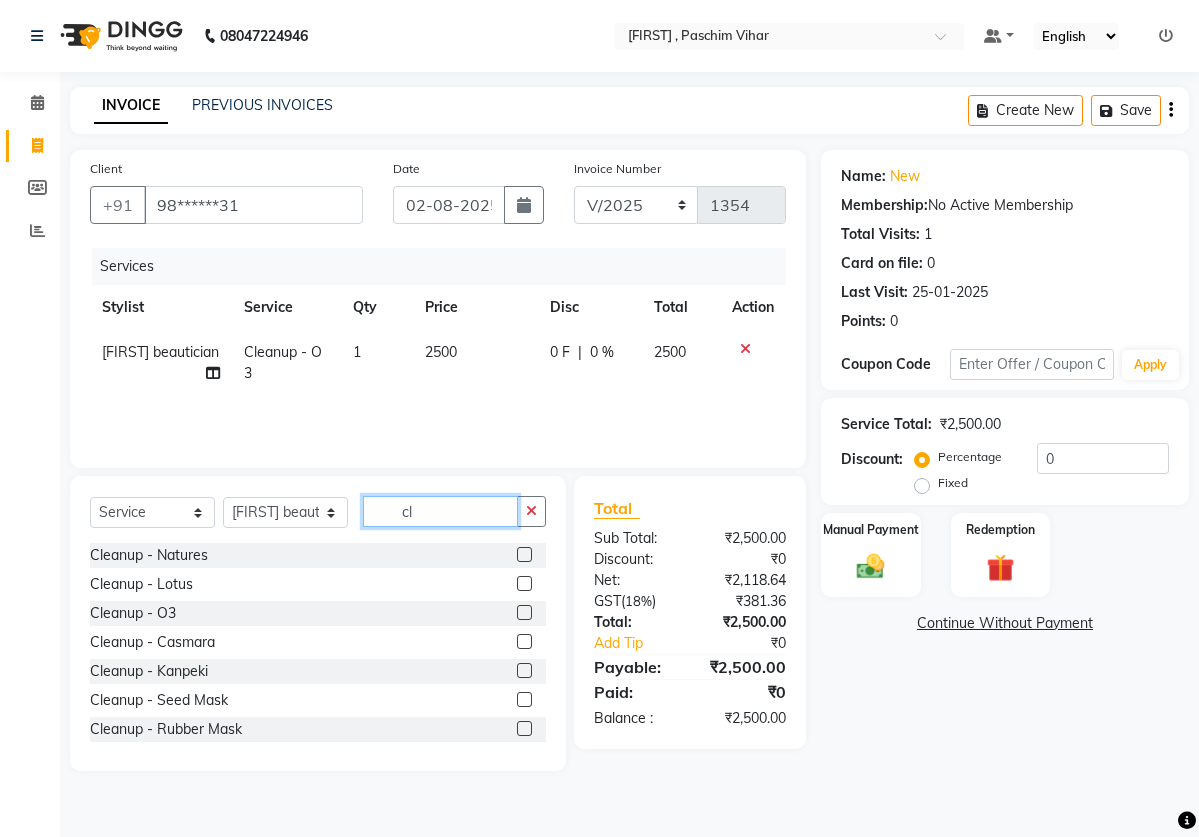 click on "cl" 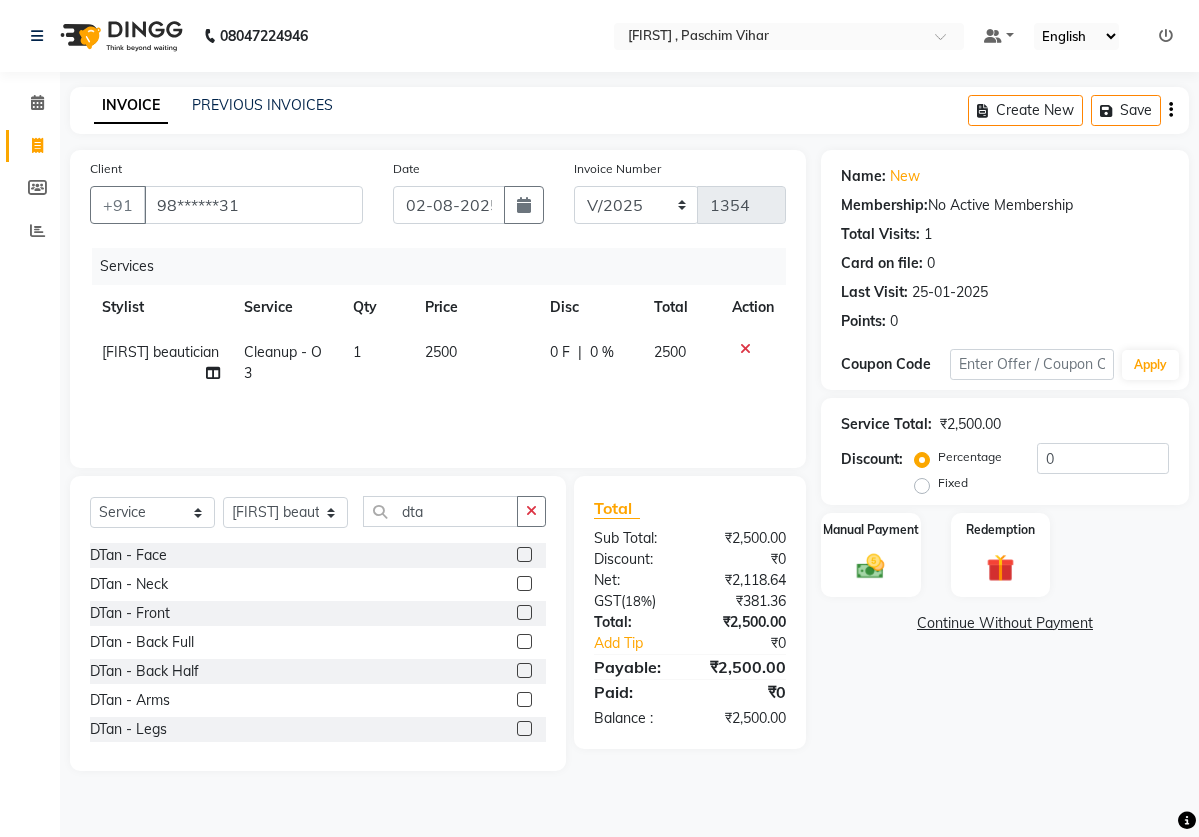 click 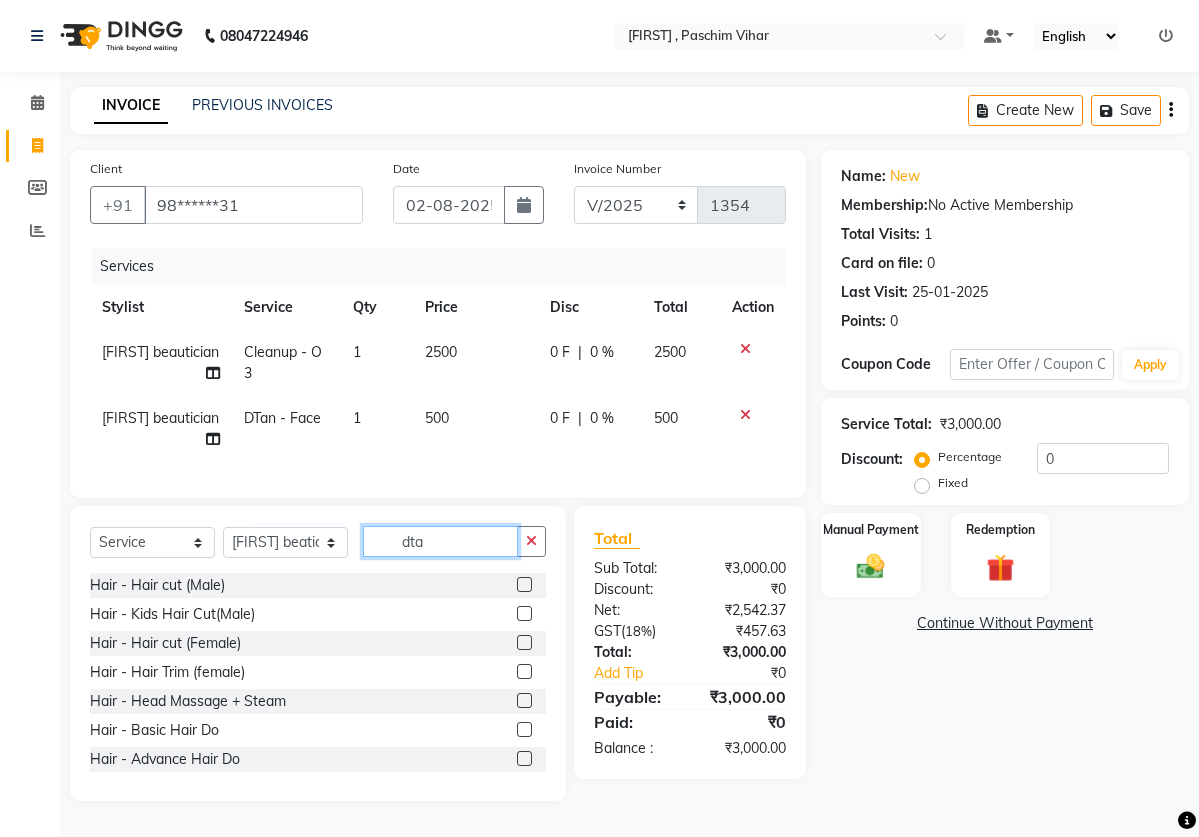 click on "dta" 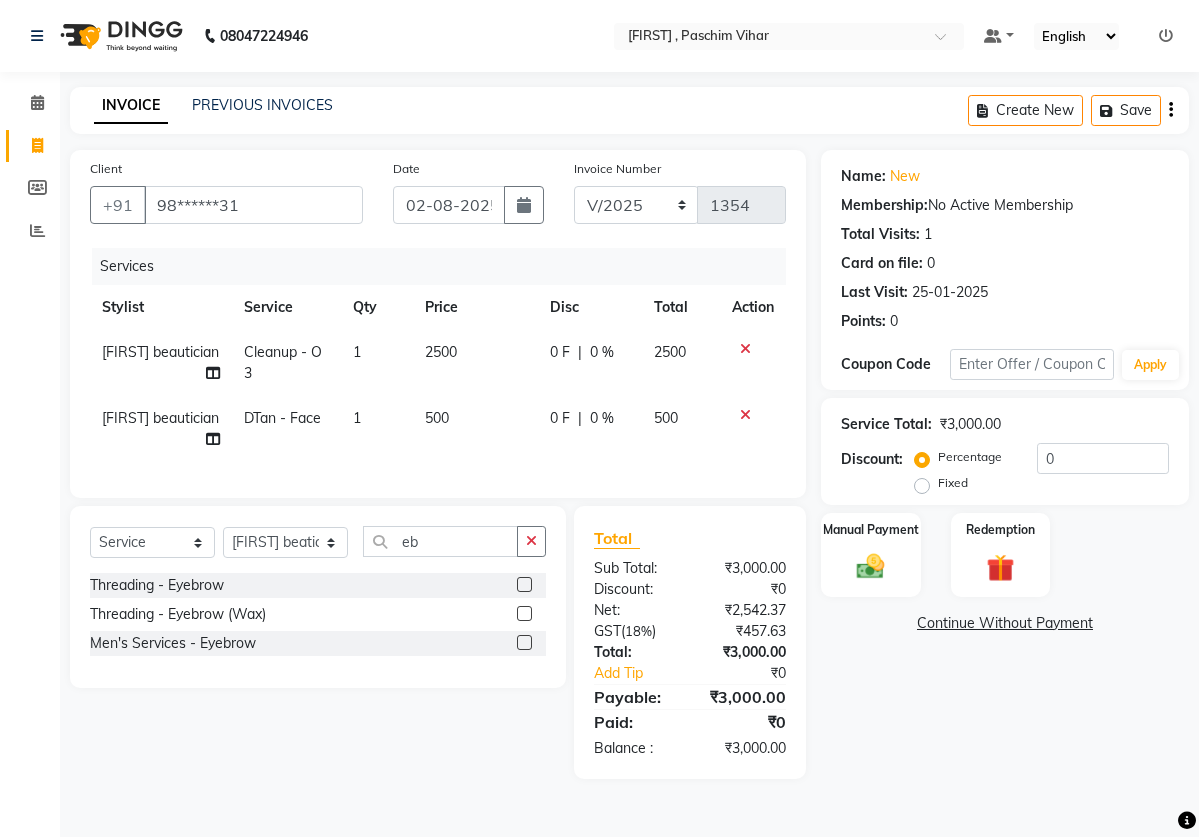 click 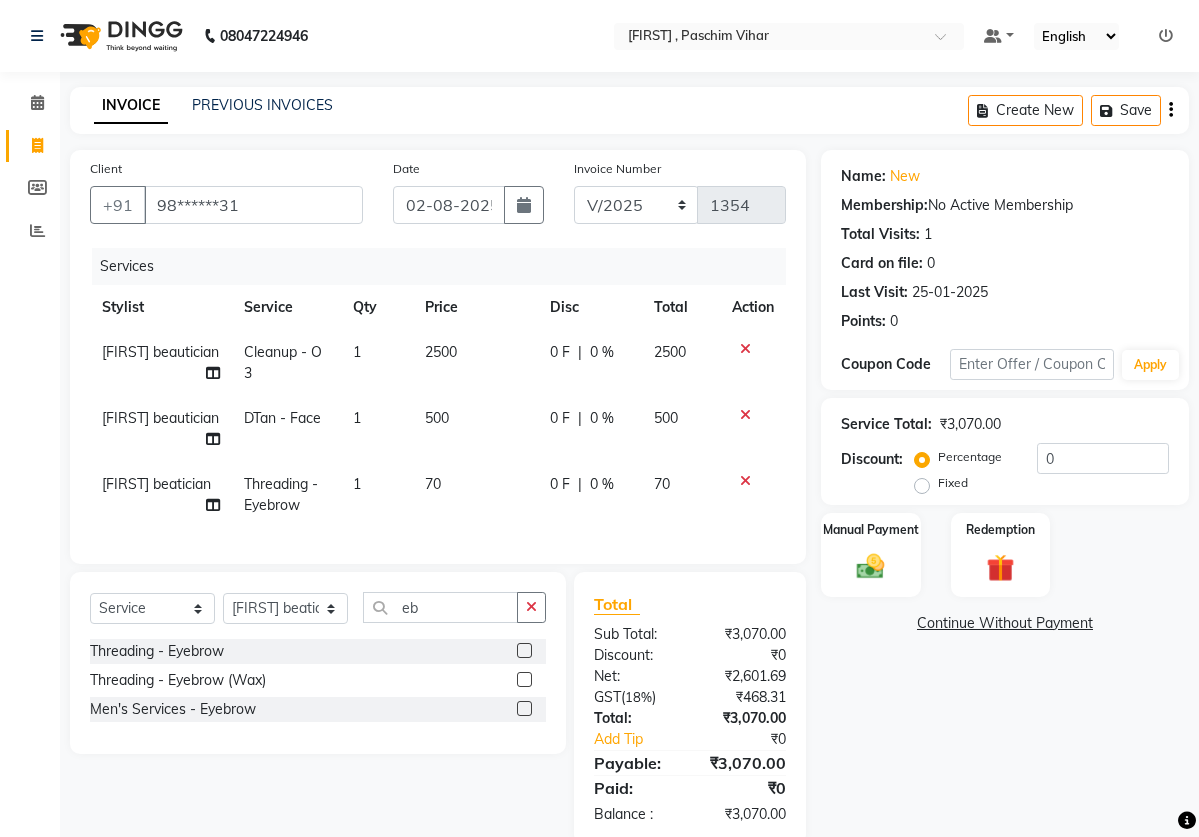 click on "Select  Service  Product  Membership  Package Voucher Prepaid Gift Card  Select Stylist ahmed pedicurist [FIRST] Arif armaan ali [FIRST] 2 [FIRST] [FIRST] salmani Jack  [FIRST] nail artist [FIRST] assistant [FIRST] beauticina [FIRST] beatician [FIRST] assistant [FIRST] muskaan  [FIRST] basival Reception [FIRST] [FIRST] [FIRST] pedicurist Sapna beautician [FIRST] nails summisha eb" 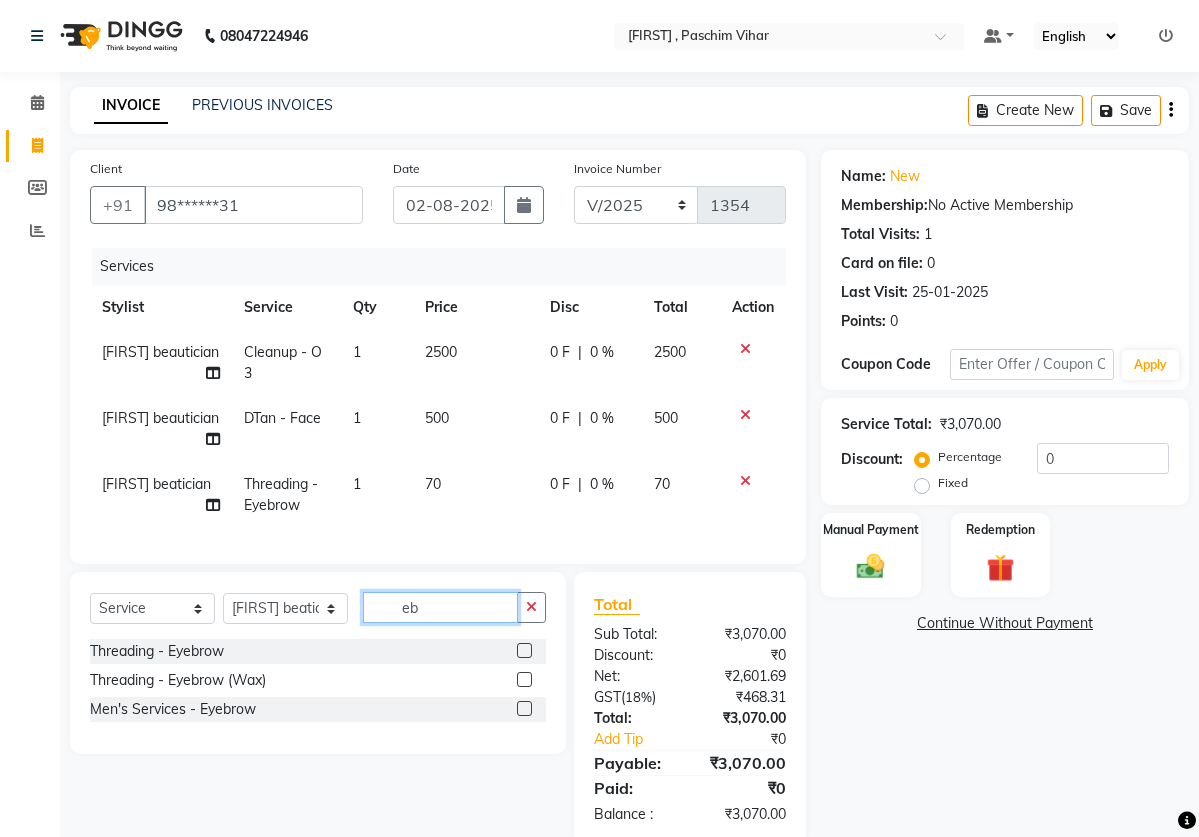 click on "eb" 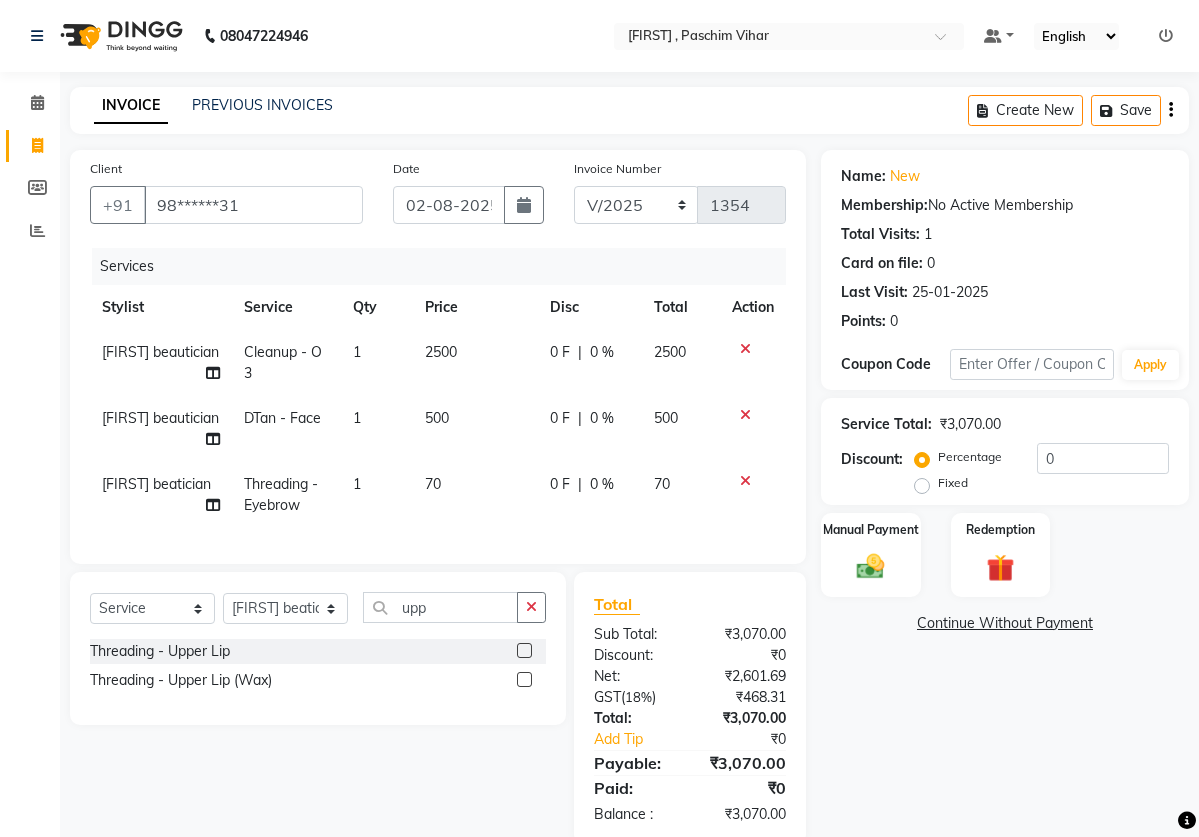 click 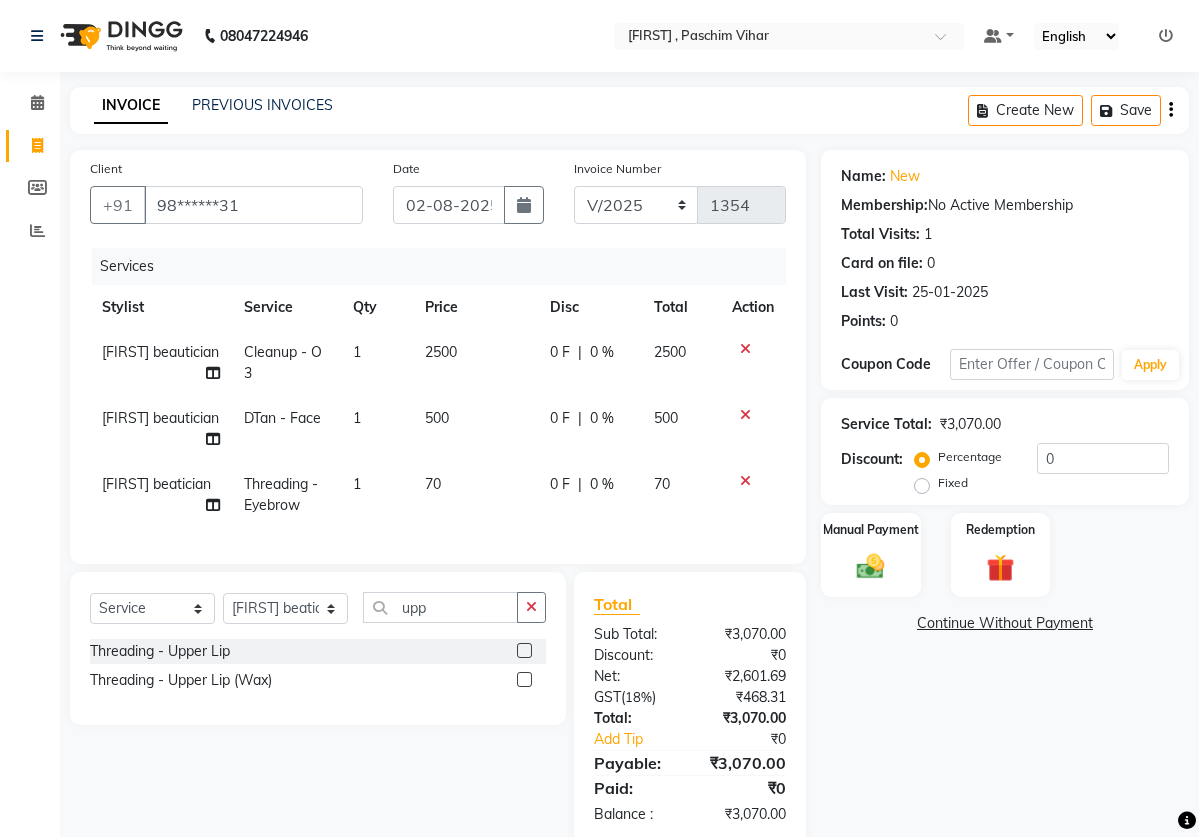 click 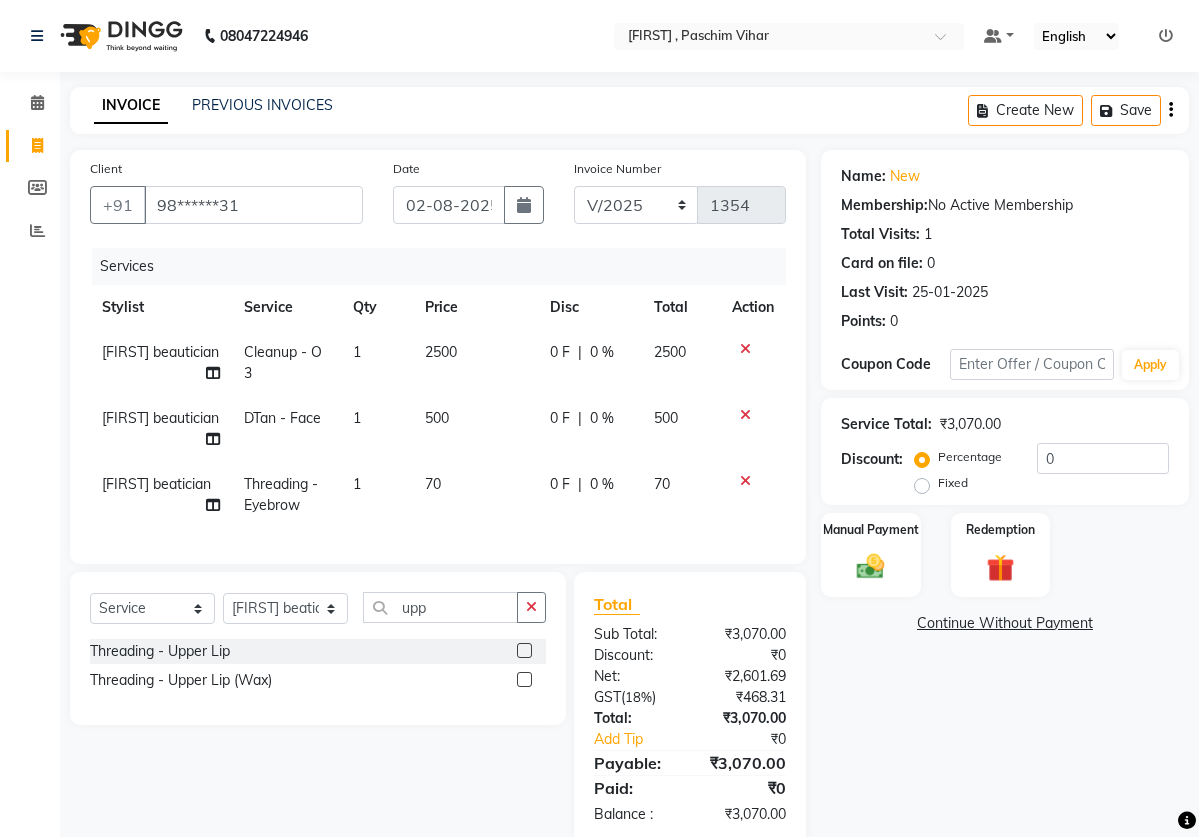click at bounding box center [523, 651] 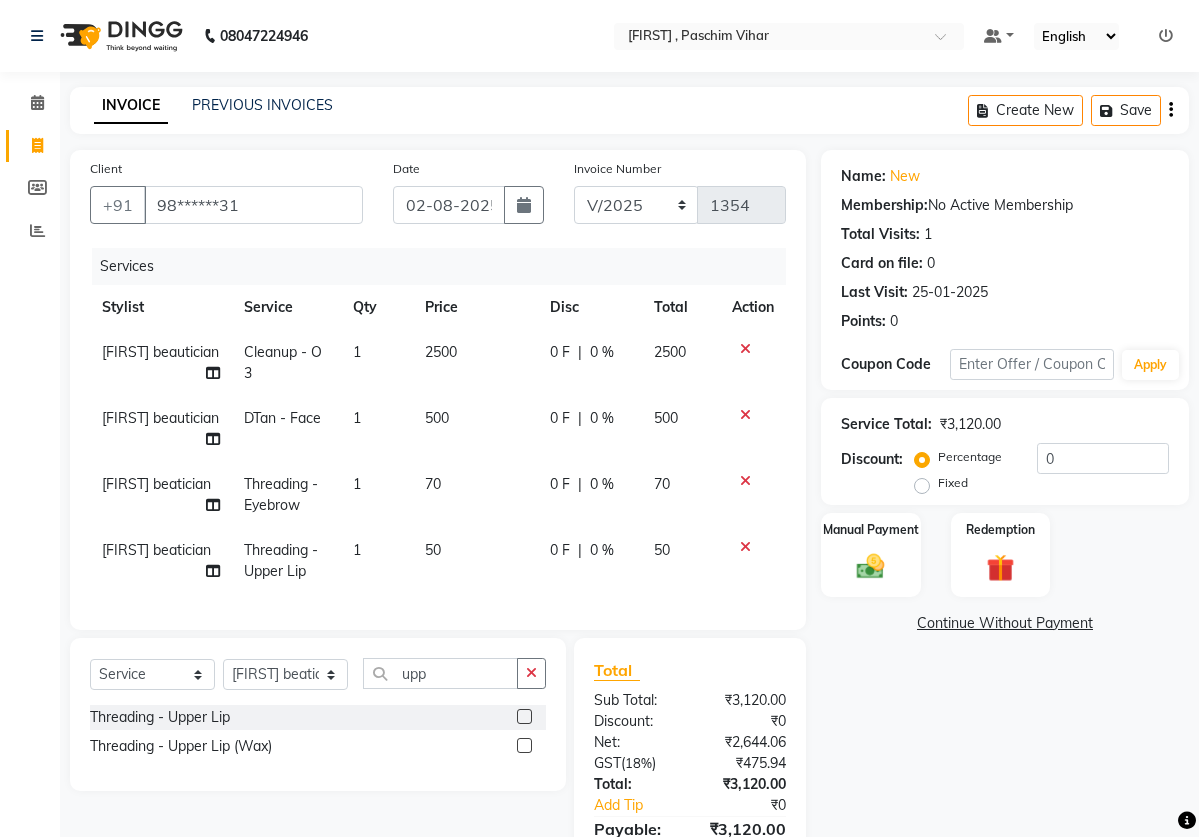click on "50" 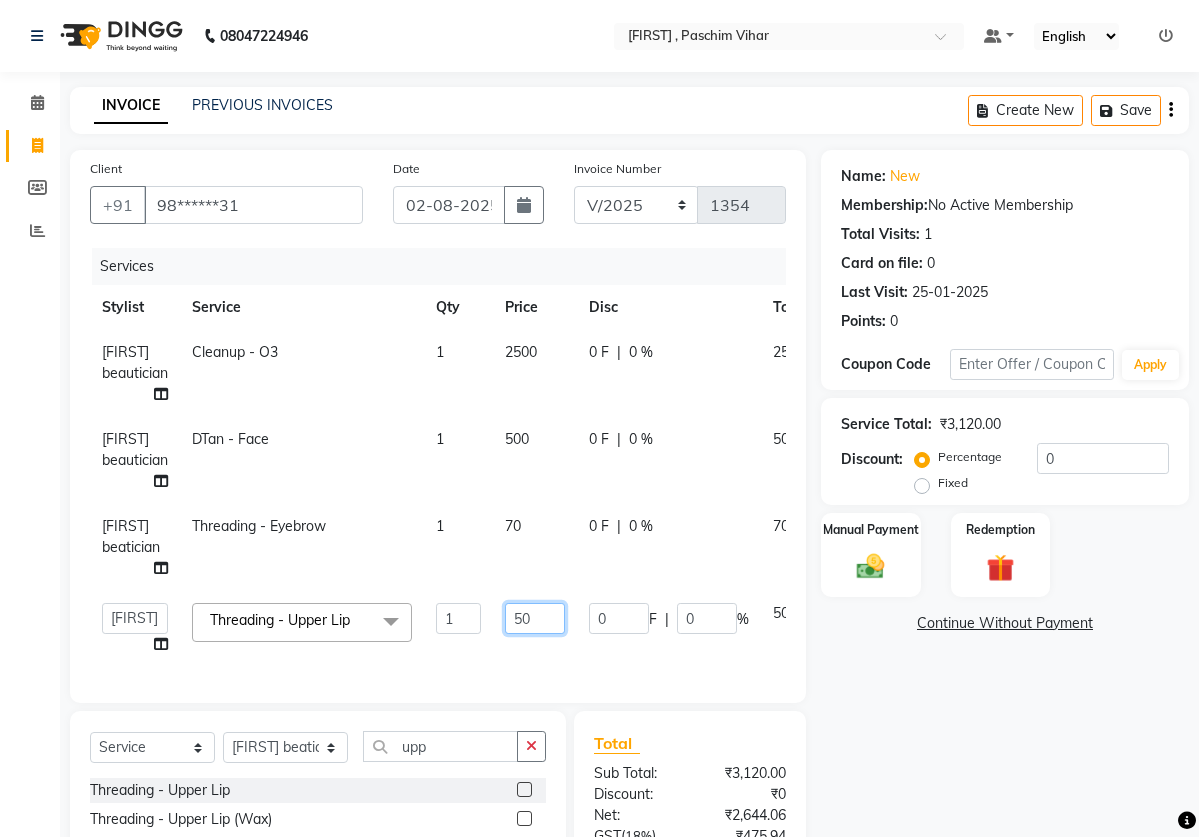 click on "50" 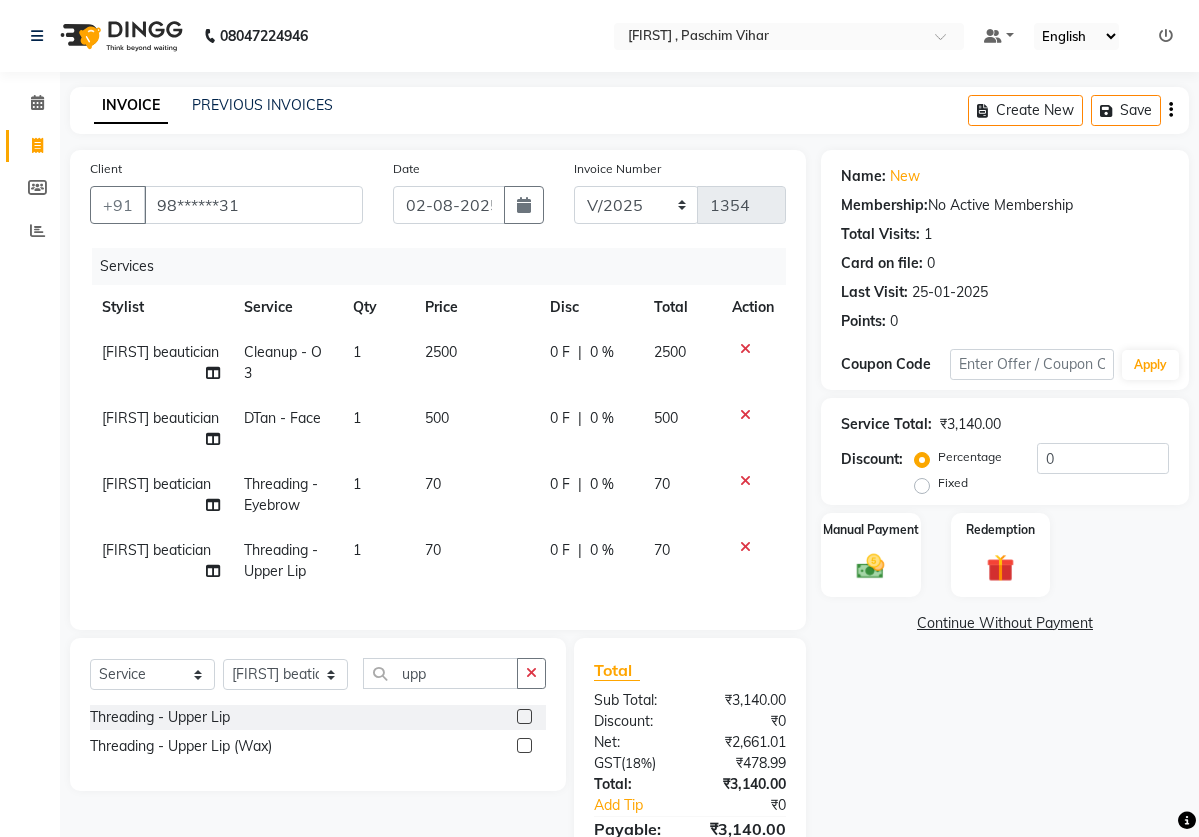 click on "Client +91 [PHONE] Date 02-08-2025 Invoice Number V/2025 V/2025-26 1354 Services Stylist Service Qty Price Disc Total Action Sapna beautician Cleanup - O3 1 2500 0 F | 0 % 2500 Sapna beautician DTan - Face 1 500 0 F | 0 % 500 meenu beatician Threading - Eyebrow 1 70 0 F | 0 % 70 meenu beatician Threading - Upper Lip 1 70 0 F | 0 % 70 Select  Service  Product  Membership  Package Voucher Prepaid Gift Card  Select Stylist ahmed pedicurist [FIRST] Arif armaan ali [FIRST] 2 [FIRST] [FIRST] salmani Jack  [FIRST] nail artist [FIRST] assistant [FIRST] beauticina [FIRST] beatician [FIRST] assistant [FIRST] muskaan  [FIRST] basival Reception [FIRST] [FIRST] [FIRST] pedicurist Sapna beautician [FIRST] nails summisha upp Threading - Upper Lip  Threading - Upper Lip (Wax)  Total Sub Total: ₹3,140.00 Discount: ₹0 Net: ₹2,661.01 GST  ( 18% ) ₹478.99 Total: ₹3,140.00 Add Tip ₹0 Payable: ₹3,140.00 Paid: ₹0 Balance   : ₹3,140.00" 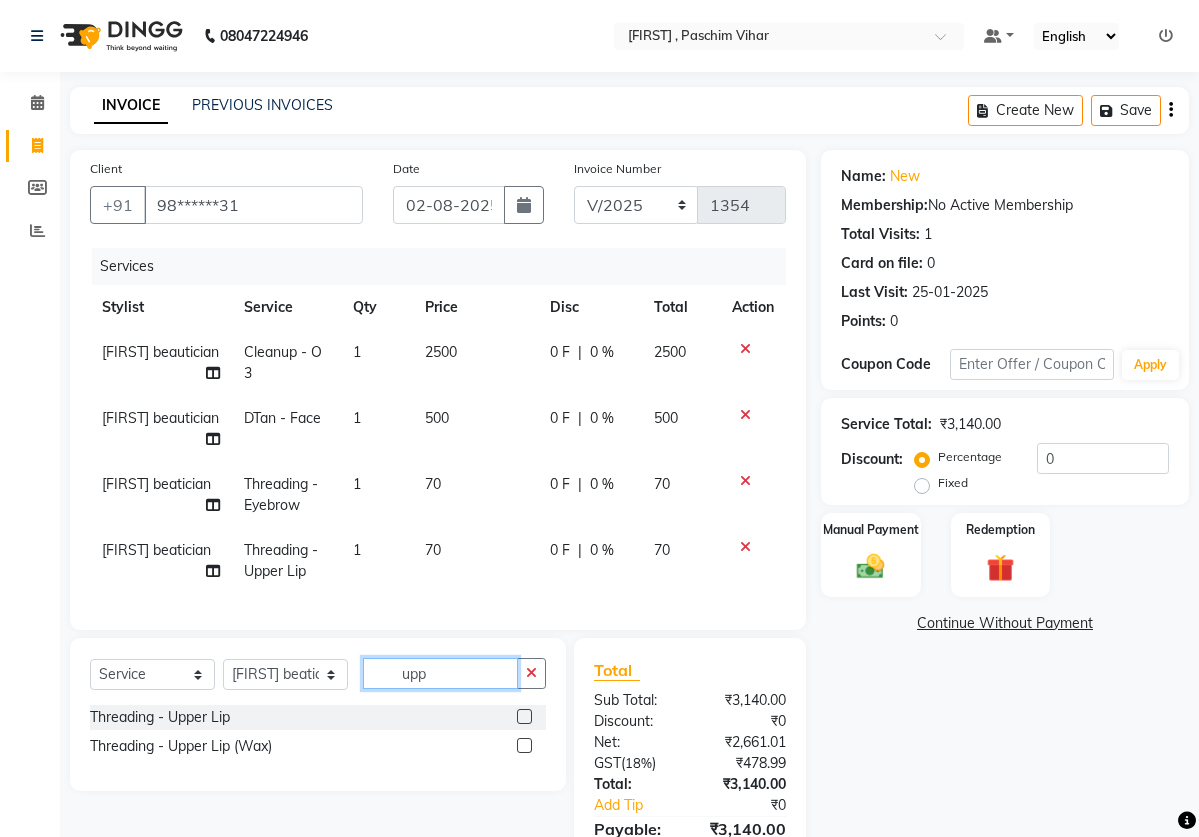 click on "upp" 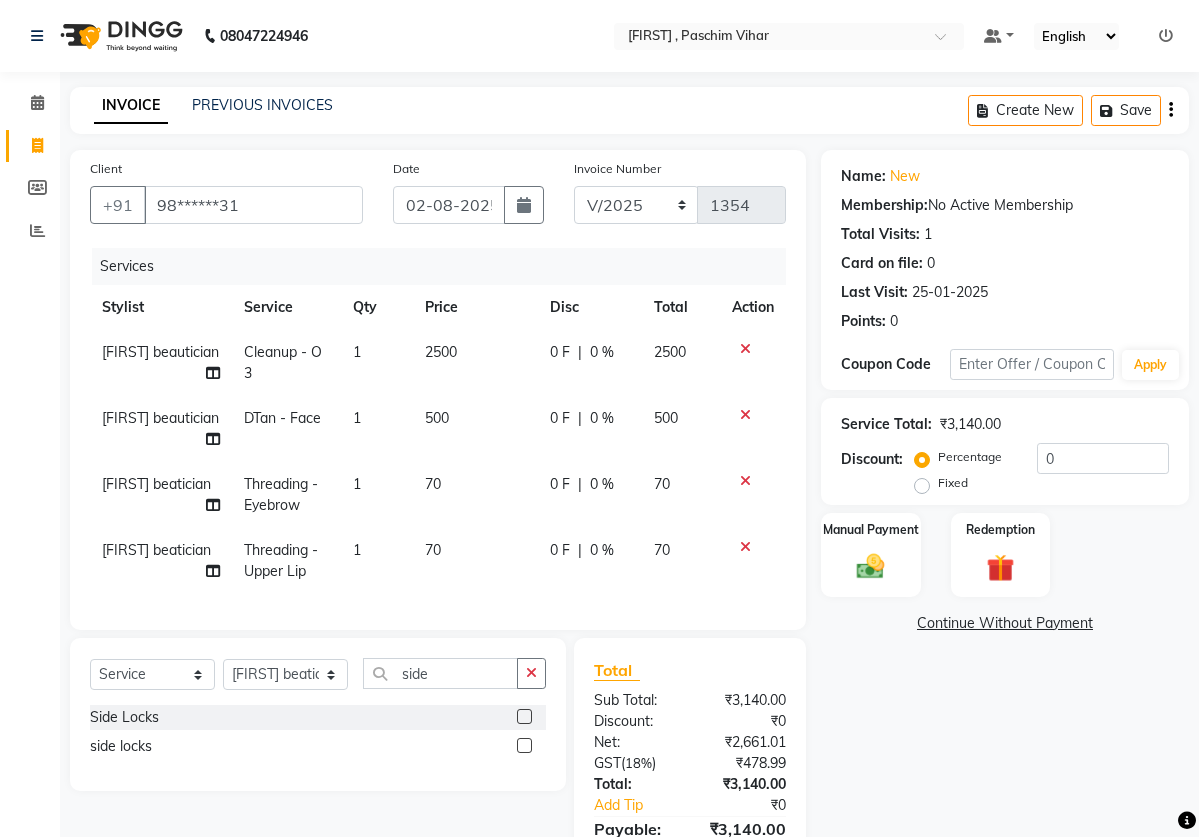 click 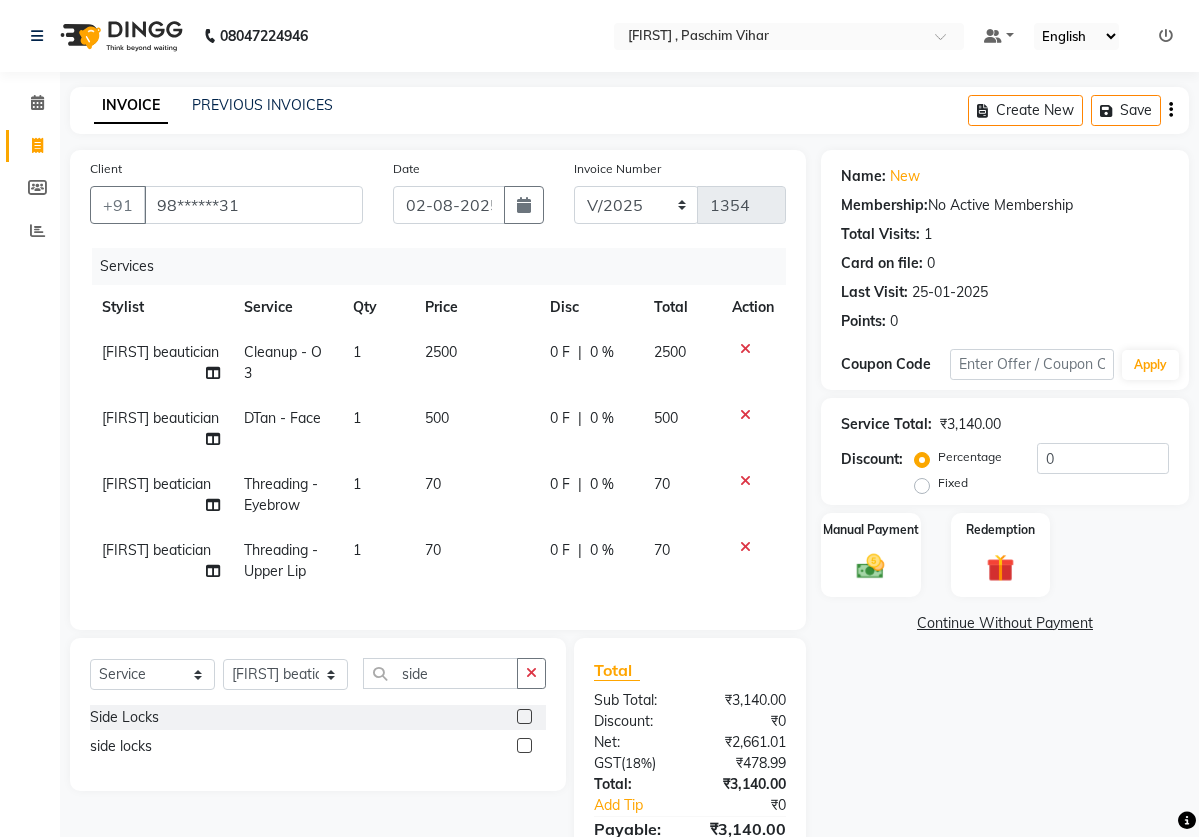 click at bounding box center [523, 717] 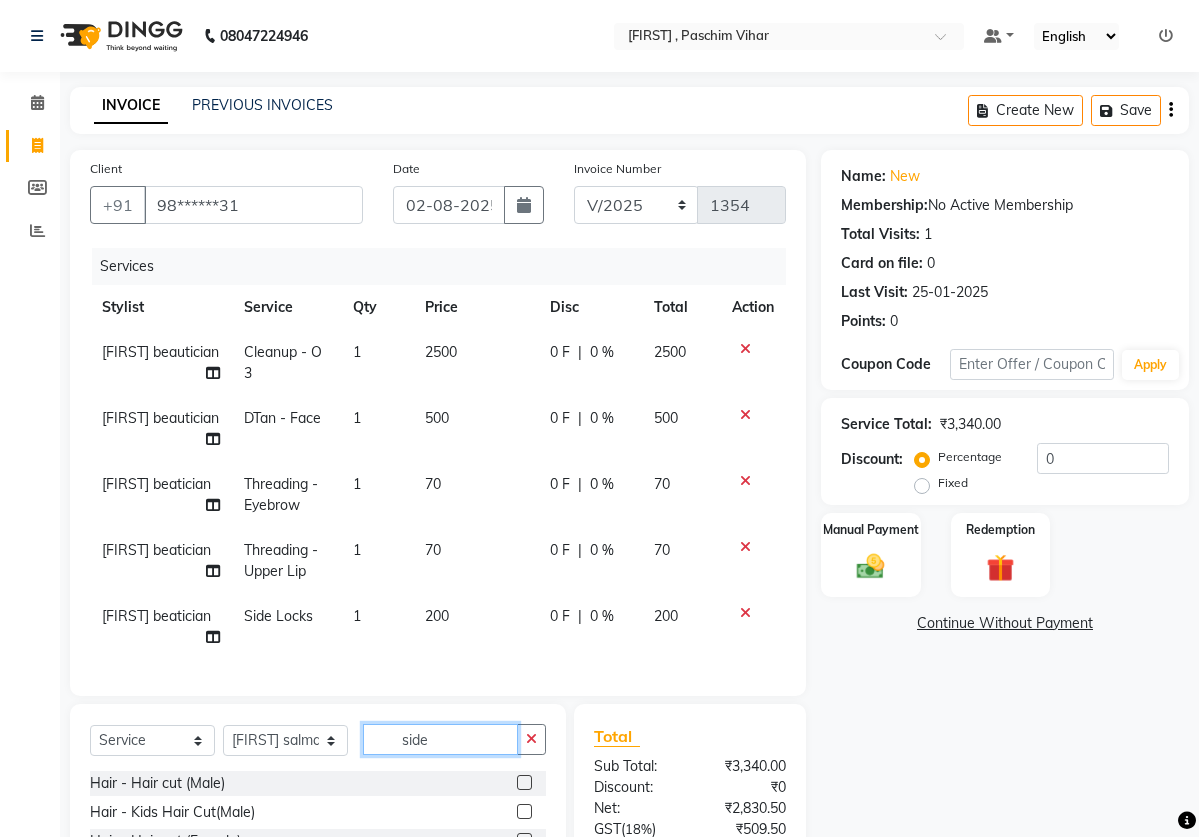 click on "side" 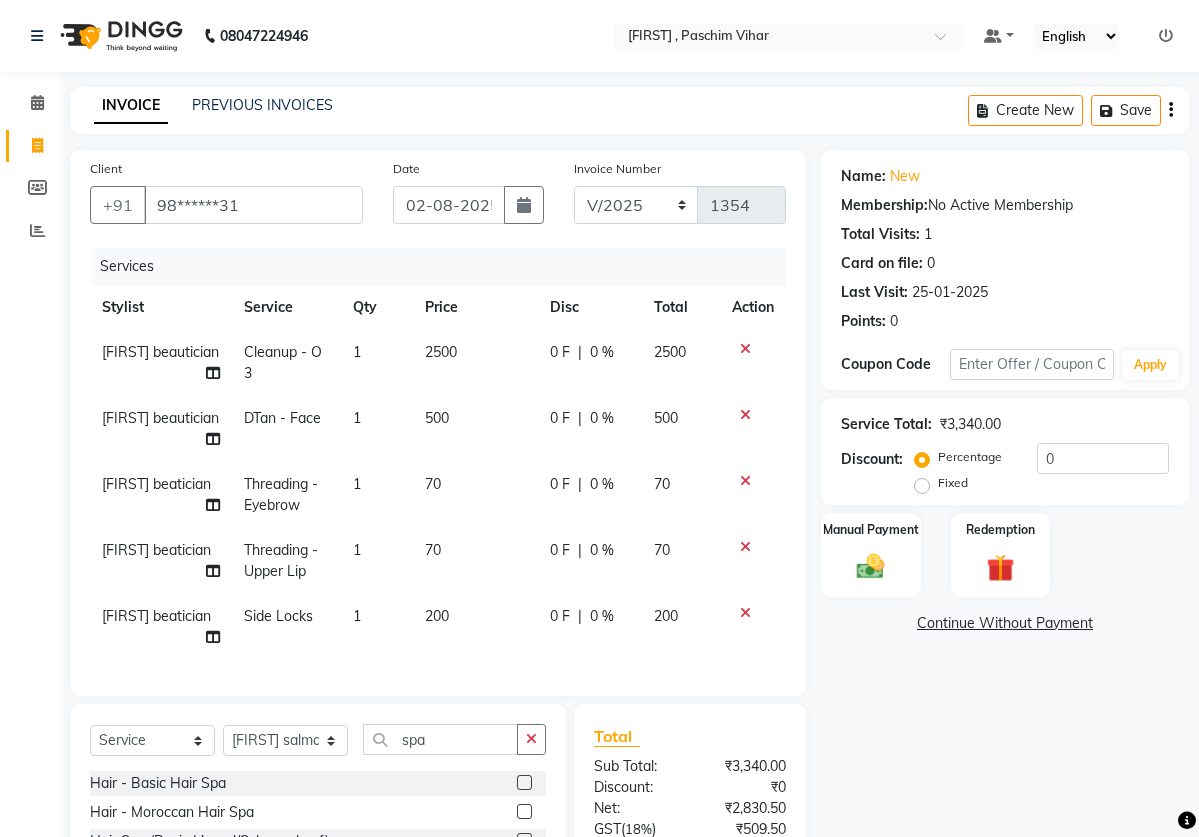 click 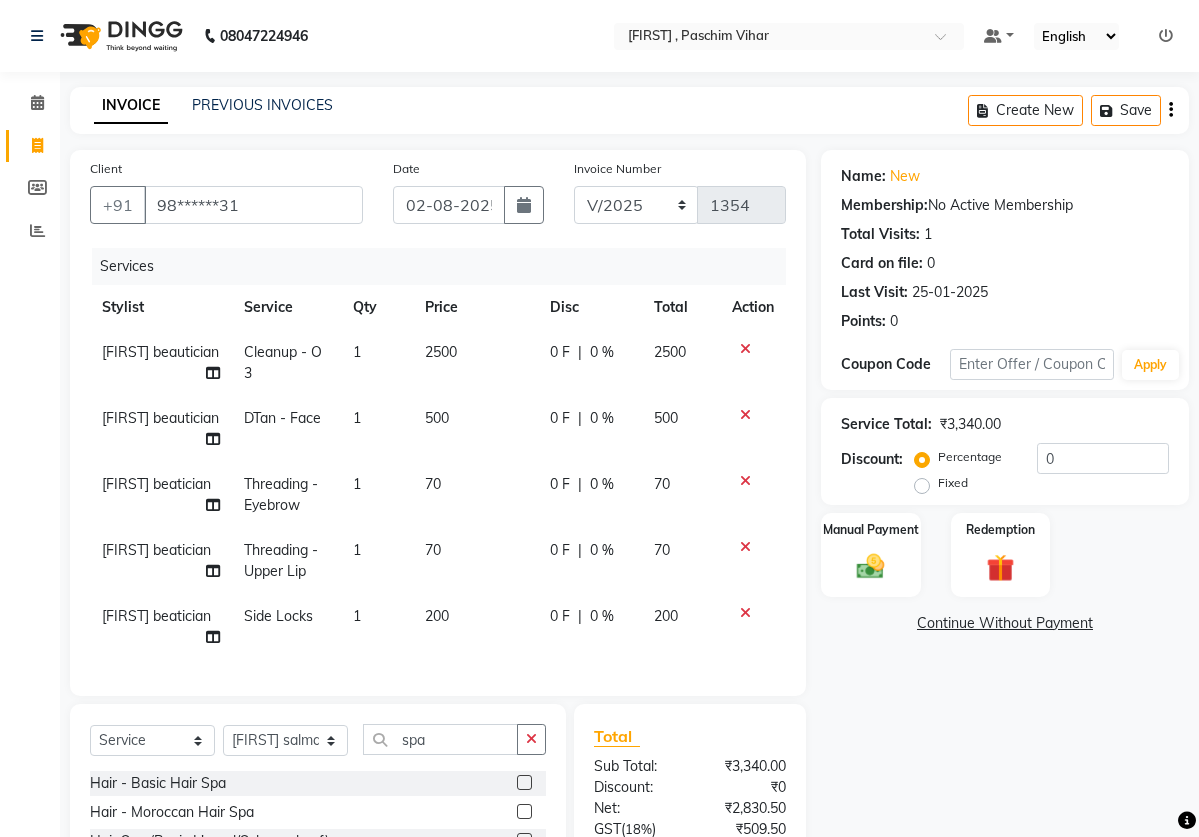 click at bounding box center [523, 812] 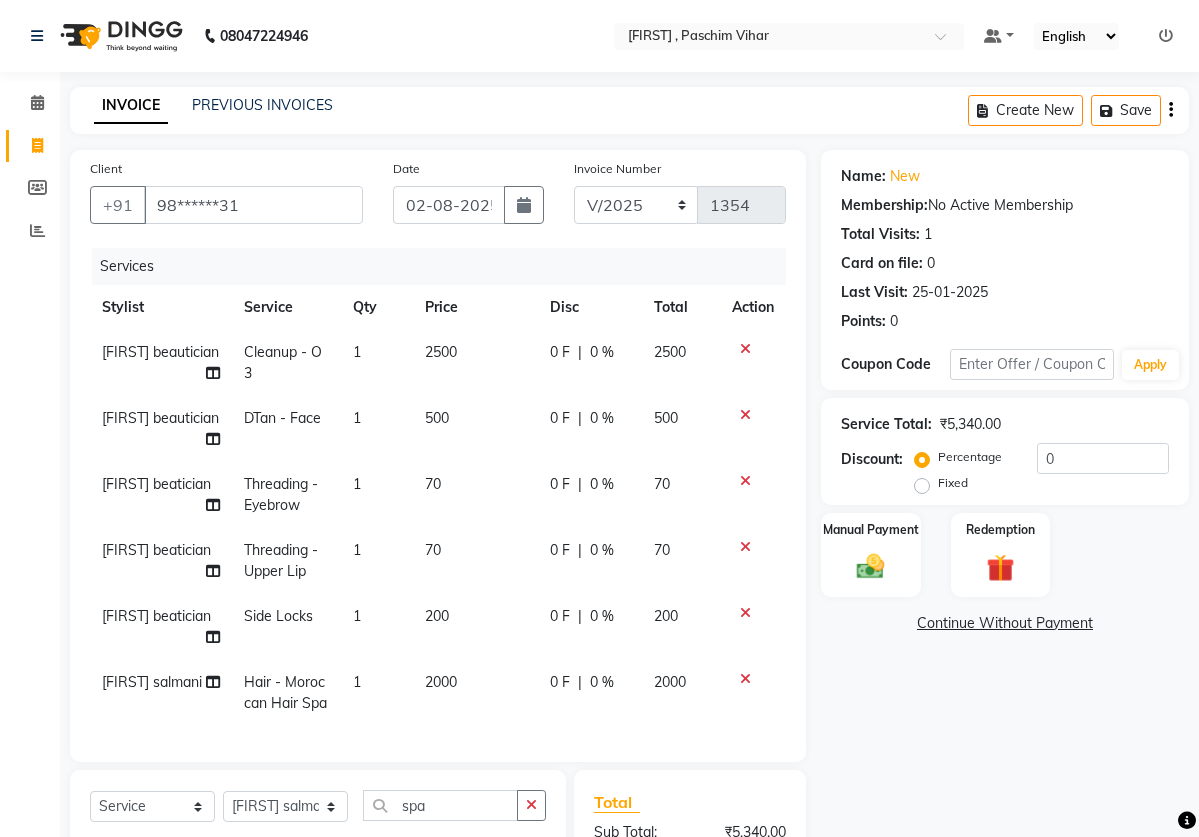 click on "2000" 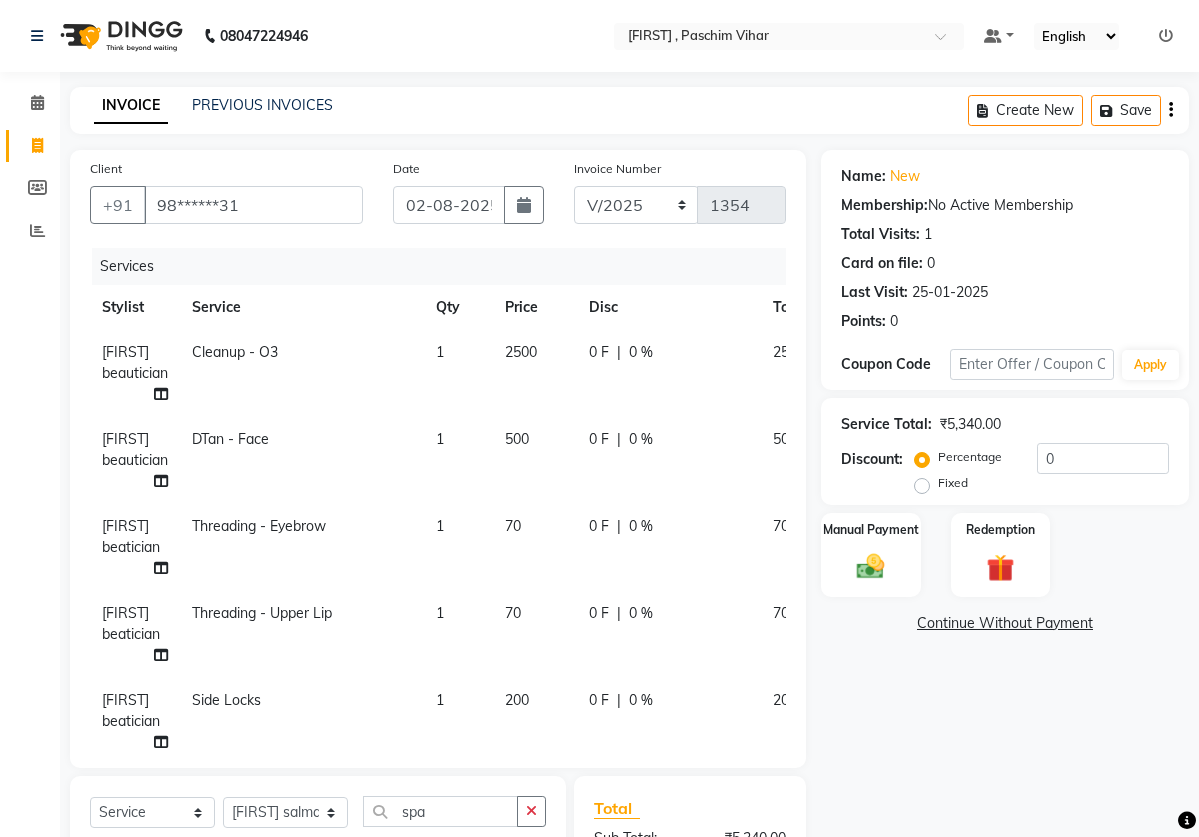 click on "200" 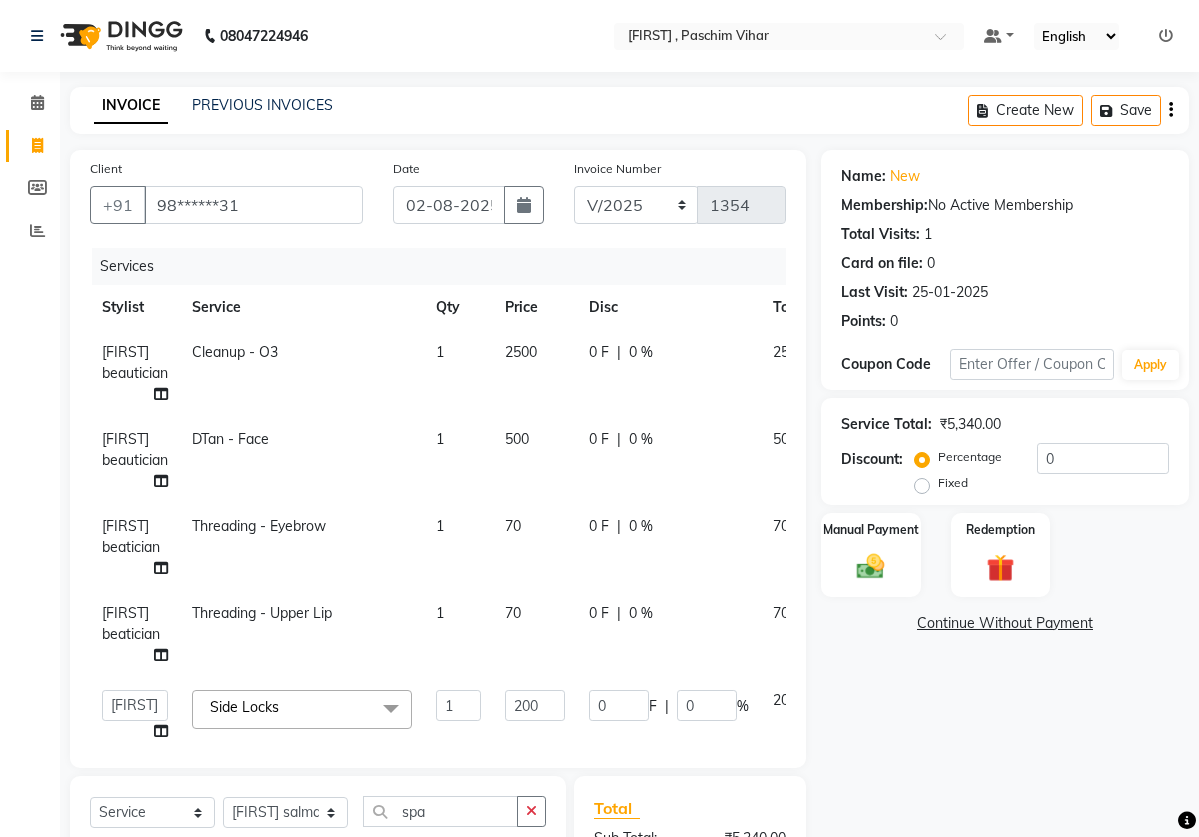 click on "Client +91 [PHONE] Date 02-08-2025 Invoice Number V/2025 V/2025-26 1354 Services Stylist Service Qty Price Disc Total Action [FIRST] beautician Cleanup - O3 1 2500 0 F | 0 % 2500 [FIRST] beautician DTan - Face 1 500 0 F | 0 % 500 [FIRST] beatician Threading - Eyebrow 1 70 0 F | 0 % 70 [FIRST] beatician Threading - Upper Lip 1 70 0 F | 0 % 70 [FIRST] pedicurist [FIRST] [FIRST] [FIRST] [FIRST] [FIRST] [FIRST] [FIRST] [FIRST] [FIRST] [FIRST] [FIRST] [FIRST] [FIRST] [FIRST] [FIRST] [FIRST] [FIRST] [FIRST] [FIRST] [FIRST] [FIRST] [FIRST] salmani [FIRST] [FIRST] nail artist [FIRST] assistant [FIRST] beauticina [FIRST] beatician [FIRST] assistant [FIRST] [FIRST] basival Reception [FIRST] [FIRST] [FIRST] pedicurist [FIRST] beautician [FIRST] nails [FIRST] Side Locks&nbsp;x Hair - Hair cut (Male) Hair - Kids Hair Cut(Male) Hair - Hair cut (Female) Hair - Hair Trim (female) Hair - Head Massage + Steam Hair - Basic Hair Do Hair - Advance Hair Do Hair - Headwash Hair - Basic Hair Spa Hair - Moroccan Hair Spa Hair- keratin women Hair- Touchup women(ammonia) Junior Artist Hd makeup Hair Spa (Basic L'oreal/Schwarzkpof) 1 0" 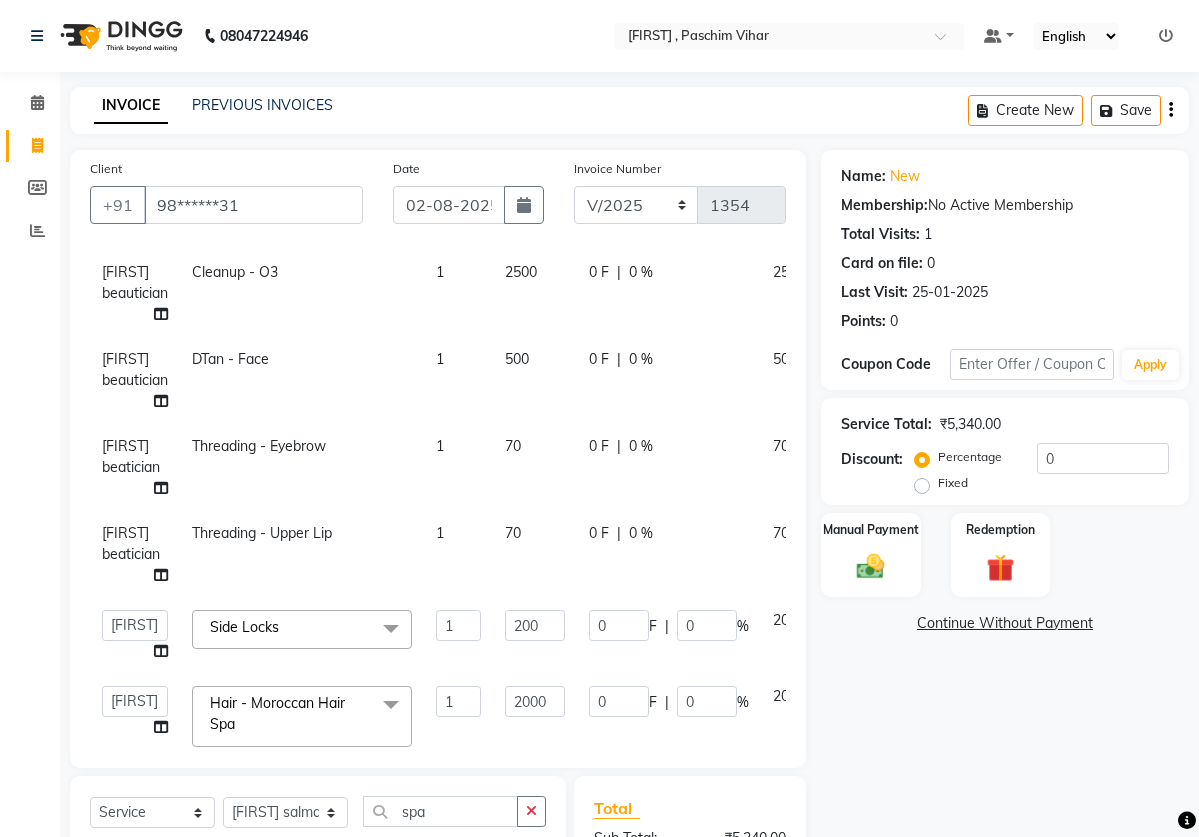 scroll, scrollTop: 106, scrollLeft: 0, axis: vertical 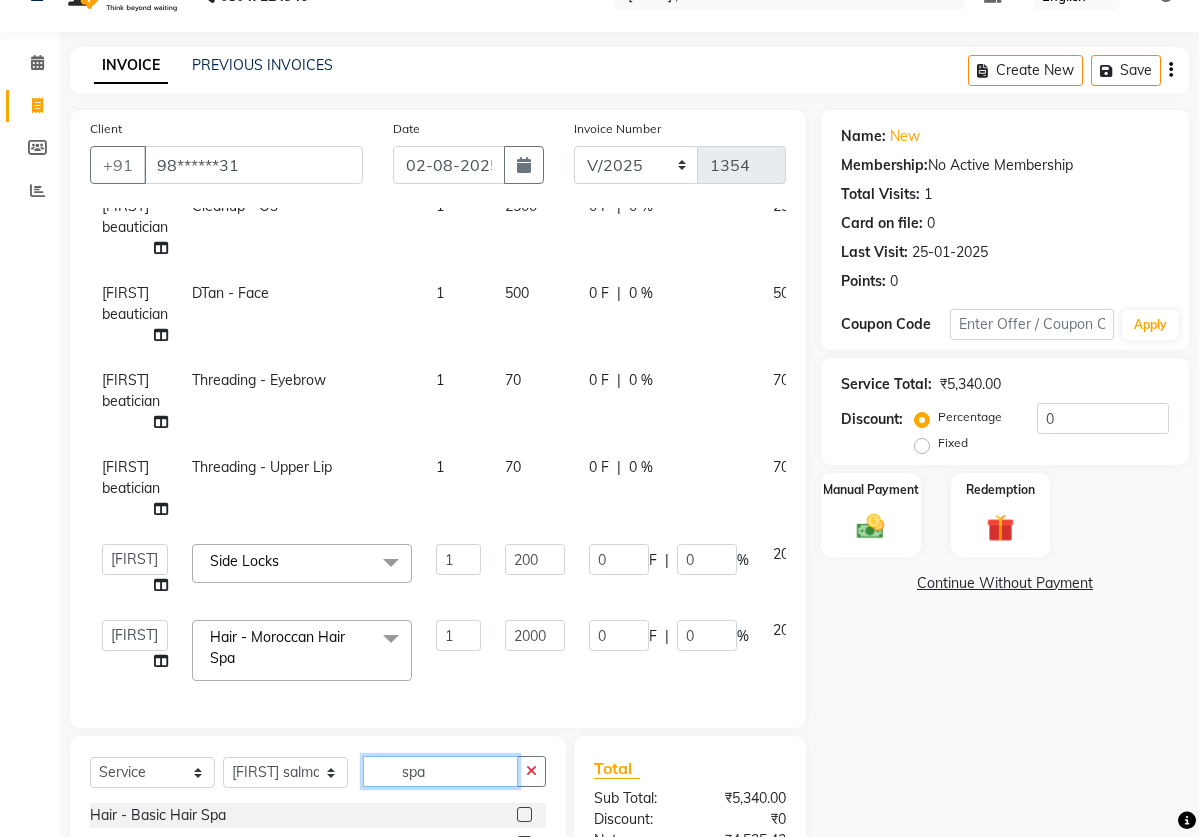 click on "spa" 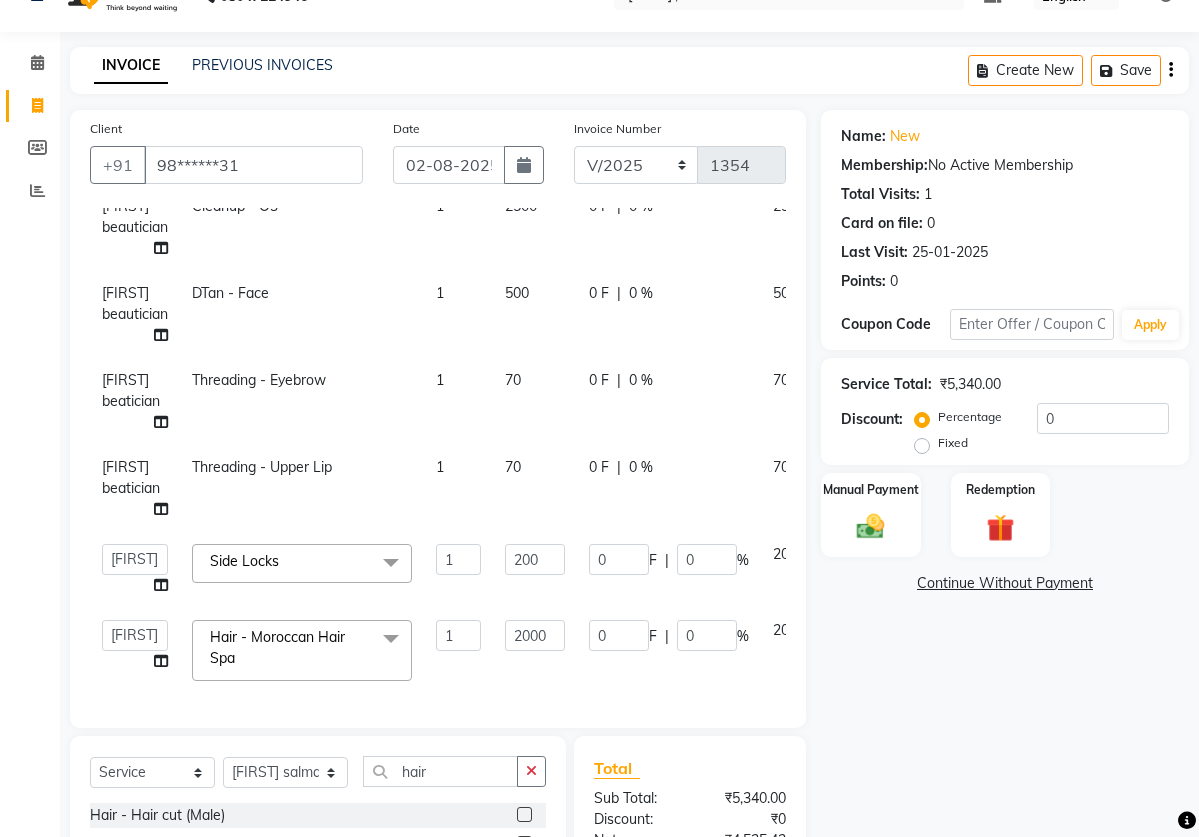 click on "Total Sub Total: ₹5,340.00 Discount: ₹0 Net: ₹4,525.42 GST  ( 18% ) ₹814.58 Total: ₹5,340.00 Add Tip ₹0 Payable: ₹5,340.00 Paid: ₹0 Balance   : ₹5,340.00" 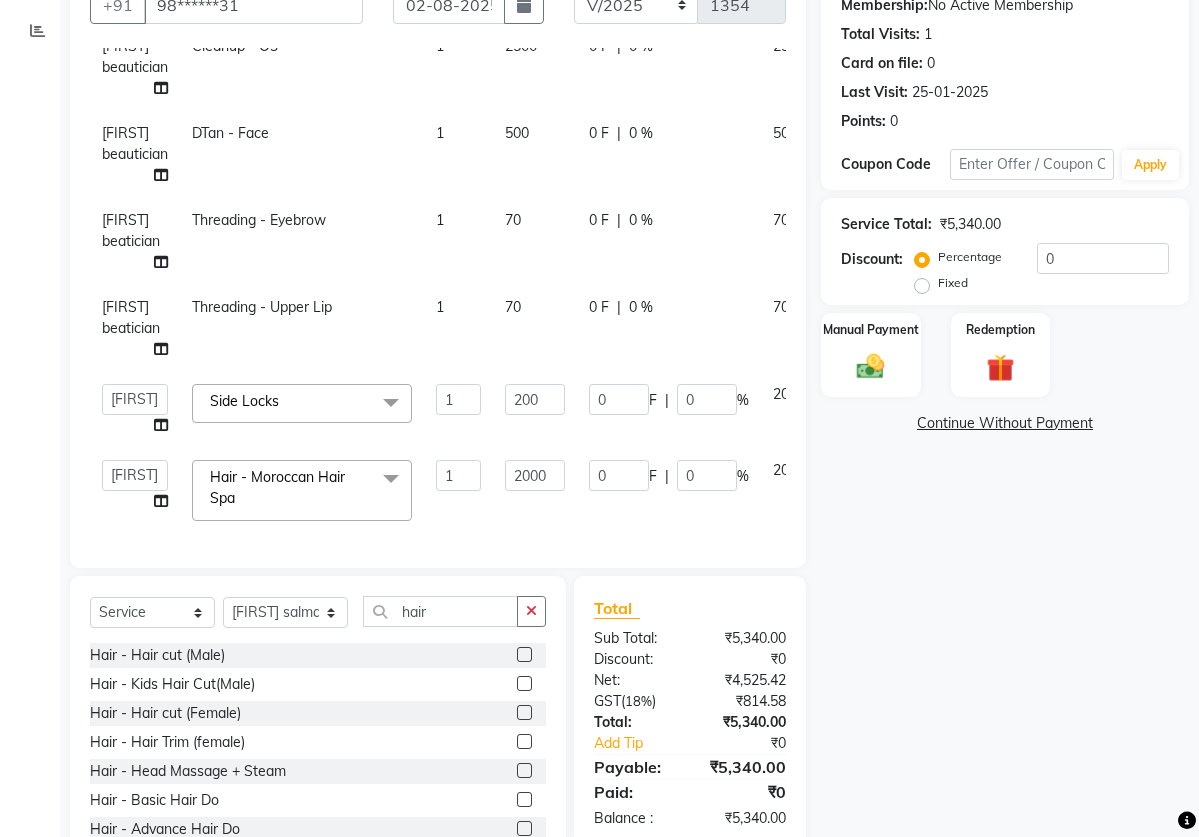 scroll, scrollTop: 240, scrollLeft: 0, axis: vertical 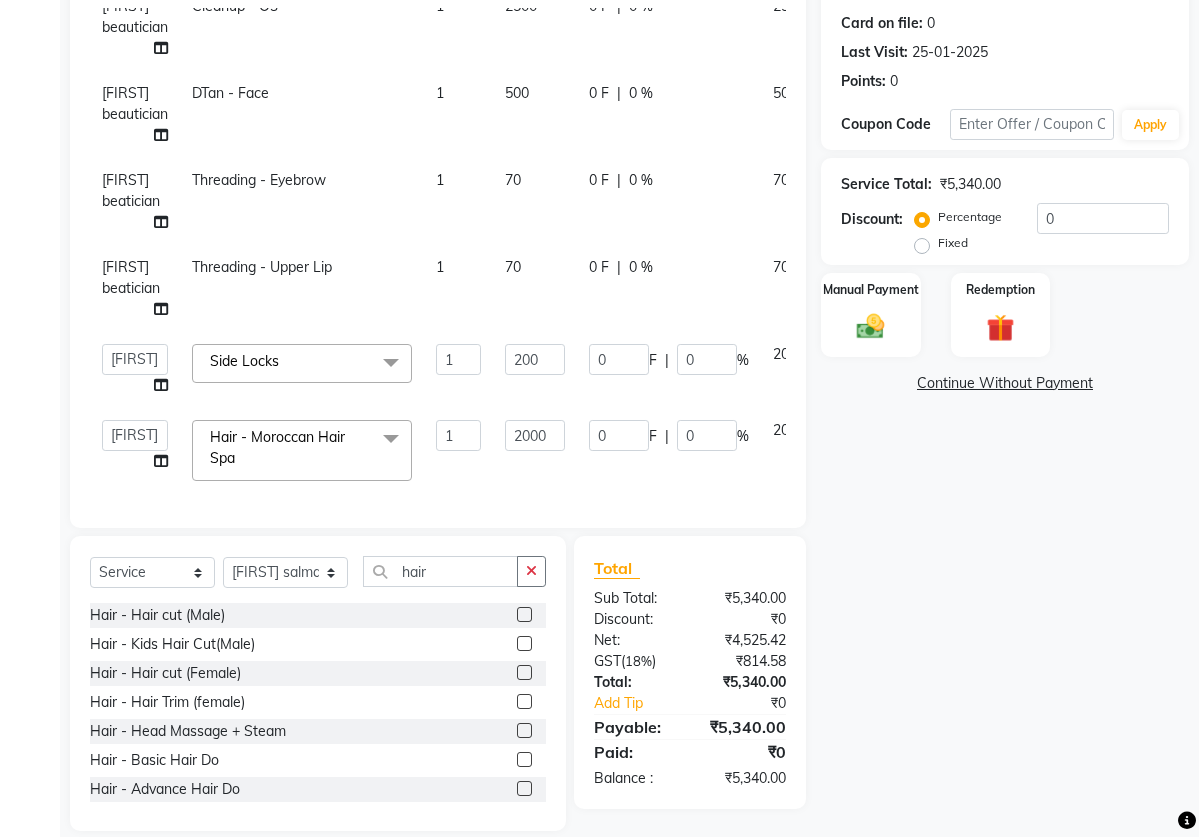 click 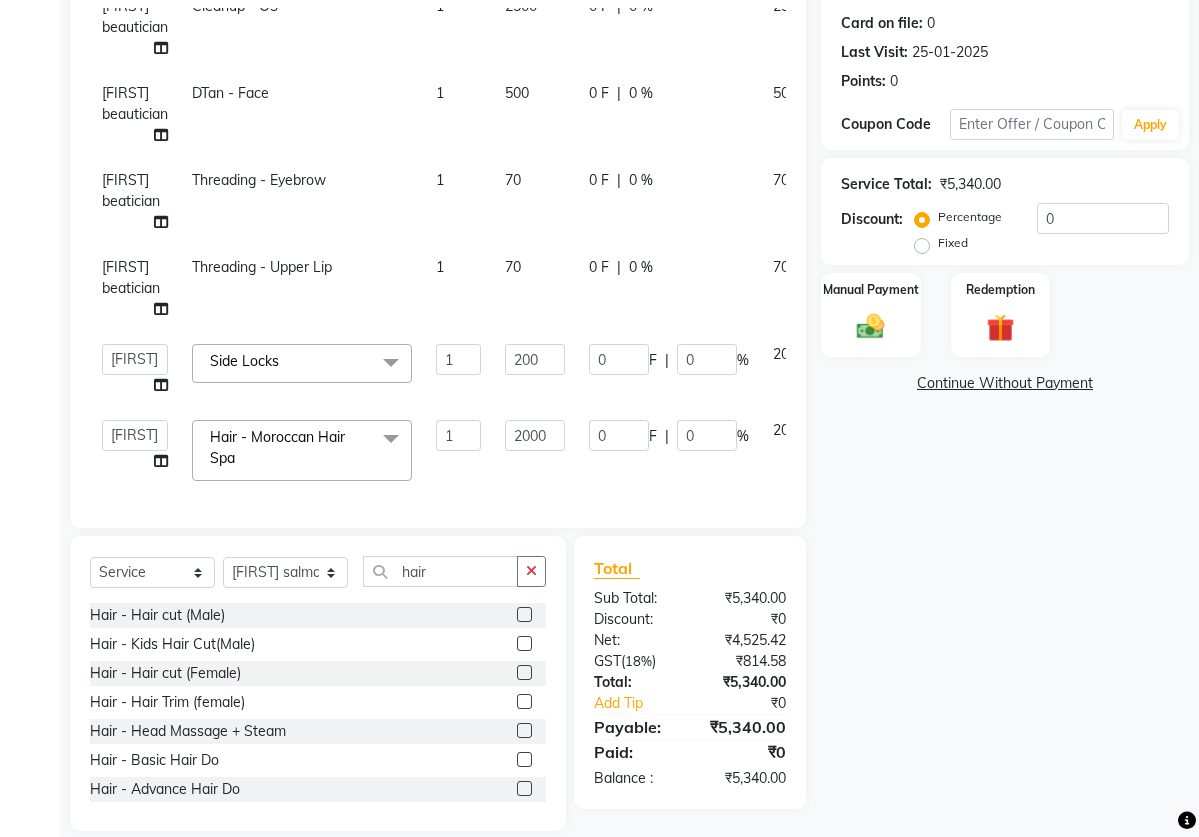 click at bounding box center [523, 673] 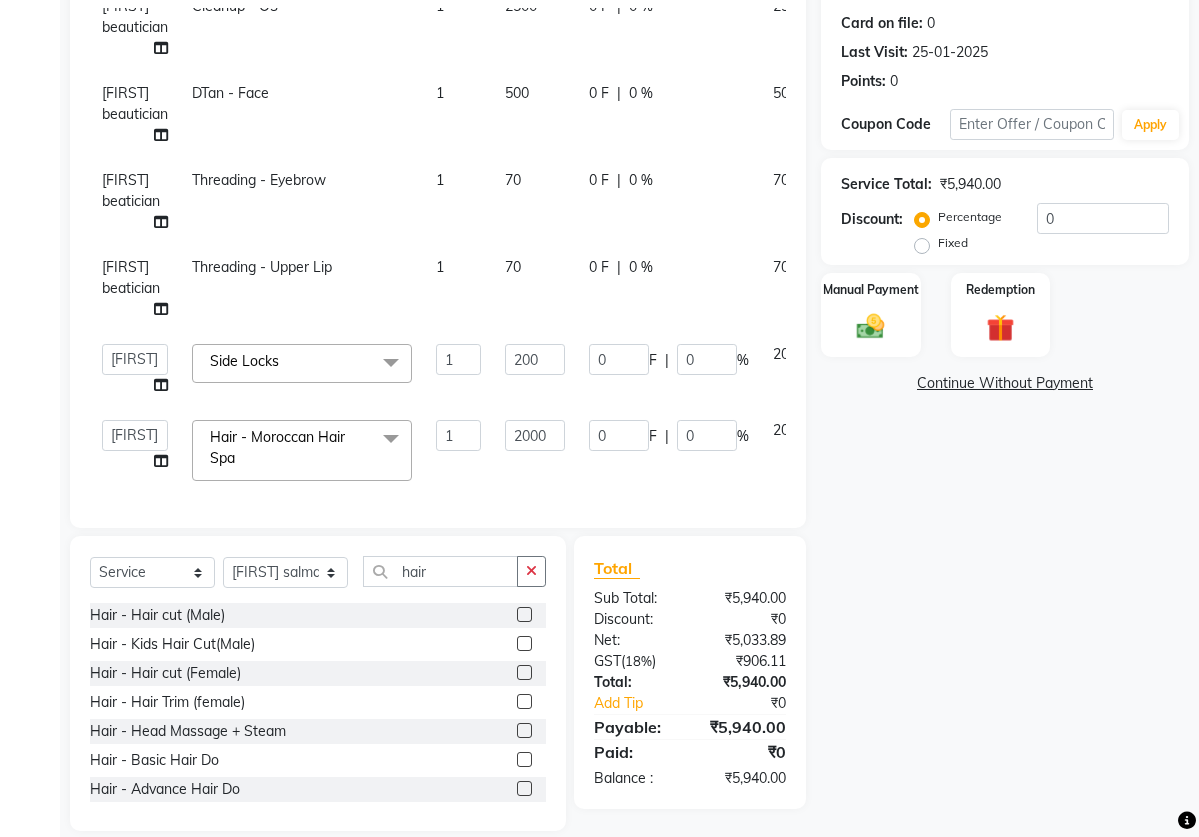 click on "Client +91 [PHONE] Date 02-08-2025 Invoice Number V/2025 V/2025-26 1354 Services Stylist Service Qty Price Disc Total Action [FIRST] beautician Cleanup - O3 1 2500 0 F | 0 % 2500 [FIRST] beautician DTan - Face 1 500 0 F | 0 % 500 [FIRST] beatician Threading - Eyebrow 1 70 0 F | 0 % 70 [FIRST] beatician Threading - Upper Lip 1 70 0 F | 0 % 70 [FIRST] pedicurist [FIRST] [FIRST] [FIRST] [FIRST] [FIRST] [FIRST] [FIRST] [FIRST] [FIRST] [FIRST] [FIRST] [FIRST] [FIRST] [FIRST] [FIRST] [FIRST] [FIRST] [FIRST] [FIRST] [FIRST] [FIRST] [FIRST] salmani [FIRST] [FIRST] nail artist [FIRST] assistant [FIRST] beauticina [FIRST] beatician [FIRST] assistant [FIRST] [FIRST] basival Reception [FIRST] [FIRST] [FIRST] pedicurist [FIRST] beautician [FIRST] nails [FIRST] Side Locks&nbsp;x Hair - Hair cut (Male) Hair - Kids Hair Cut(Male) Hair - Hair cut (Female) Hair - Hair Trim (female) Hair - Head Massage + Steam Hair - Basic Hair Do Hair - Advance Hair Do Hair - Headwash Hair - Basic Hair Spa Hair - Moroccan Hair Spa Hair- keratin women Hair- Touchup women(ammonia) Junior Artist Hd makeup Hair Spa (Basic L'oreal/Schwarzkpof) 1 0" 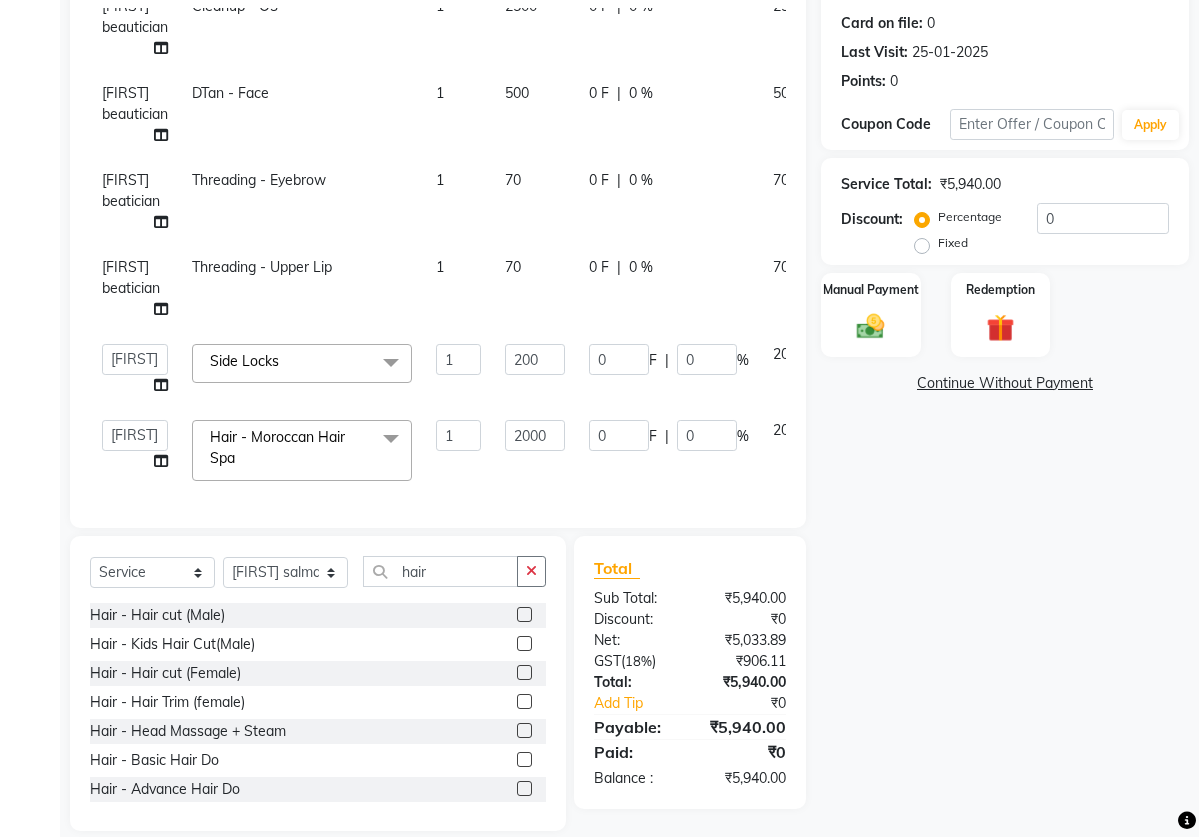 scroll, scrollTop: 264, scrollLeft: 0, axis: vertical 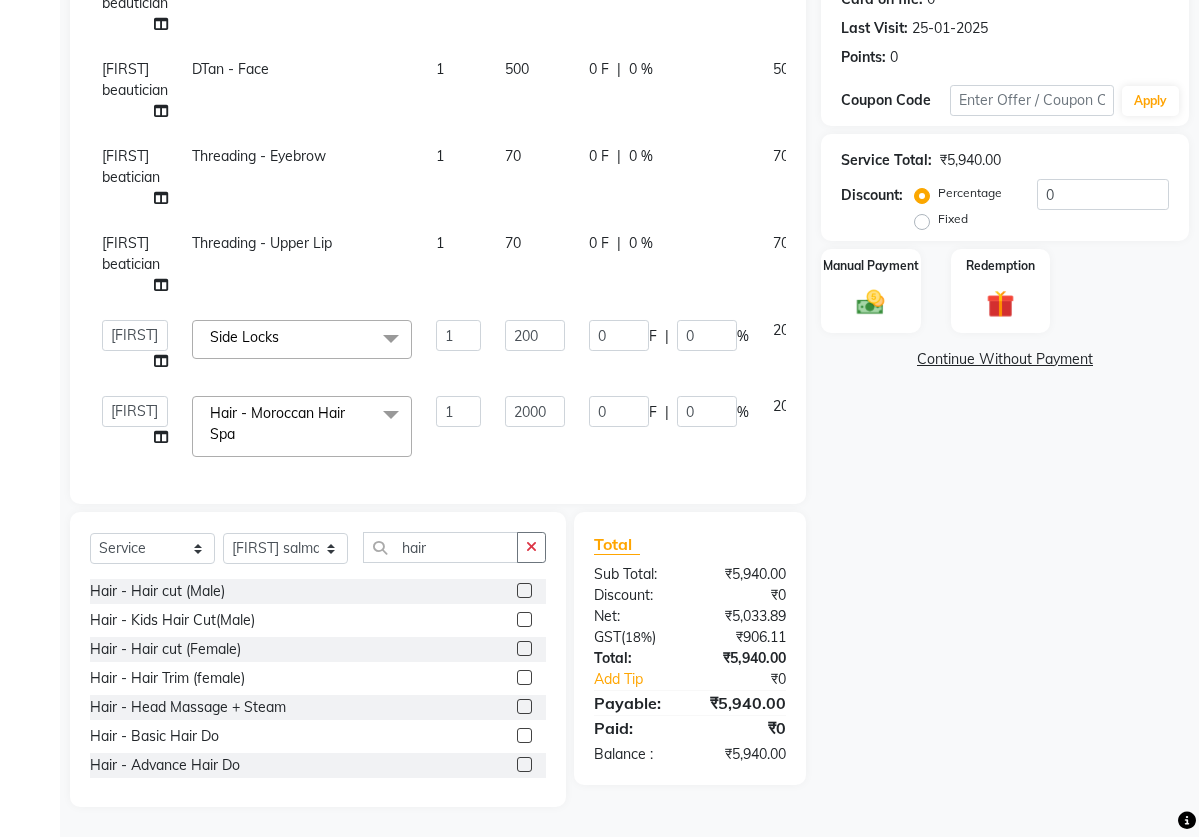 click 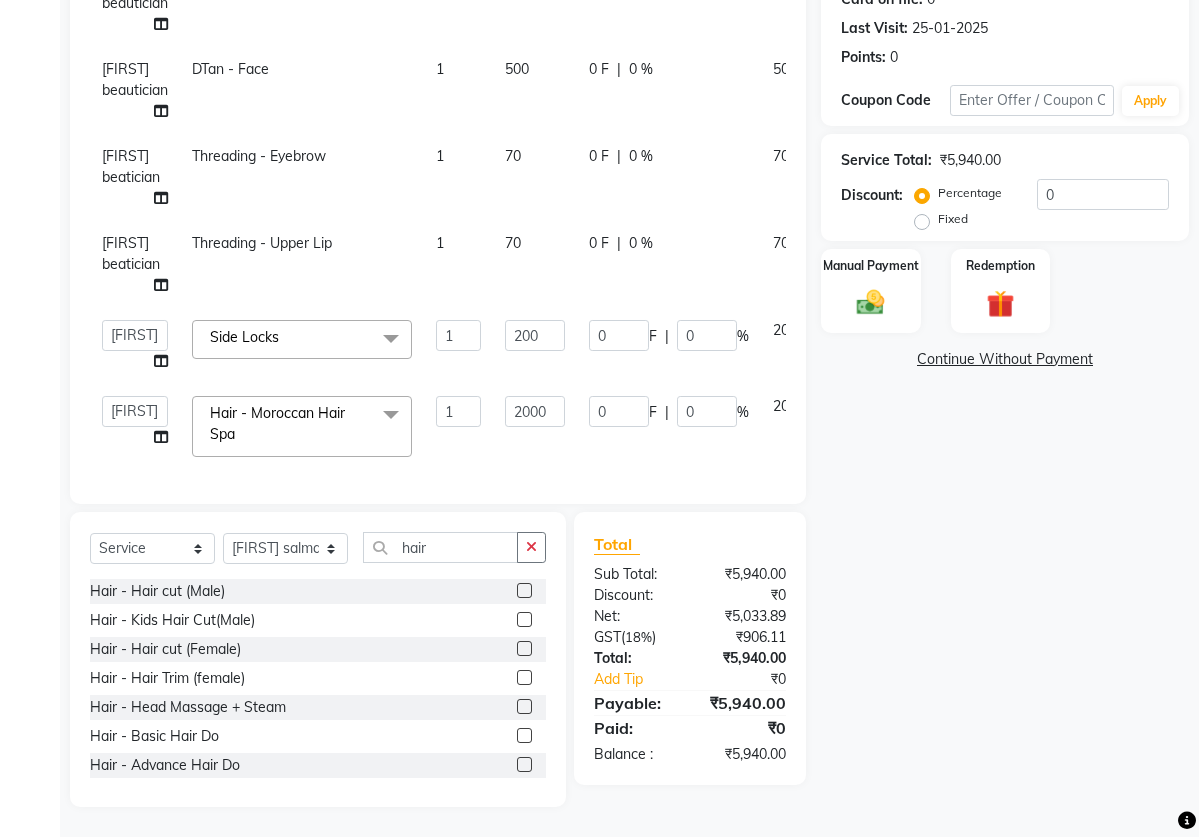 click at bounding box center [523, 649] 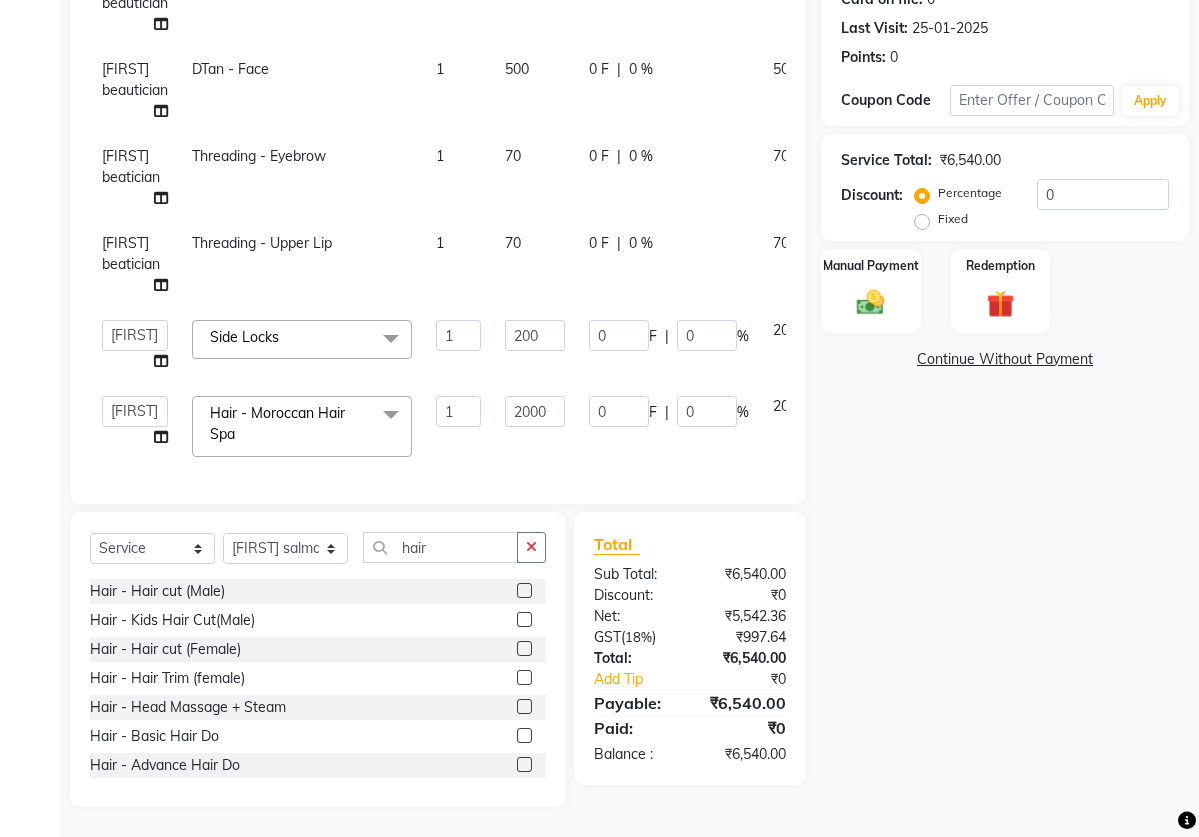 click on "0 F | 0 %" 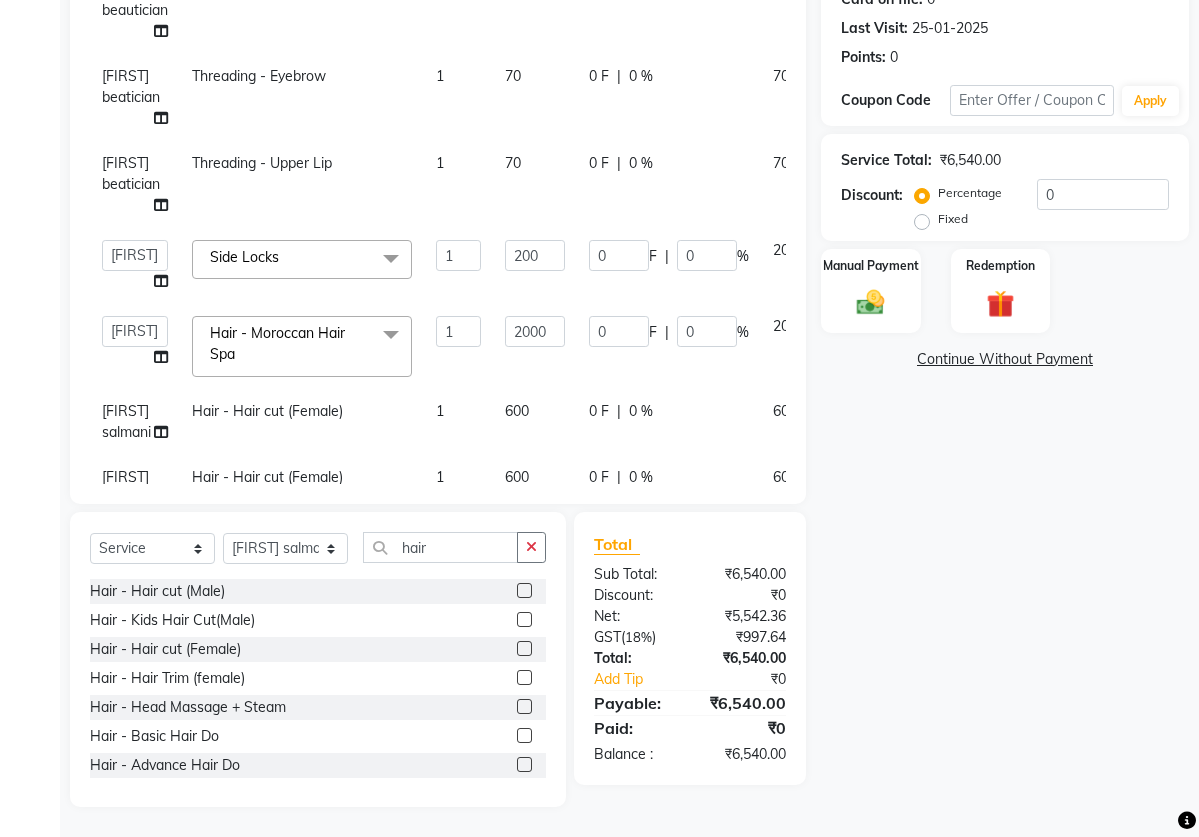 scroll, scrollTop: 226, scrollLeft: 0, axis: vertical 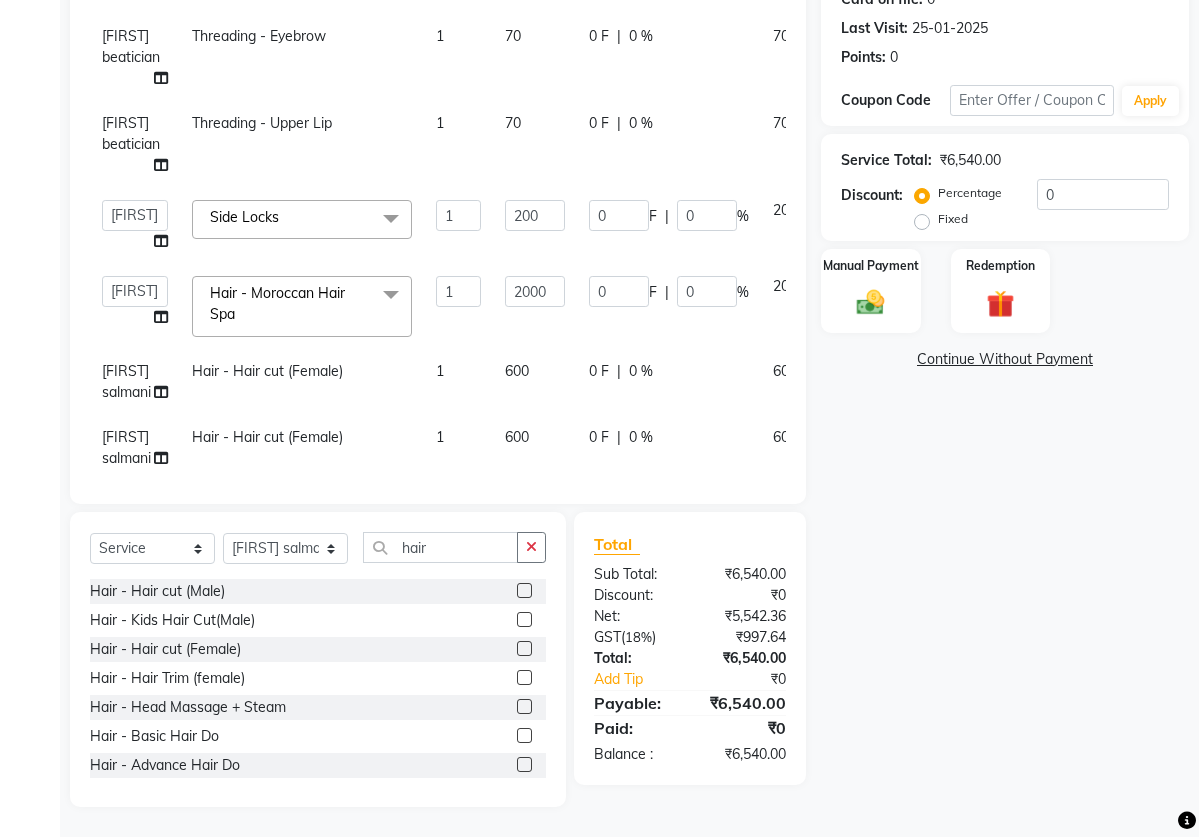 click on "0 F | 0 %" 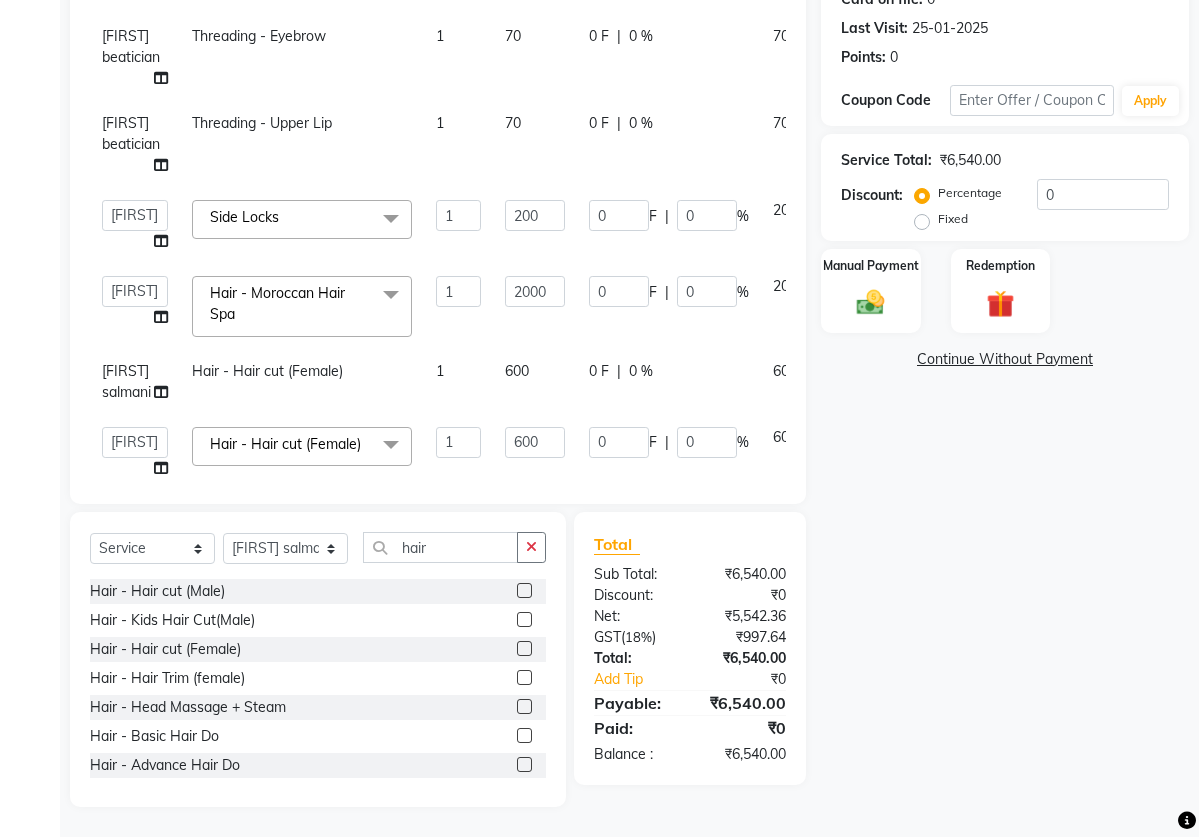 click on "0 F | 0 %" 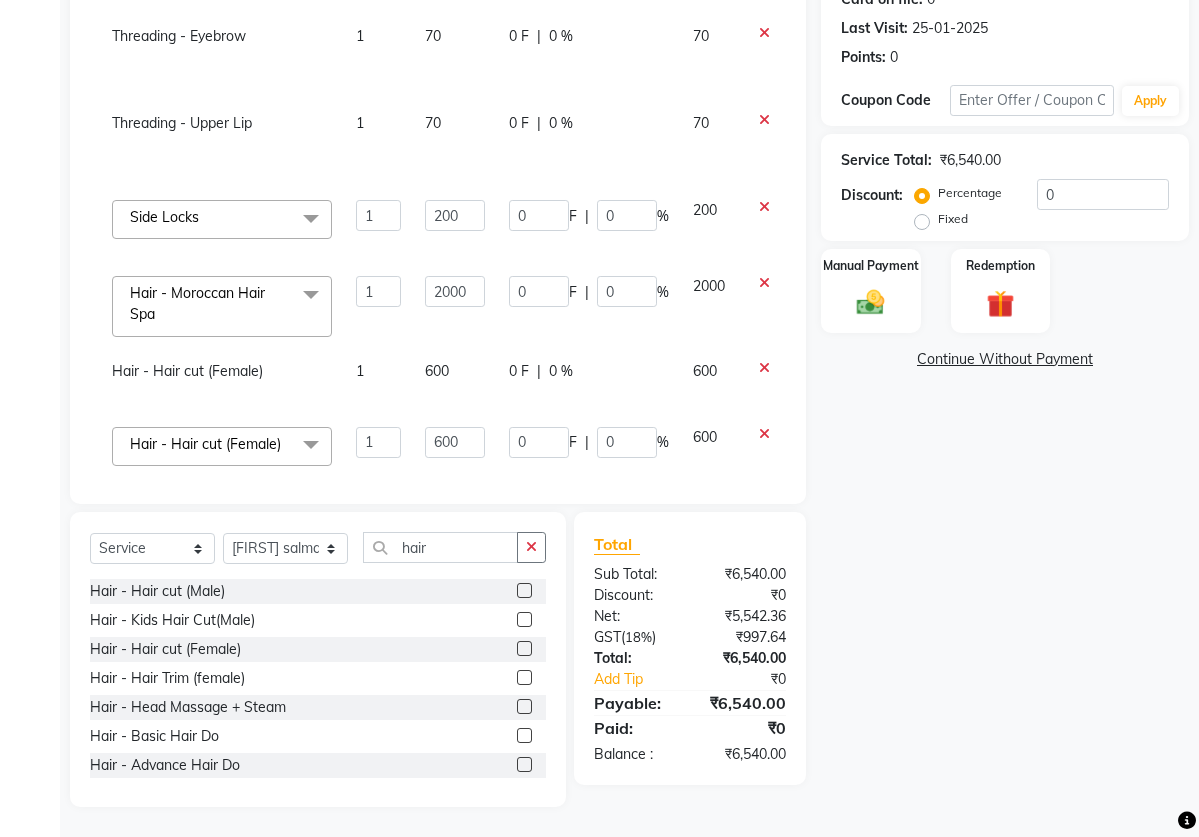 scroll, scrollTop: 226, scrollLeft: 101, axis: both 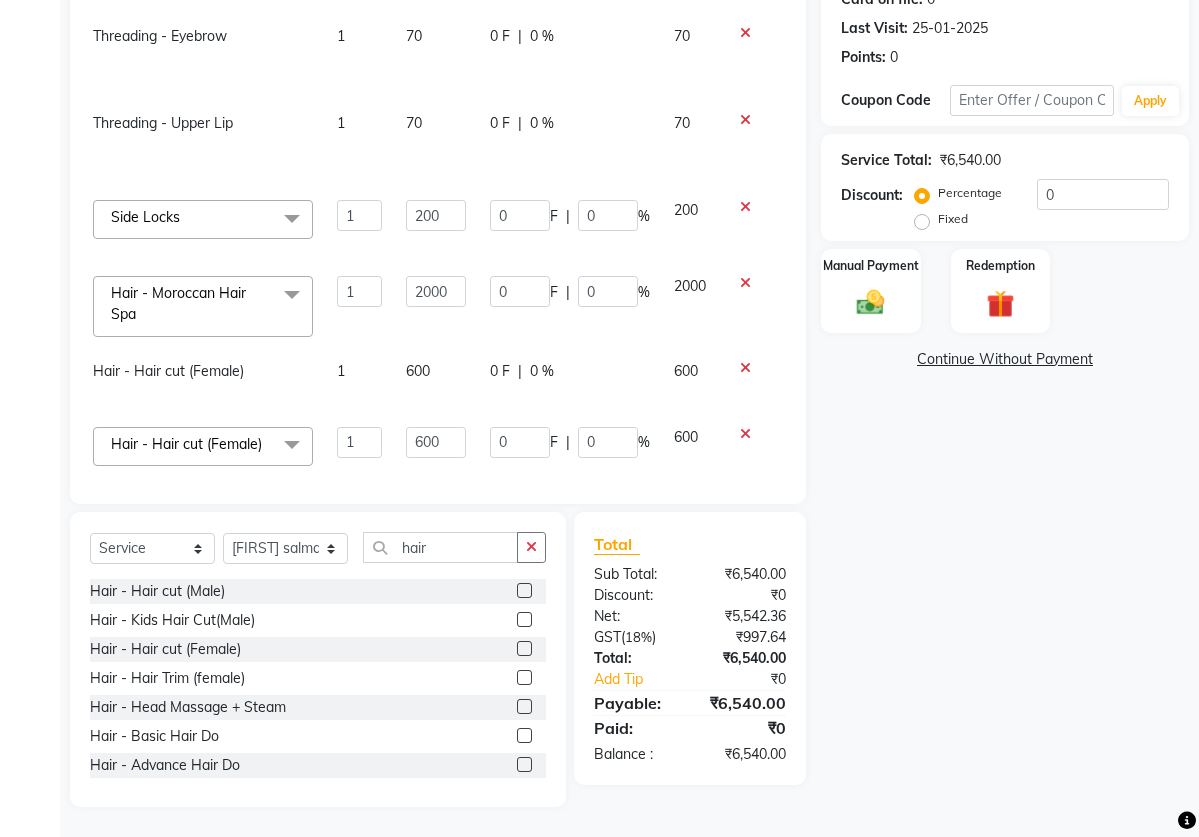 click 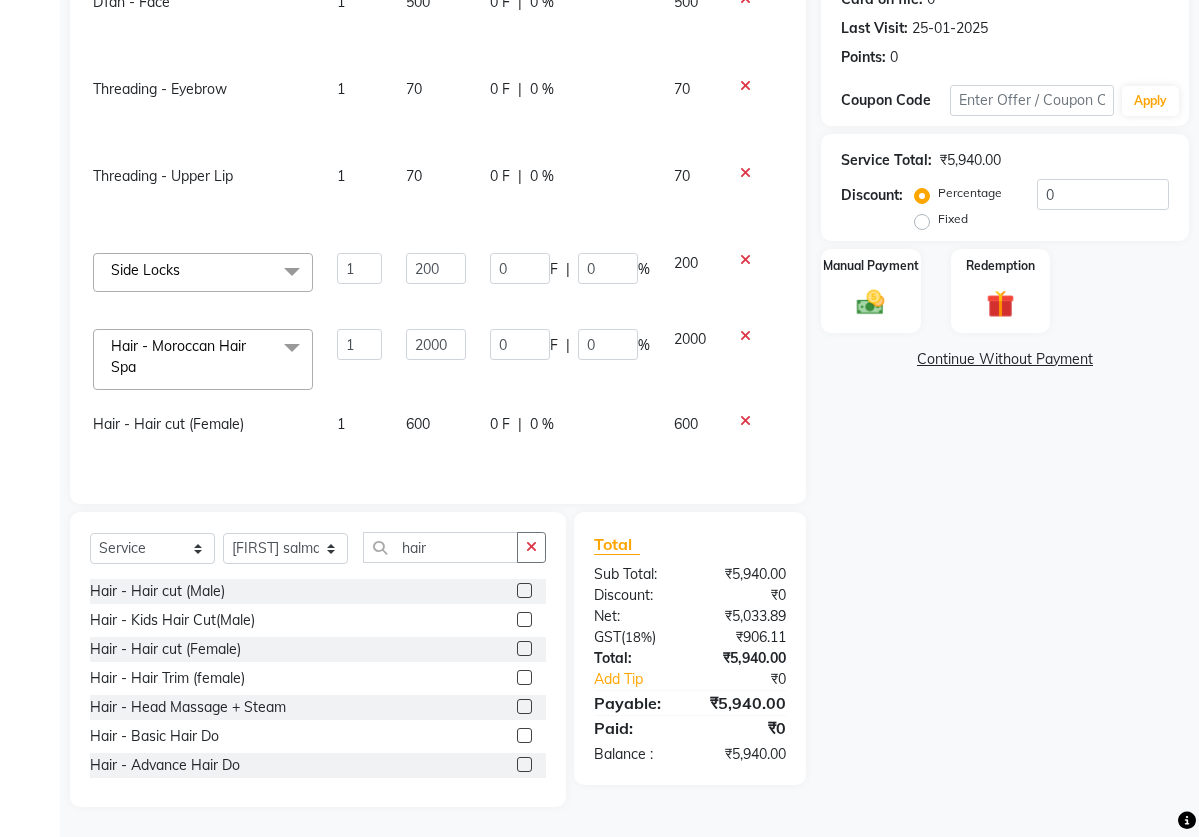 scroll, scrollTop: 172, scrollLeft: 101, axis: both 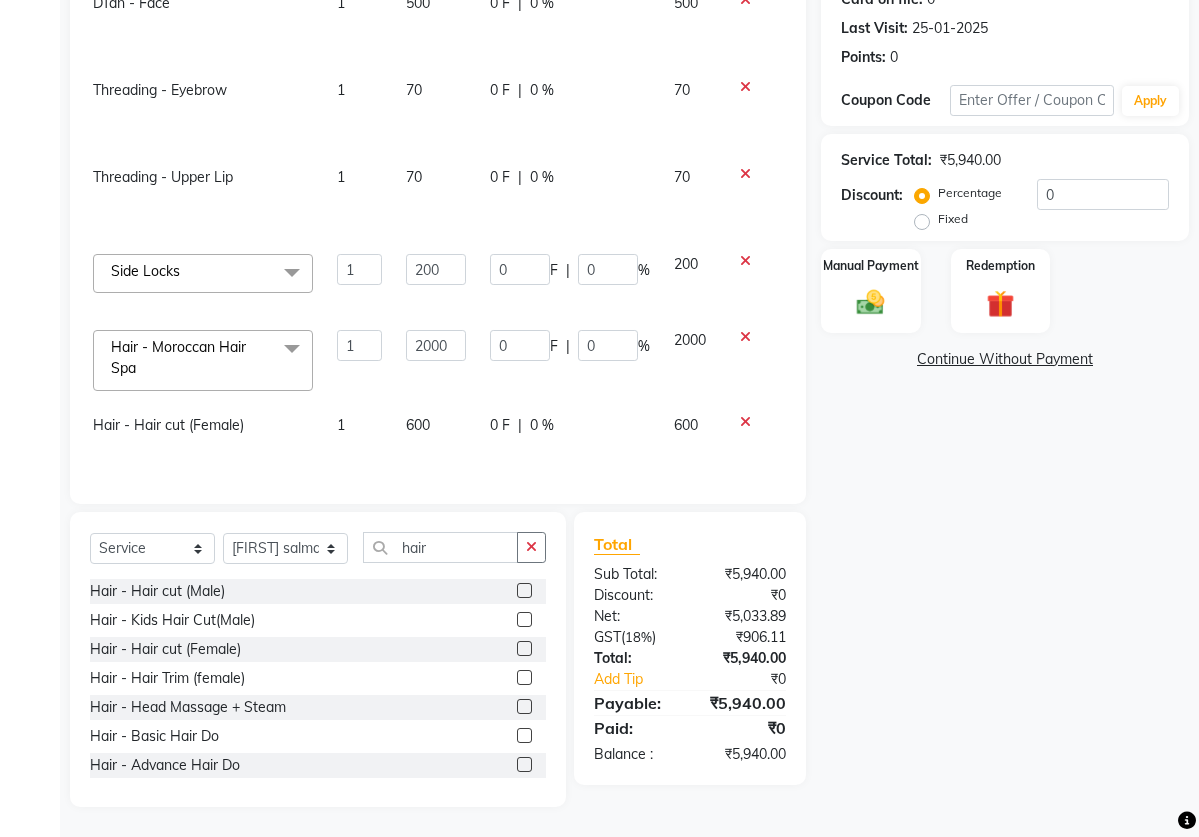 click on "600" 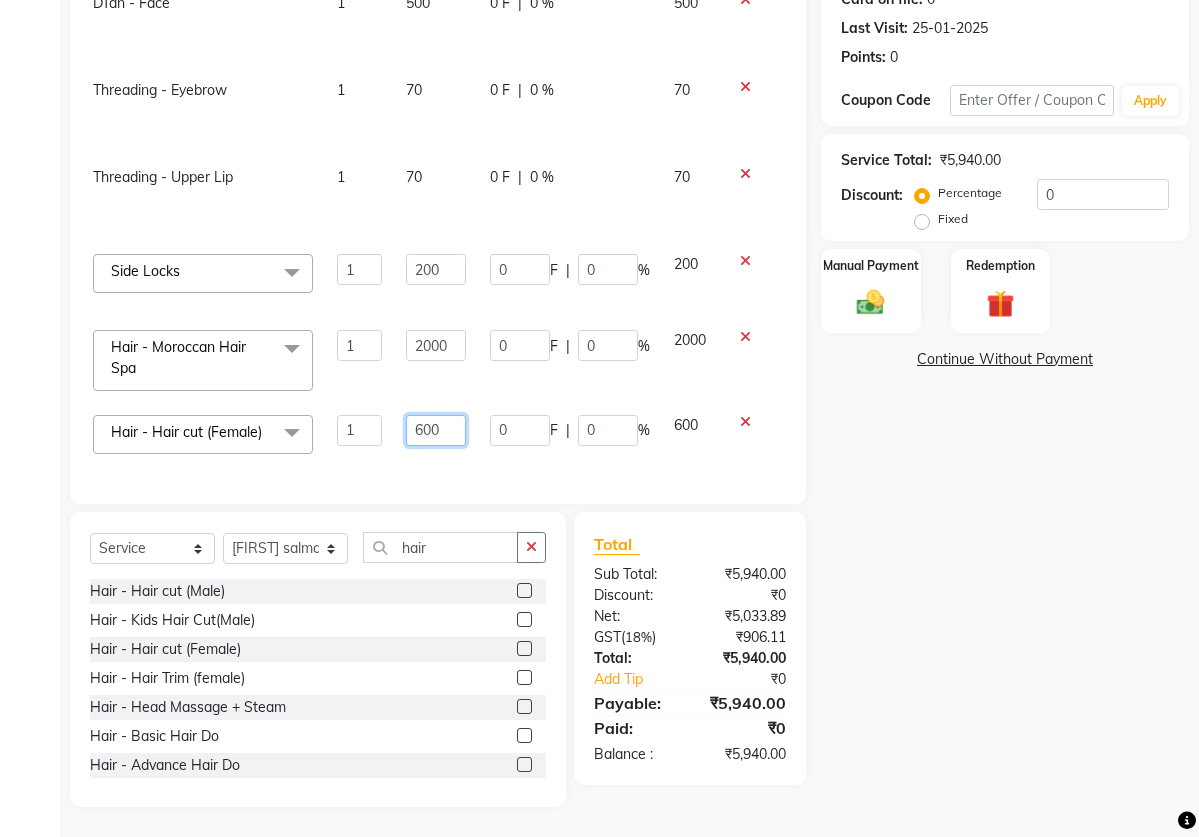 click on "600" 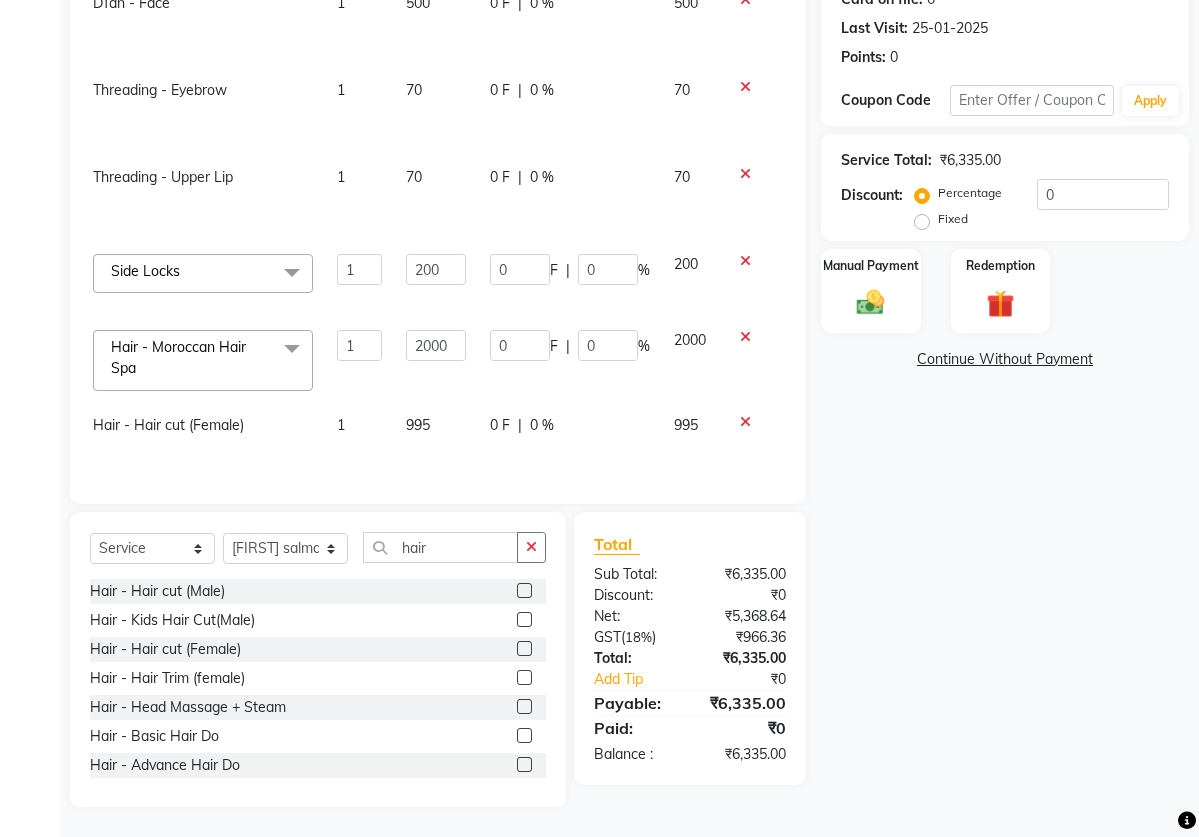 click on "Name: New Membership: No Active Membership Total Visits: 1 Card on file: 0 Last Visit: 25-01-2025 Points: 0 Coupon Code Apply Service Total: ₹6,335.00 Discount: Percentage Fixed 0 Manual Payment Redemption Continue Without Payment" 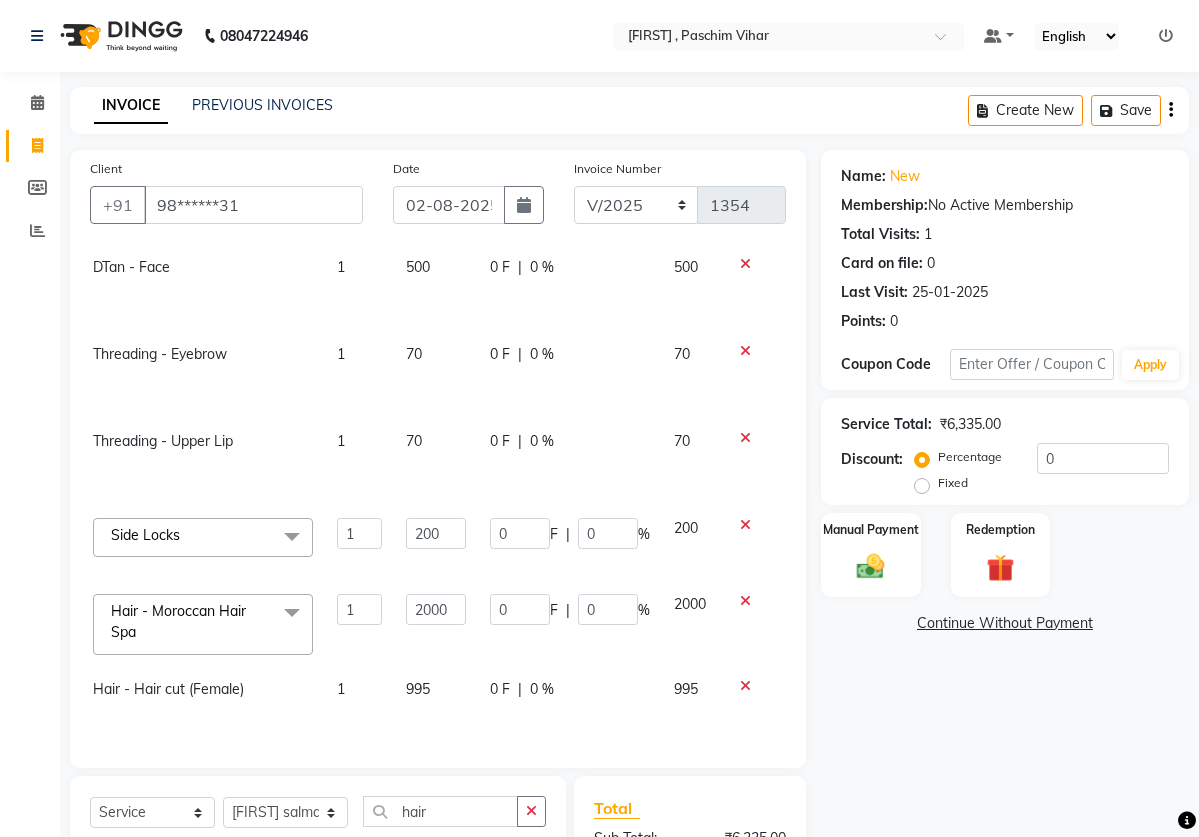 scroll, scrollTop: 40, scrollLeft: 0, axis: vertical 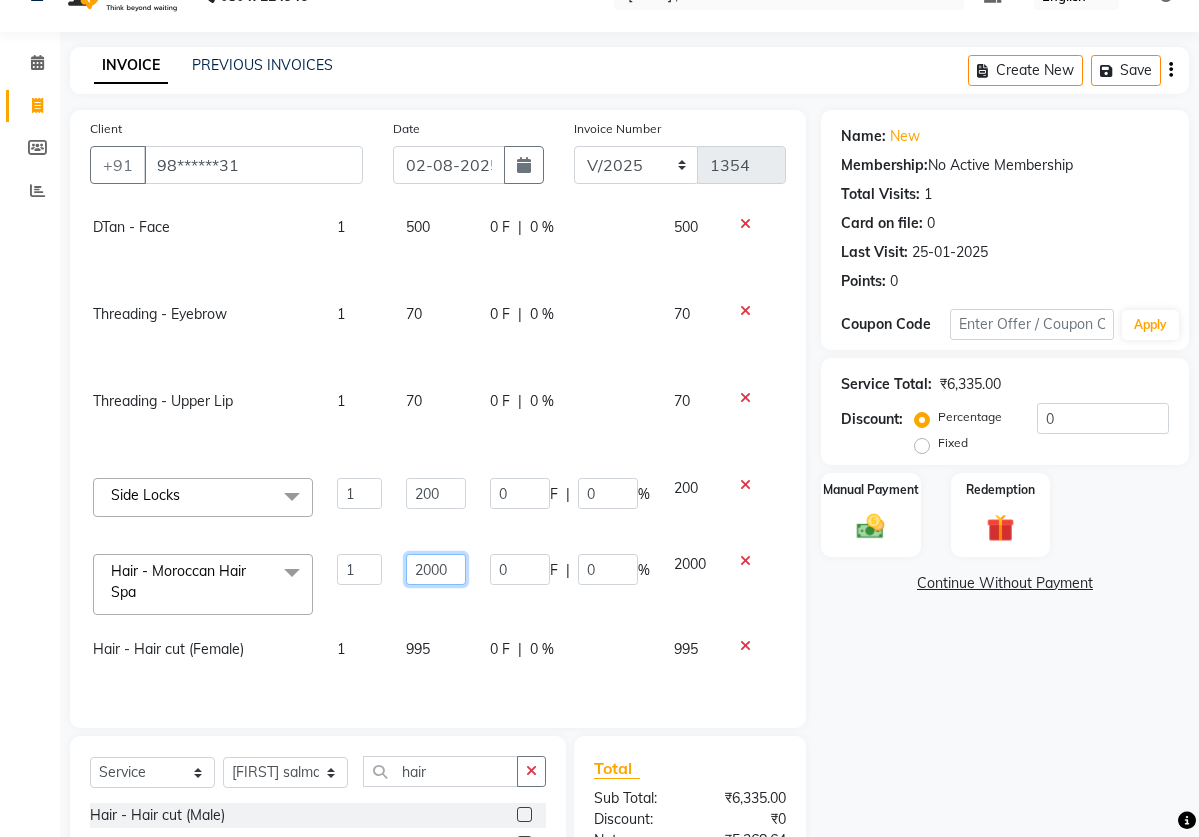 click on "2000" 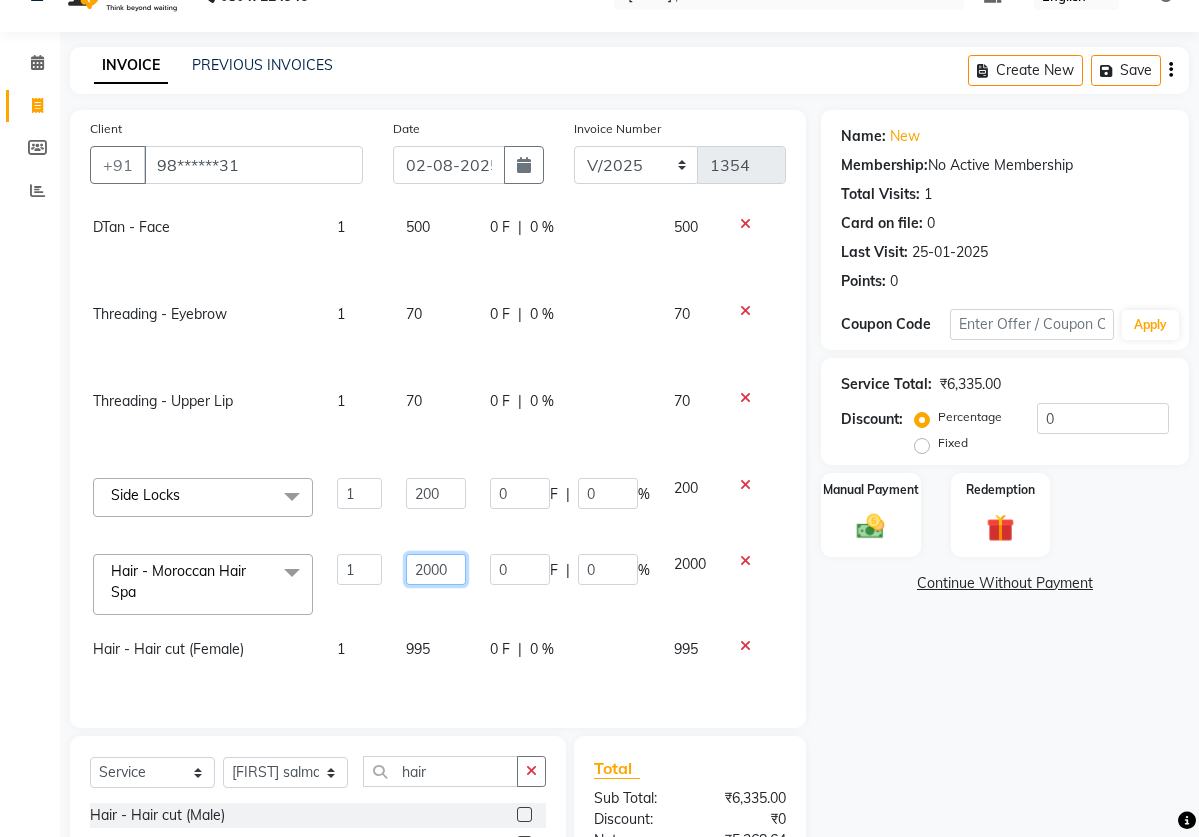 click on "2000" 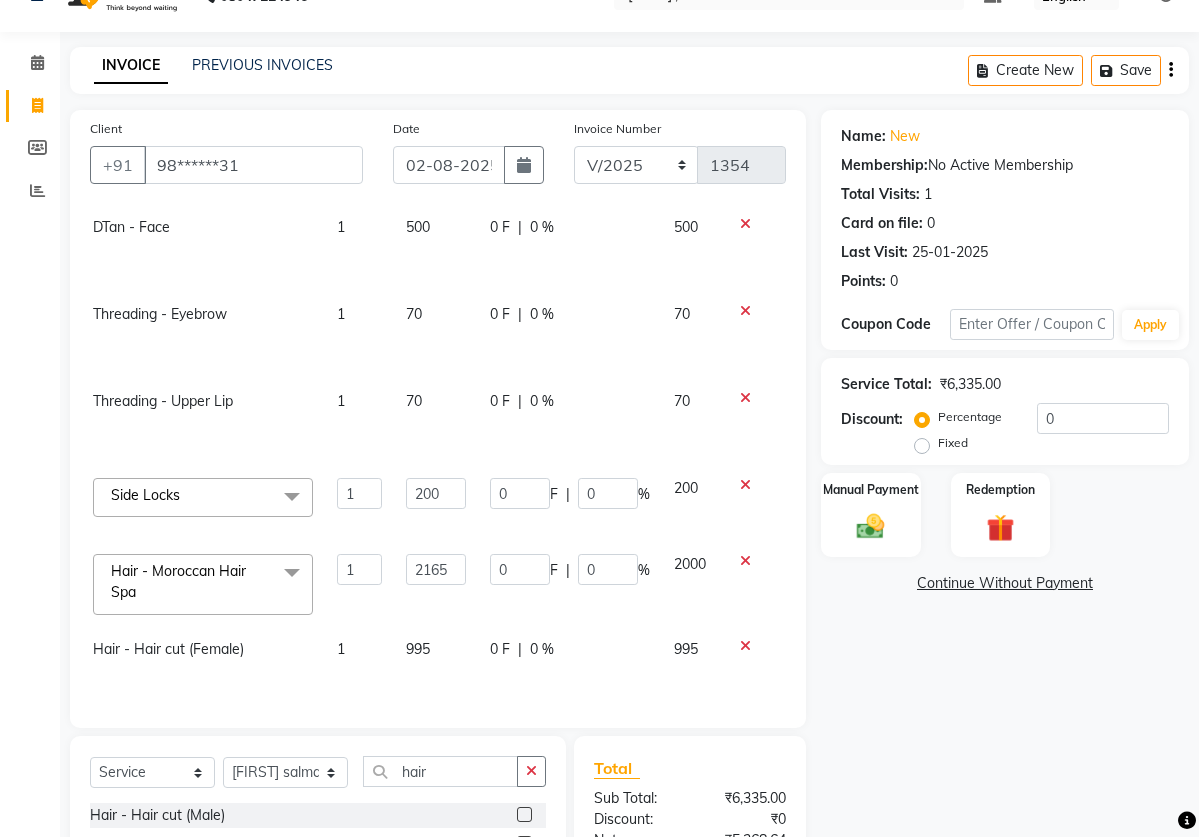 click on "Name: New Membership: No Active Membership Total Visits: 1 Card on file: 0 Last Visit: 25-01-2025 Points: 0 Coupon Code Apply Service Total: ₹6,335.00 Discount: Percentage Fixed 0 Manual Payment Redemption Continue Without Payment" 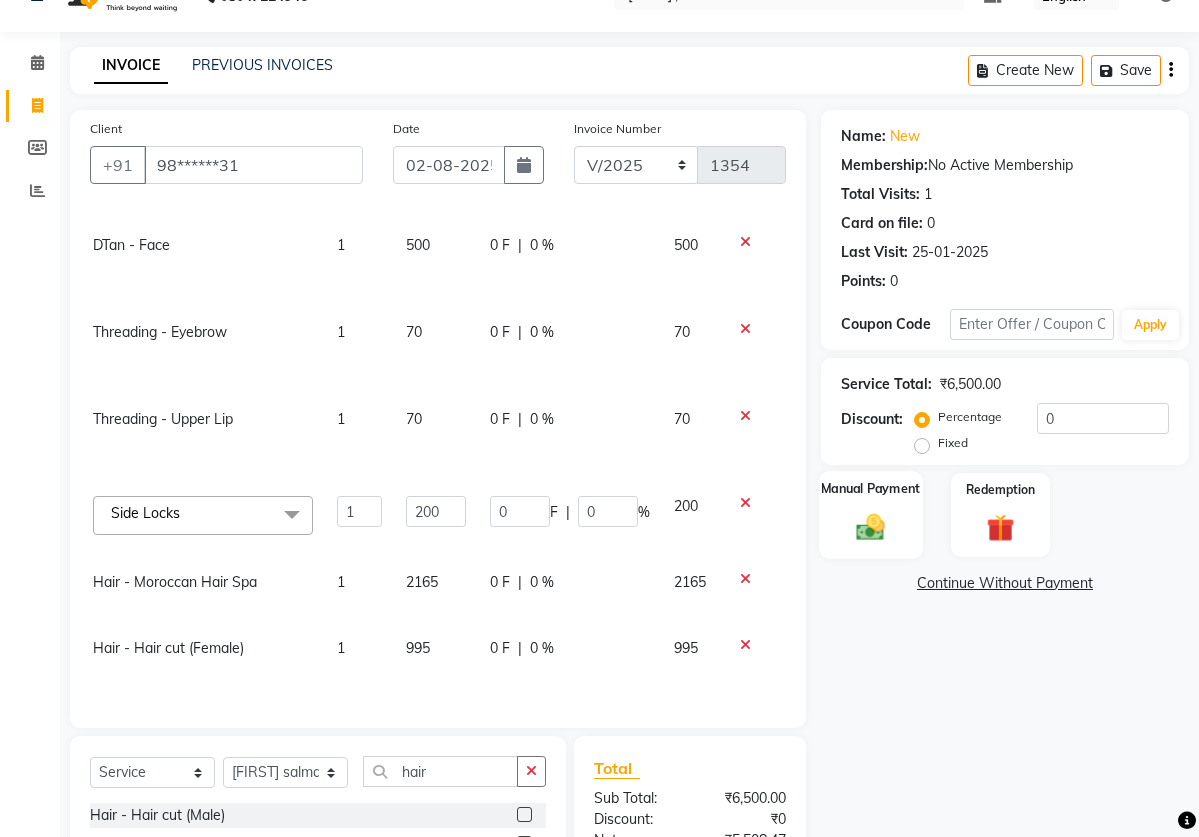 click 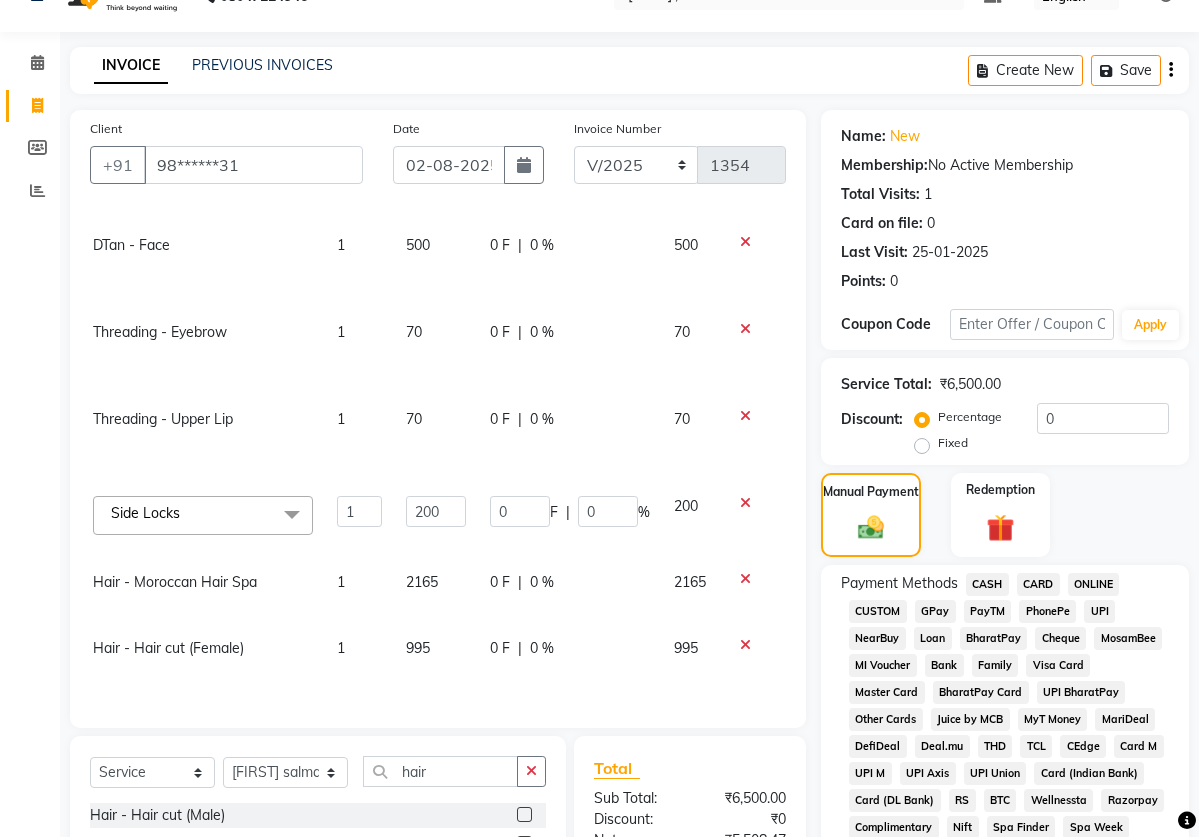 click on "ONLINE" 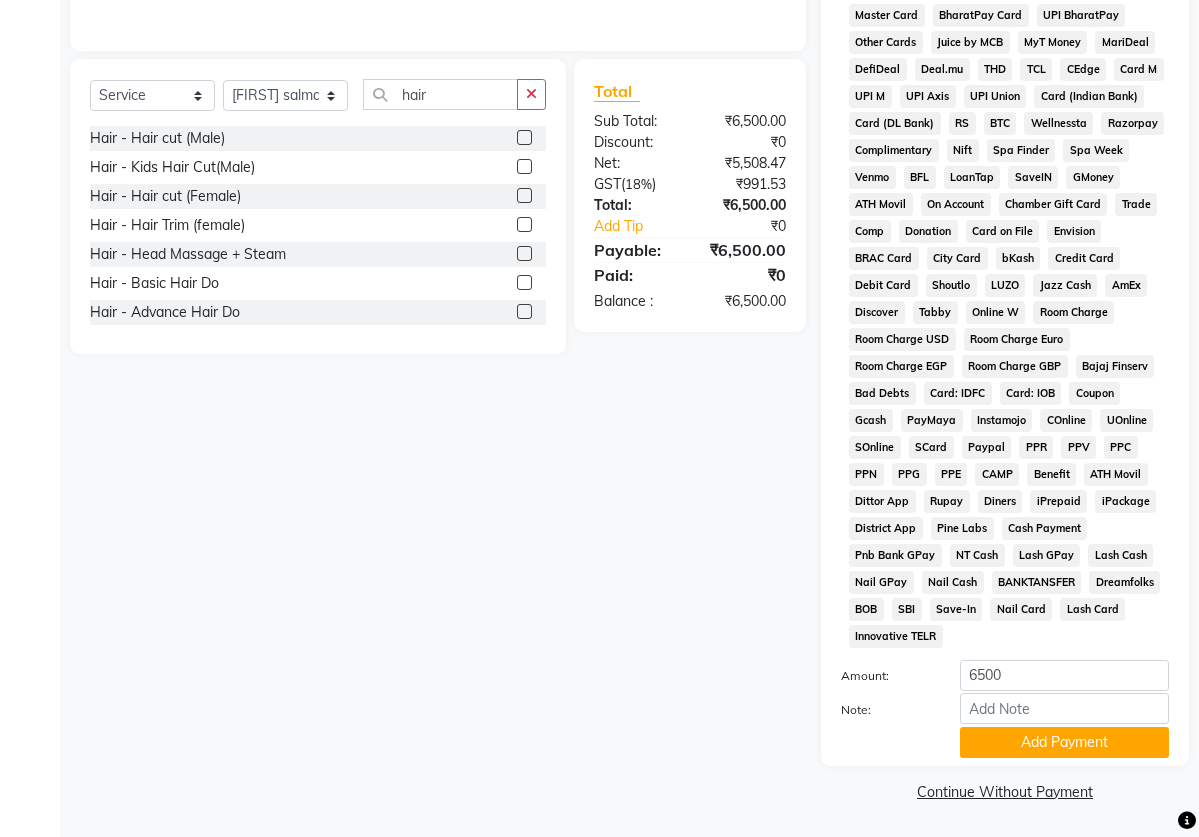 scroll, scrollTop: 743, scrollLeft: 0, axis: vertical 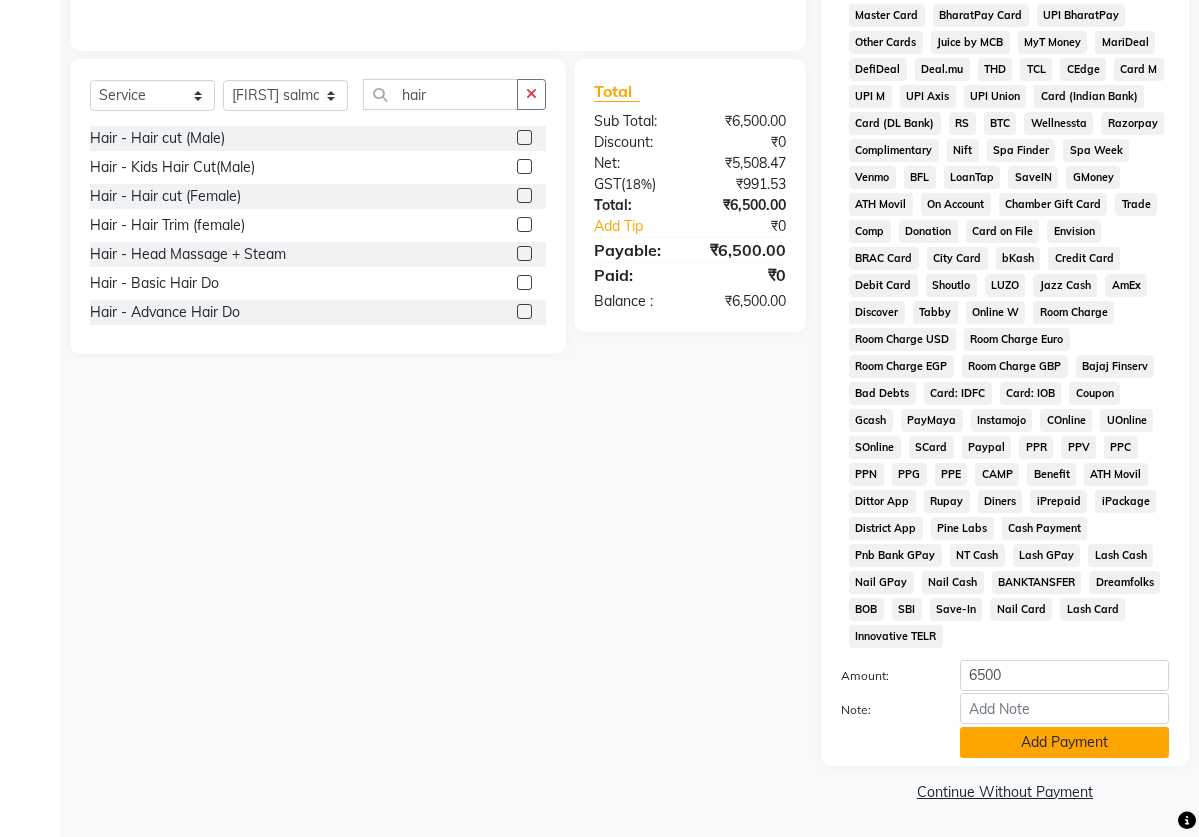 click on "Add Payment" 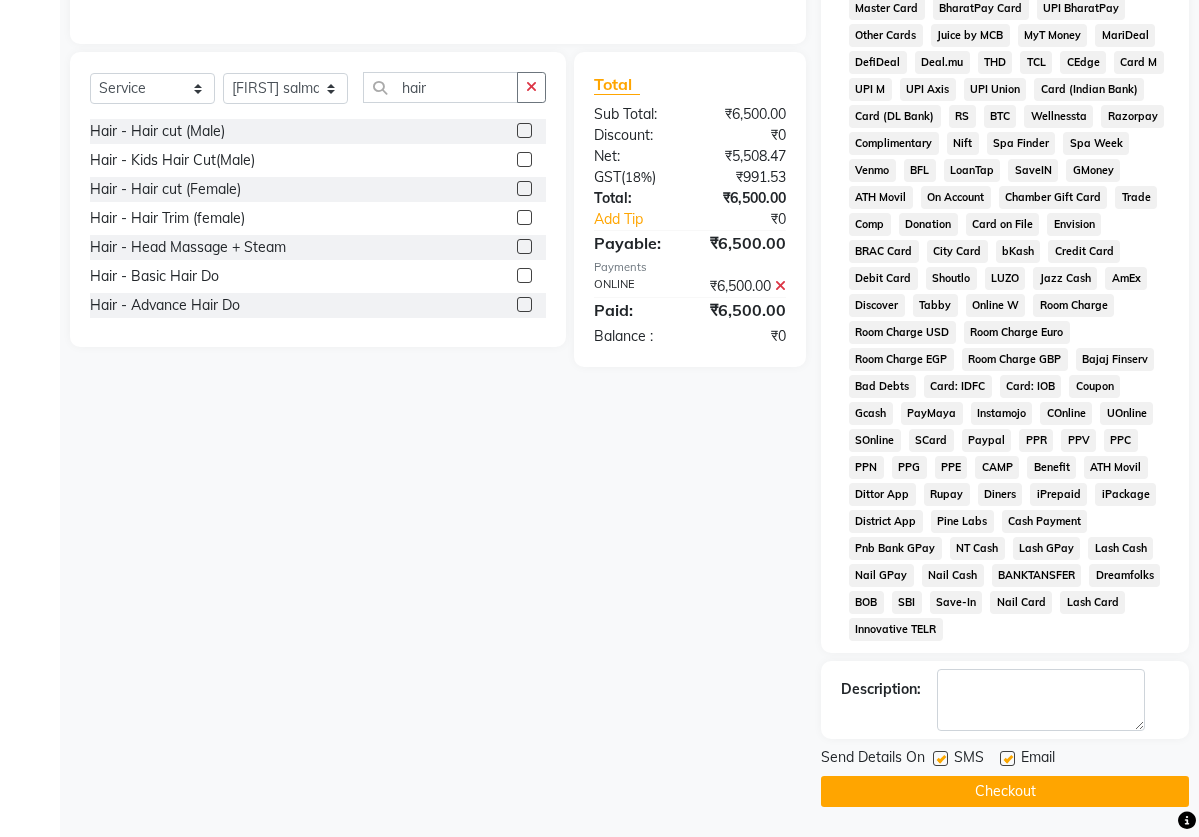 click 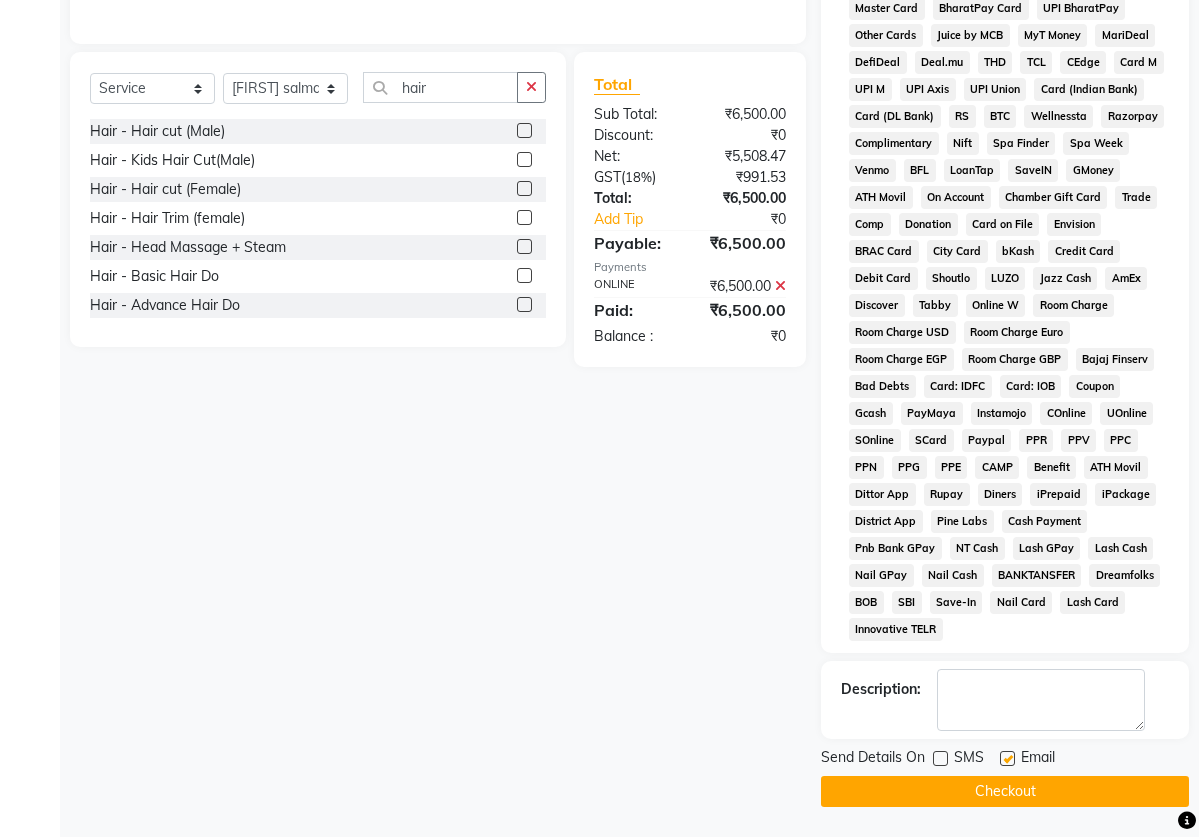 click 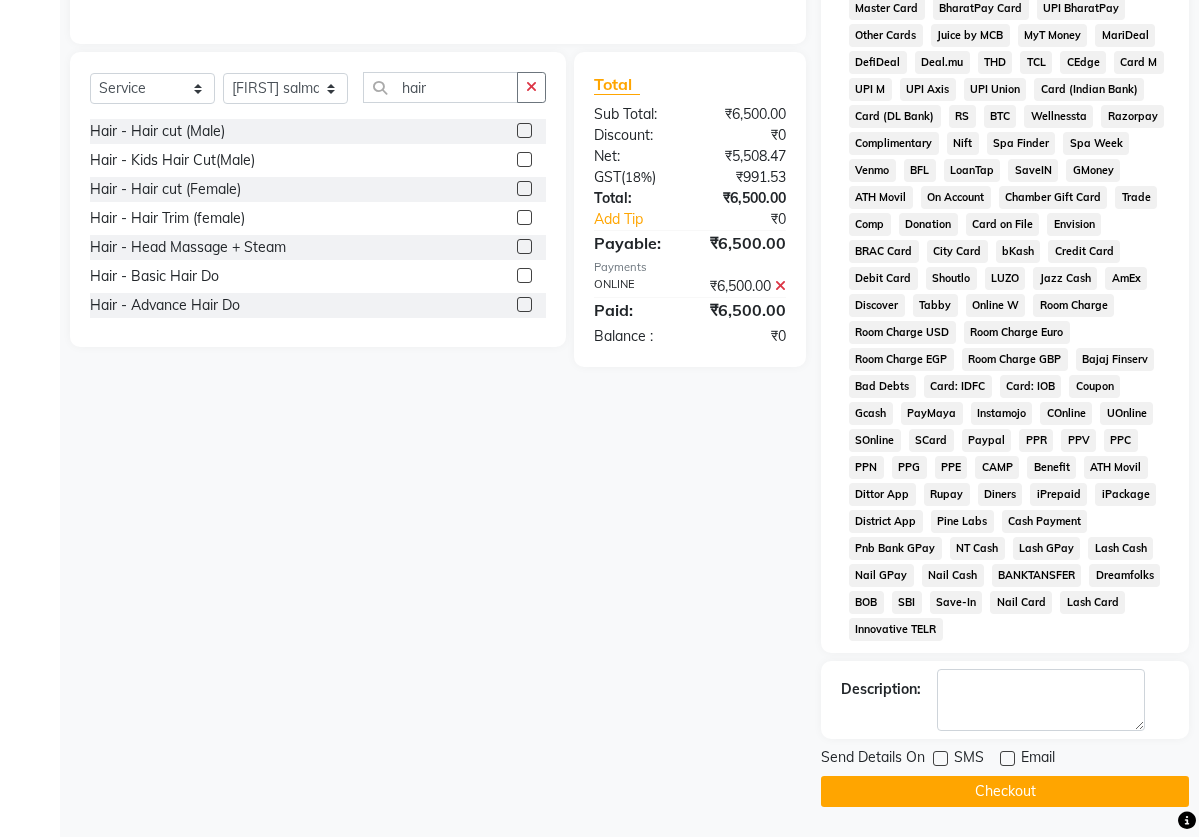 click on "Checkout" 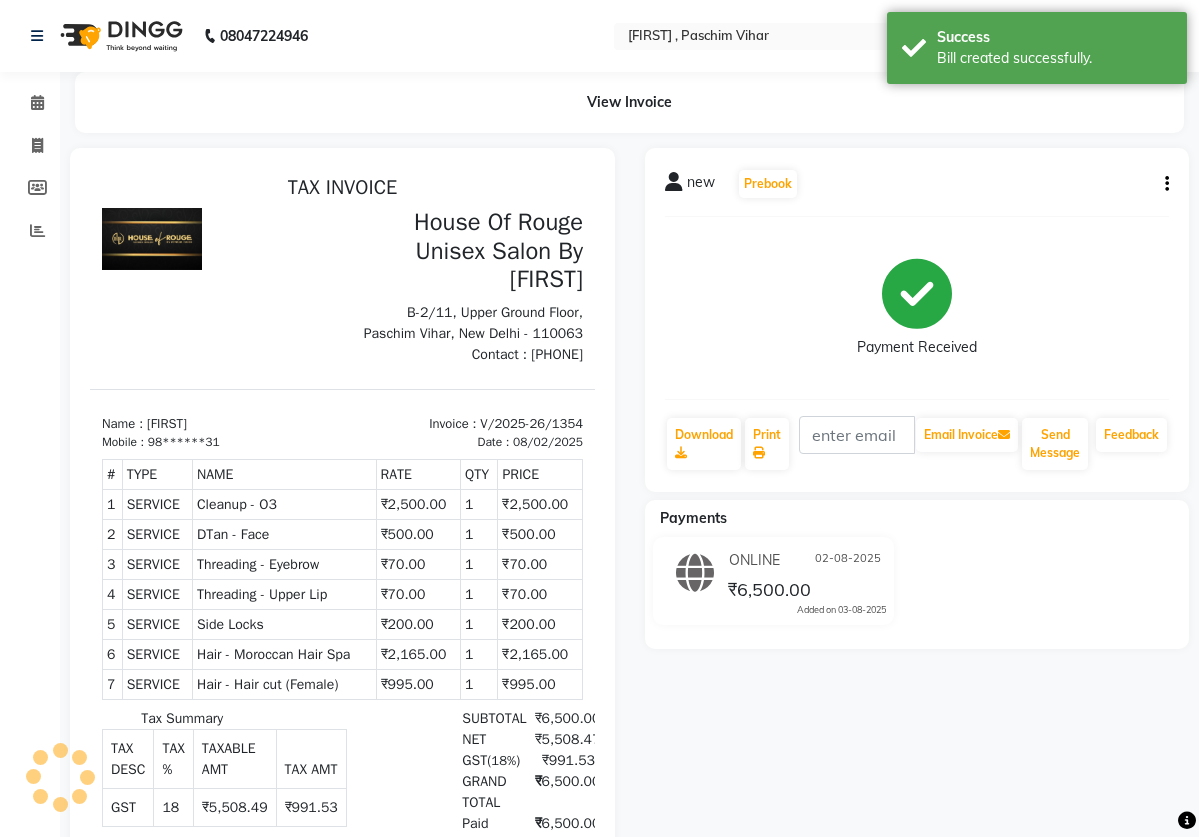 scroll, scrollTop: 0, scrollLeft: 0, axis: both 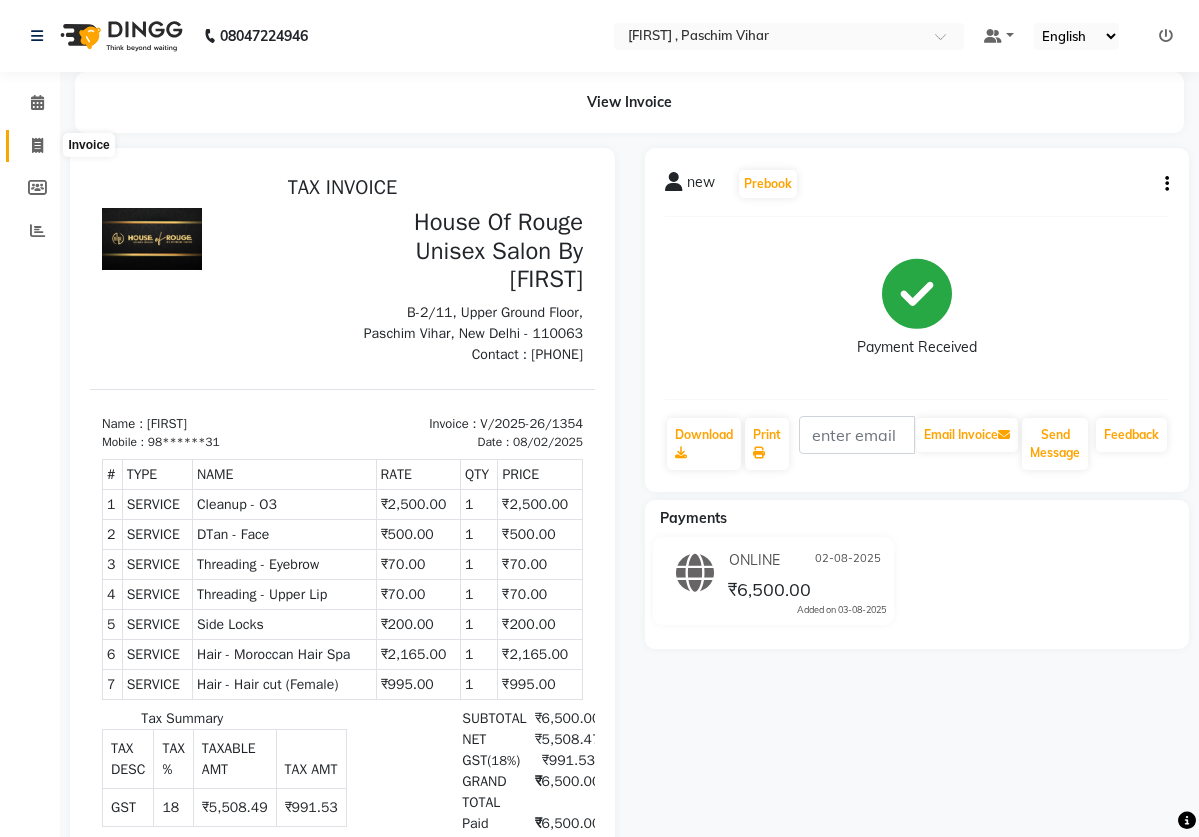 click 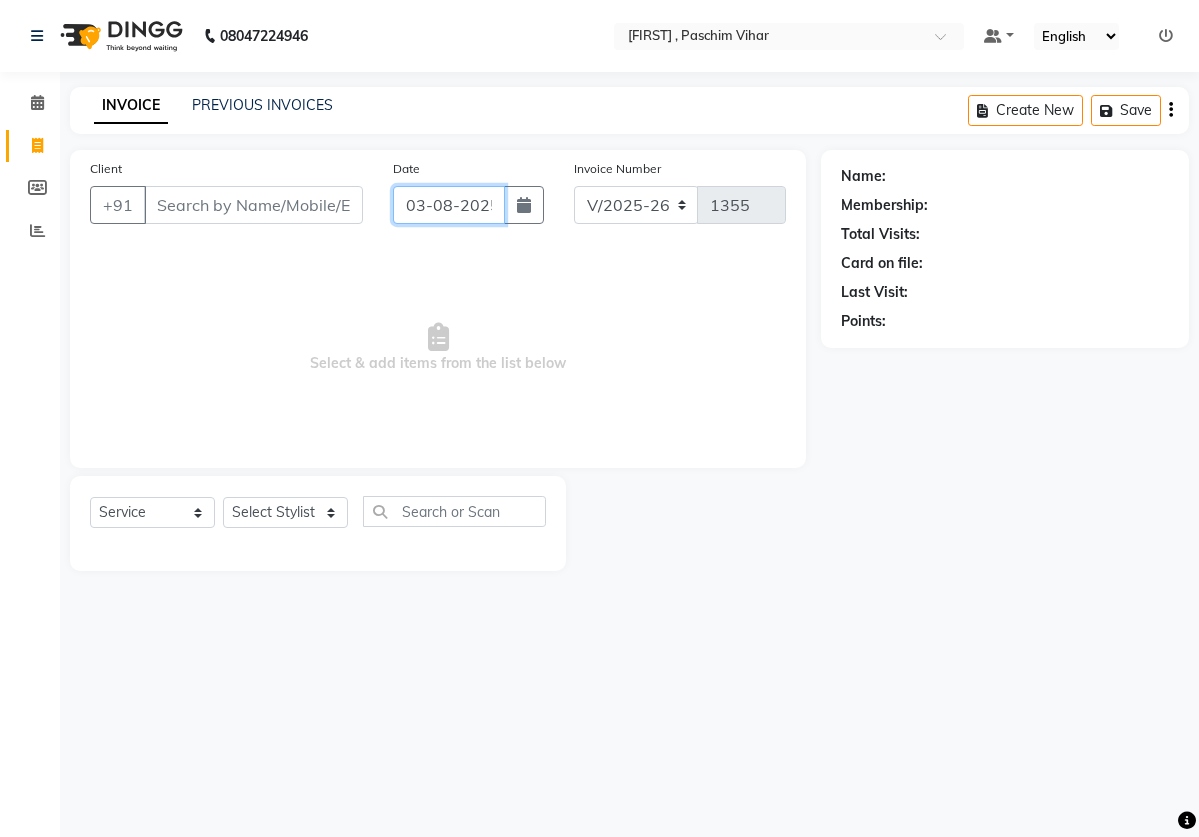 click on "03-08-2025" 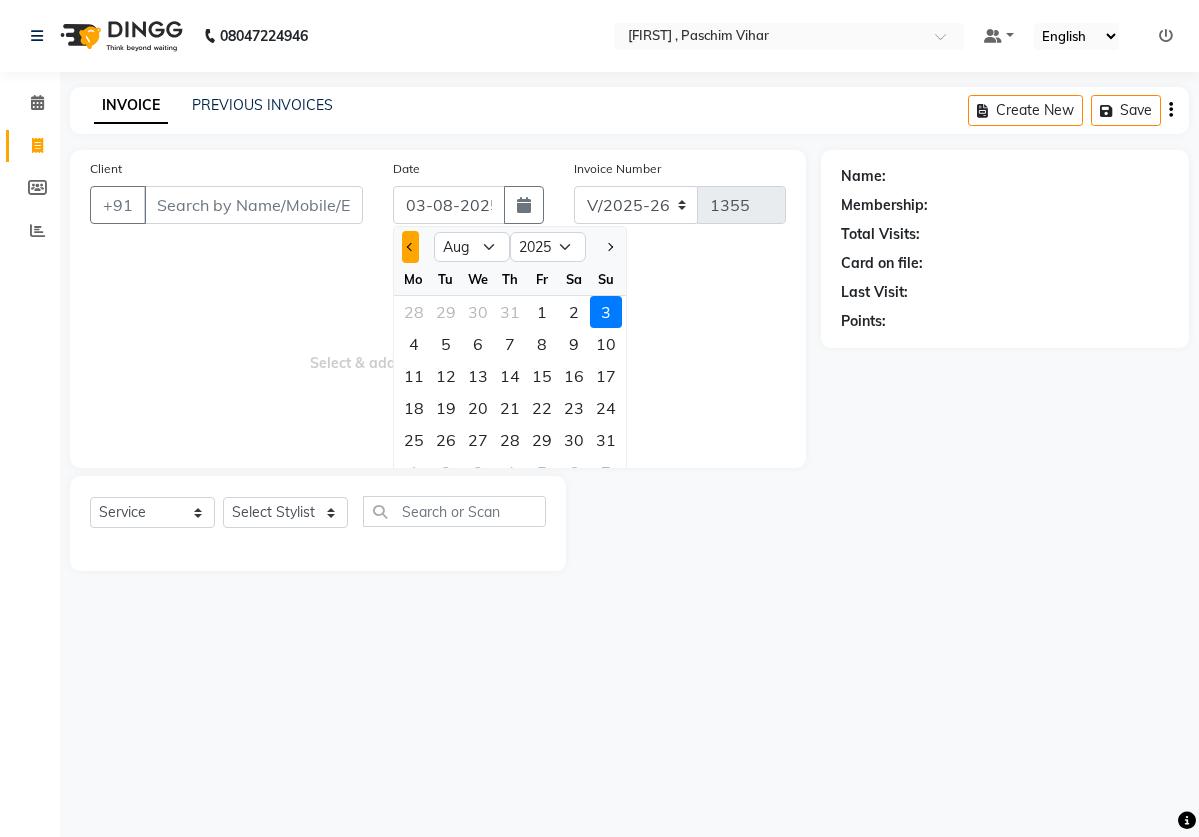 click 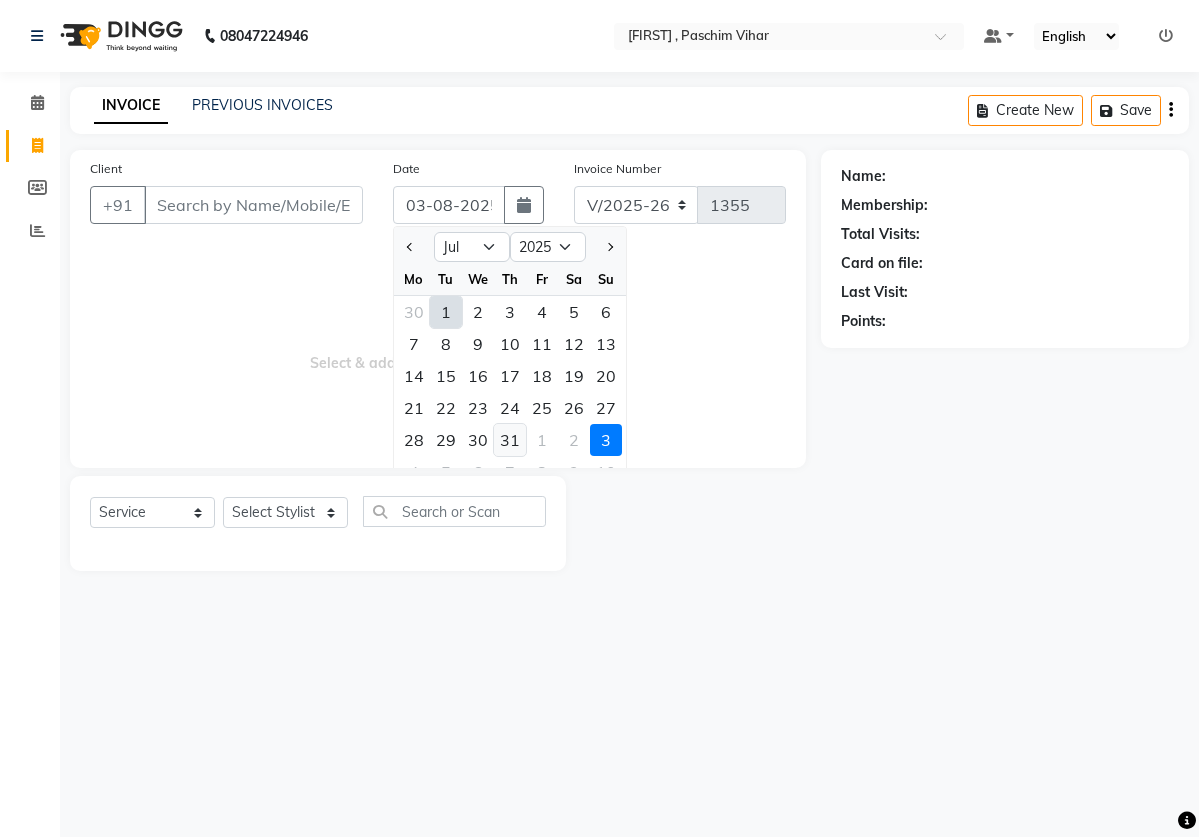 click on "31" 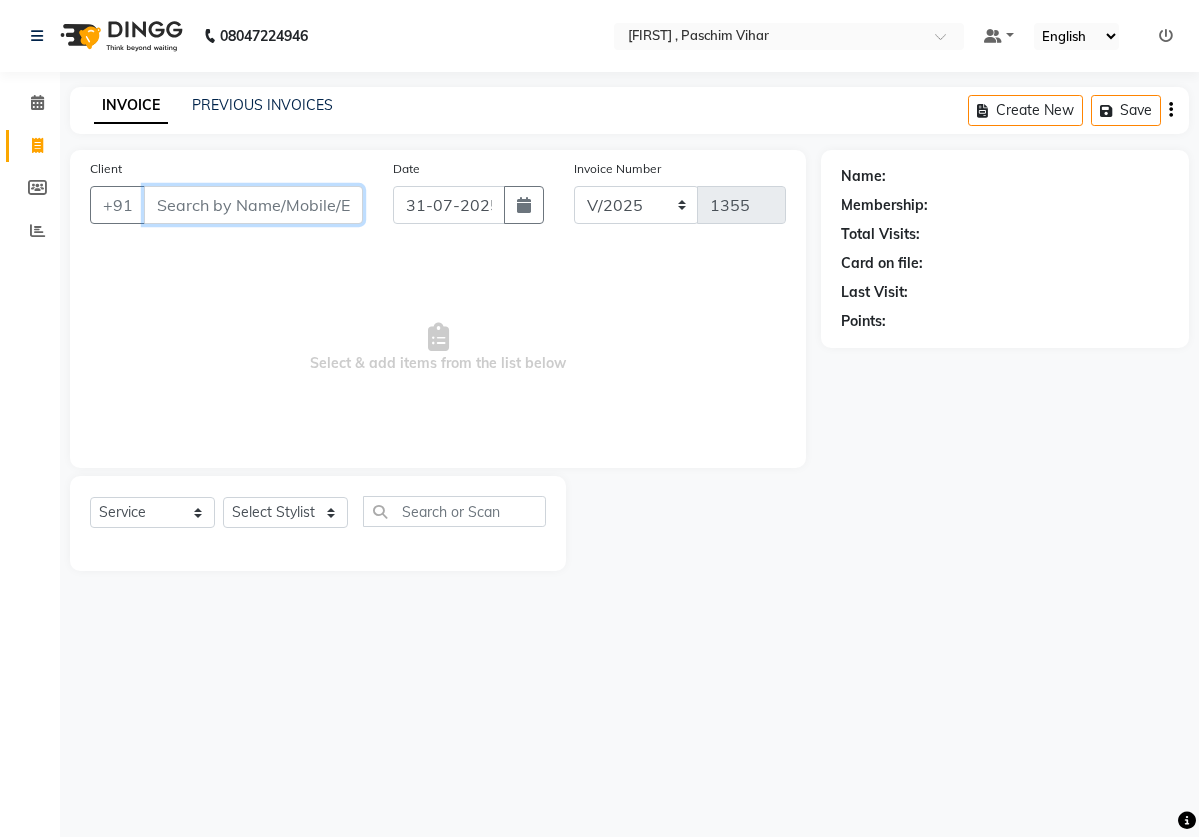 click on "Client" at bounding box center [253, 205] 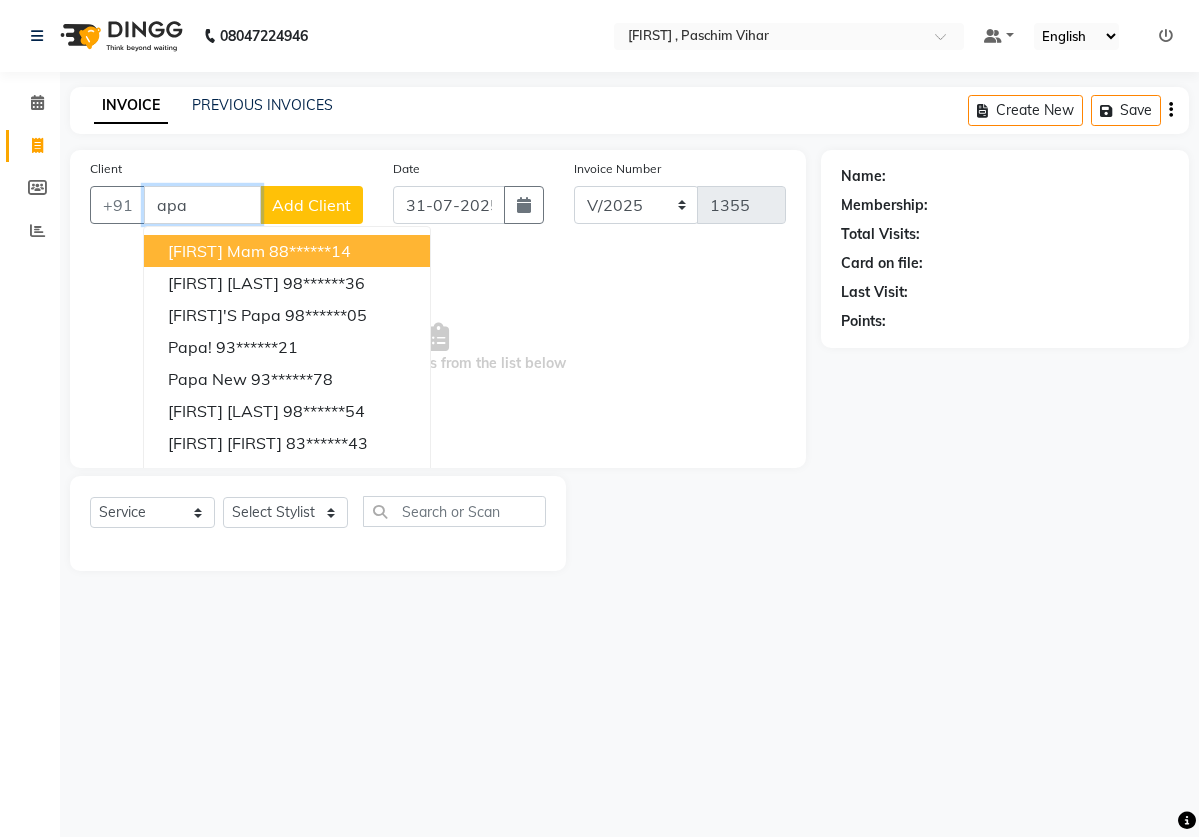 click on "88******14" at bounding box center (310, 251) 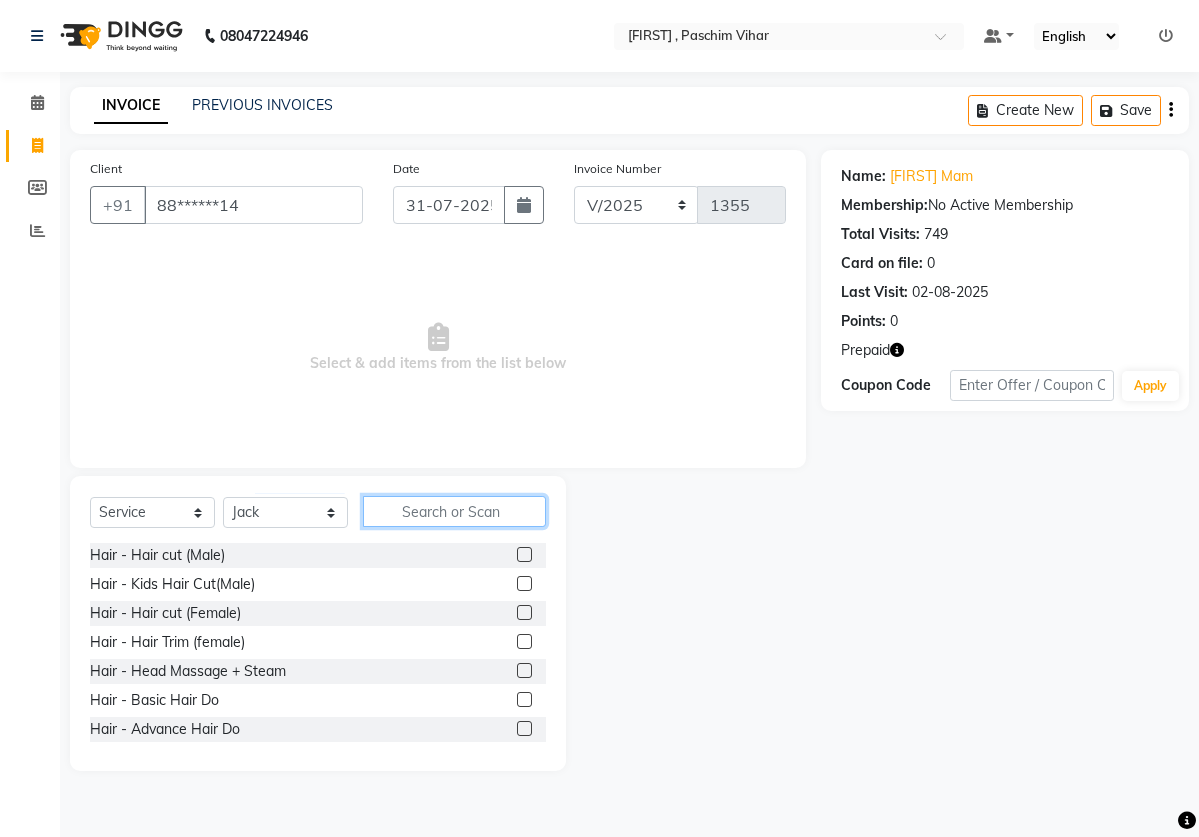 click 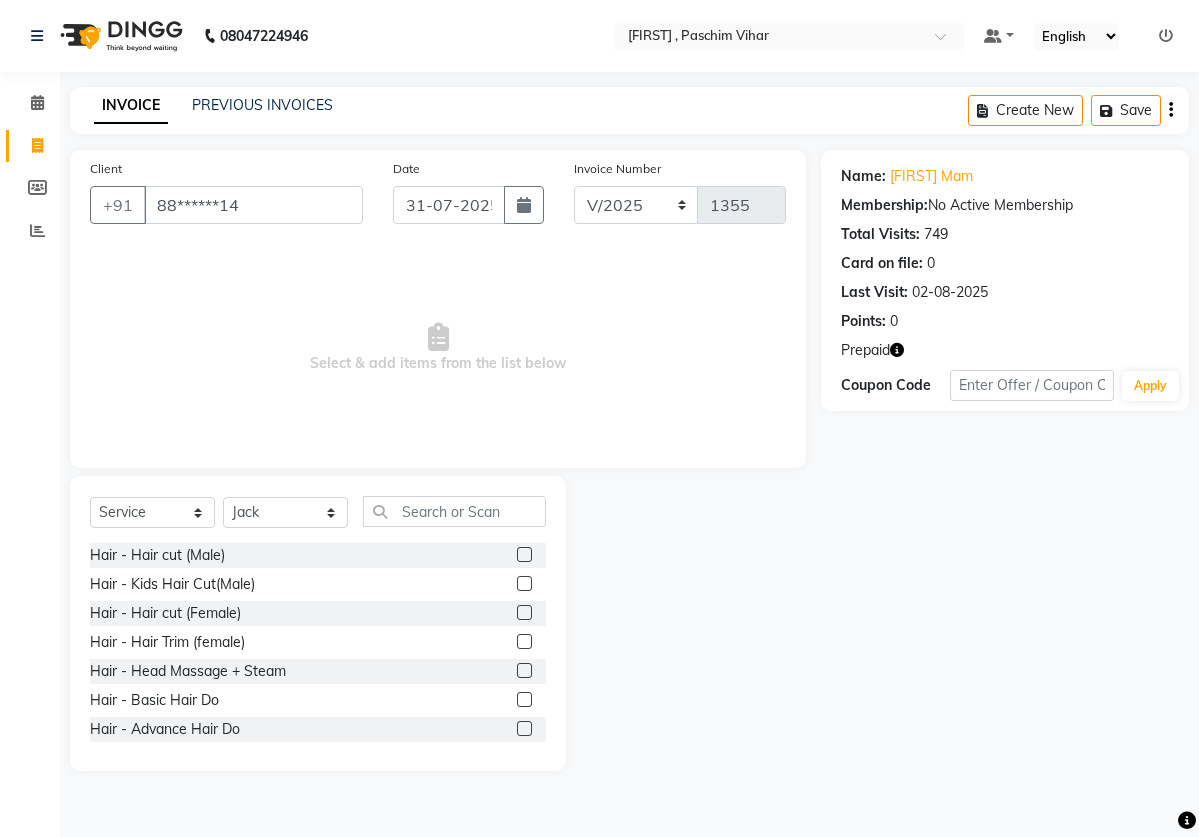 click 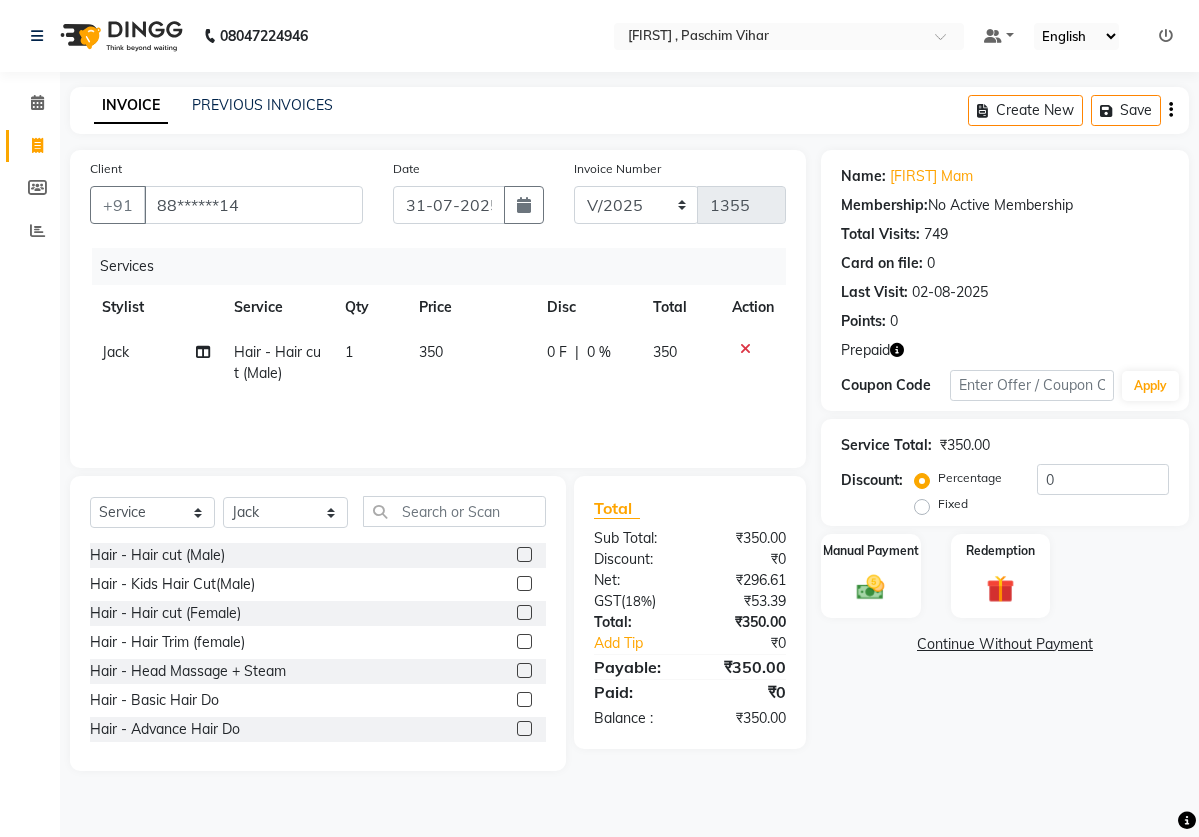 click 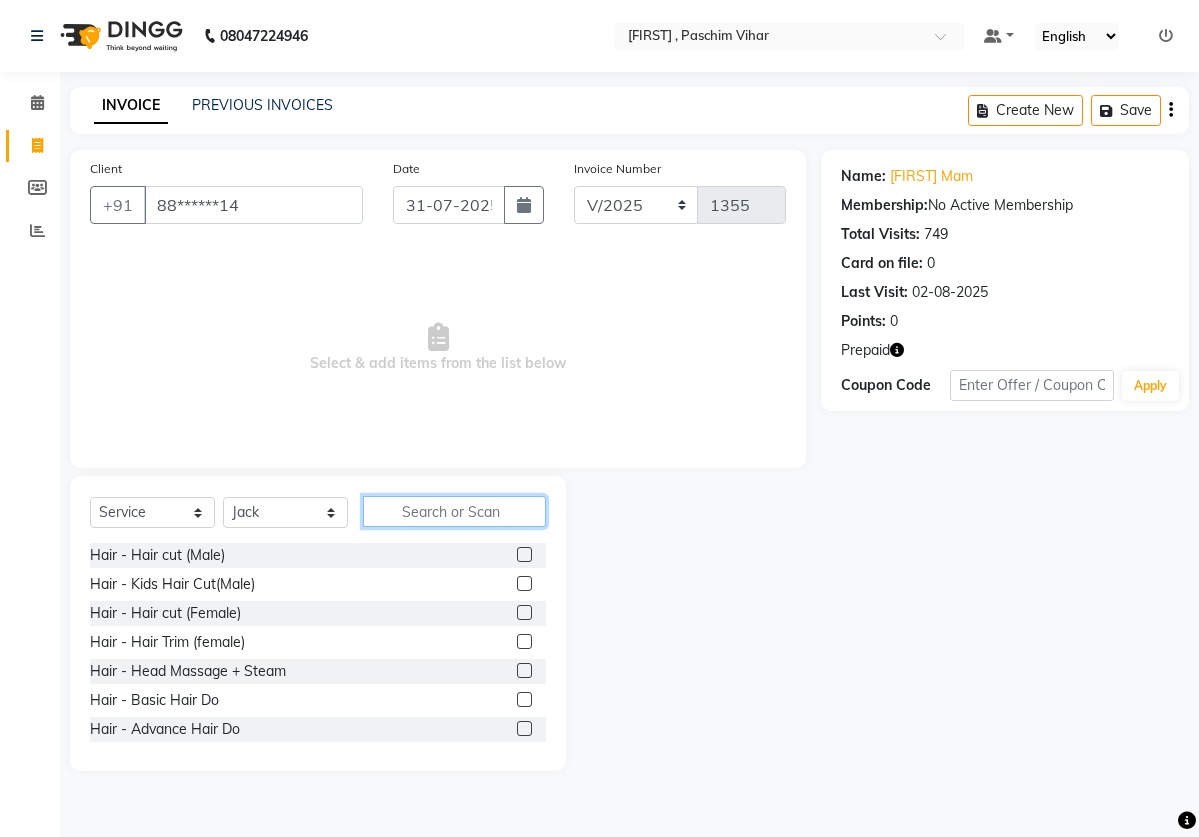 click 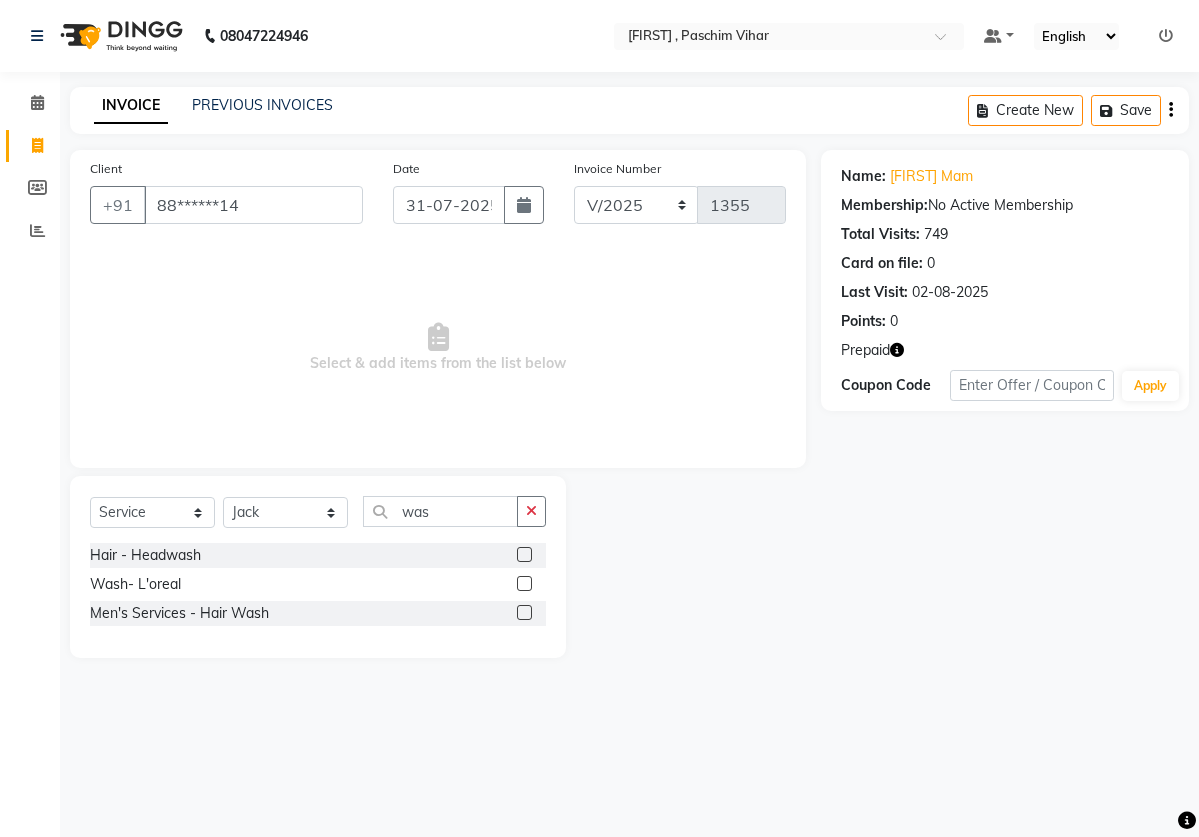 click 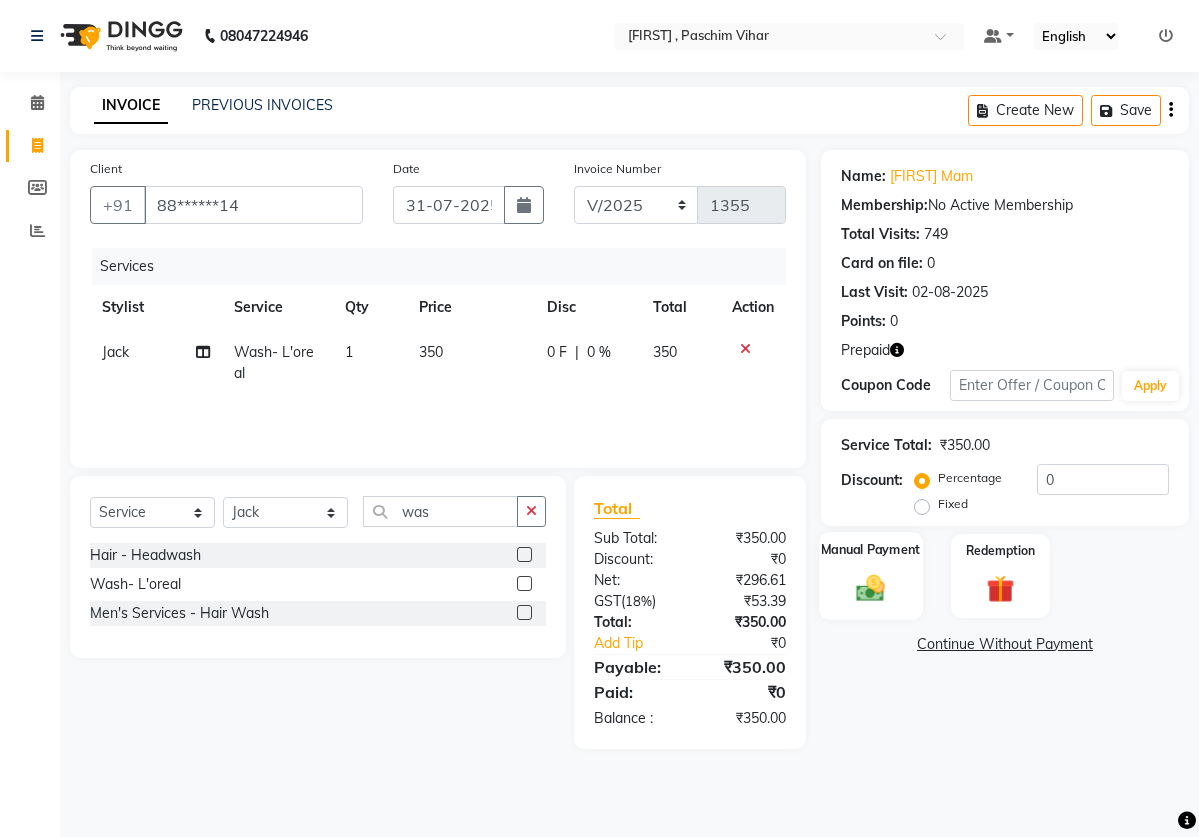 click on "Manual Payment" 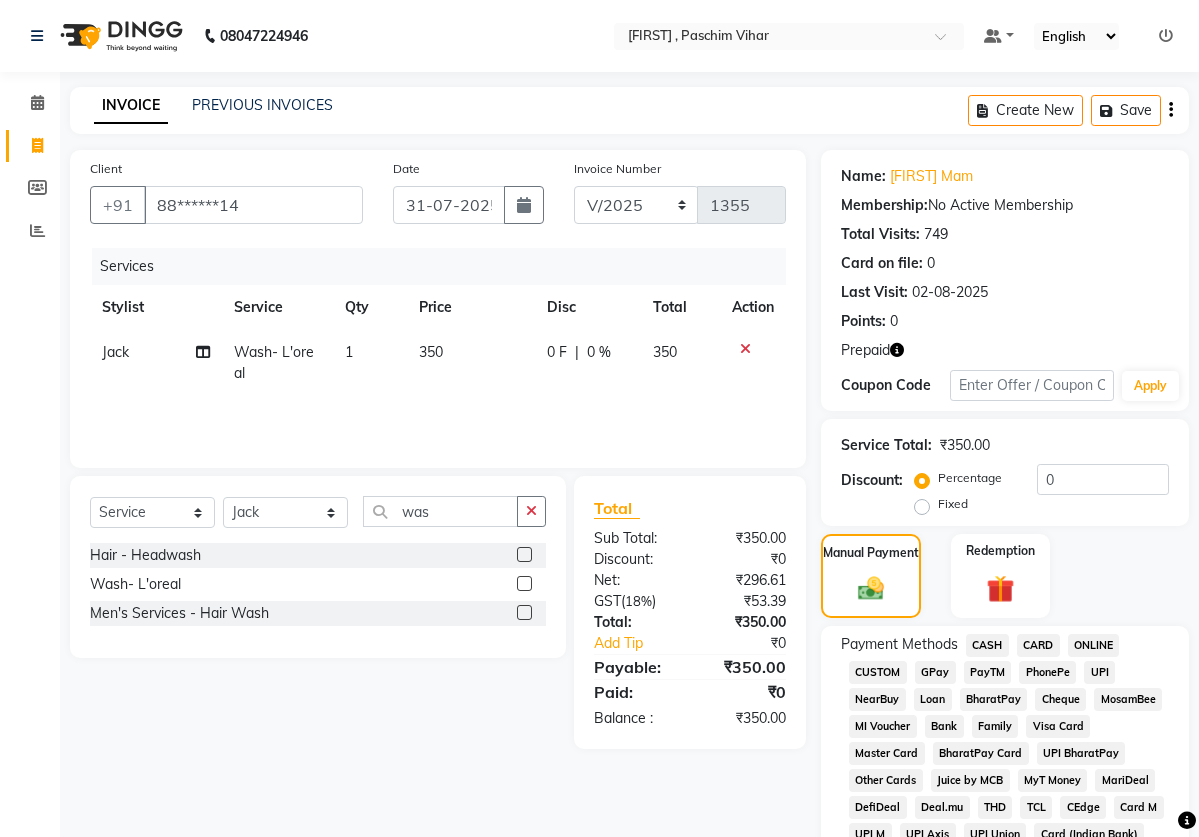 click on "ONLINE" 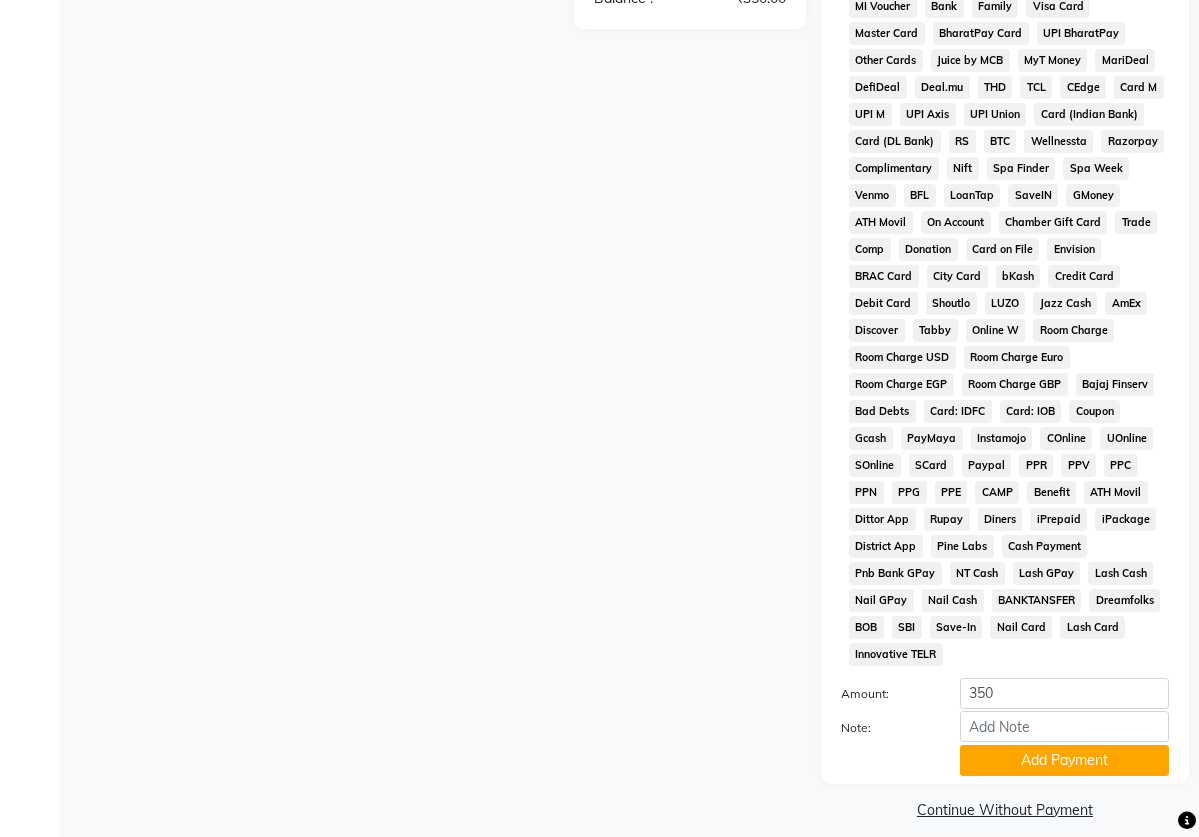 scroll, scrollTop: 764, scrollLeft: 0, axis: vertical 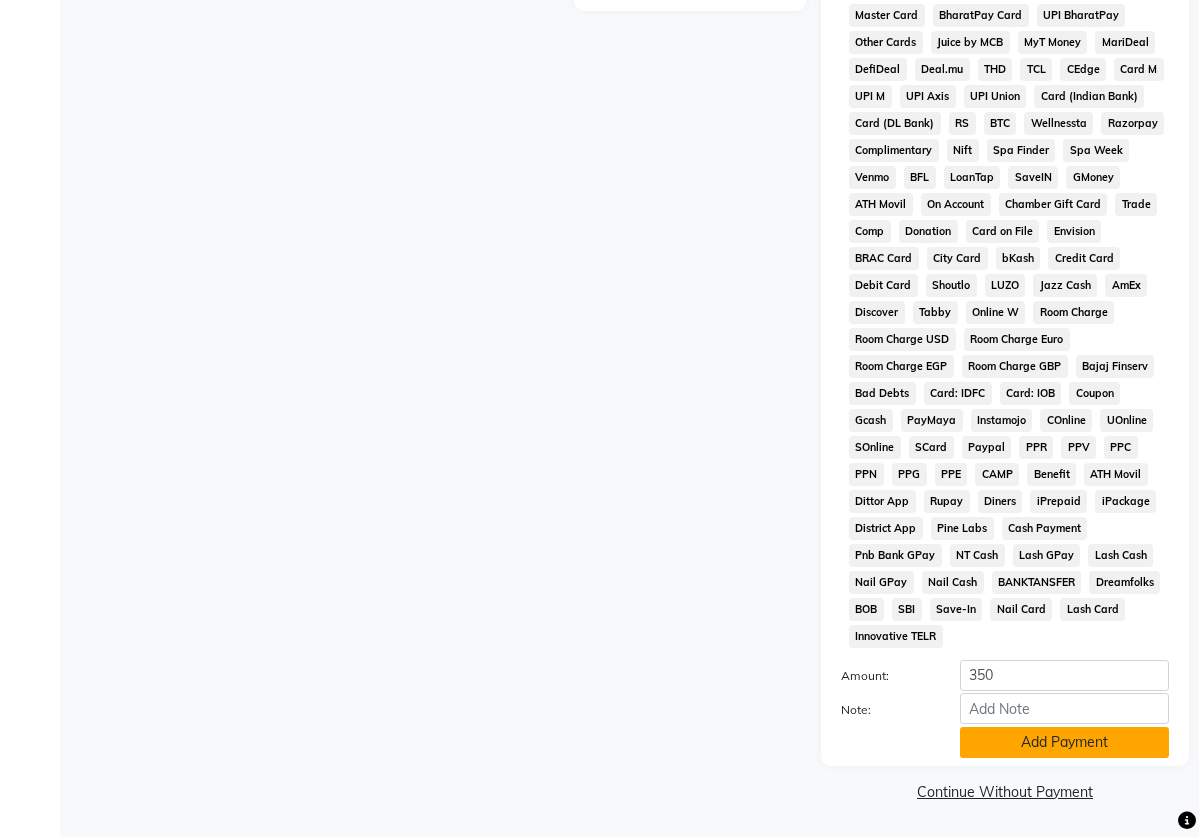 click on "Add Payment" 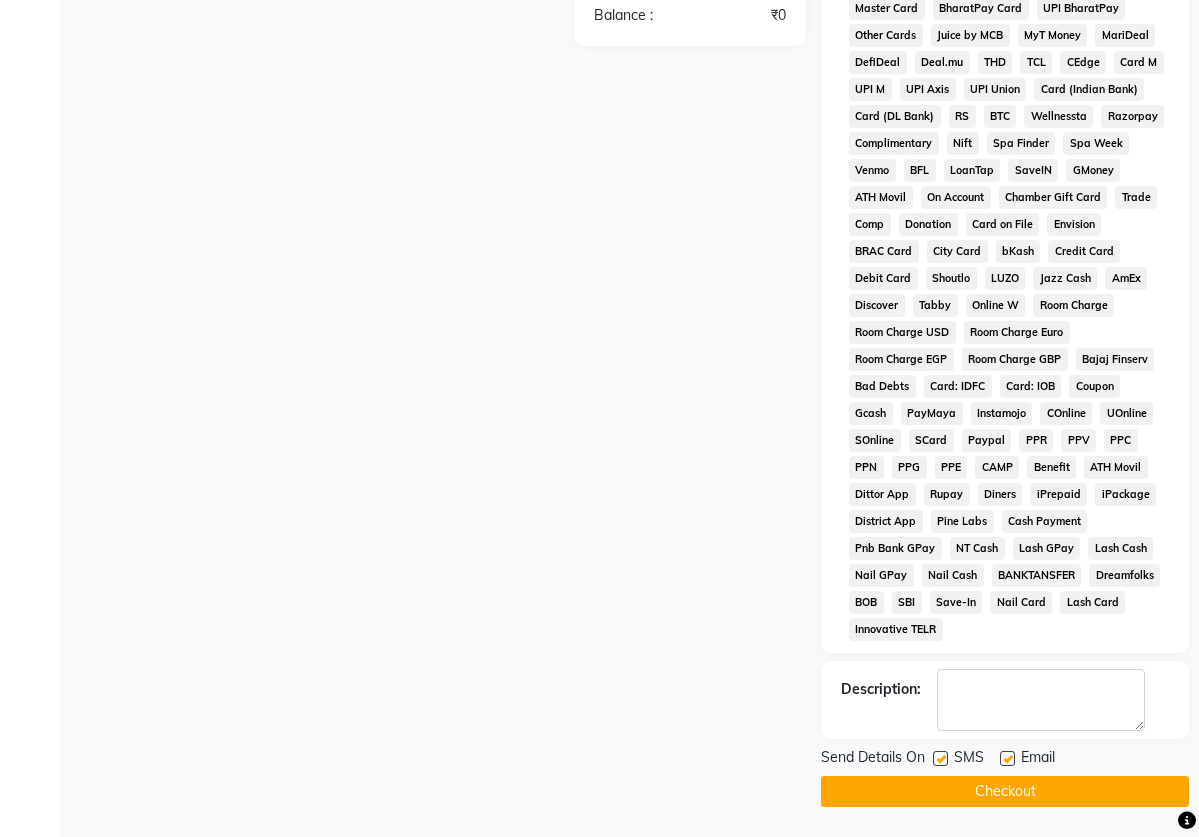 click 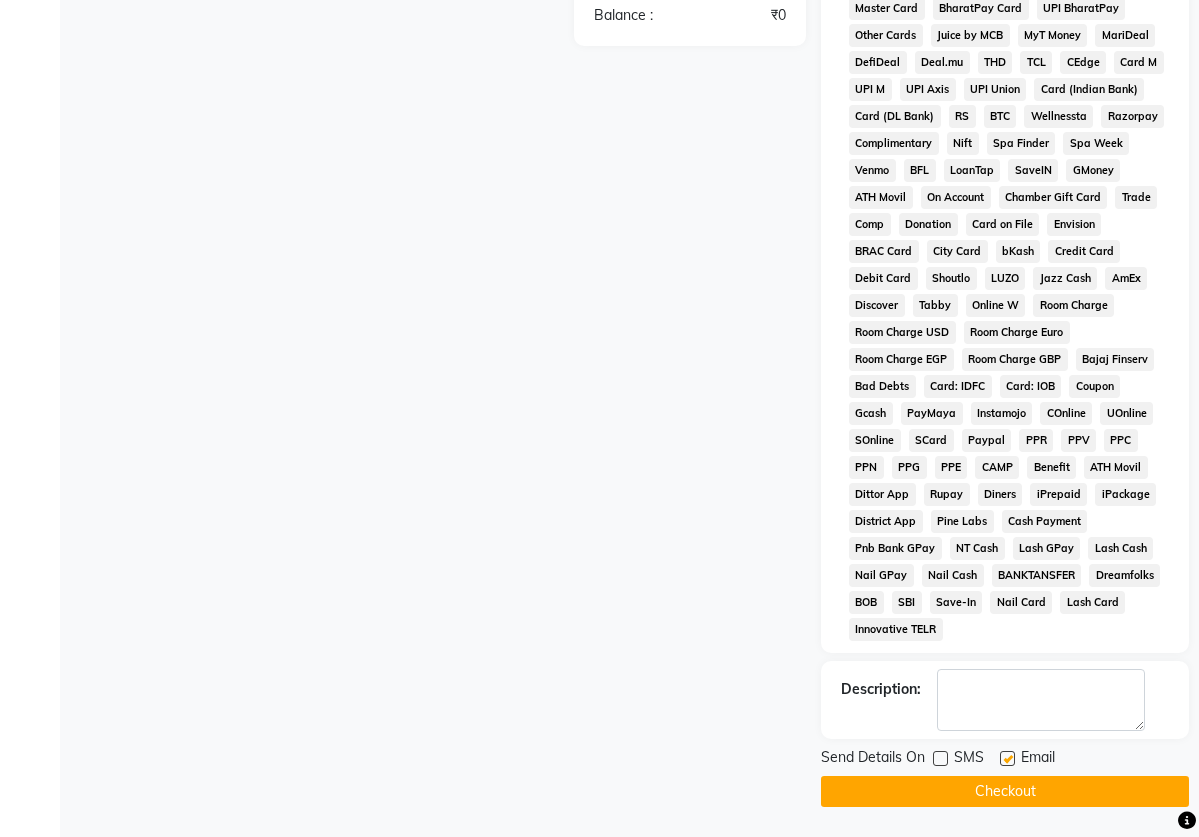 click 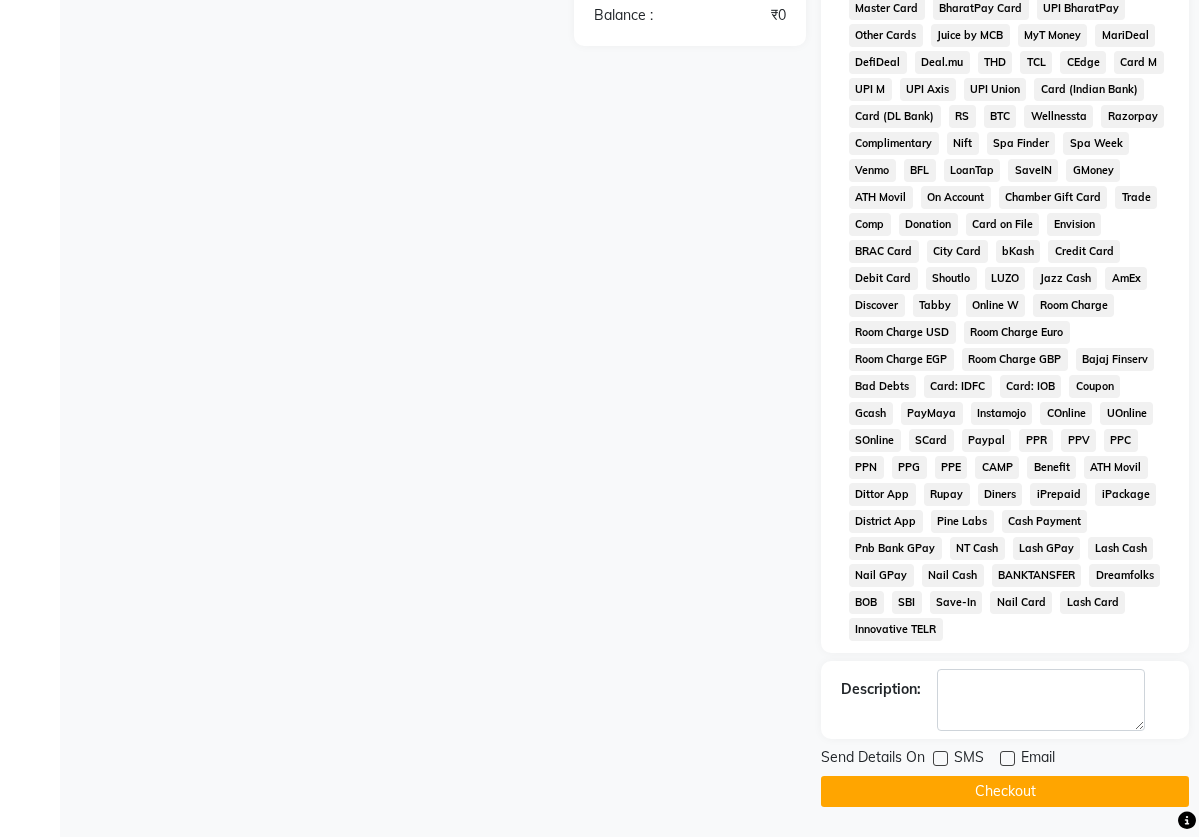 click on "Checkout" 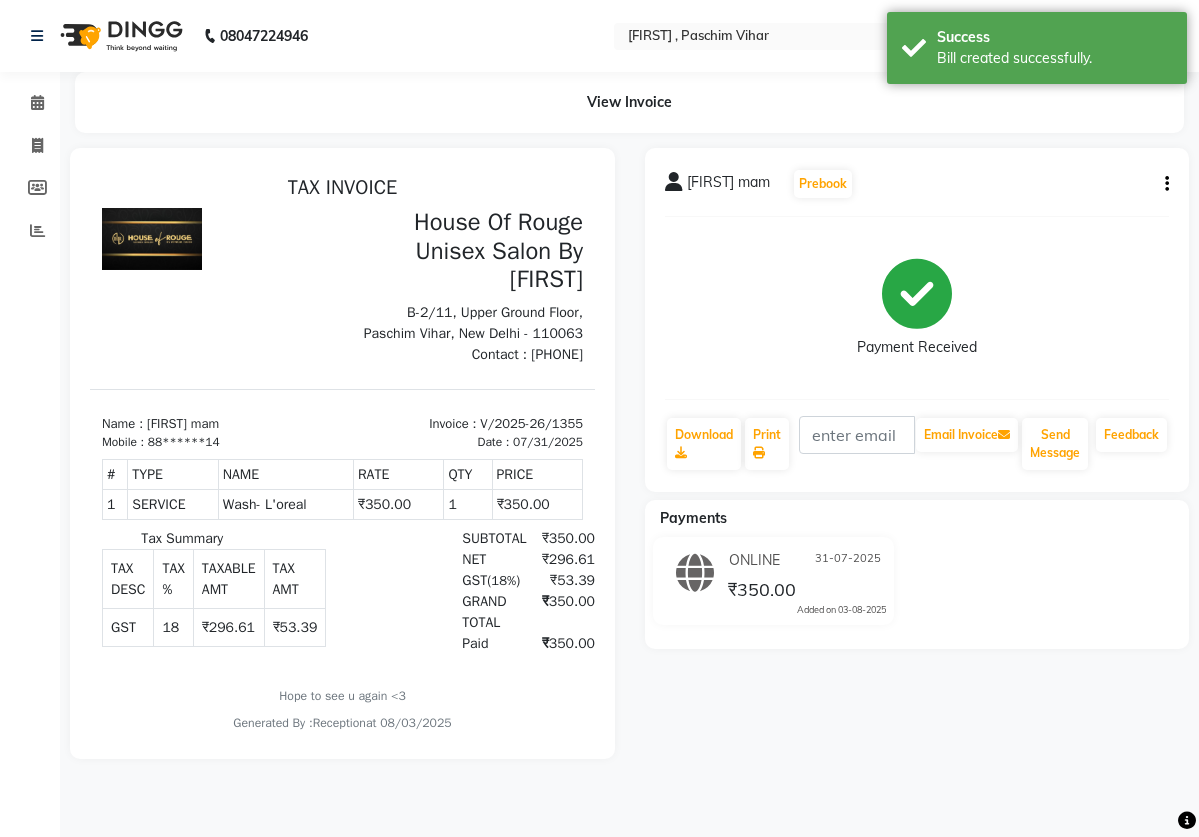 scroll, scrollTop: 0, scrollLeft: 0, axis: both 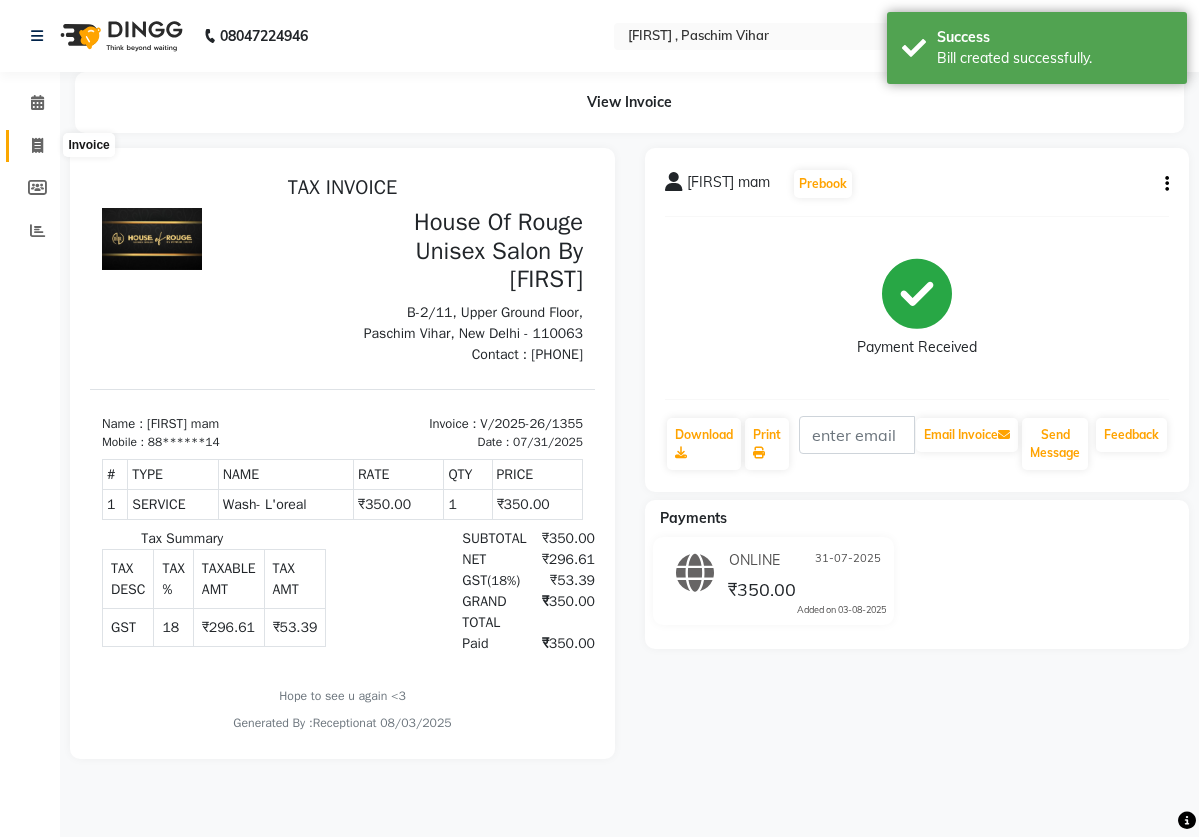 click 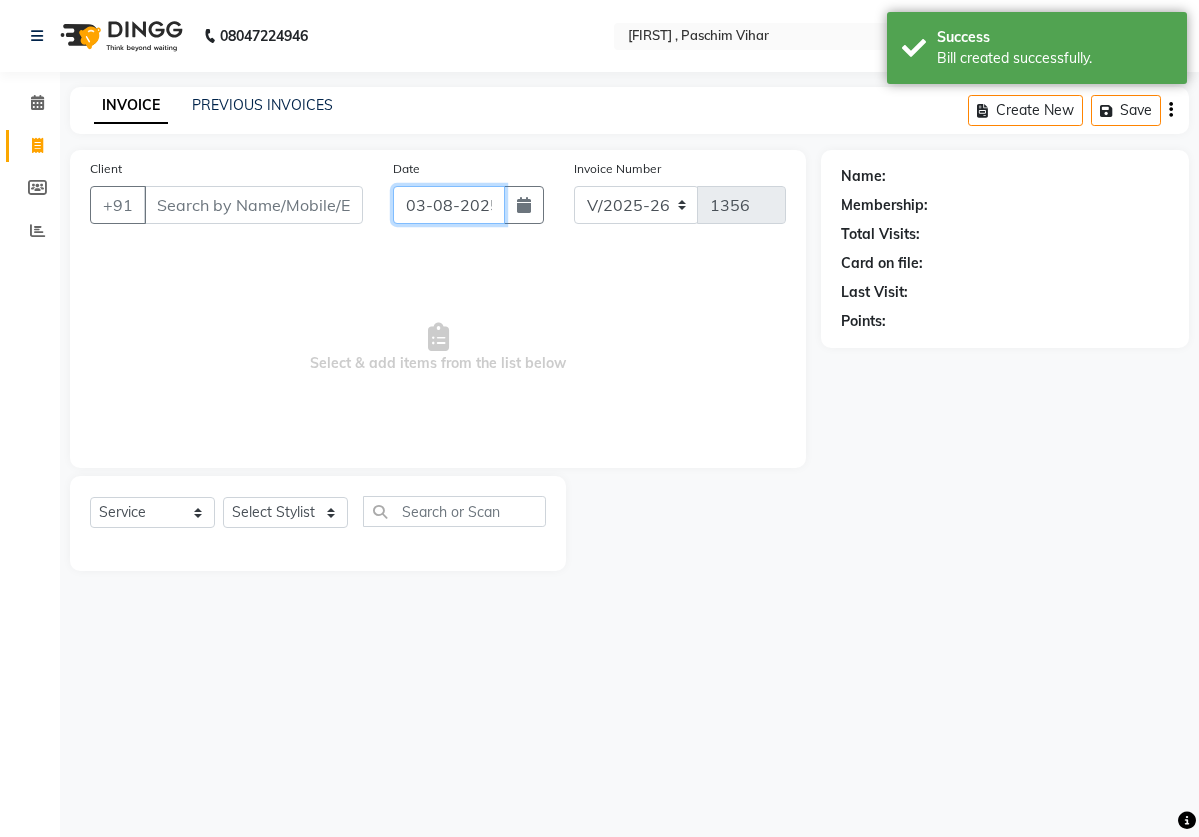 click on "03-08-2025" 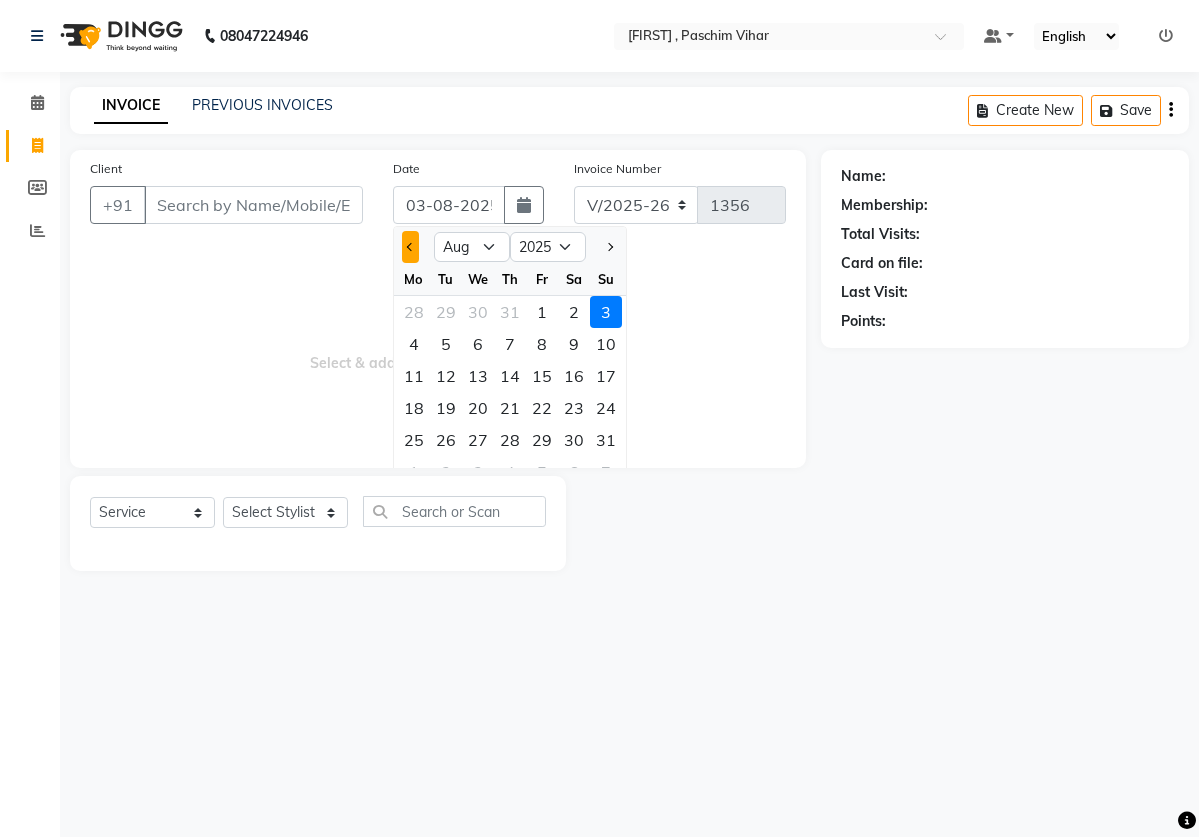 click 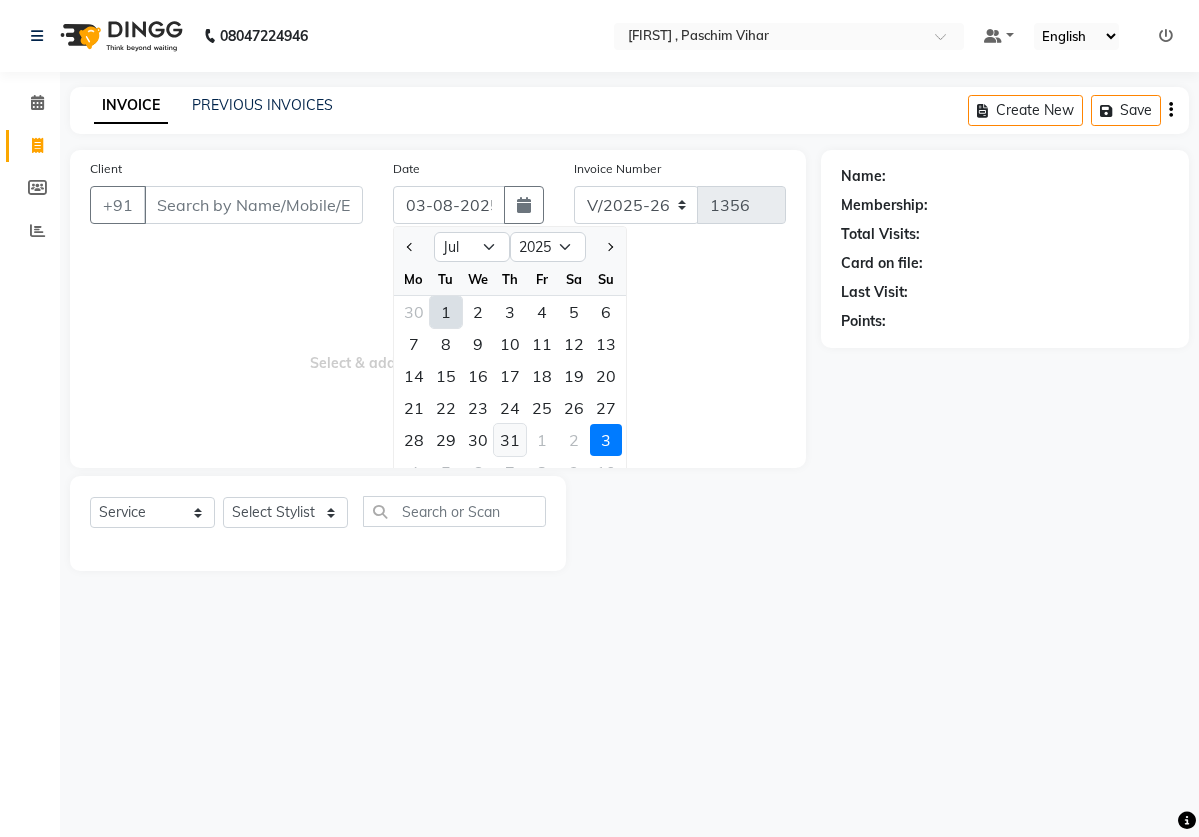 click on "31" 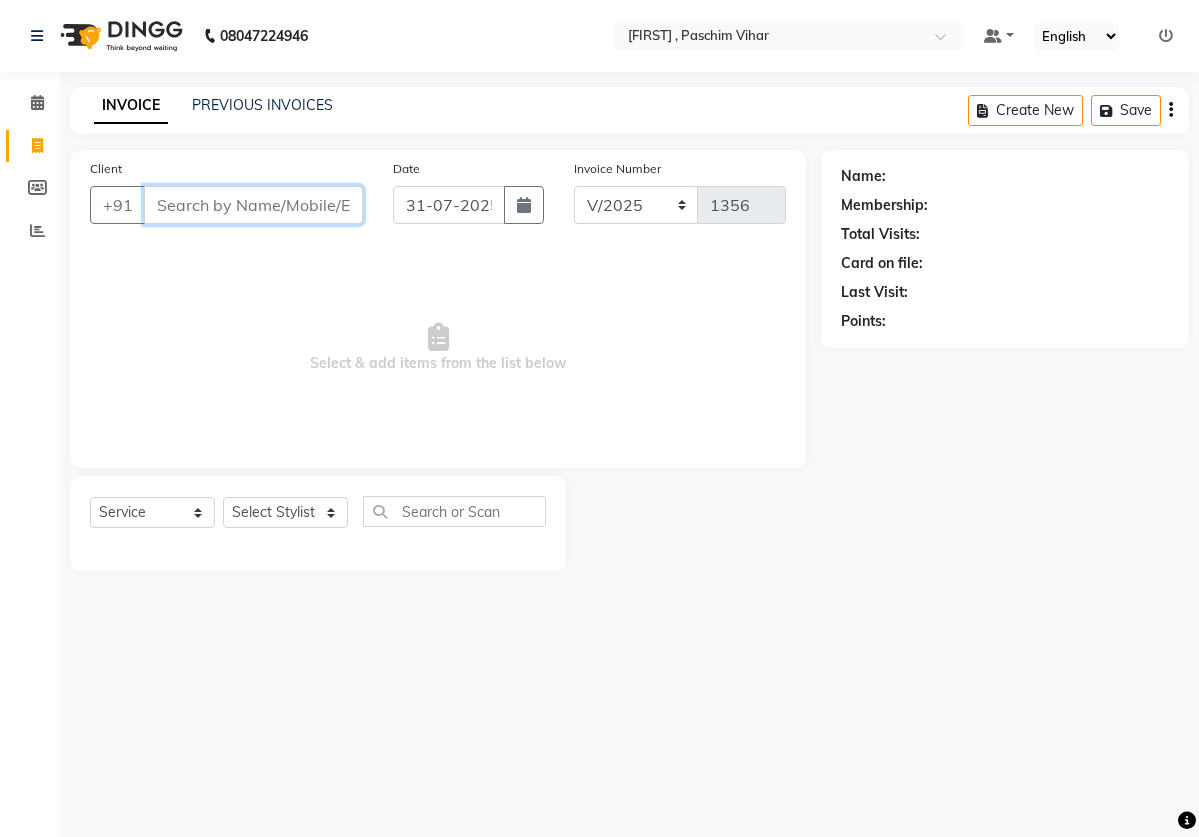 click on "Client" at bounding box center [253, 205] 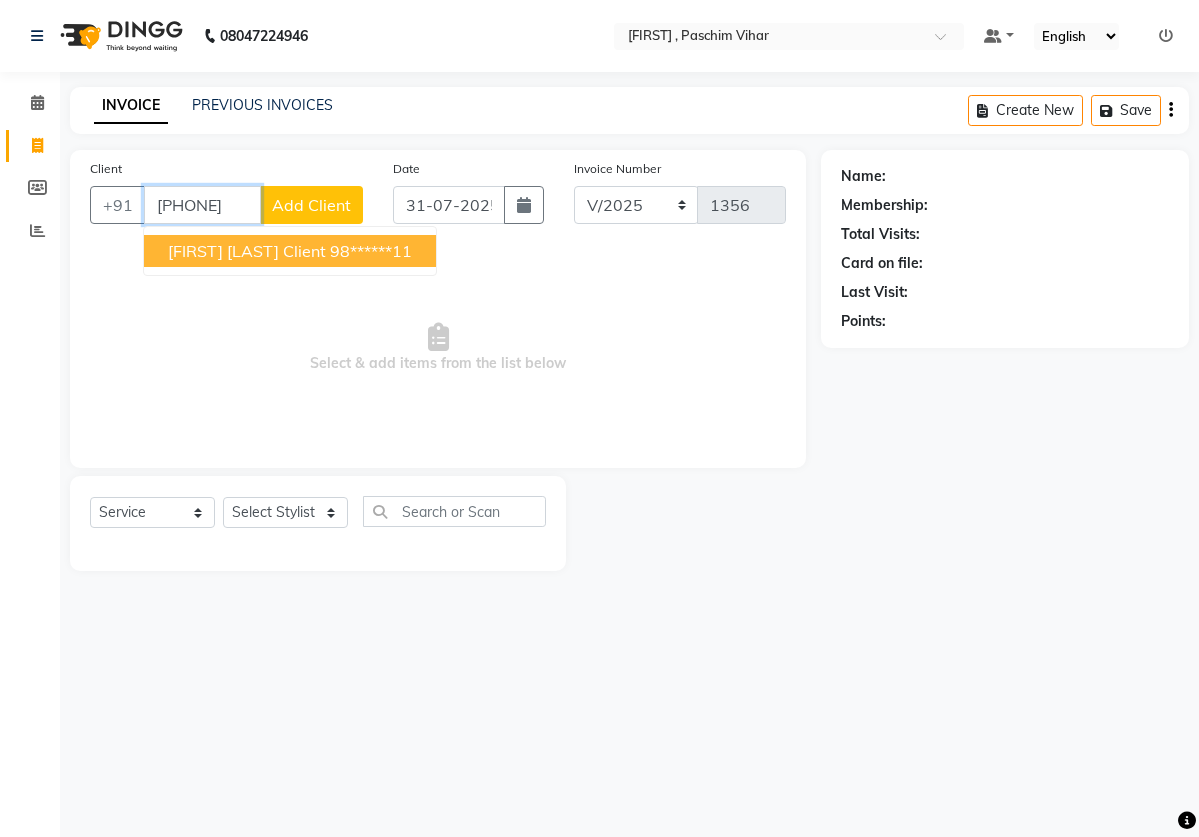 click on "[FIRST] [LAST] Client" at bounding box center [247, 251] 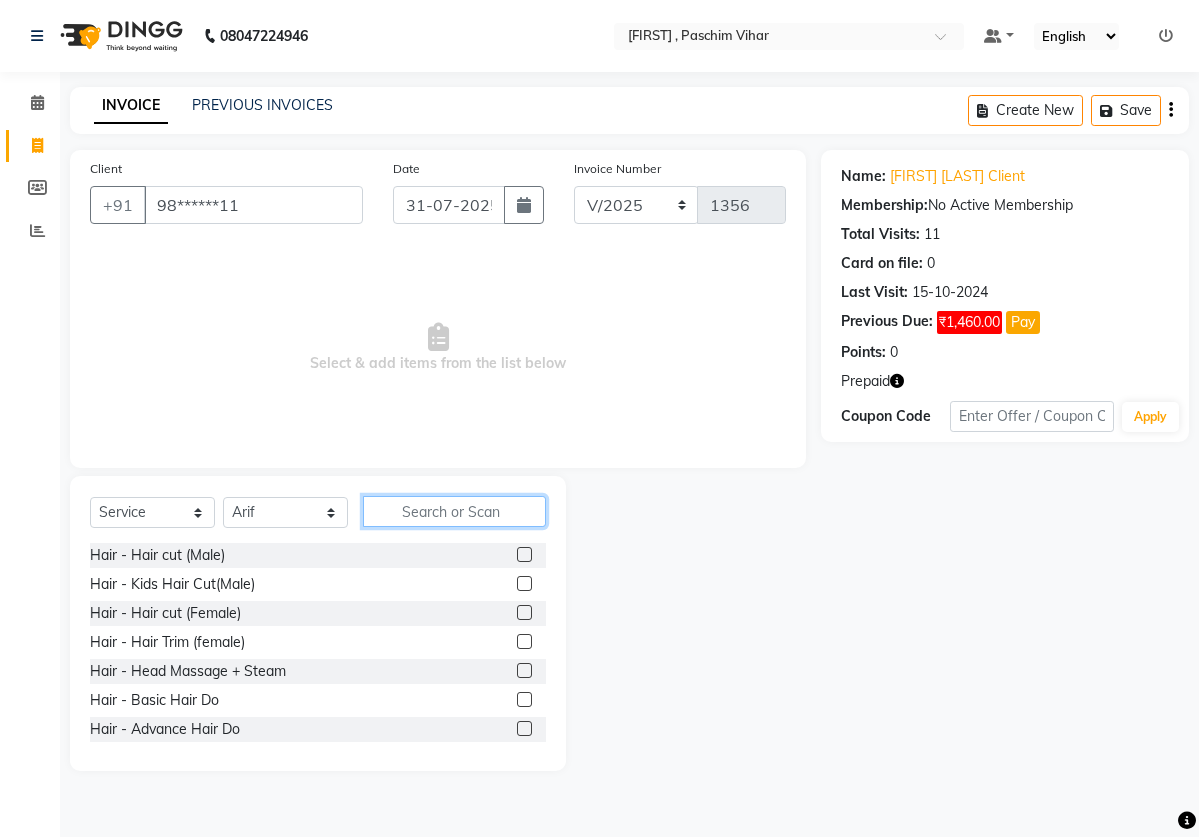 click 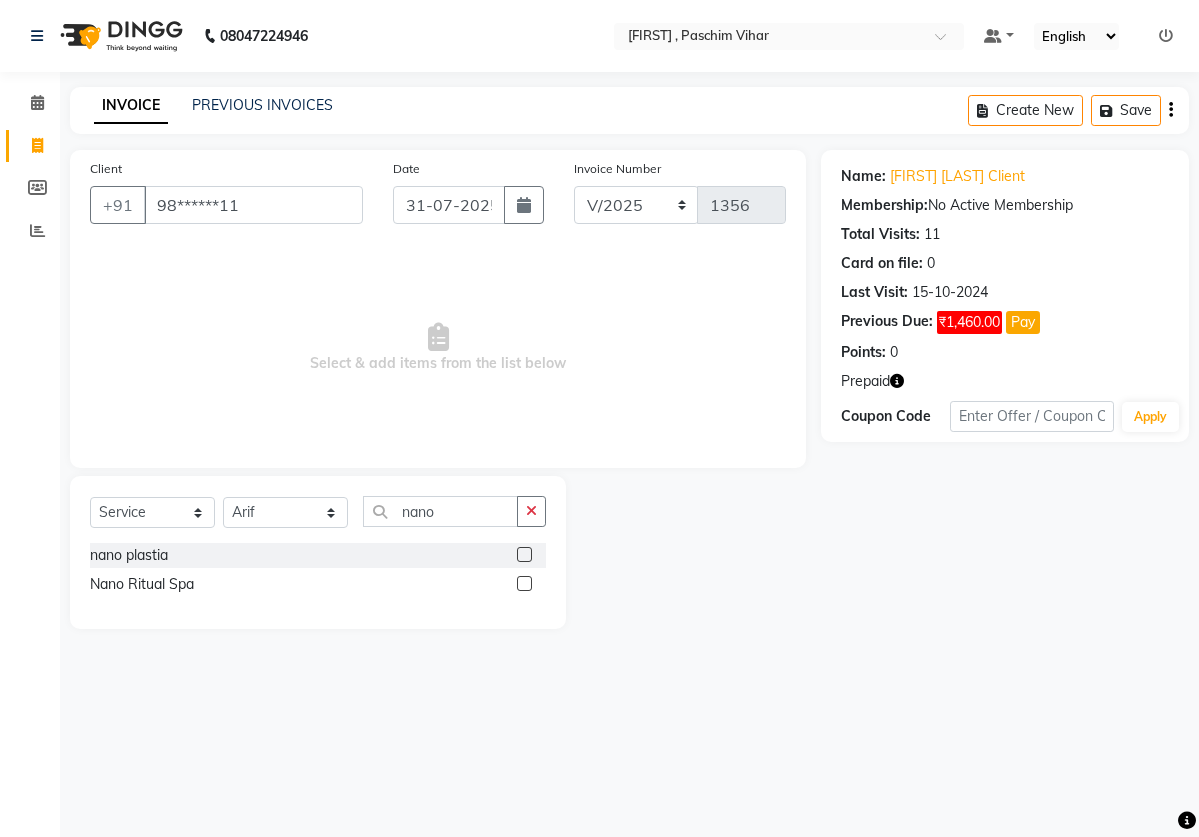 click 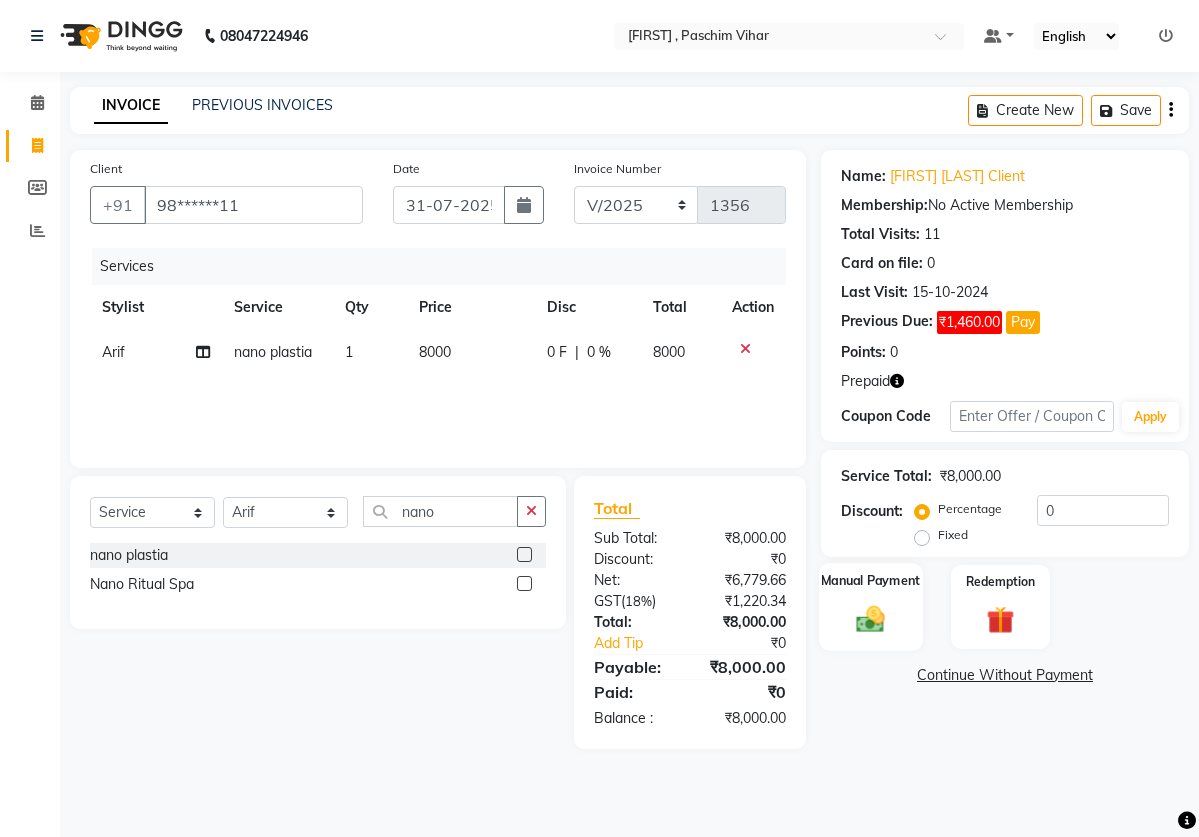 click 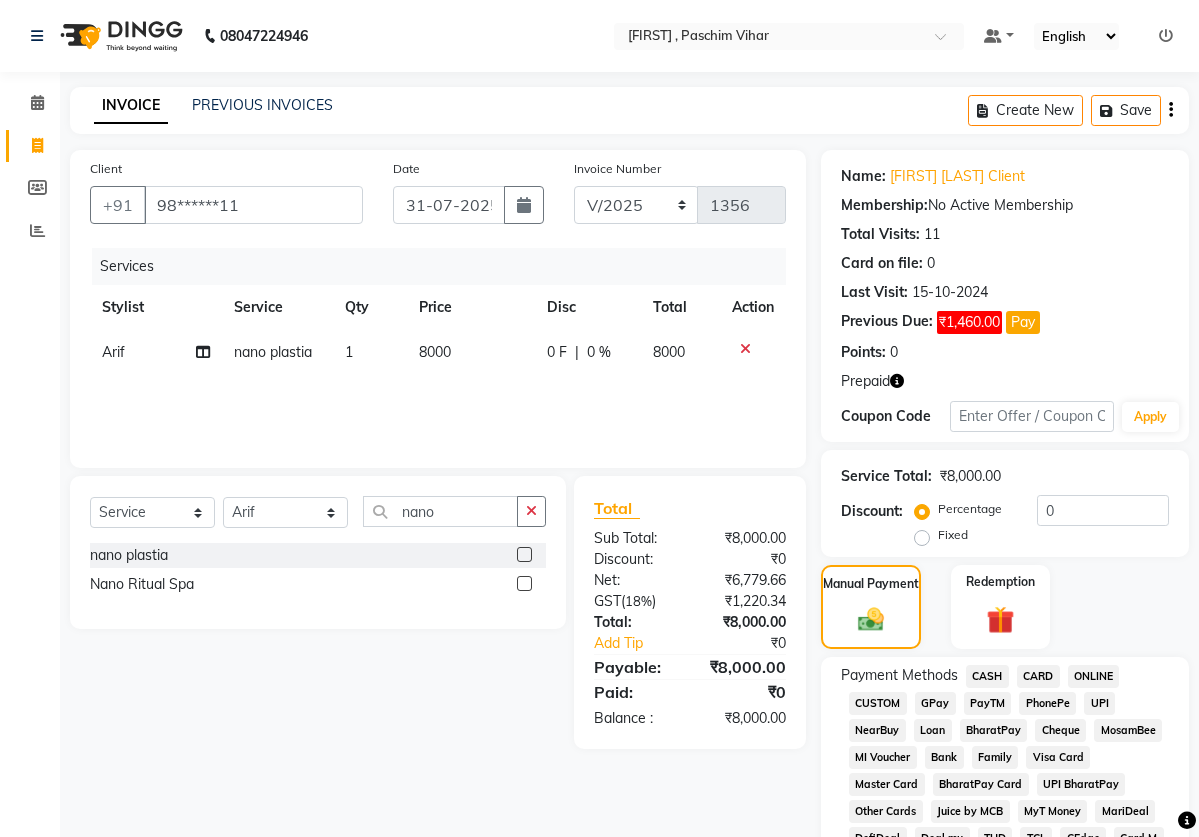 click on "CASH" 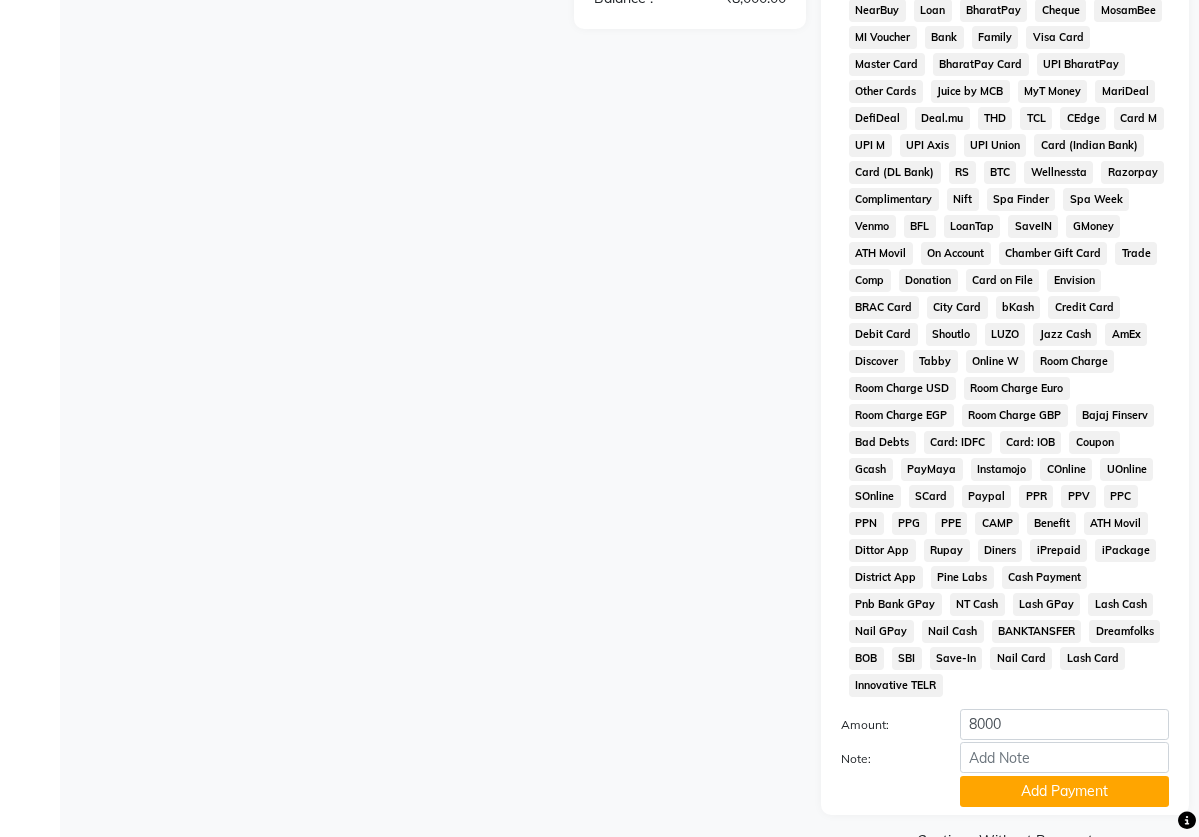 scroll, scrollTop: 795, scrollLeft: 0, axis: vertical 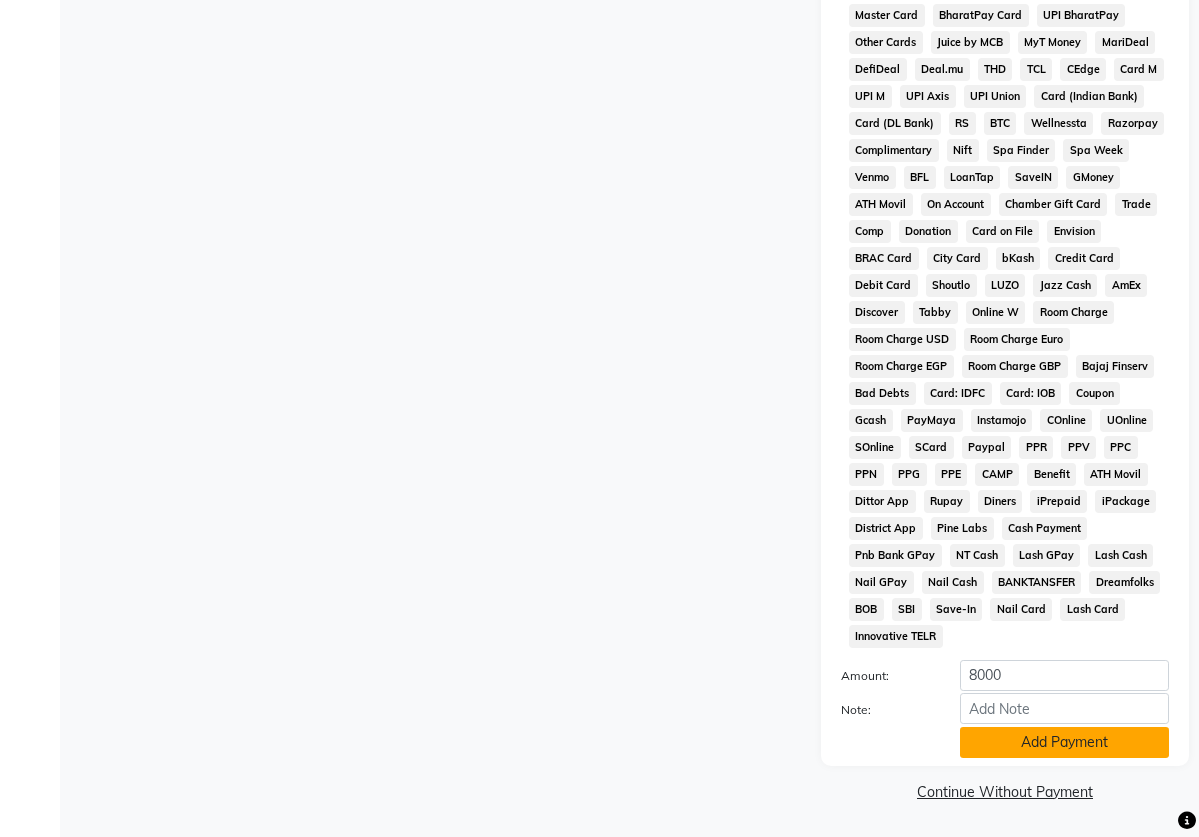 click on "Add Payment" 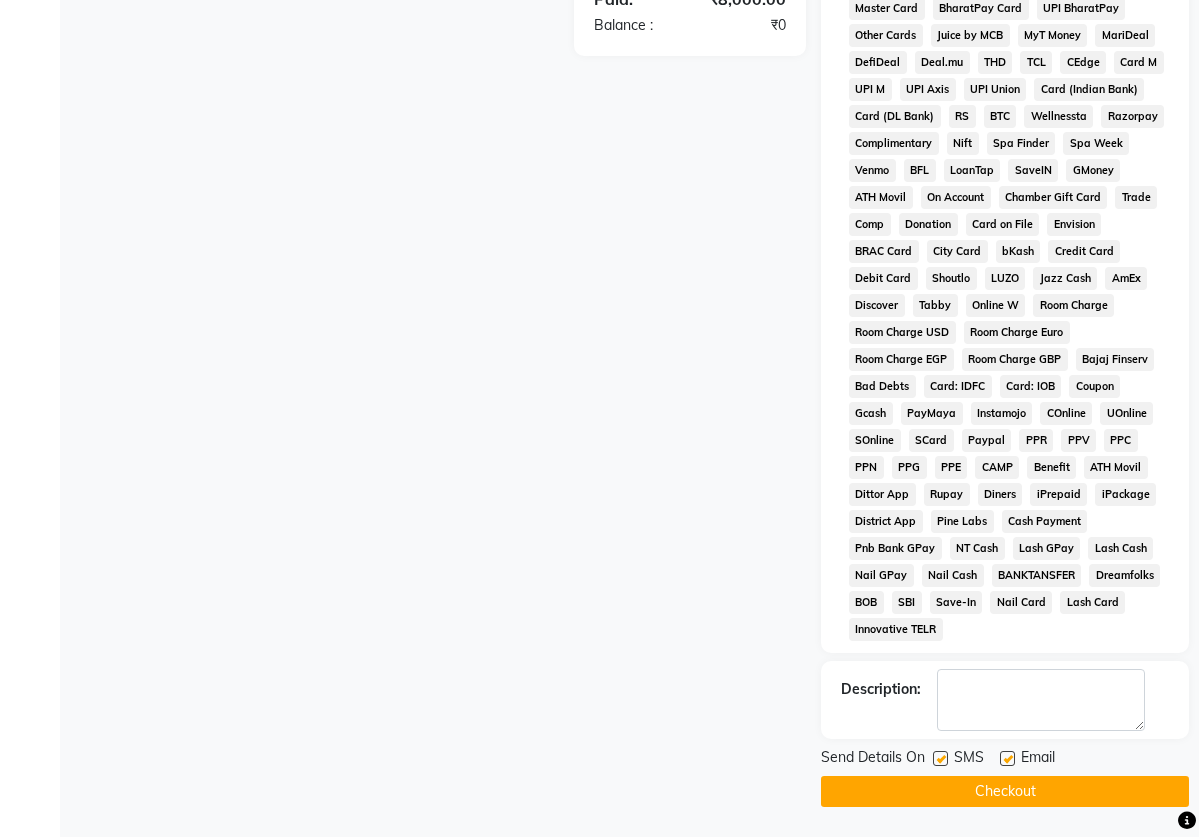 click 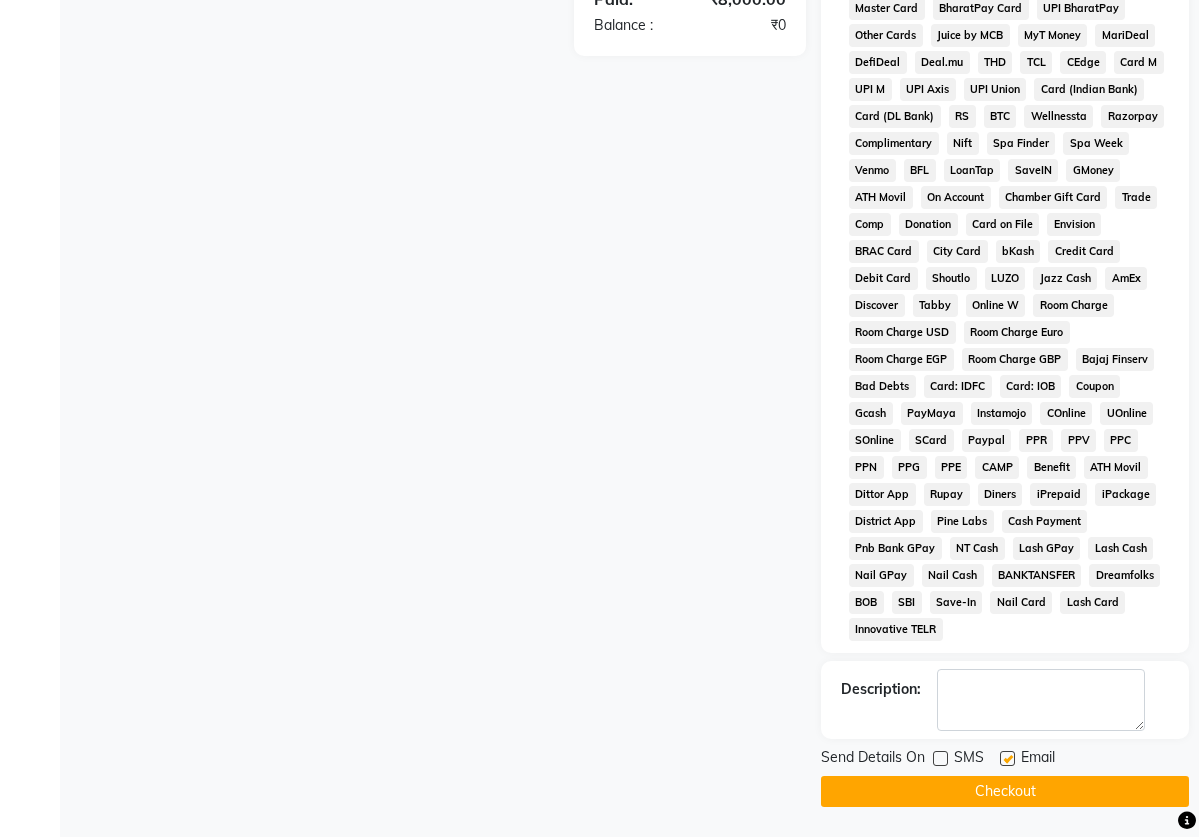 click 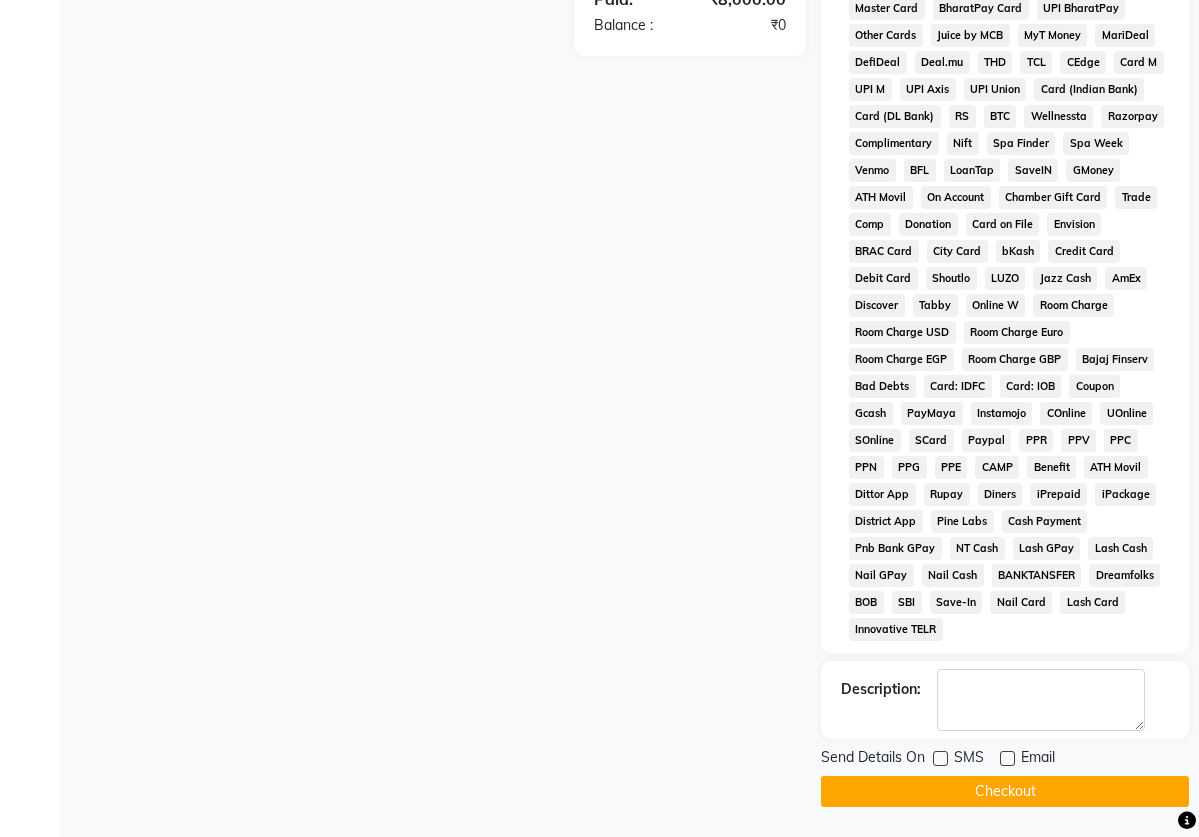 click on "Checkout" 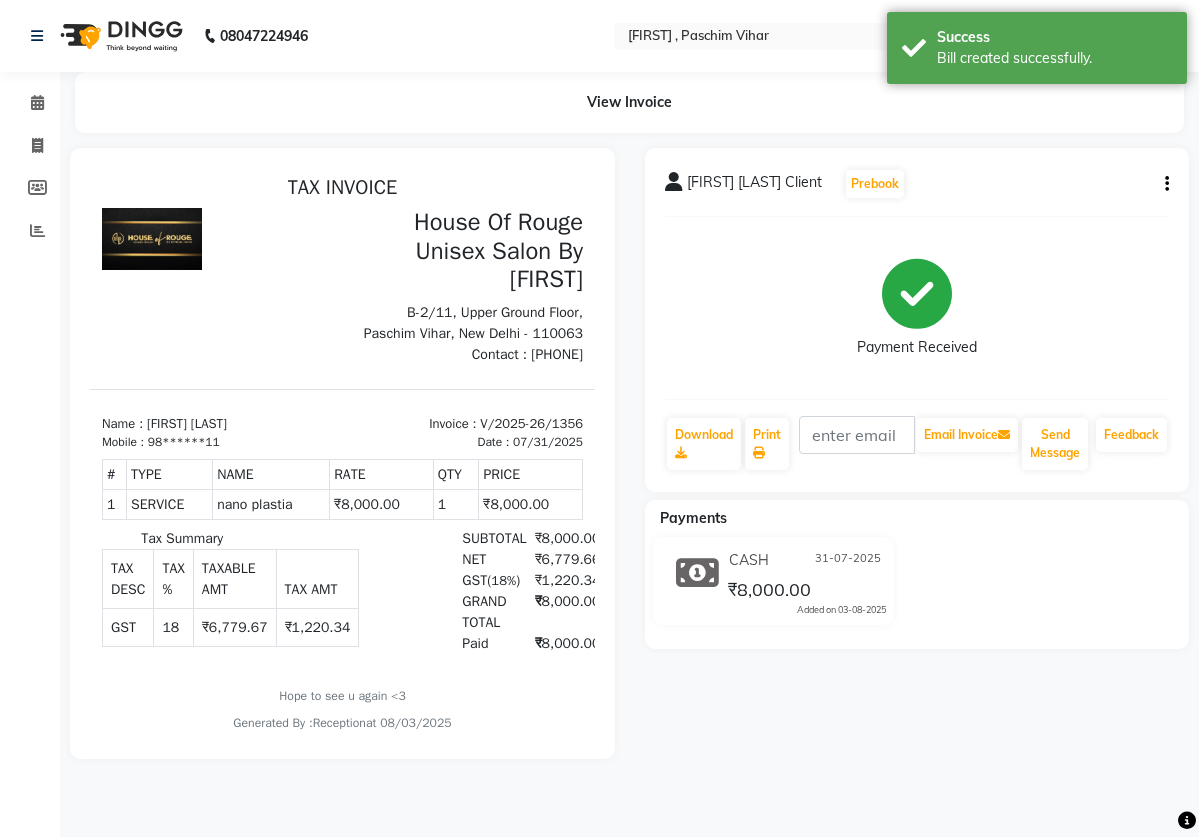 scroll, scrollTop: 0, scrollLeft: 0, axis: both 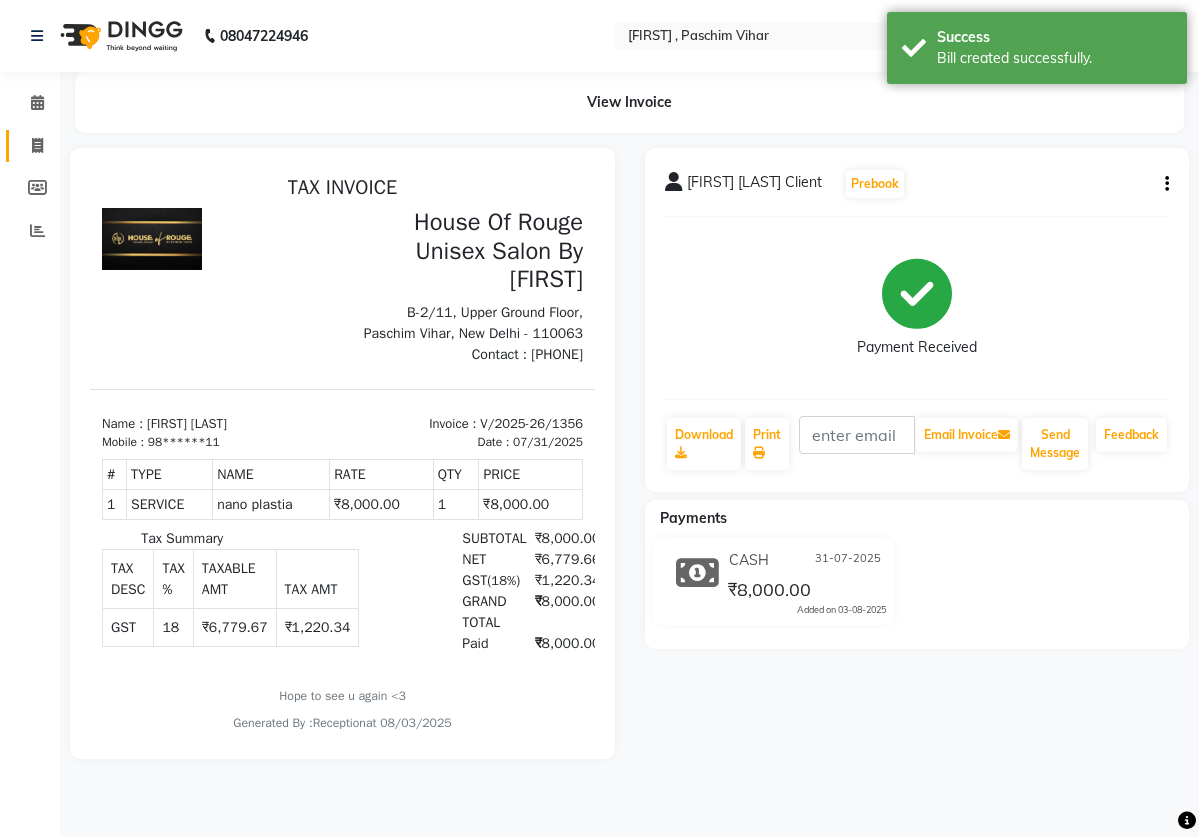 click 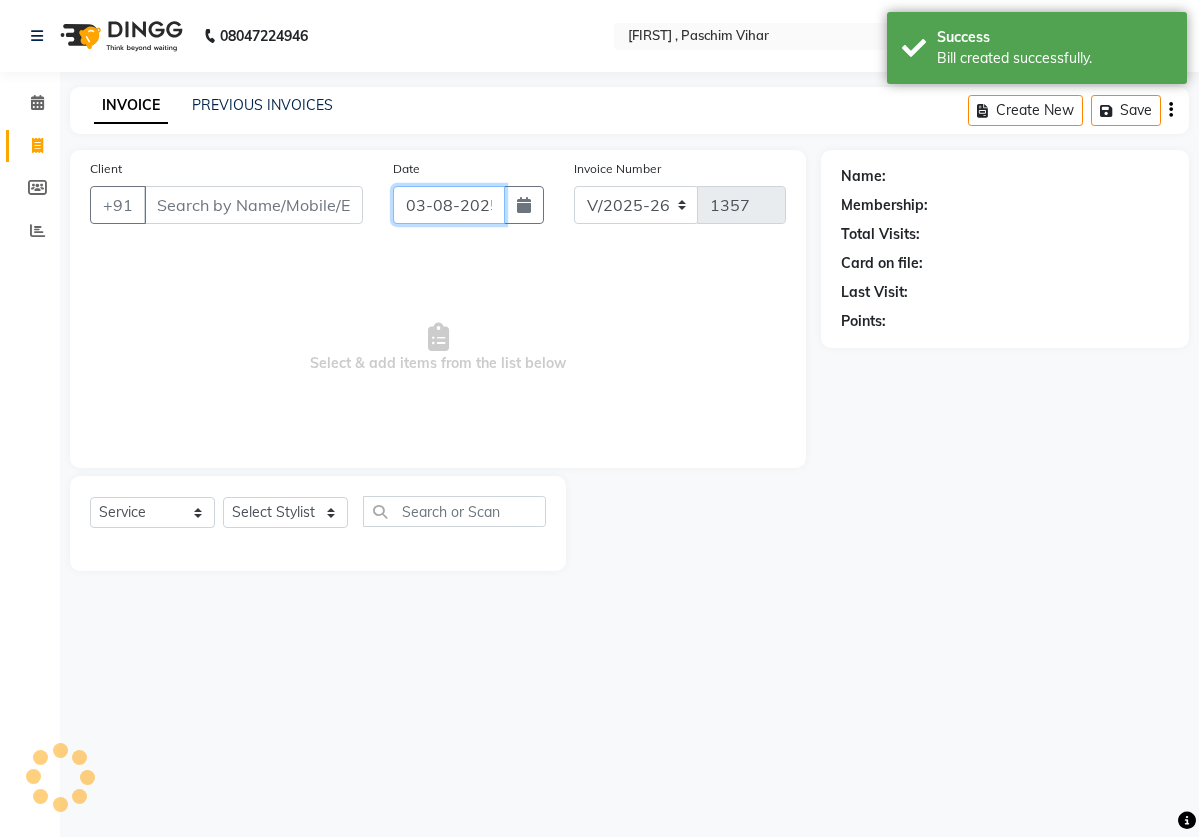 click on "03-08-2025" 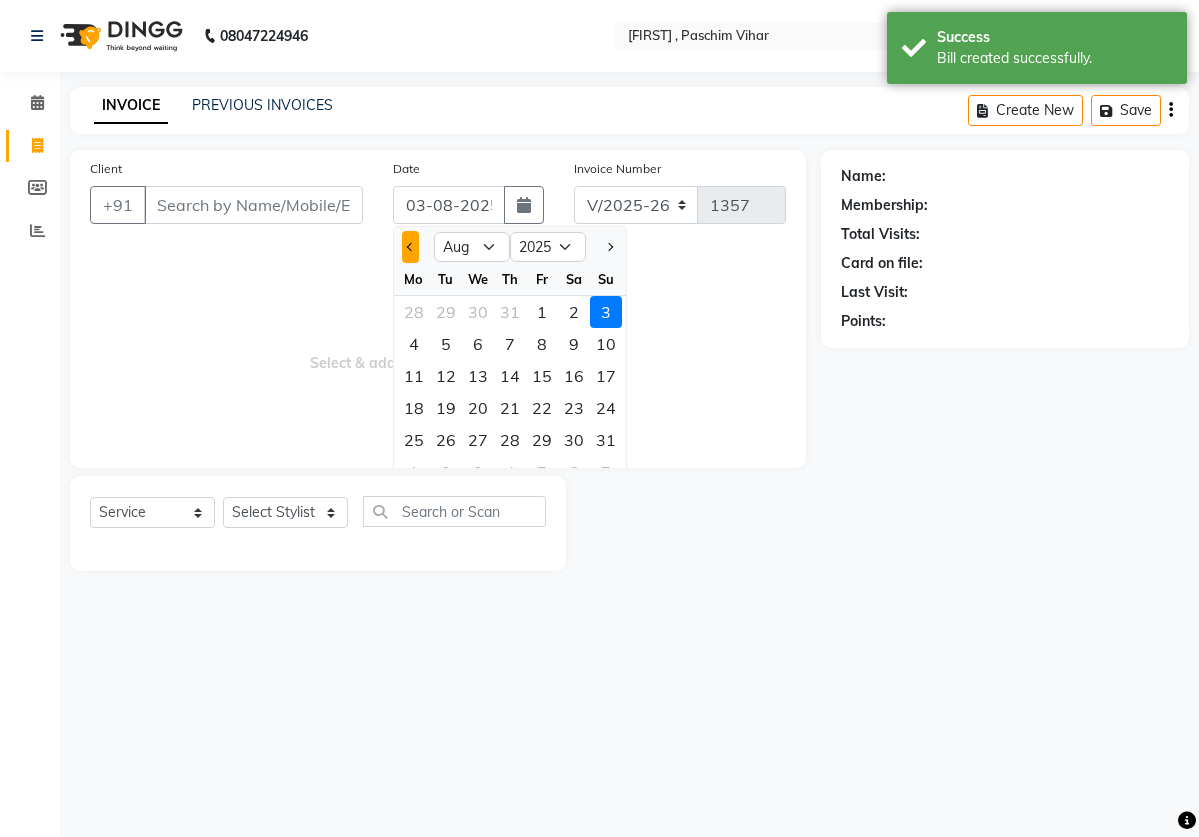 click 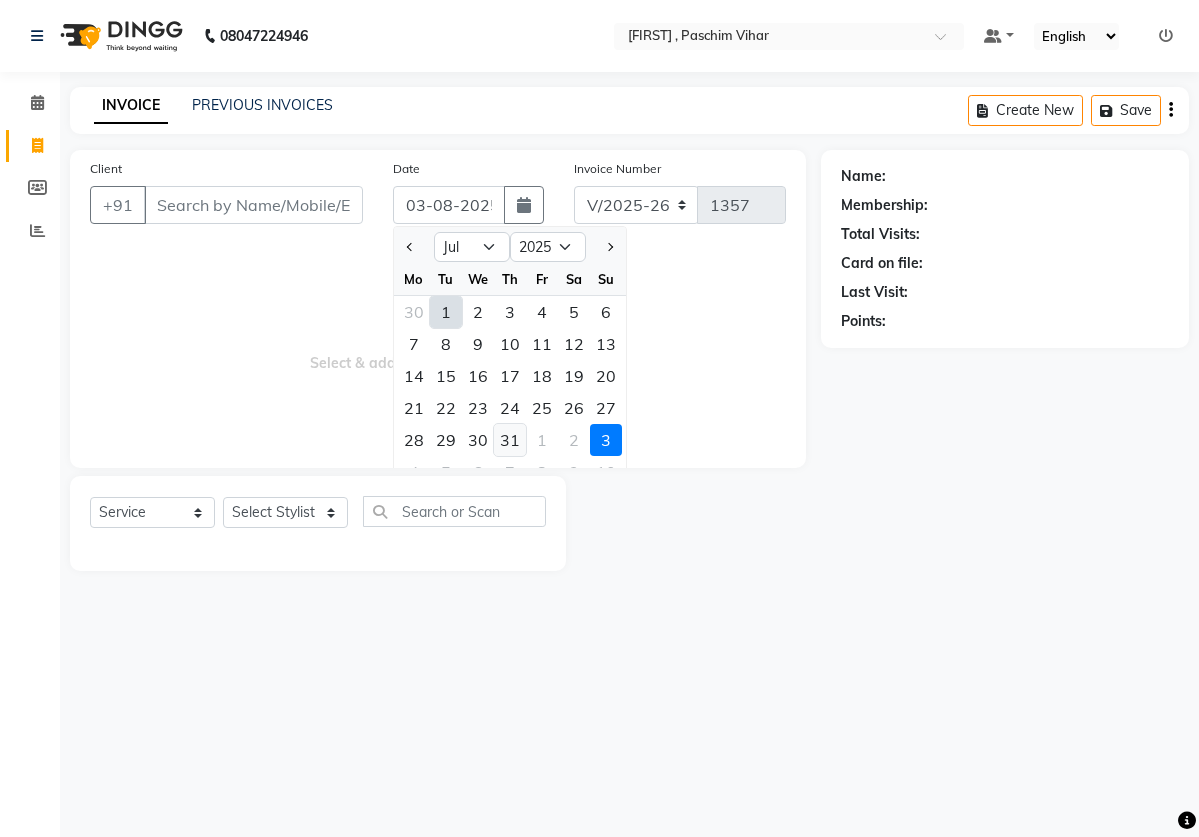click on "31" 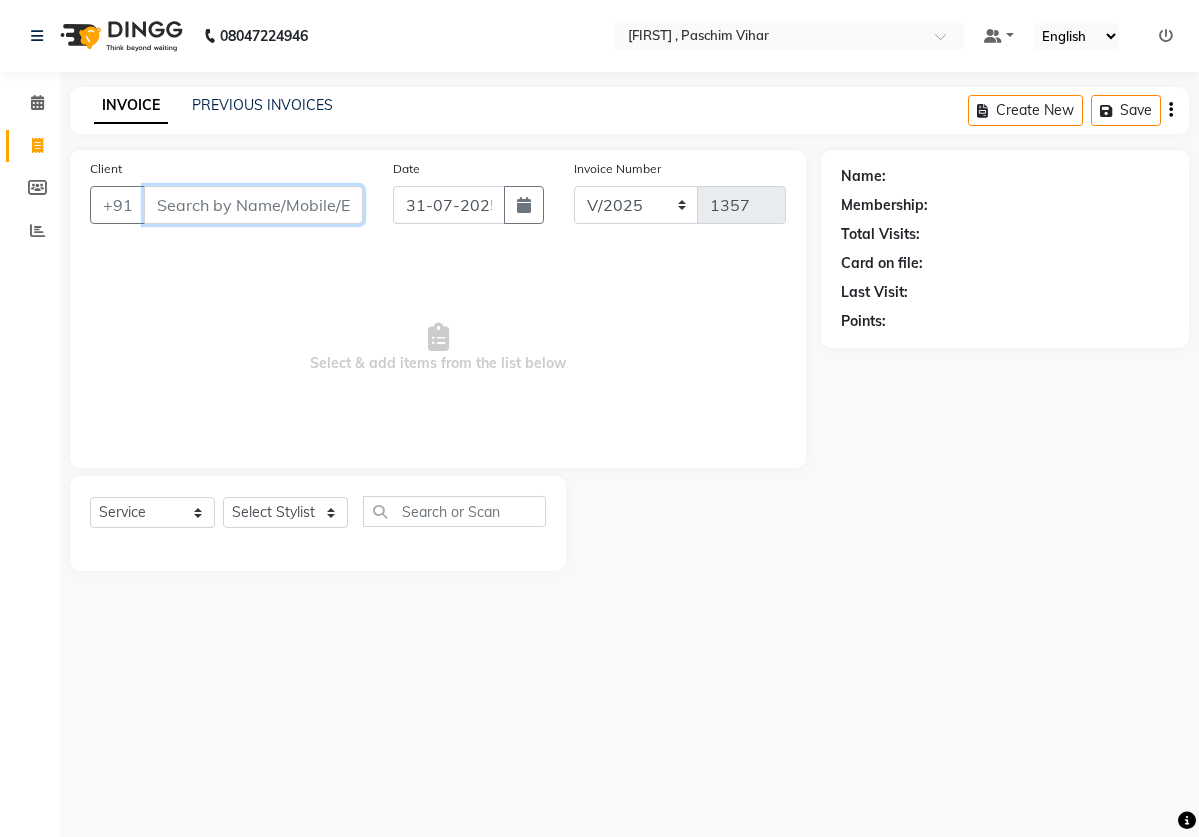 click on "Client" at bounding box center (253, 205) 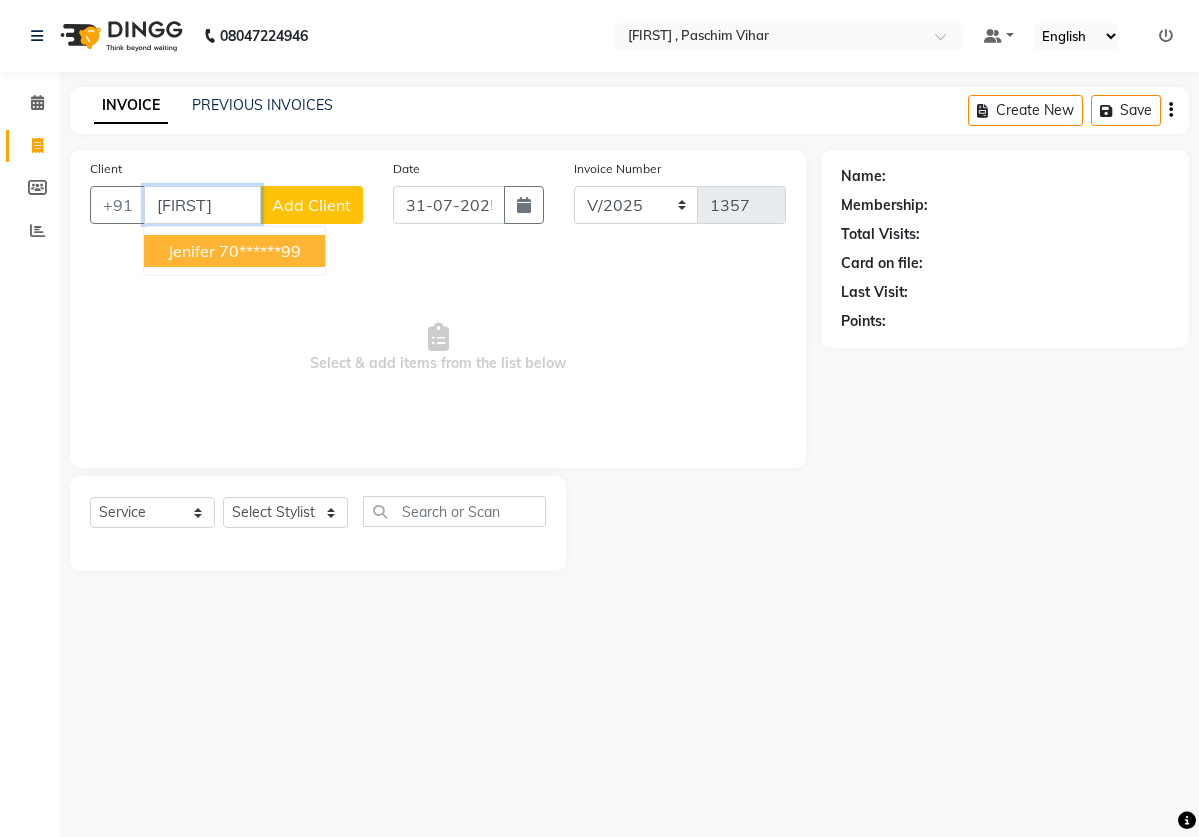 click on "[FIRST] [PHONE]" at bounding box center [234, 251] 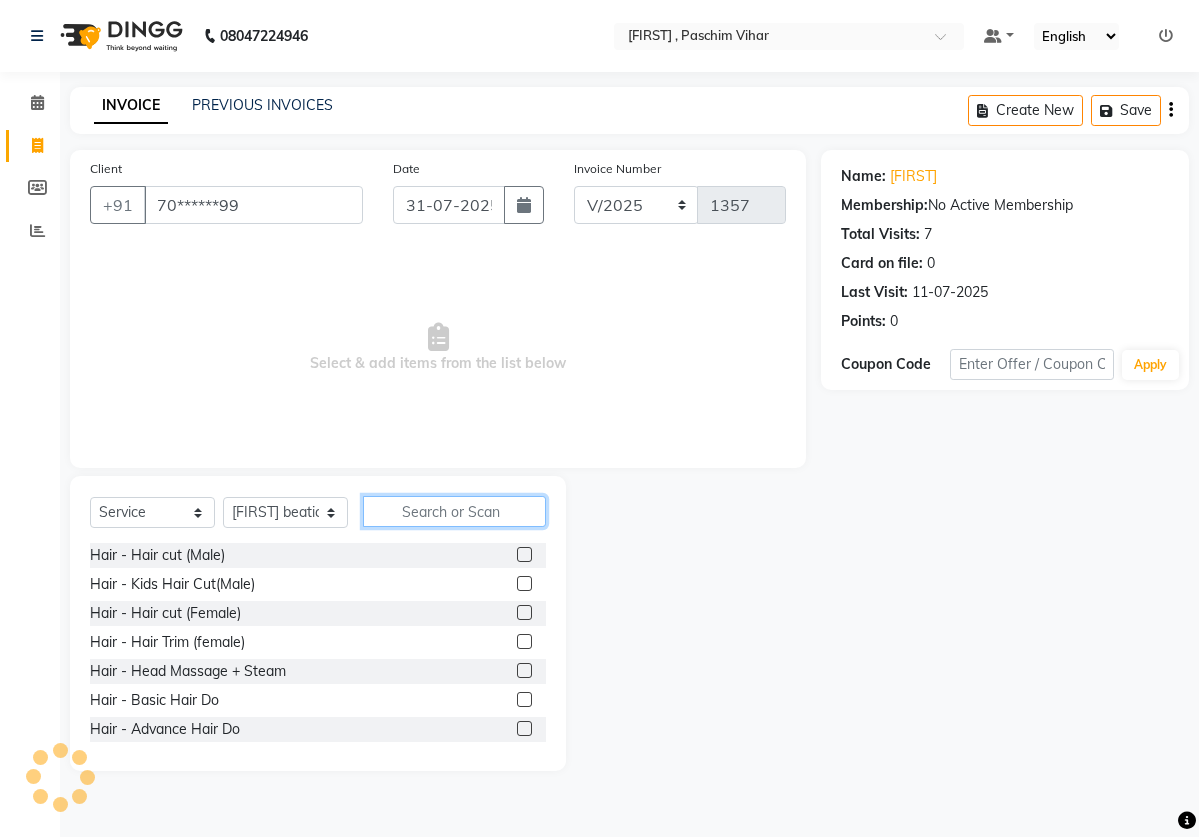 click 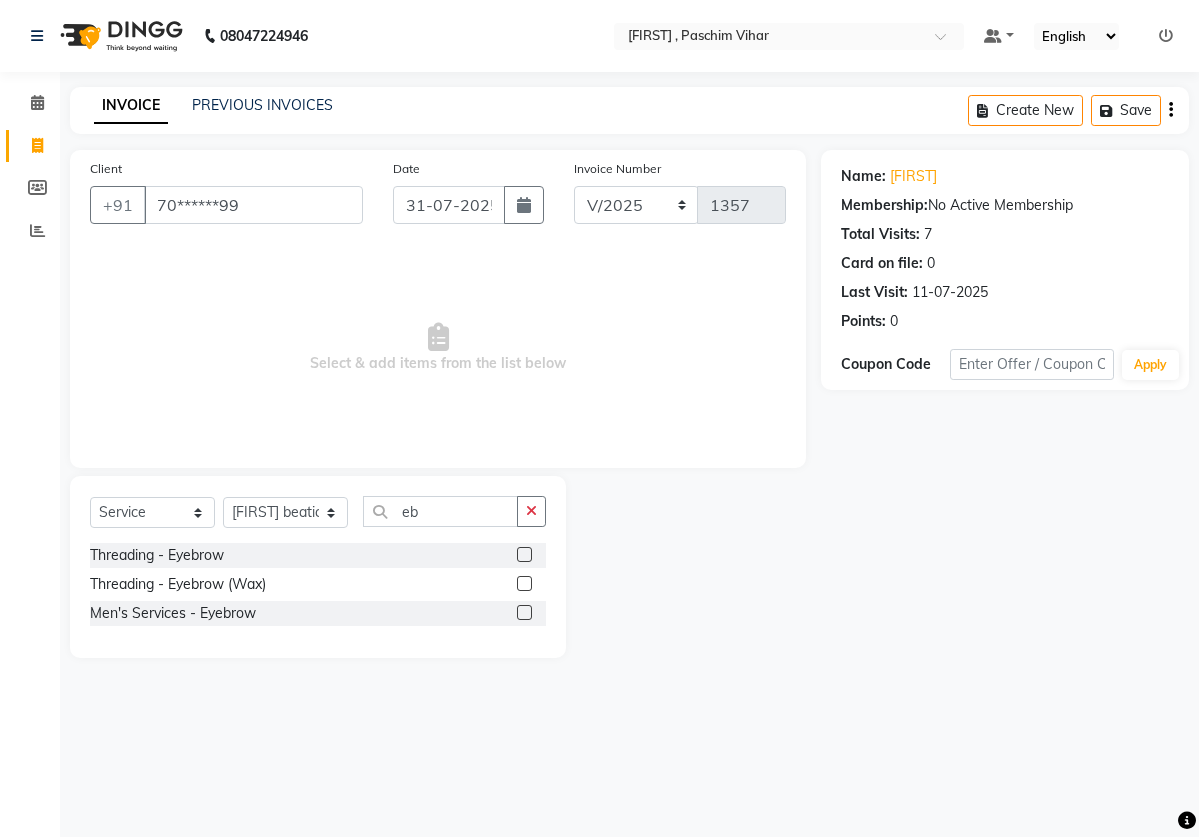 click 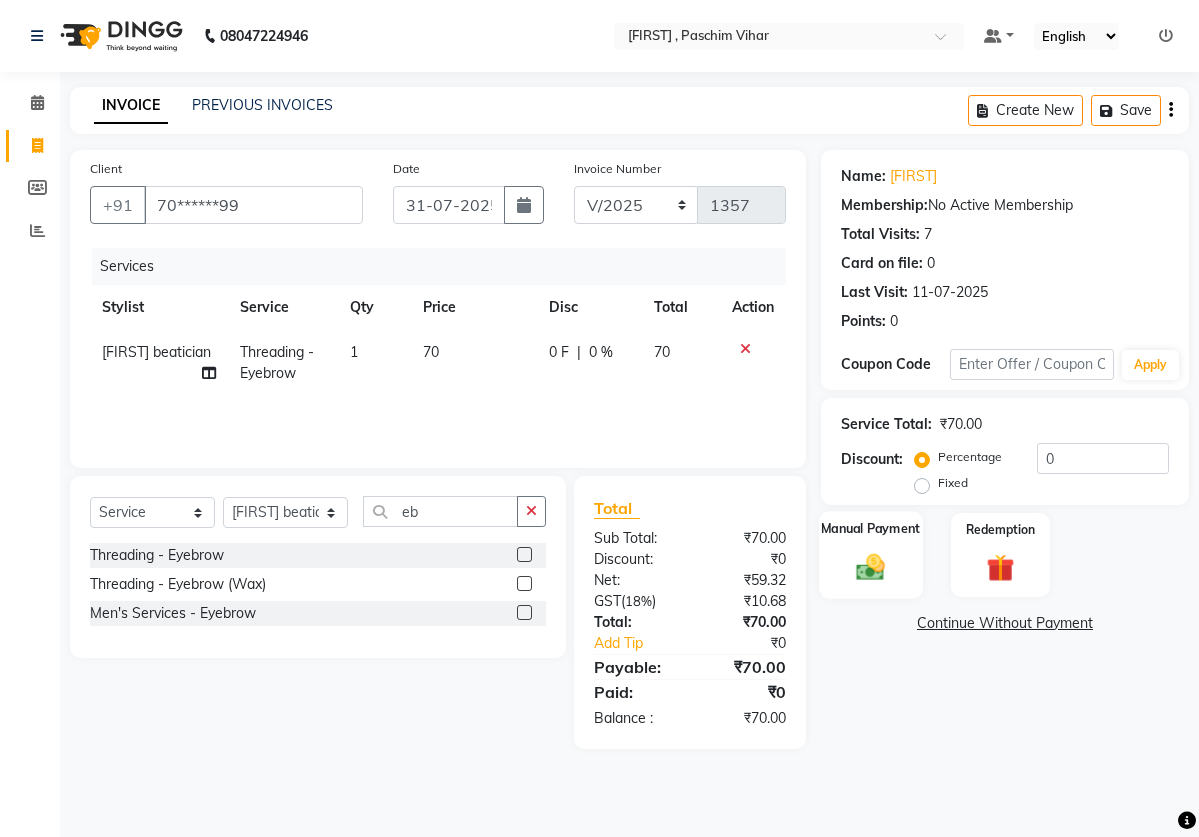 click 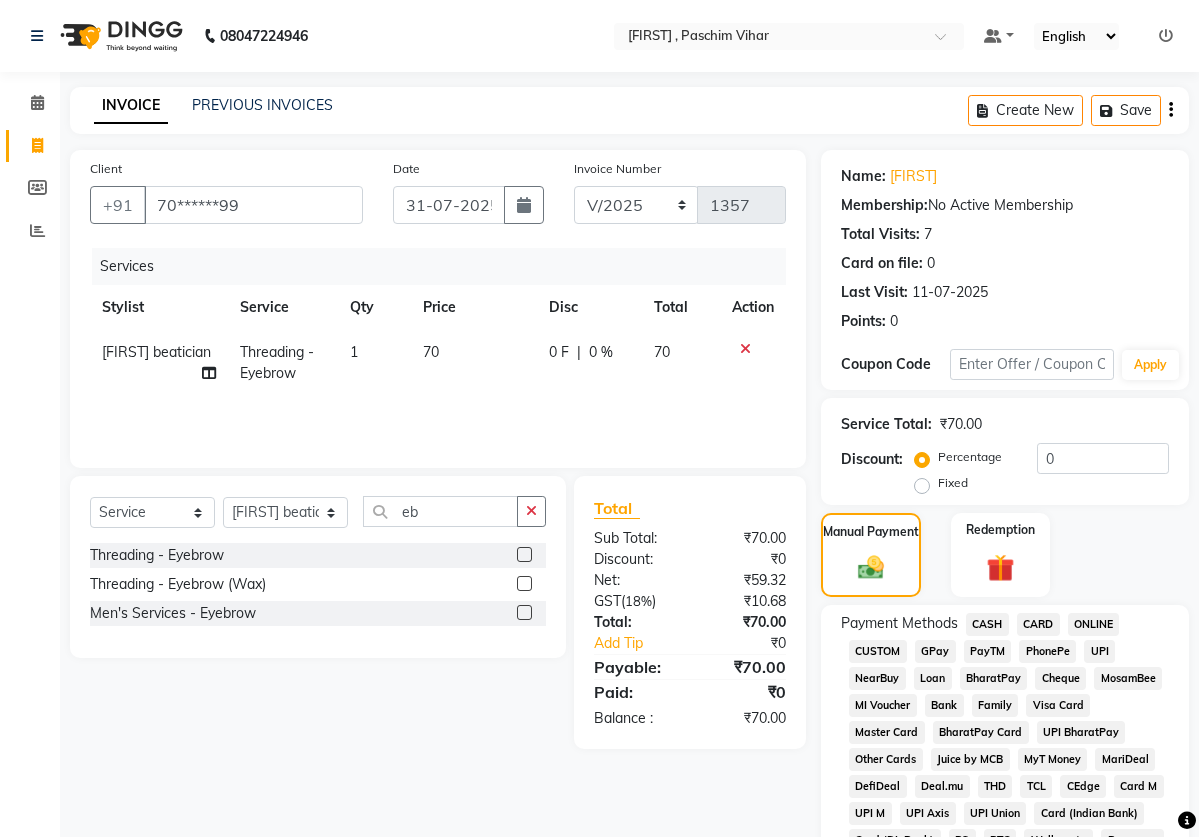 click on "ONLINE" 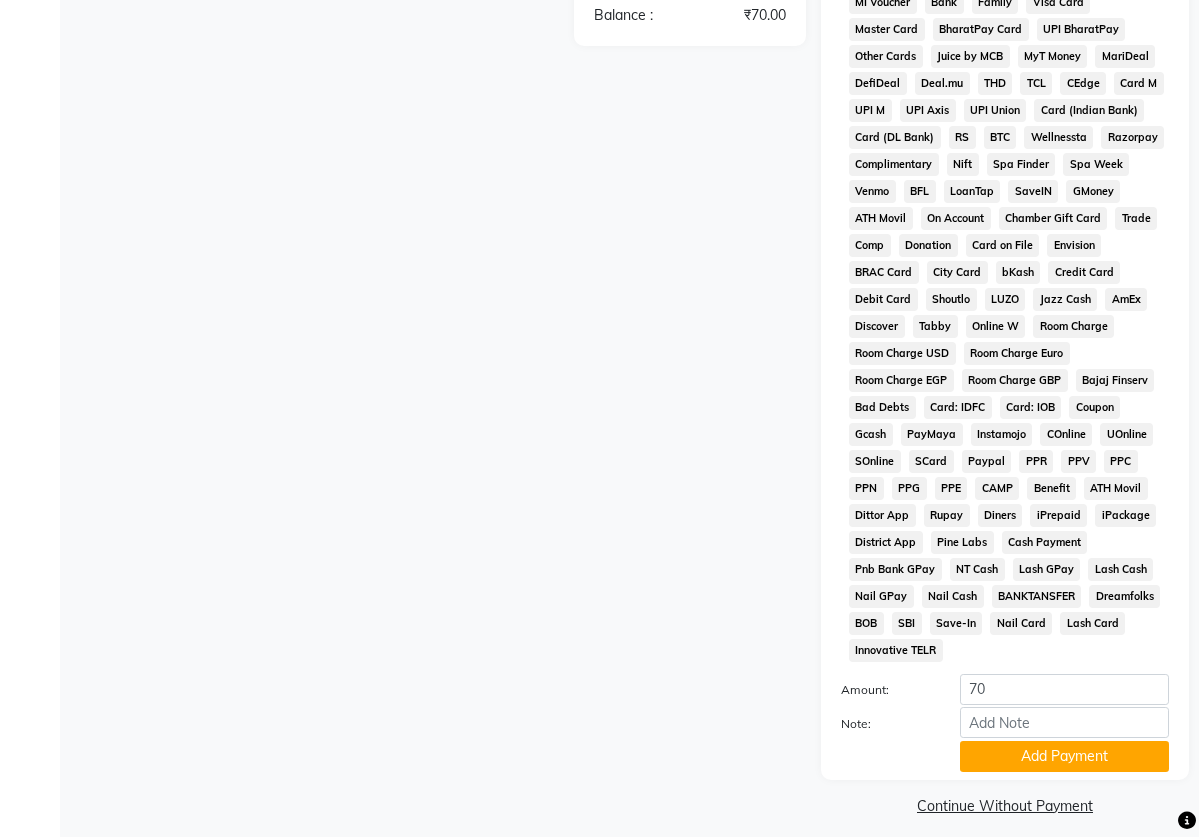 scroll, scrollTop: 743, scrollLeft: 0, axis: vertical 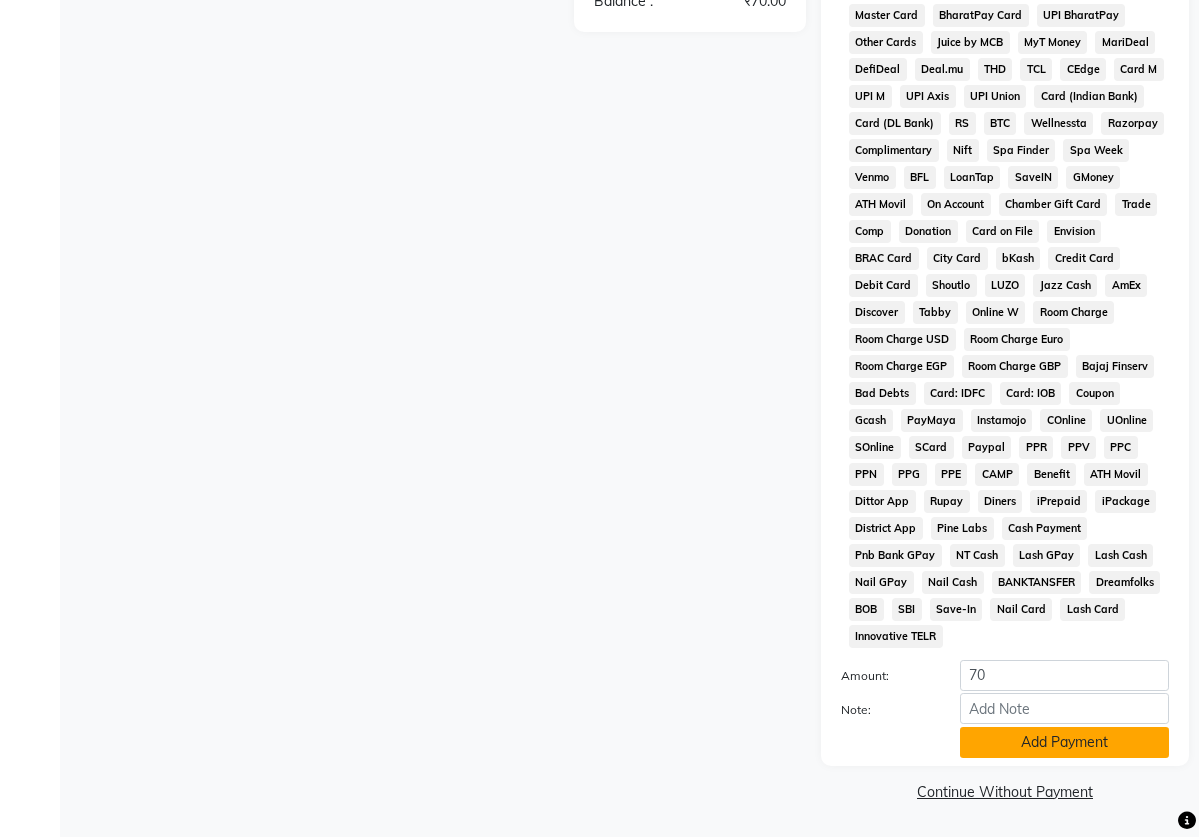 click on "Add Payment" 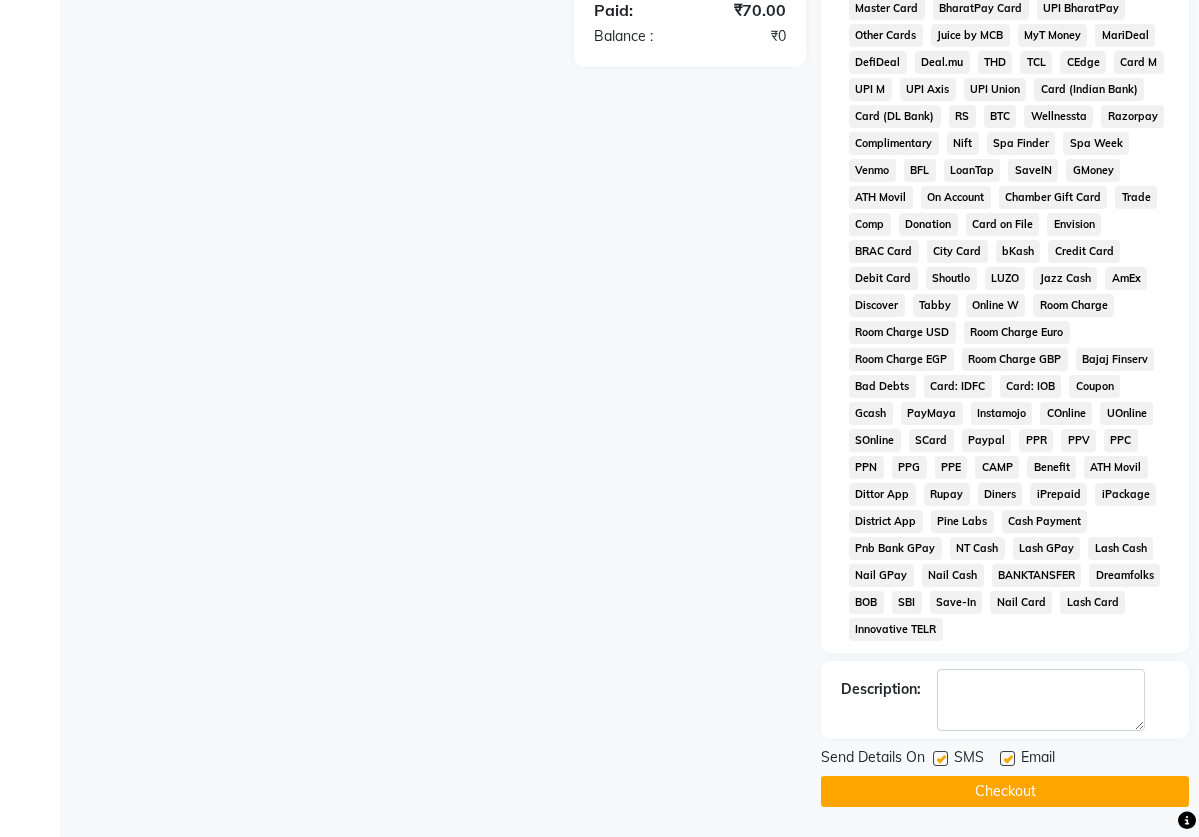 click on "Checkout" 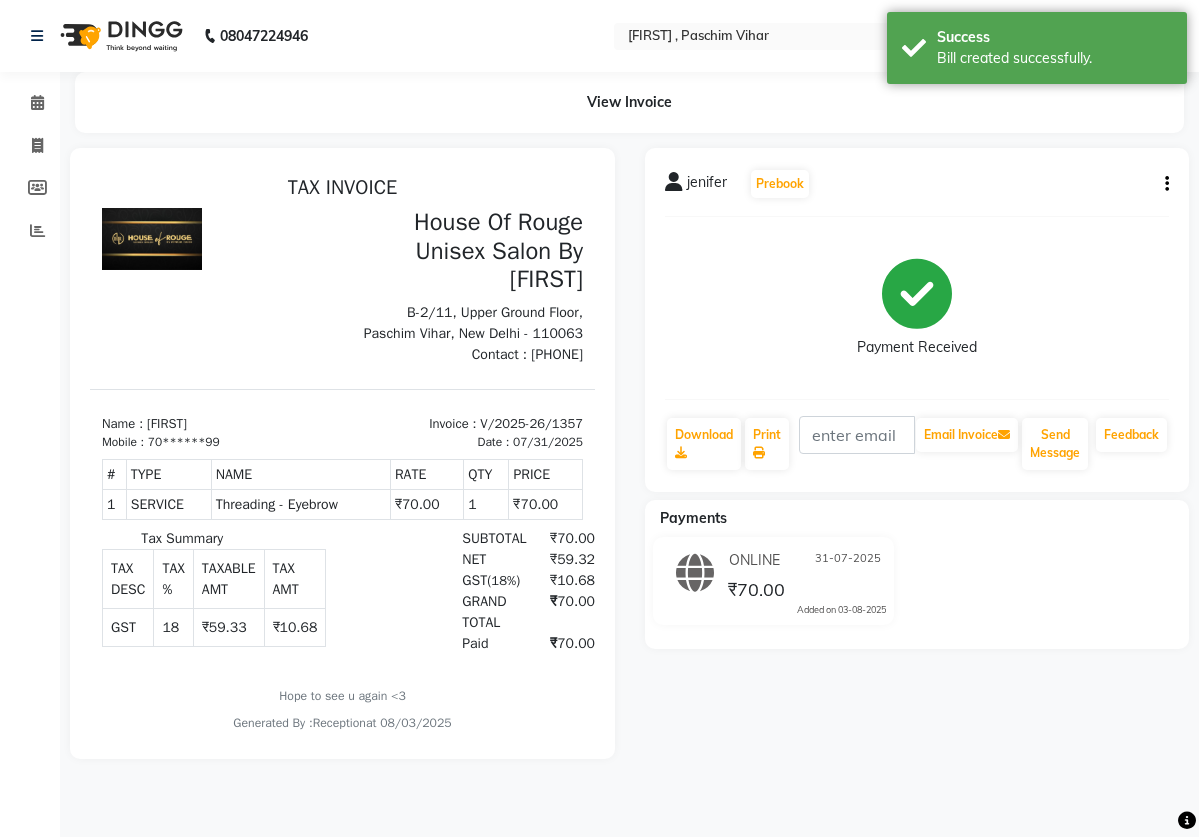 scroll, scrollTop: 0, scrollLeft: 0, axis: both 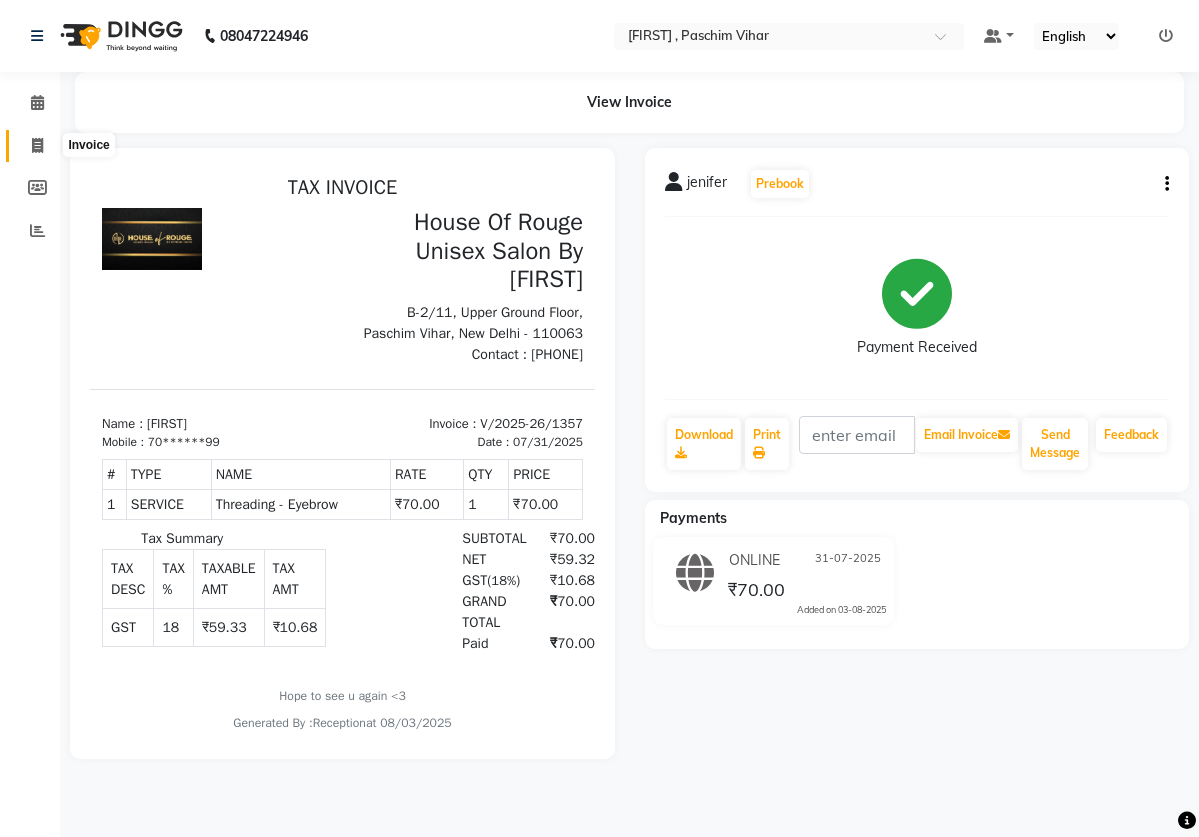 click 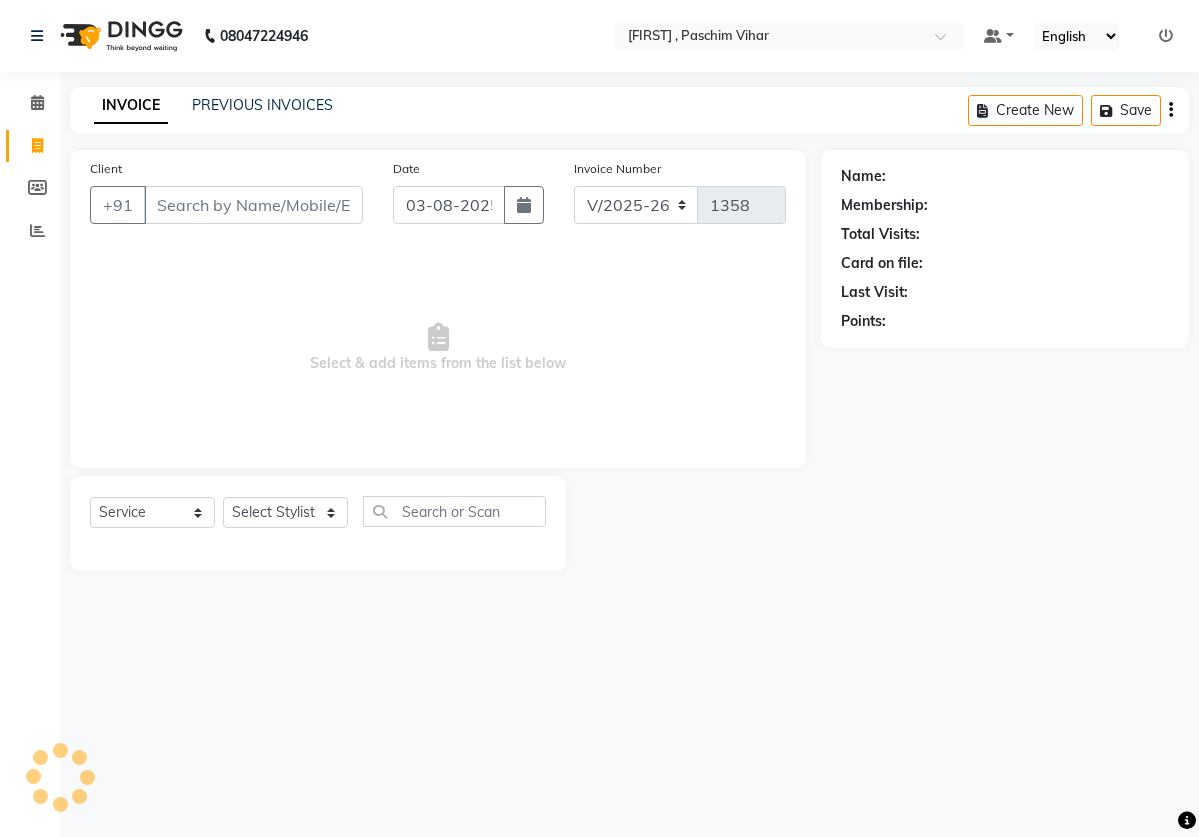 click on "Client" at bounding box center [253, 205] 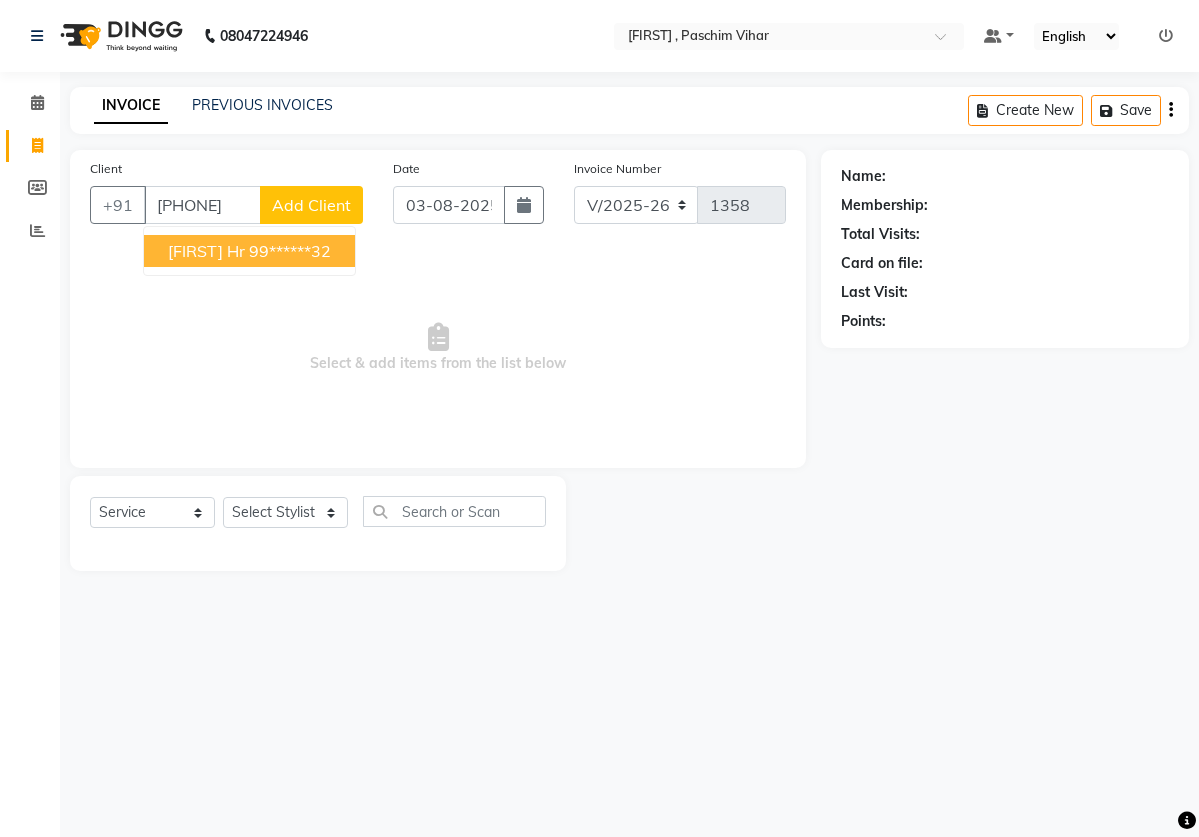 click on "[FIRST] Hr [PHONE]" at bounding box center [249, 251] 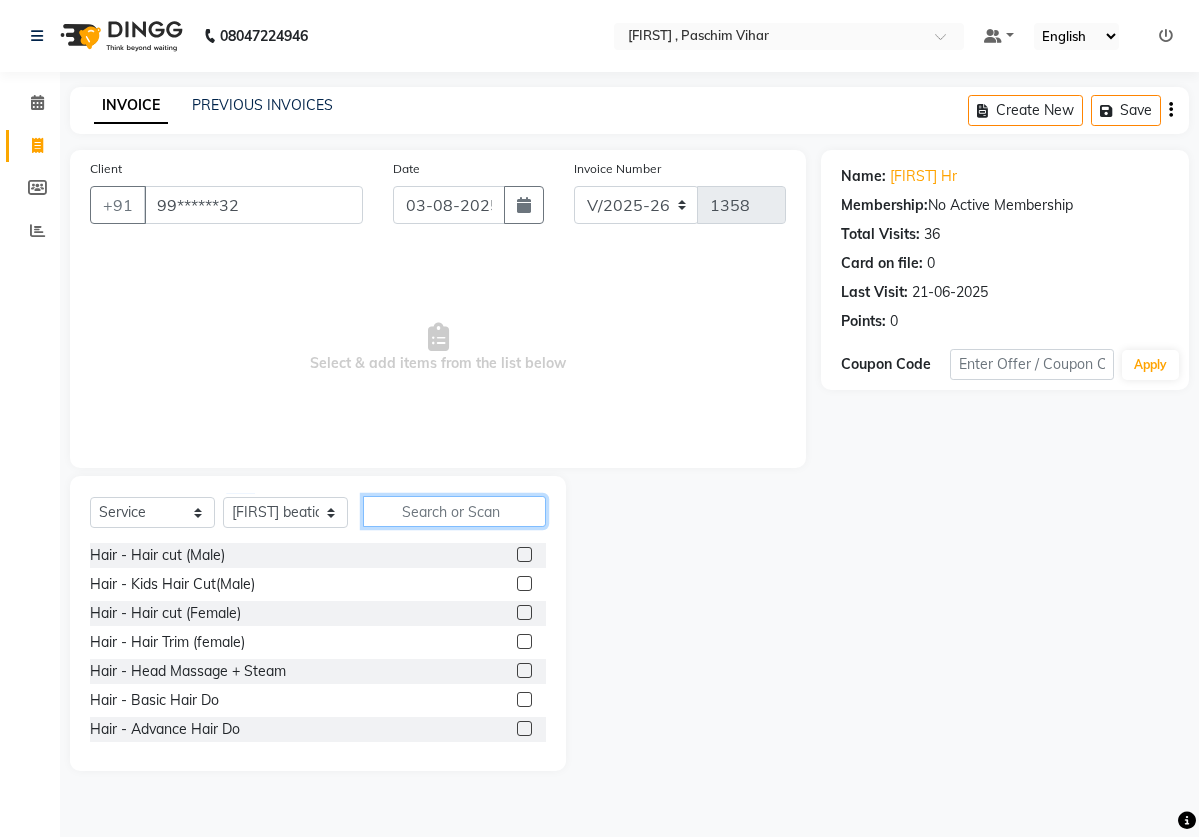 click 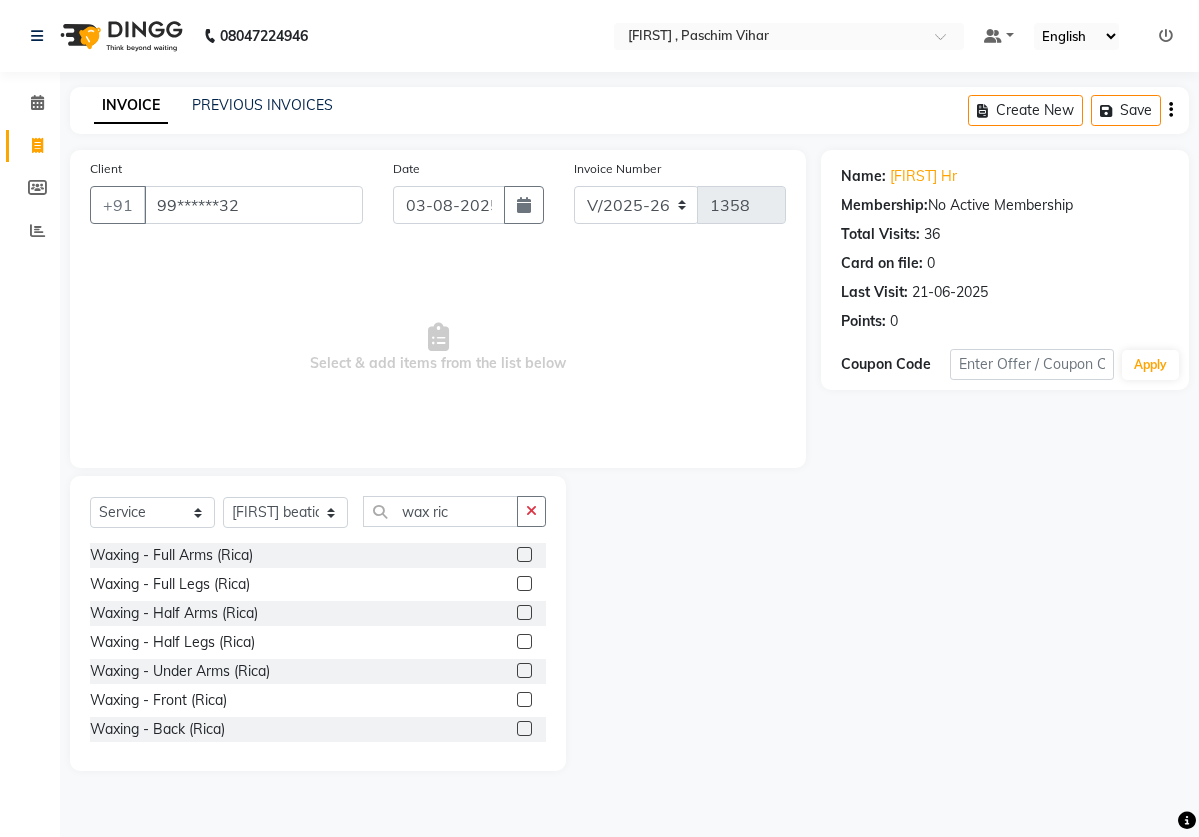 click 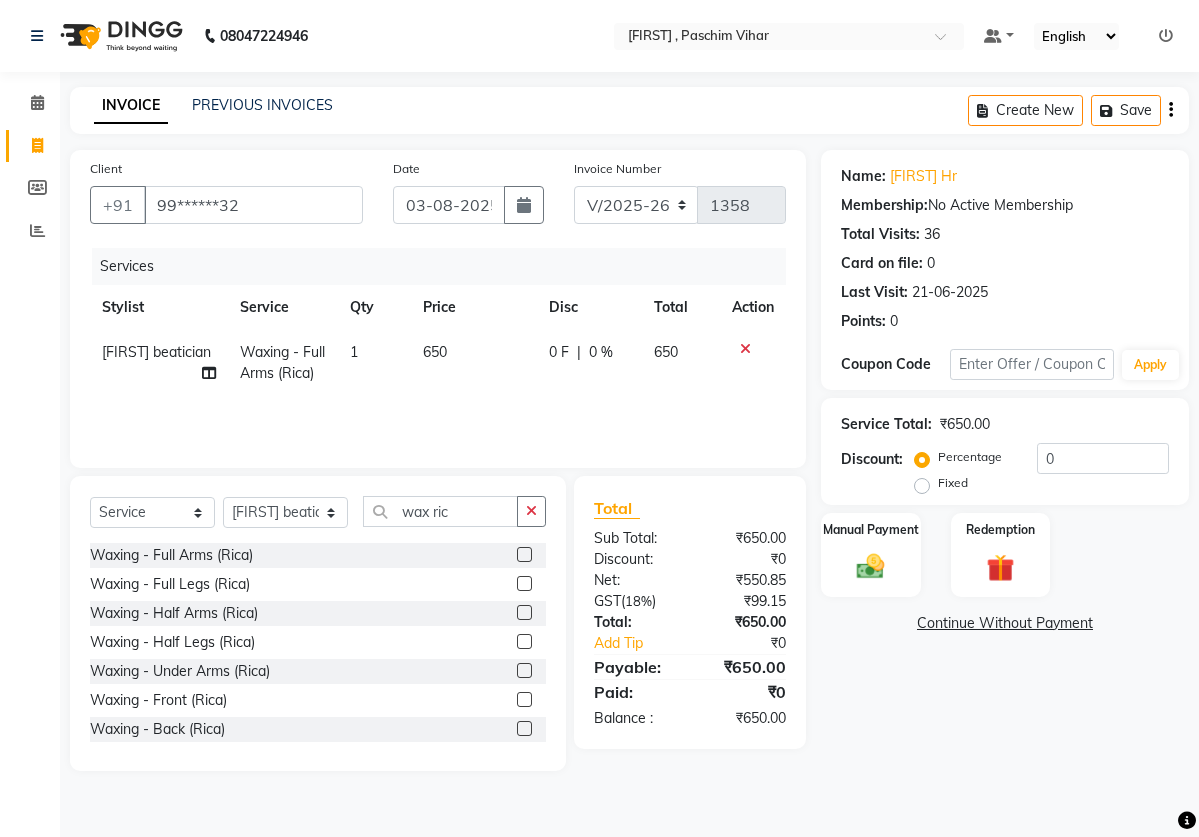 click 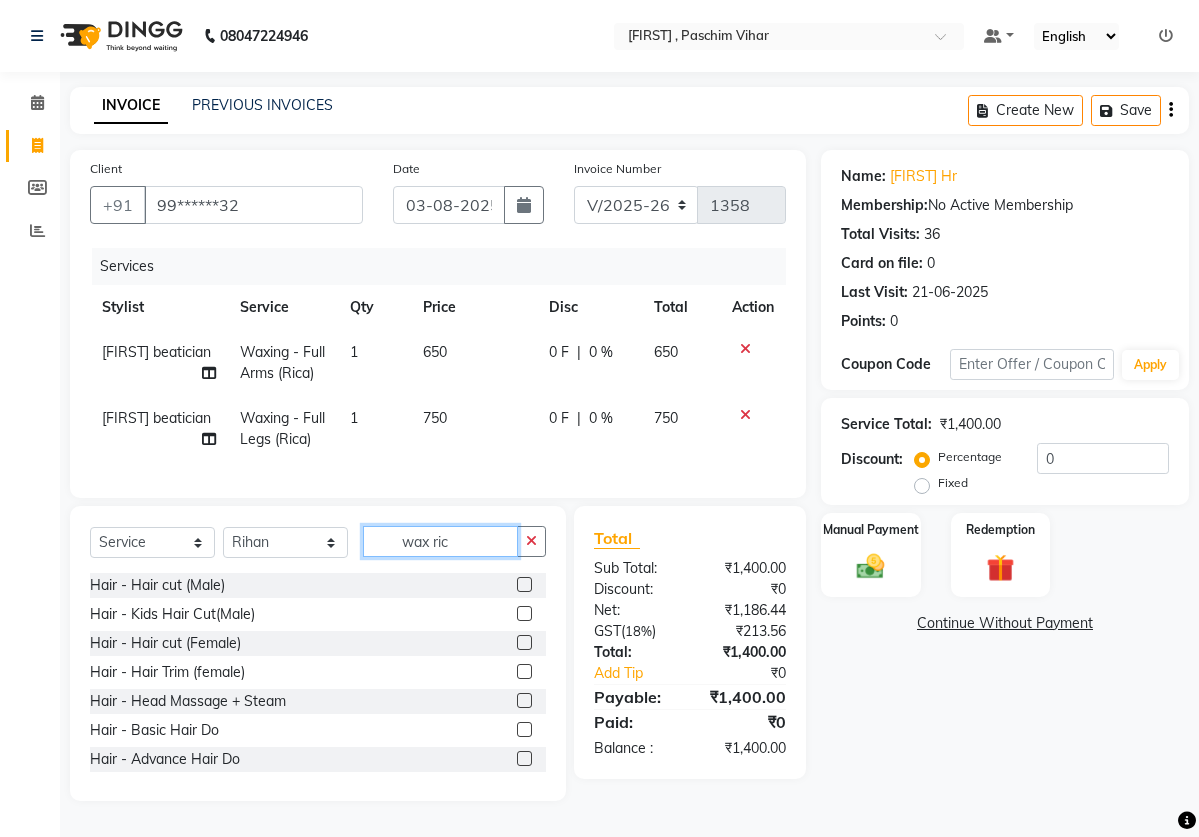 click on "wax ric" 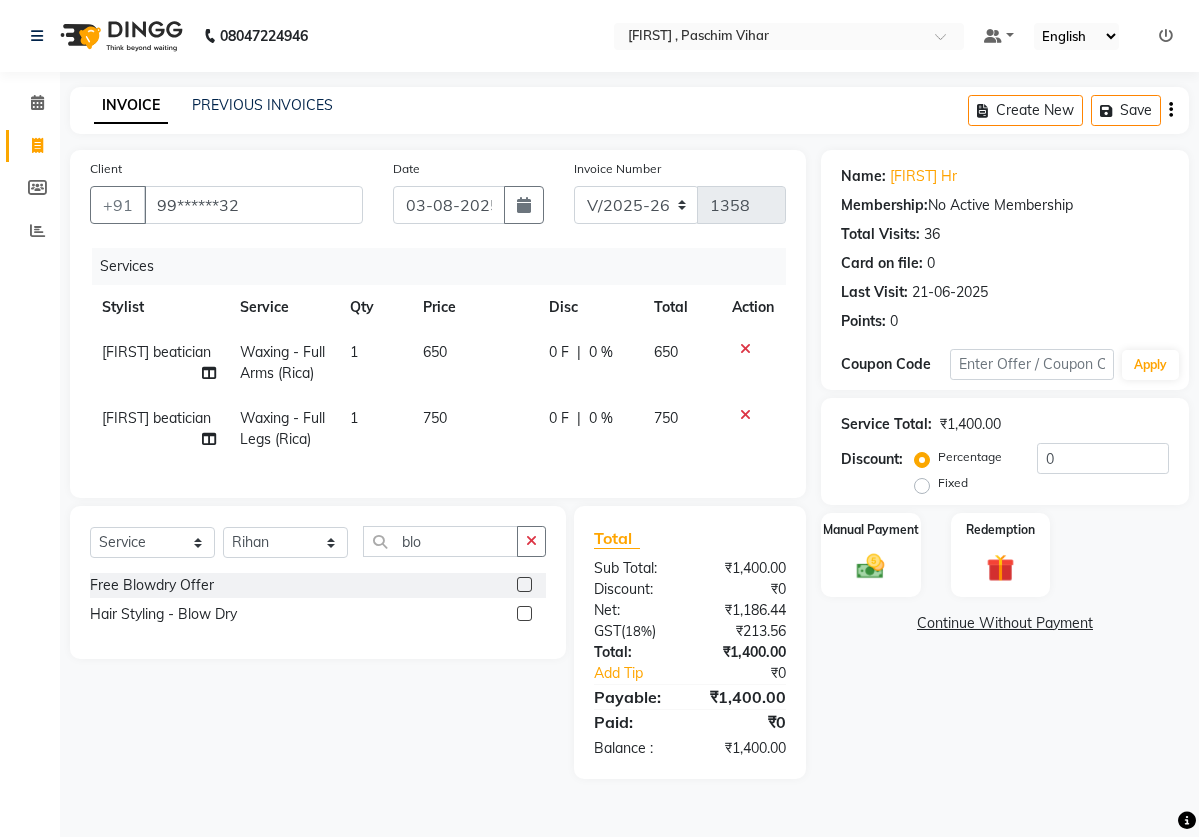 click 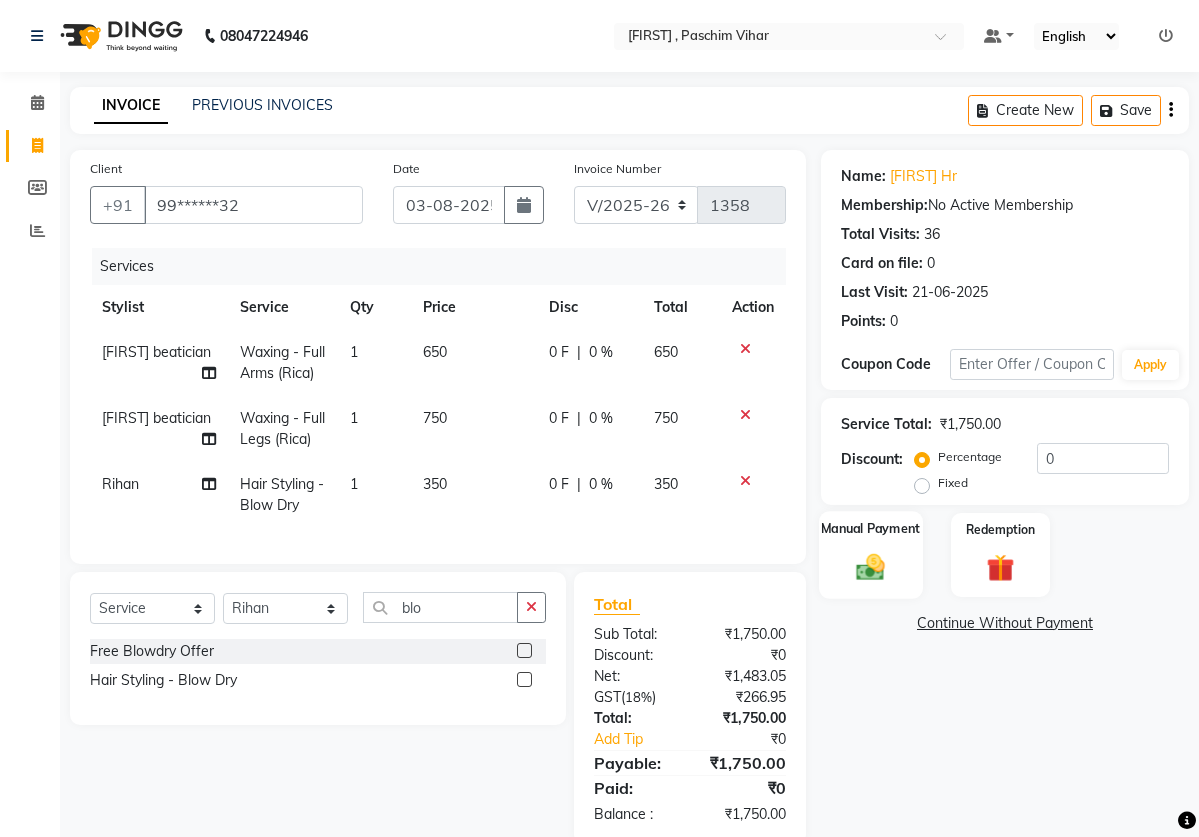 click 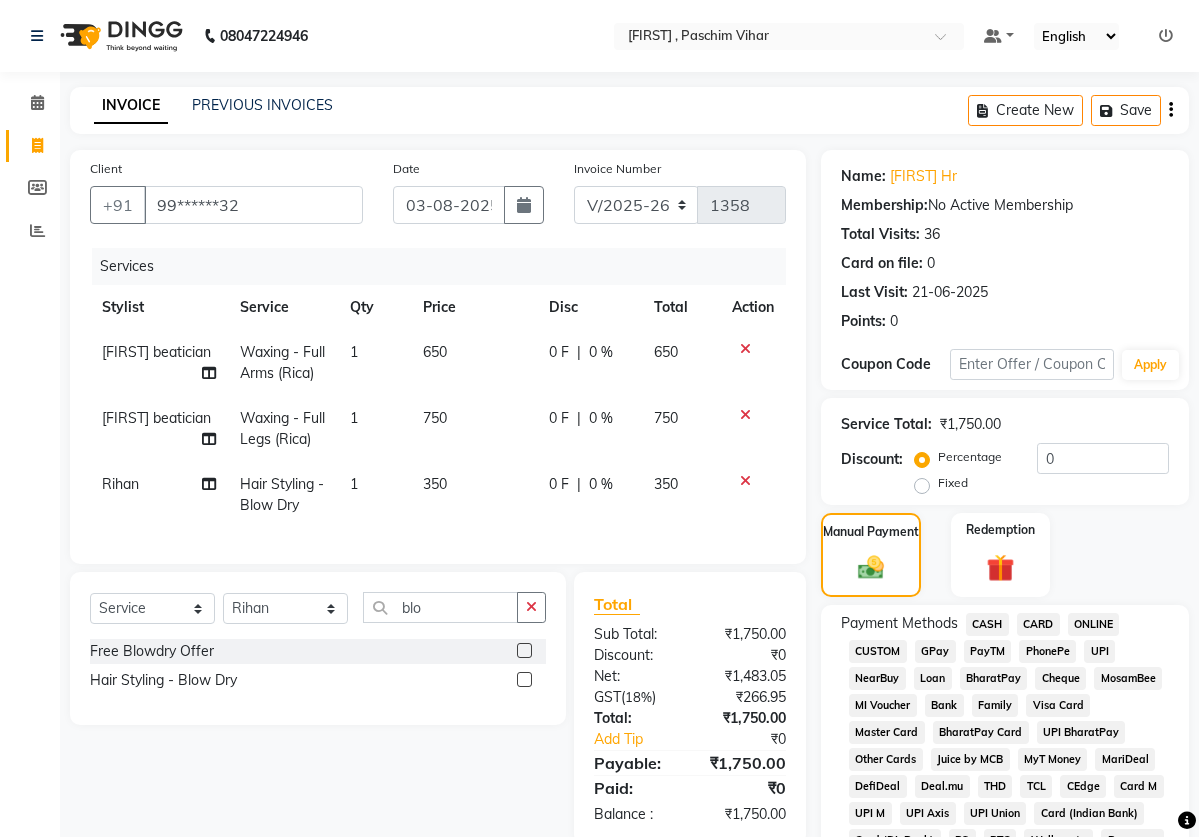 click on "CASH" 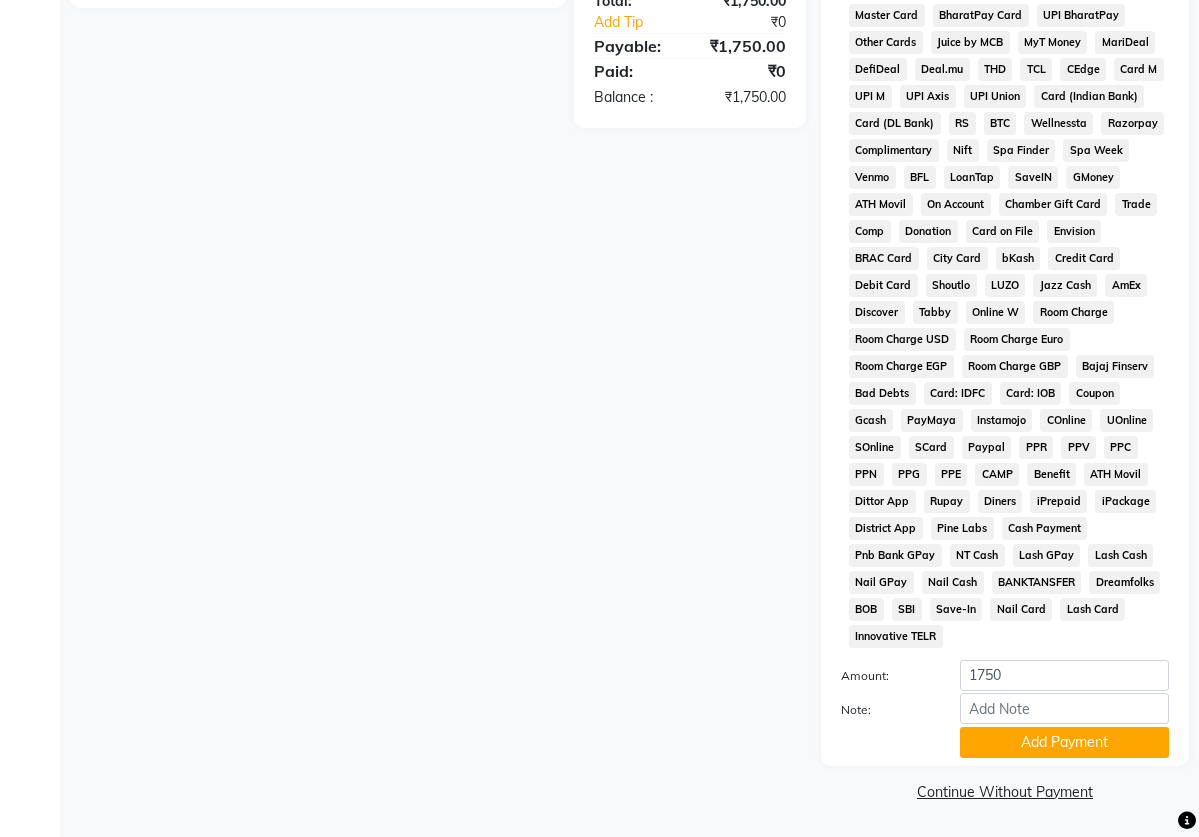 scroll, scrollTop: 743, scrollLeft: 0, axis: vertical 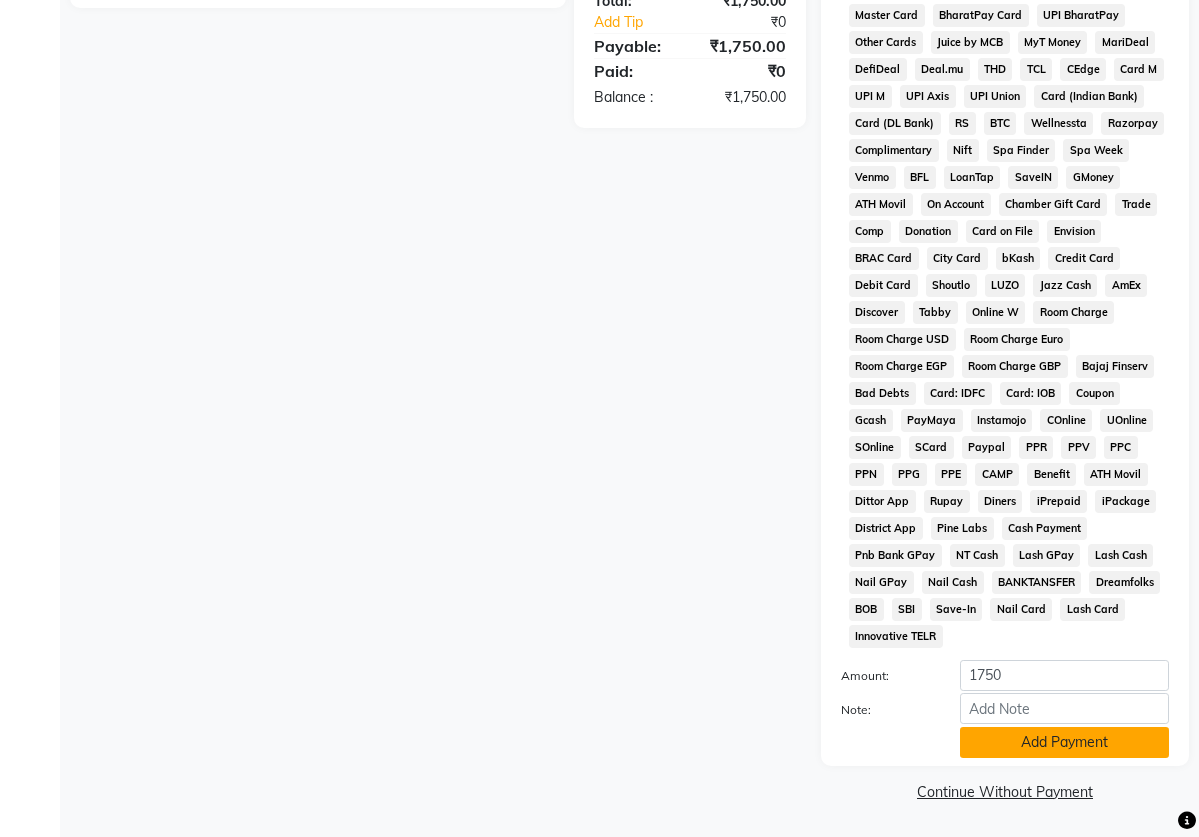 click on "Add Payment" 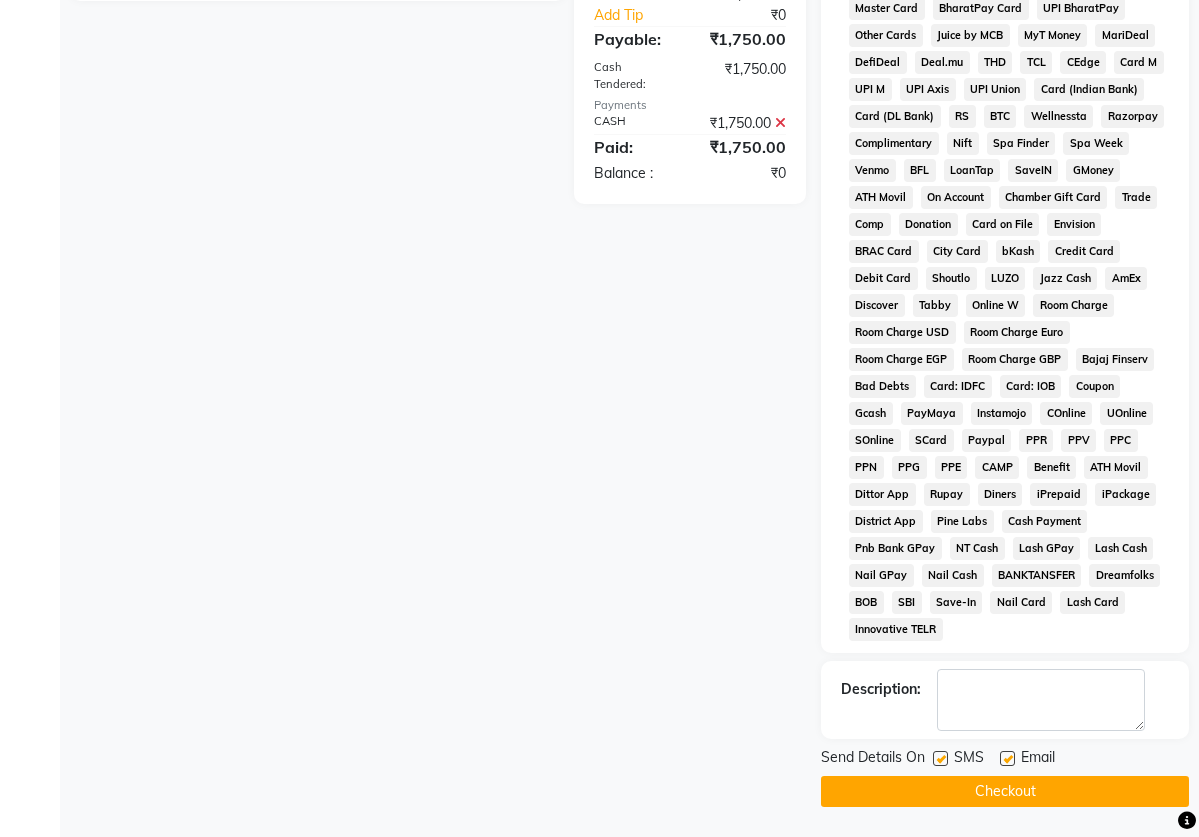 click on "Checkout" 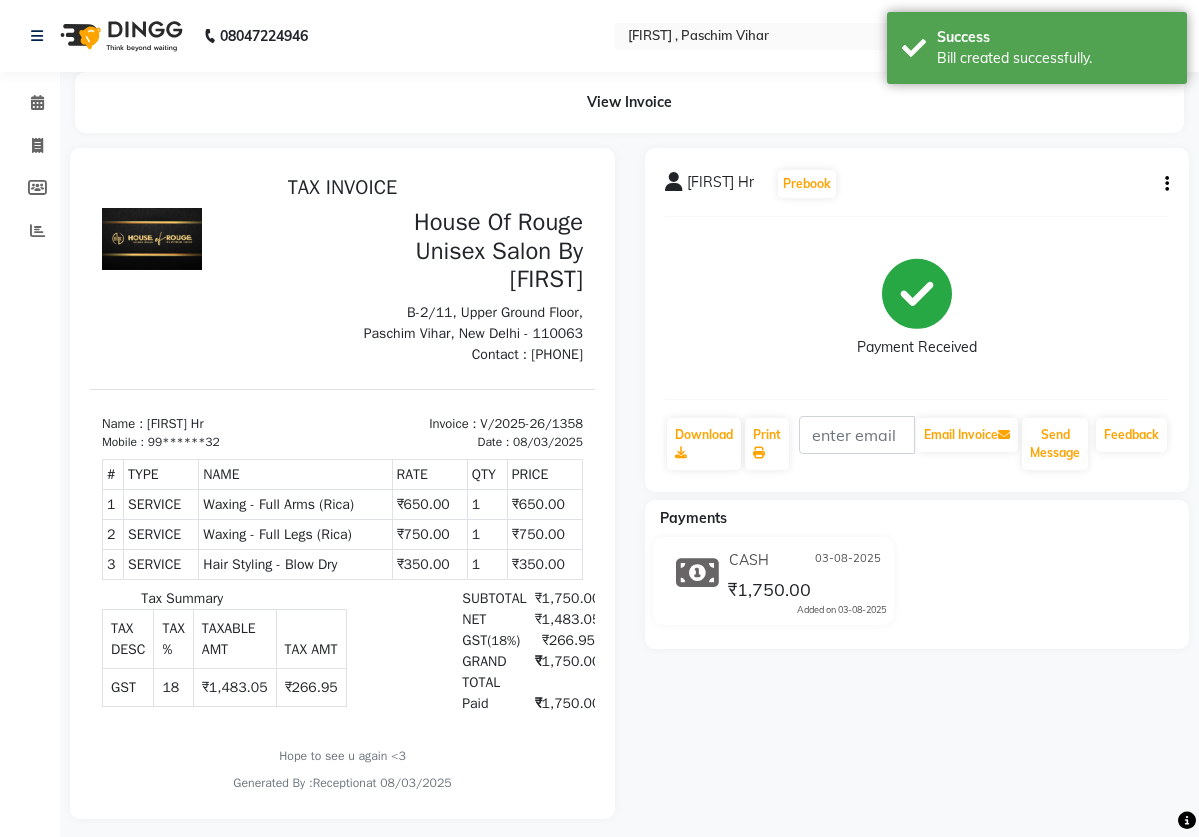 scroll, scrollTop: 0, scrollLeft: 0, axis: both 